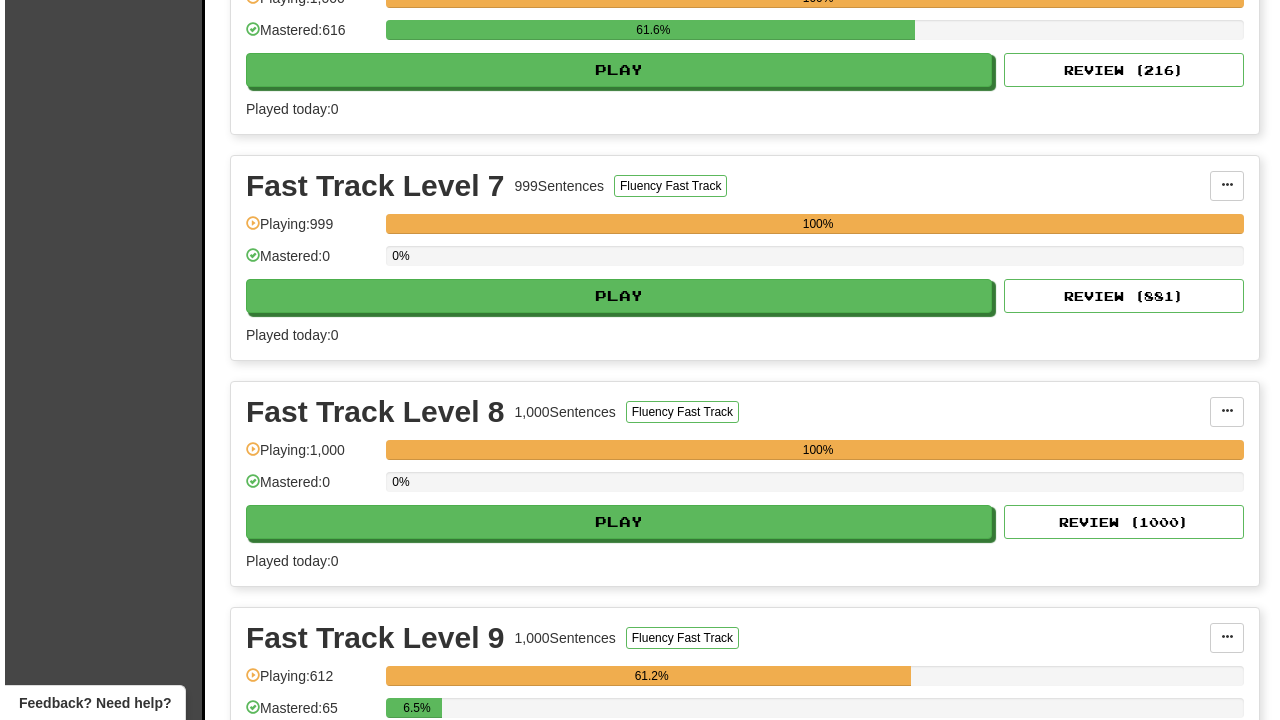 scroll, scrollTop: 1787, scrollLeft: 0, axis: vertical 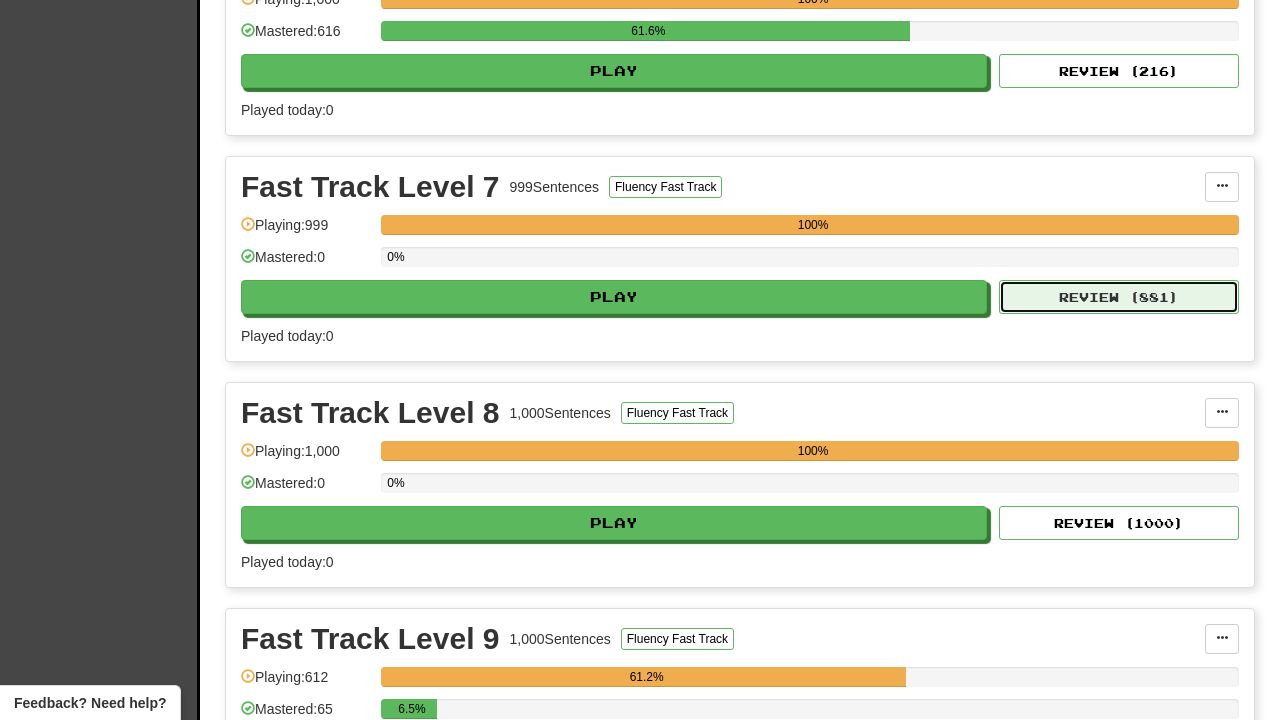 click on "Review ( 881 )" at bounding box center (1119, 297) 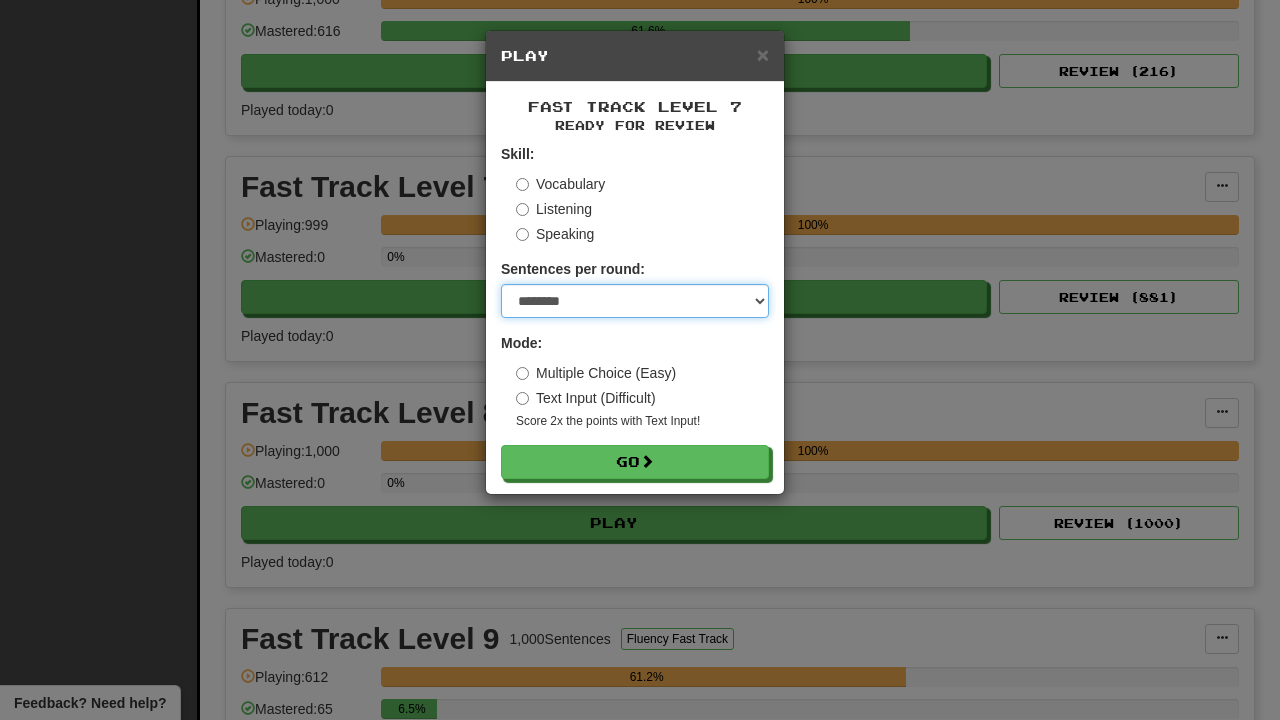 click on "* ** ** ** ** ** *** ********" at bounding box center [635, 301] 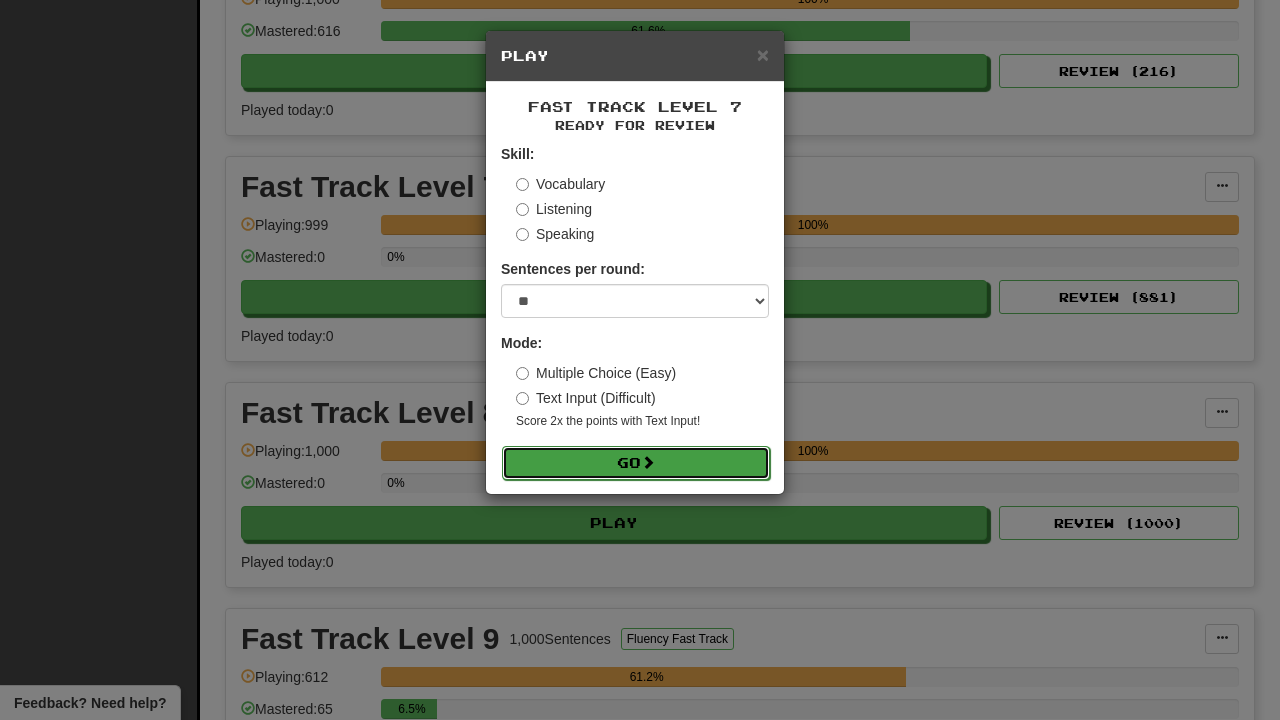 click at bounding box center (648, 462) 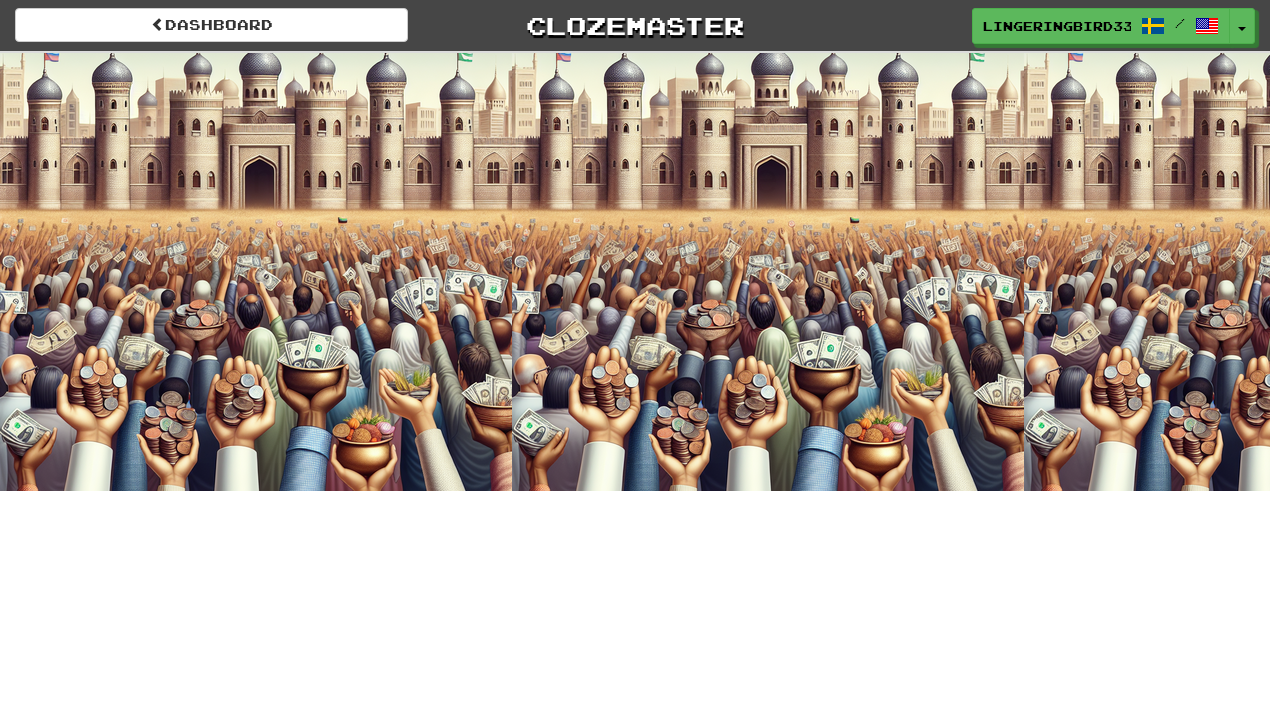 scroll, scrollTop: 0, scrollLeft: 0, axis: both 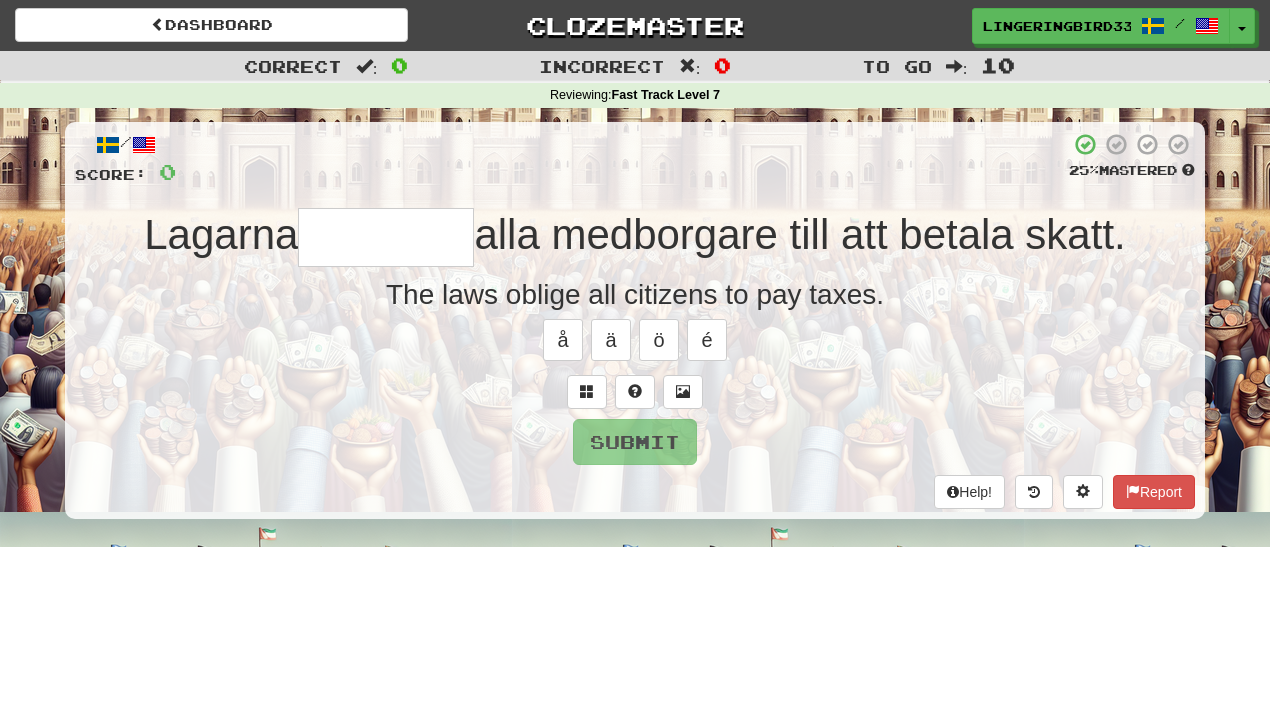 type on "**********" 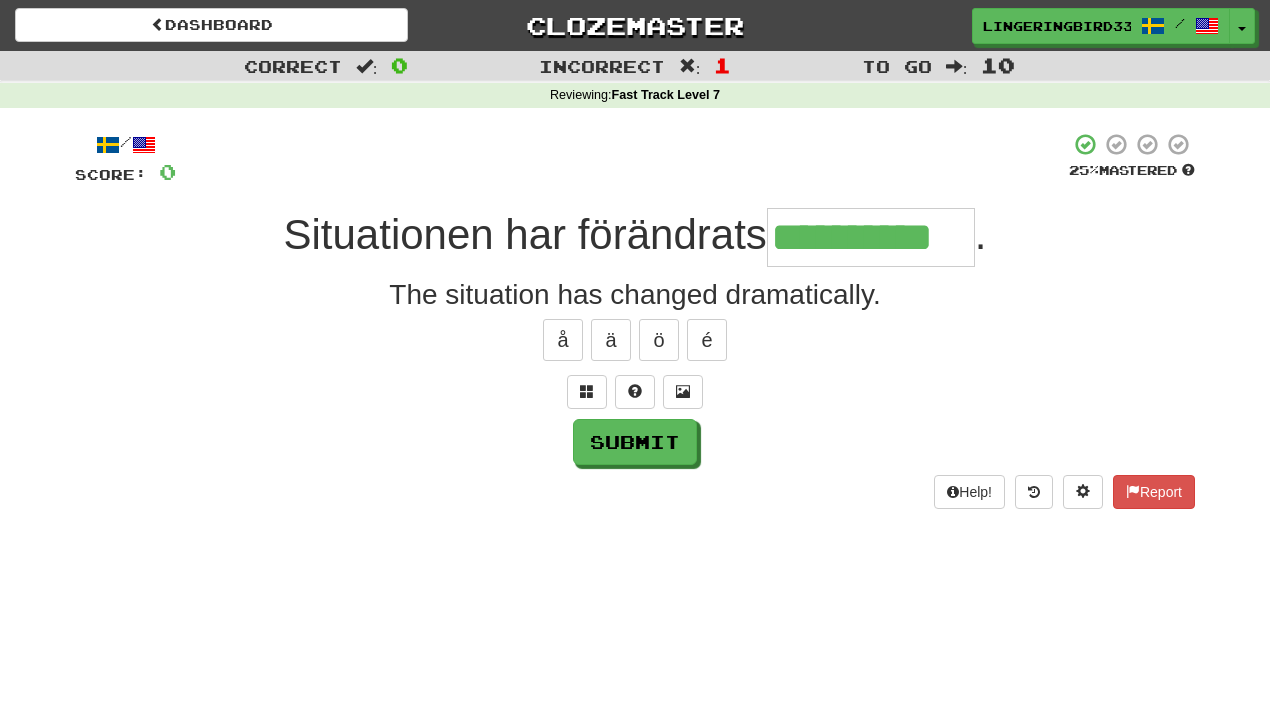 type on "**********" 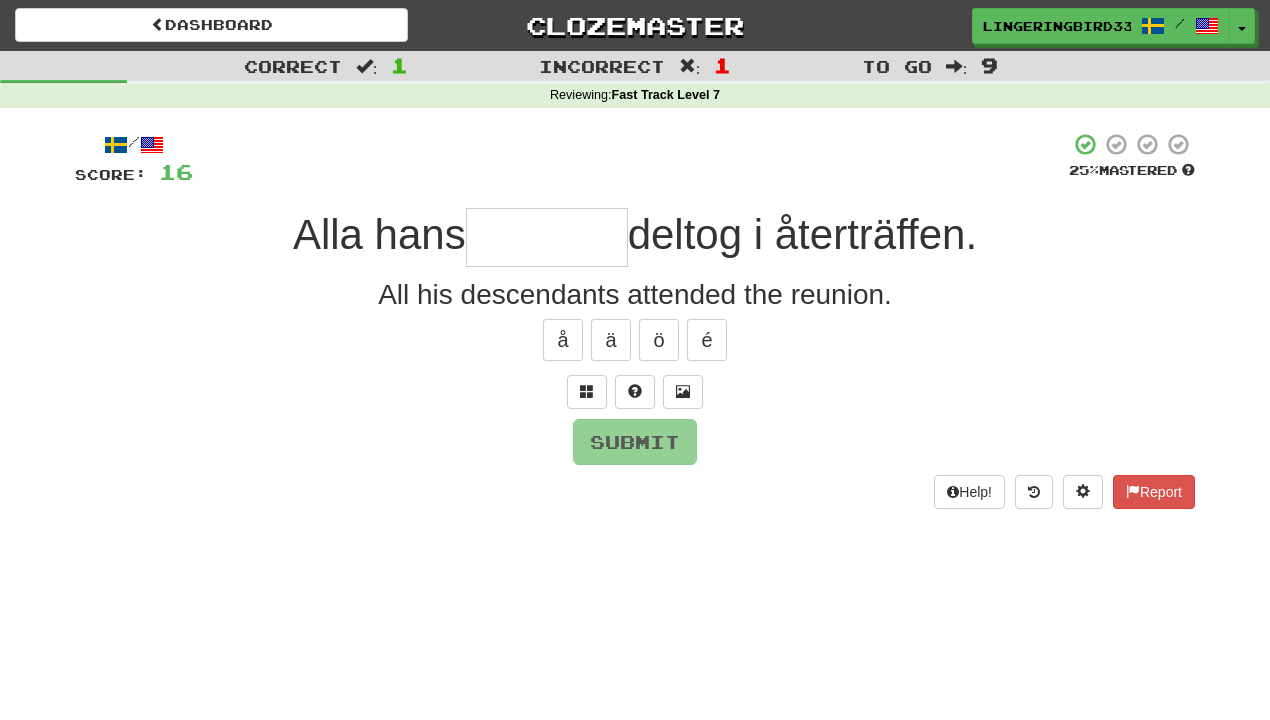 type on "*********" 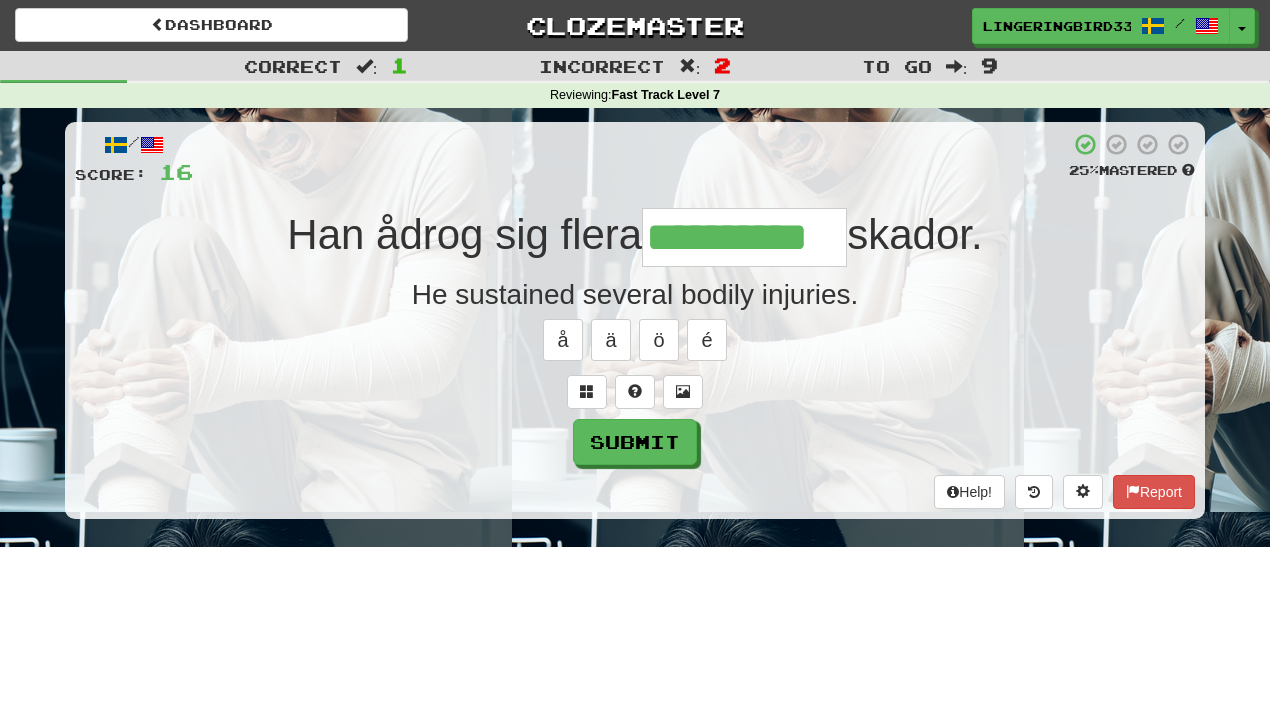 type on "**********" 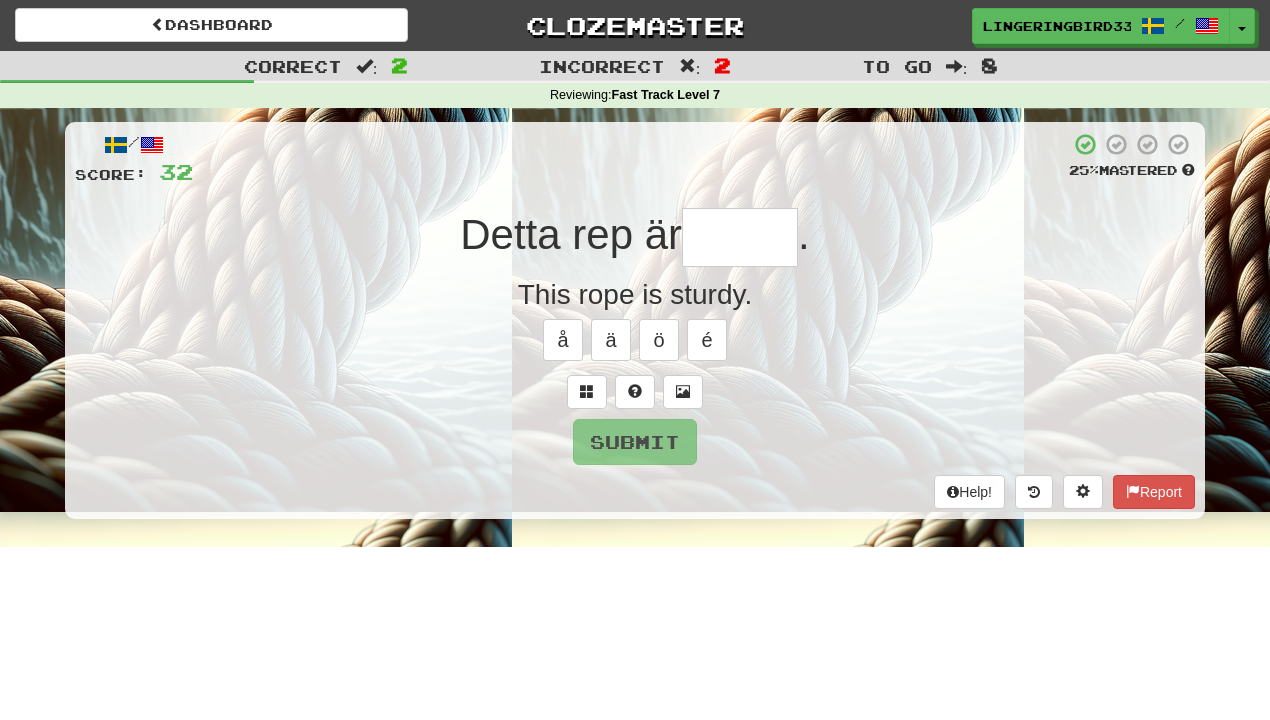 type on "******" 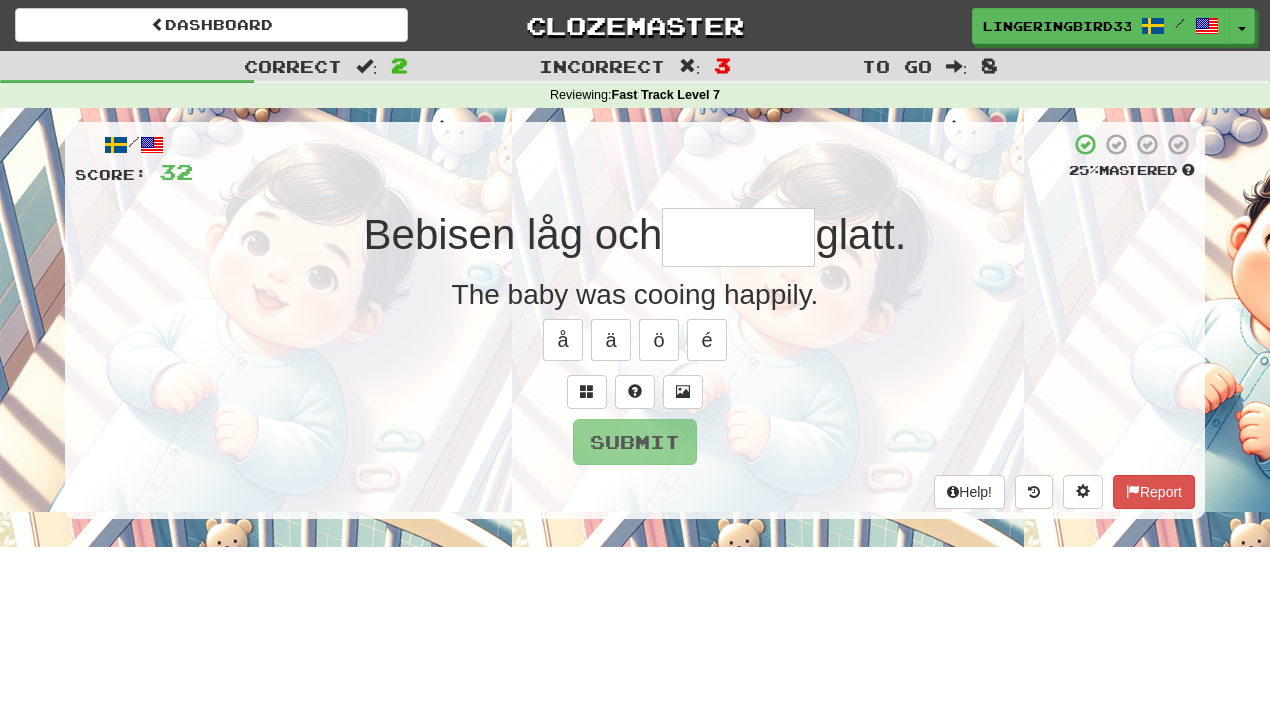 type on "*******" 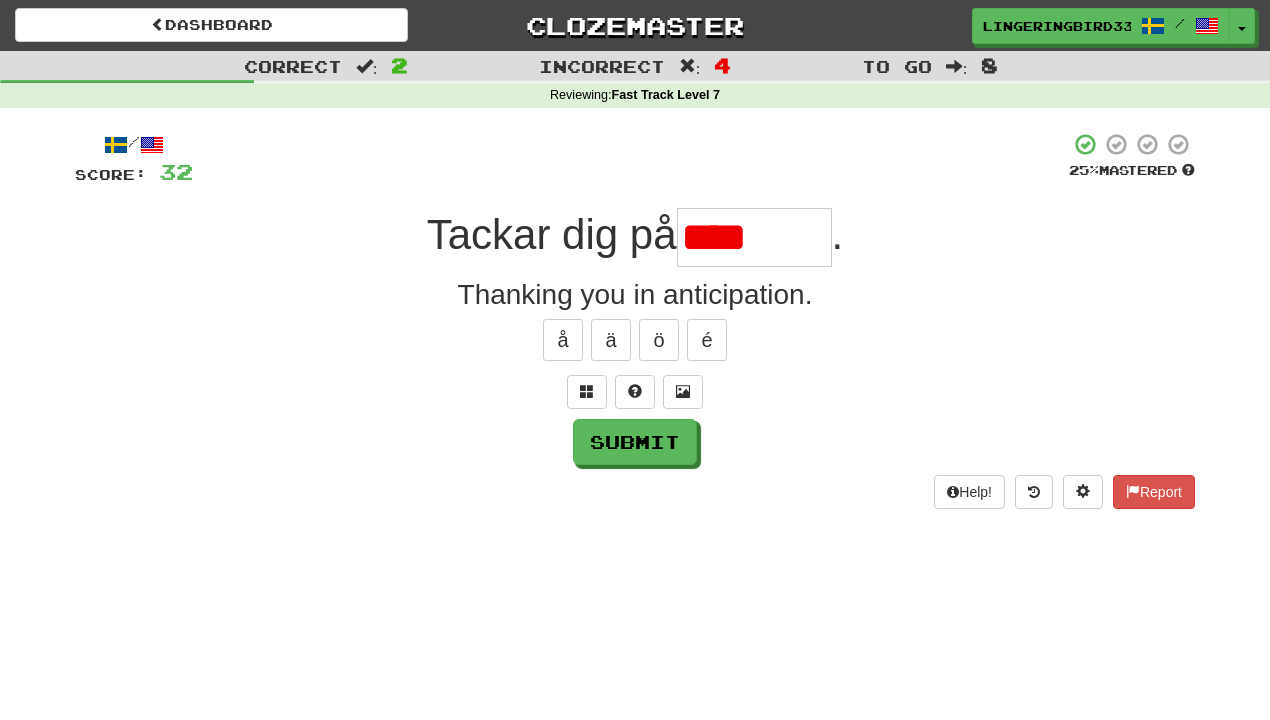 type on "*******" 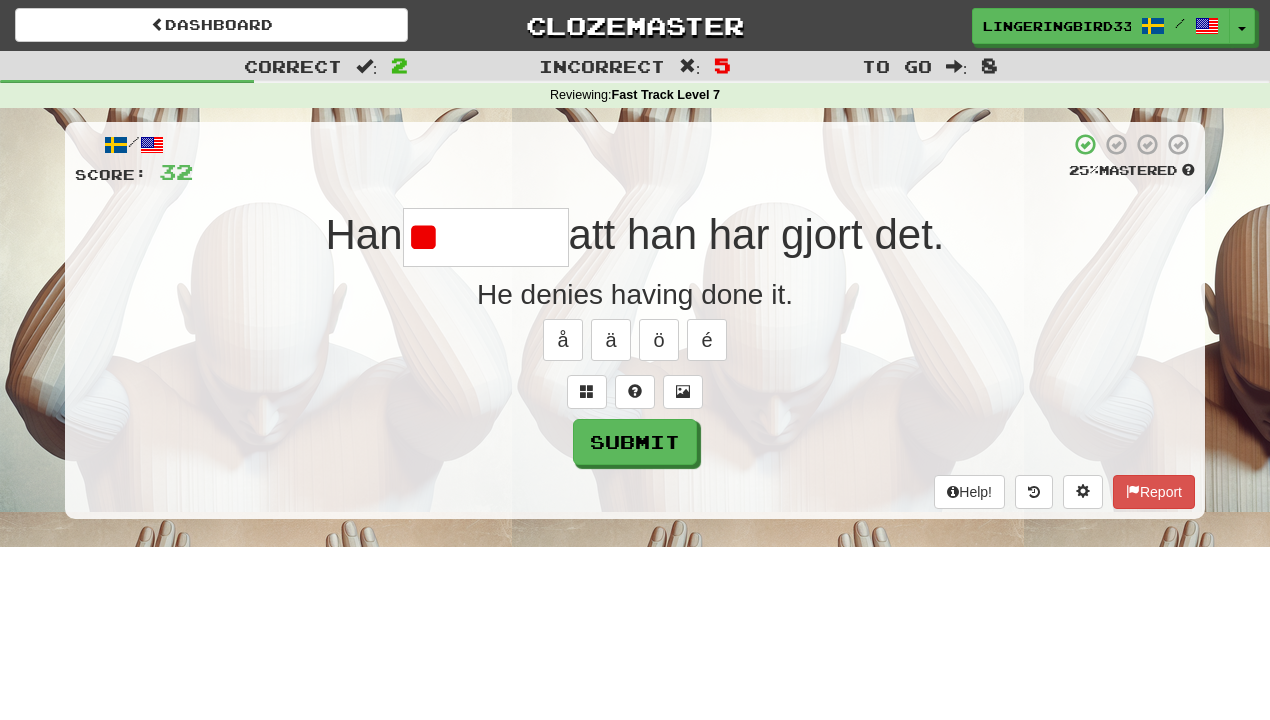 type on "*" 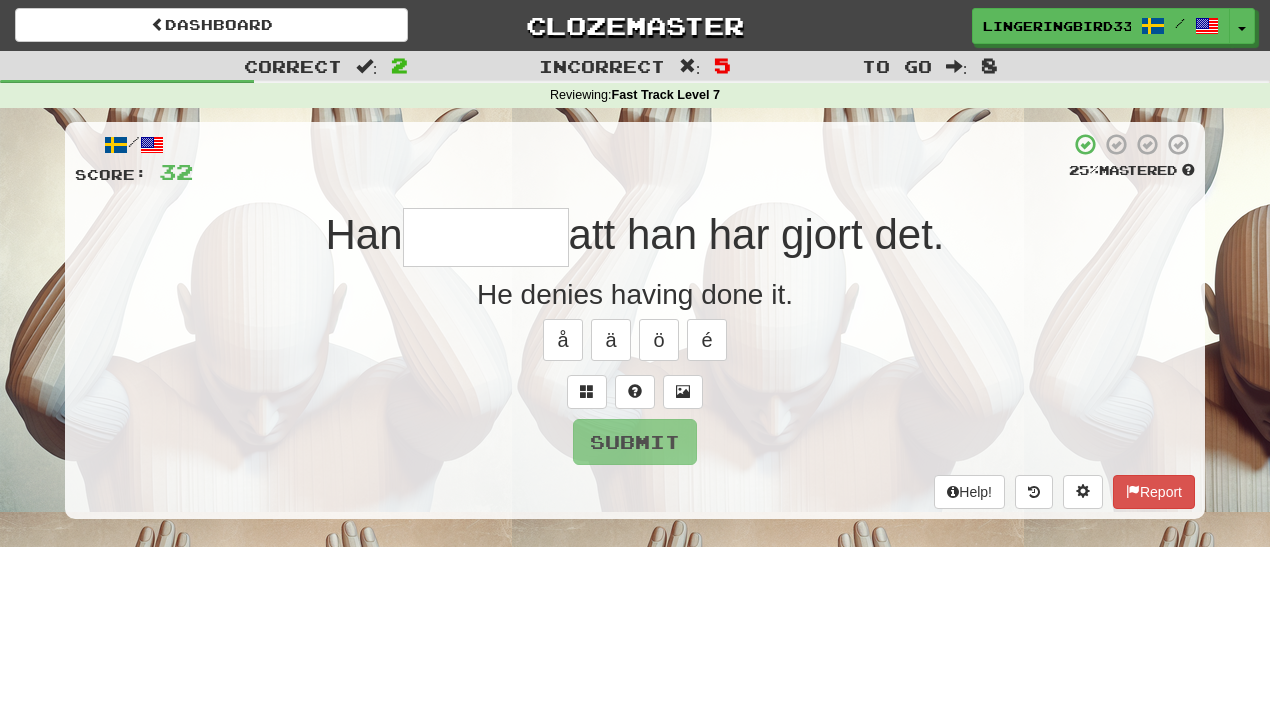 type on "********" 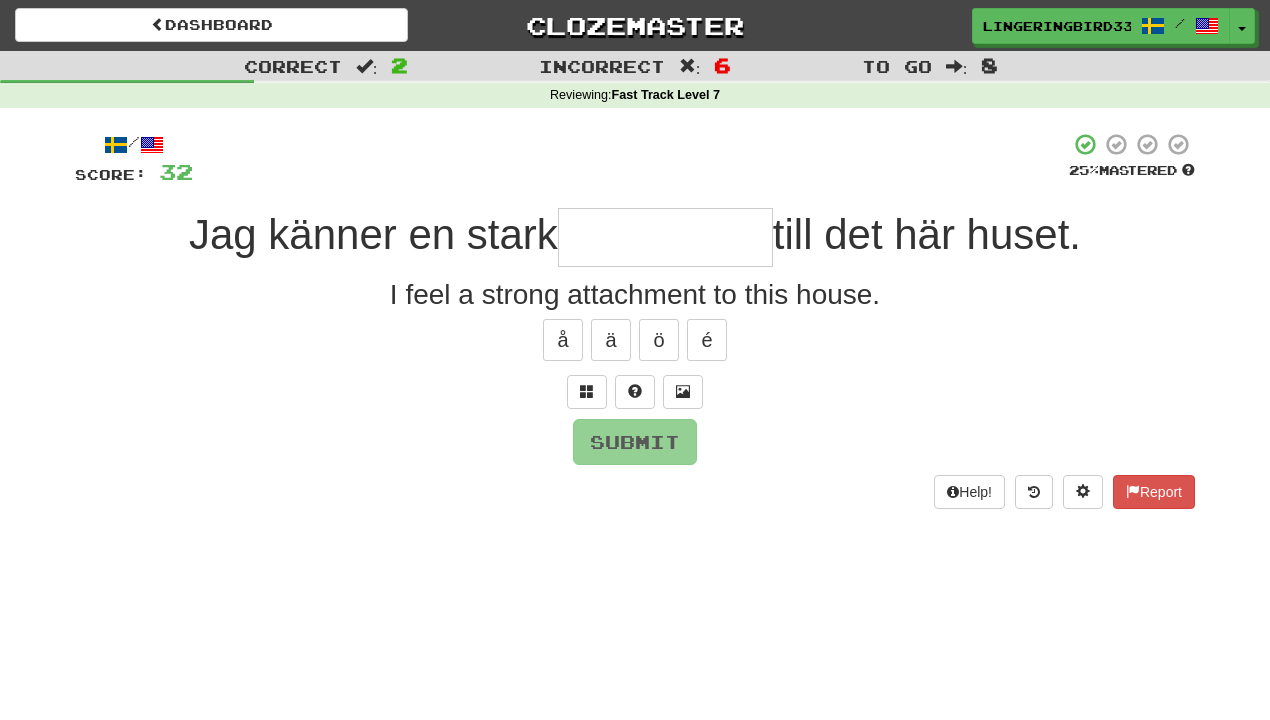type on "**********" 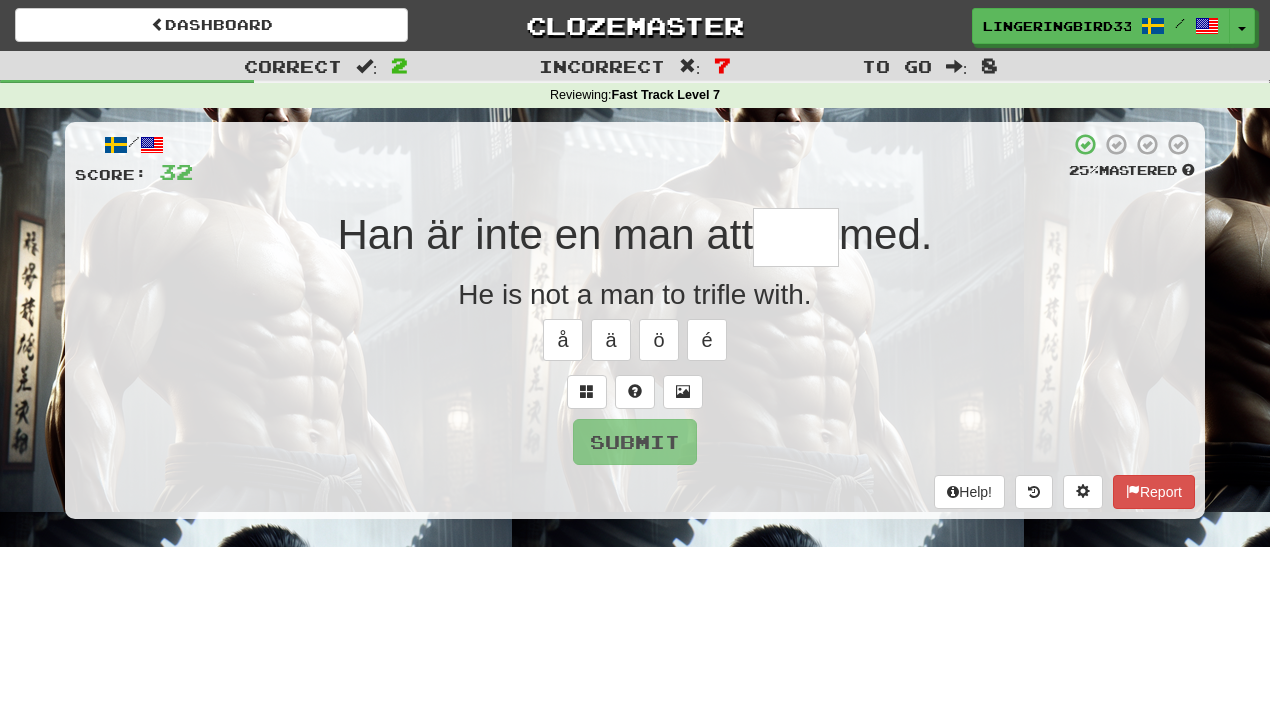 type on "****" 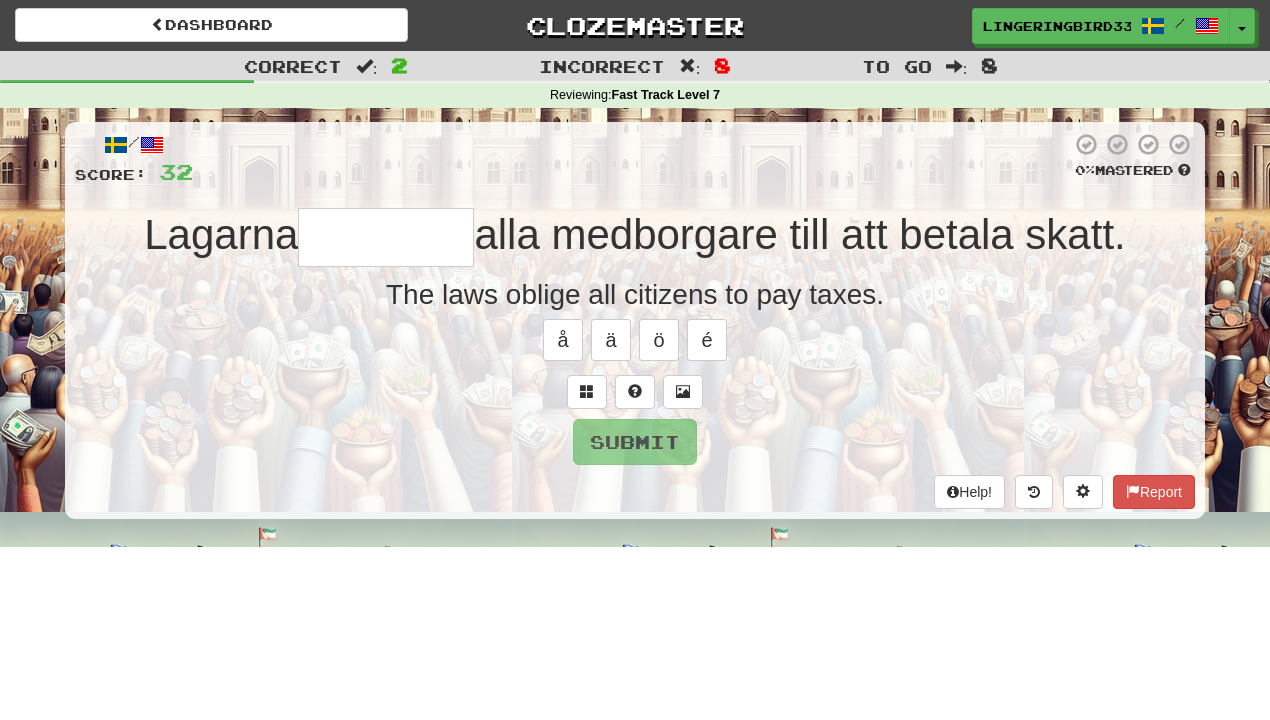 type on "**********" 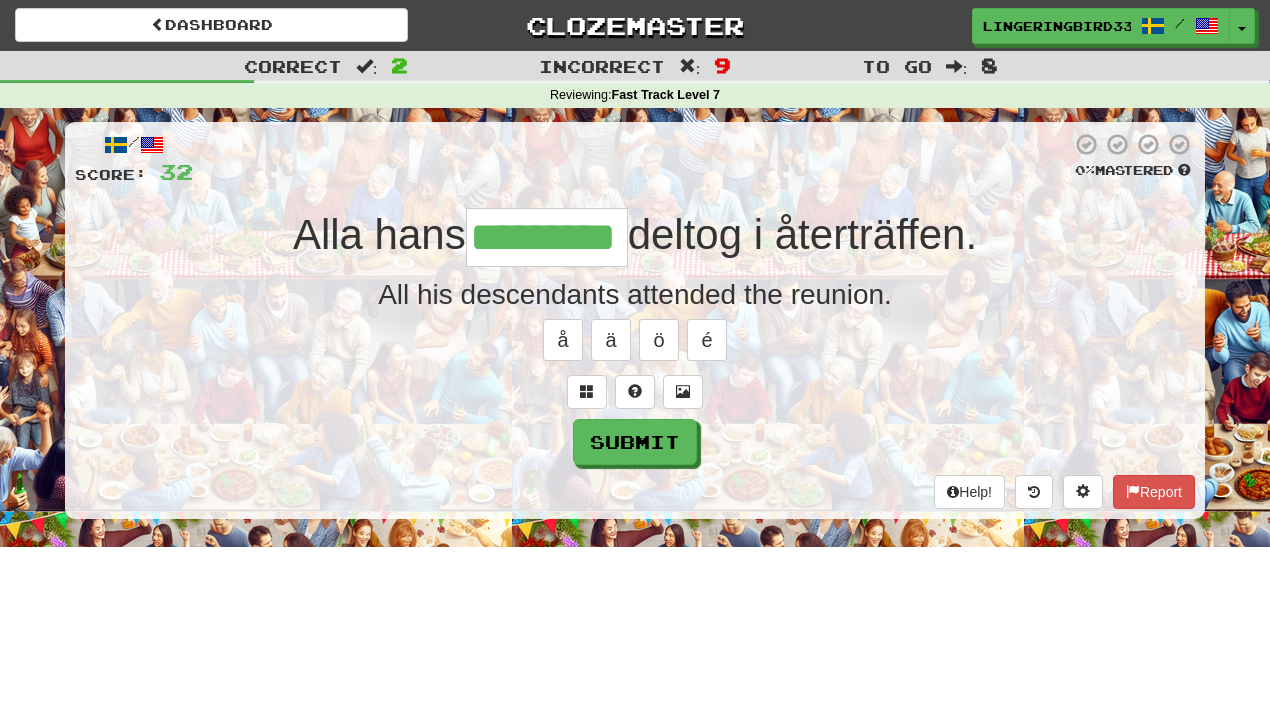 type on "*********" 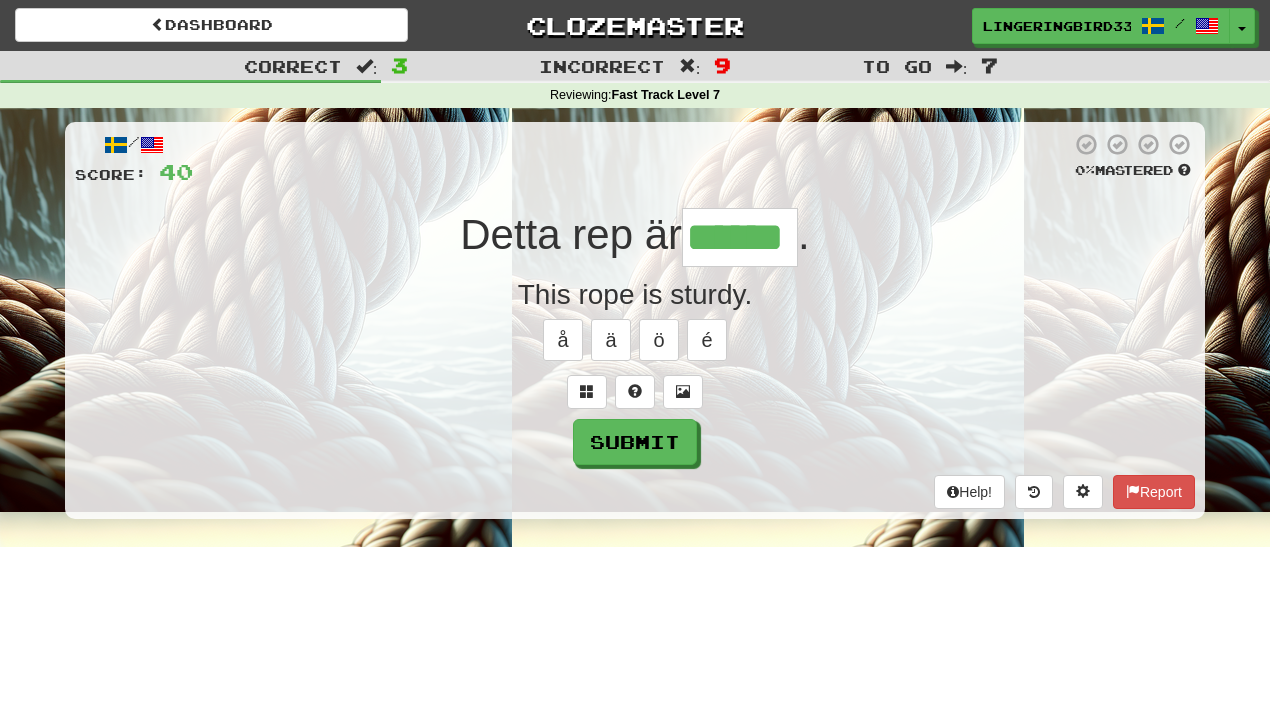 type on "******" 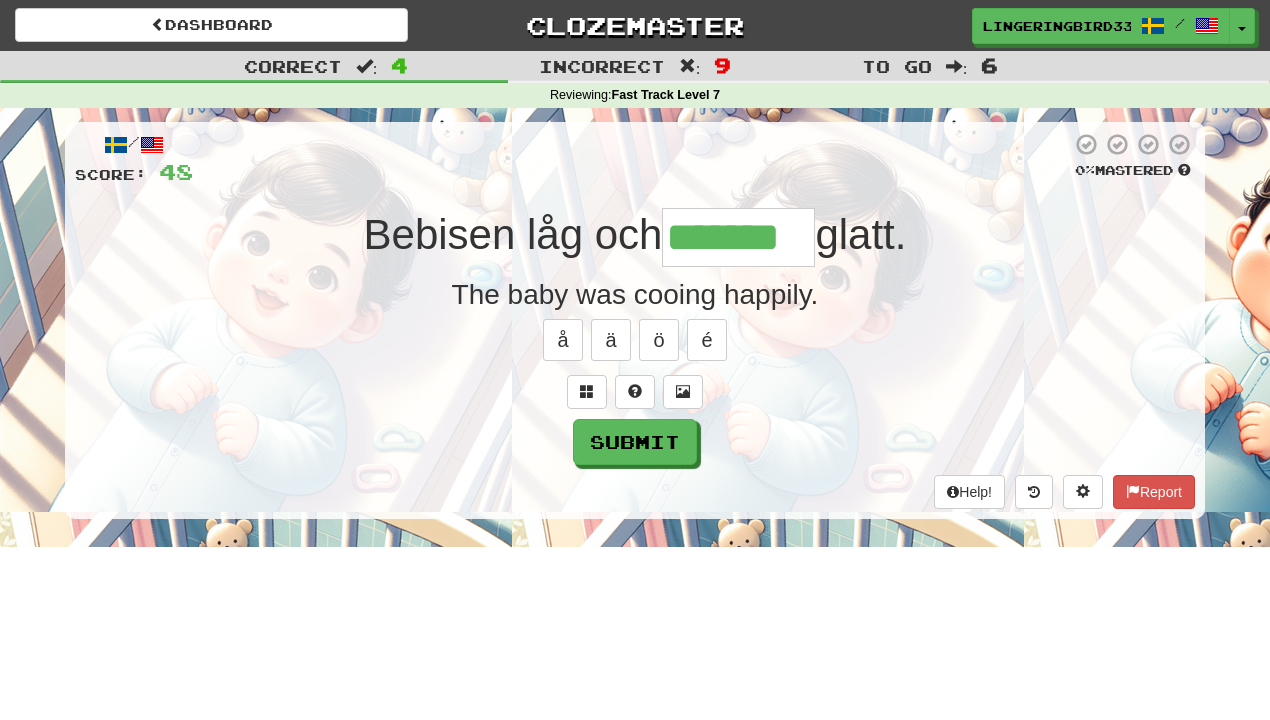 type on "*******" 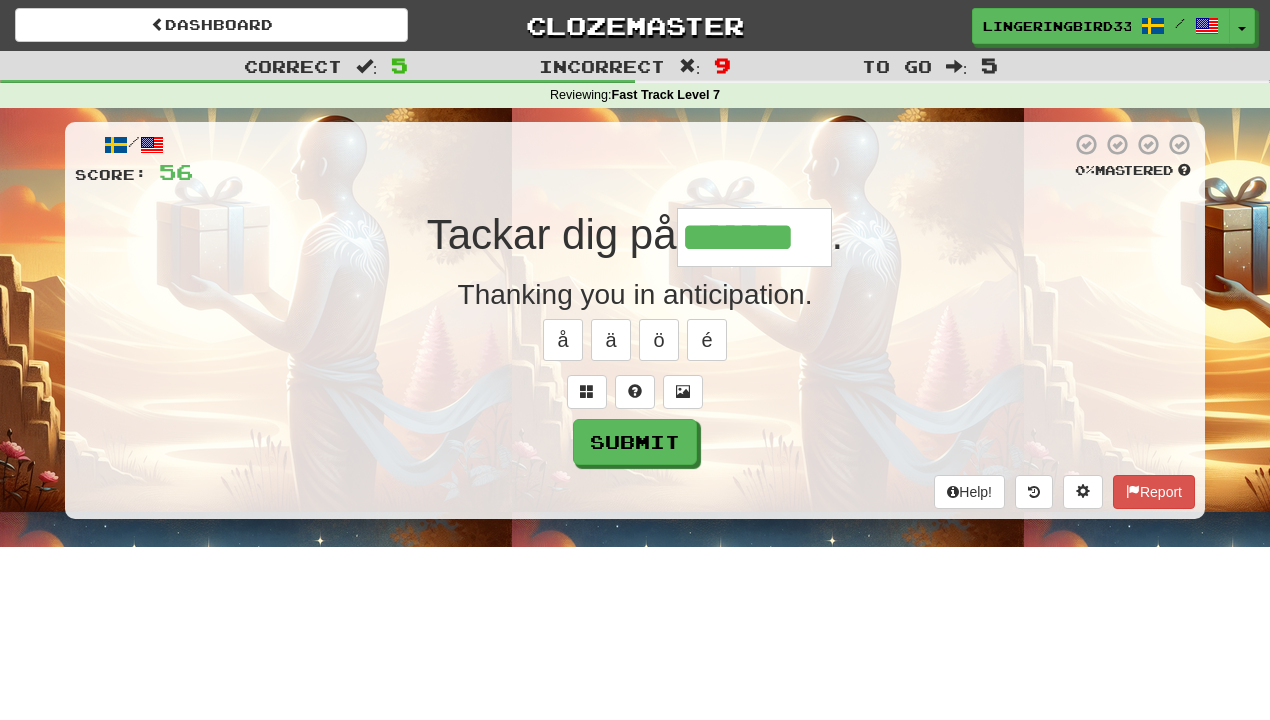 type on "*******" 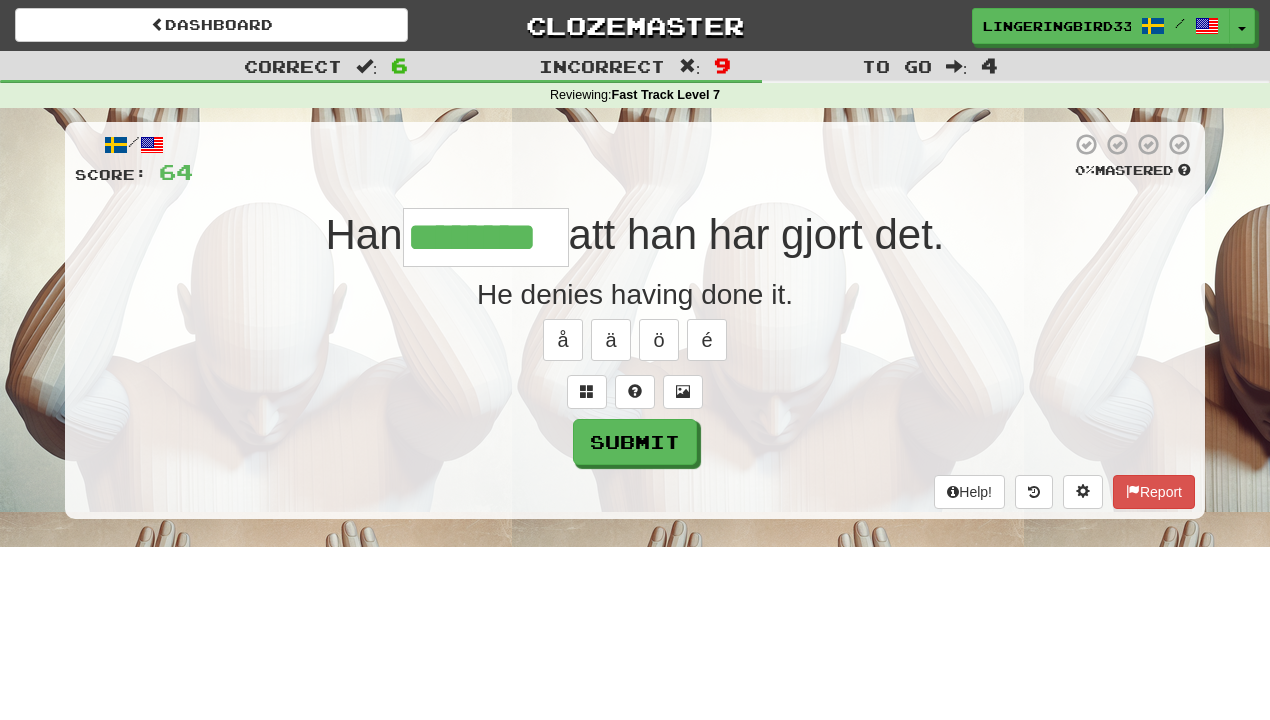 type on "********" 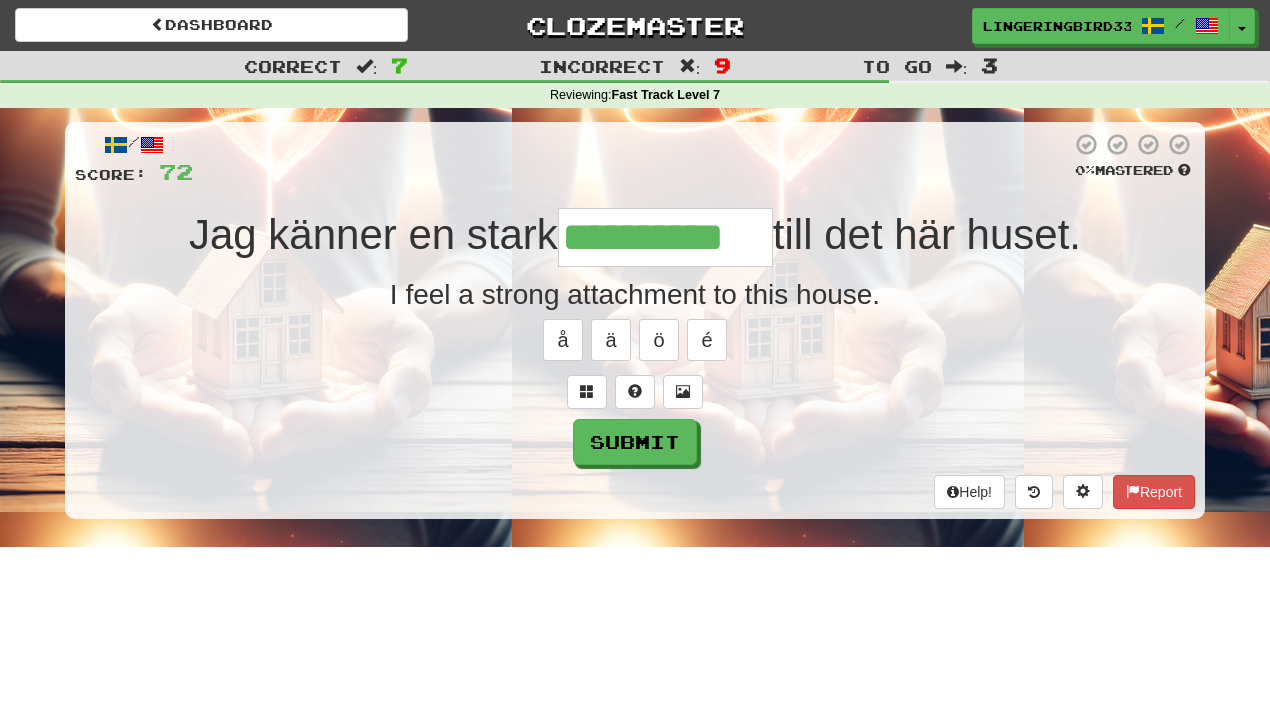 type on "**********" 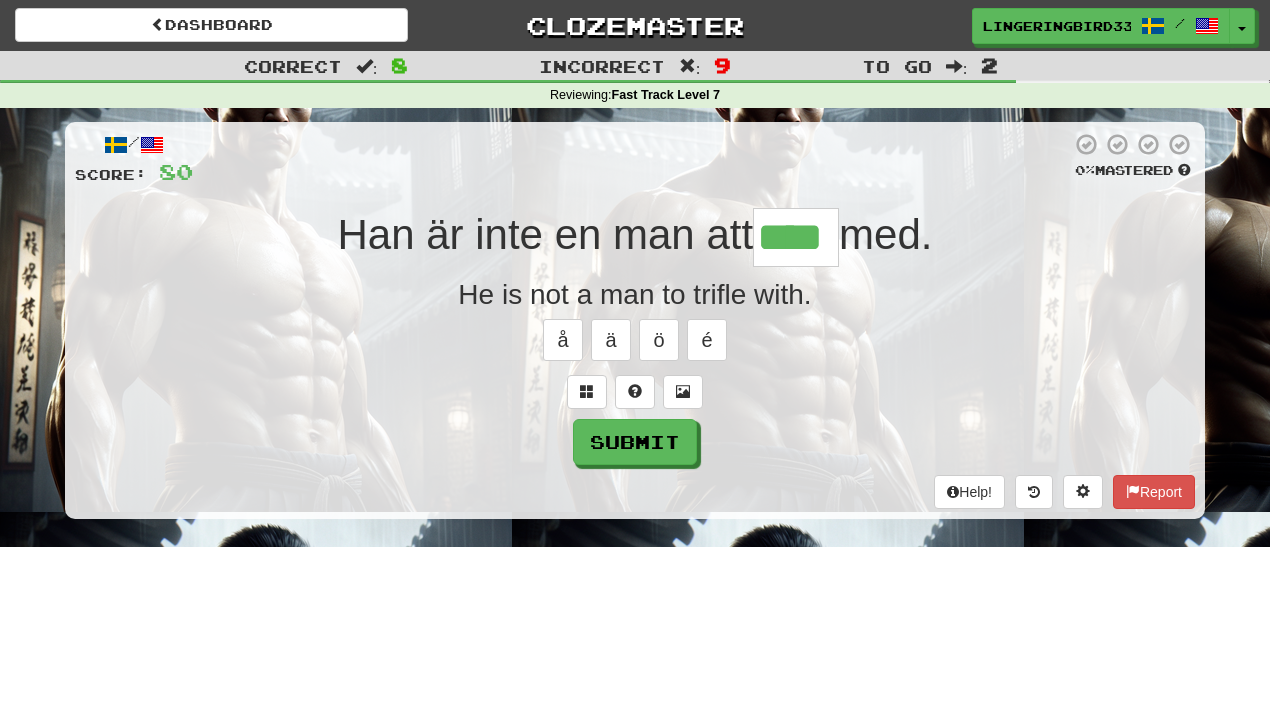 type on "****" 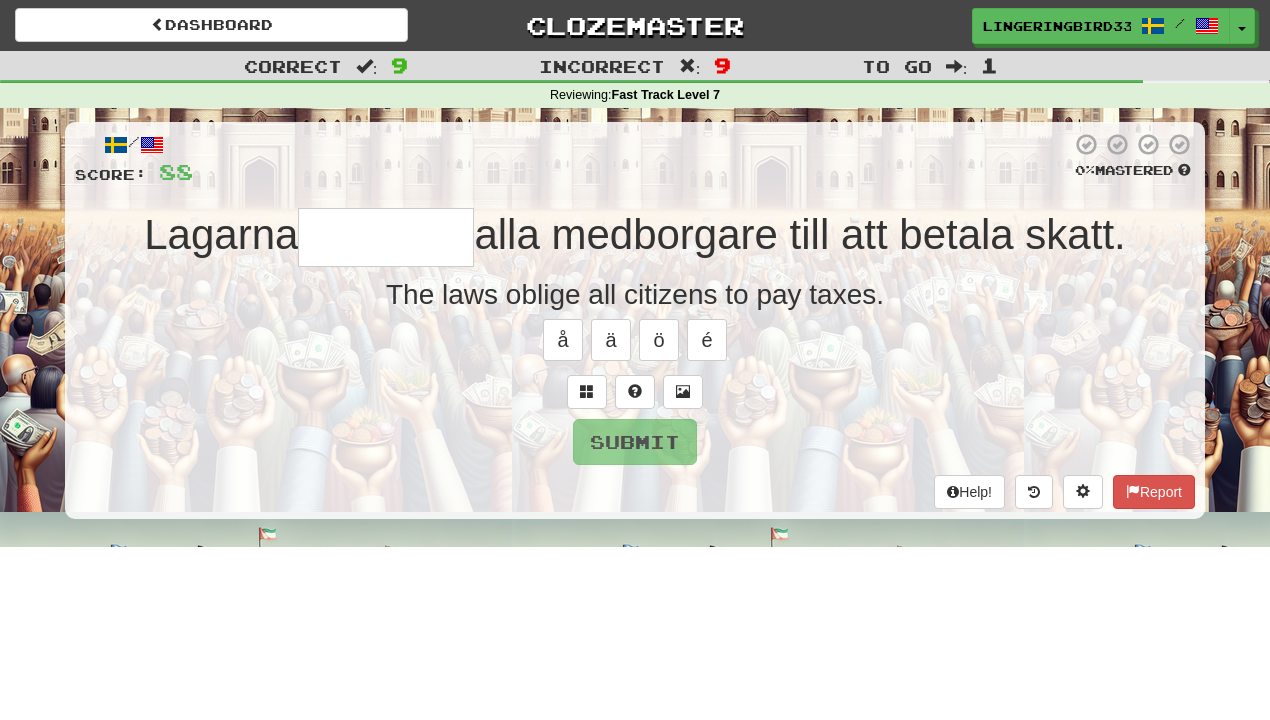 type on "**********" 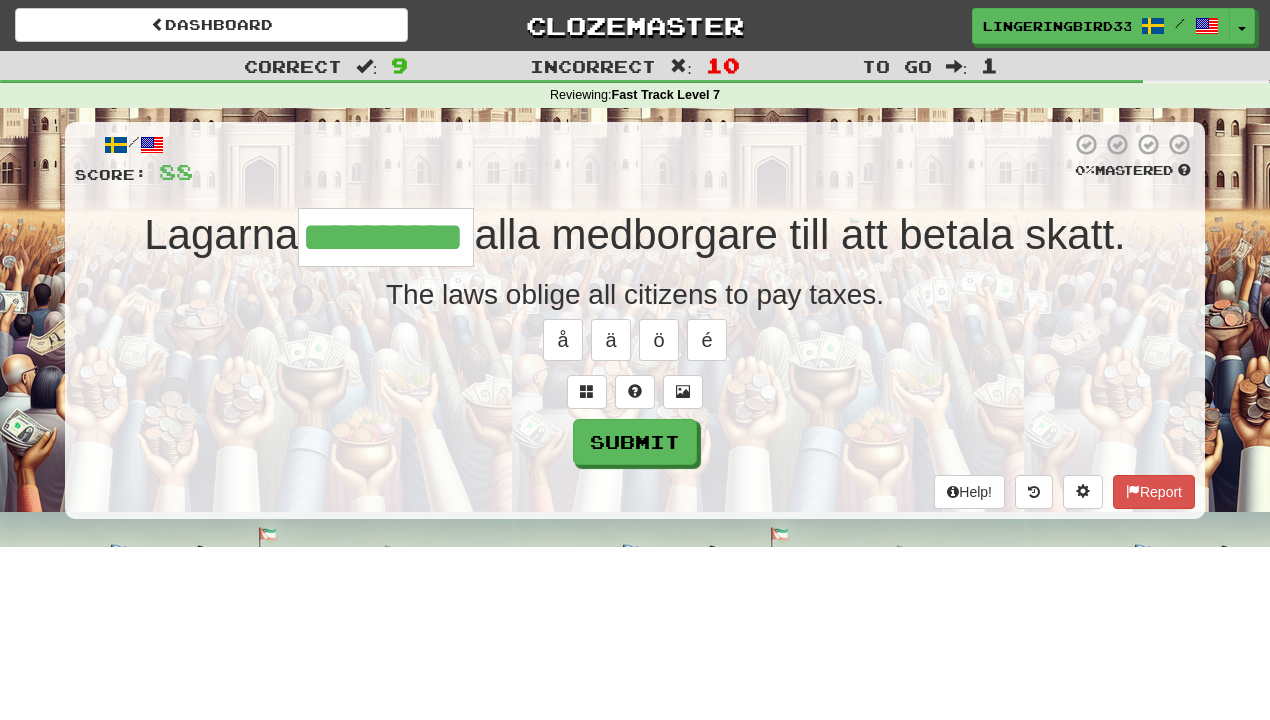 type on "**********" 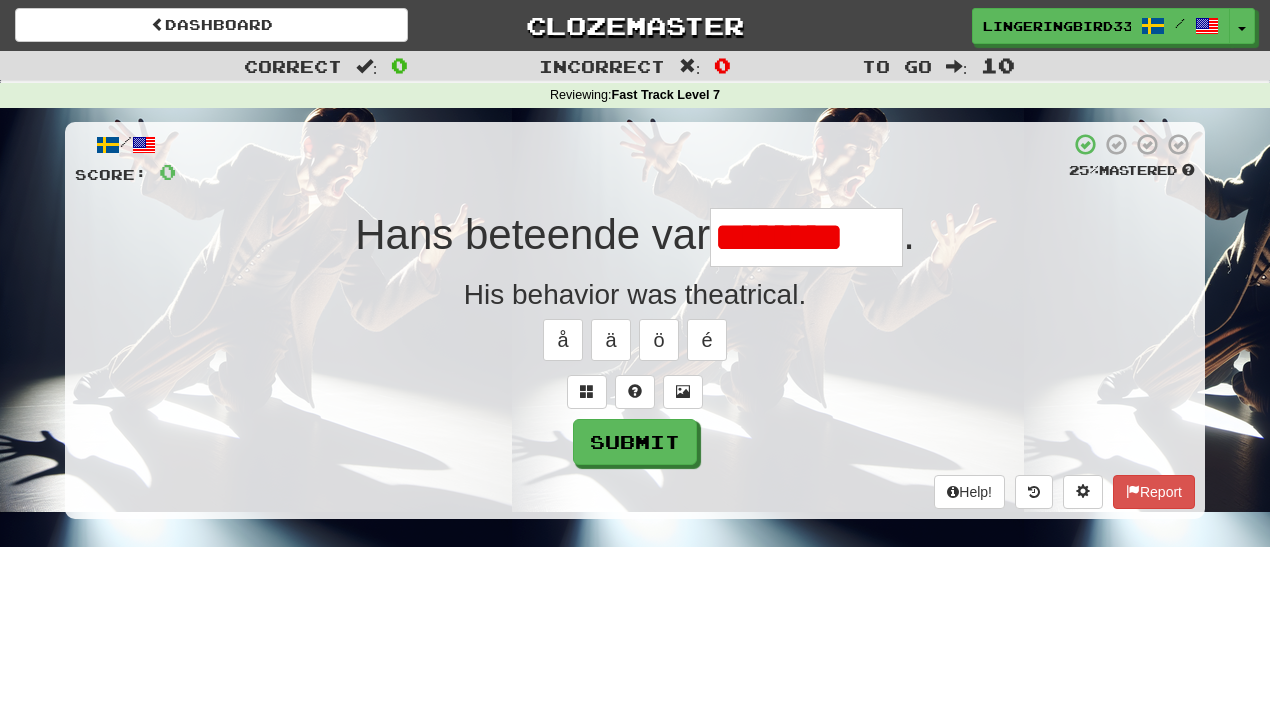 type on "**********" 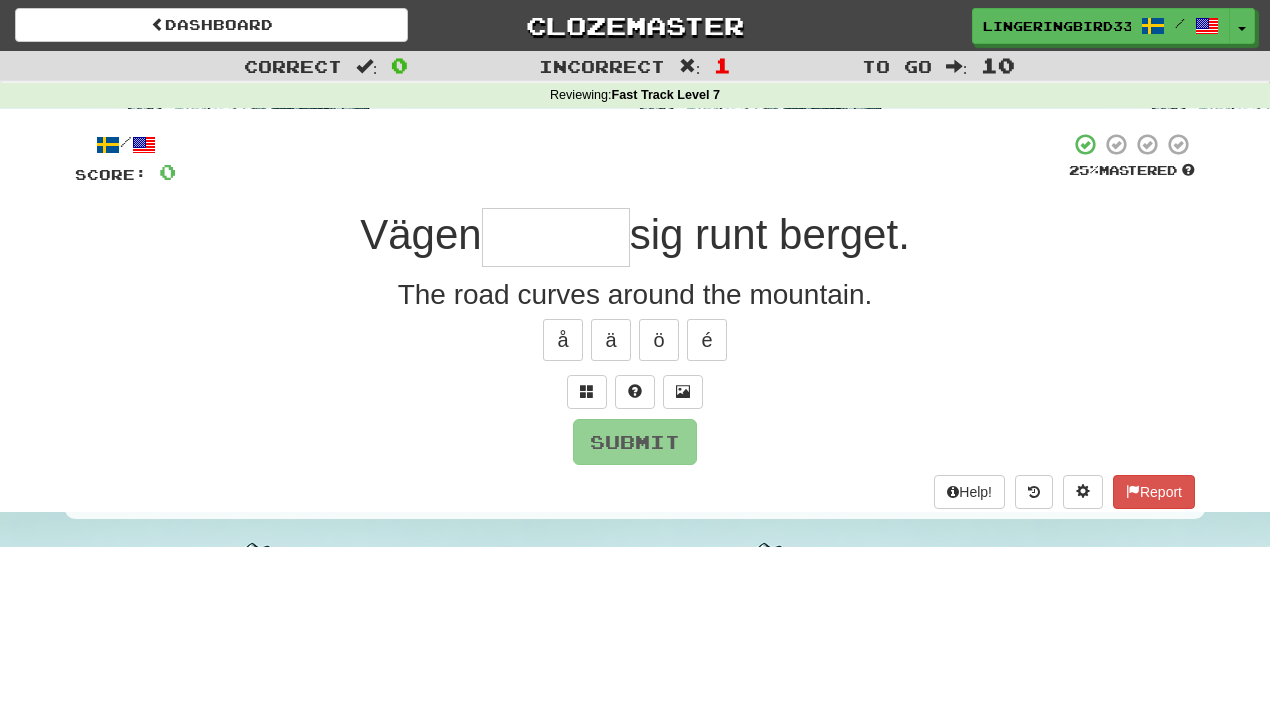 type on "********" 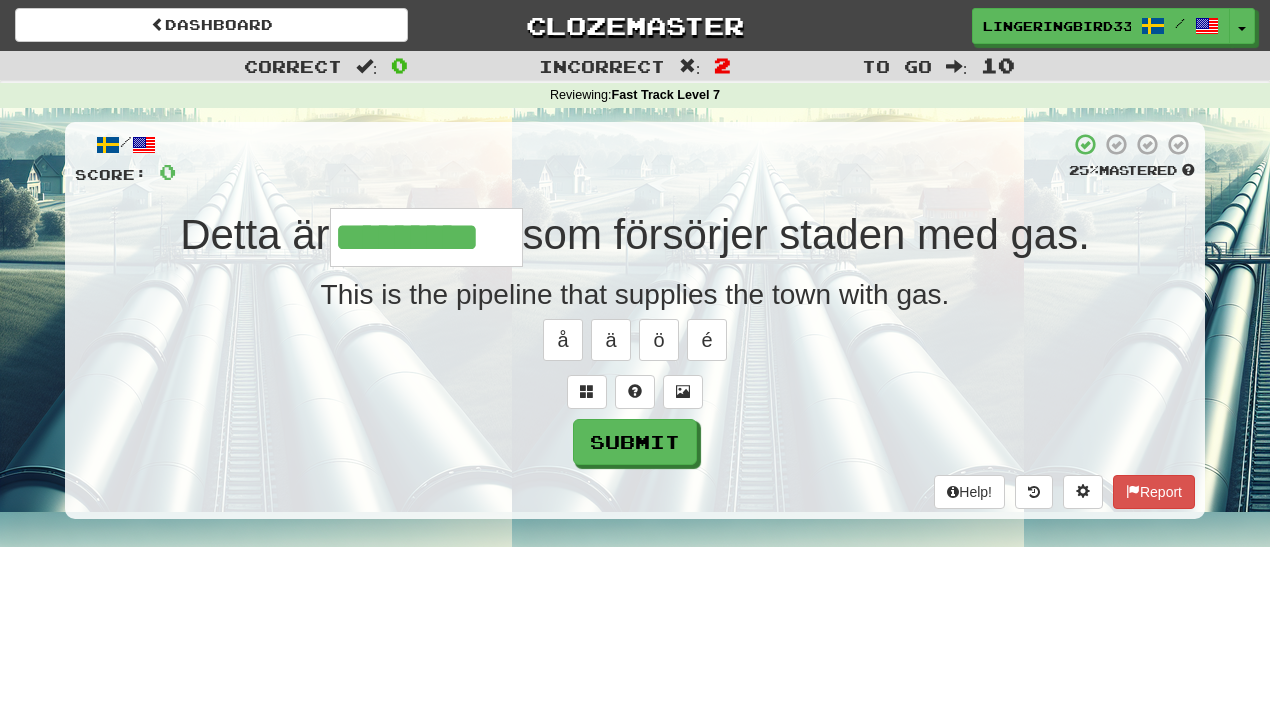 type on "*********" 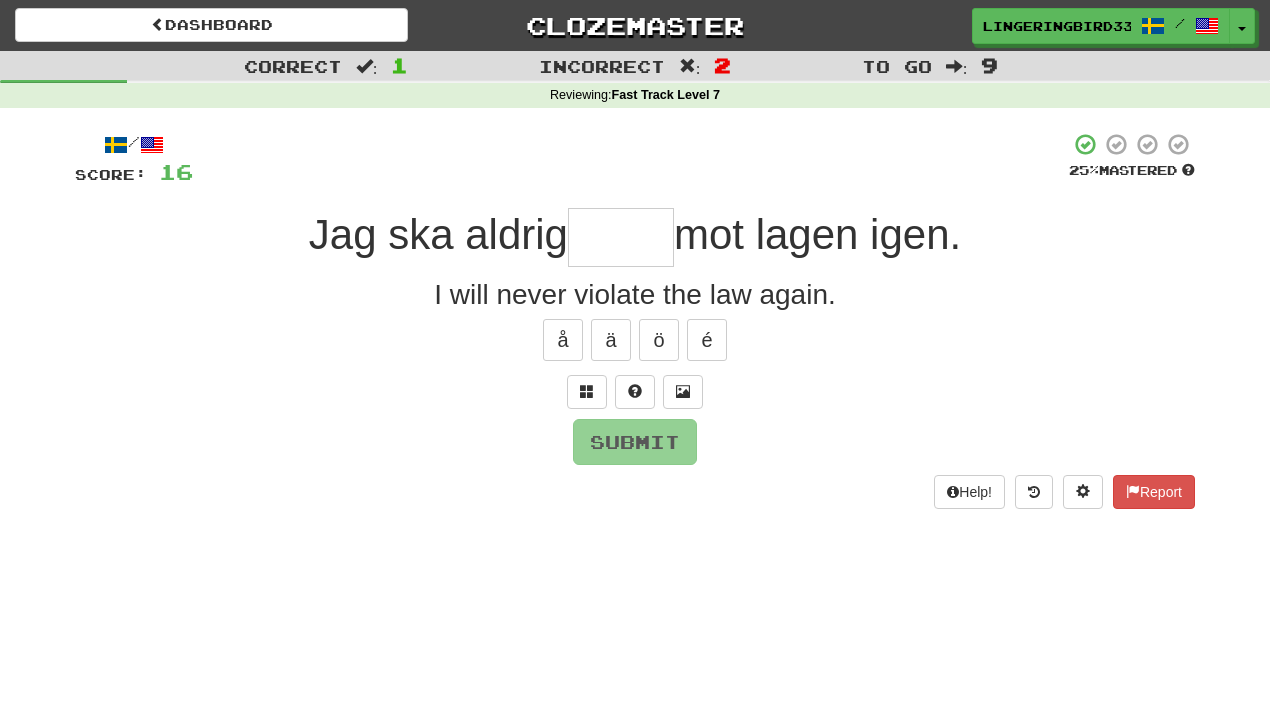 type on "*****" 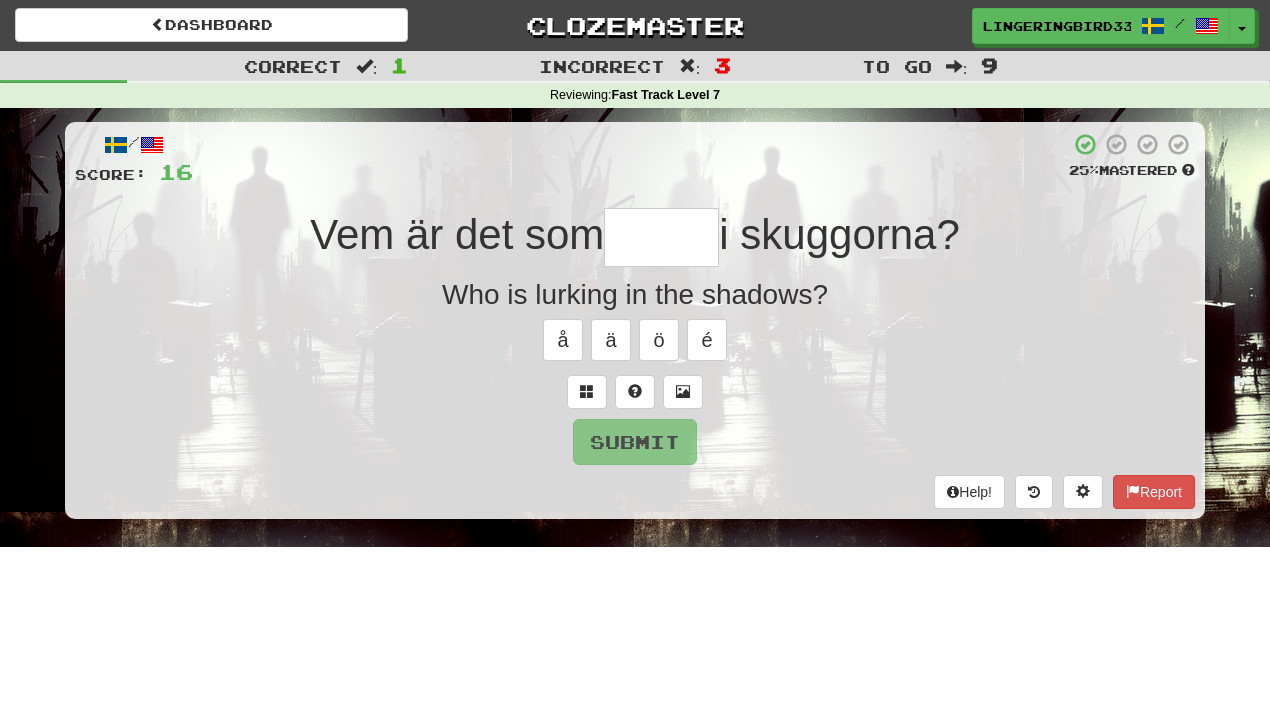 type on "******" 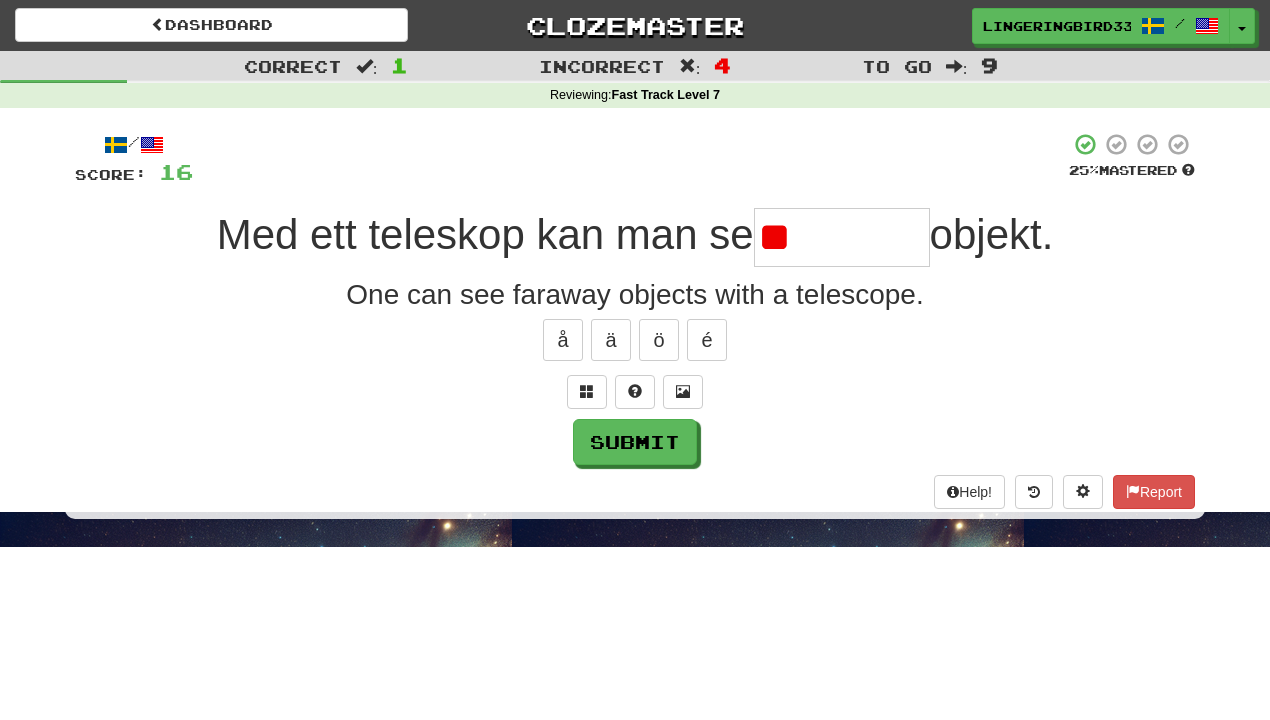 type on "*" 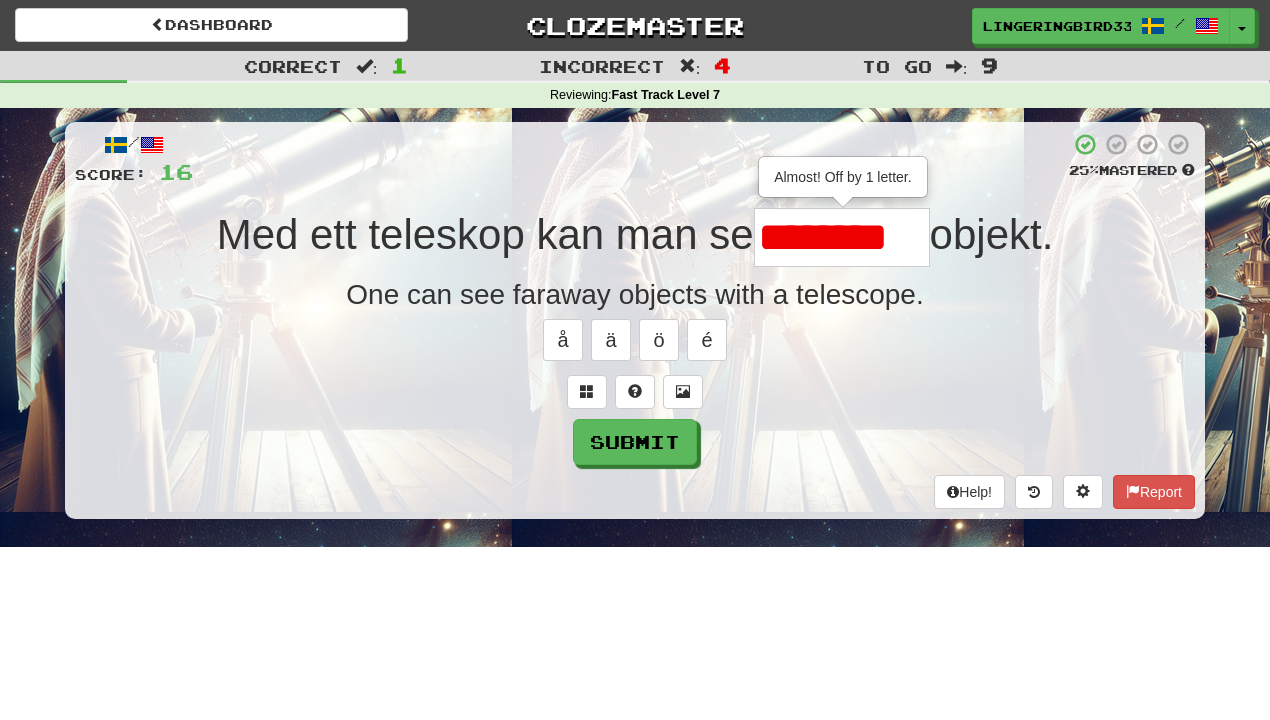 type on "********" 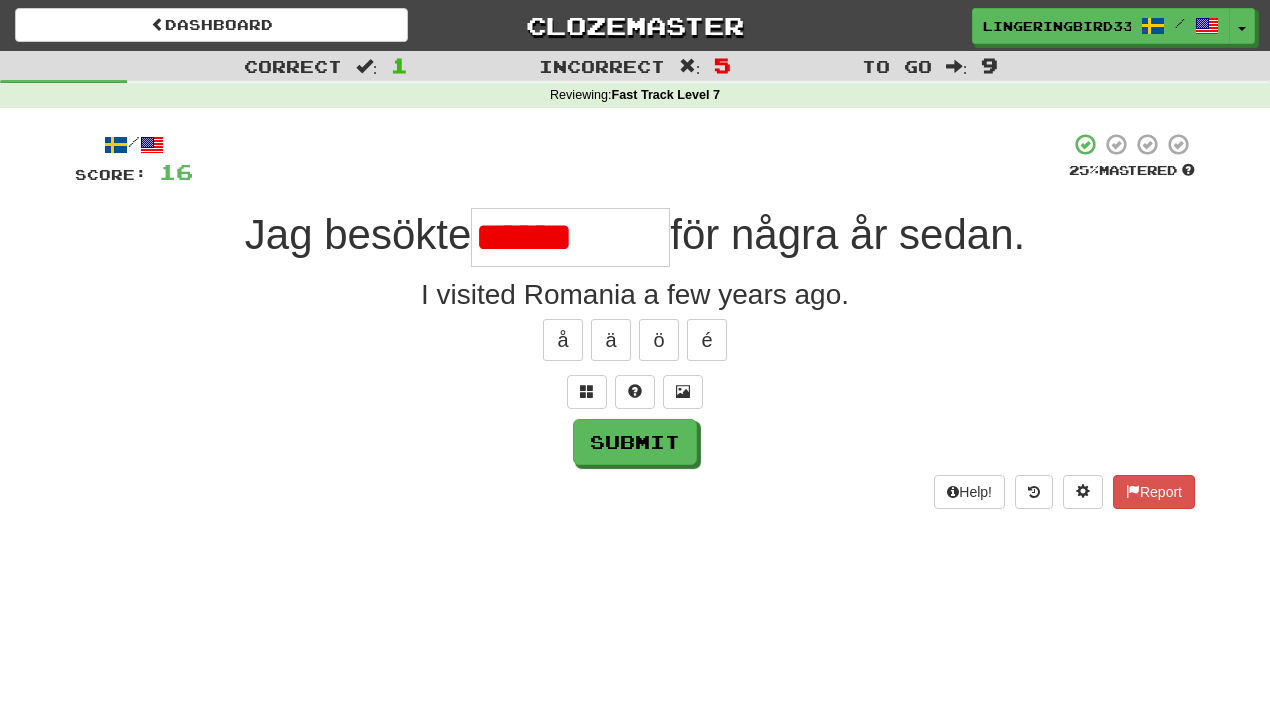 type on "********" 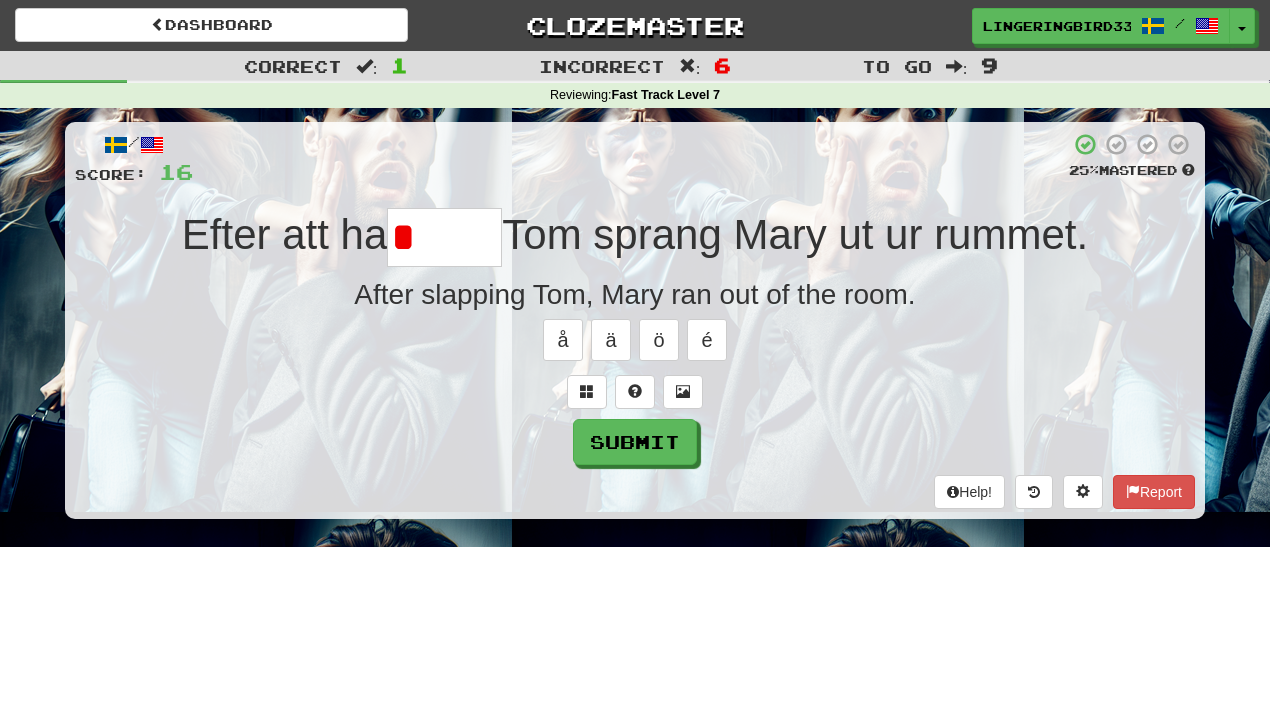 type on "*******" 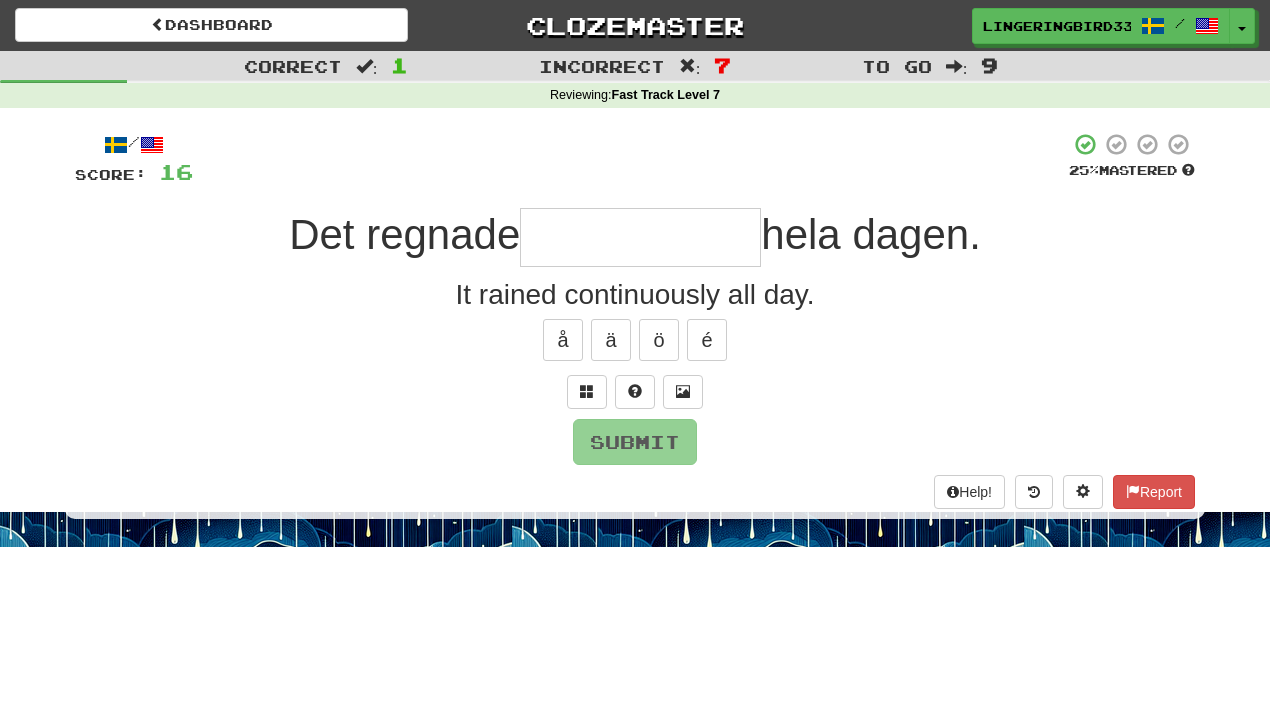 type on "**********" 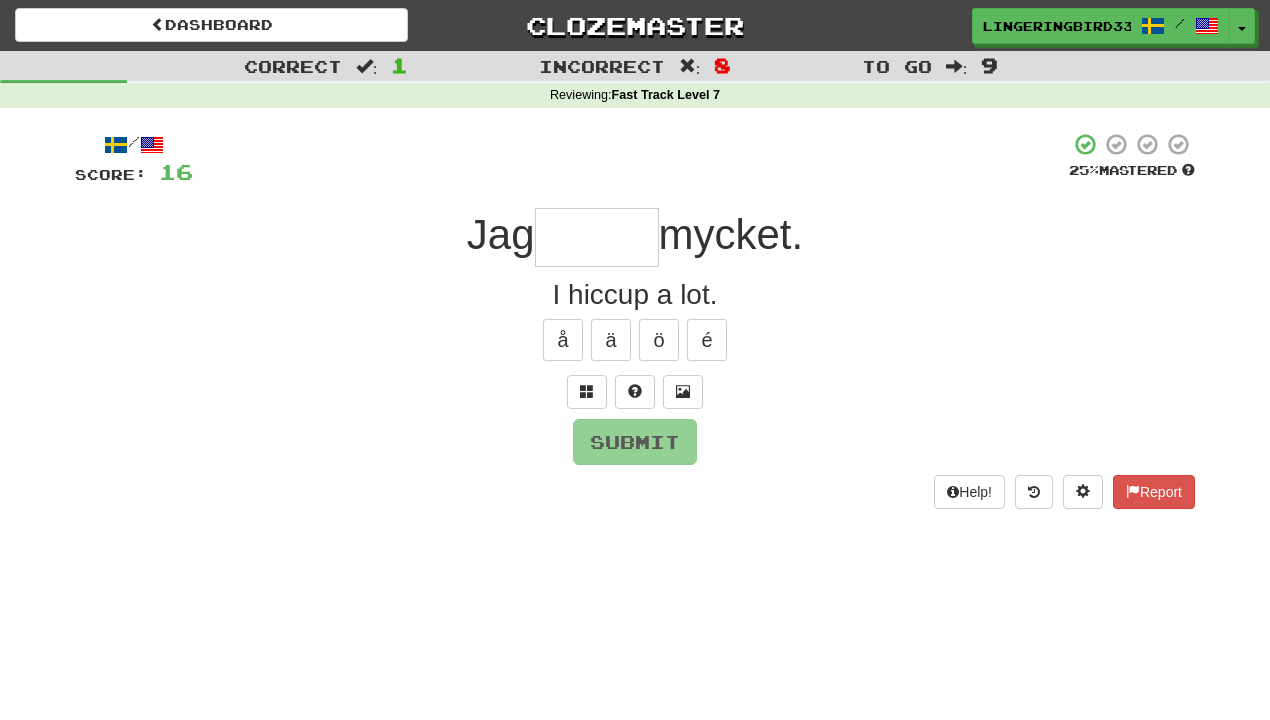 type on "******" 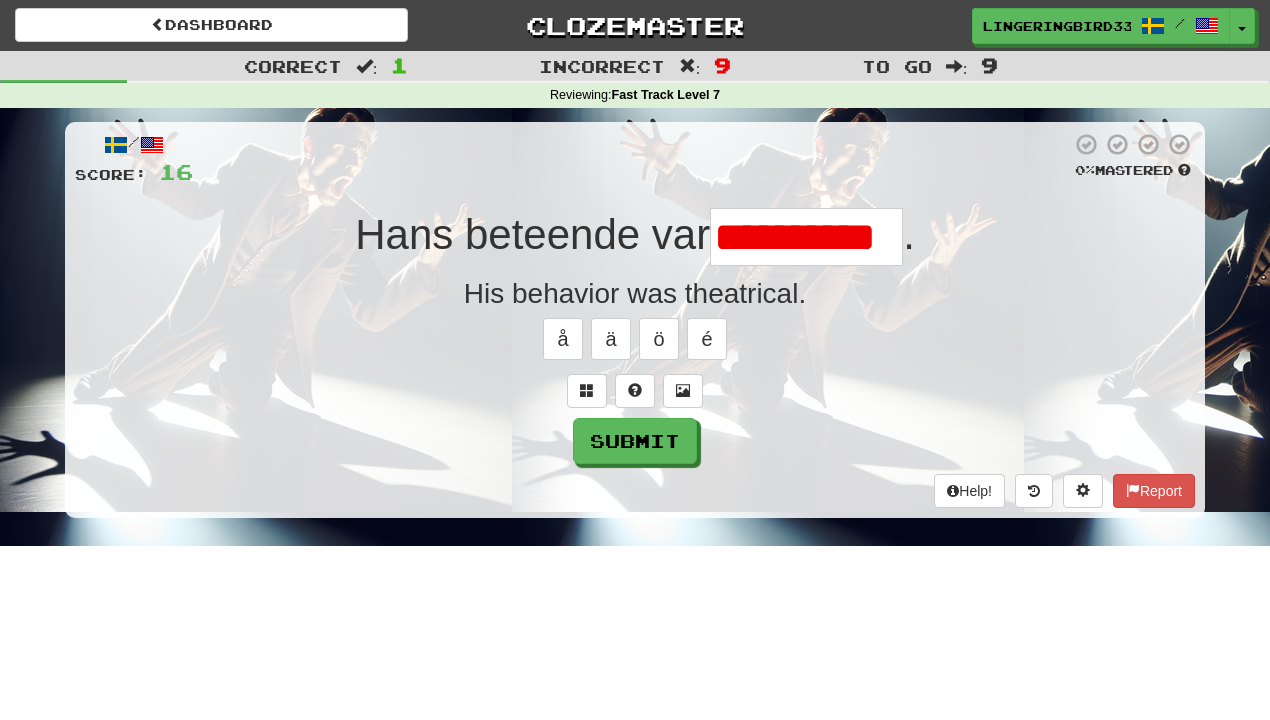scroll, scrollTop: 0, scrollLeft: 0, axis: both 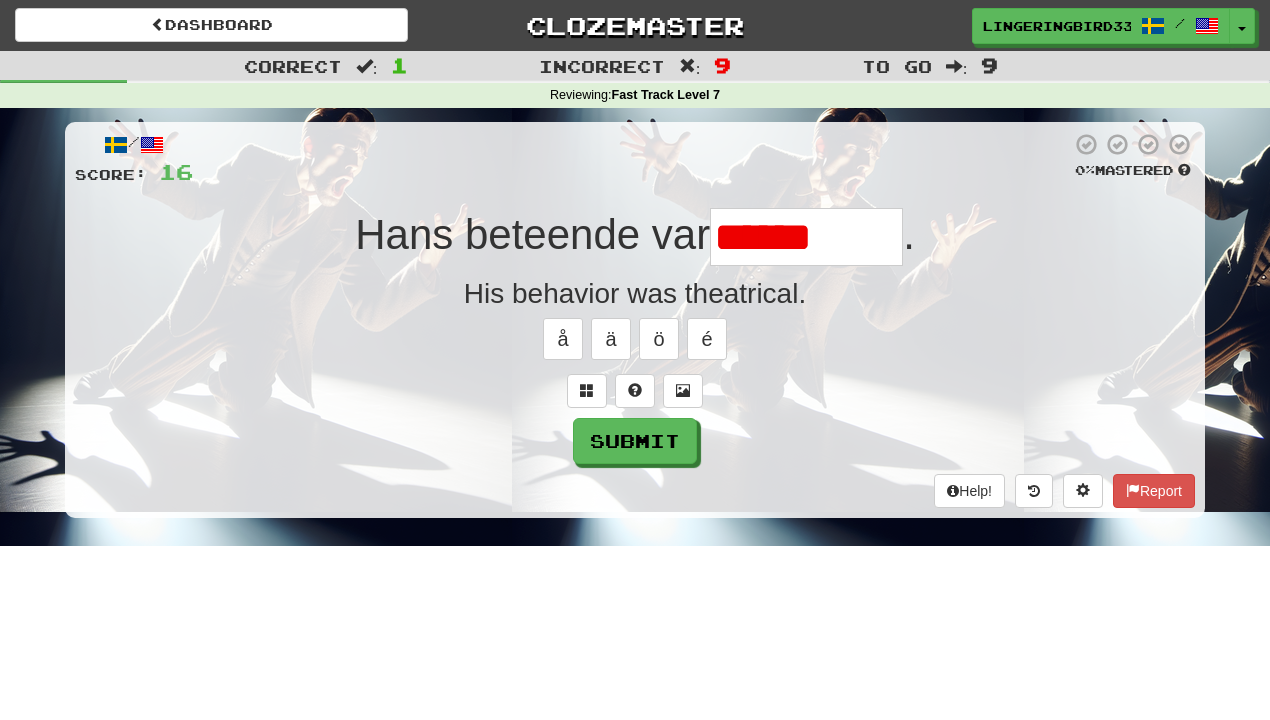 type on "**********" 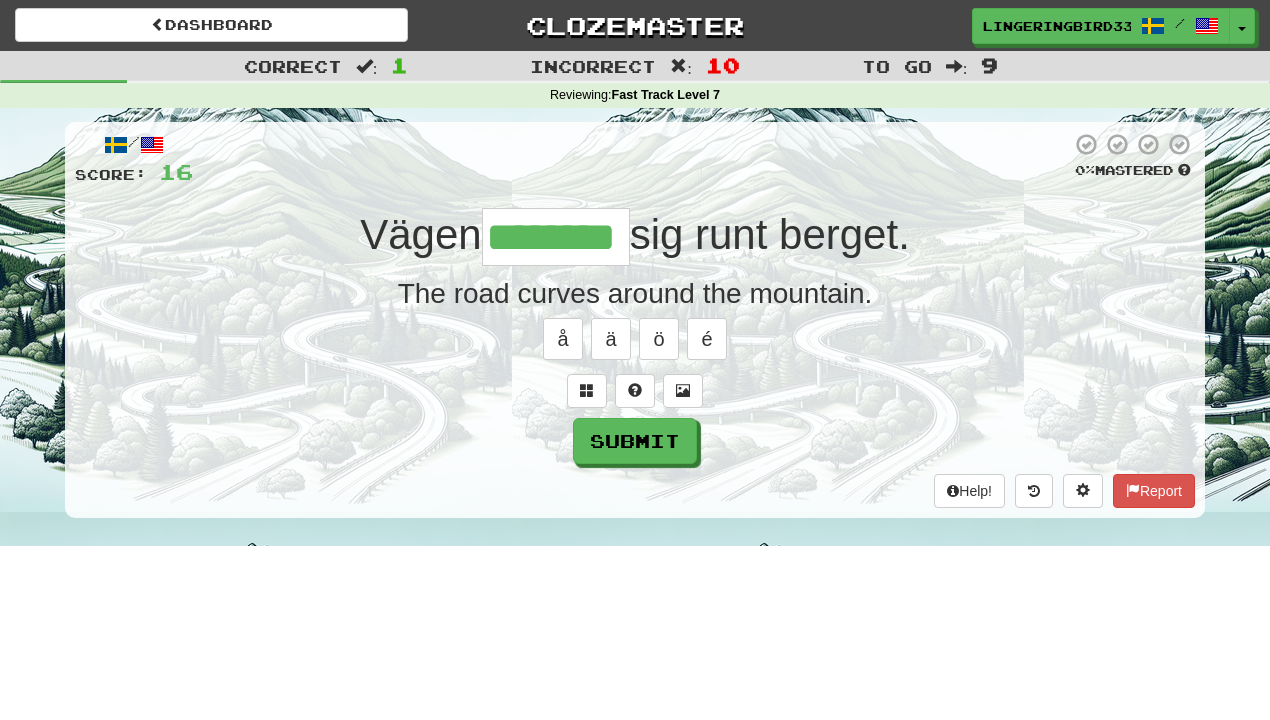 type on "********" 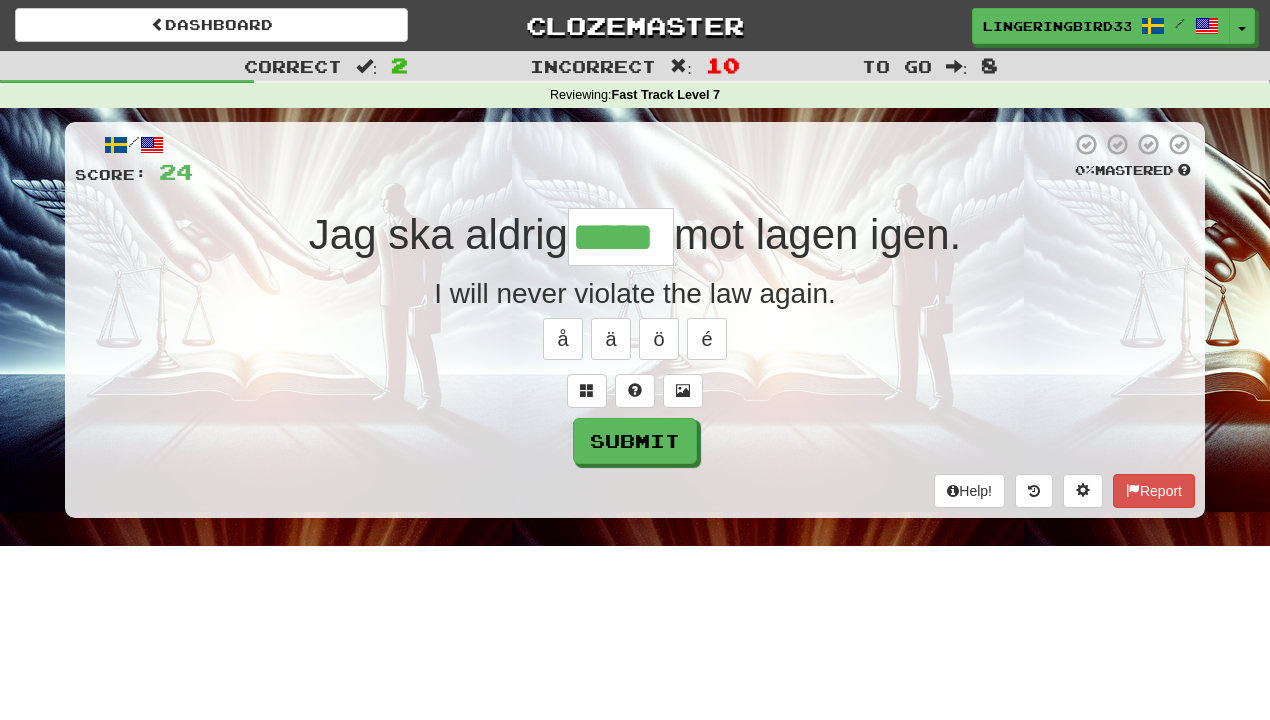 type on "*****" 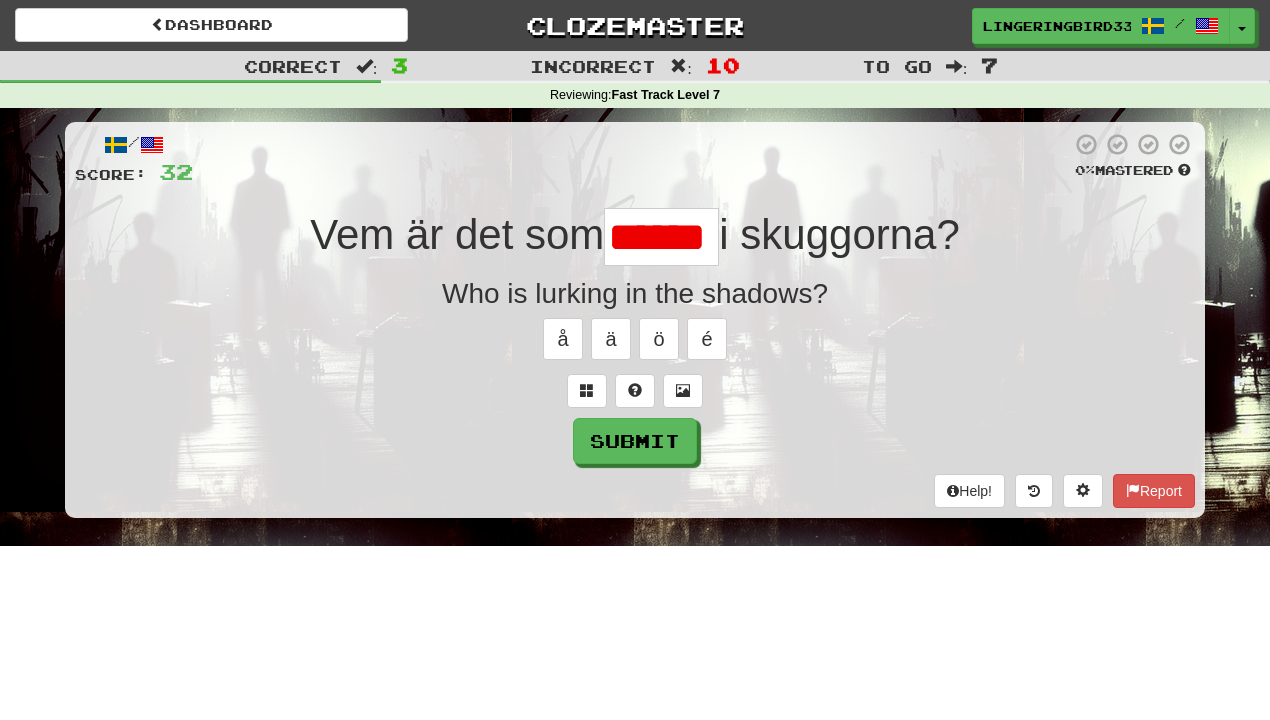scroll, scrollTop: 0, scrollLeft: 0, axis: both 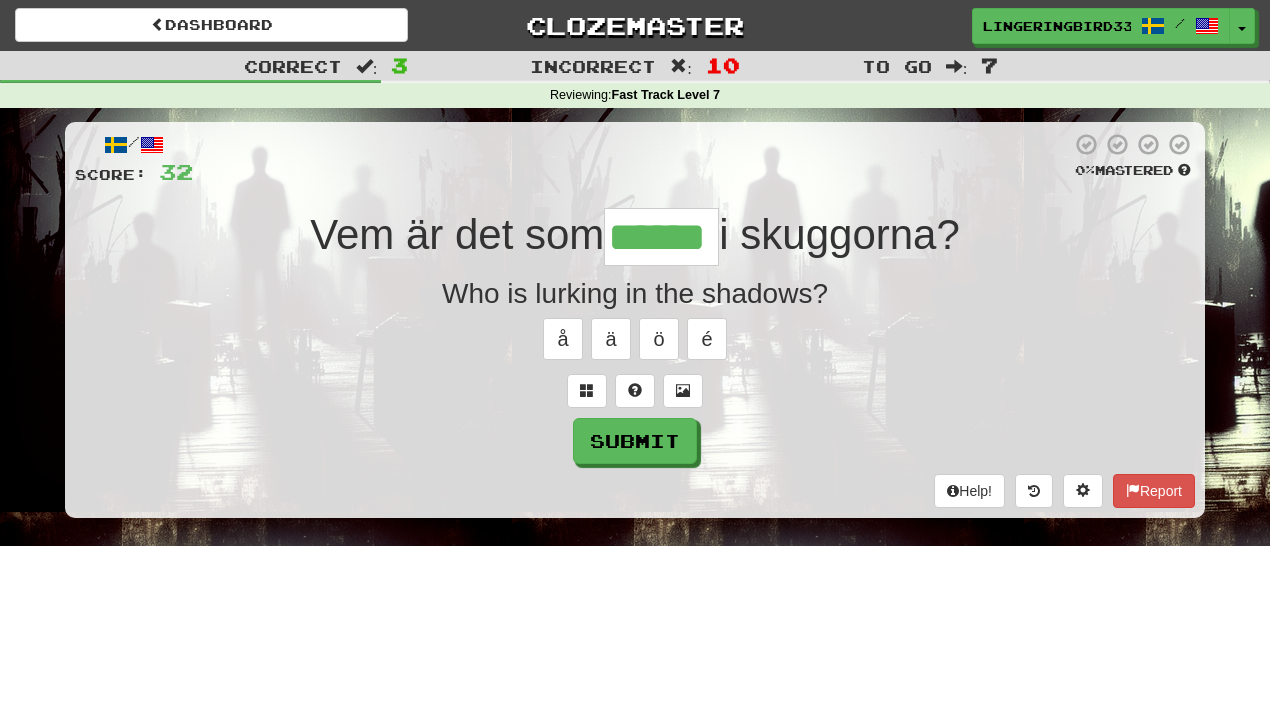type on "******" 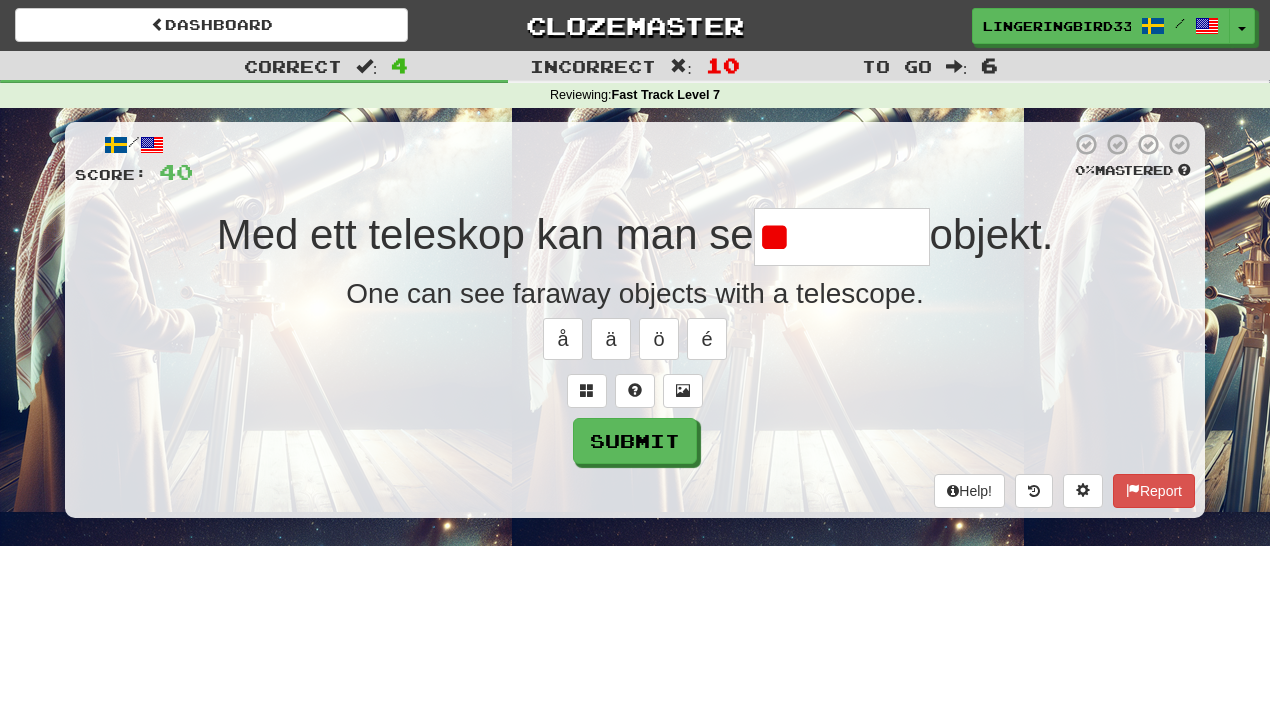 type on "*" 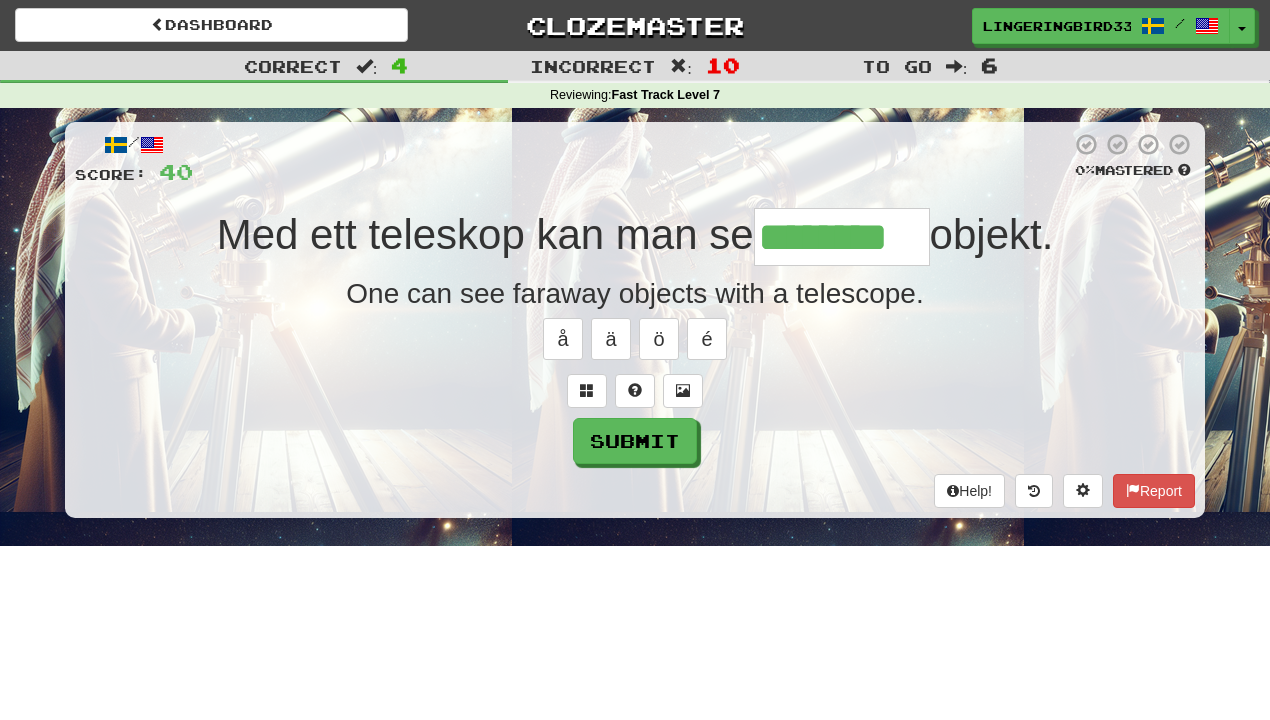 type on "********" 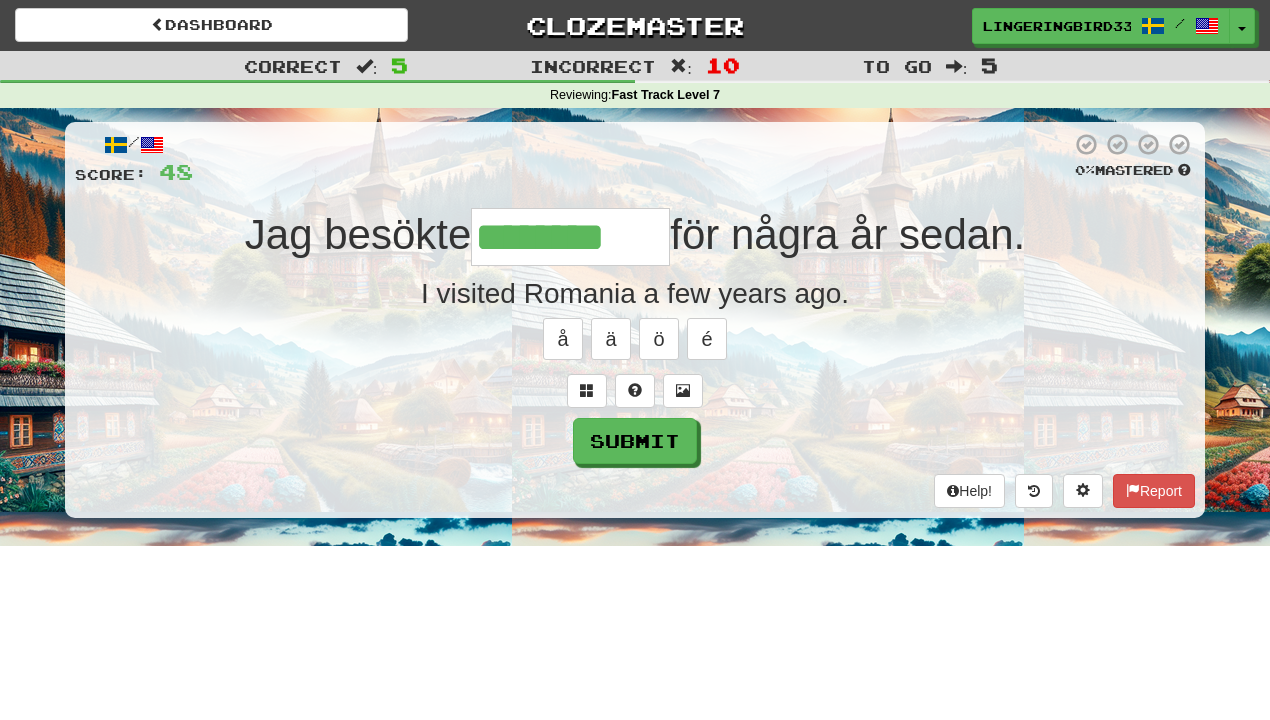type on "********" 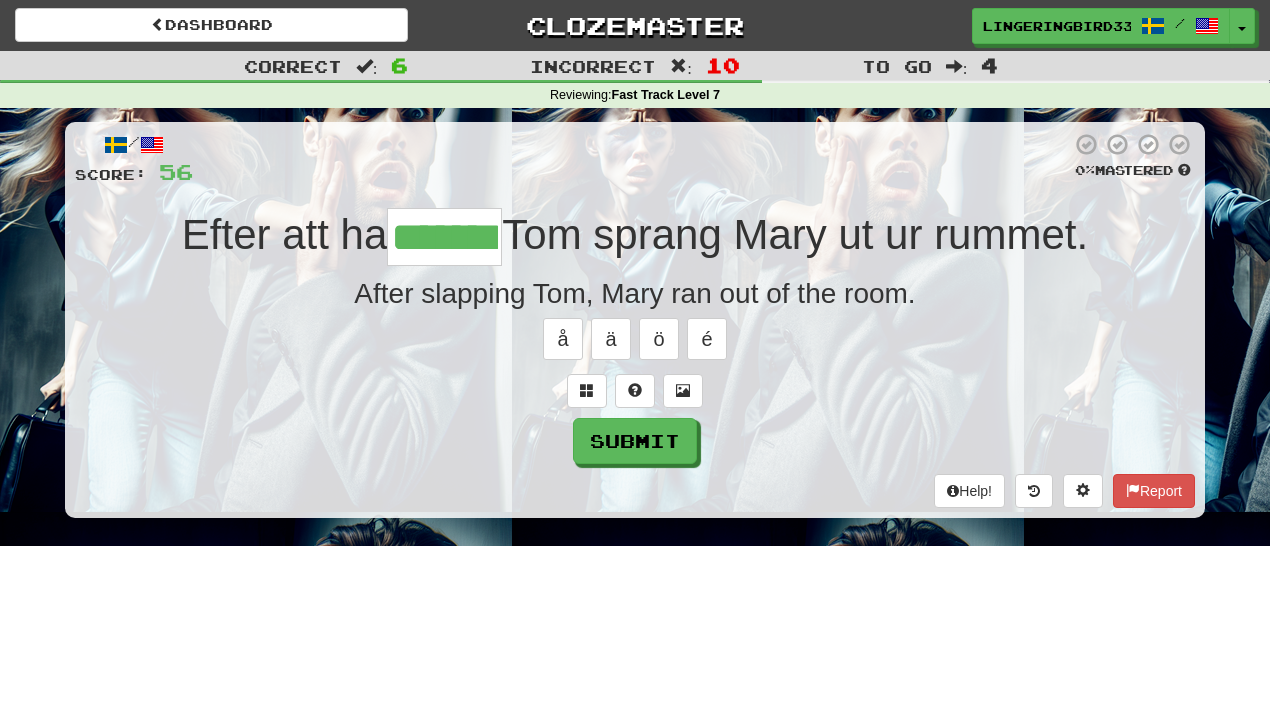 type on "*******" 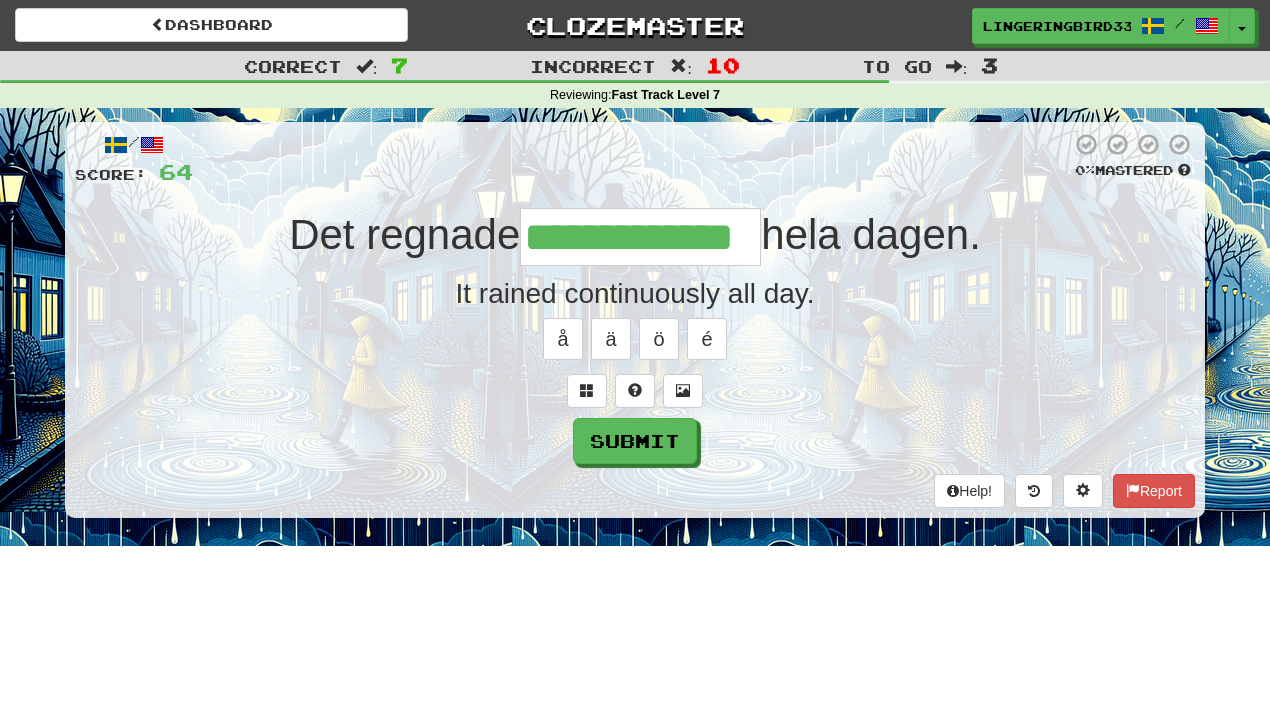 type on "**********" 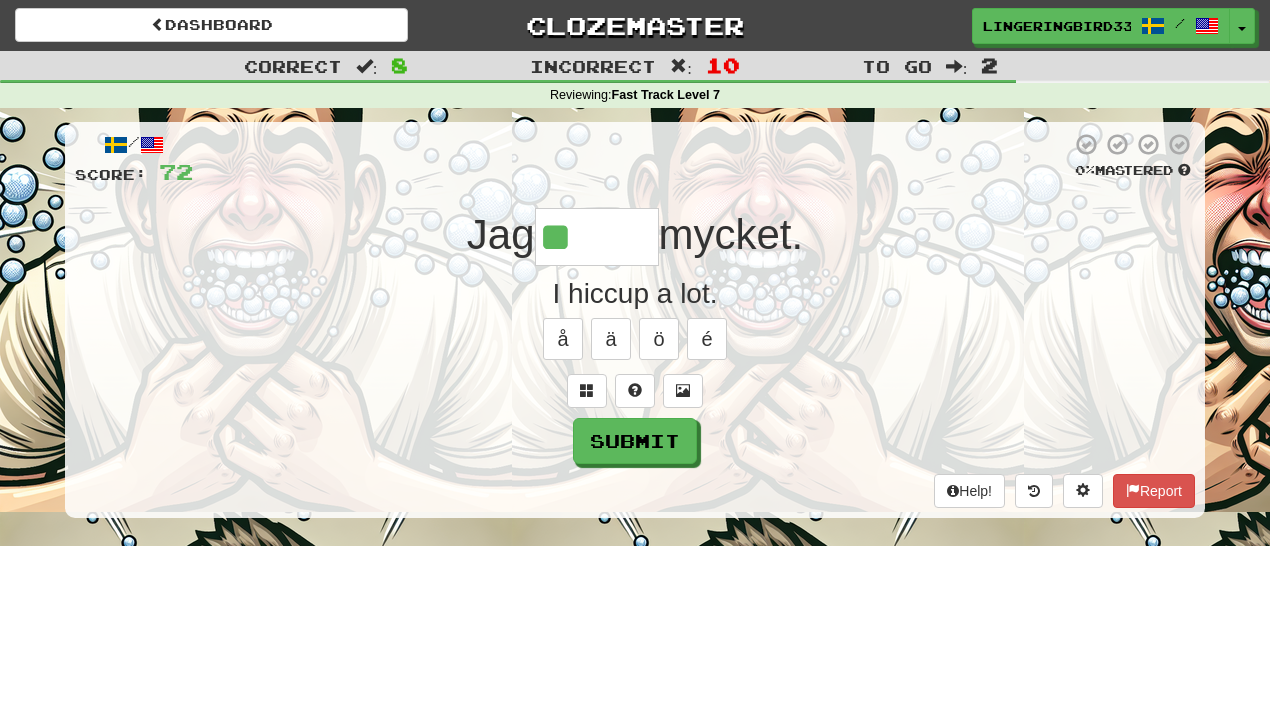type on "******" 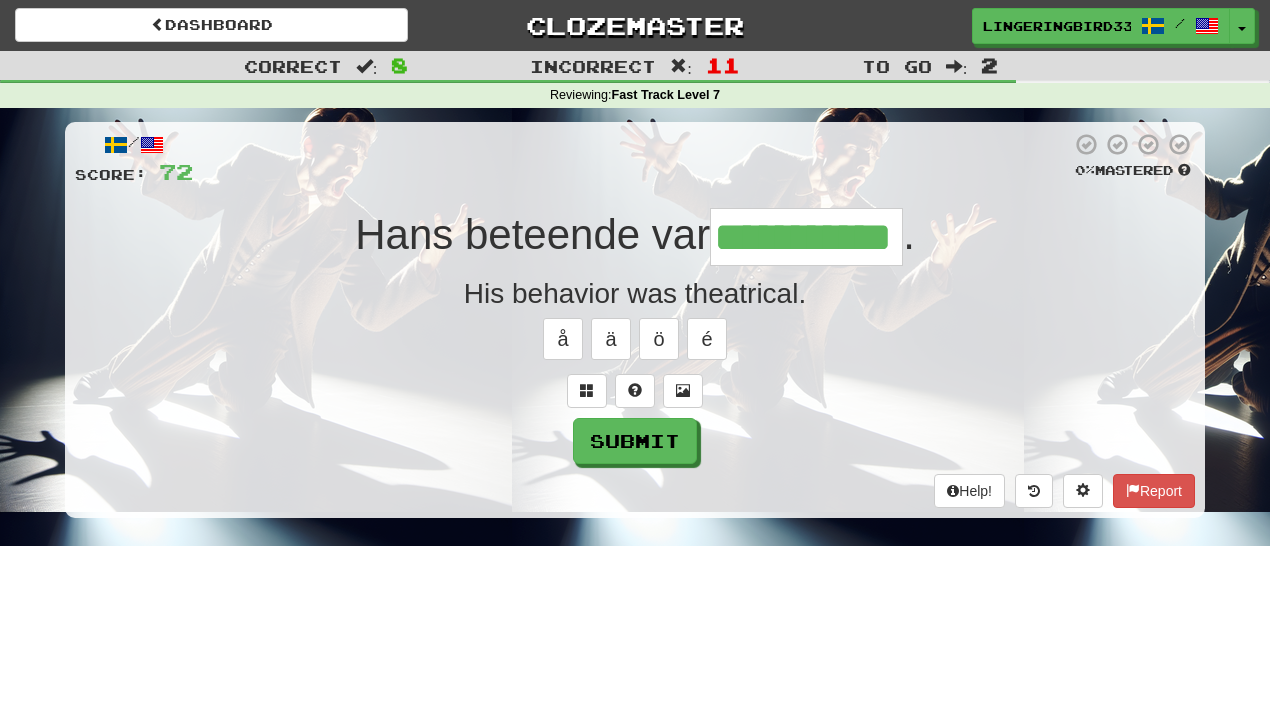 type on "**********" 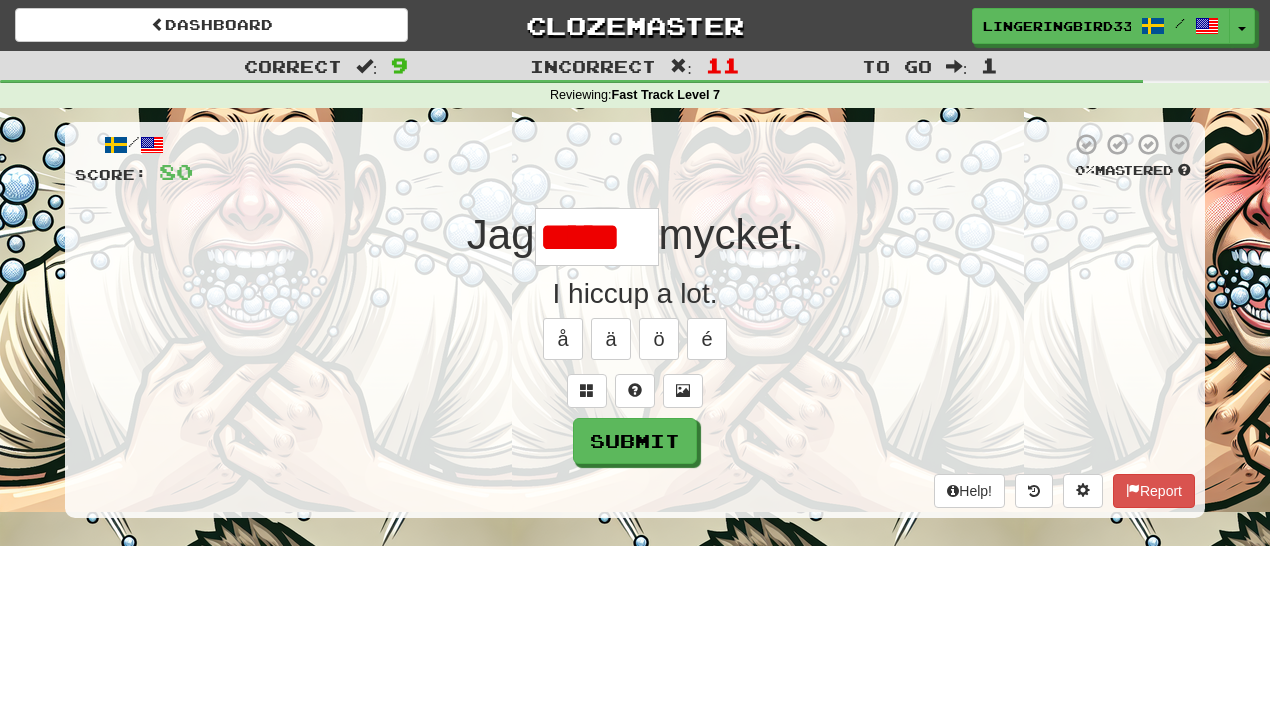 type on "******" 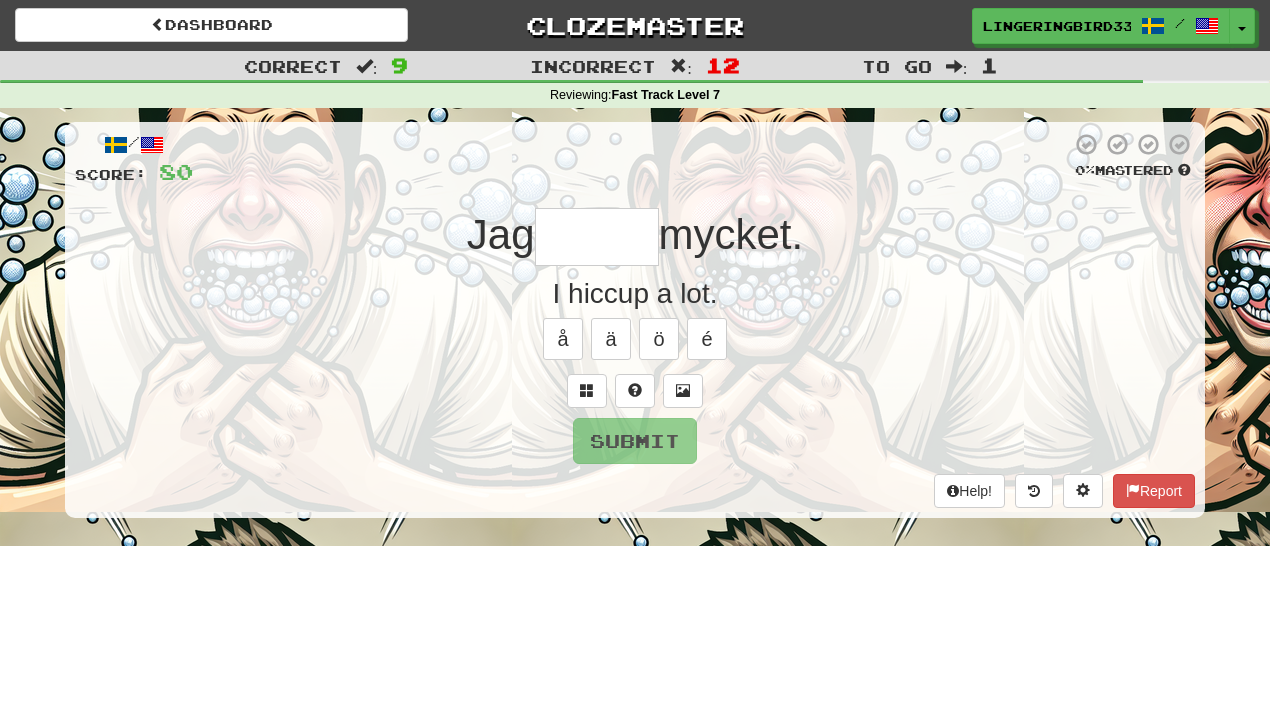 type on "*" 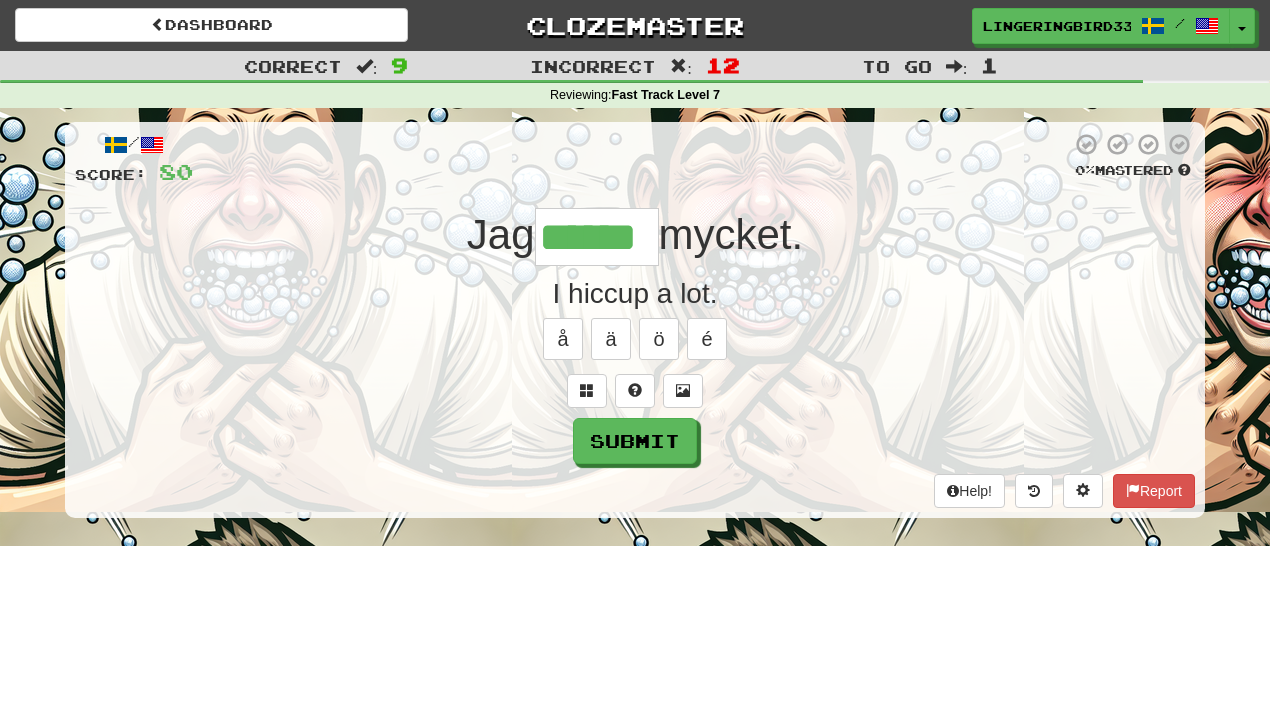 type on "******" 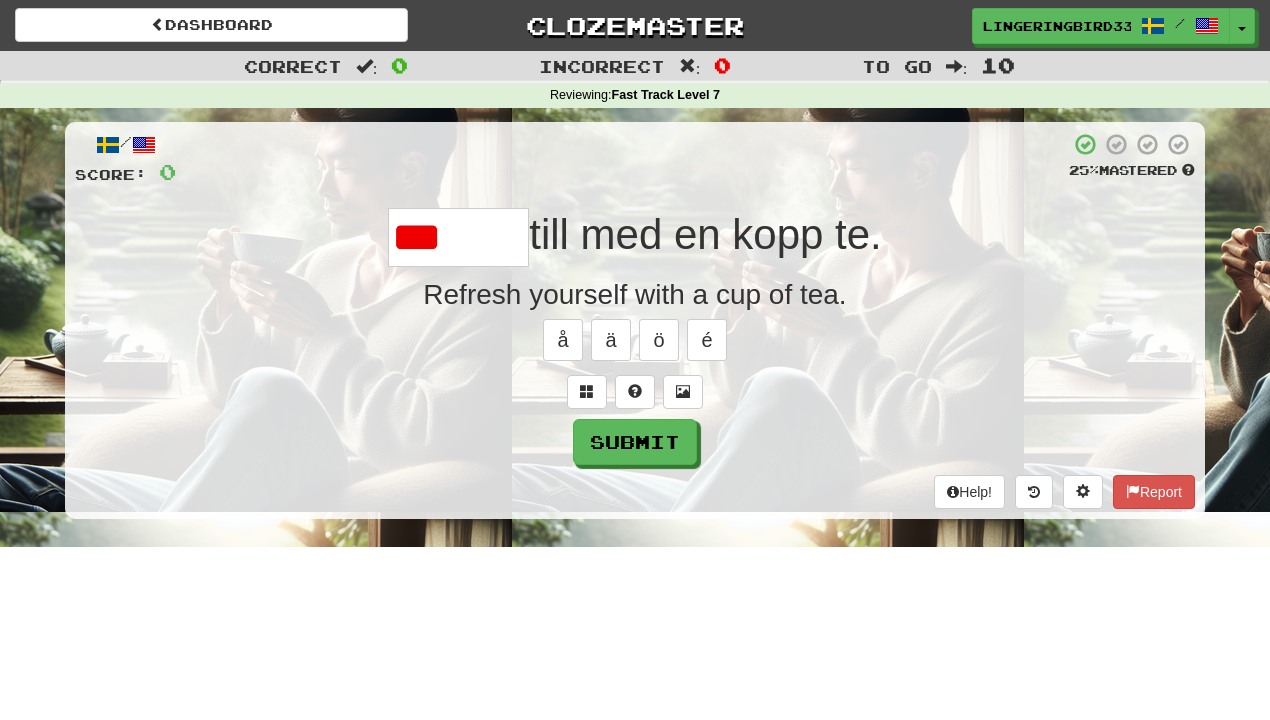 type on "******" 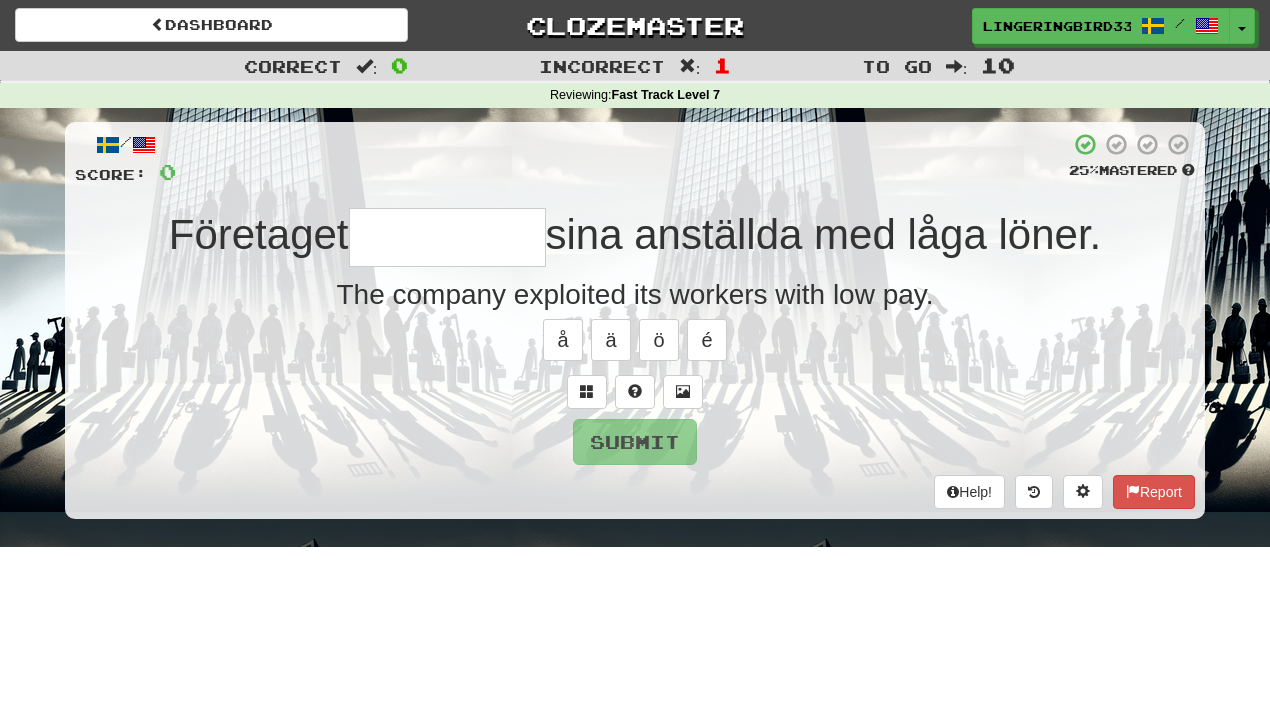 type on "**********" 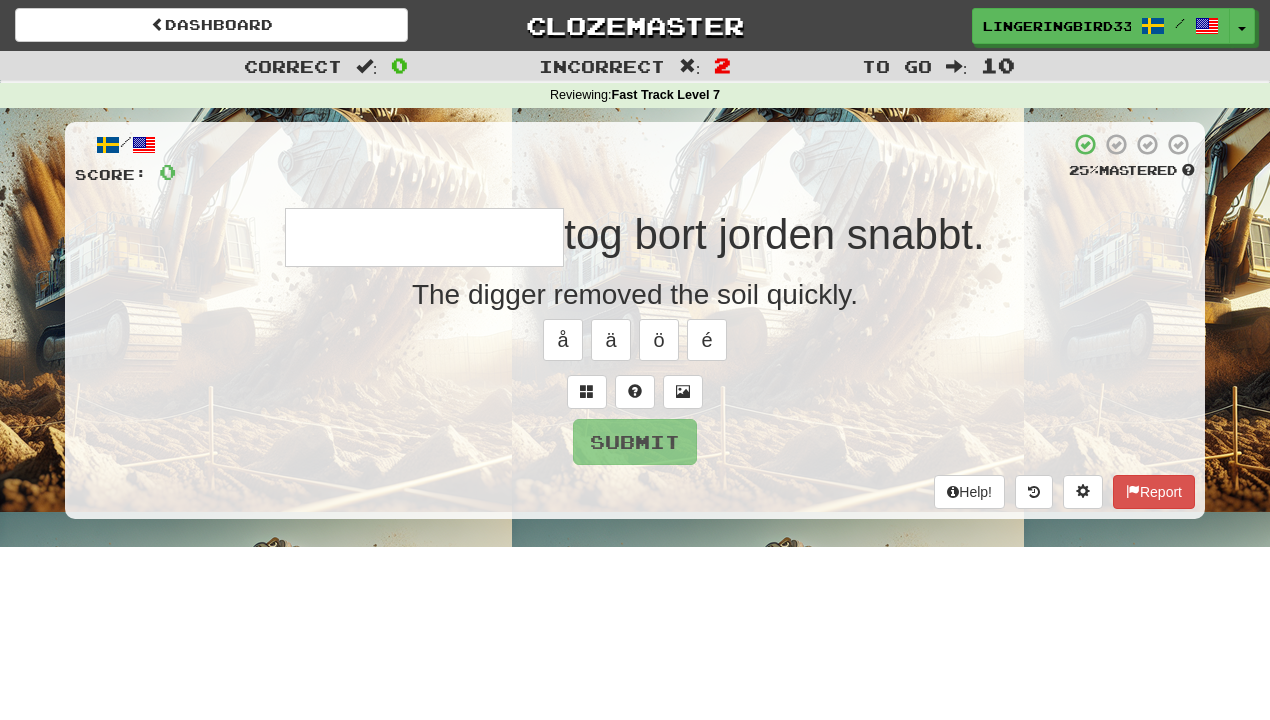 type on "**********" 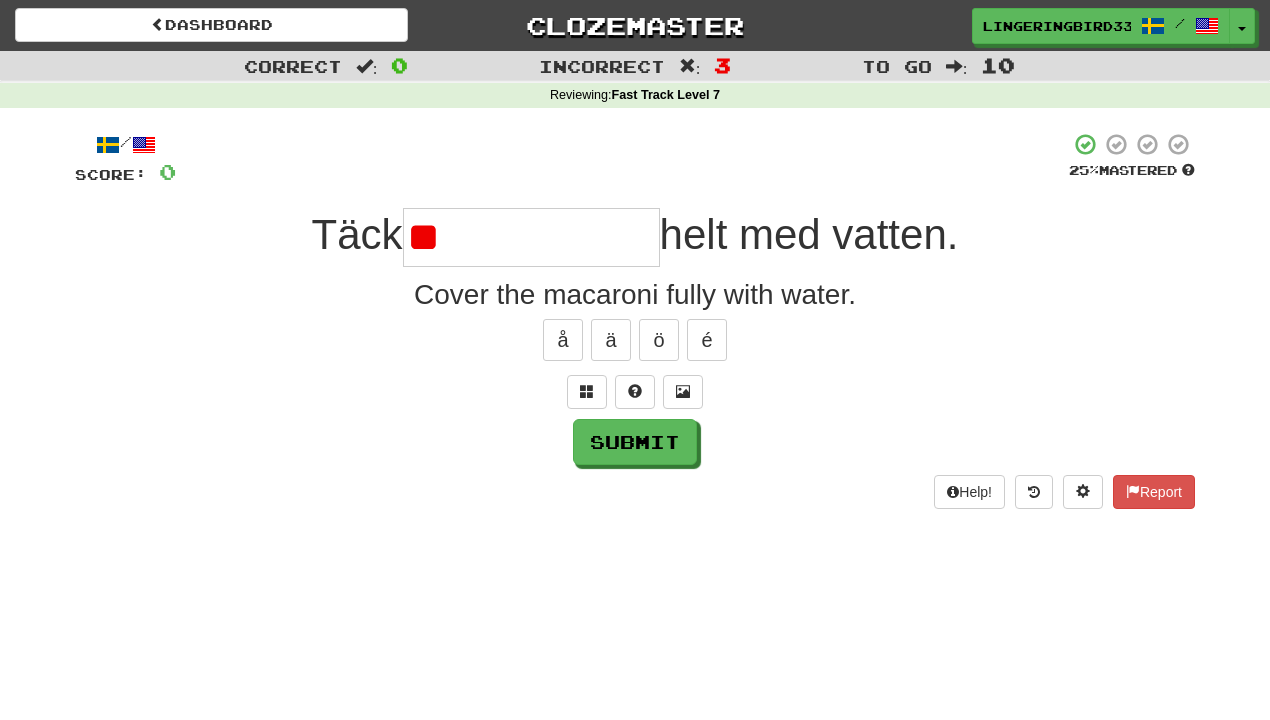 type on "*" 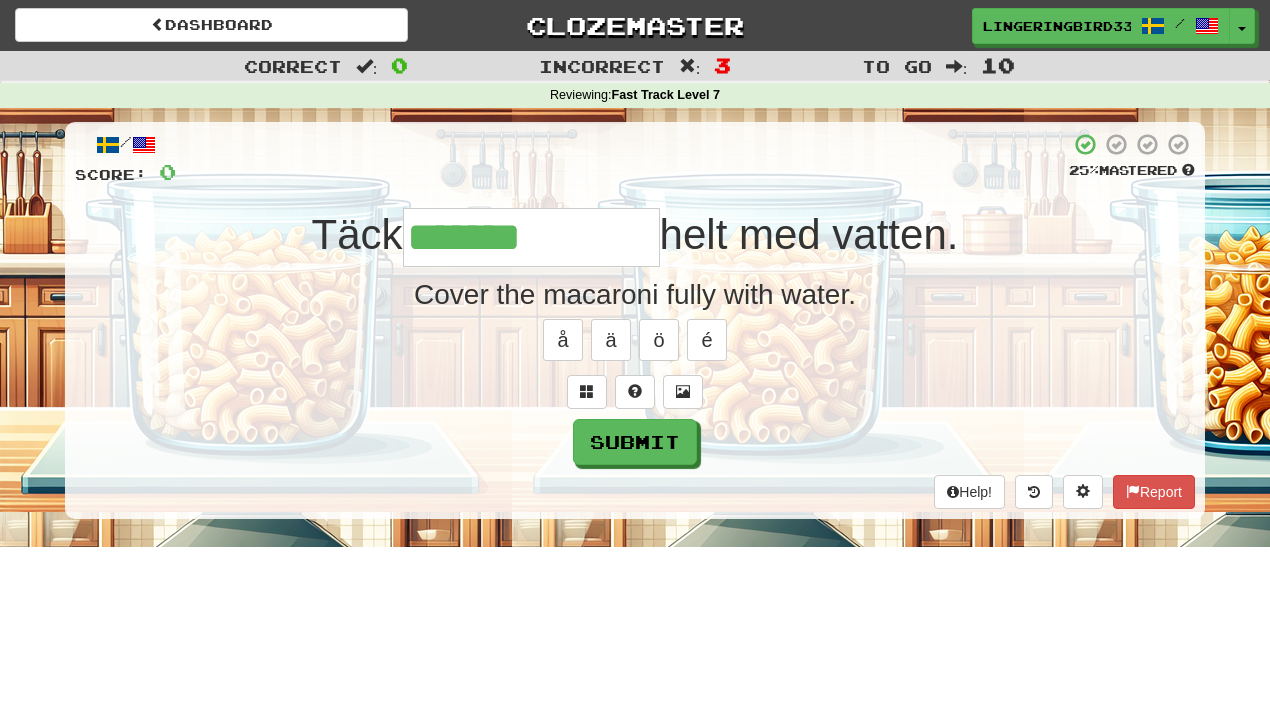 type on "**********" 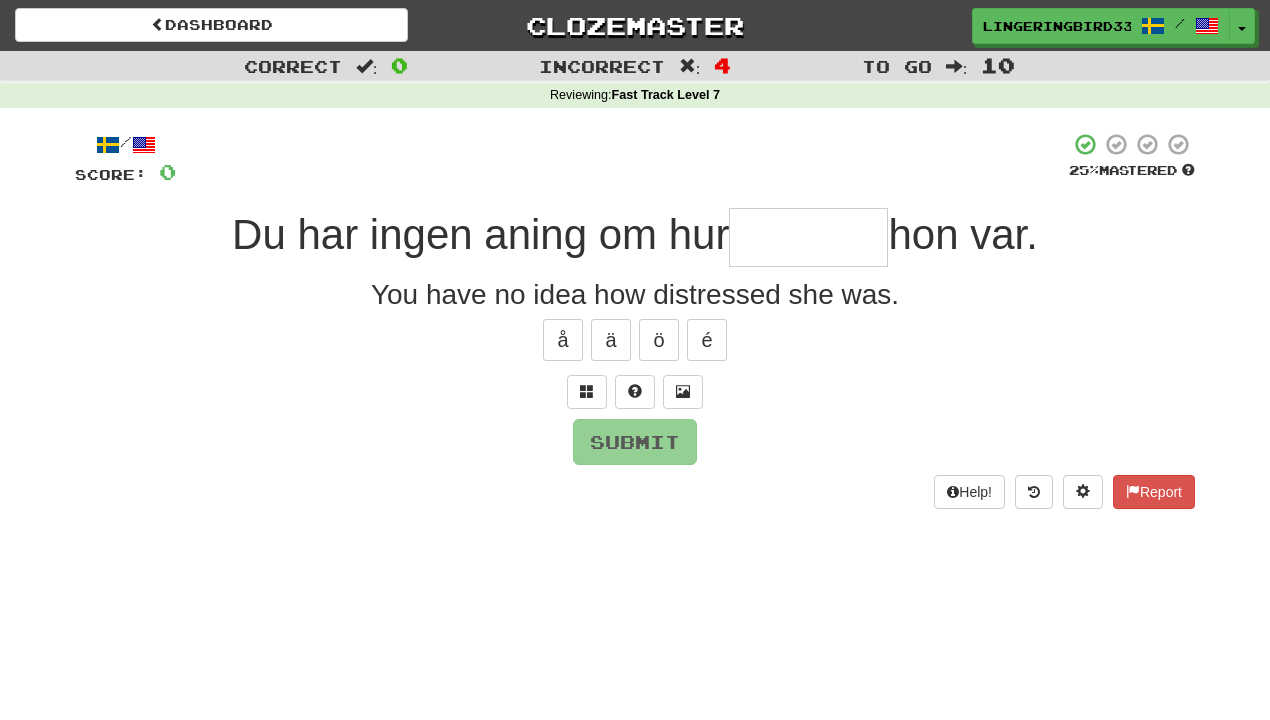 type on "*******" 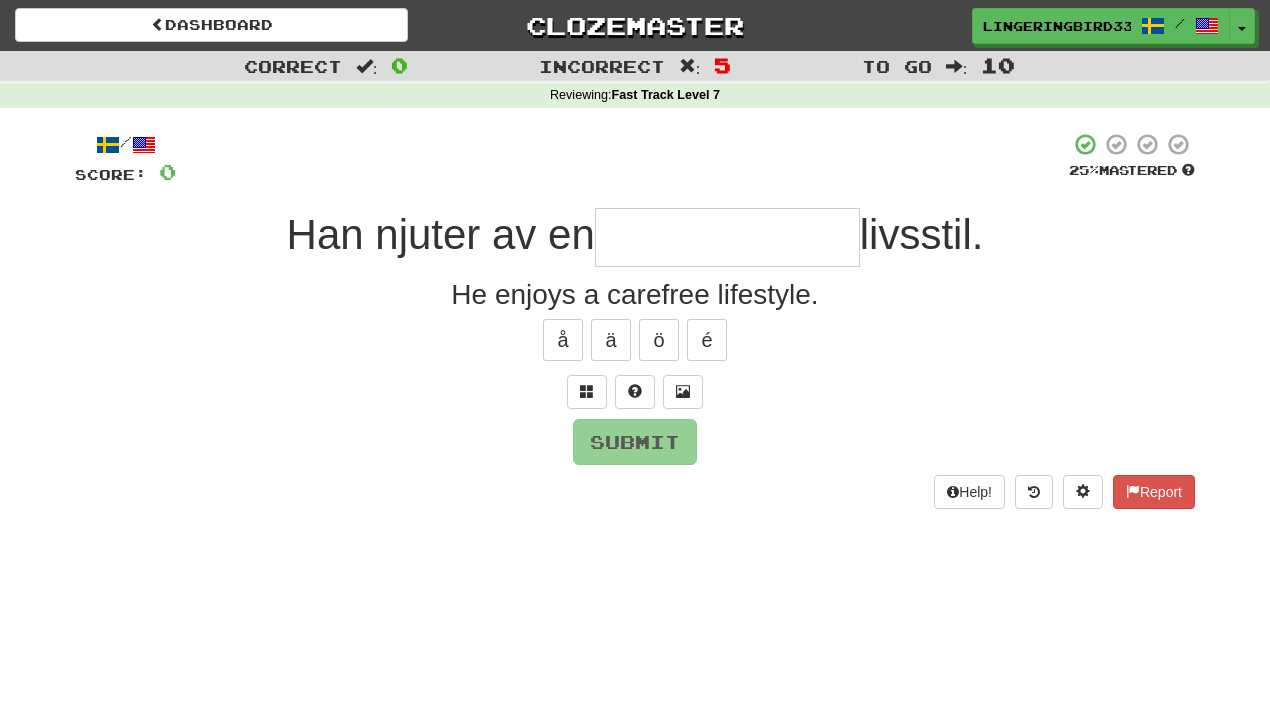 type on "**********" 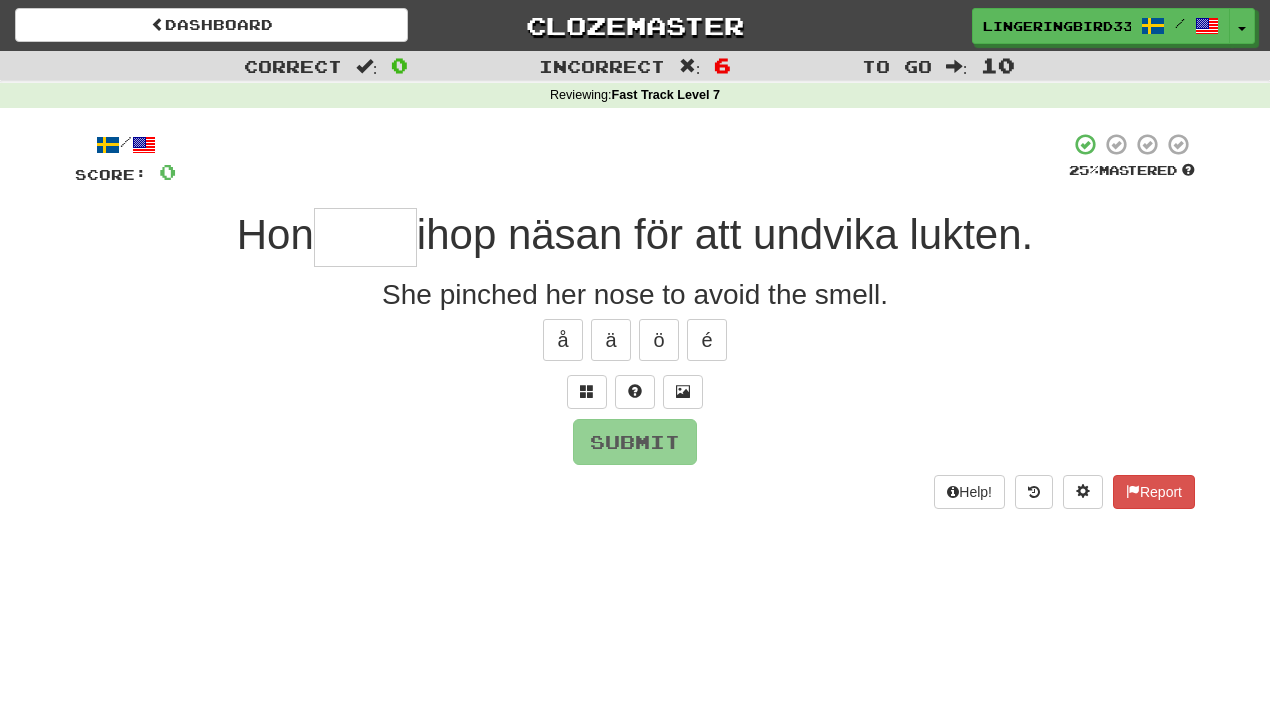 type on "****" 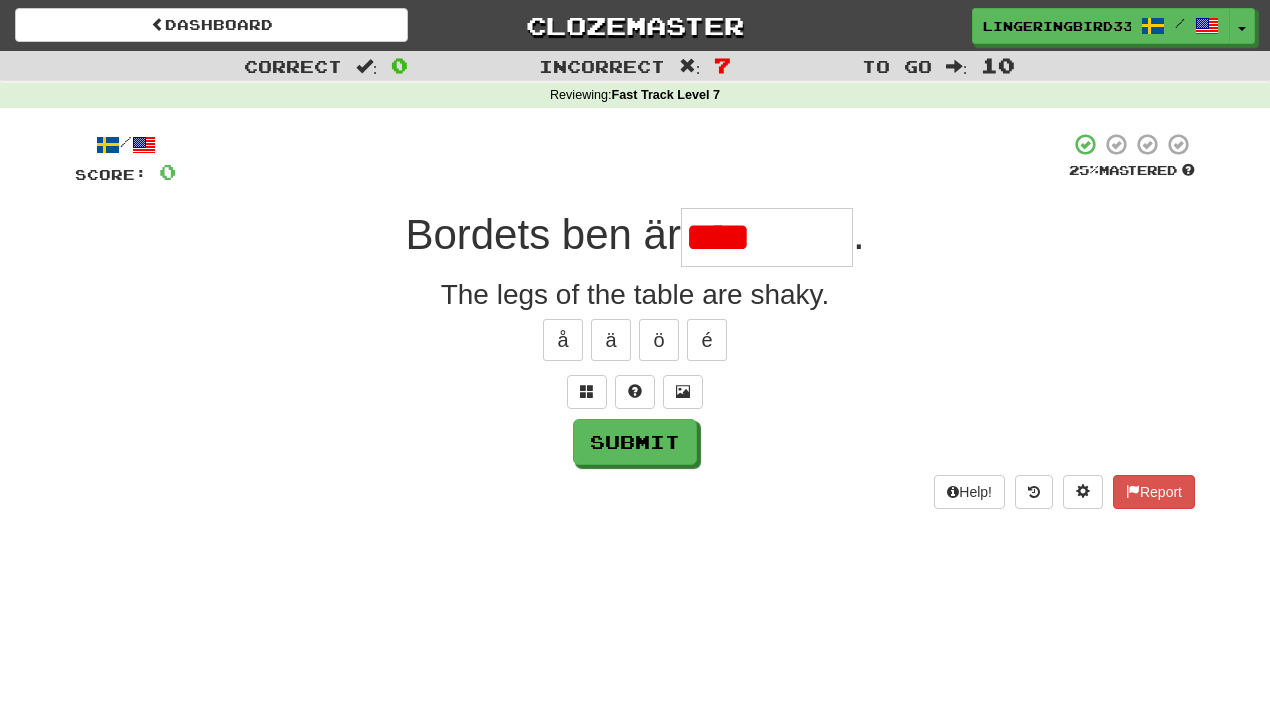 type on "********" 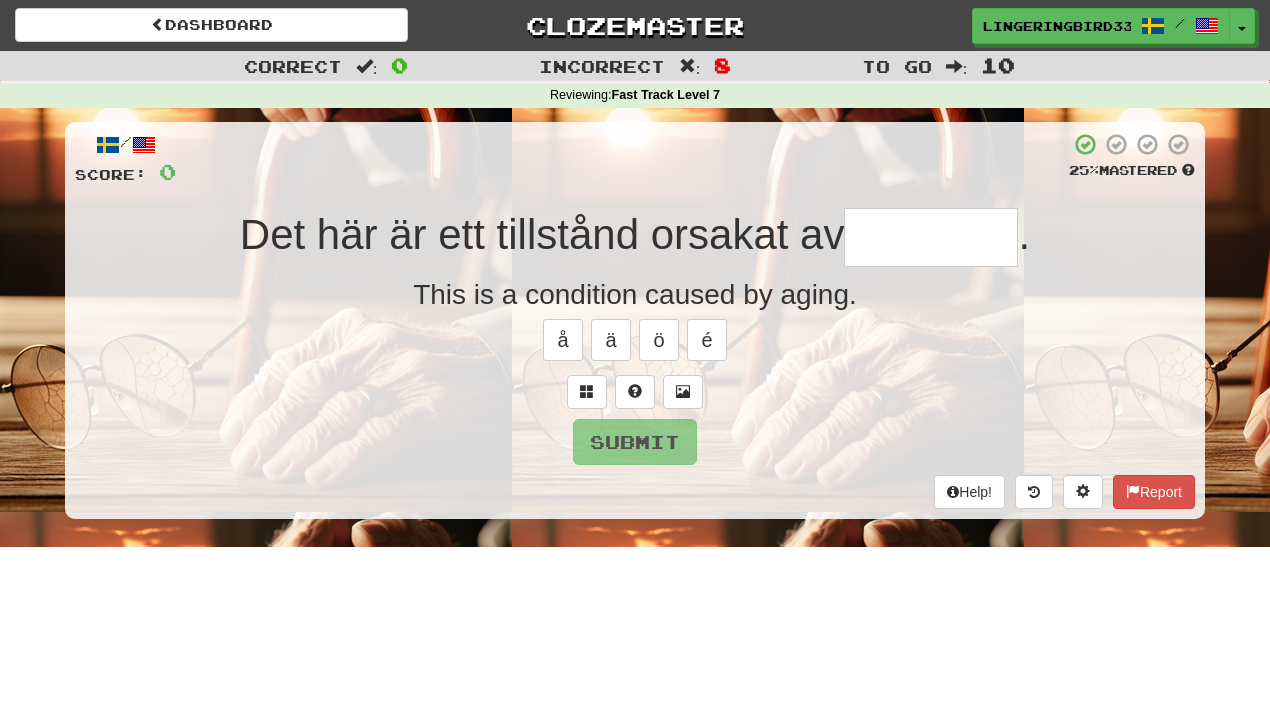 type on "********" 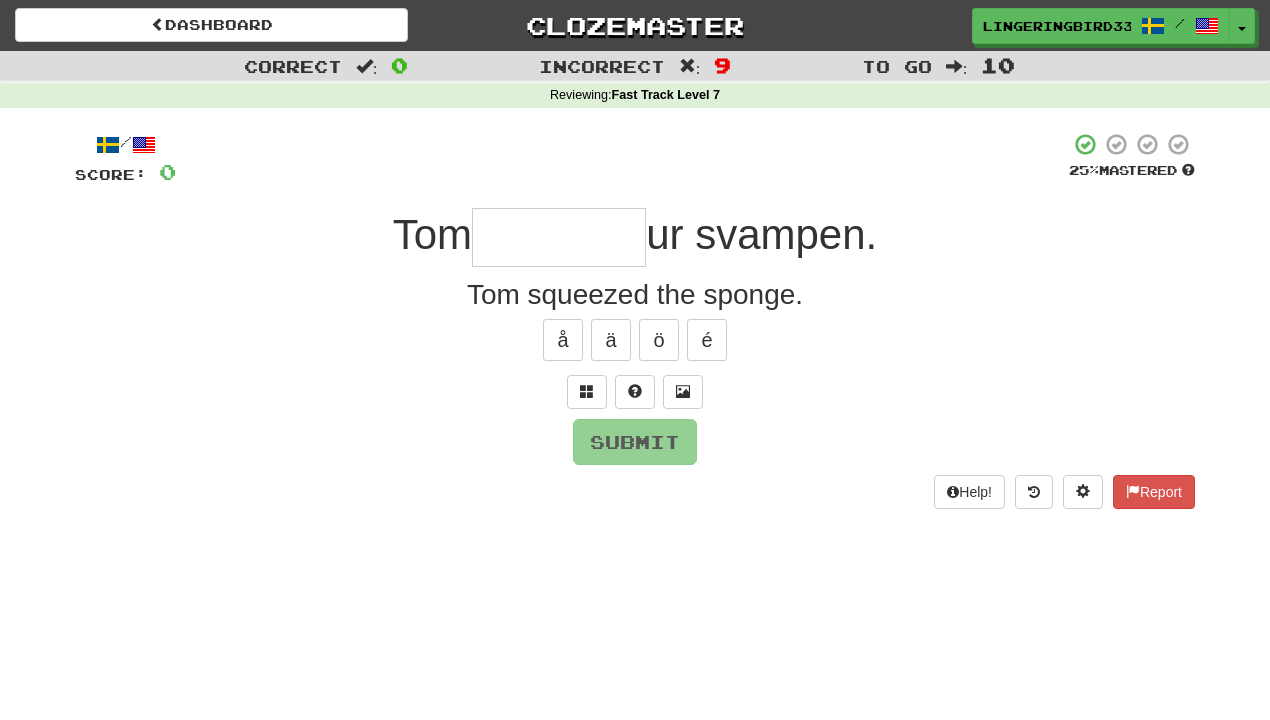 type on "*******" 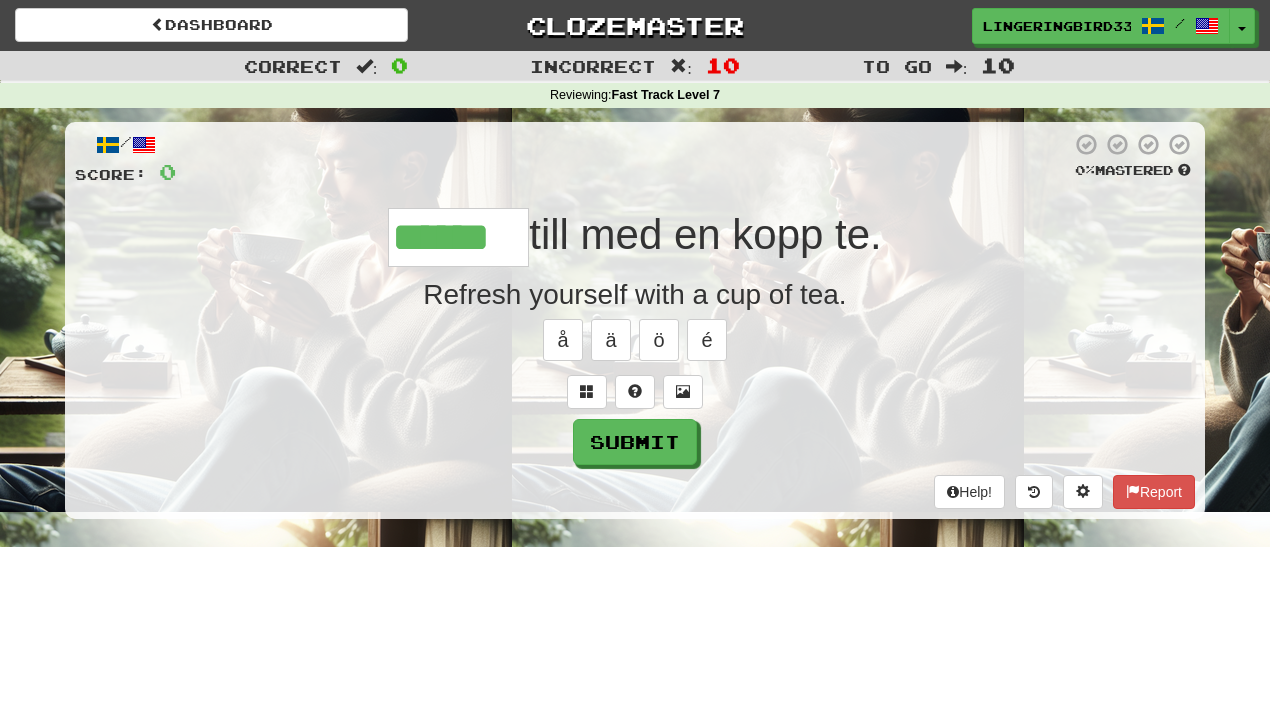 type on "******" 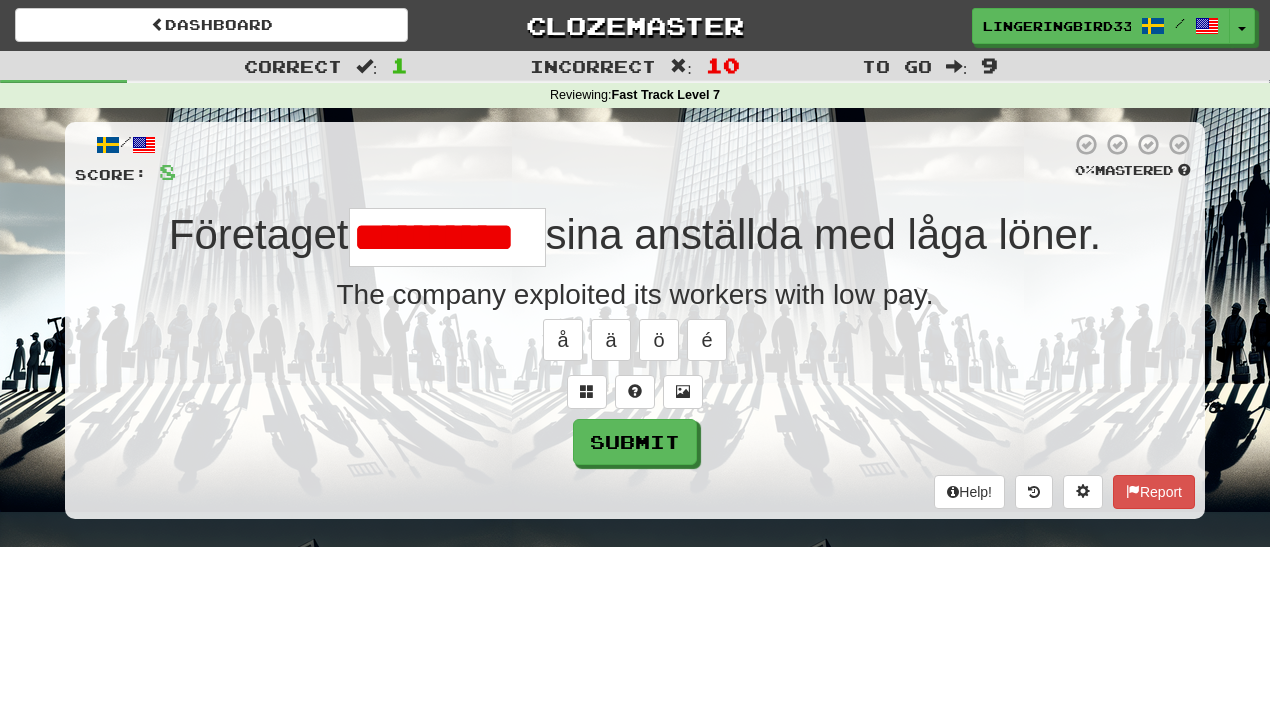 scroll, scrollTop: 0, scrollLeft: 2, axis: horizontal 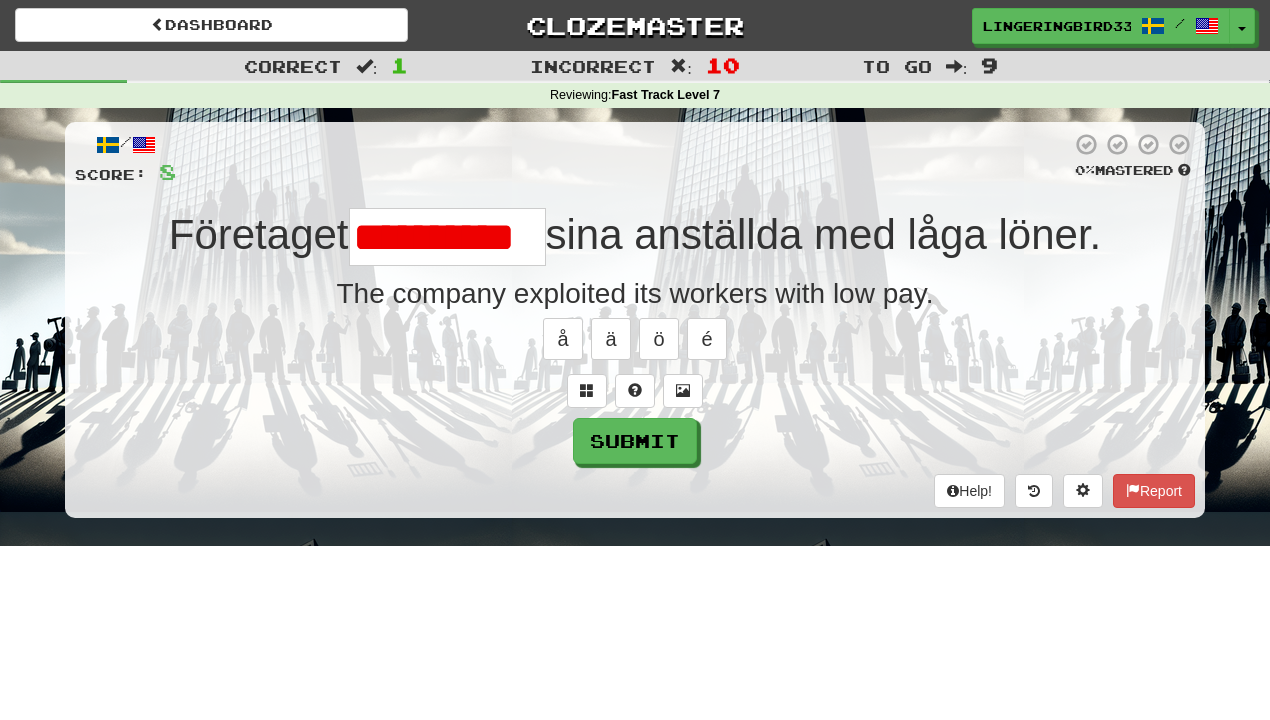 type on "**********" 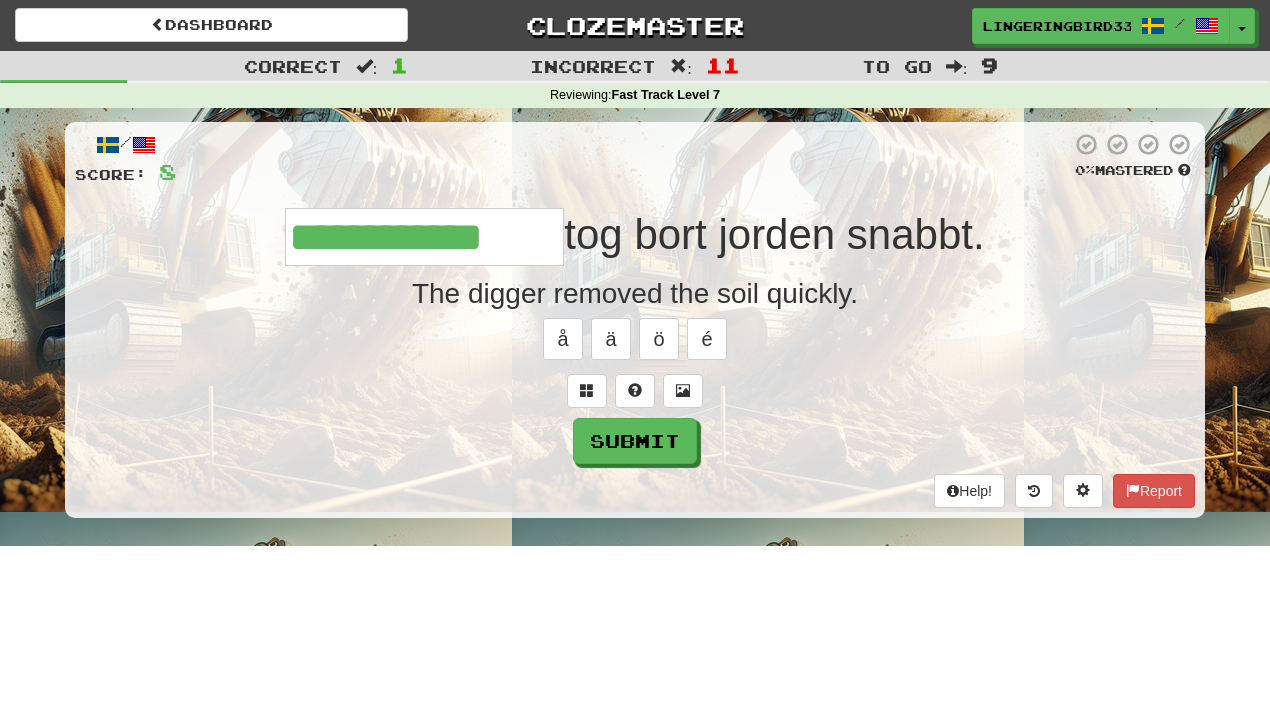 type on "**********" 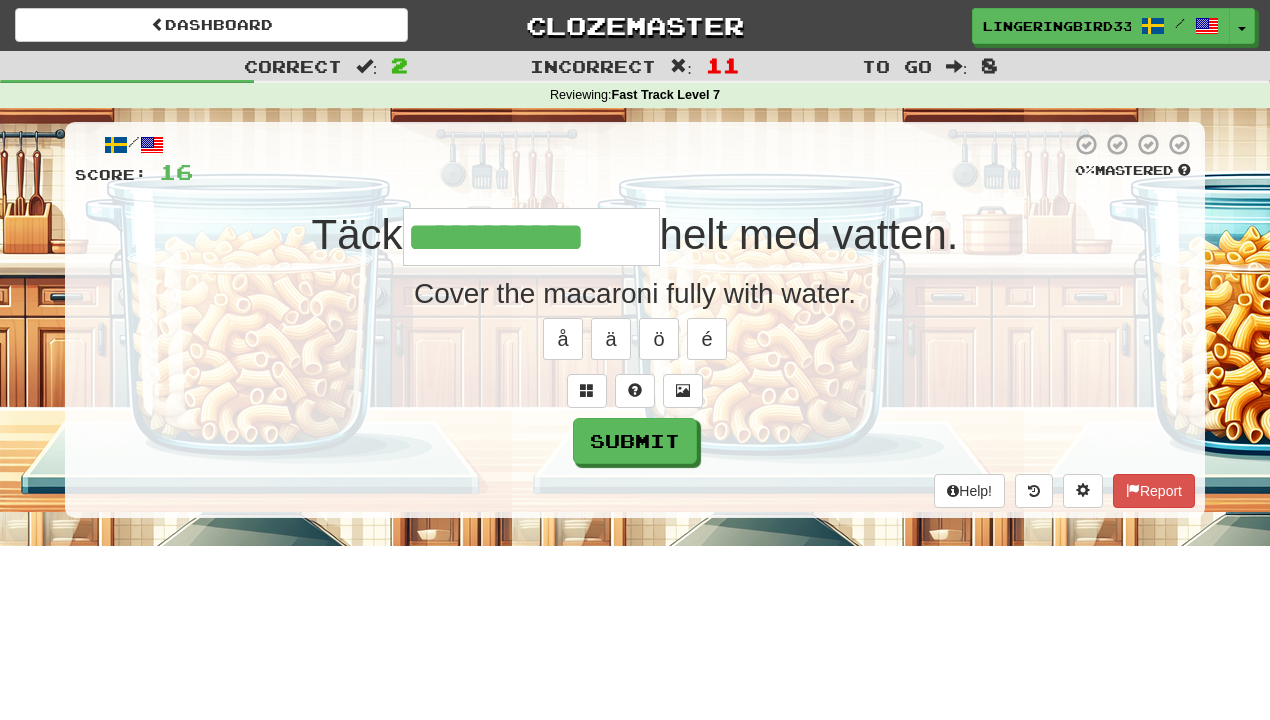 type on "**********" 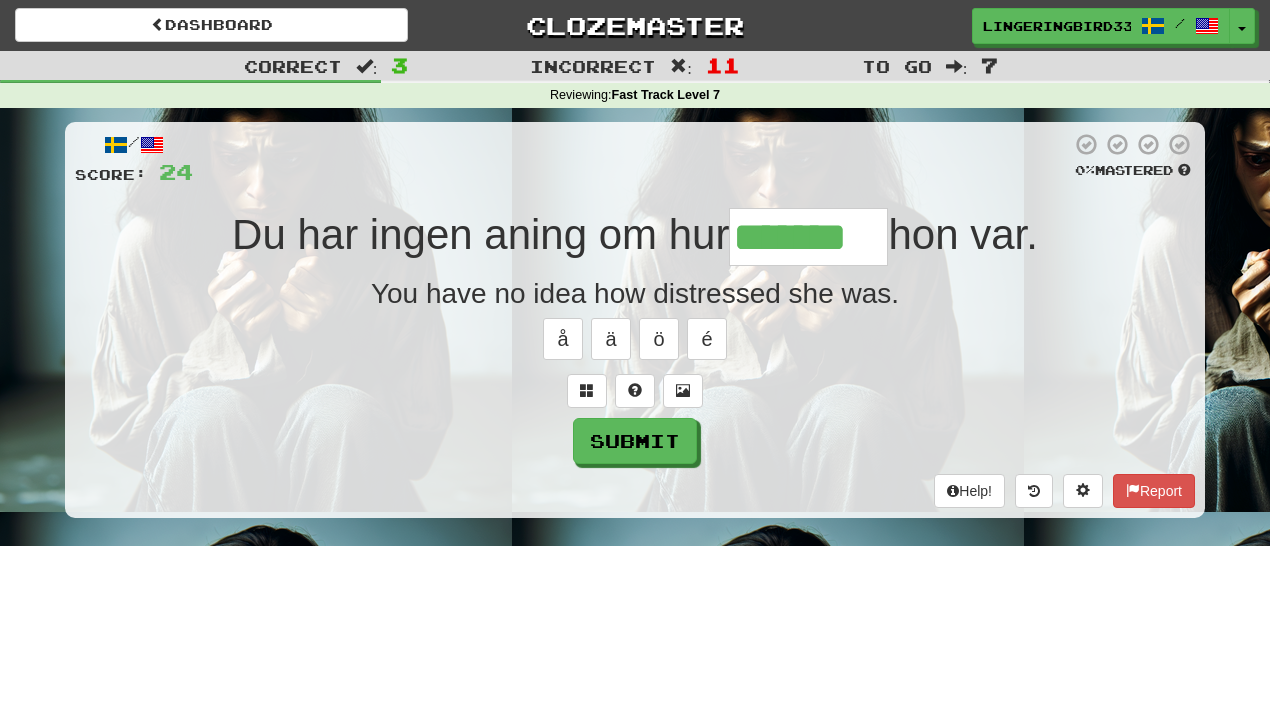type on "*******" 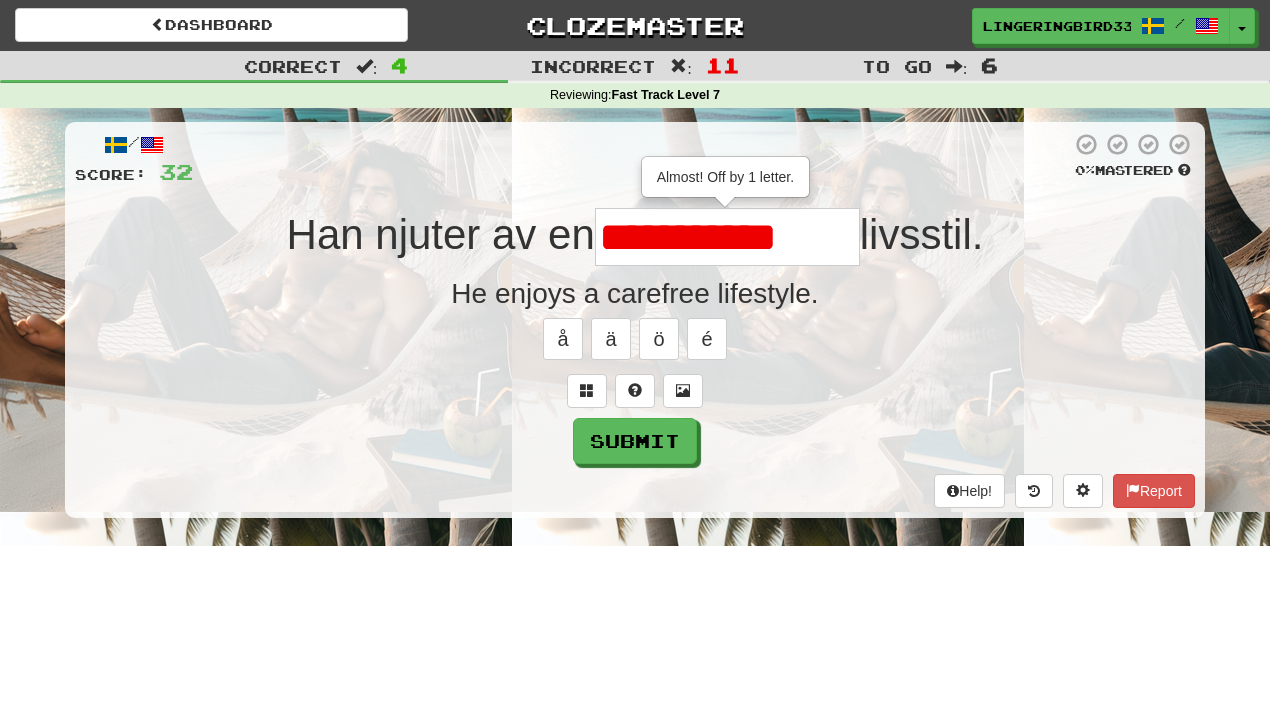 type on "**********" 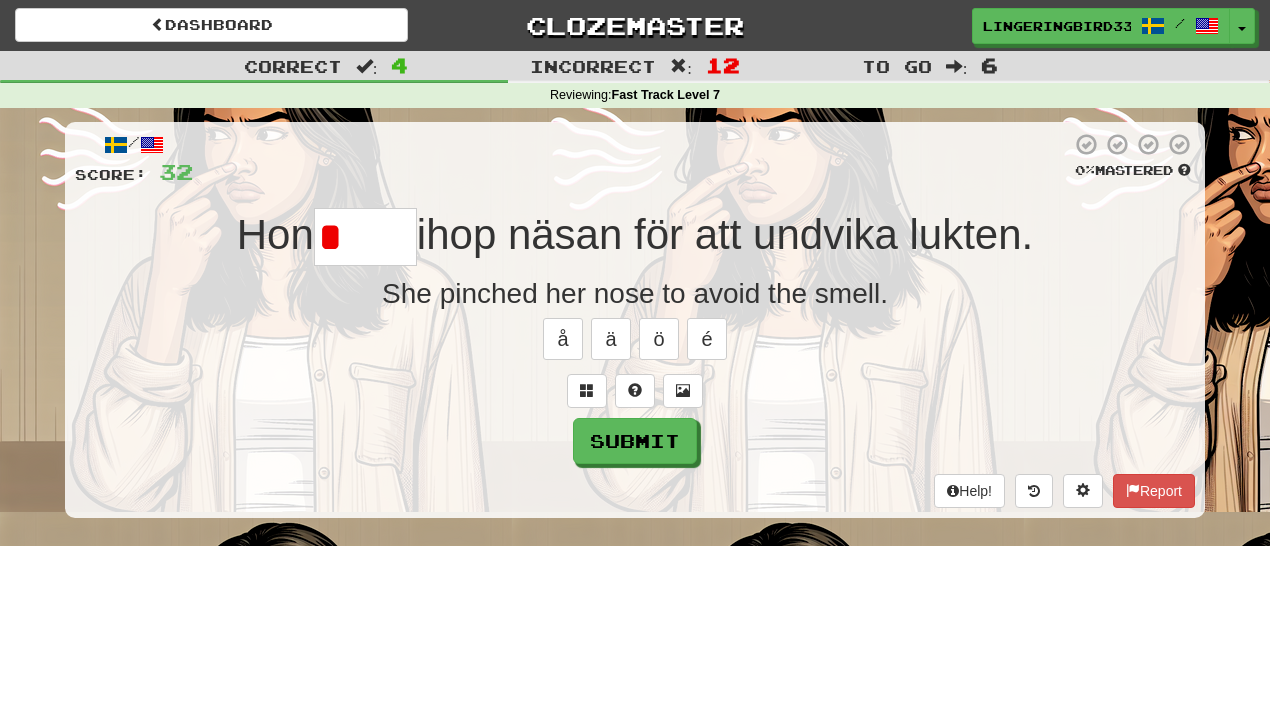 type on "****" 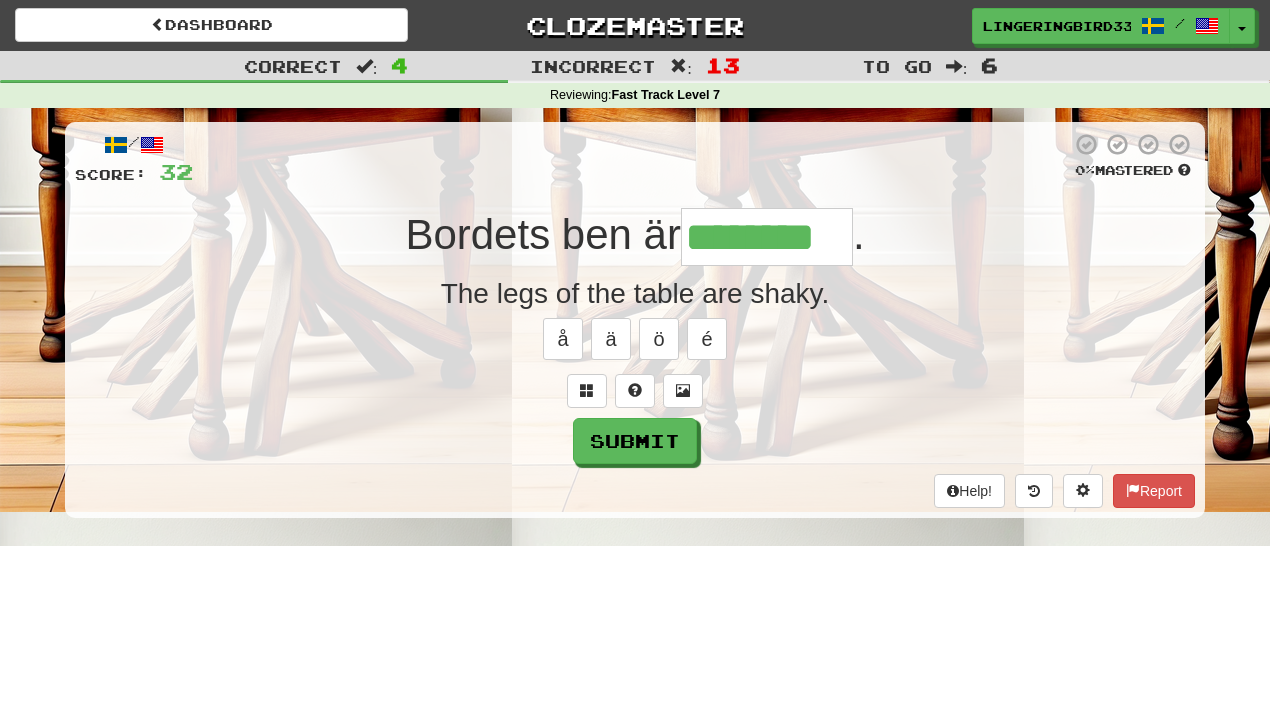 type on "********" 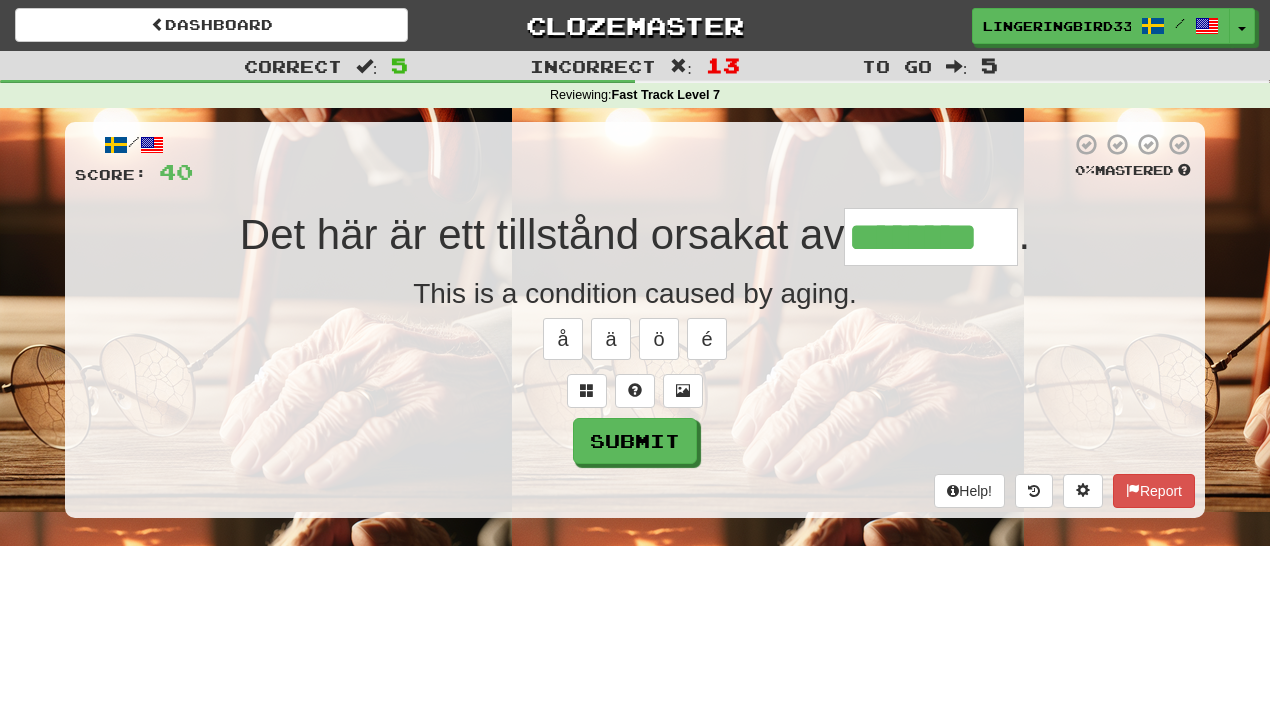 type on "********" 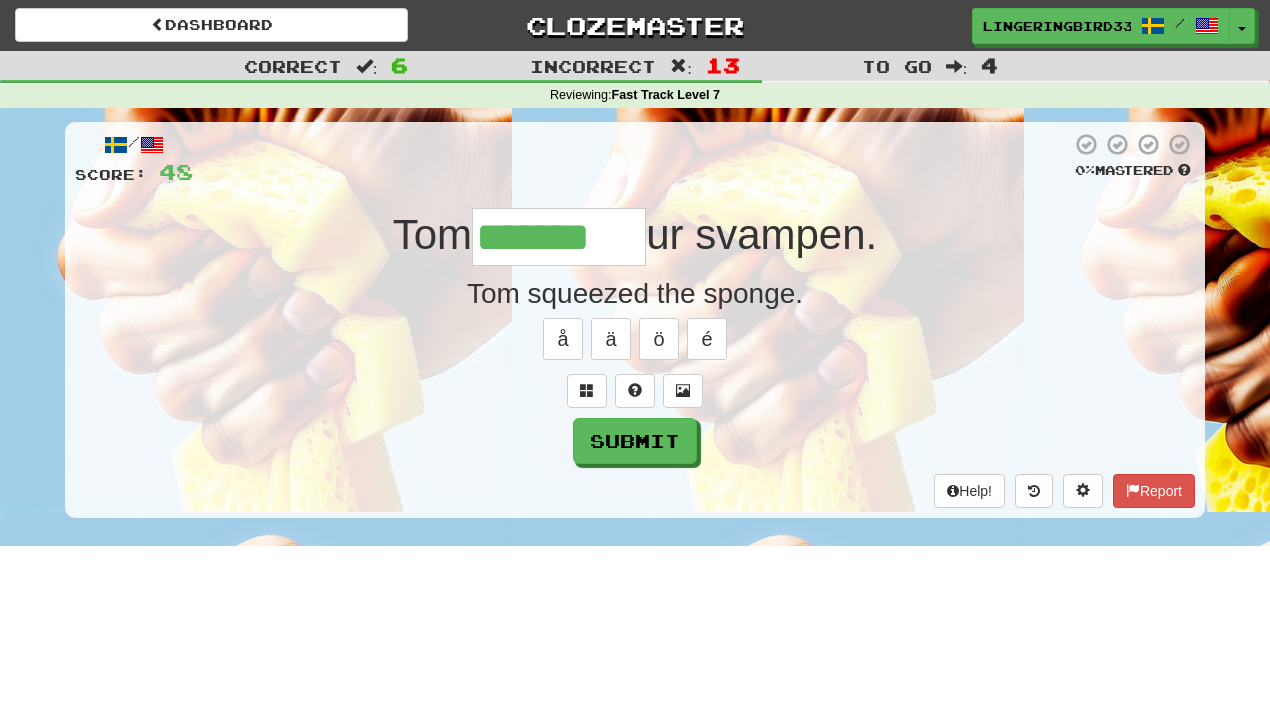 type on "*******" 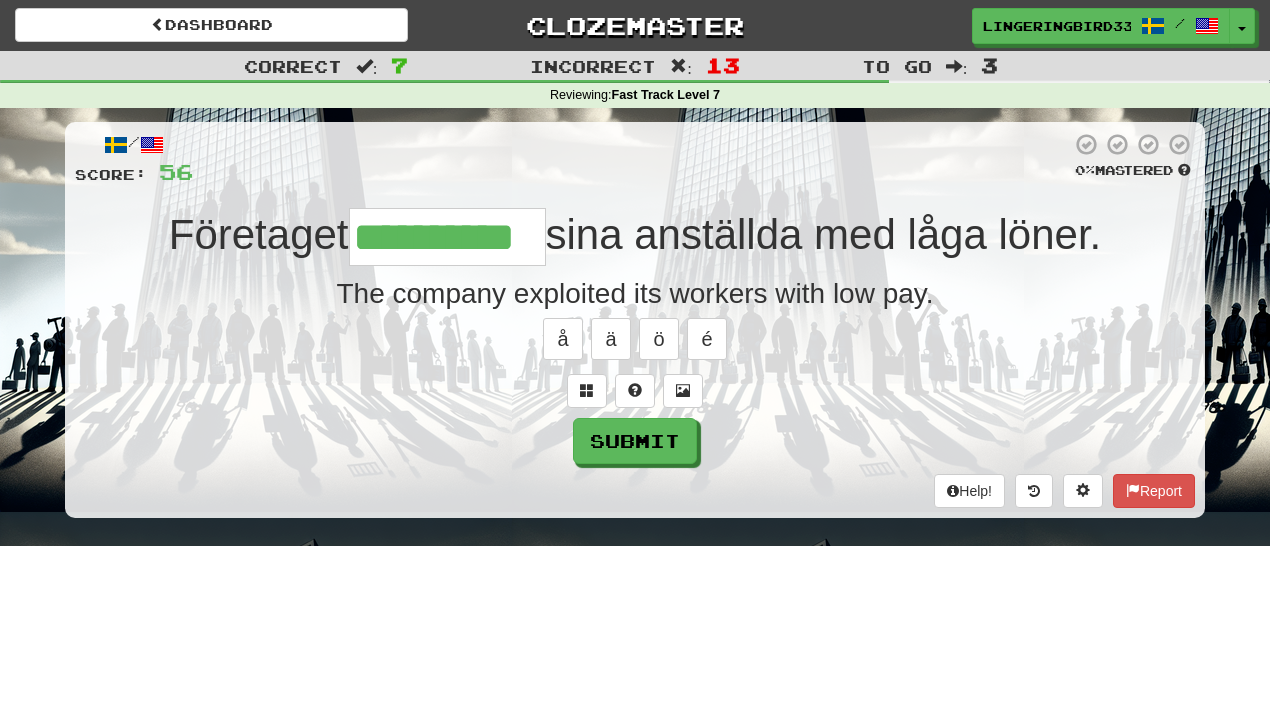 type on "**********" 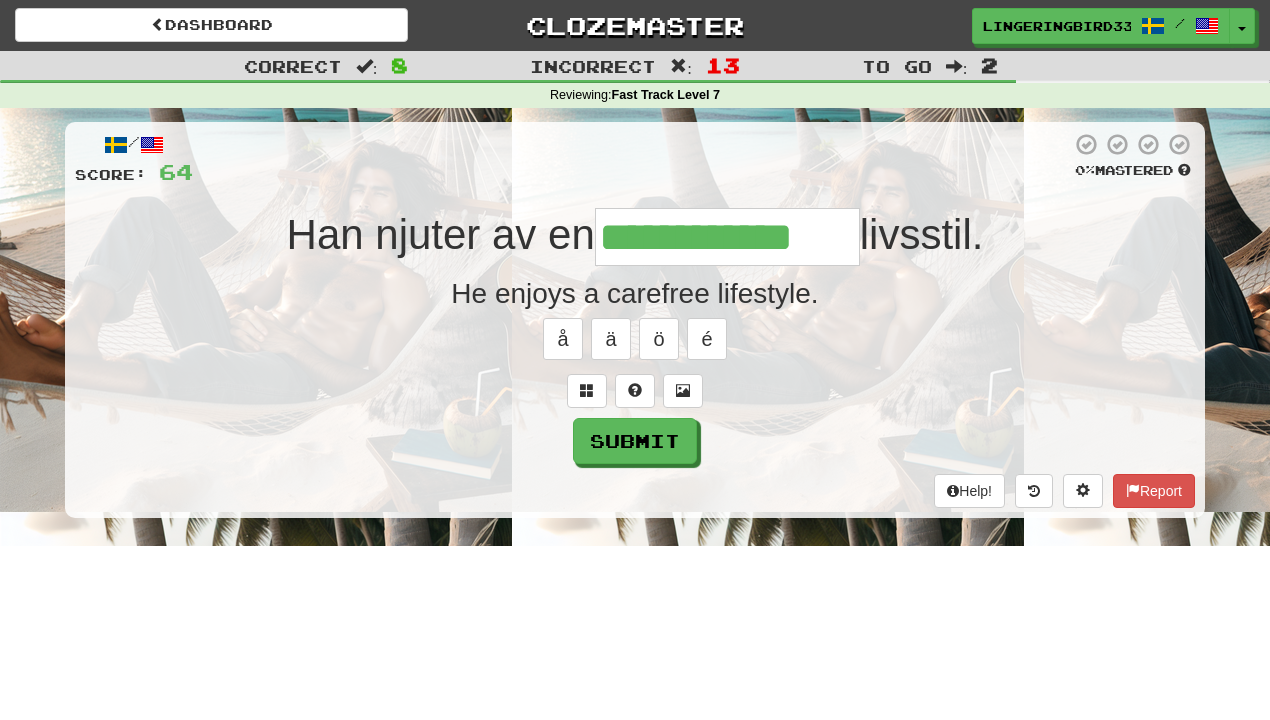 type on "**********" 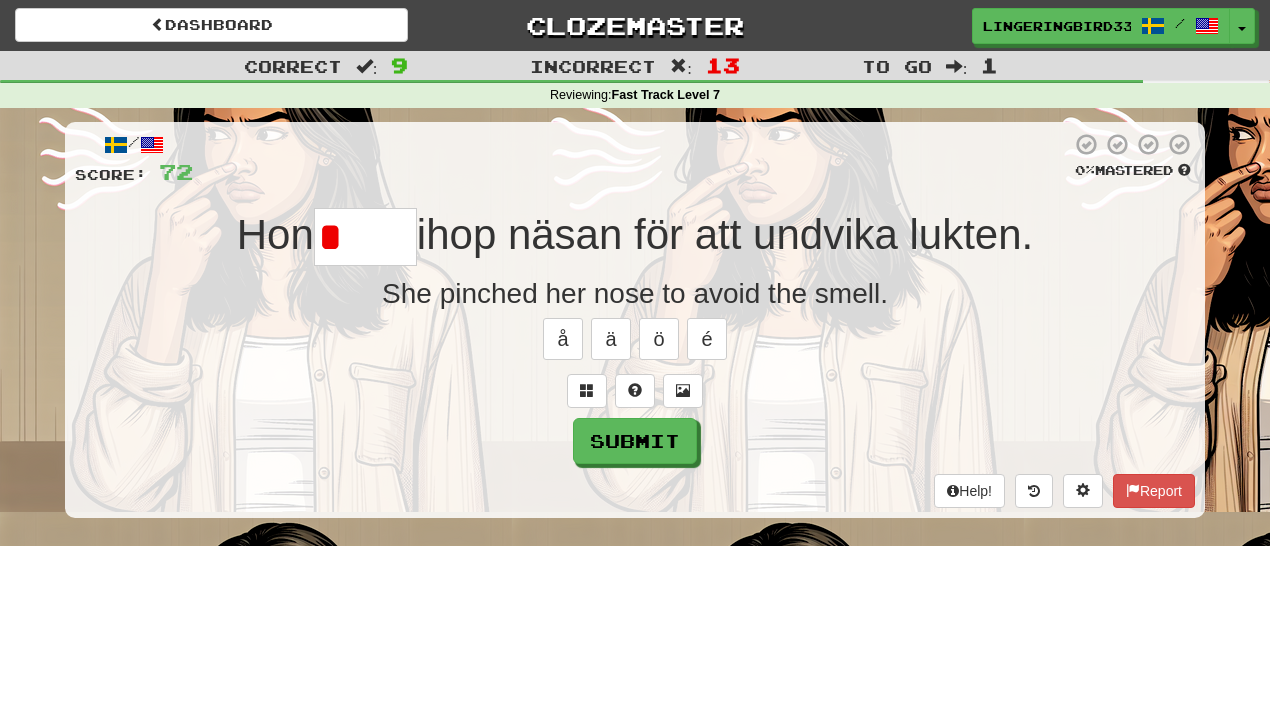 type on "****" 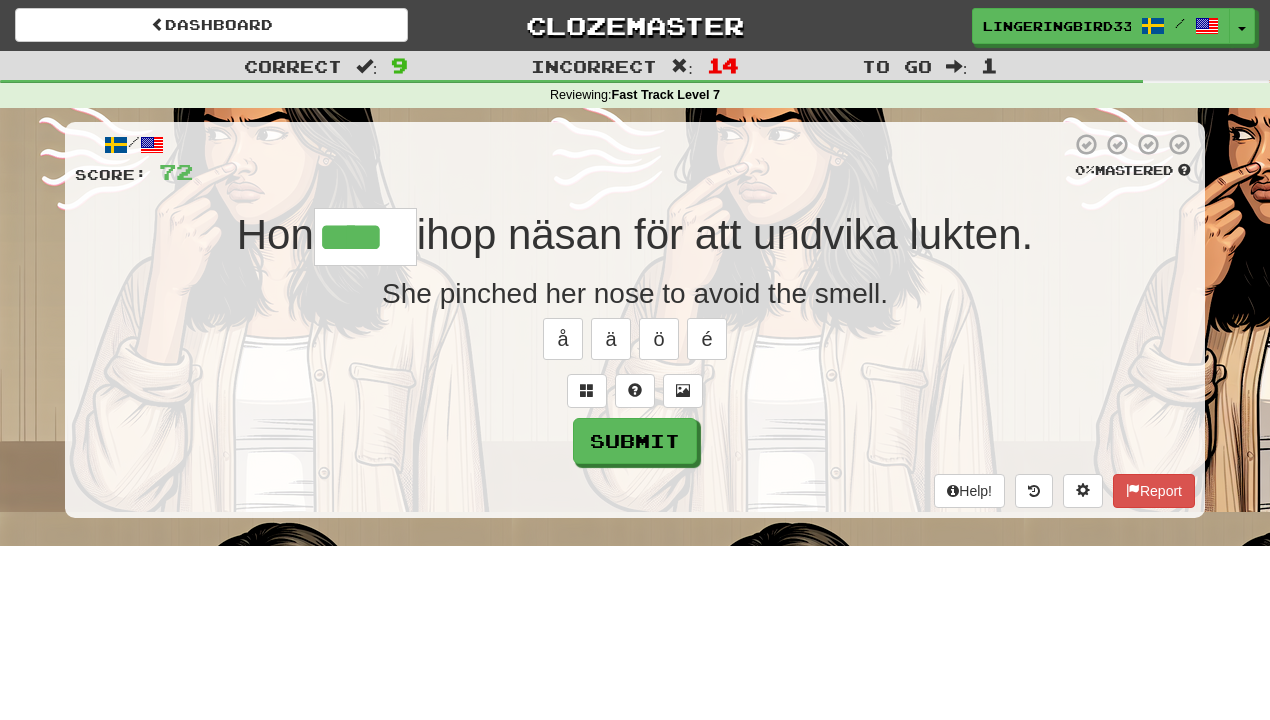 type on "****" 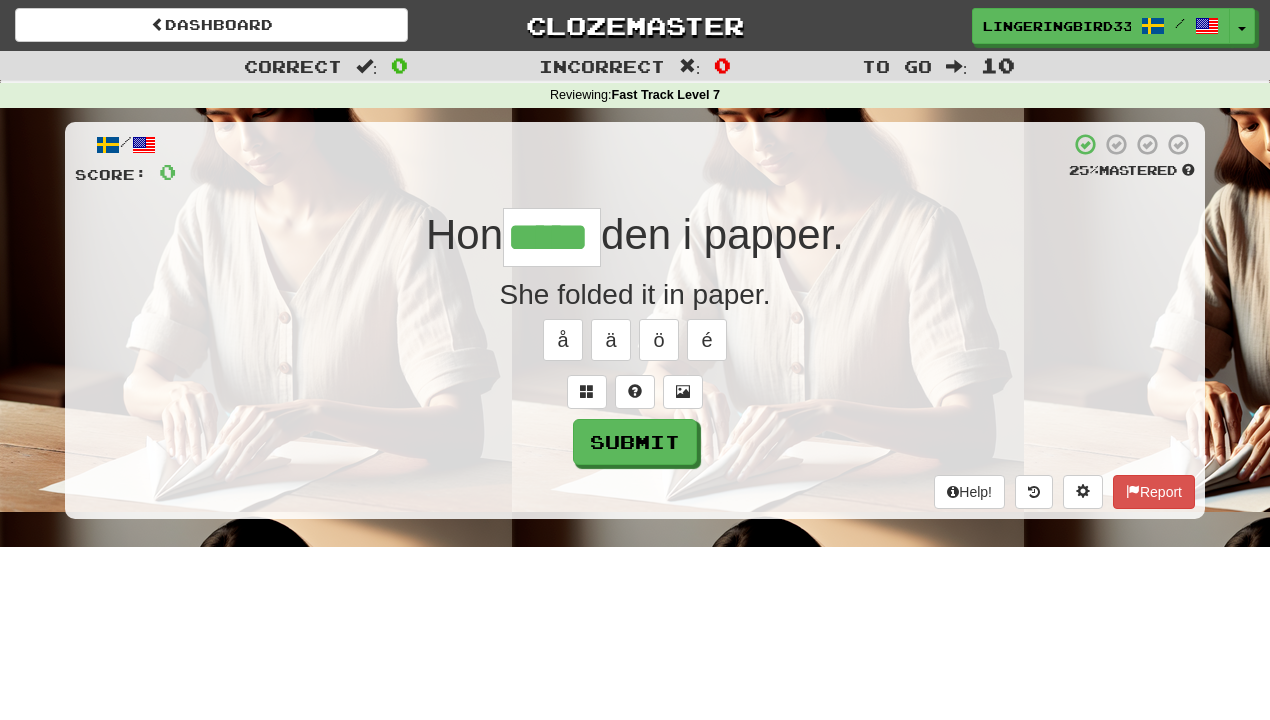 type on "*****" 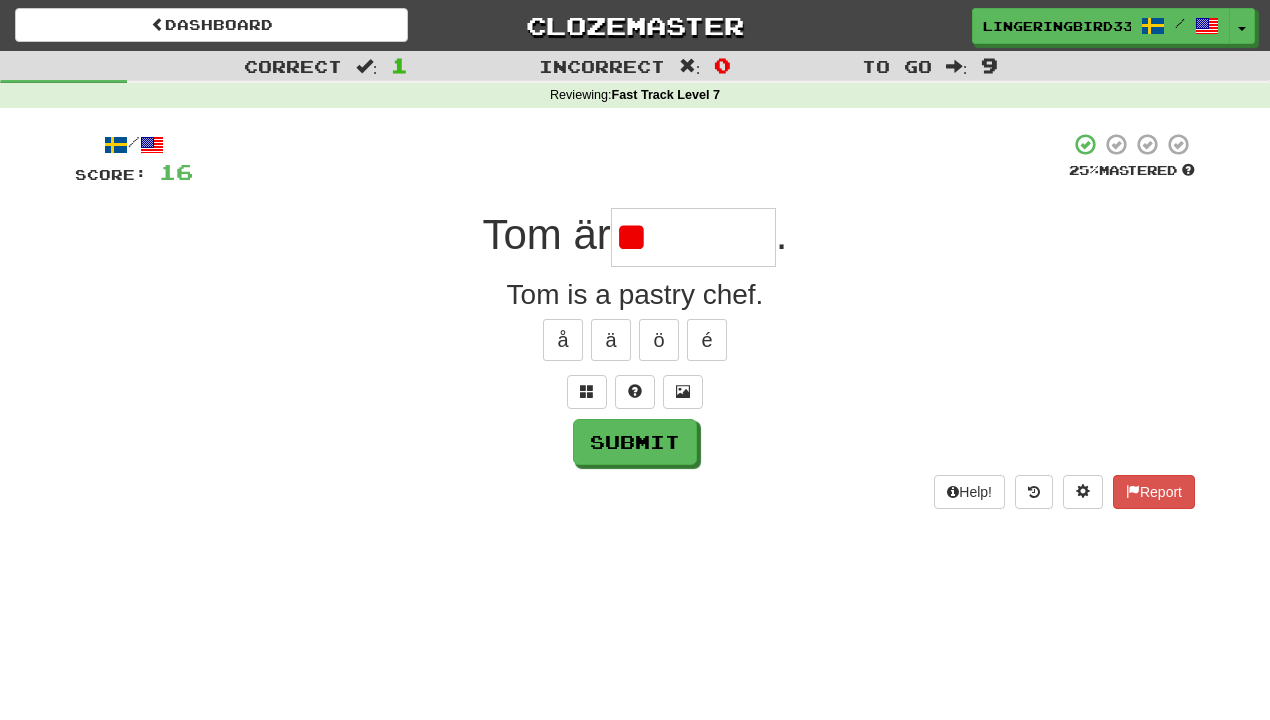 type on "********" 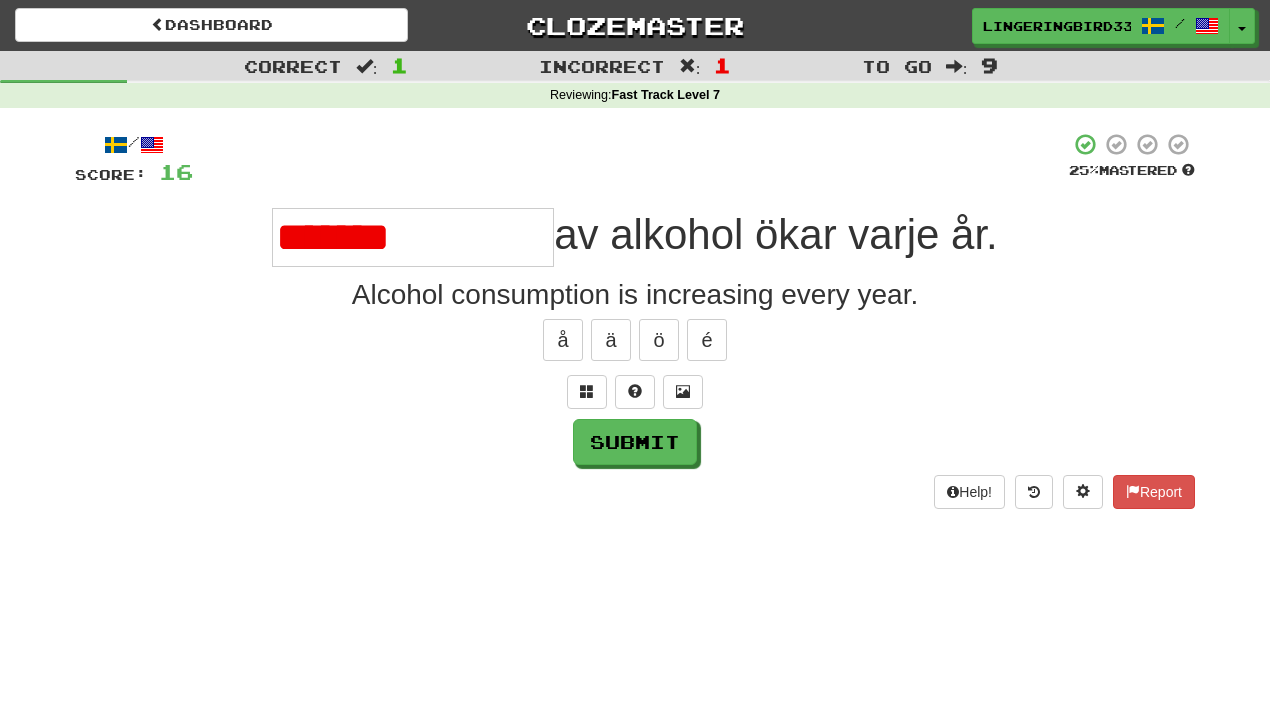 type on "**********" 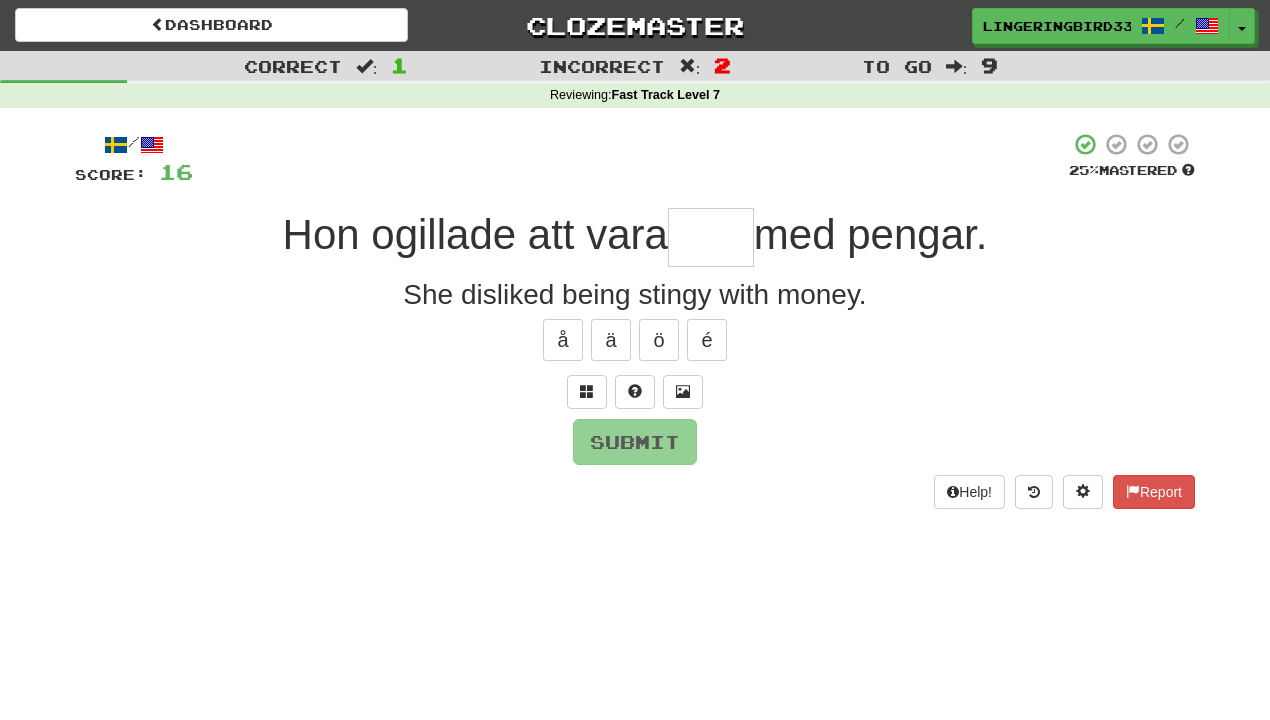 type on "****" 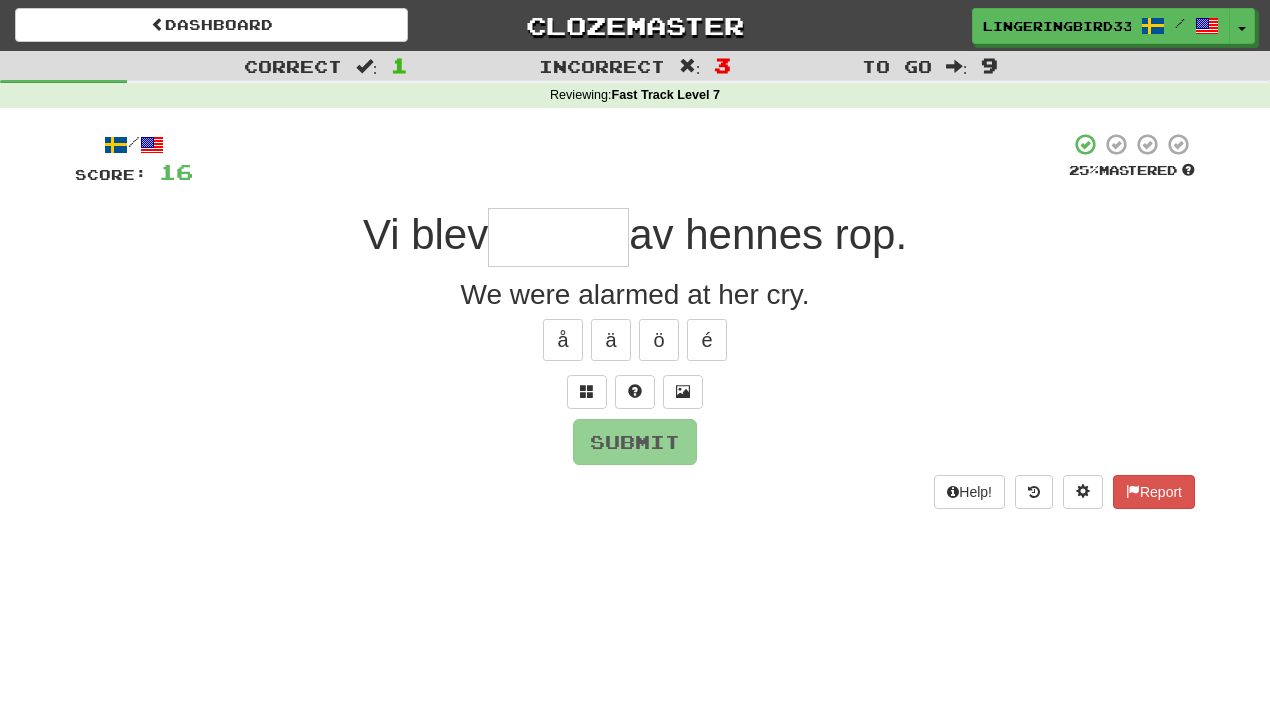 type on "******" 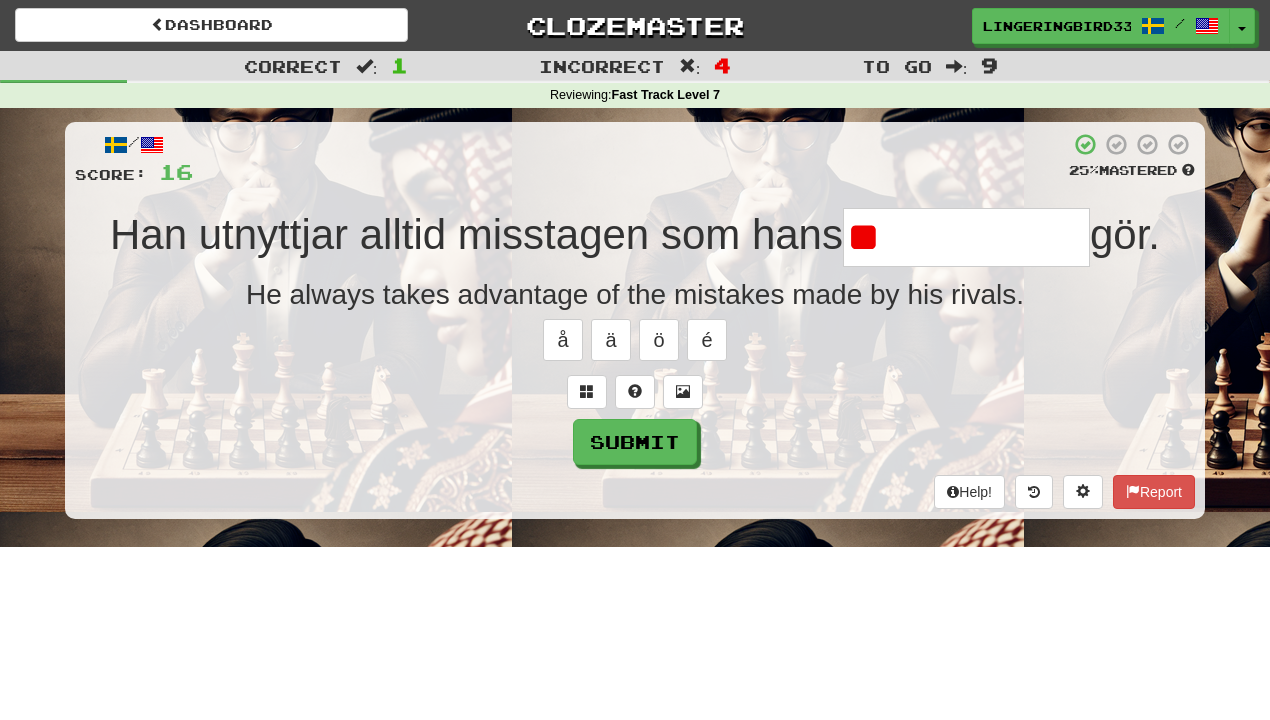 type on "*" 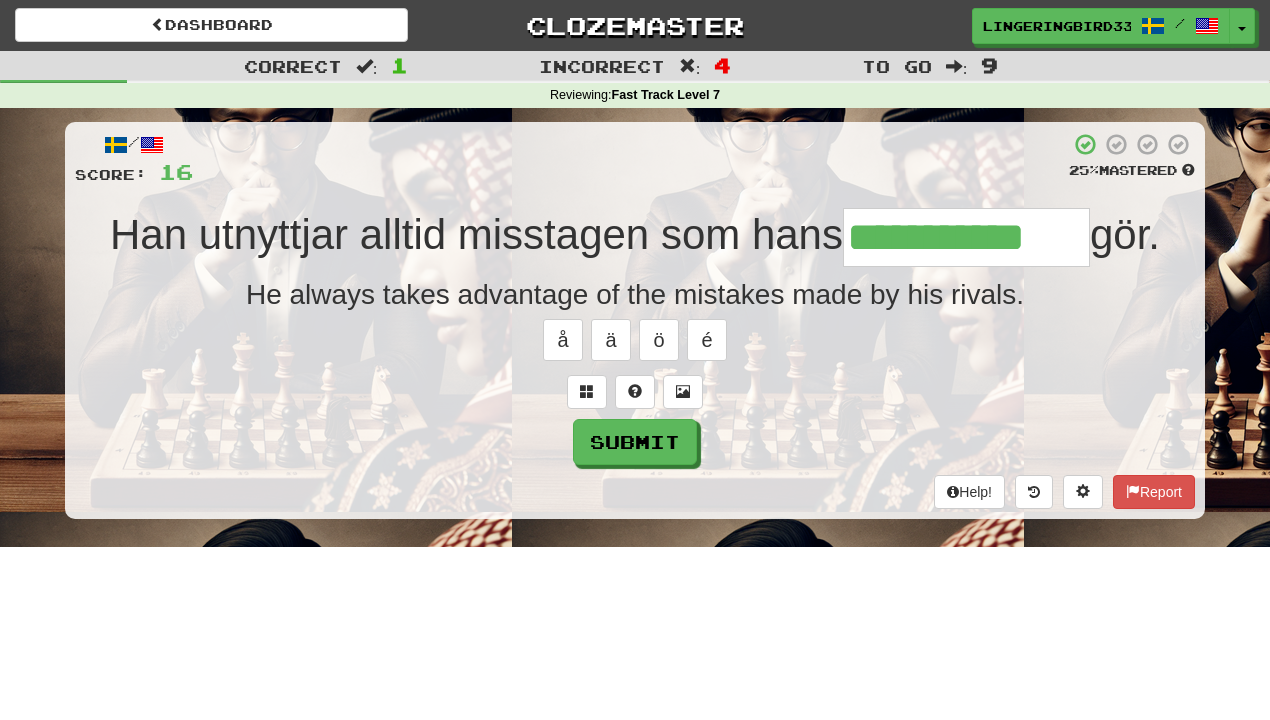 type on "**********" 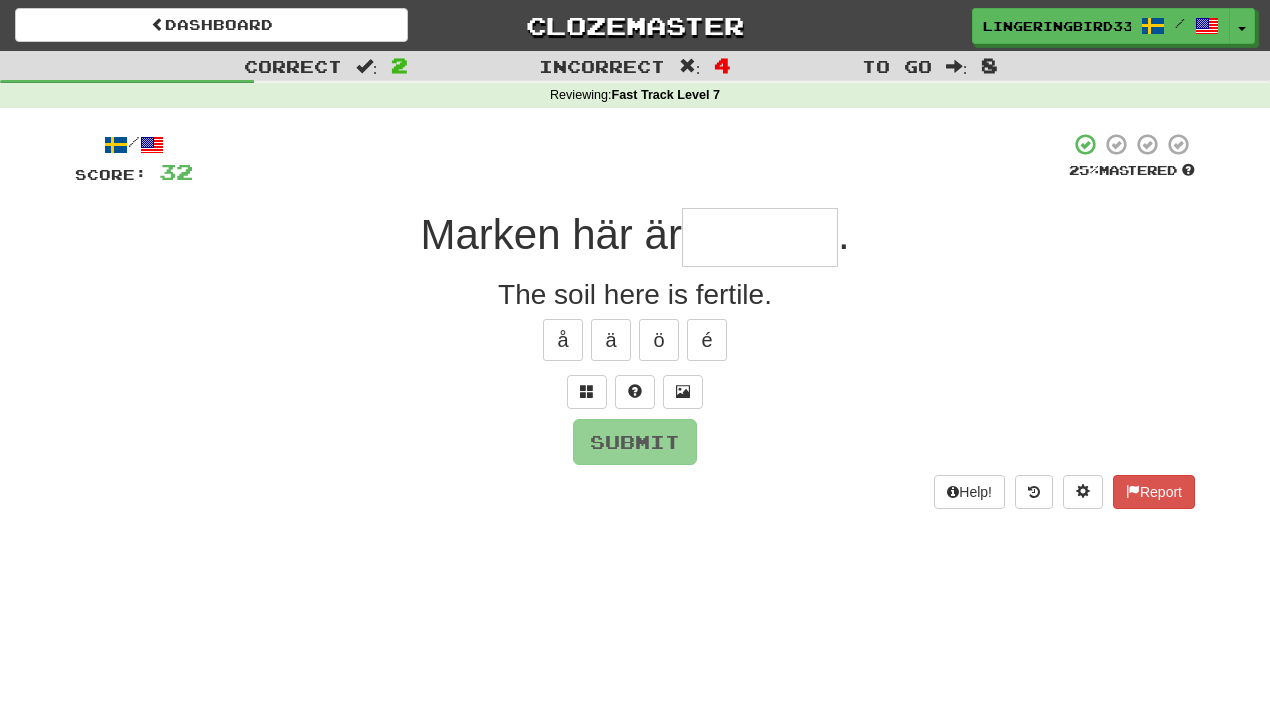 type on "********" 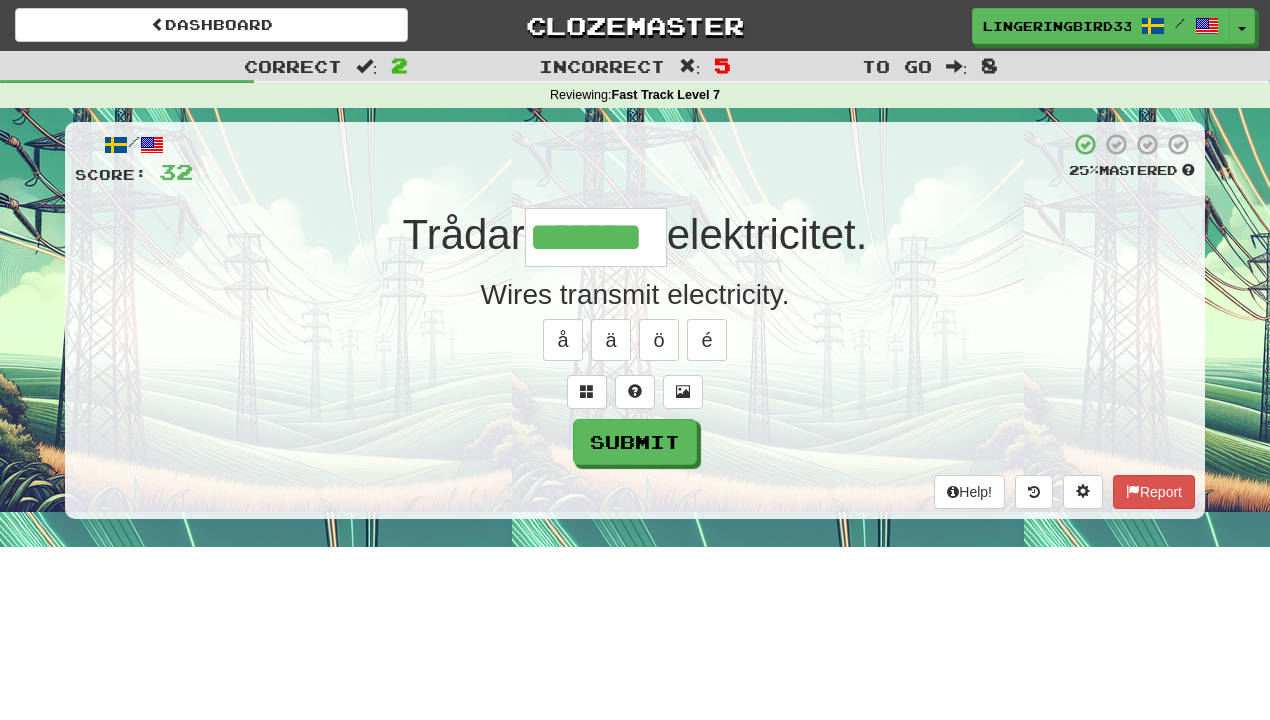 type on "*******" 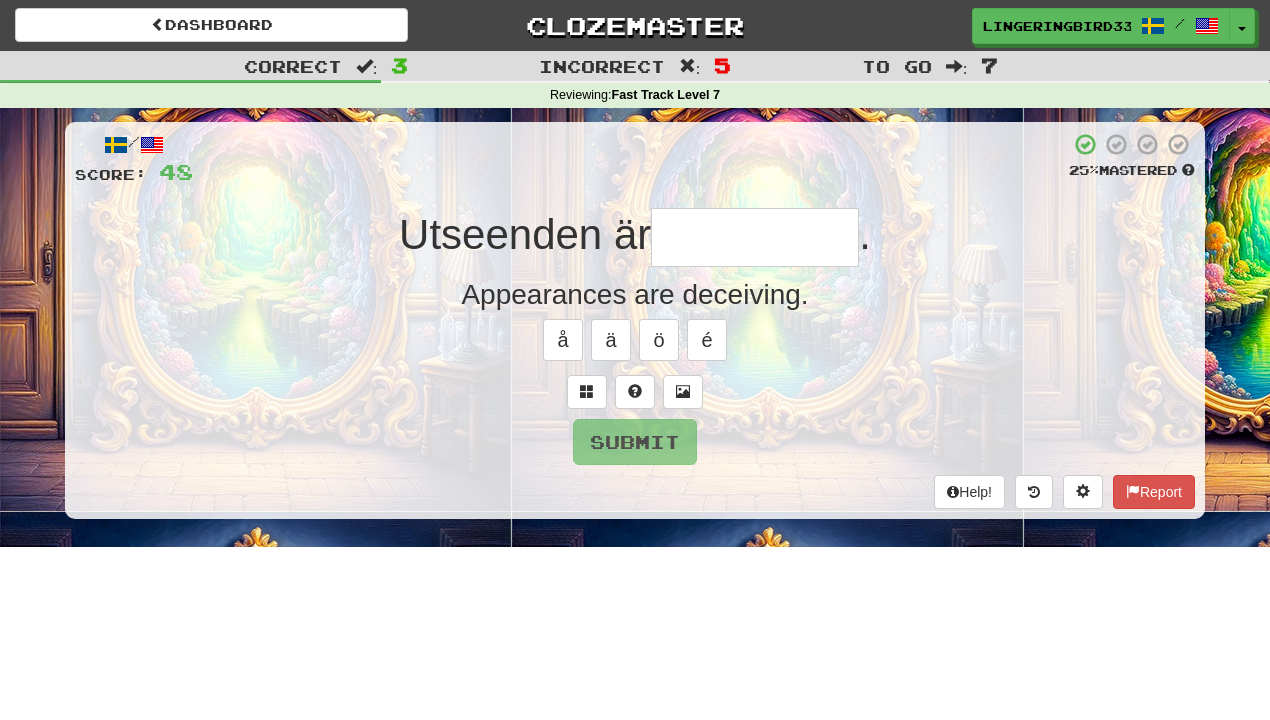 type on "*" 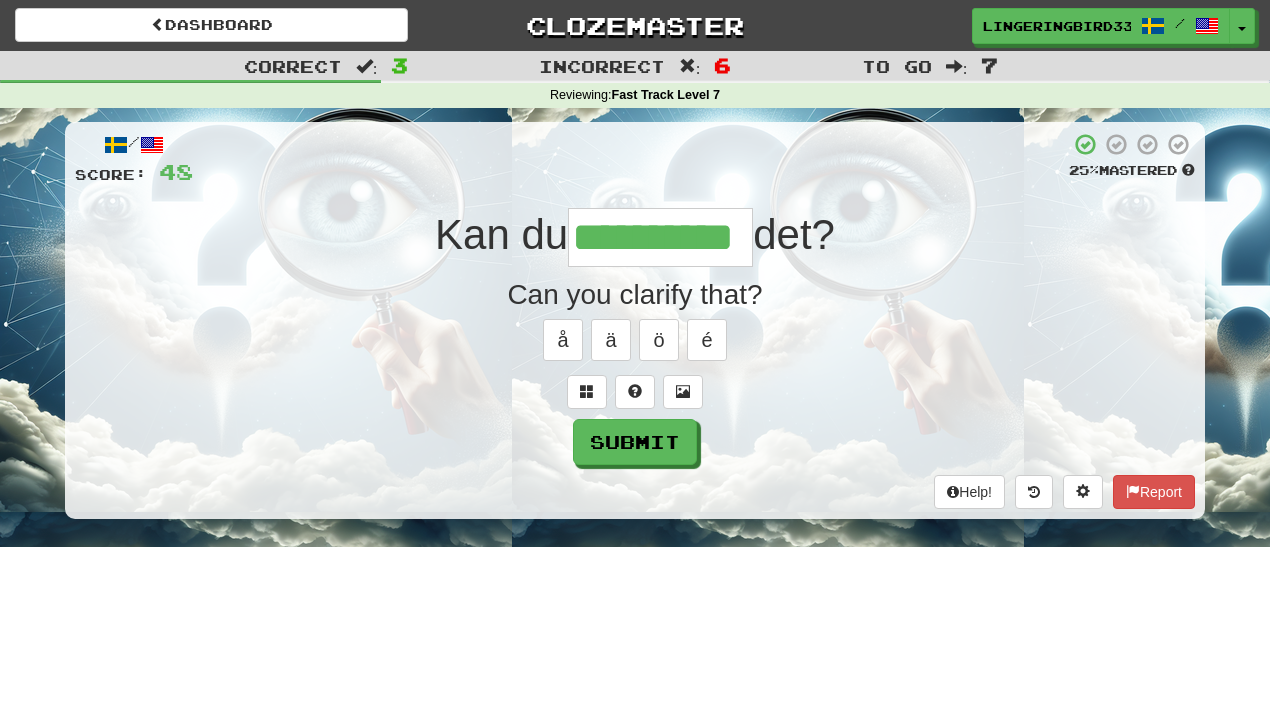 type on "**********" 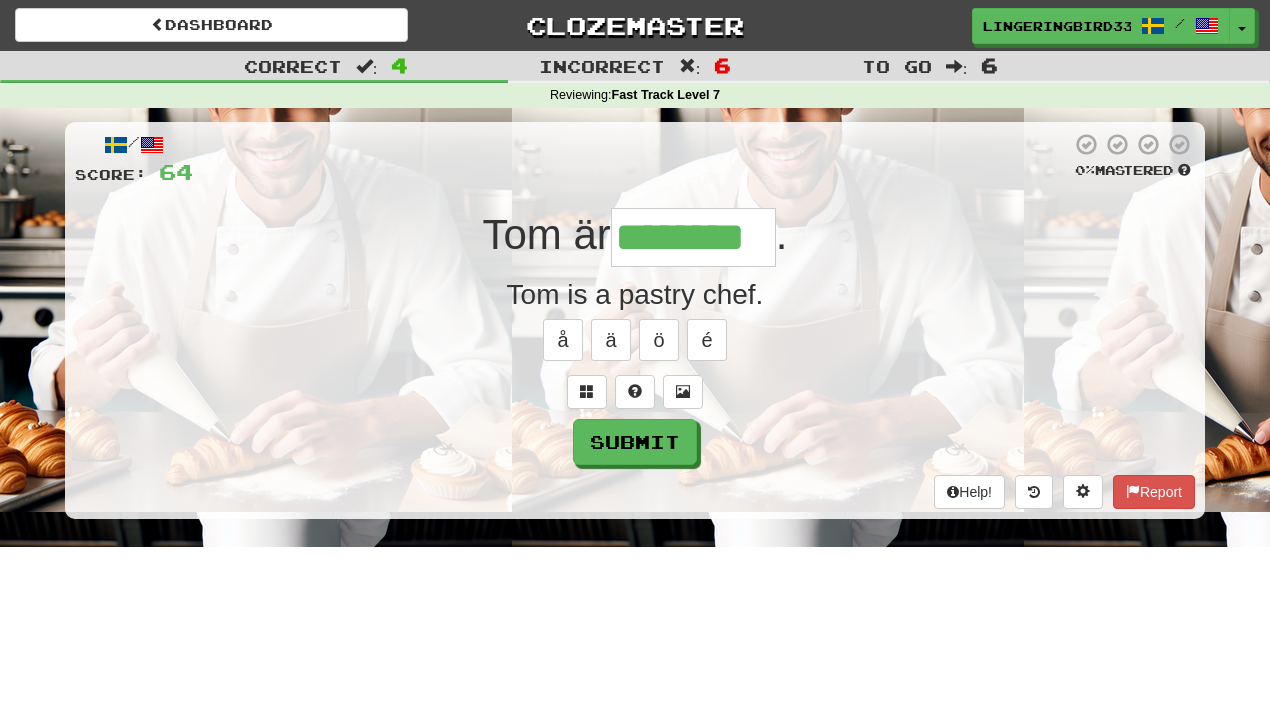 type on "********" 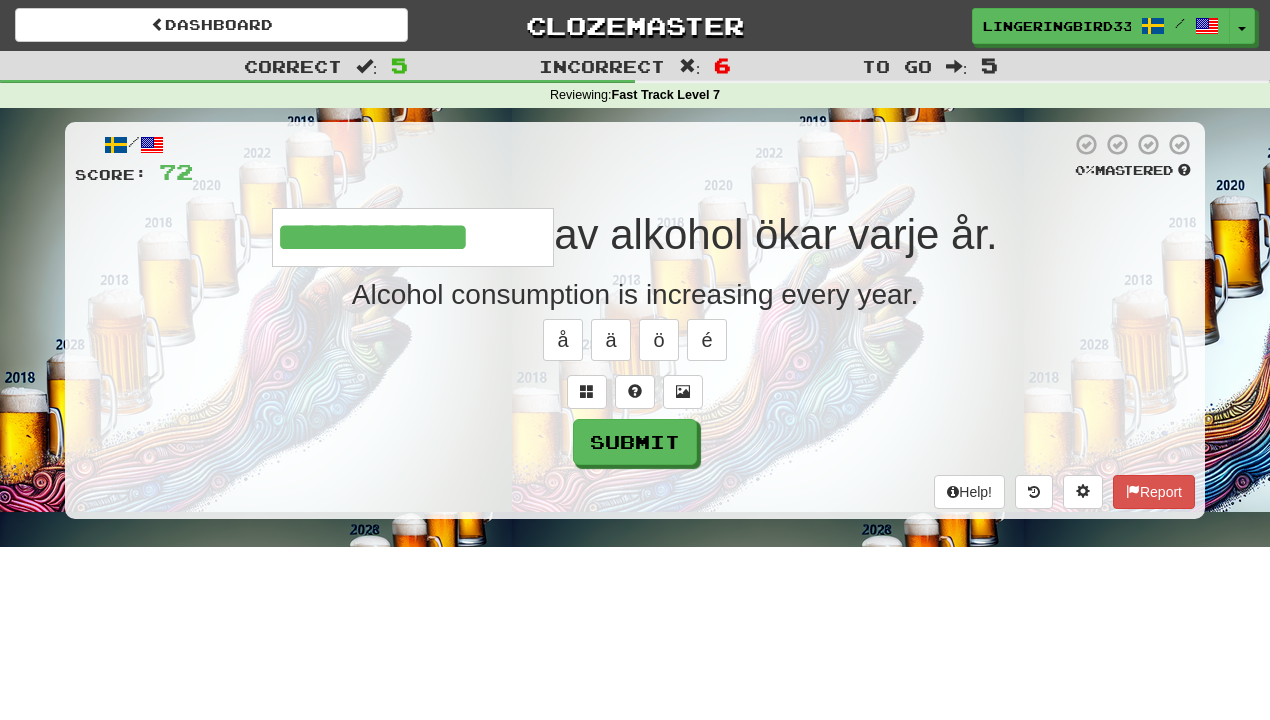 type on "**********" 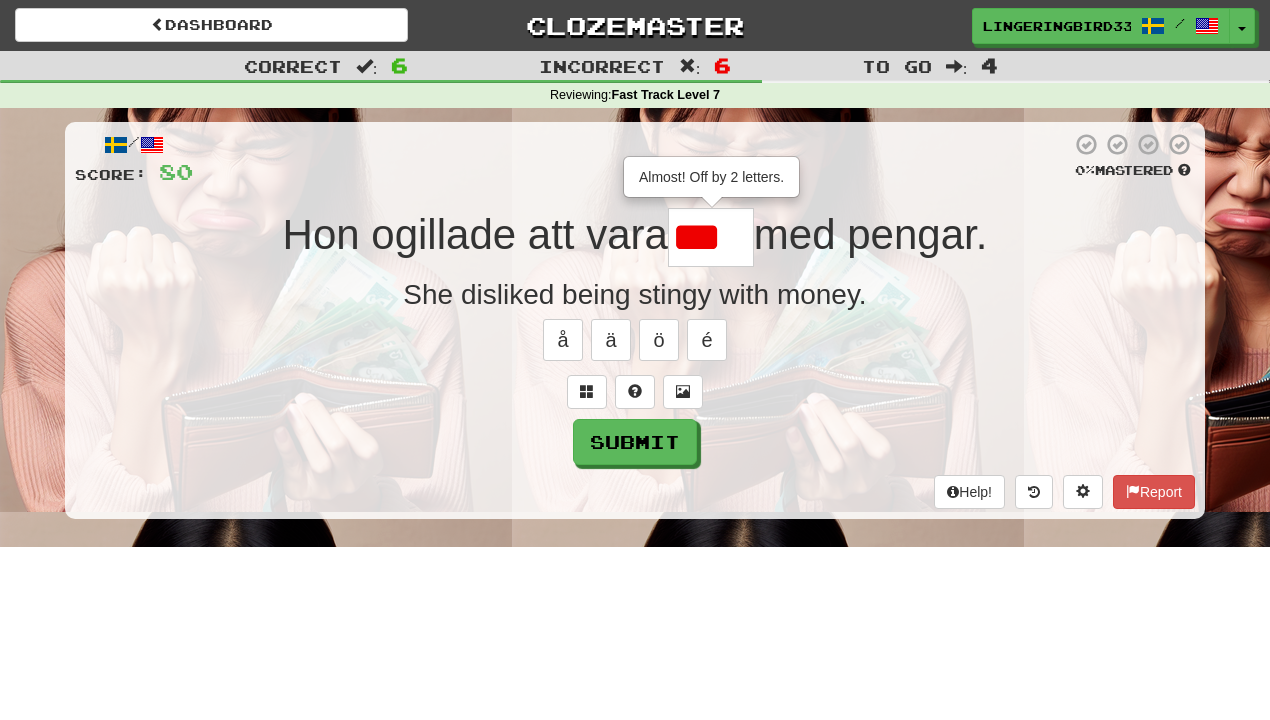 type on "****" 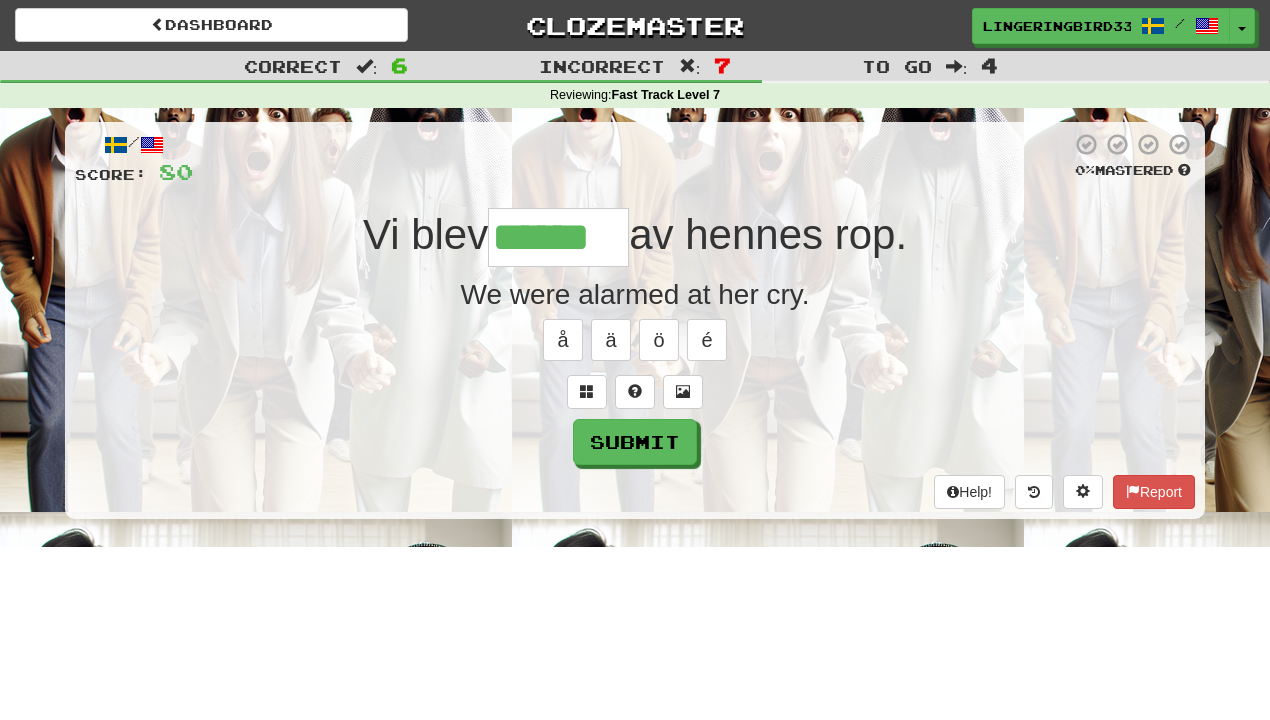 type on "******" 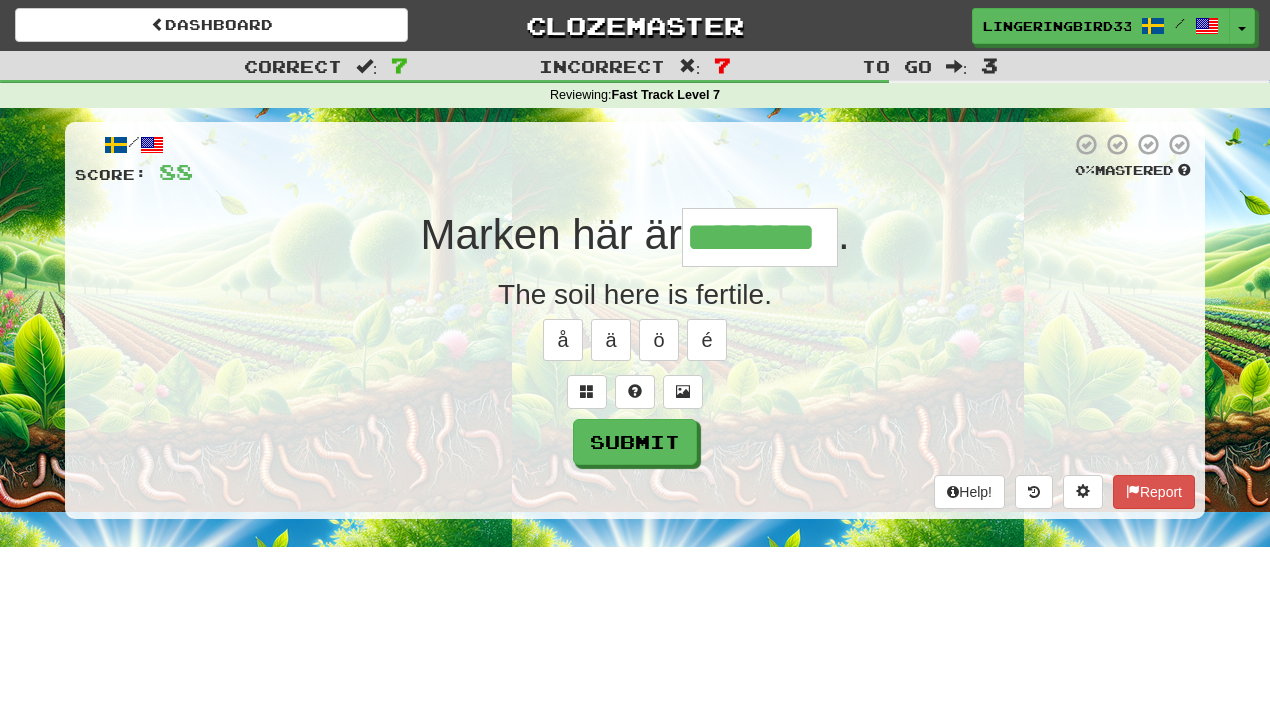 type on "********" 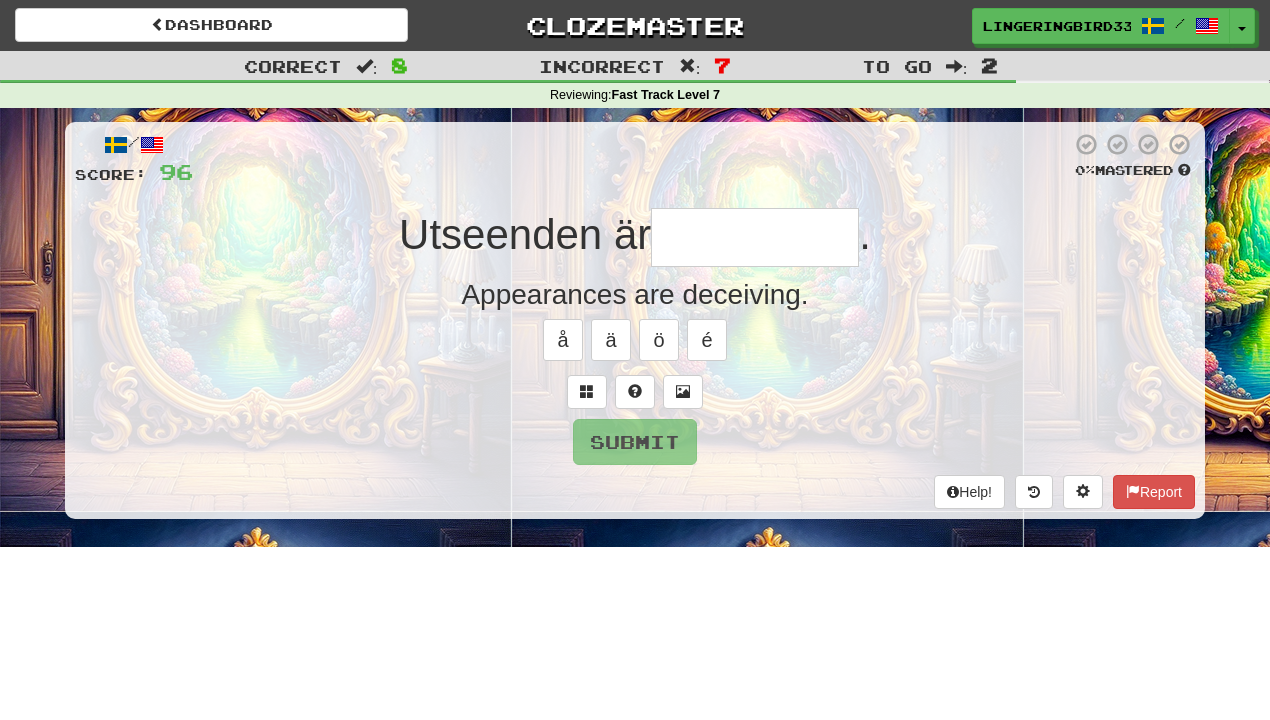 type on "*" 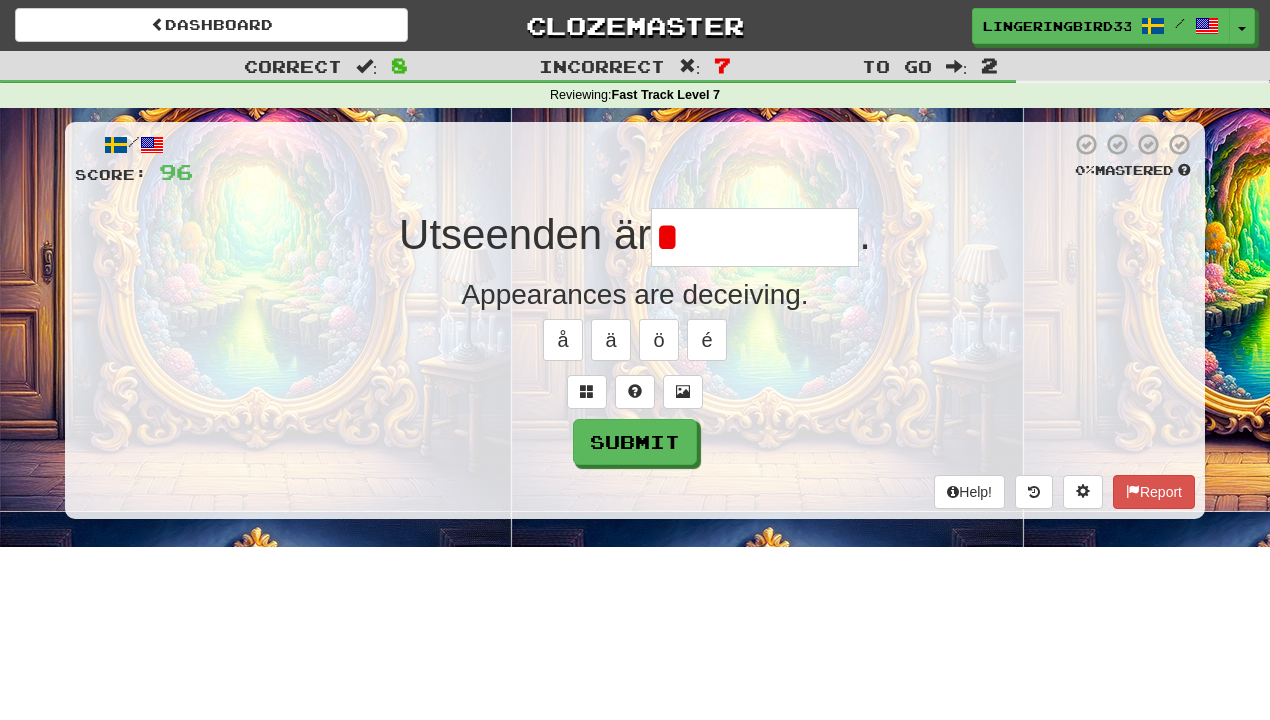 type on "**********" 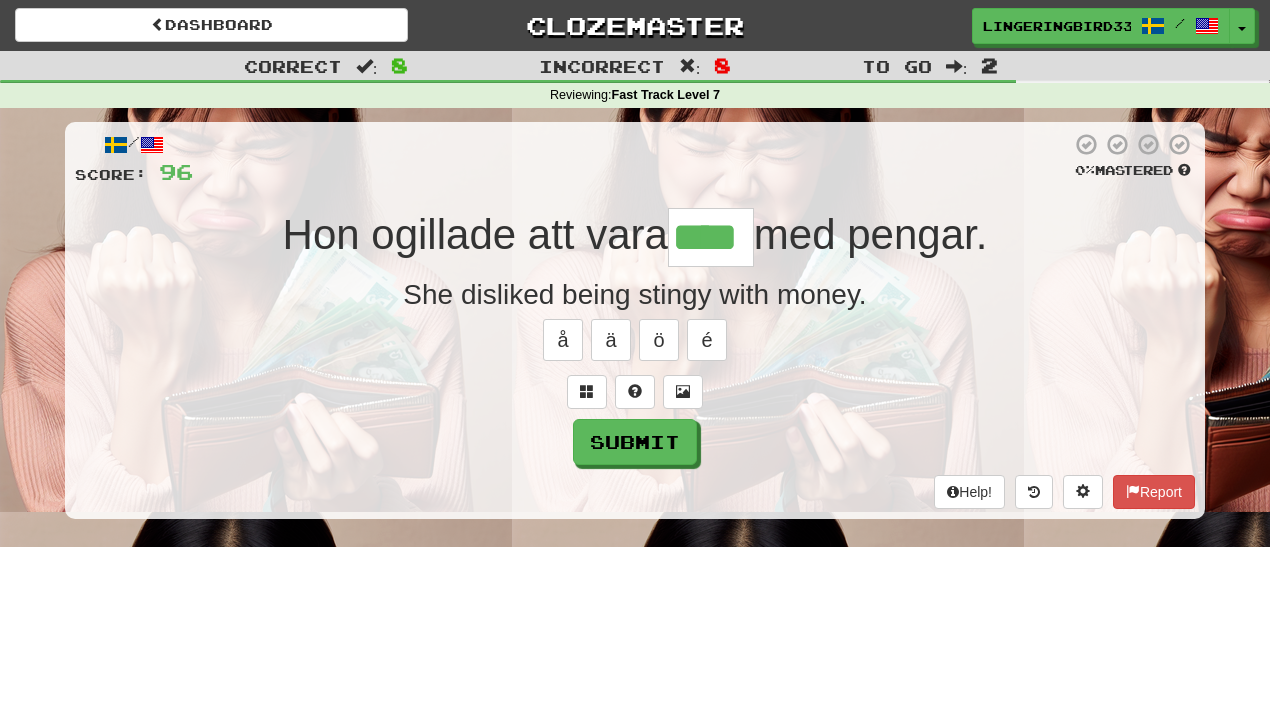 type on "****" 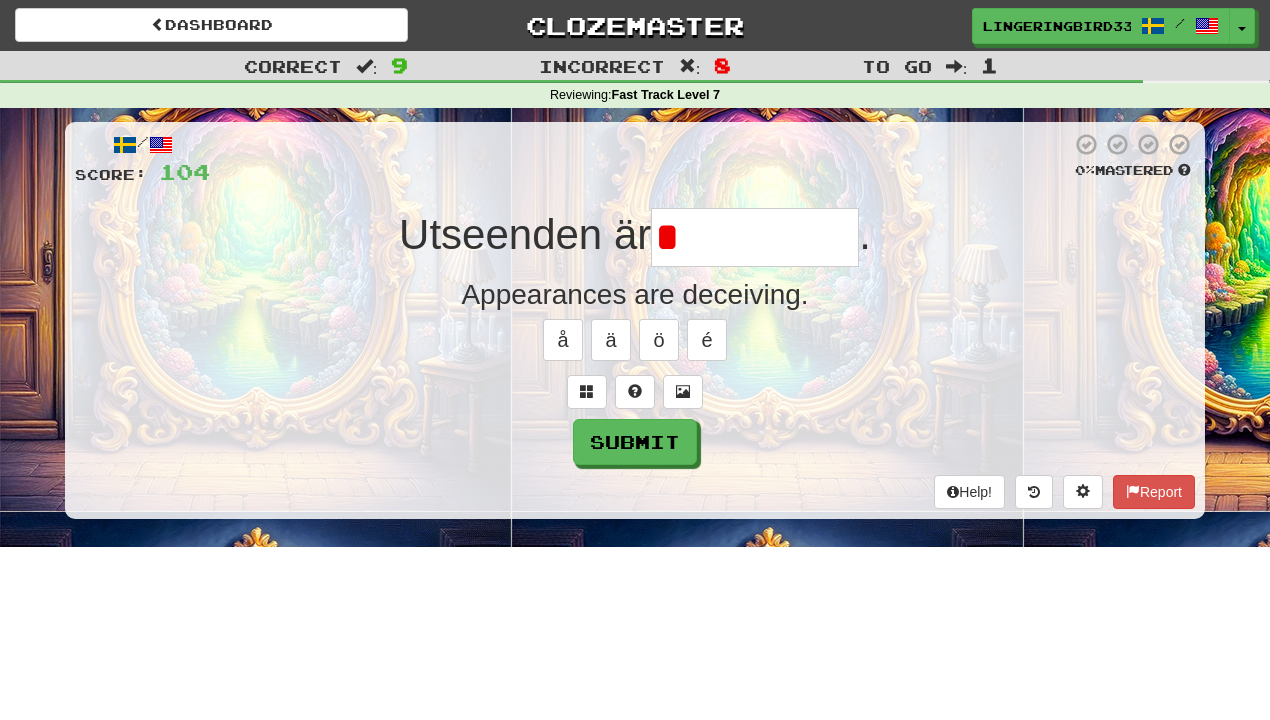 type on "**********" 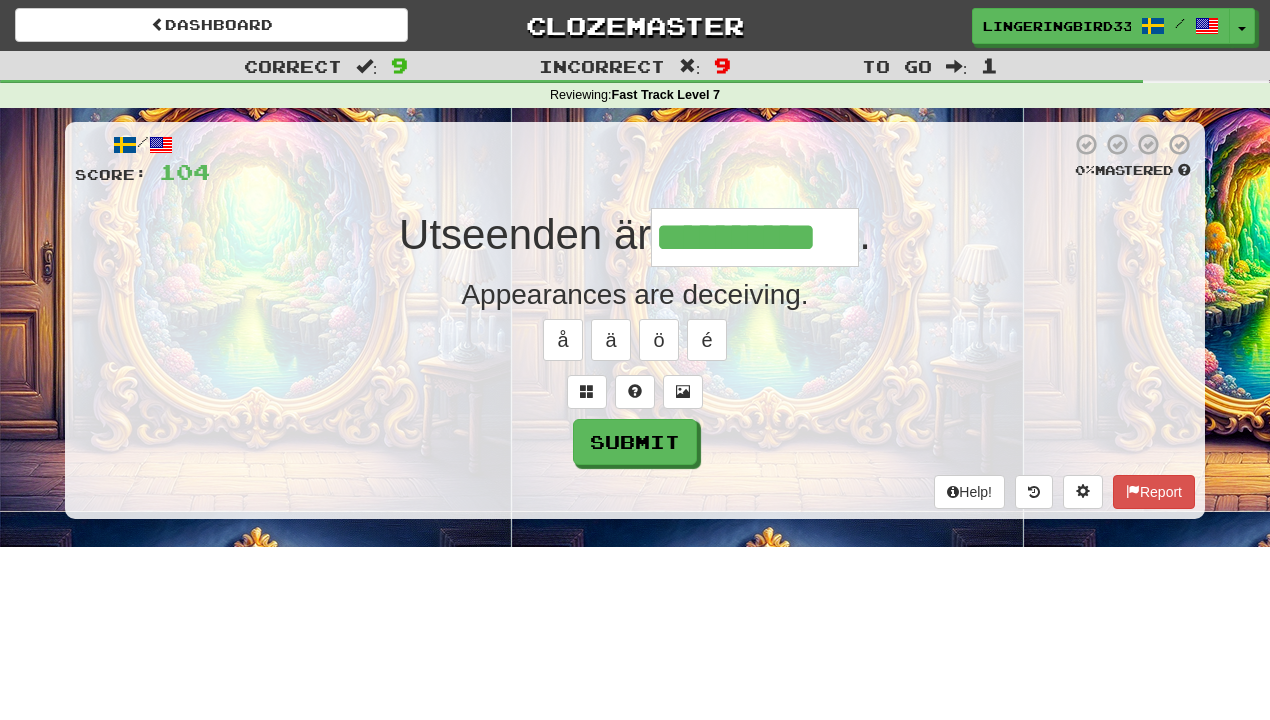 type on "**********" 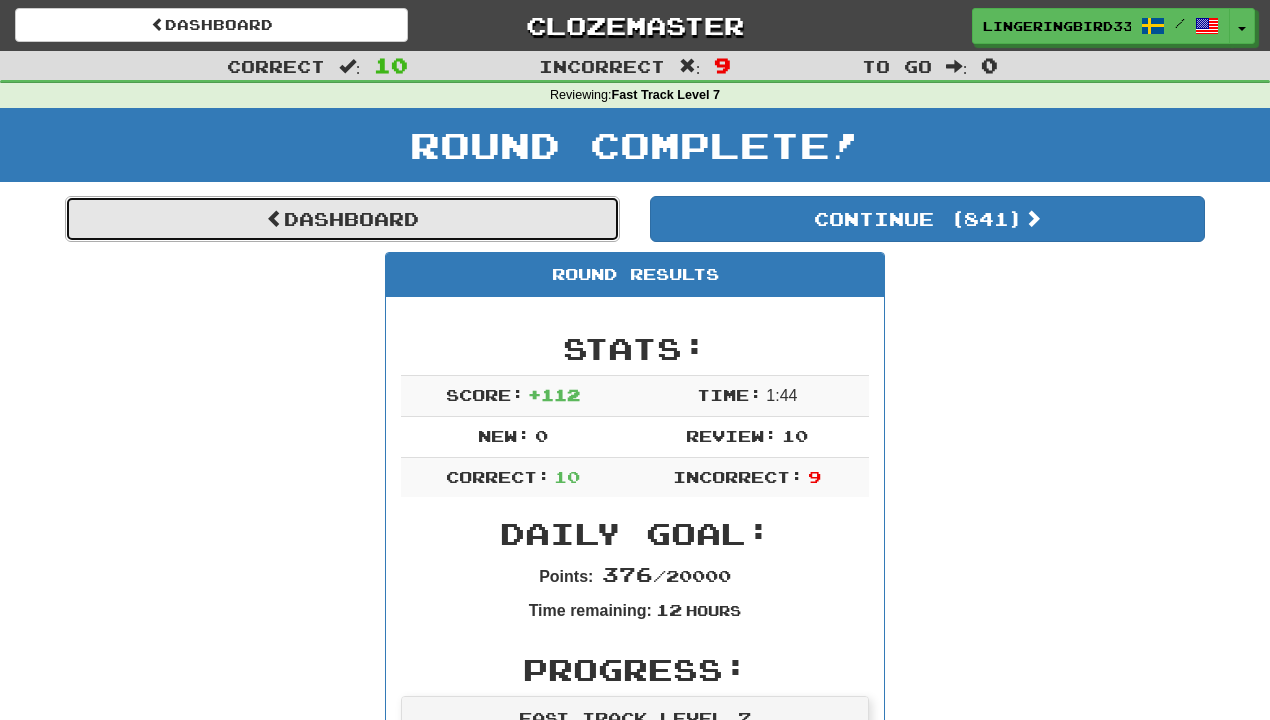 click on "Dashboard" at bounding box center (342, 219) 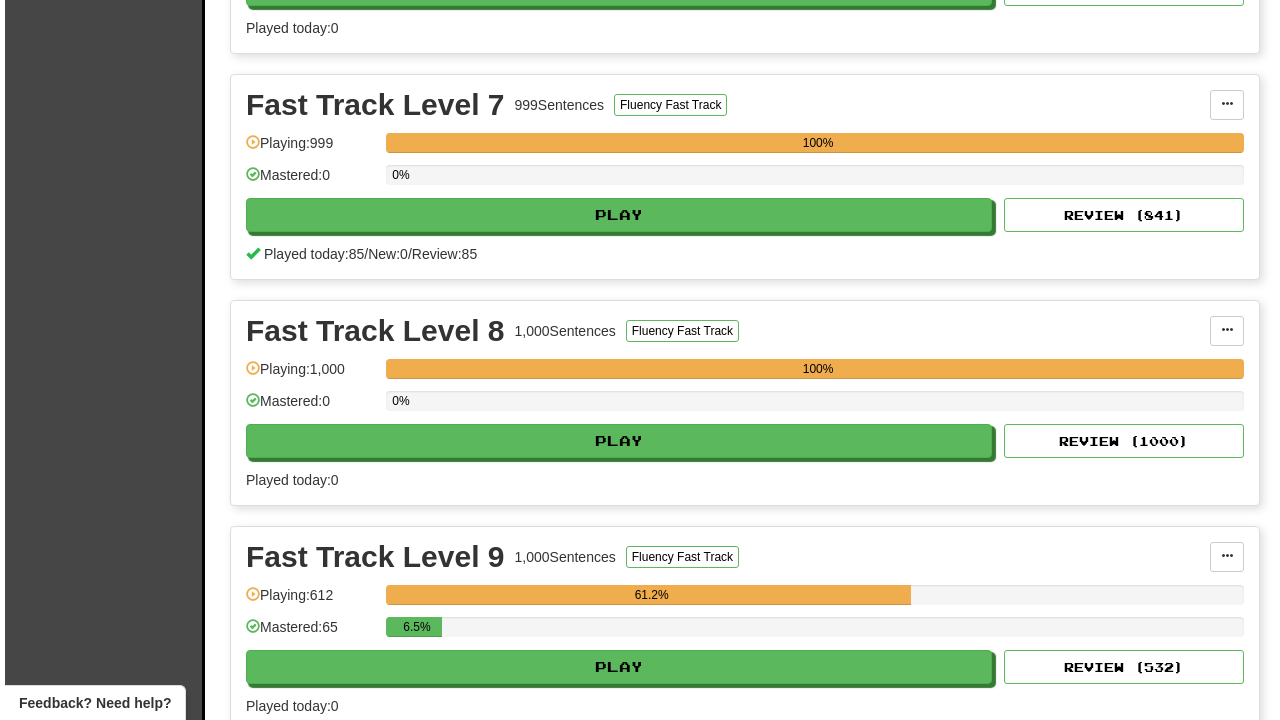scroll, scrollTop: 1976, scrollLeft: 0, axis: vertical 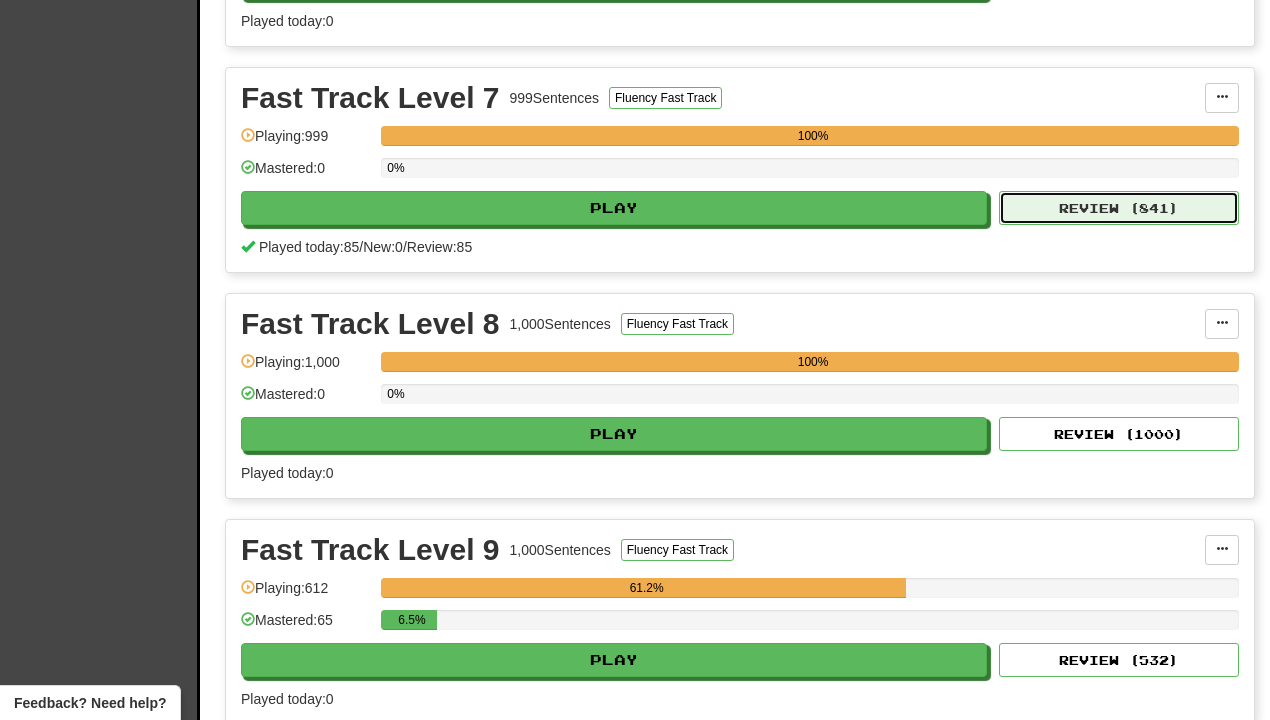 click on "Review ( 841 )" at bounding box center (1119, 208) 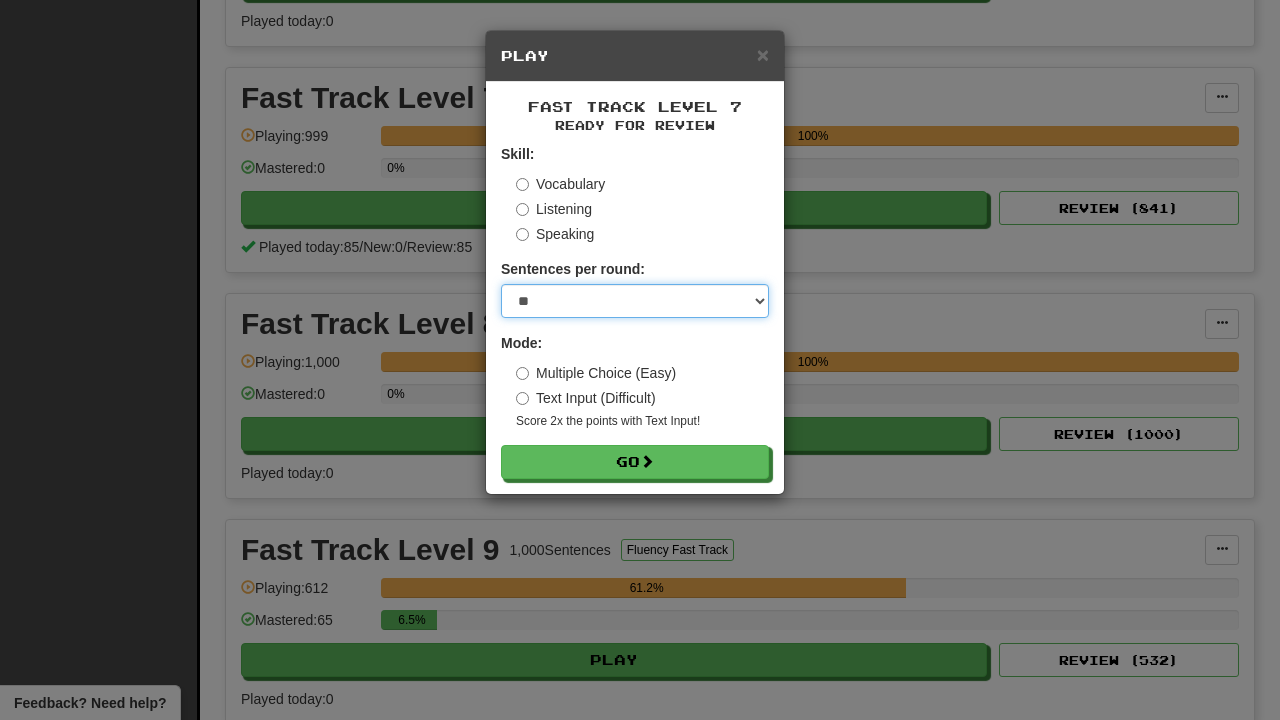 click on "* ** ** ** ** ** *** ********" at bounding box center (635, 301) 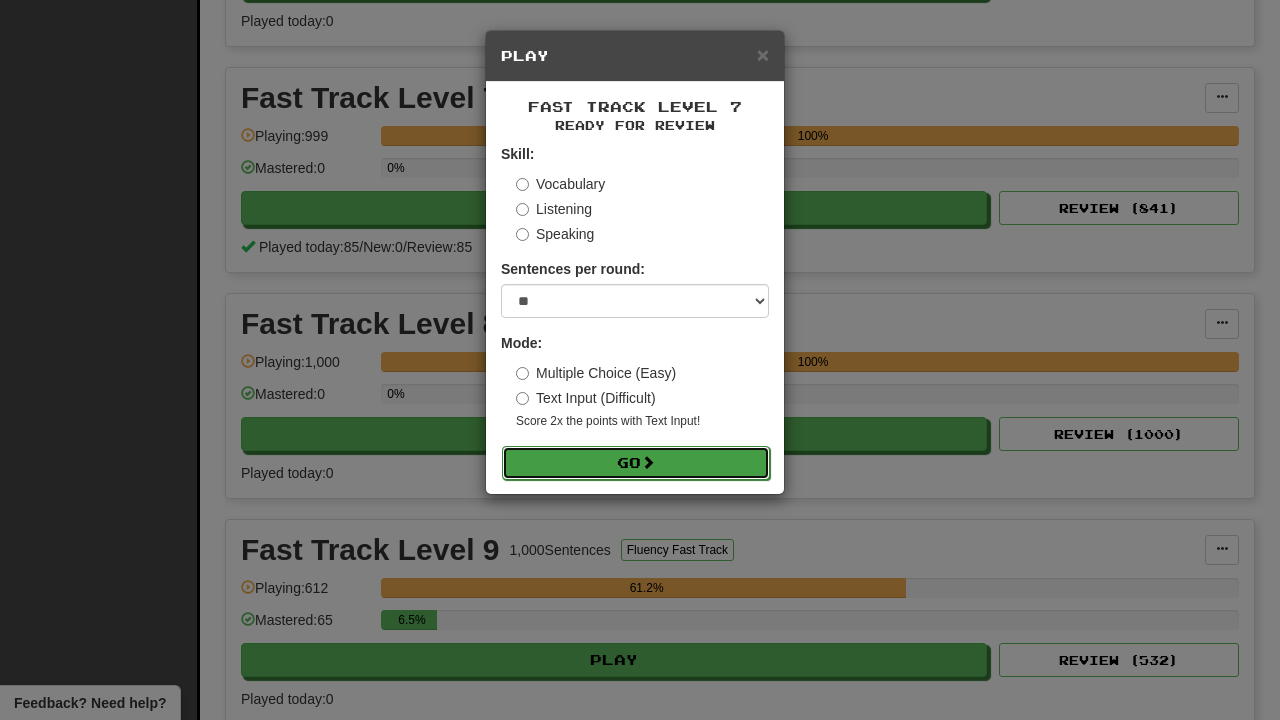 click on "Go" at bounding box center [636, 463] 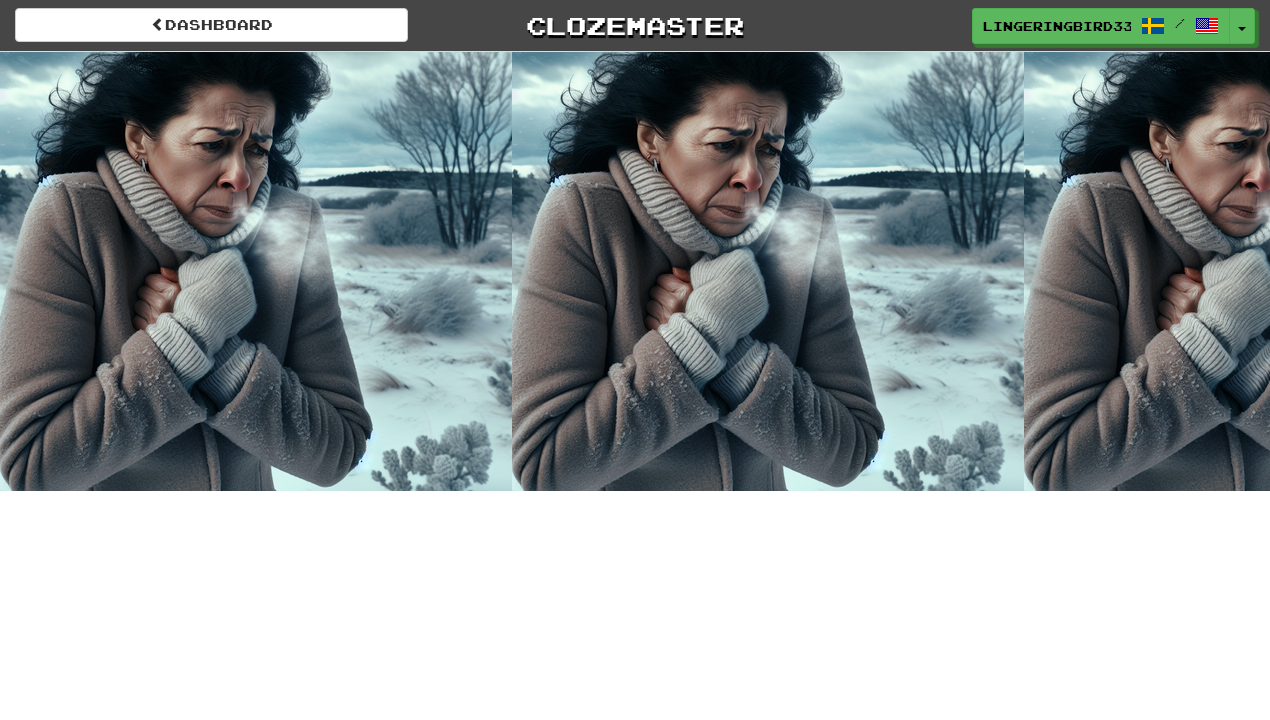 scroll, scrollTop: 0, scrollLeft: 0, axis: both 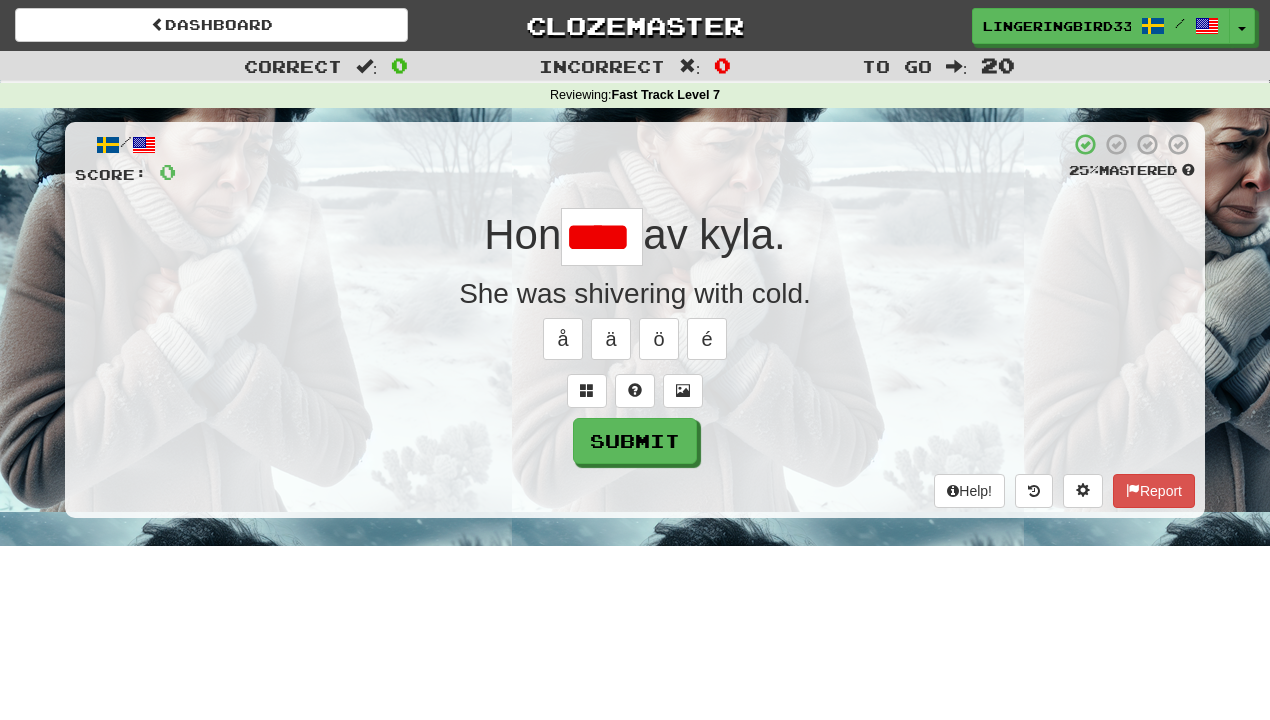 type on "****" 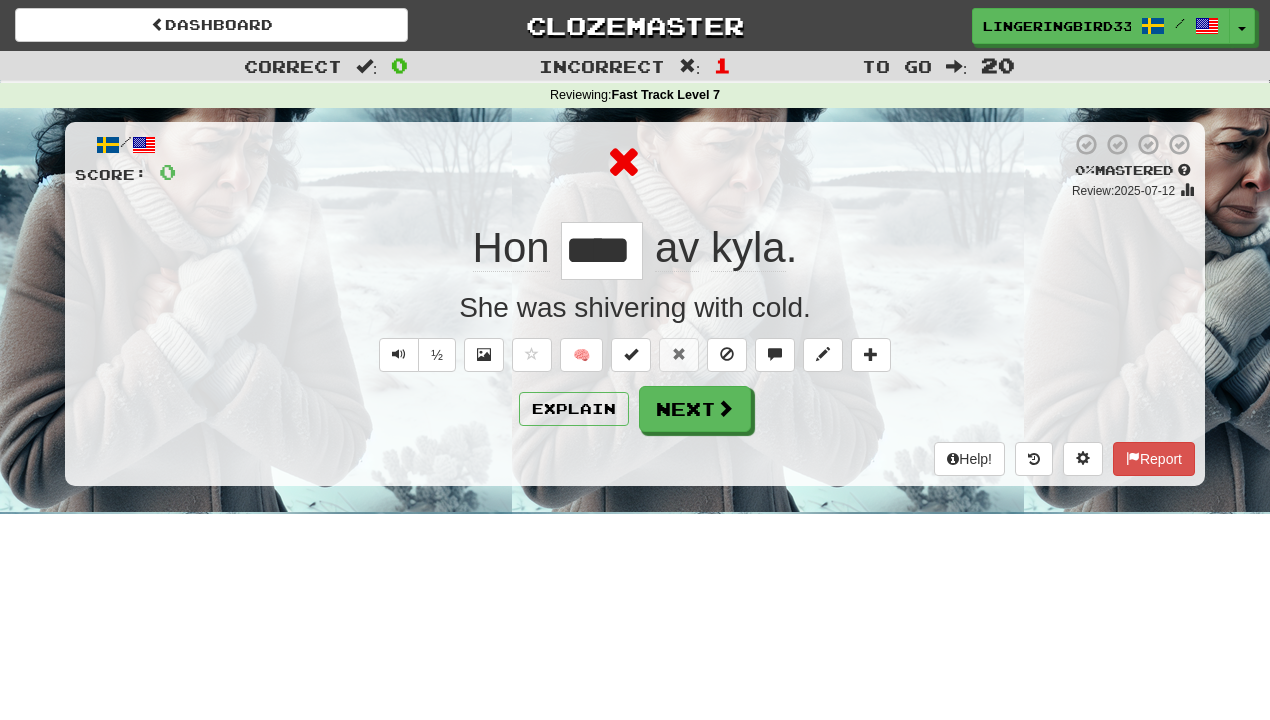 scroll, scrollTop: 0, scrollLeft: 0, axis: both 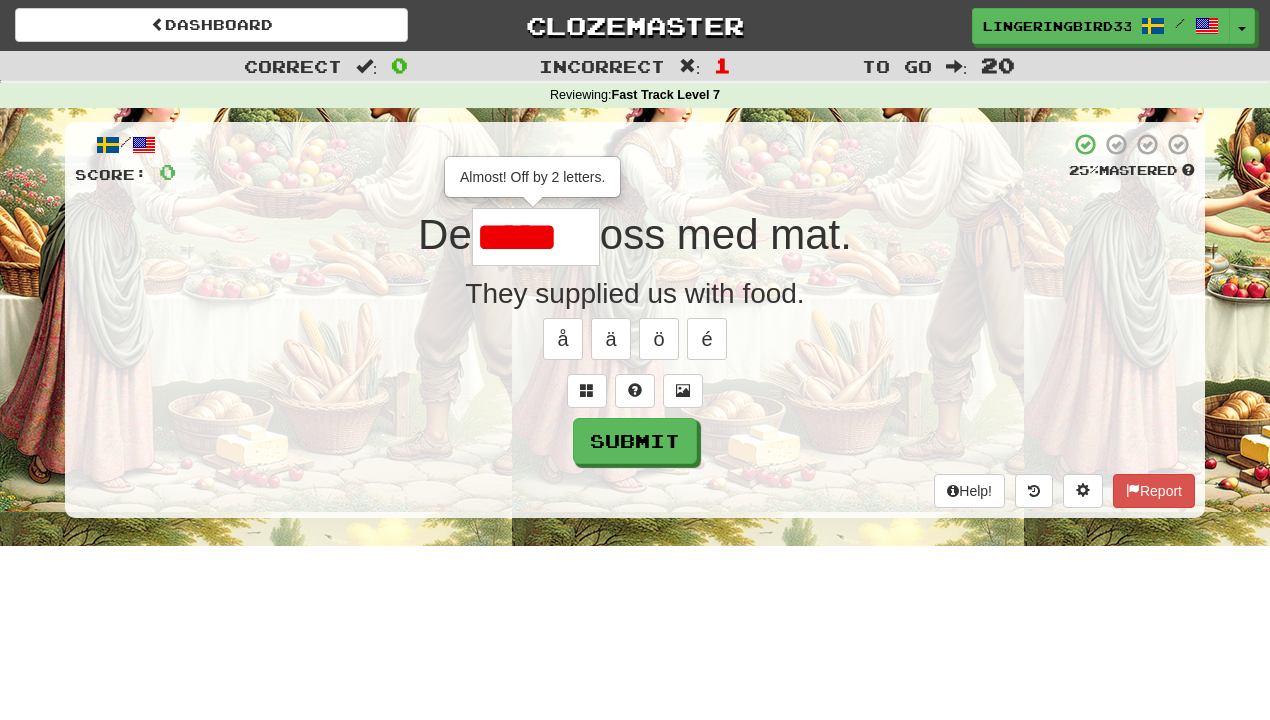 type on "******" 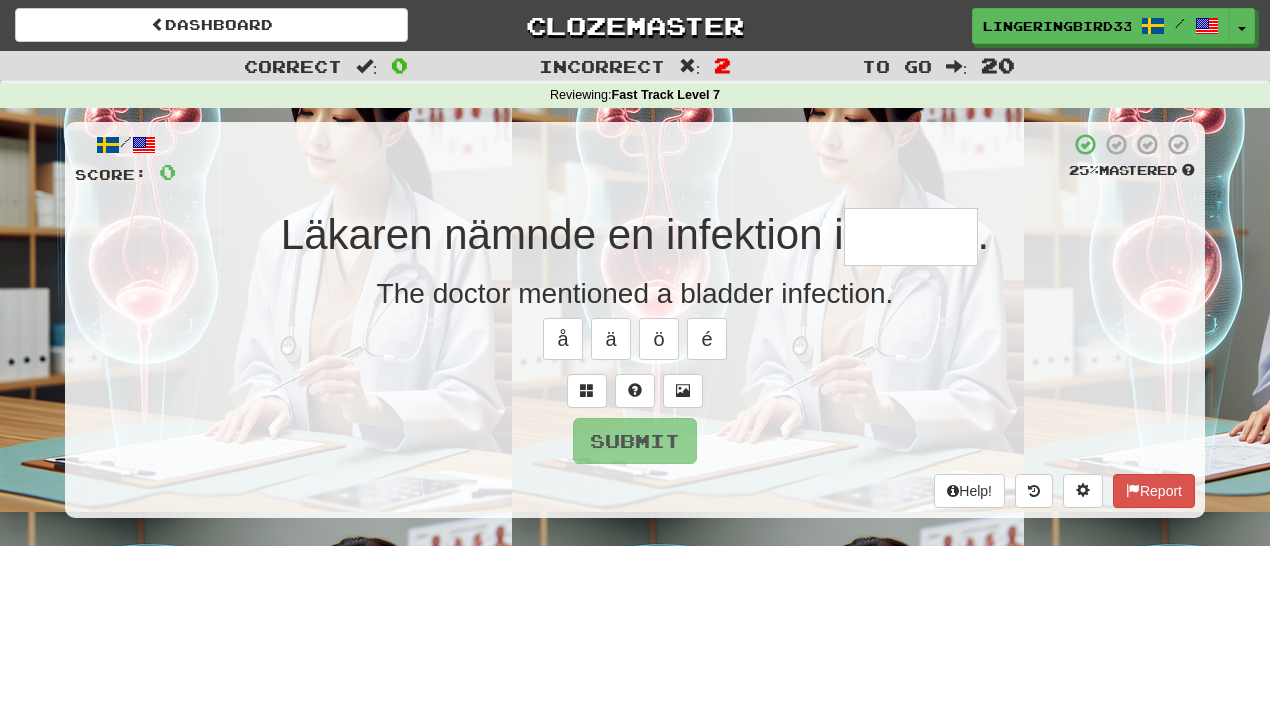 type on "******" 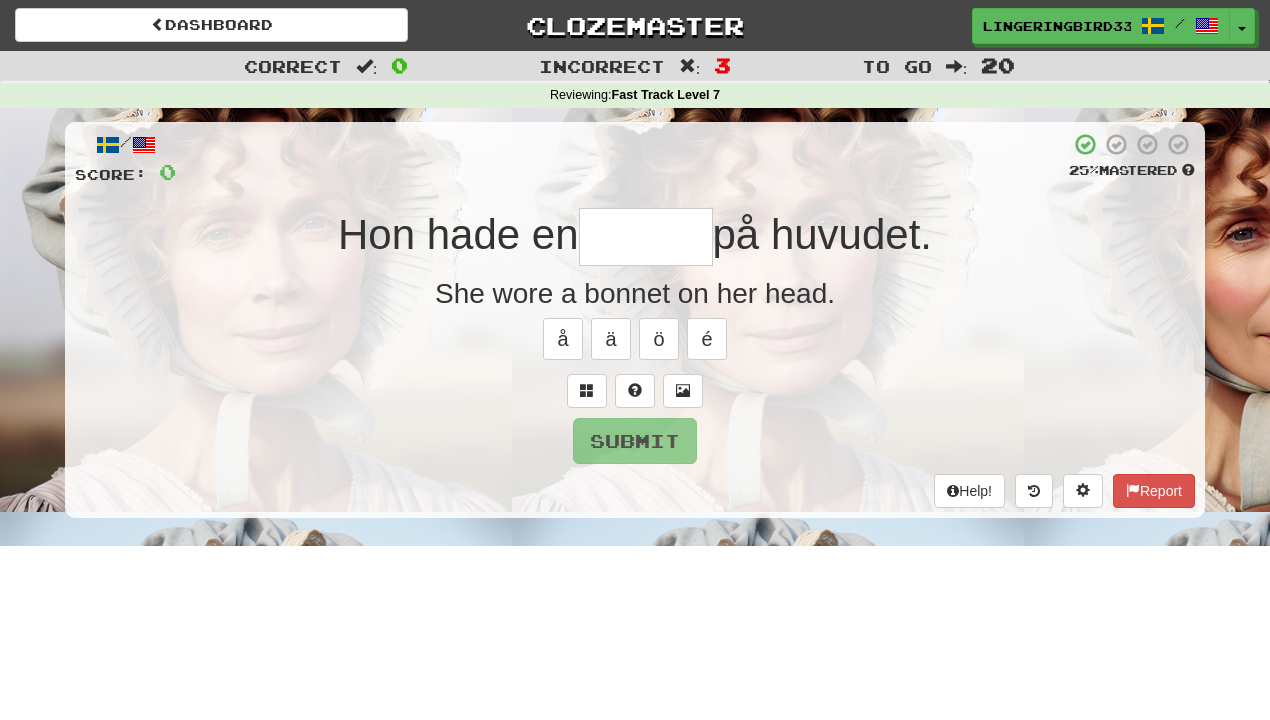 type on "*****" 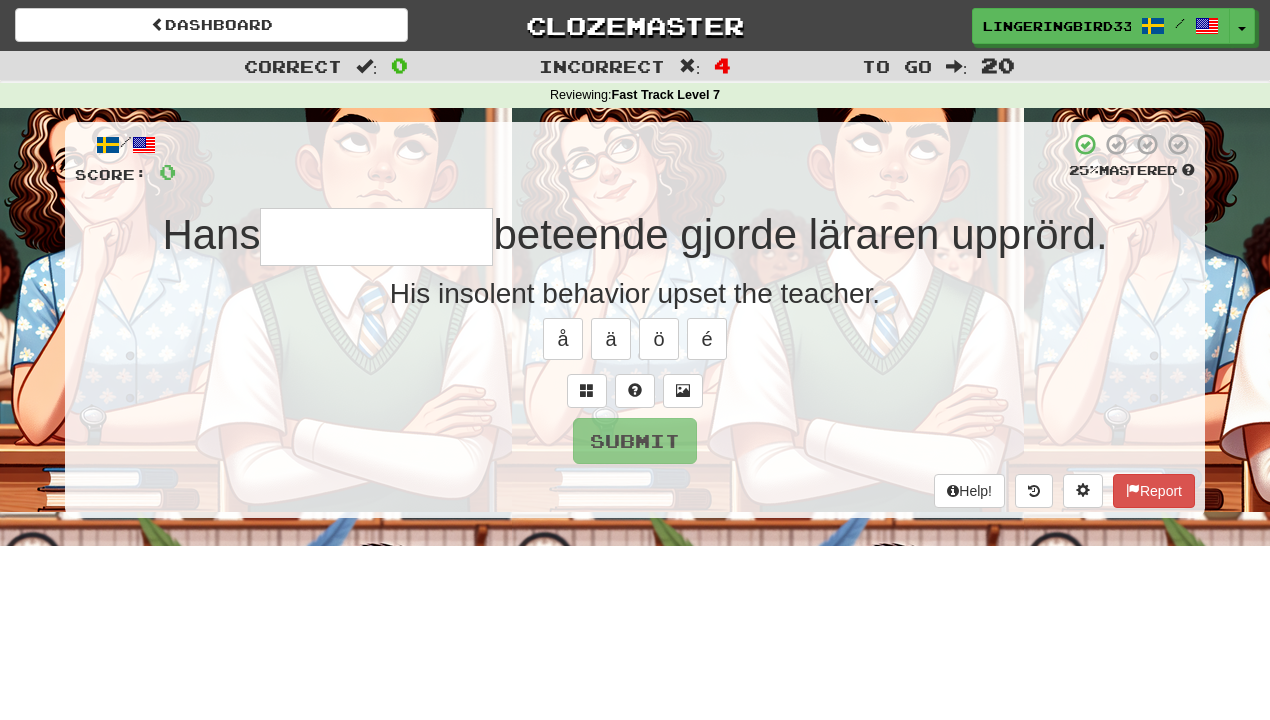 type on "*" 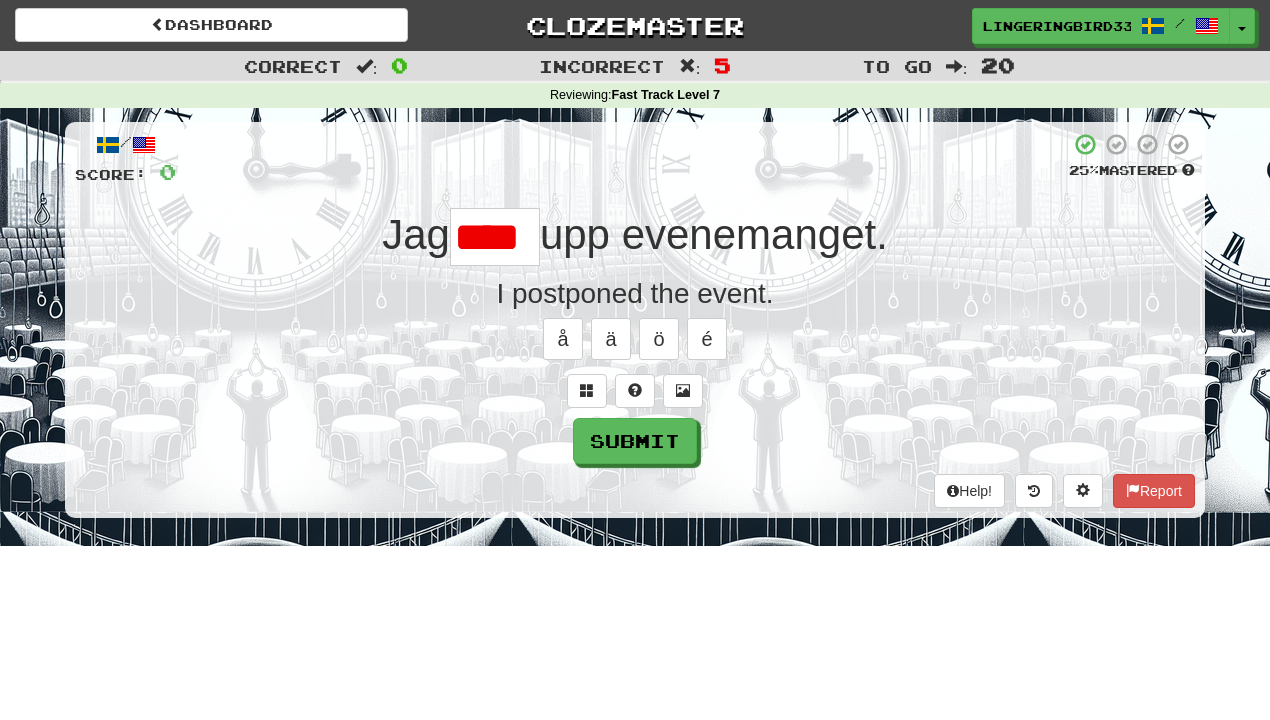 scroll, scrollTop: 0, scrollLeft: 0, axis: both 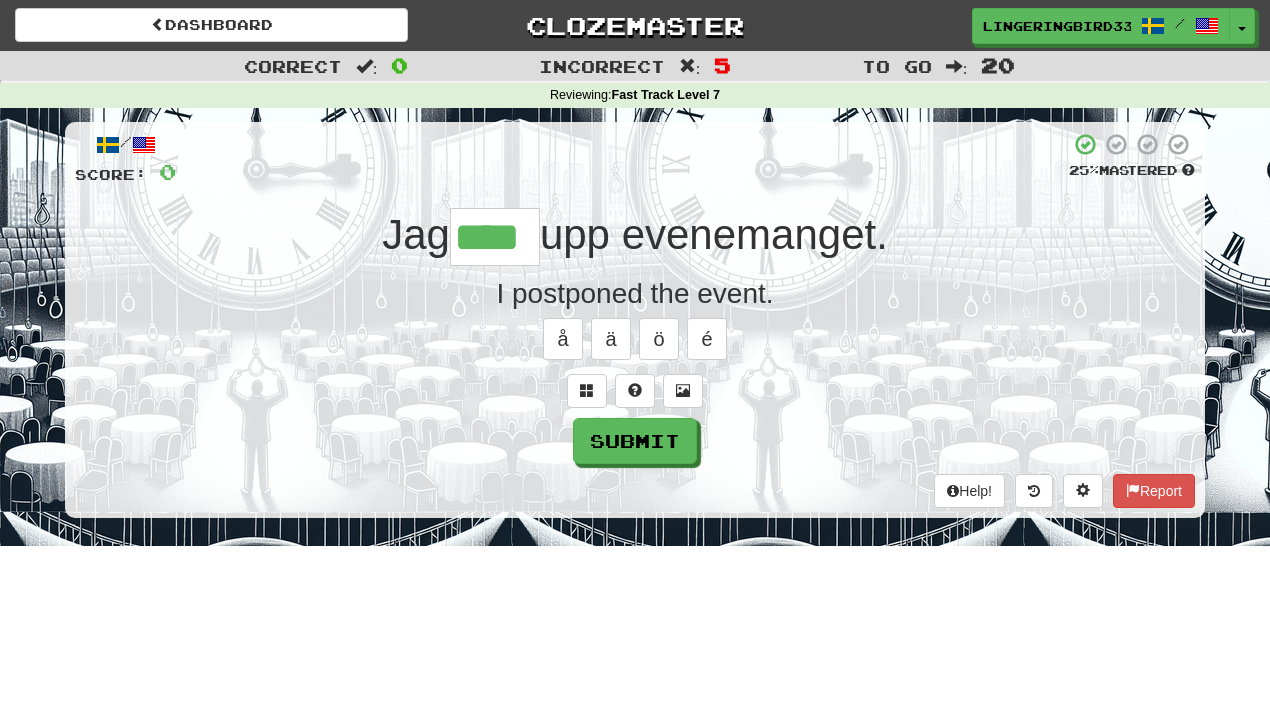 type on "****" 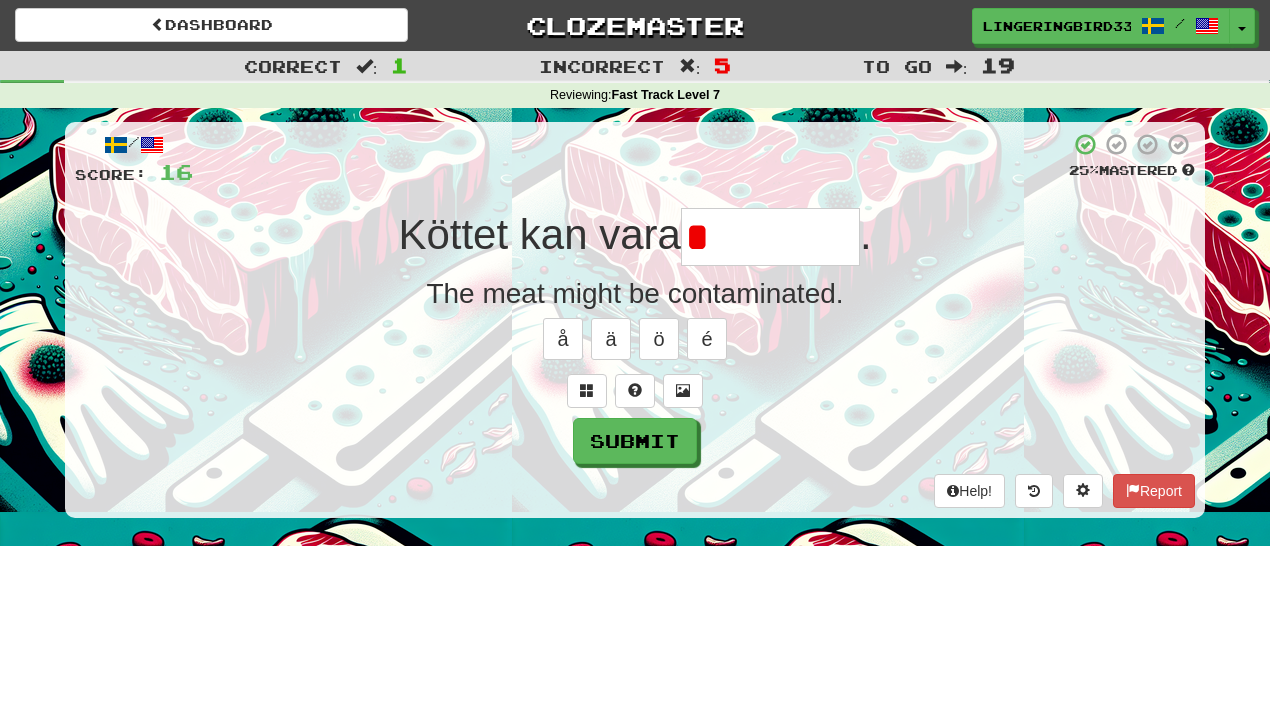 type on "*********" 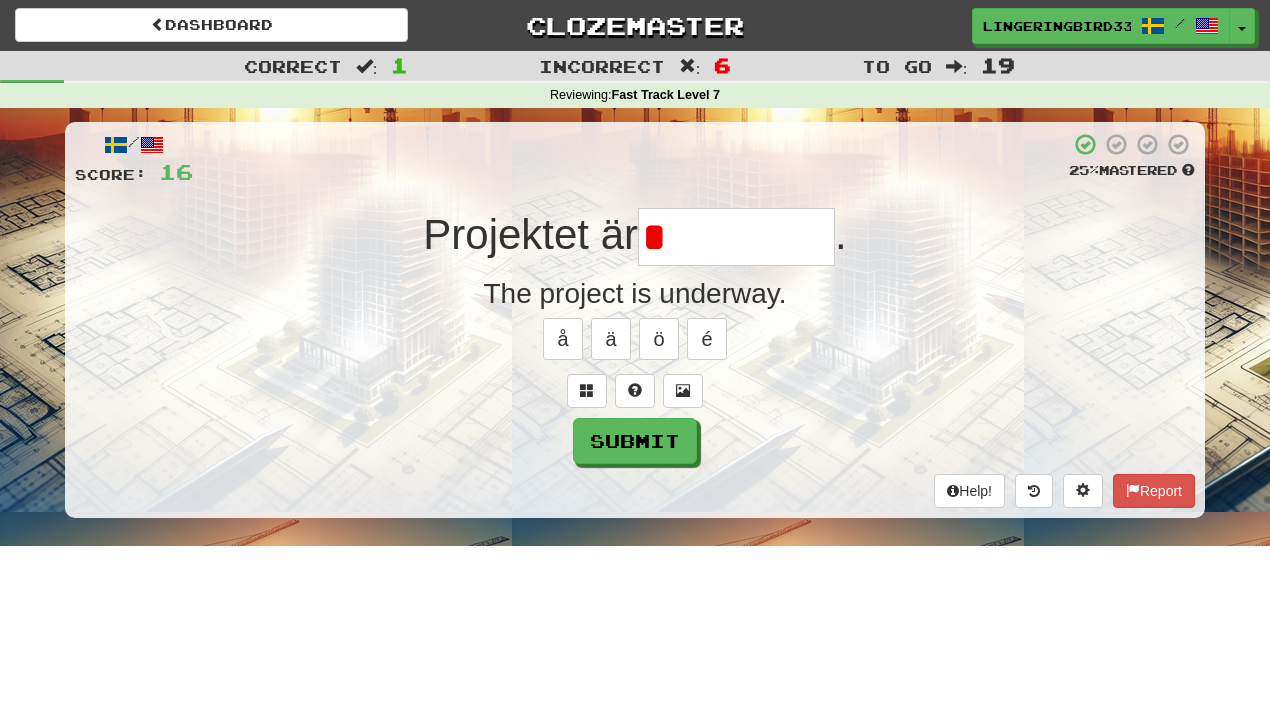 type on "********" 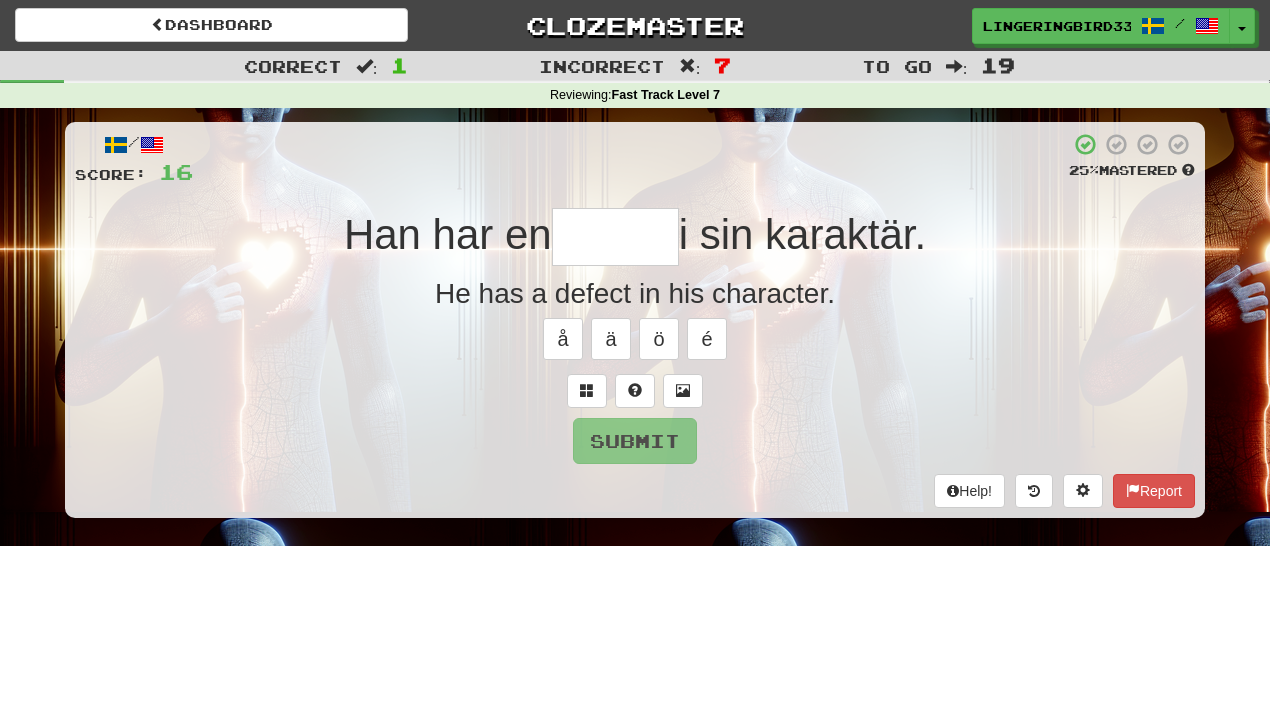 type on "******" 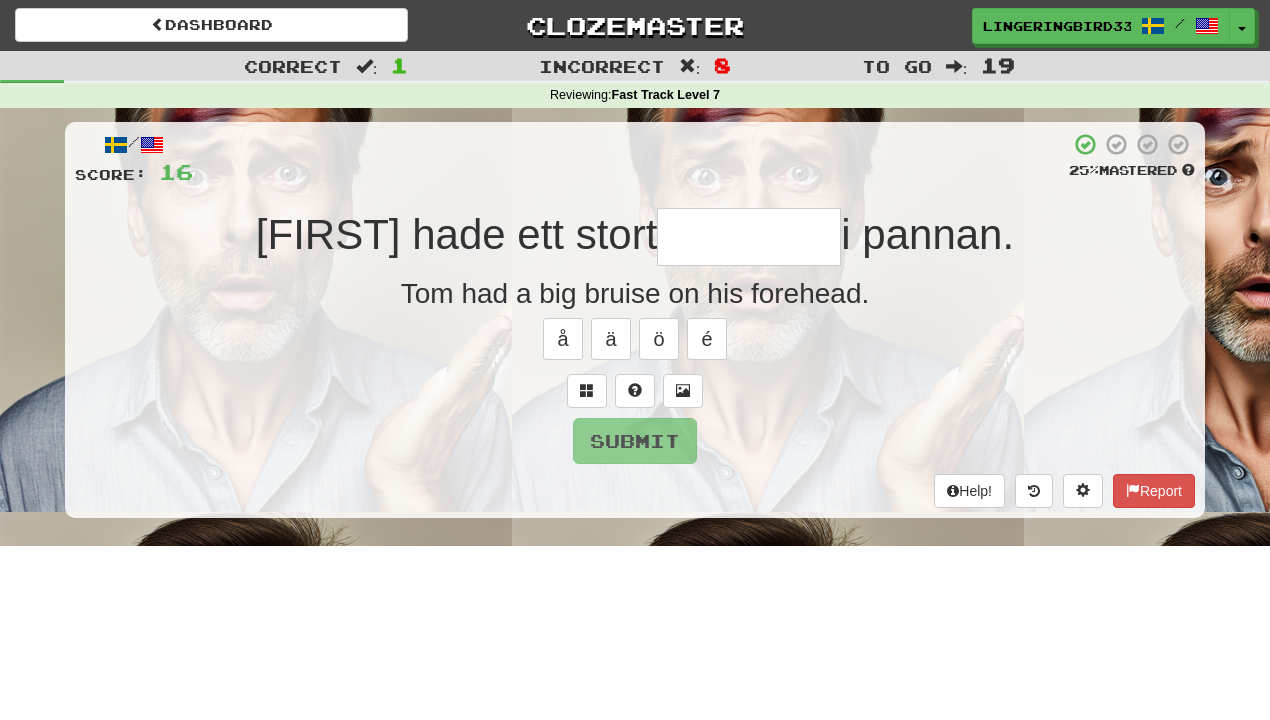 type on "********" 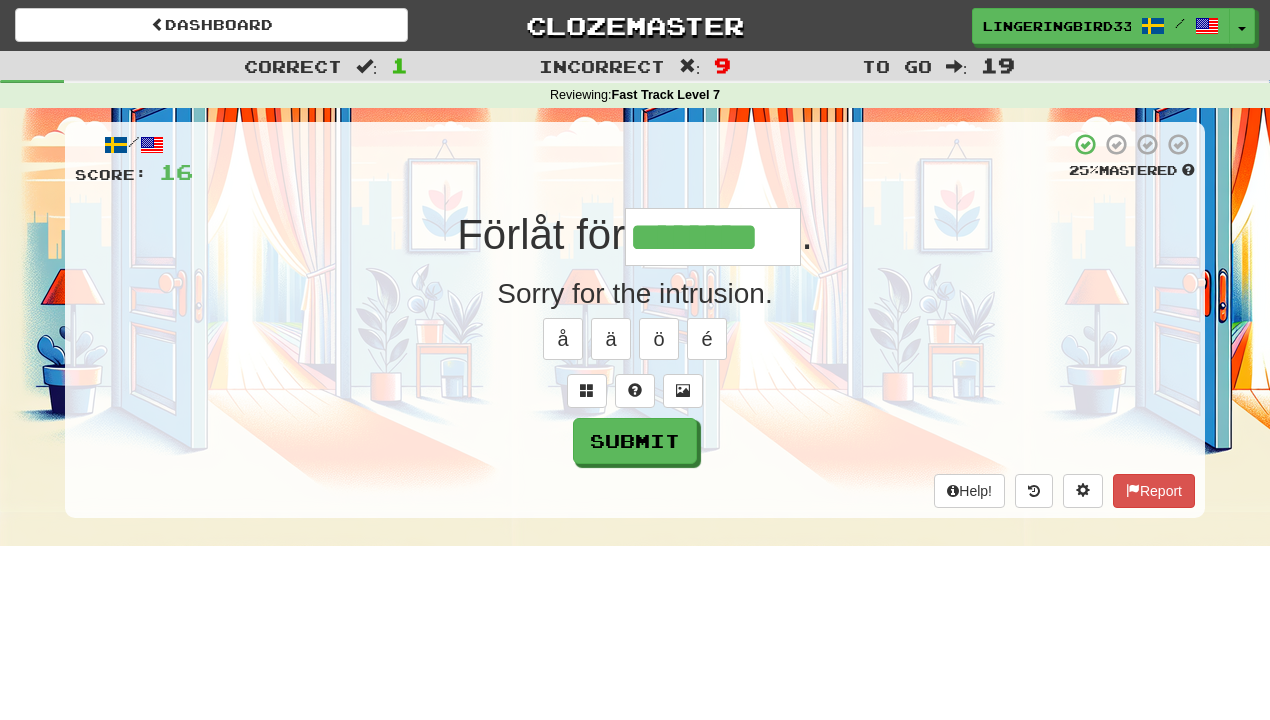 scroll, scrollTop: 0, scrollLeft: 0, axis: both 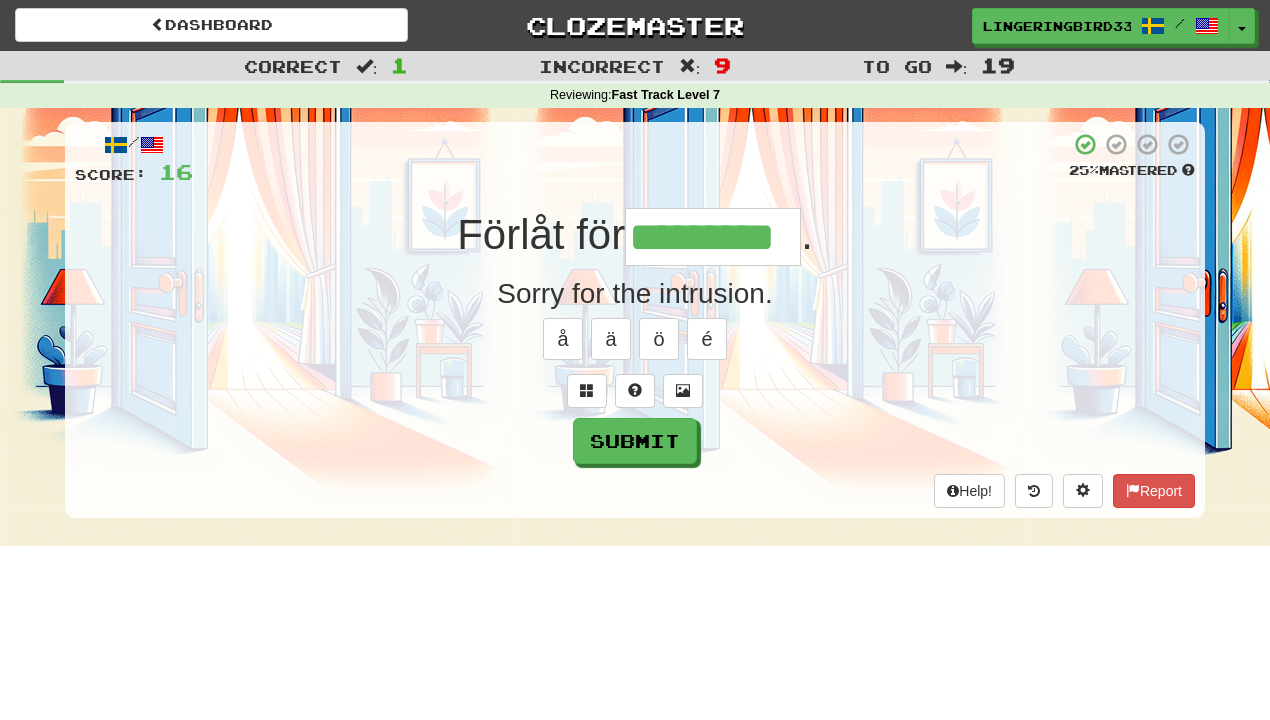 type on "*********" 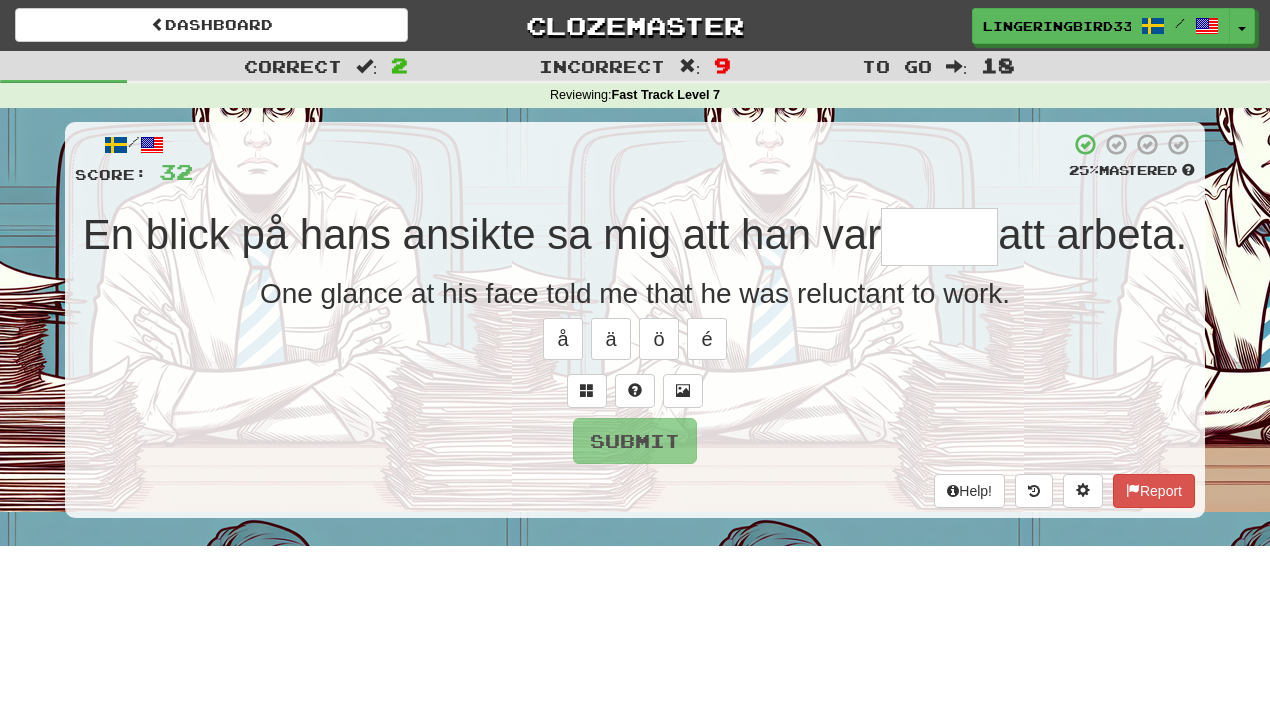 type on "*******" 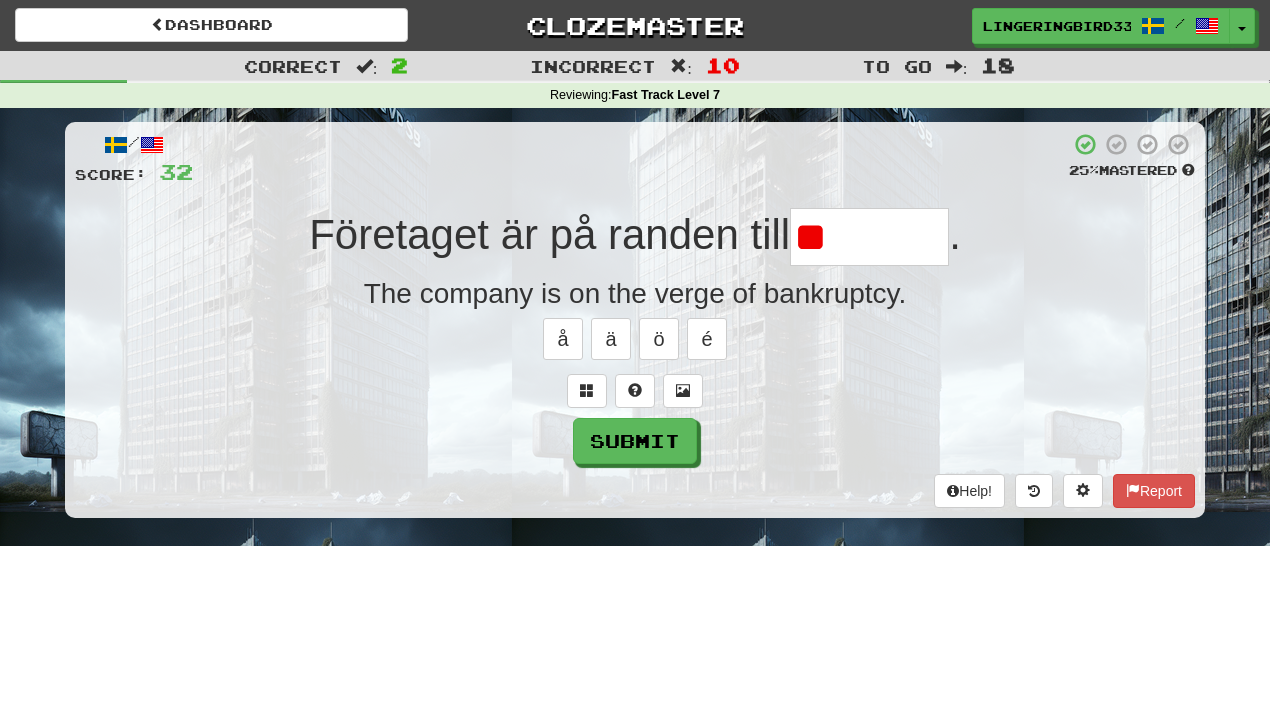 type on "*******" 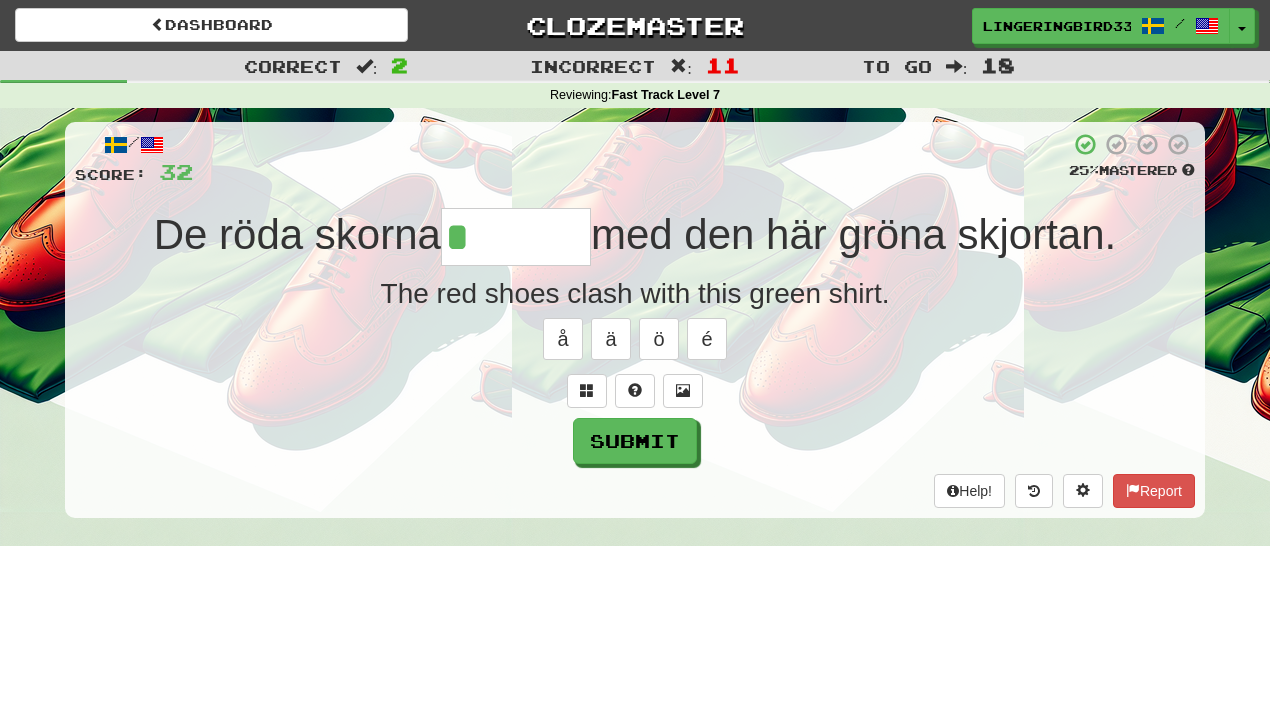 type on "*******" 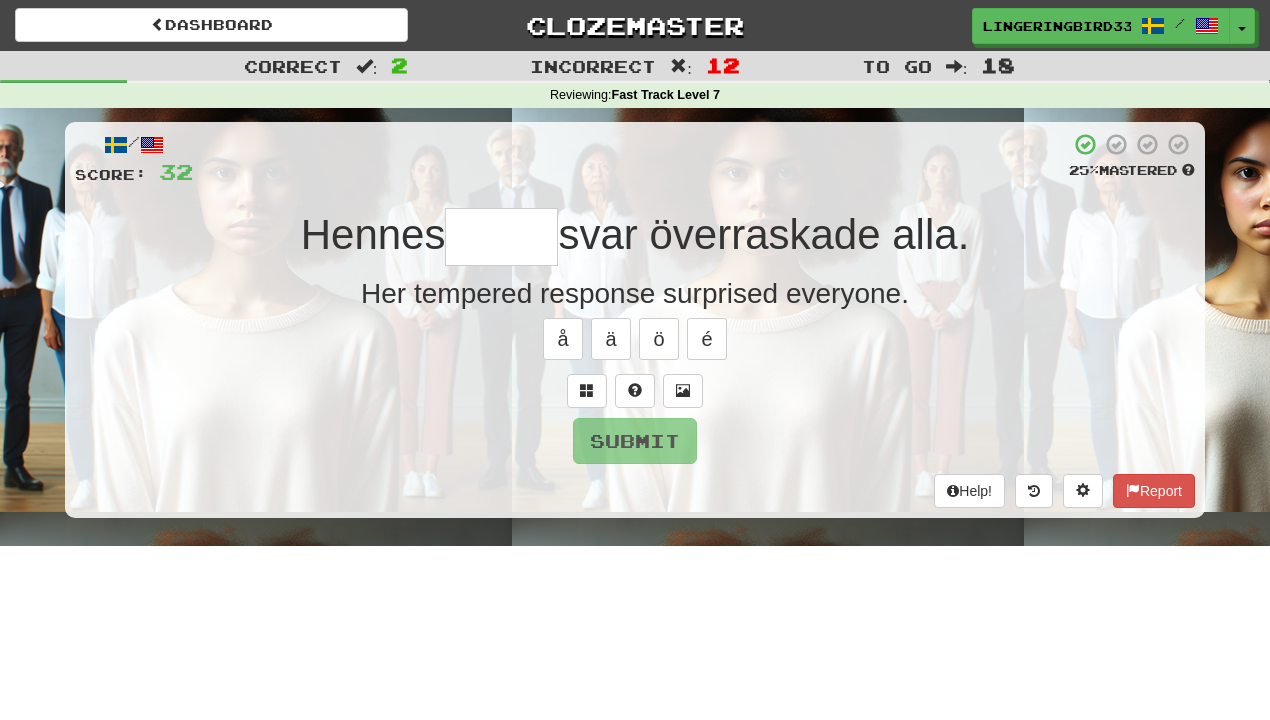 type on "*****" 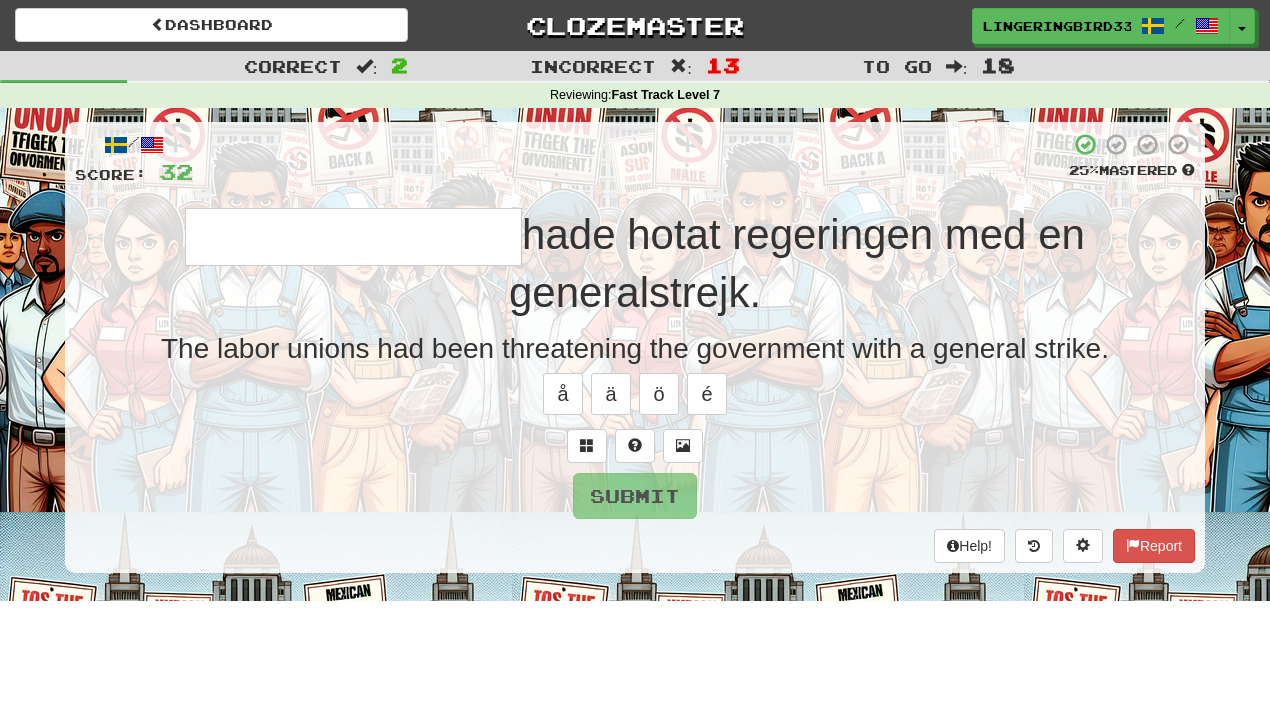 type on "*" 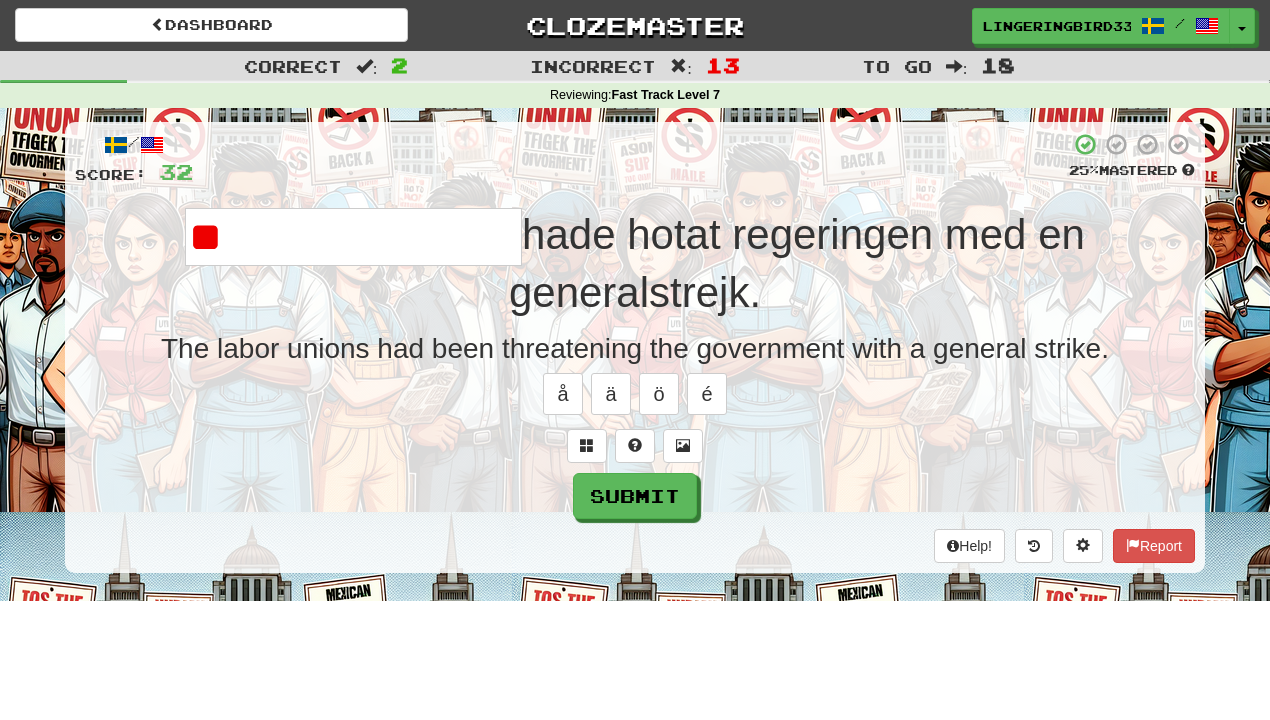 type on "*" 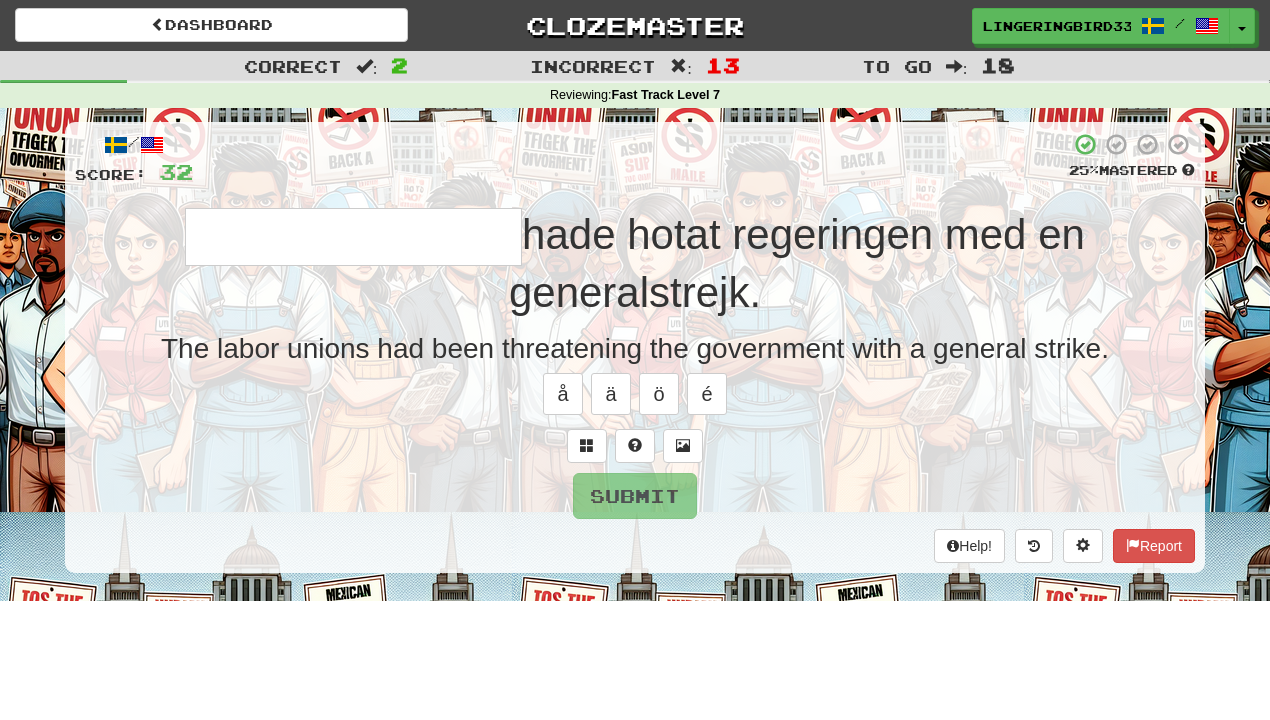 type on "**********" 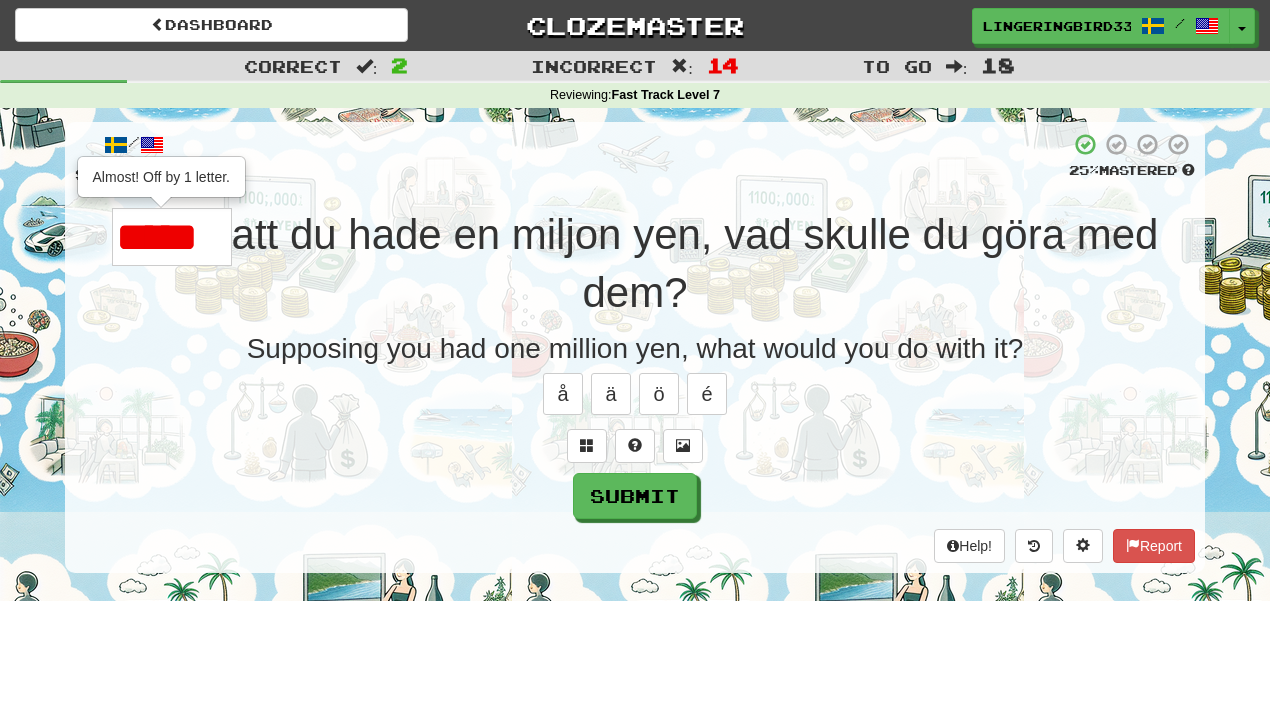 type on "*****" 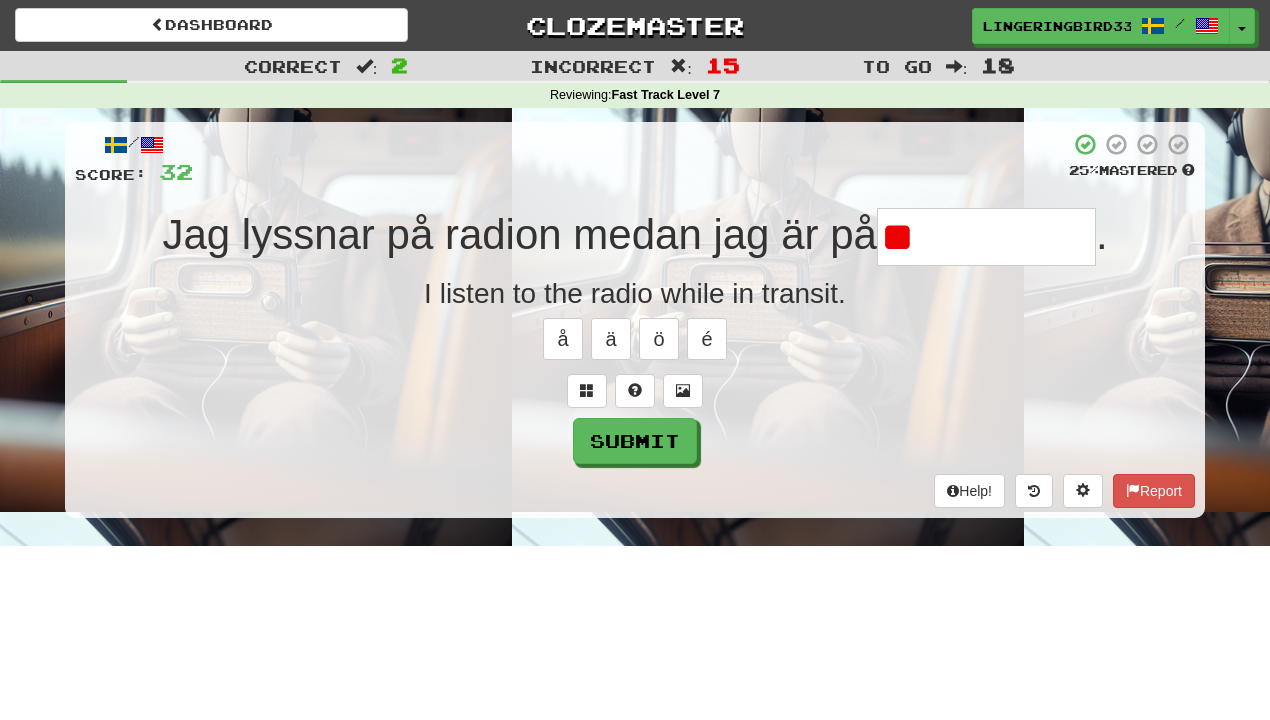 type on "*********" 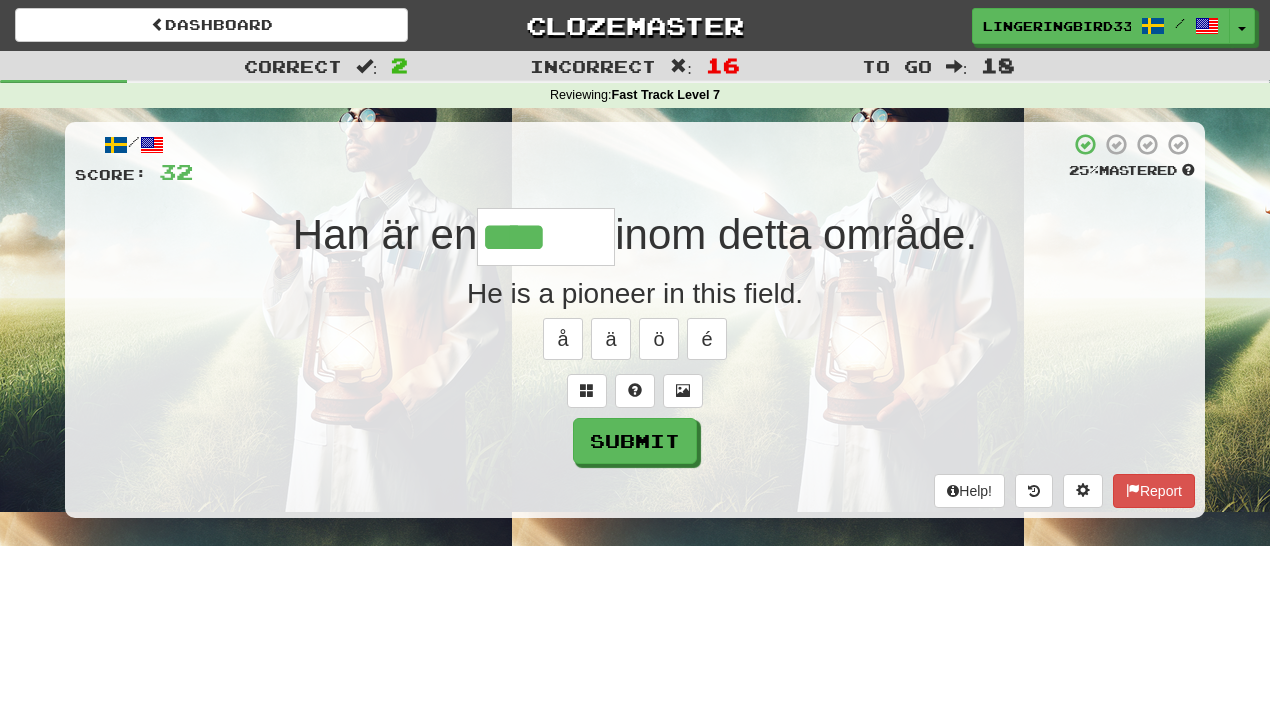 type on "*******" 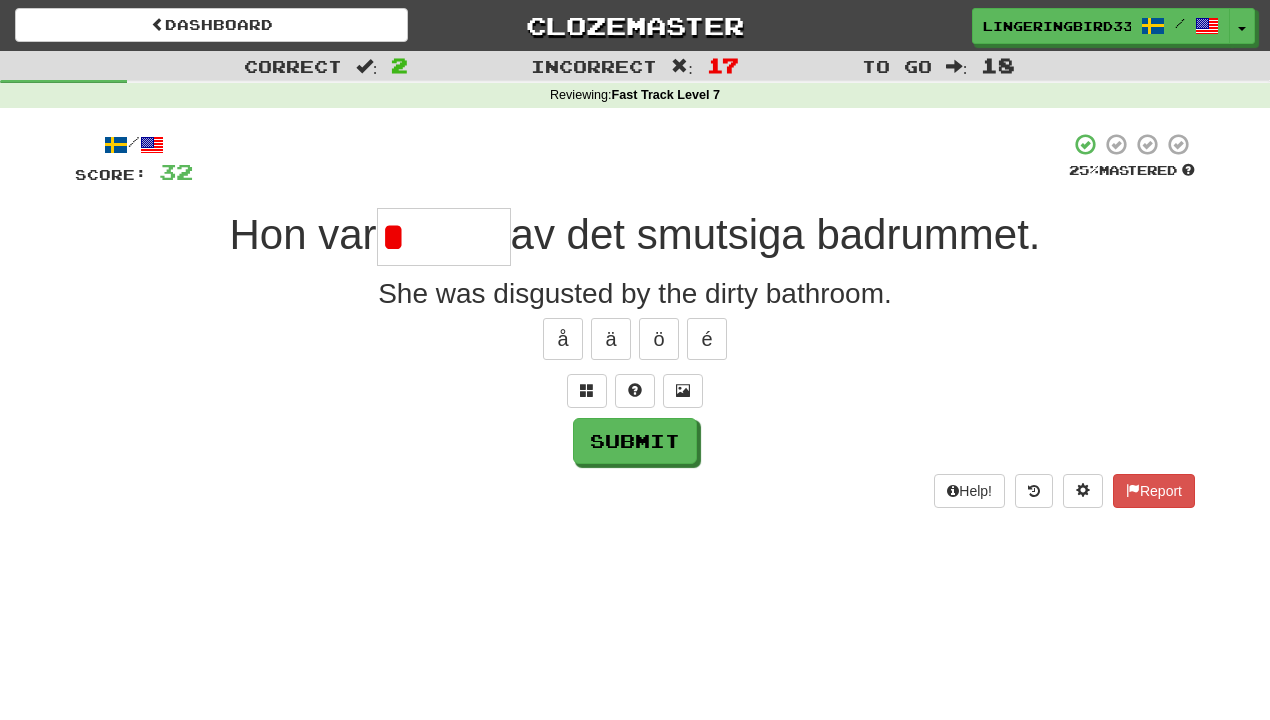 type on "******" 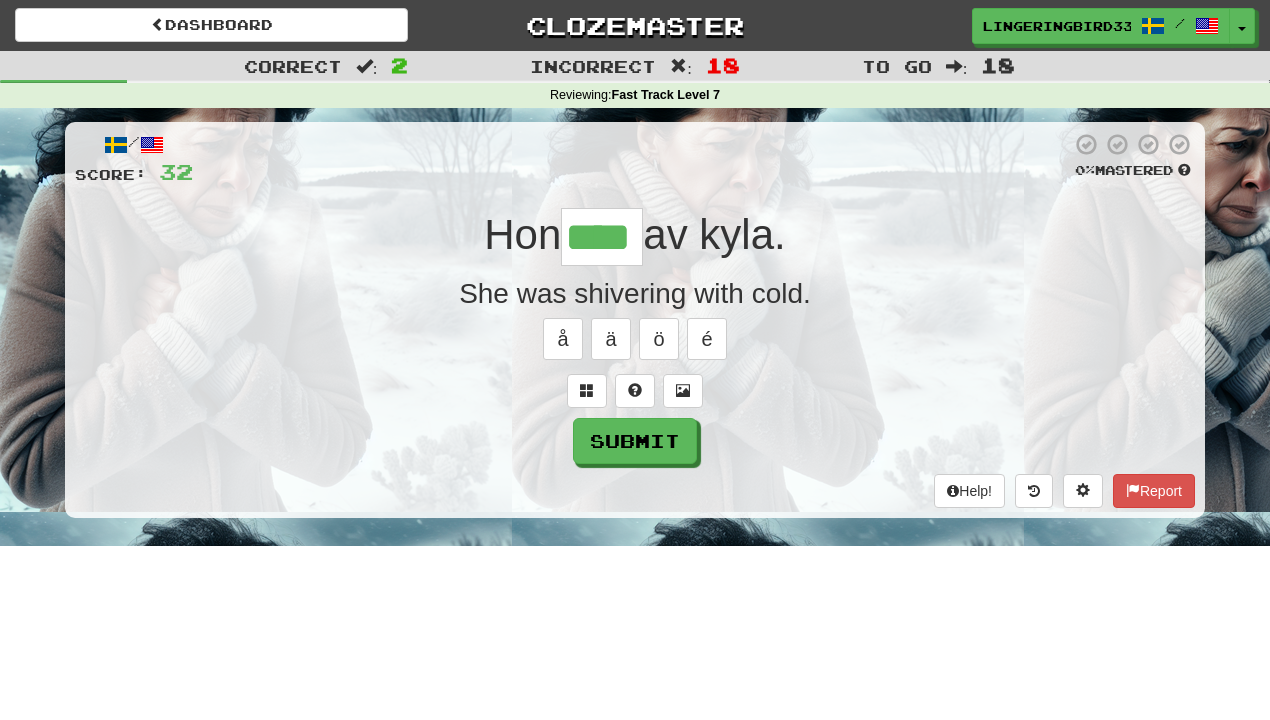 type on "****" 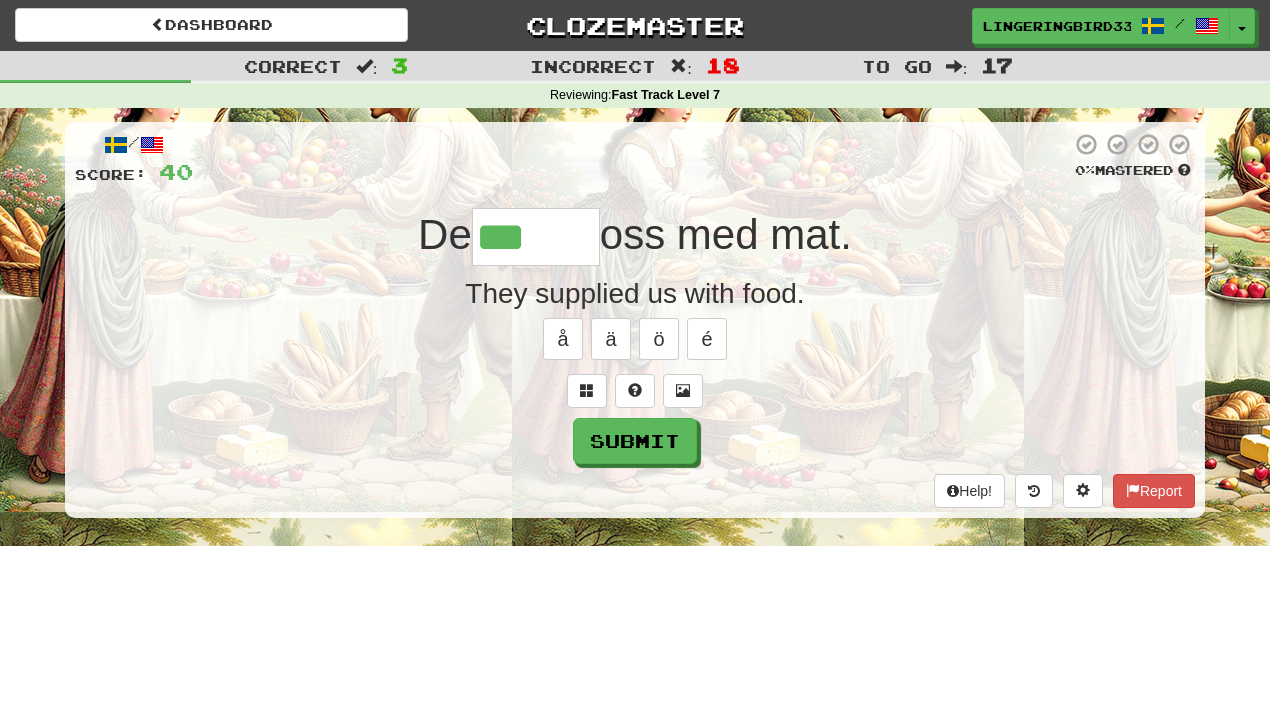 type on "******" 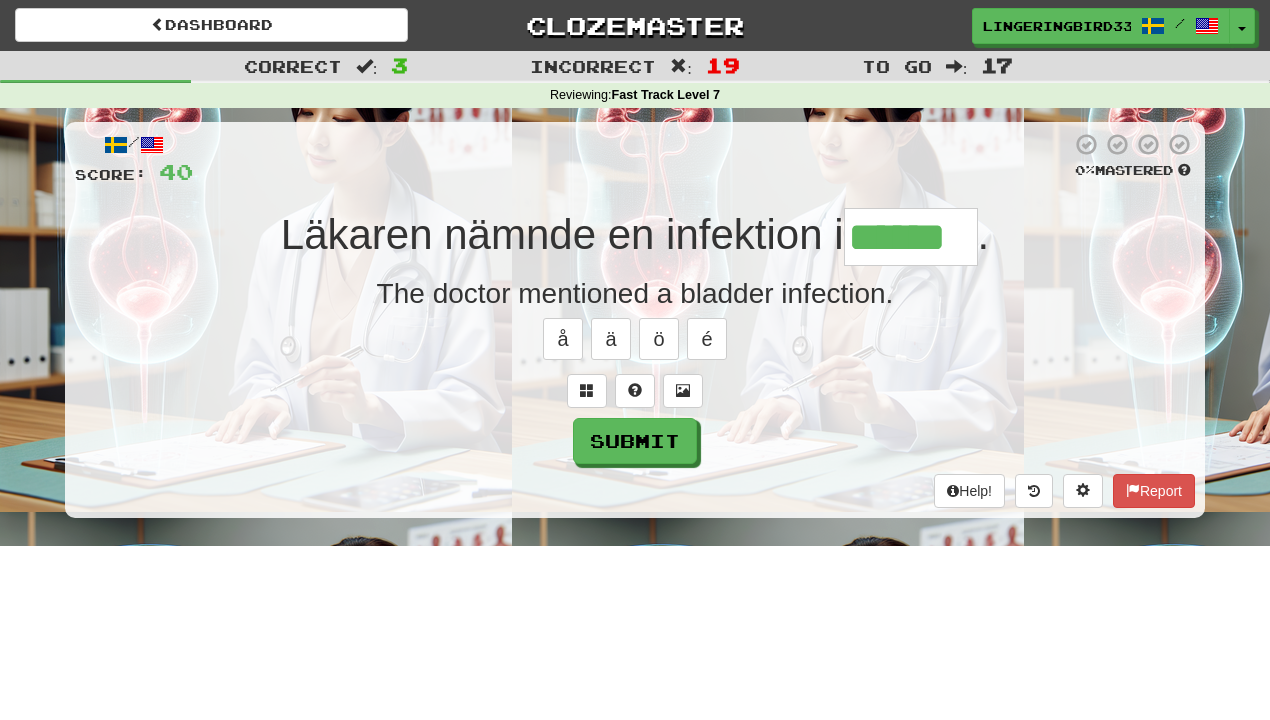 type on "******" 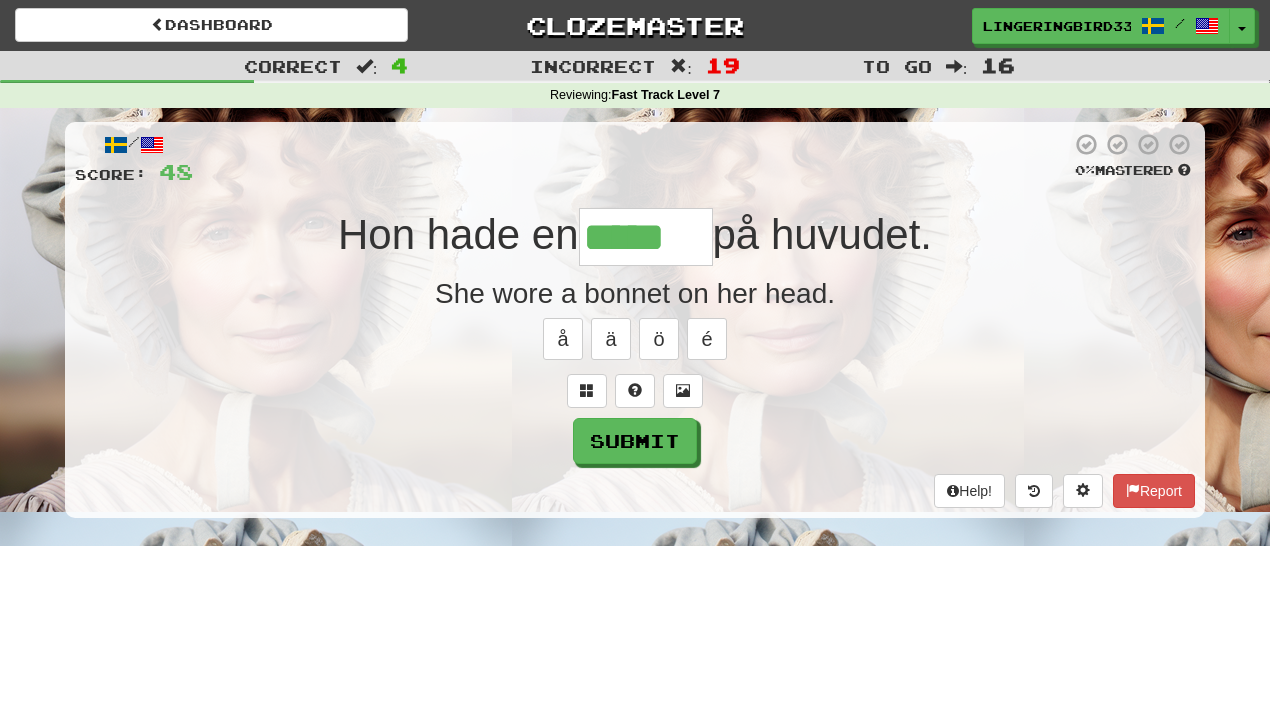 type on "*****" 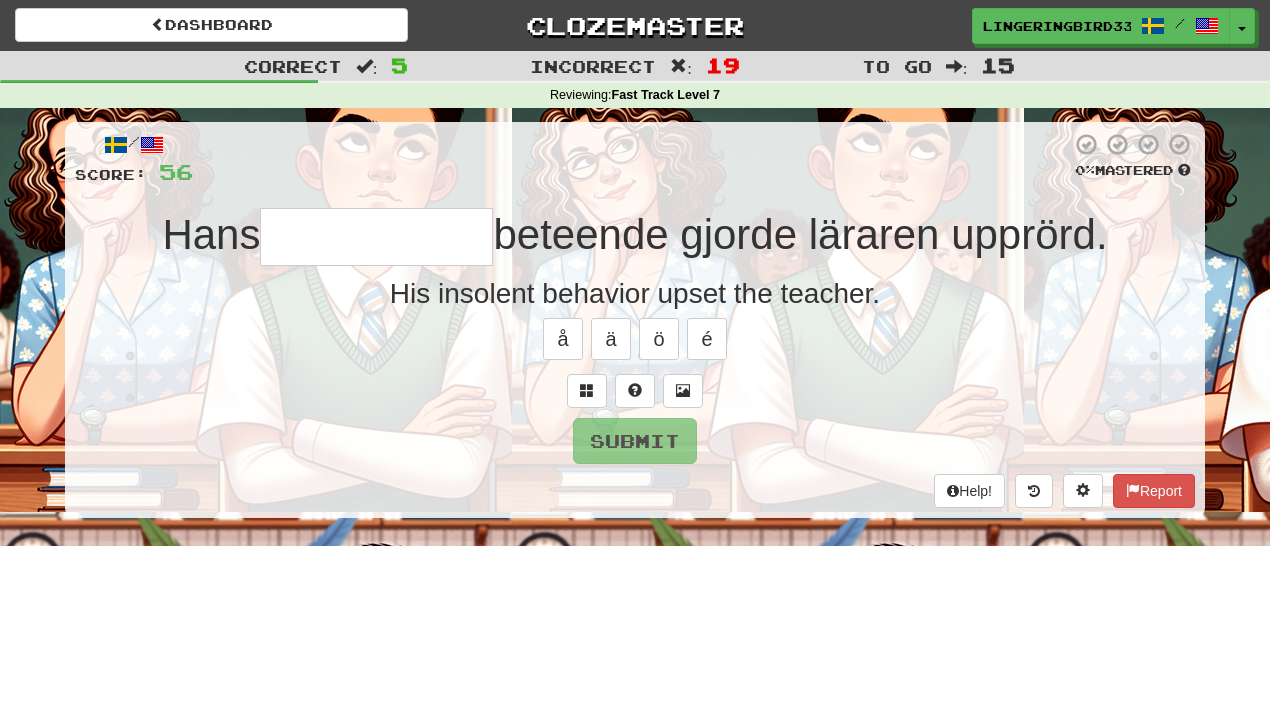 type on "**********" 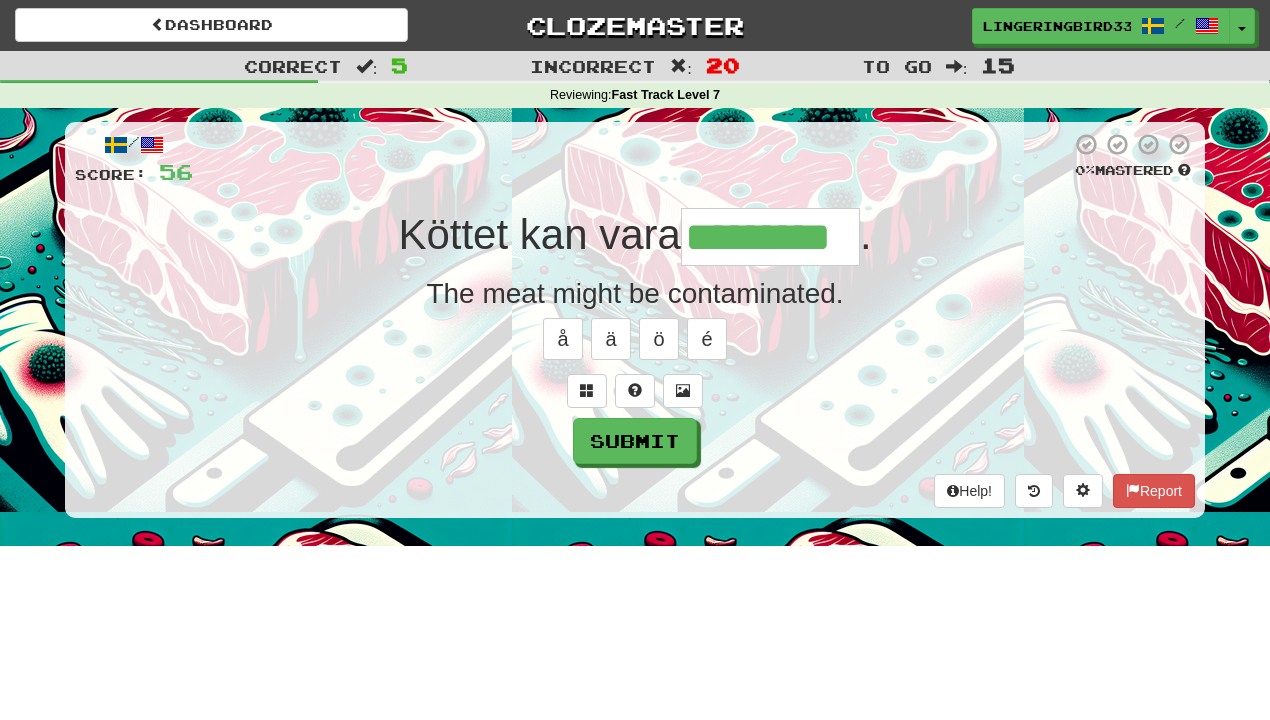 type on "*********" 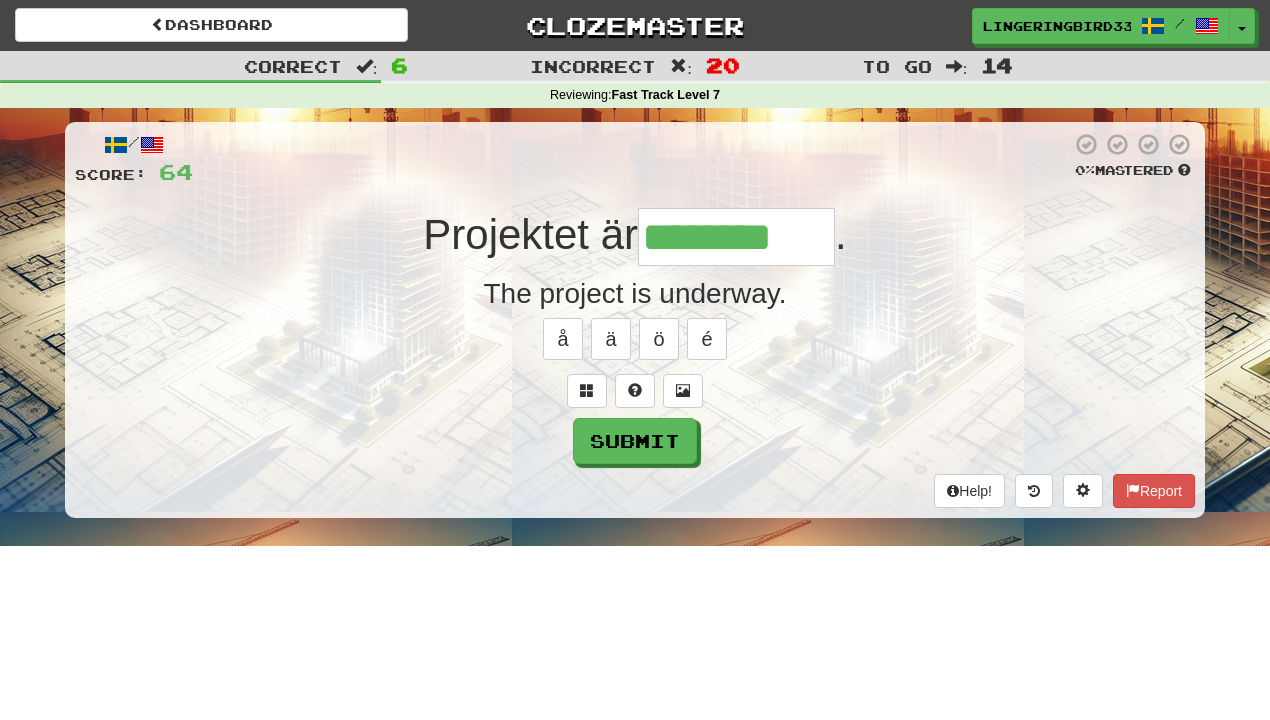 type on "********" 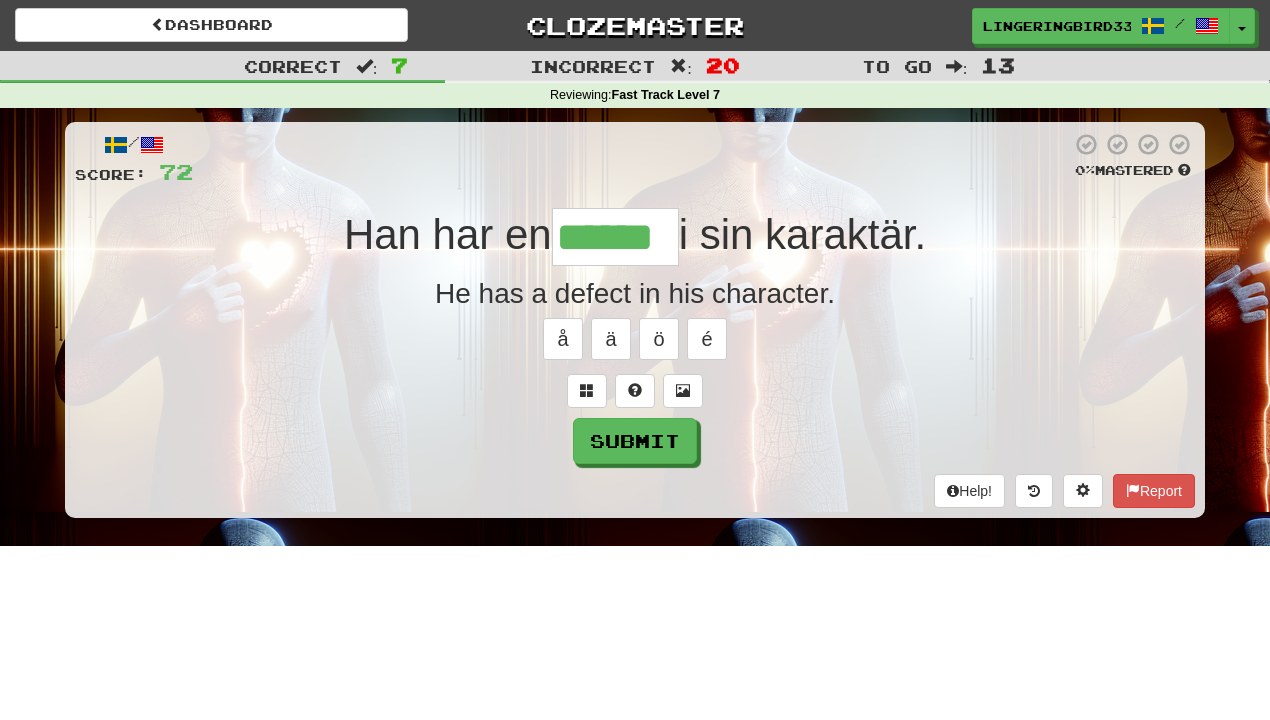 type on "******" 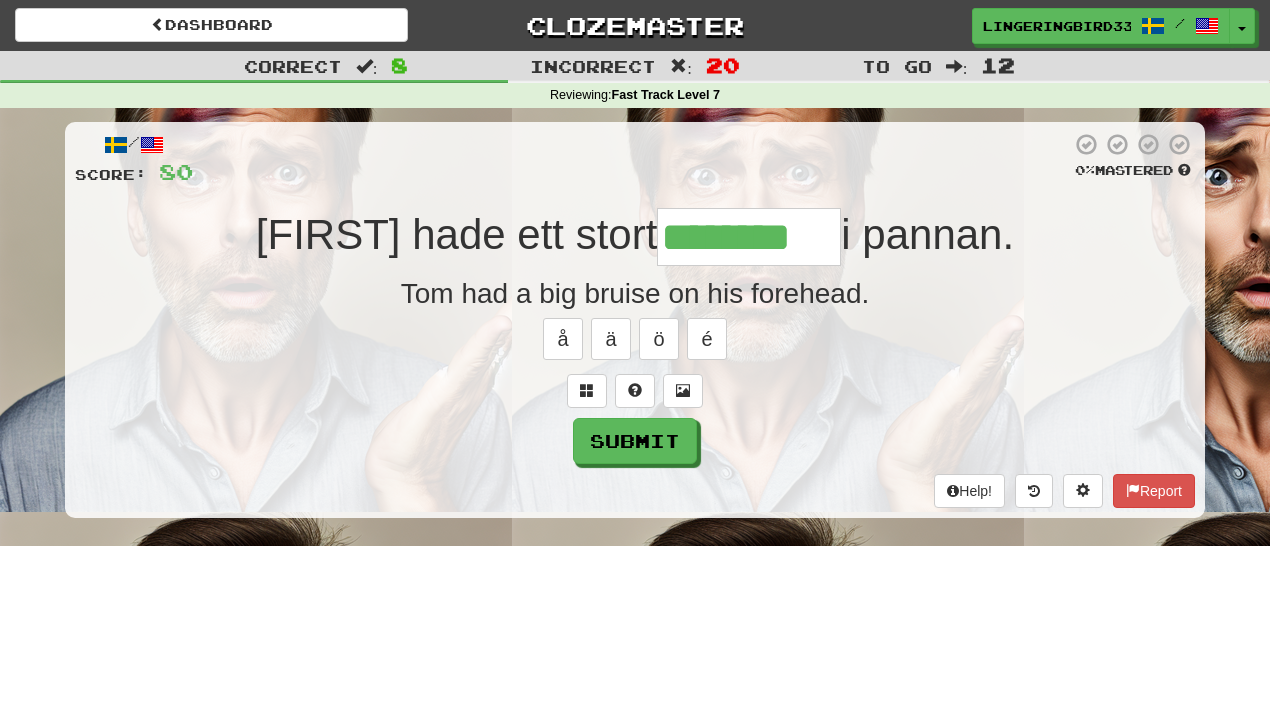 type on "********" 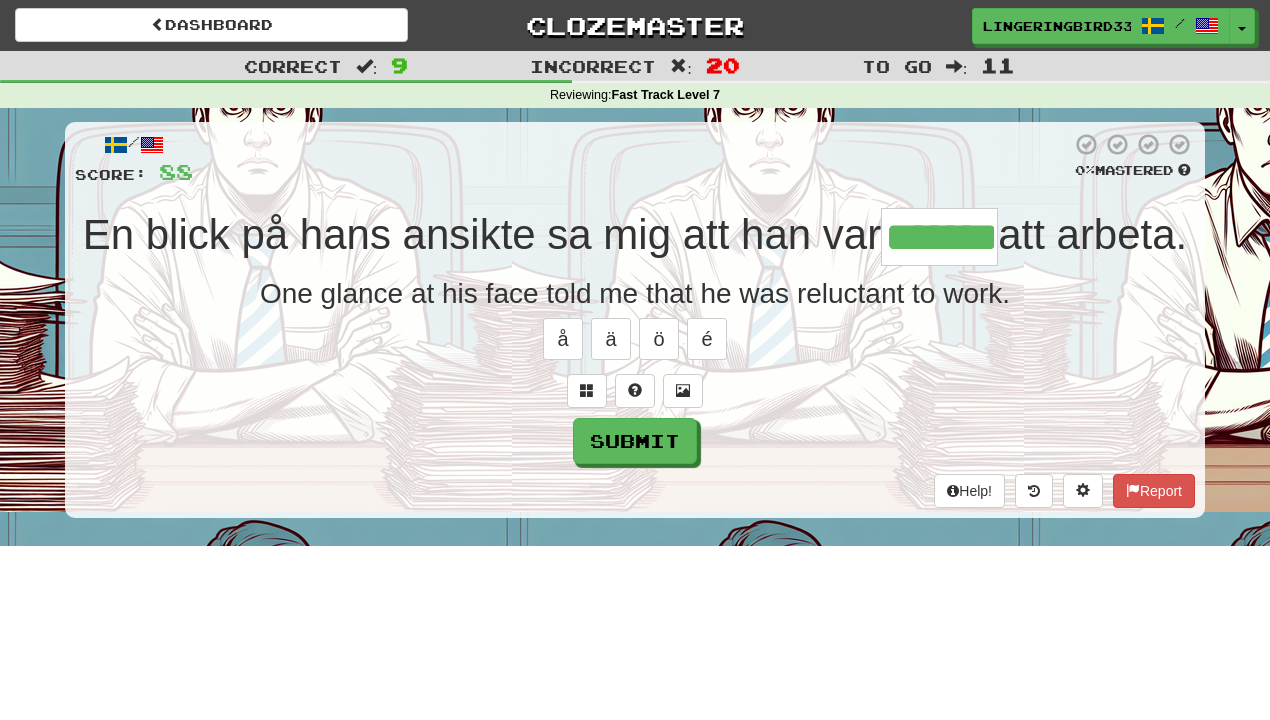 type on "*******" 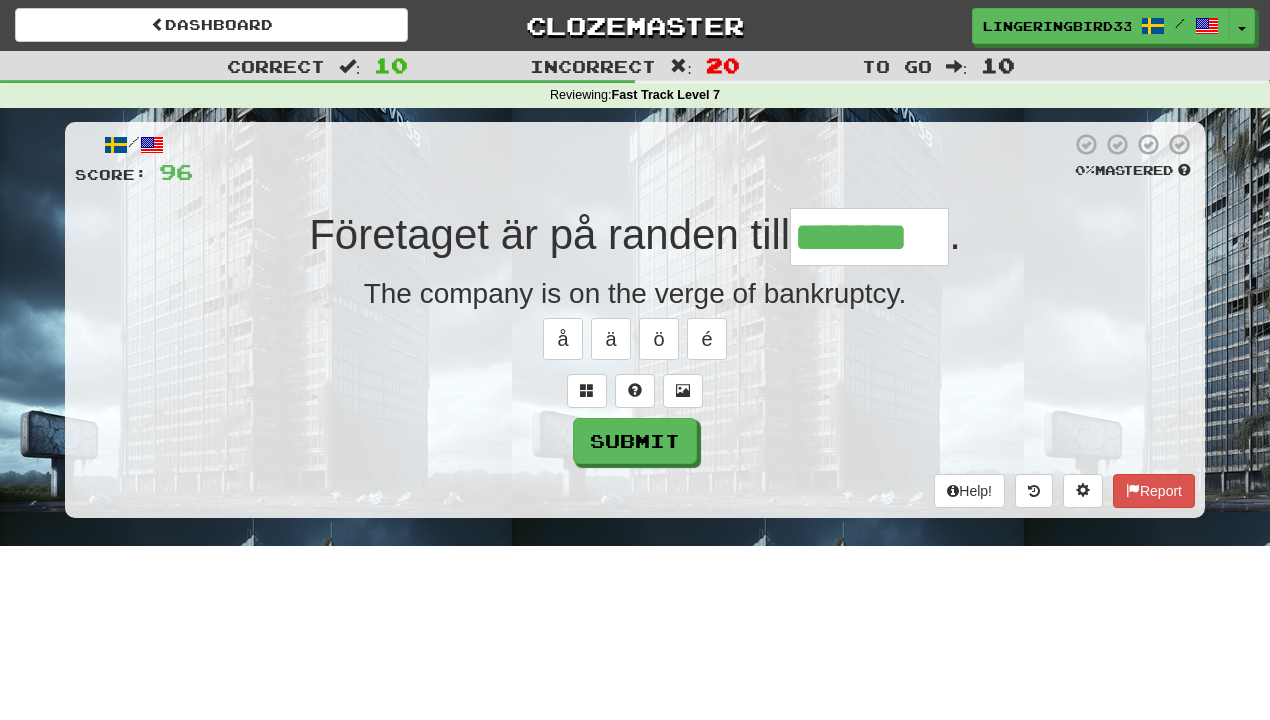 type on "*******" 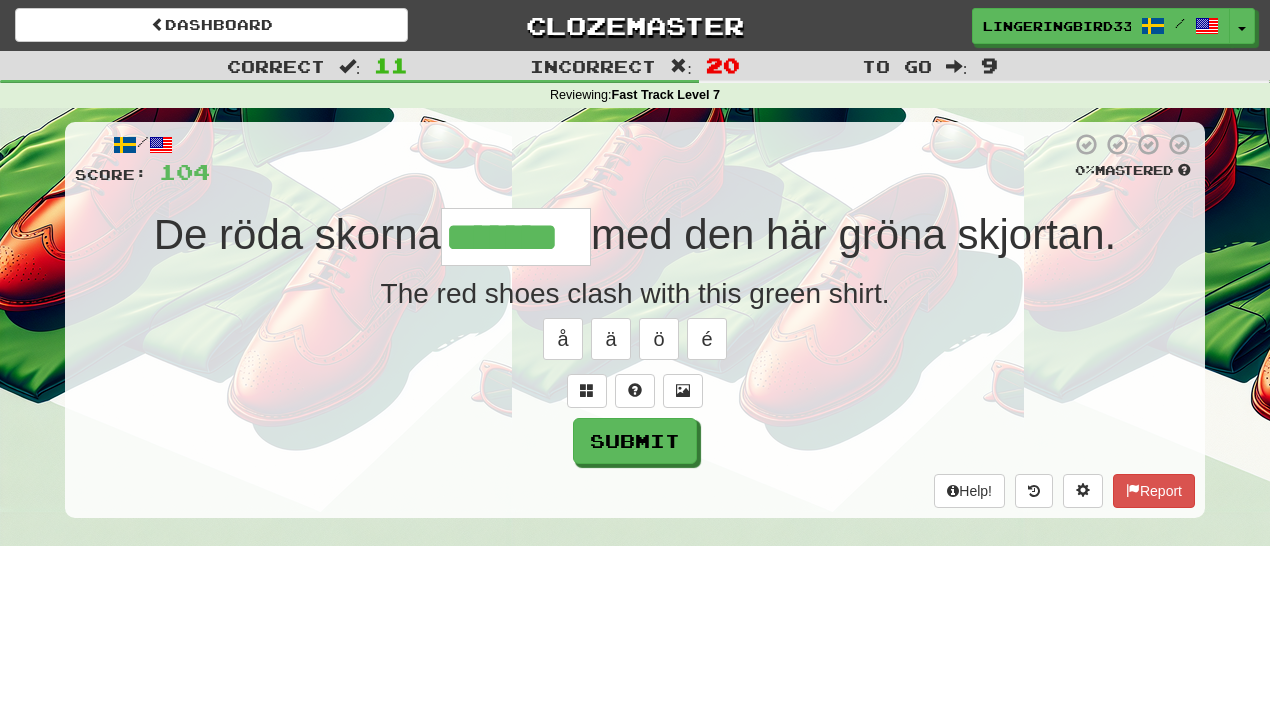type on "*******" 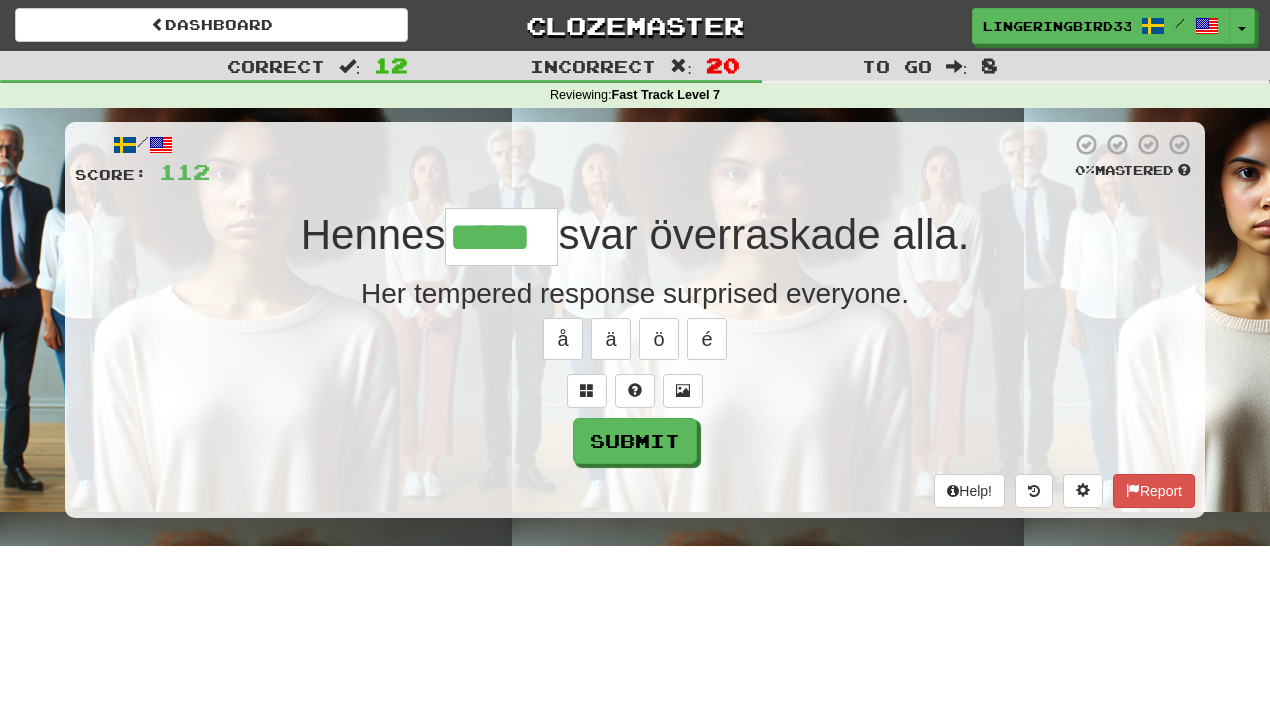 type on "*****" 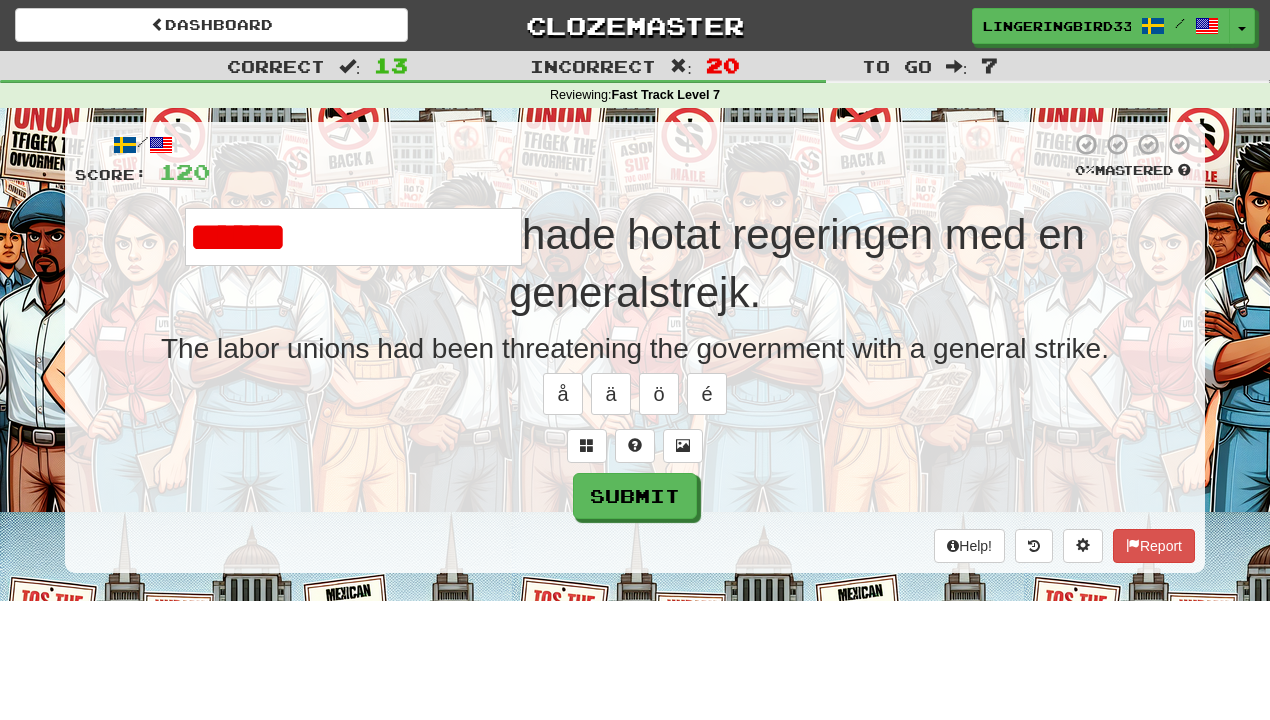 type on "**********" 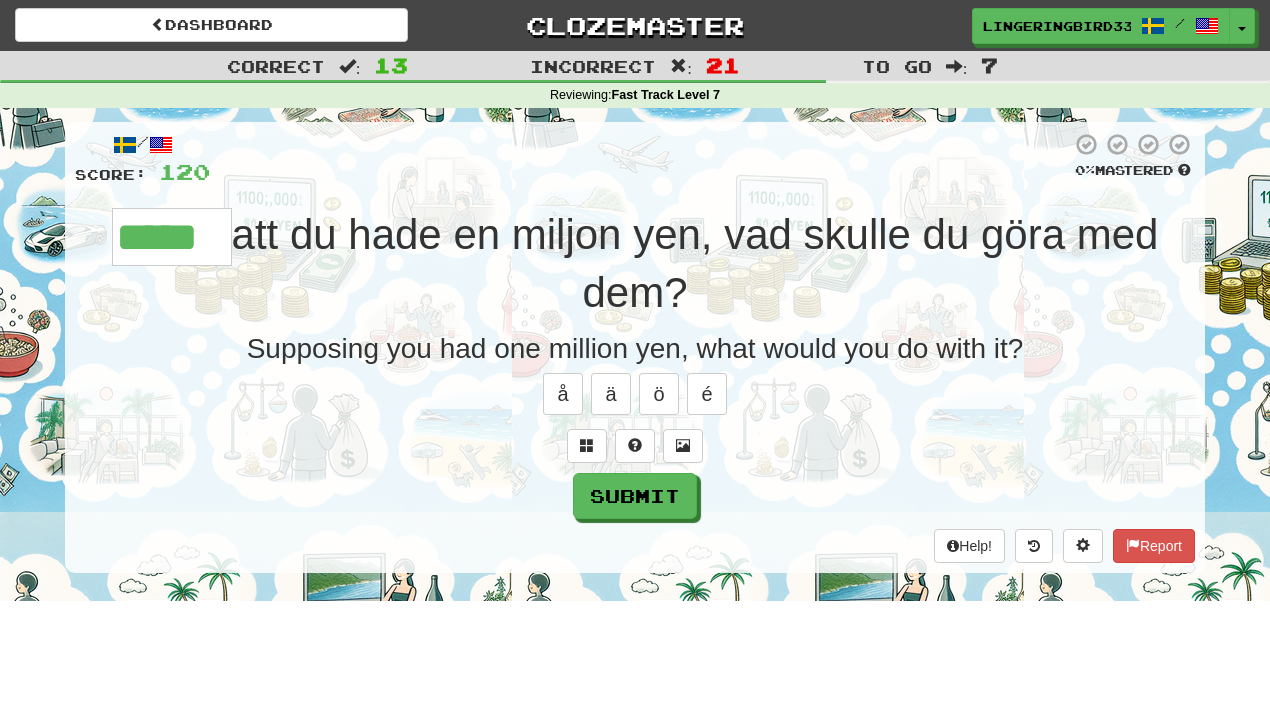 type on "*****" 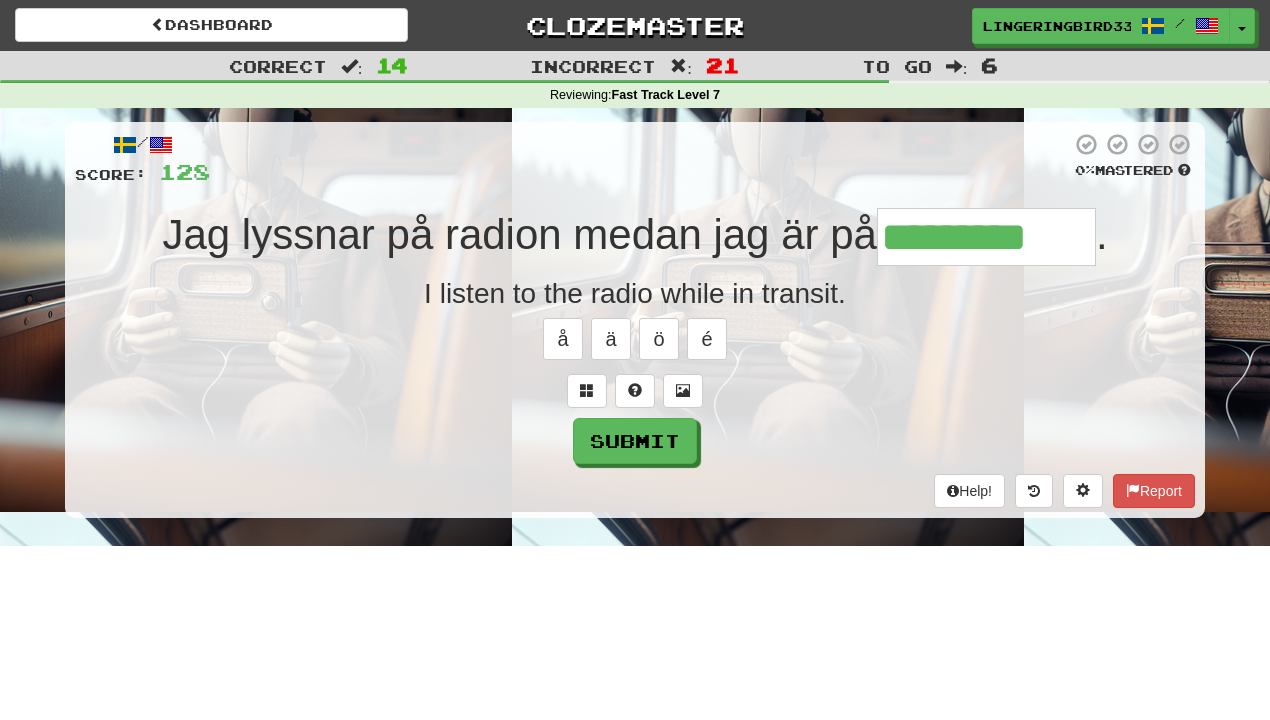 type on "*********" 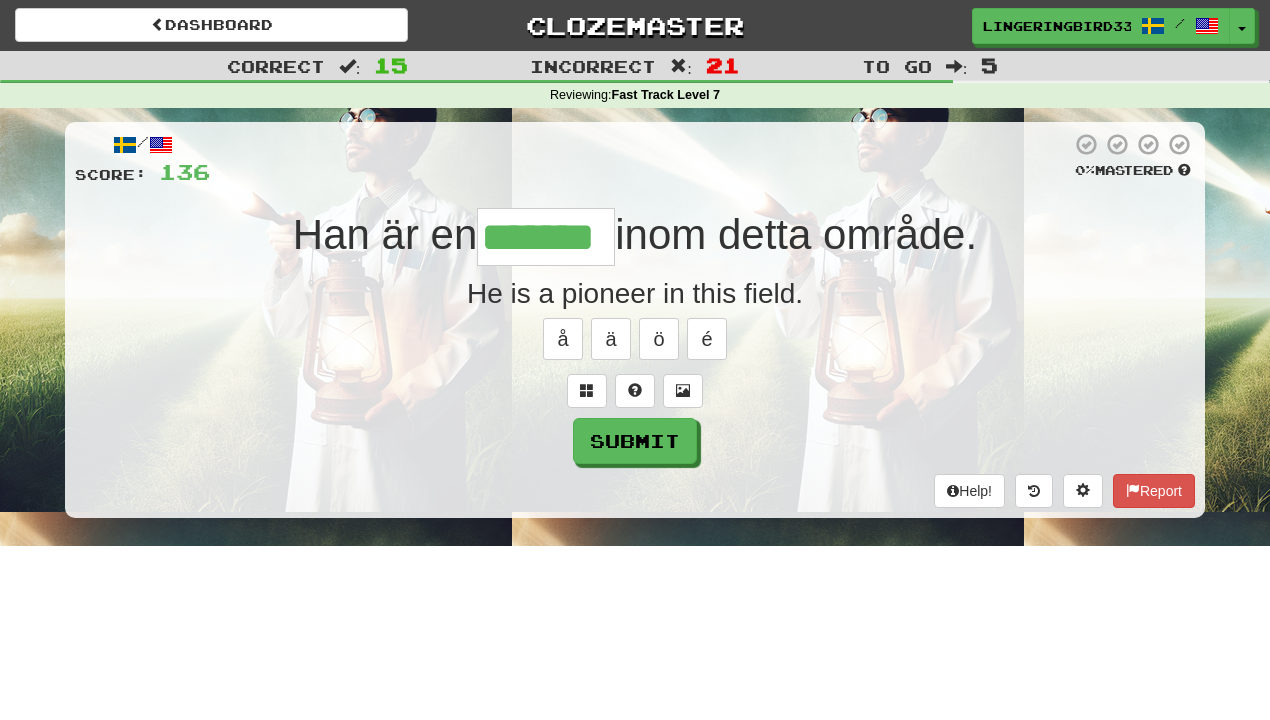 type on "*******" 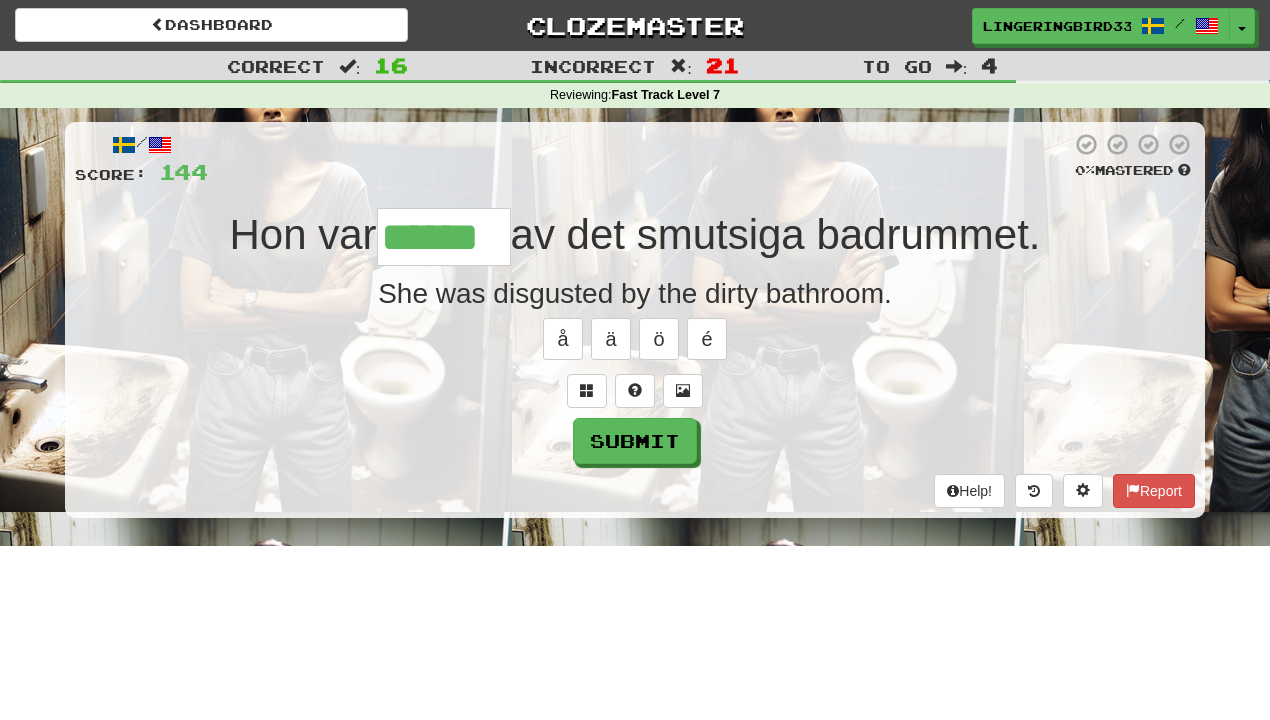 type on "******" 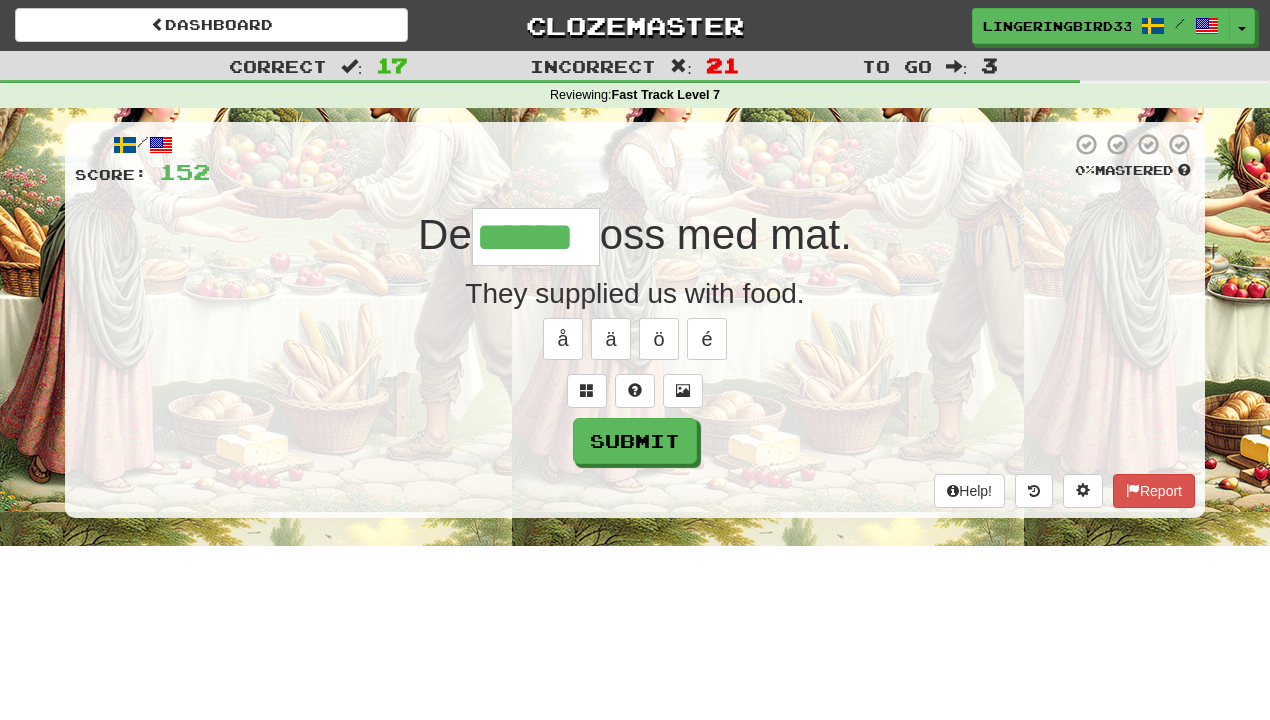 type on "******" 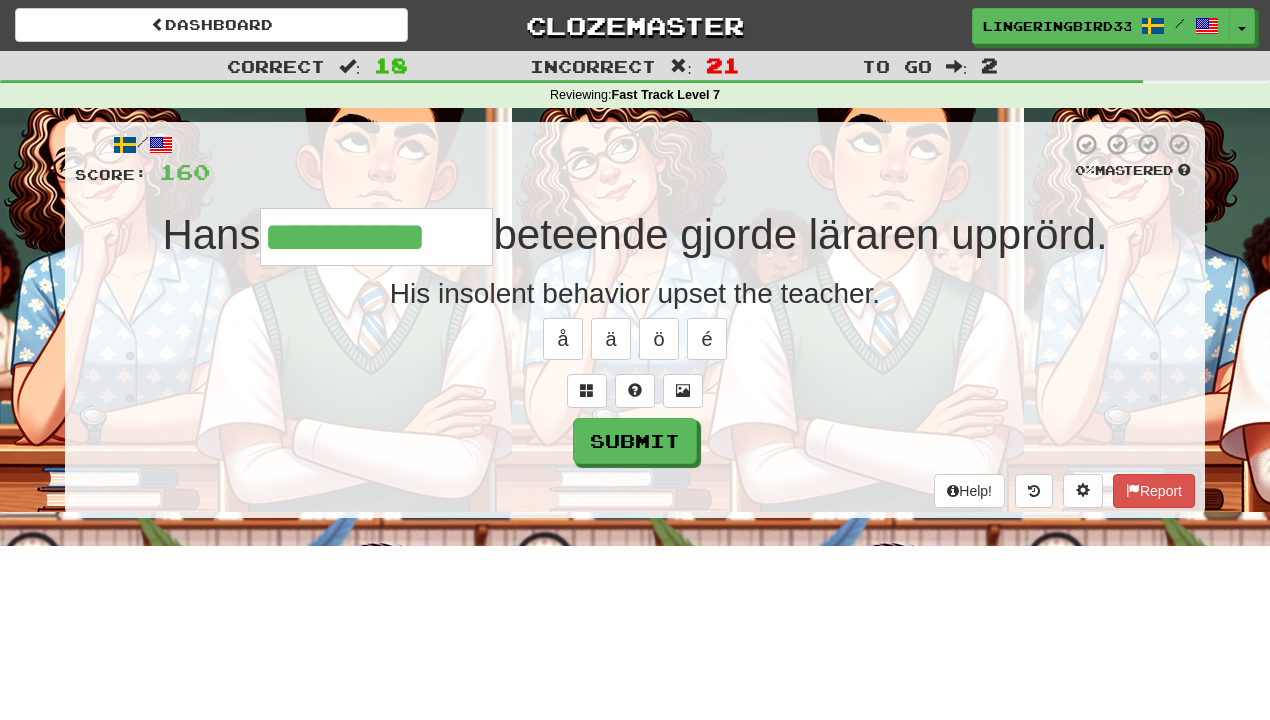 type on "**********" 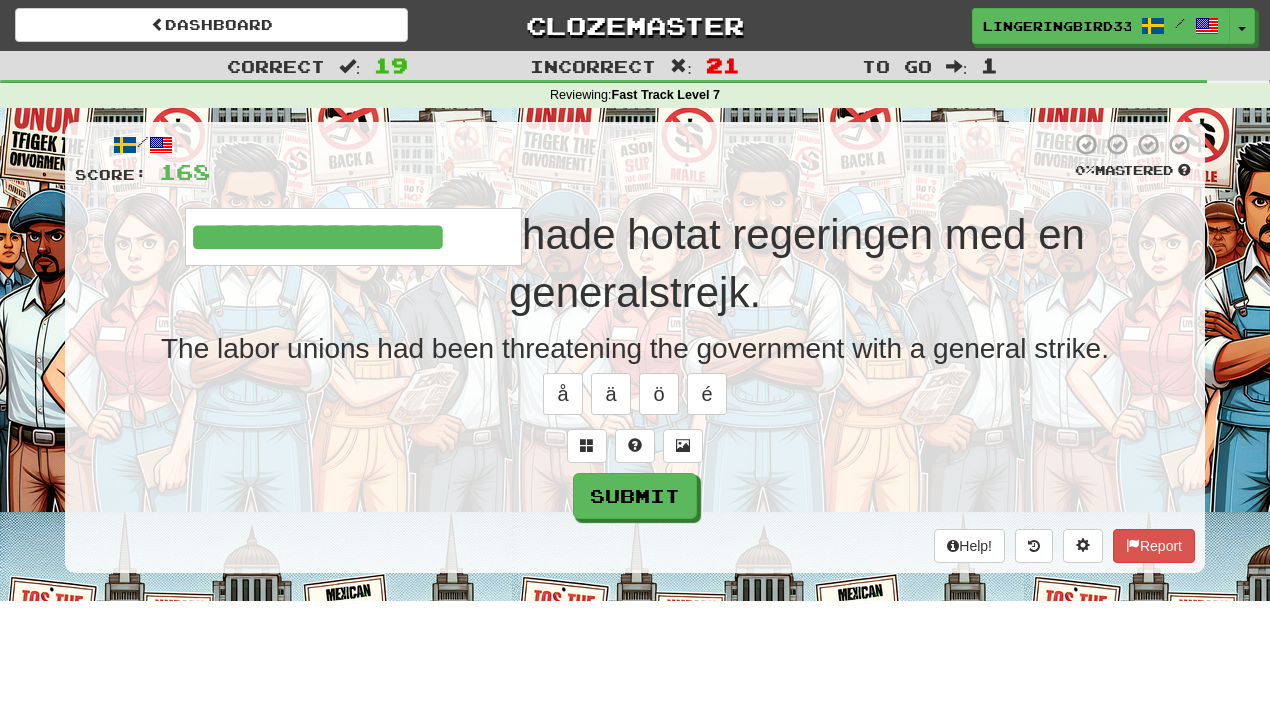 type on "**********" 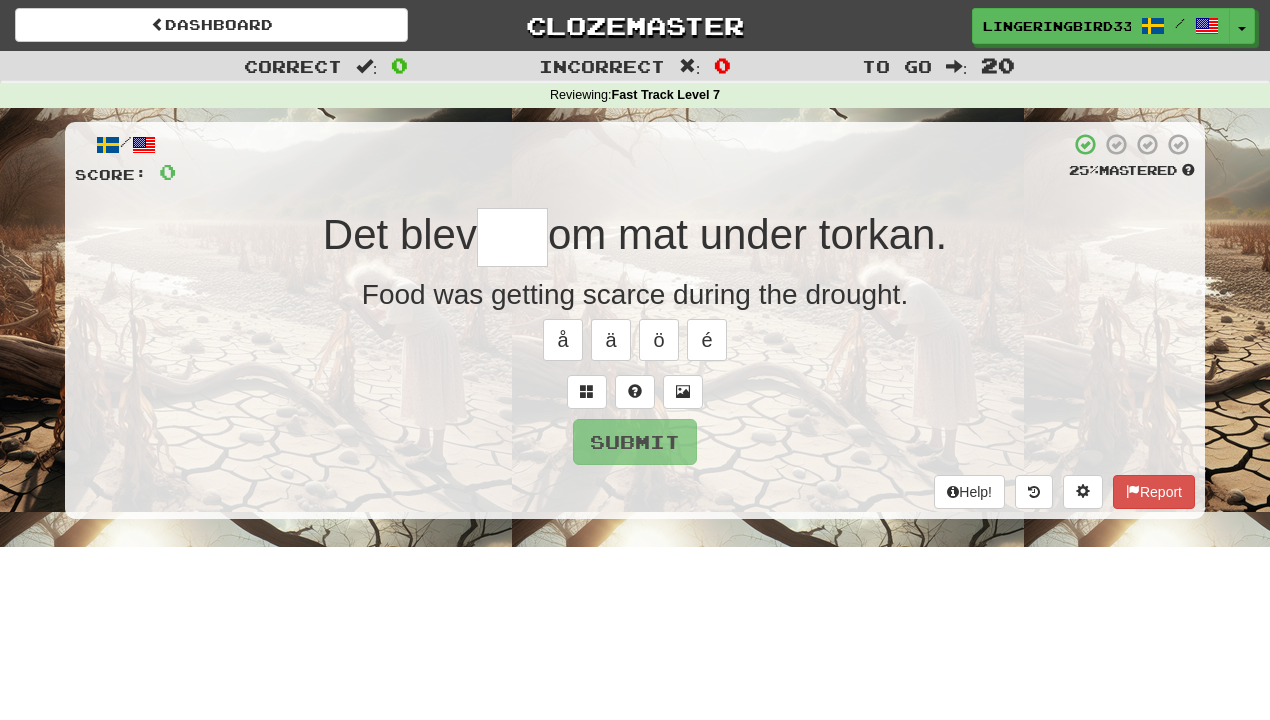 type on "***" 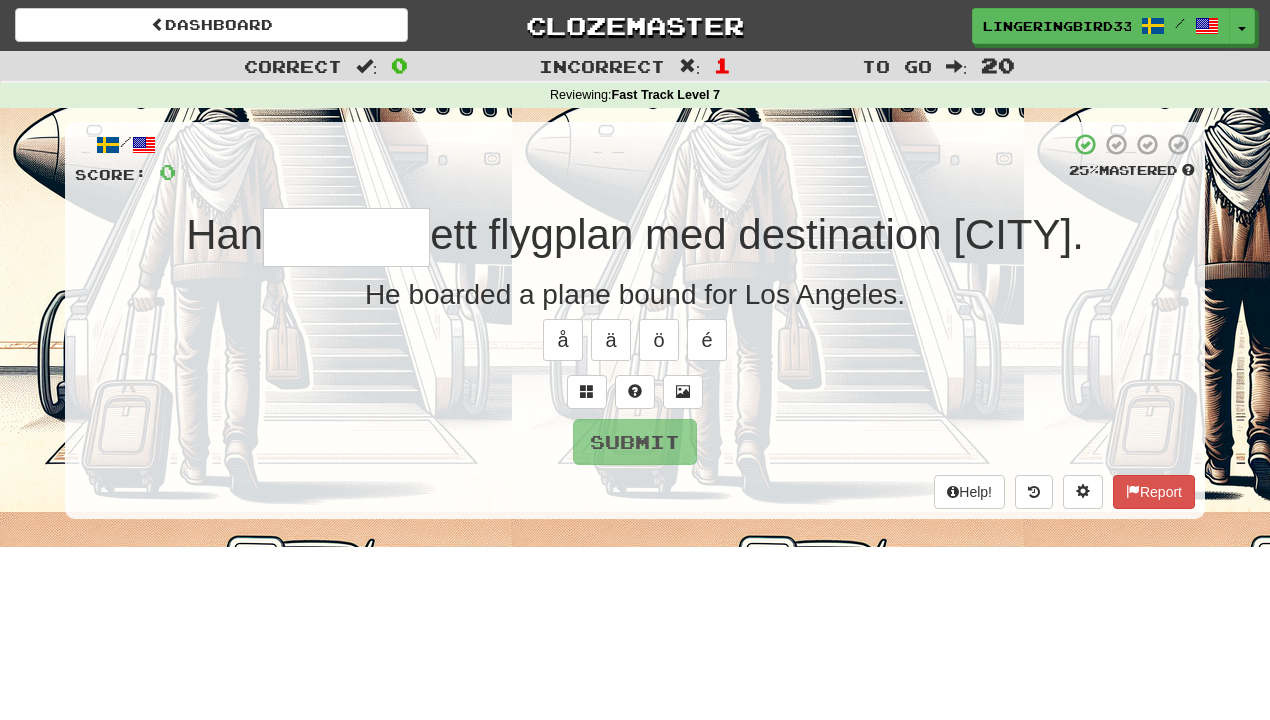 type on "*******" 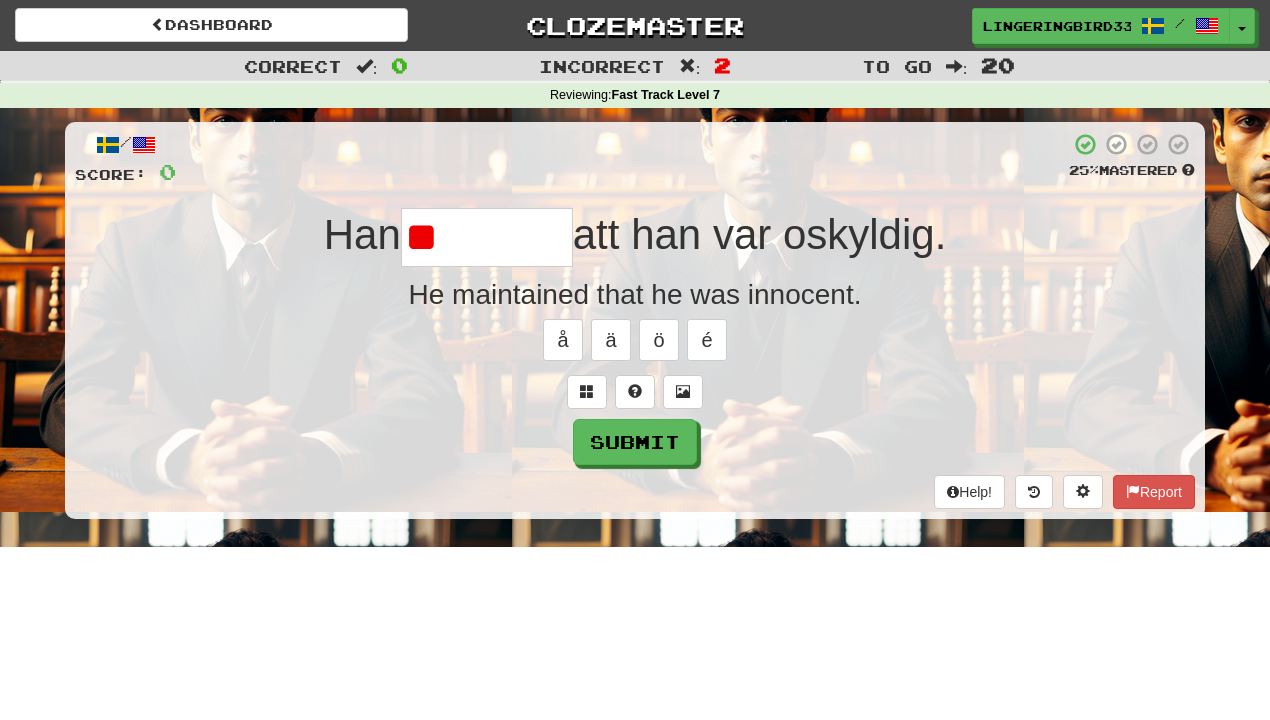 type on "*******" 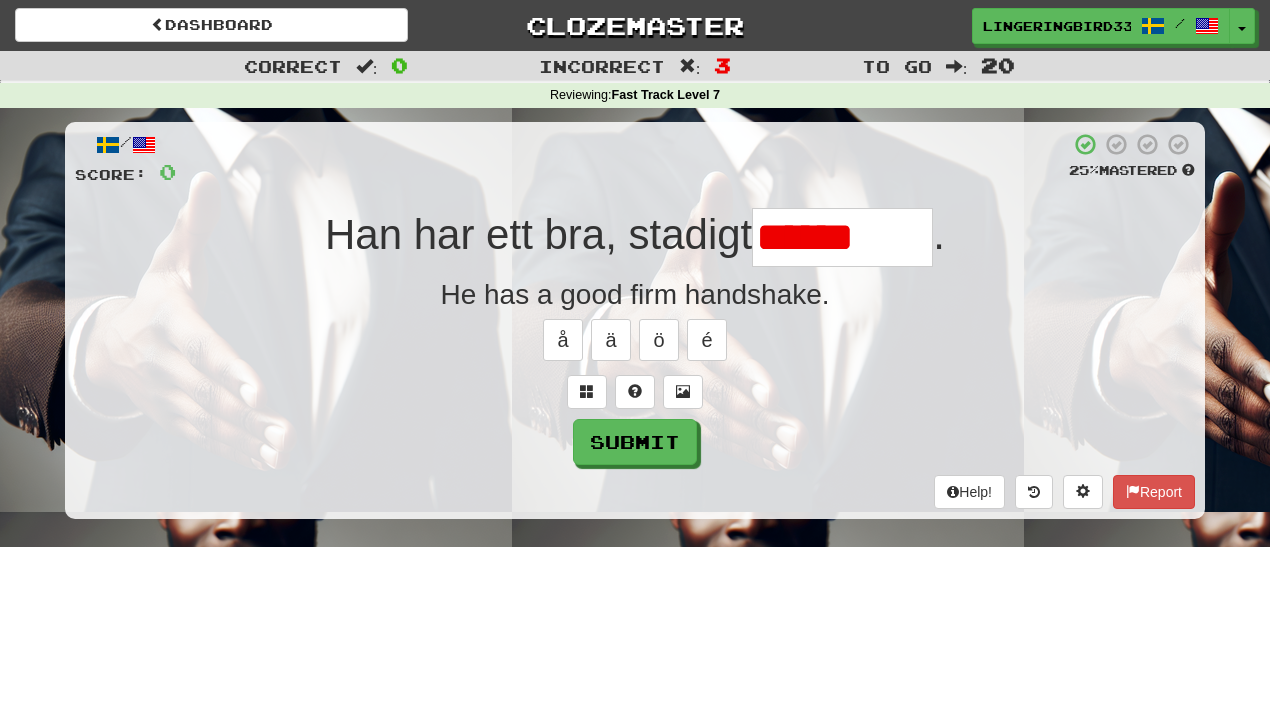 type on "********" 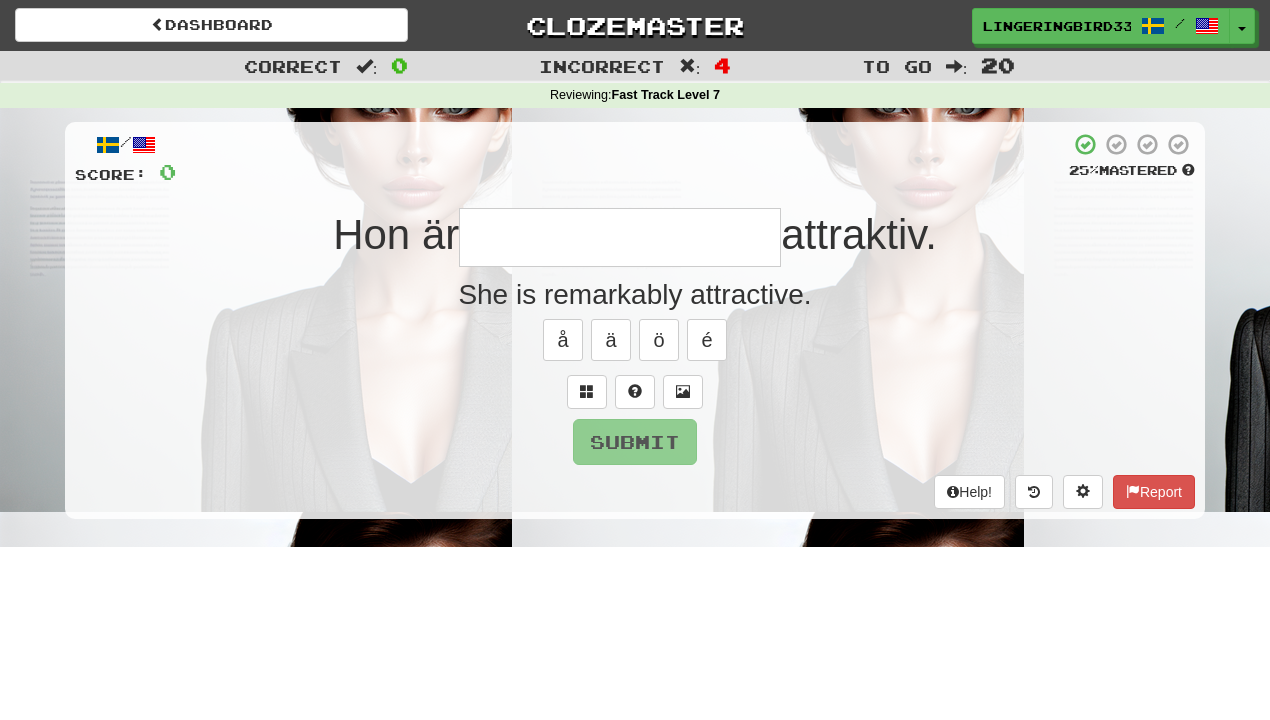 type on "**********" 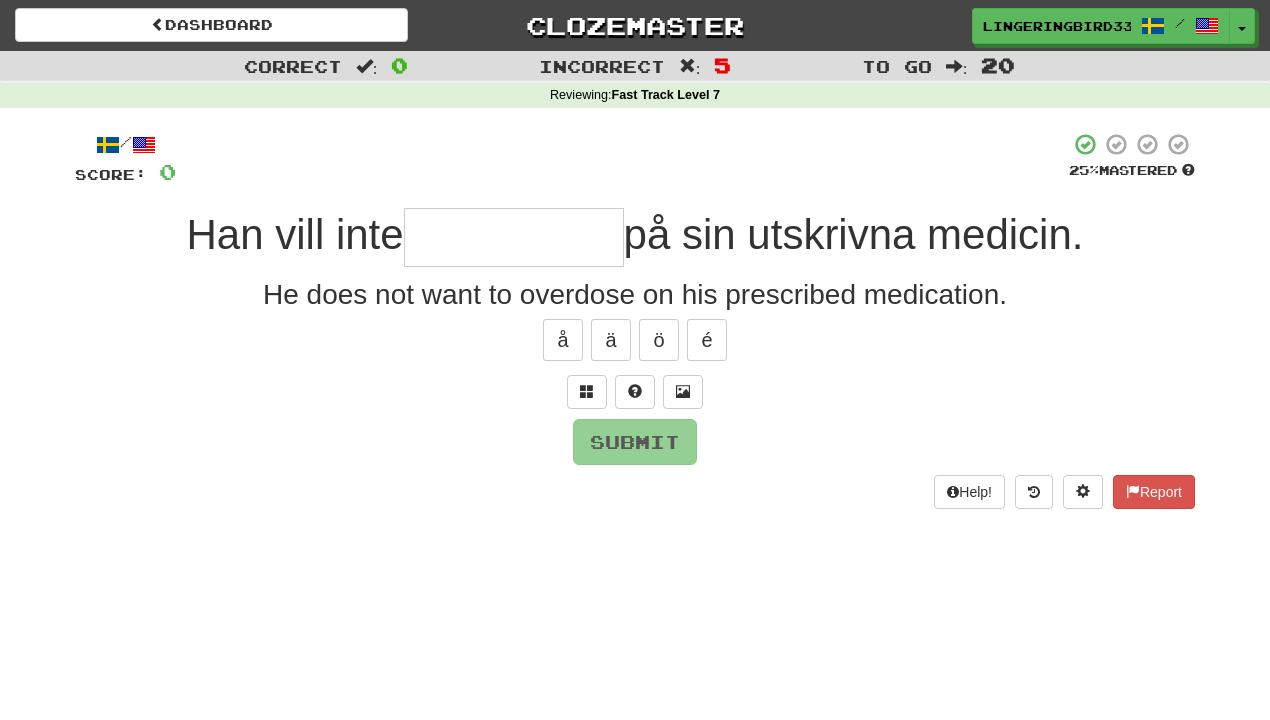 type on "**********" 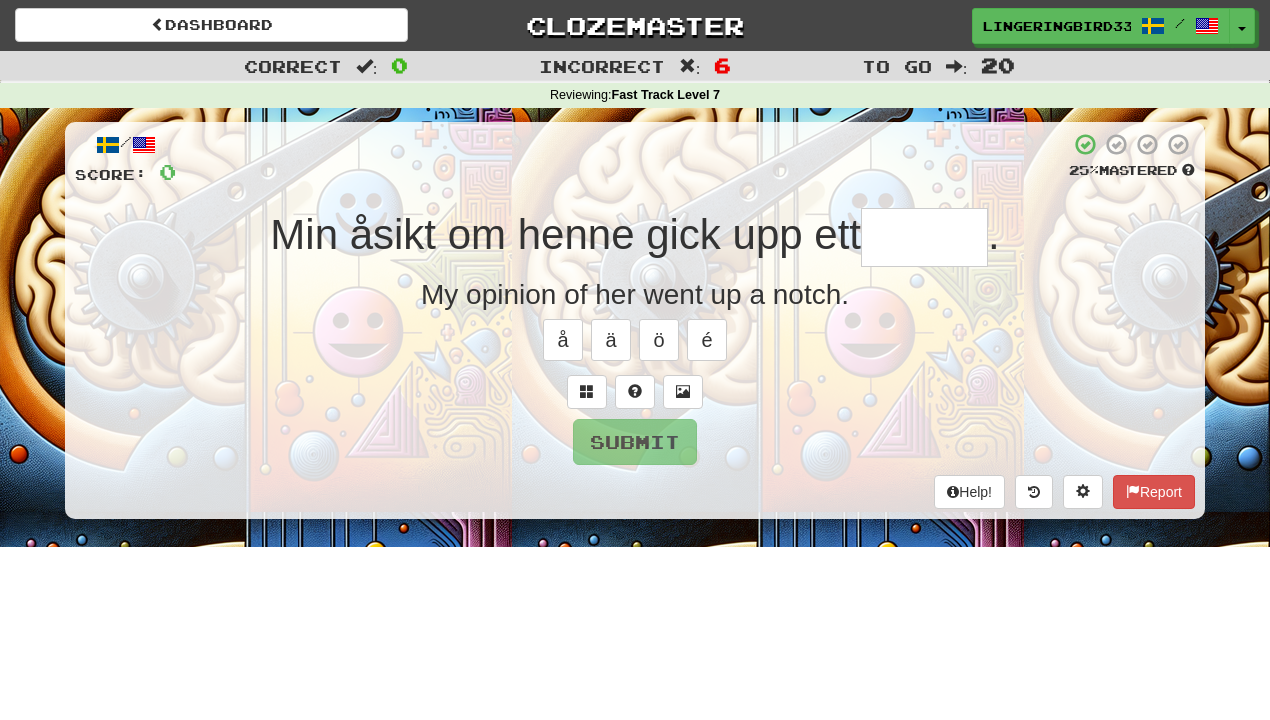 type on "*****" 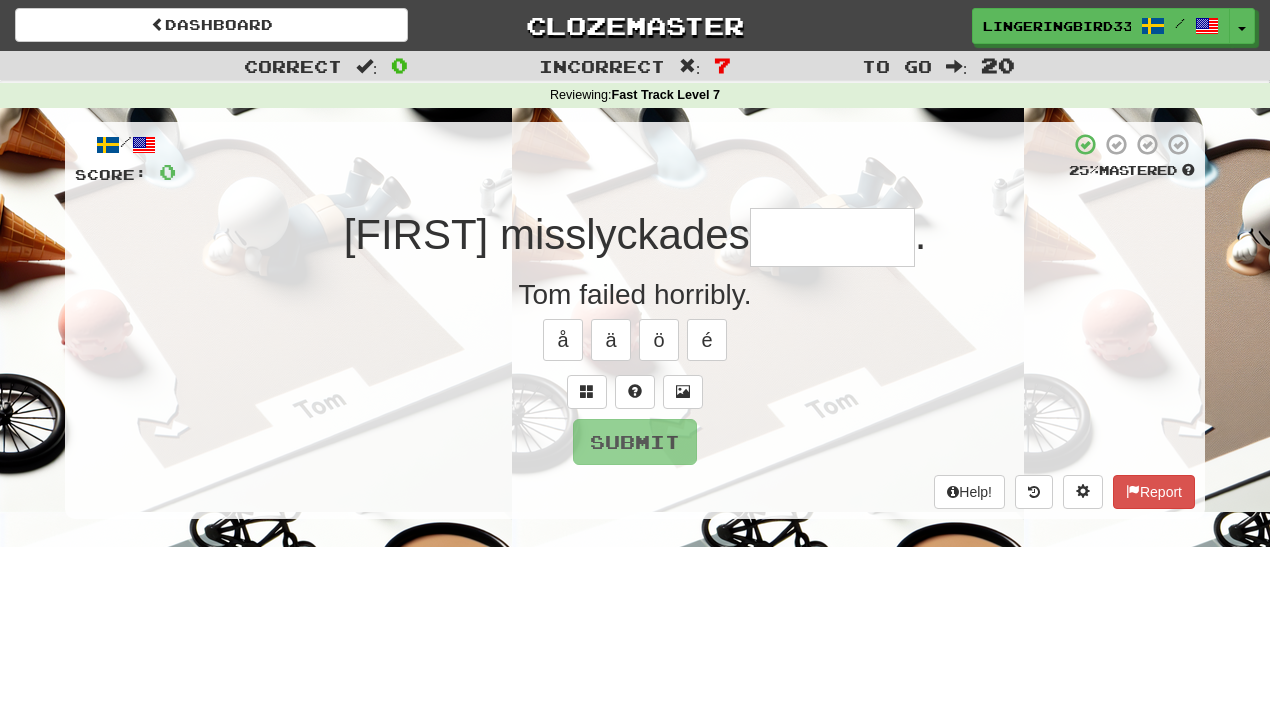 type on "**********" 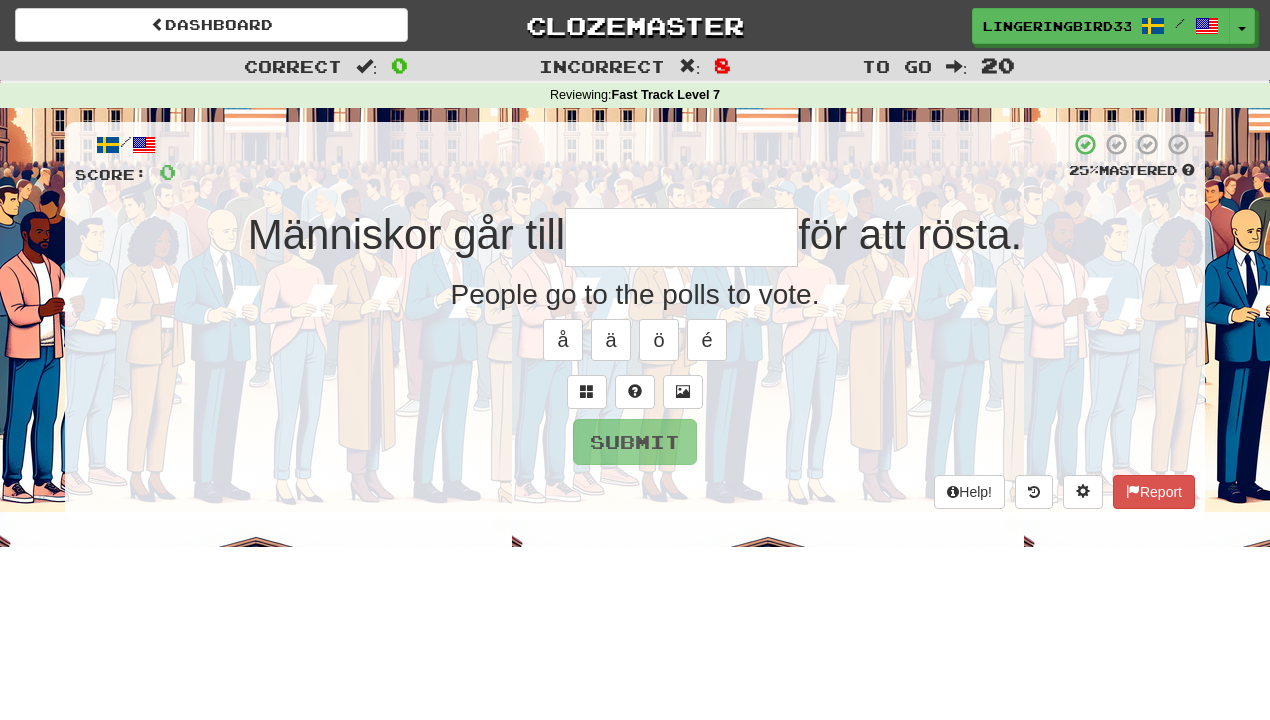 type on "**********" 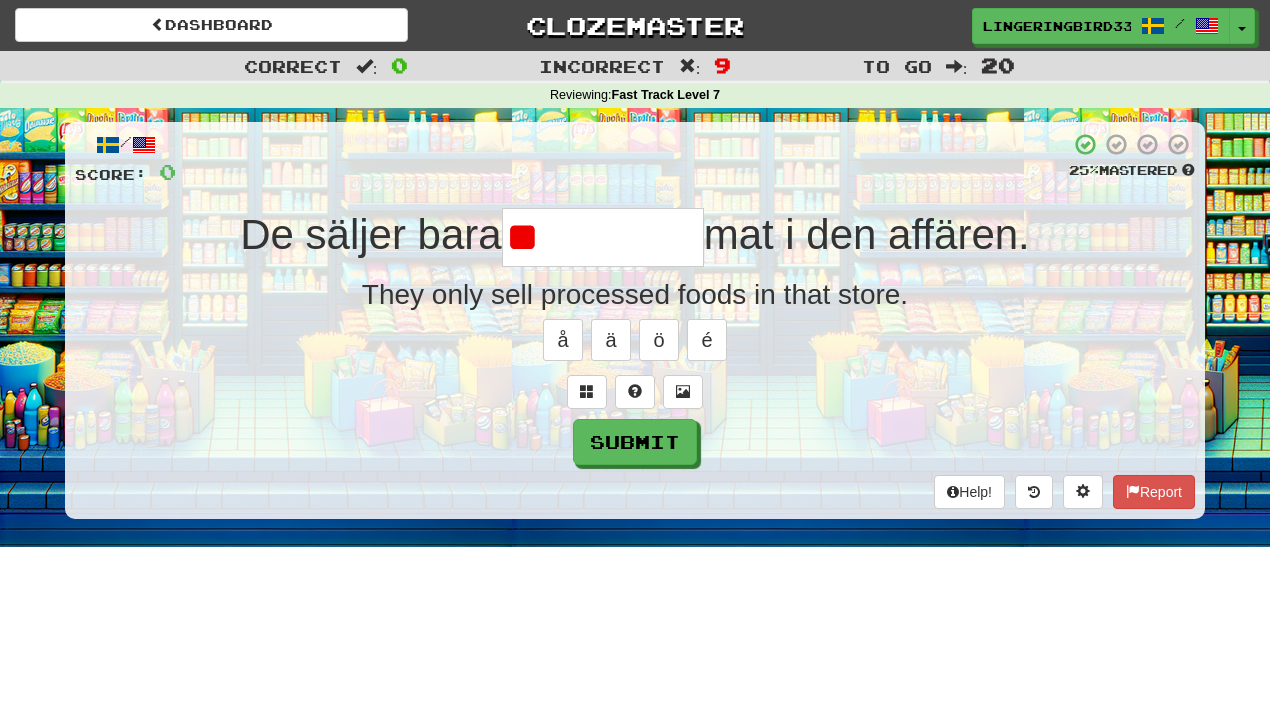 type on "*" 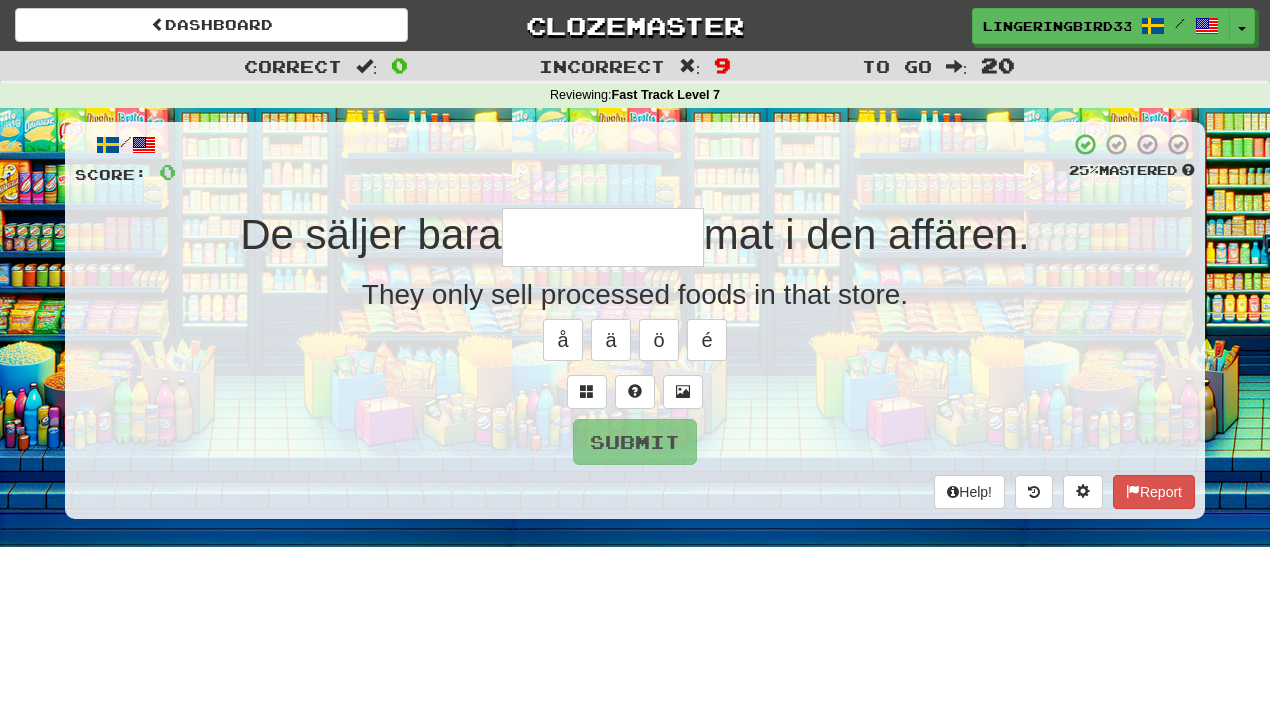 type on "*********" 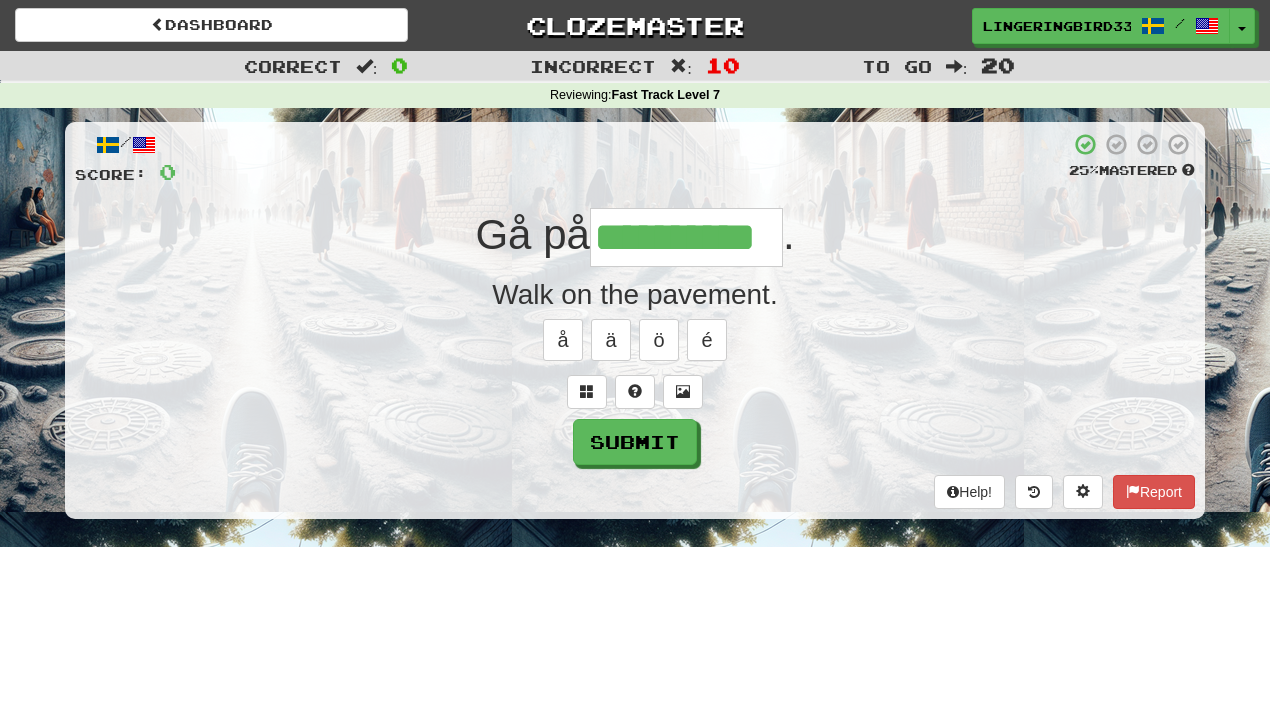 type on "**********" 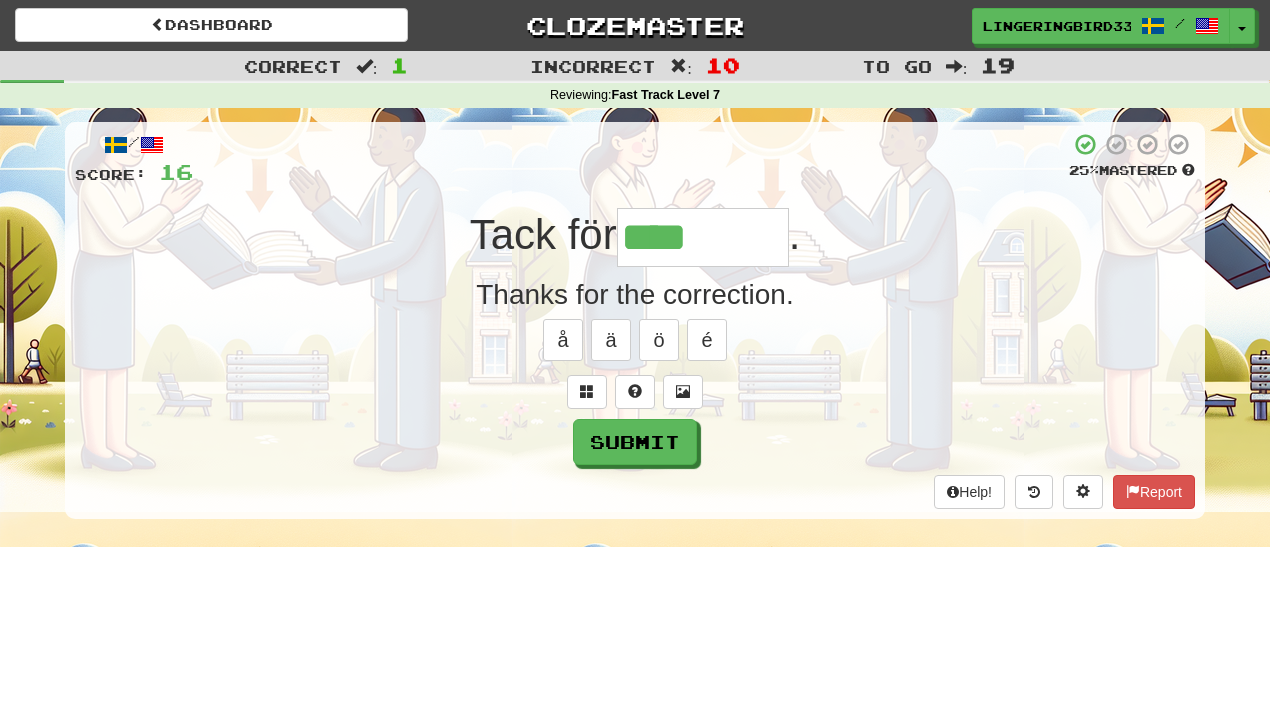 type on "*********" 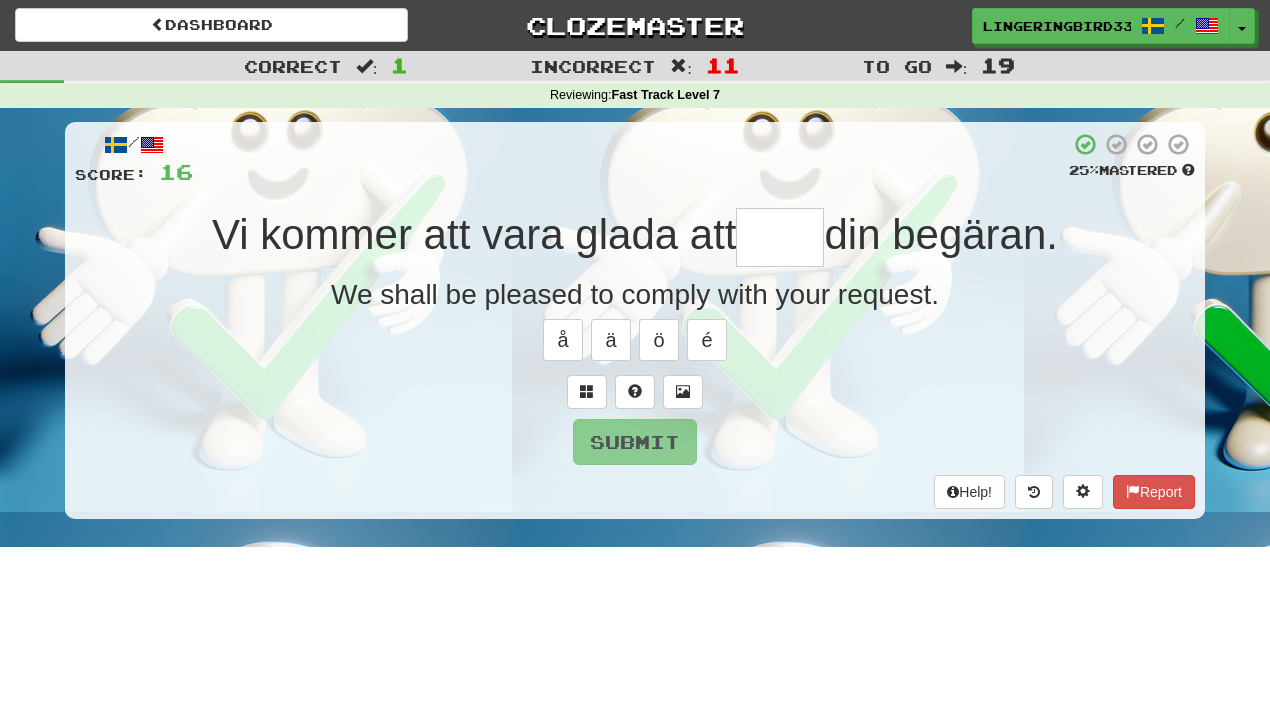 type on "*****" 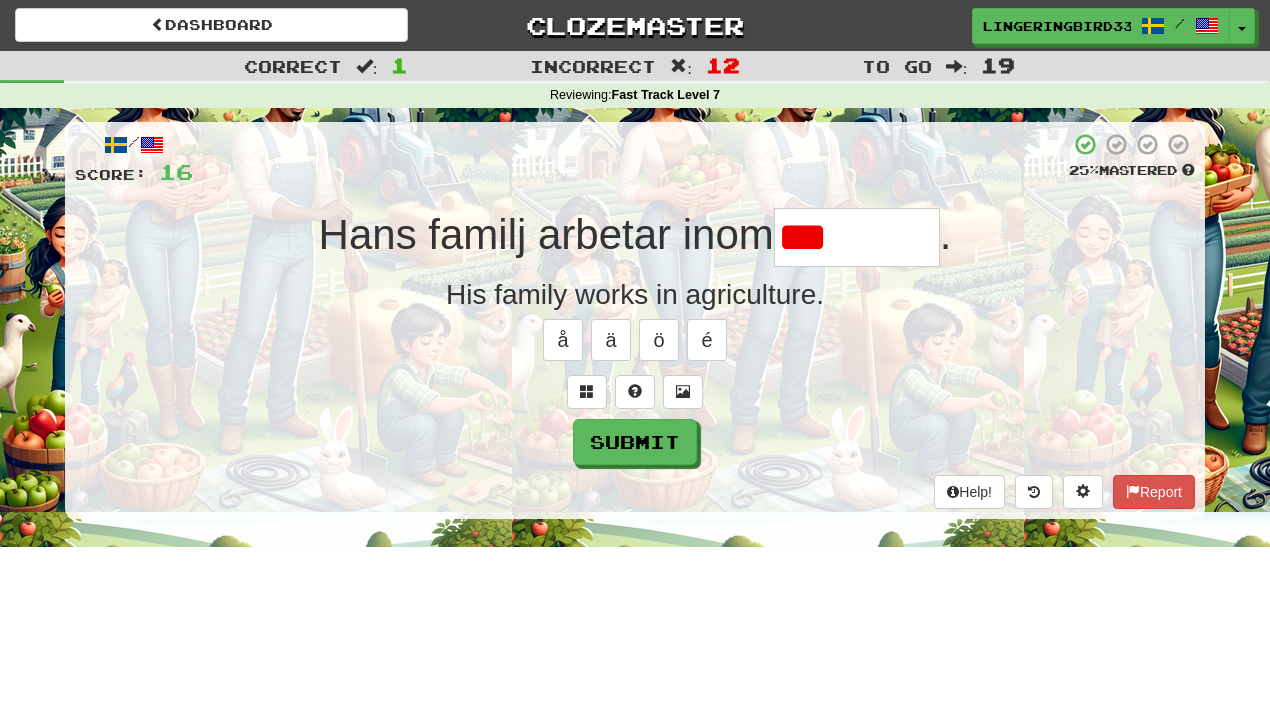 type on "********" 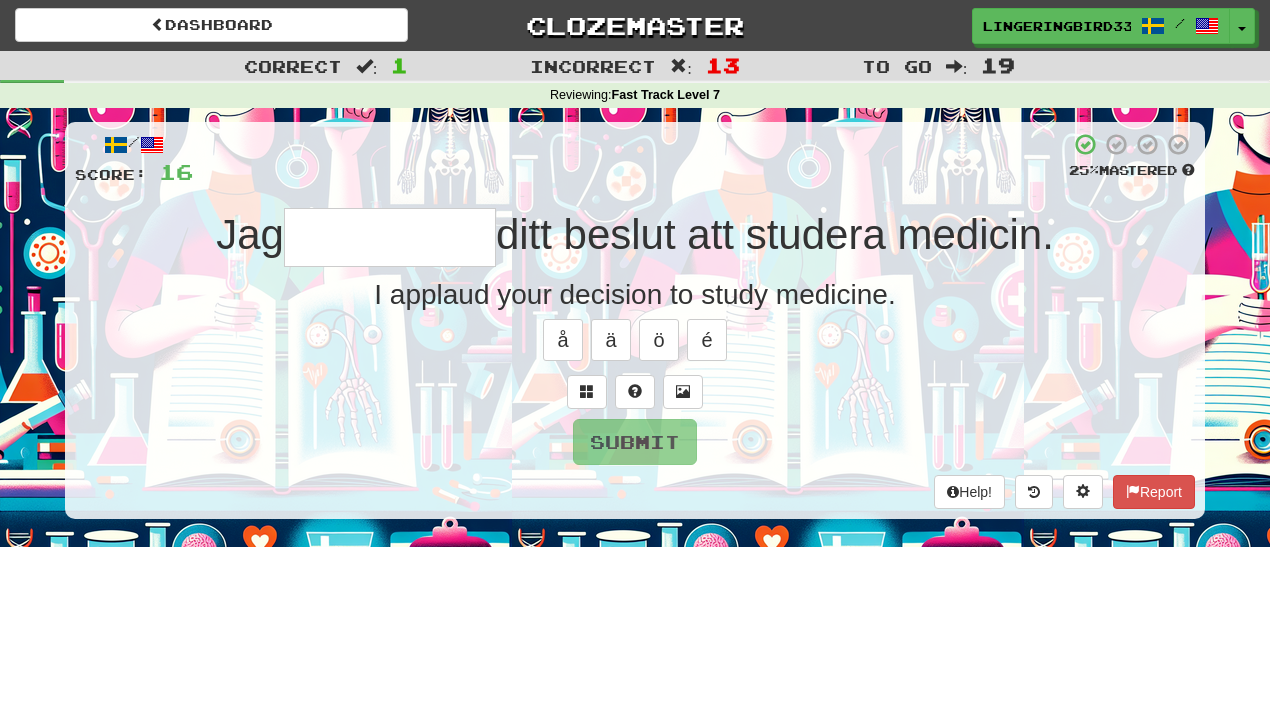 type on "**********" 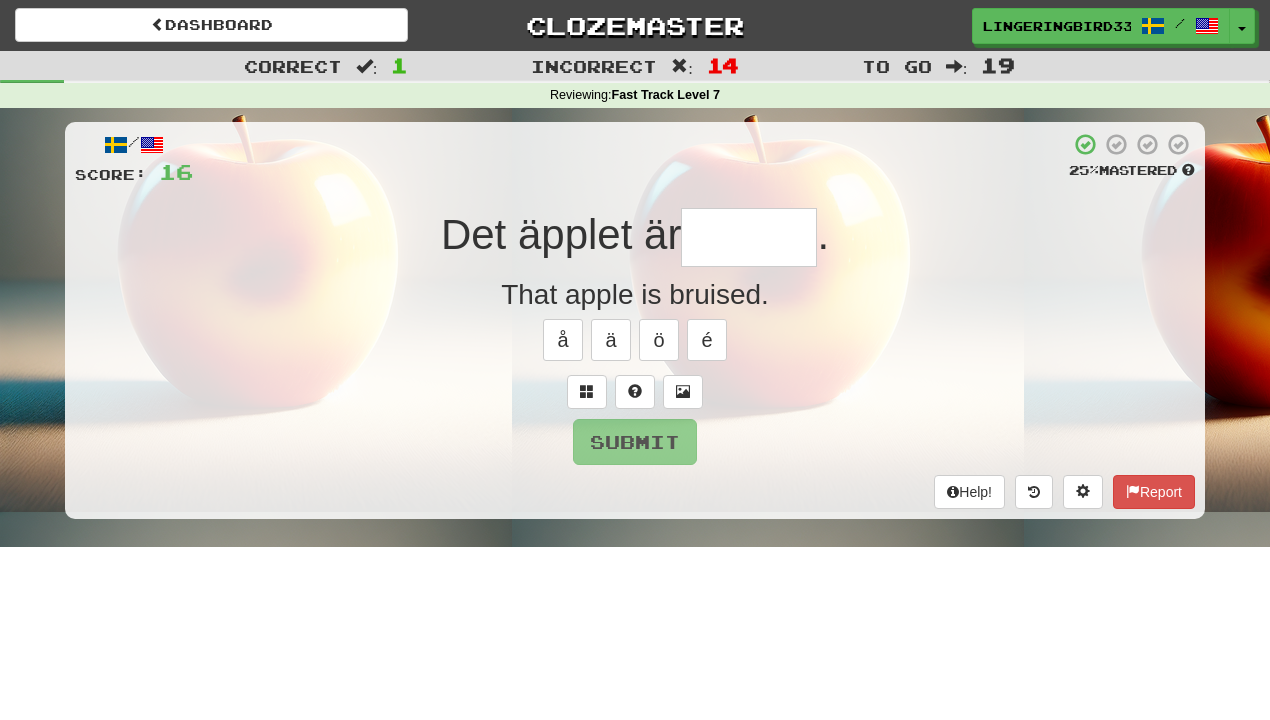 type on "******" 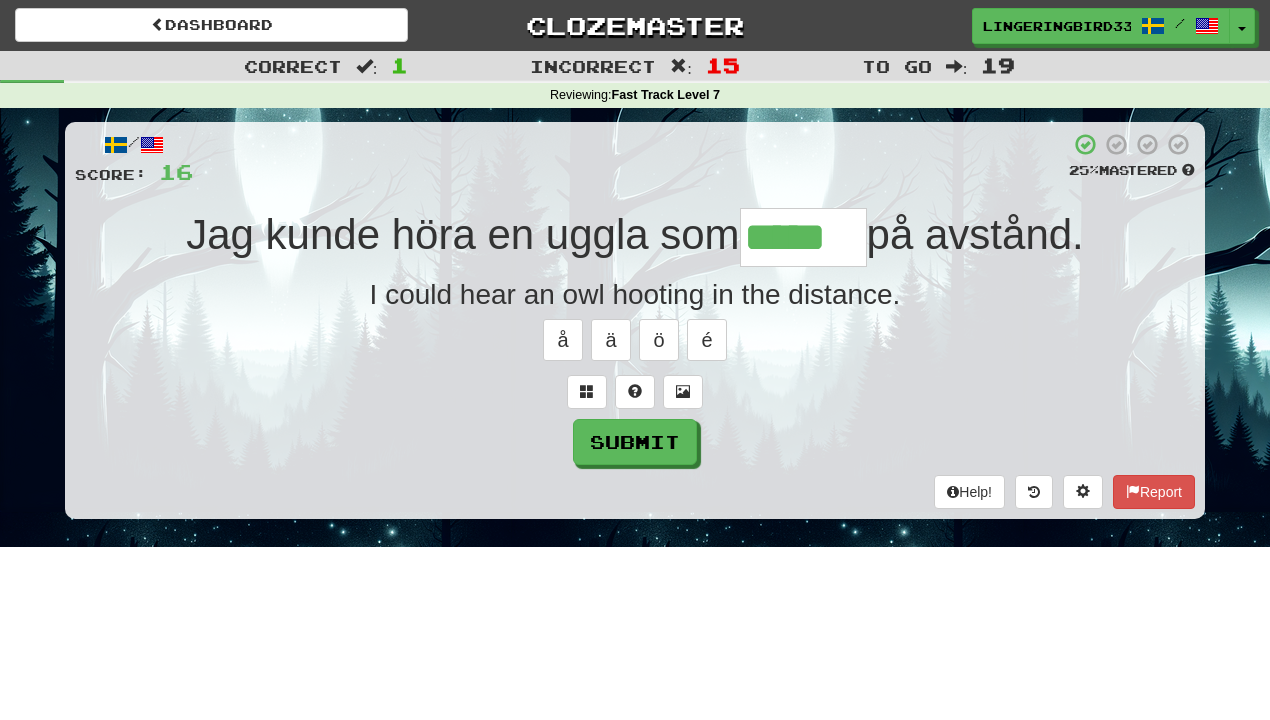 type on "*****" 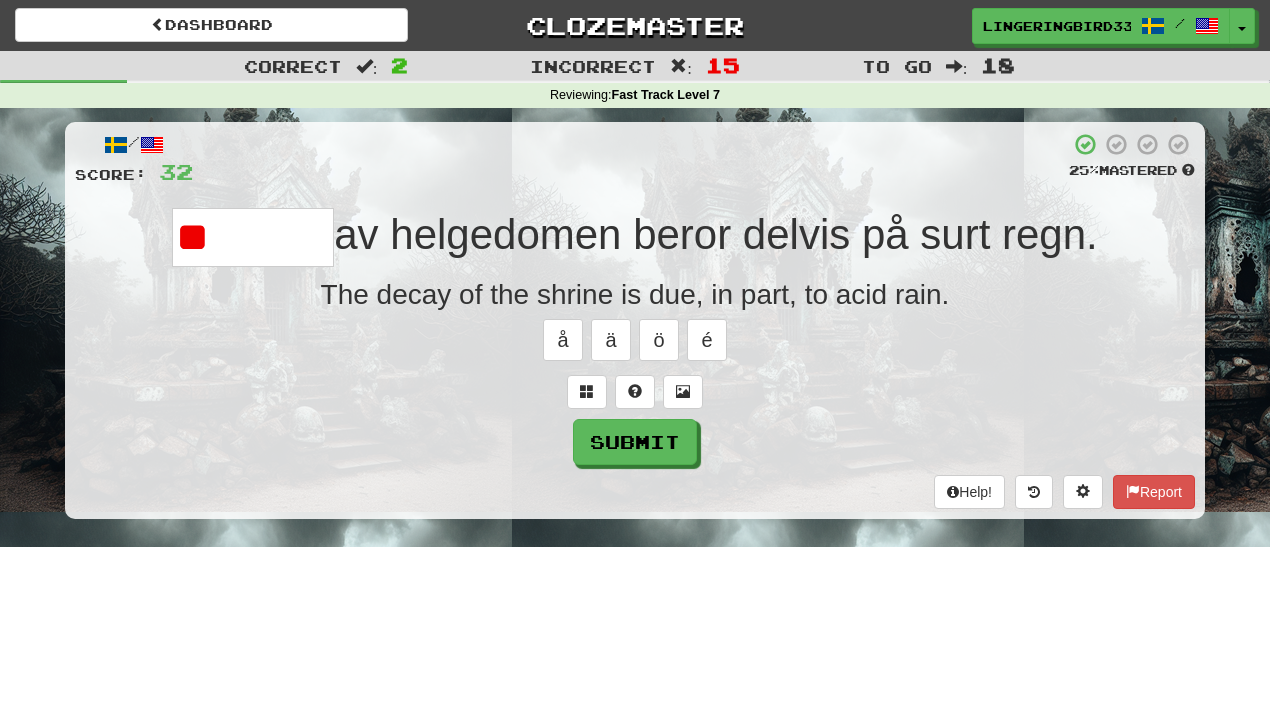 type on "*********" 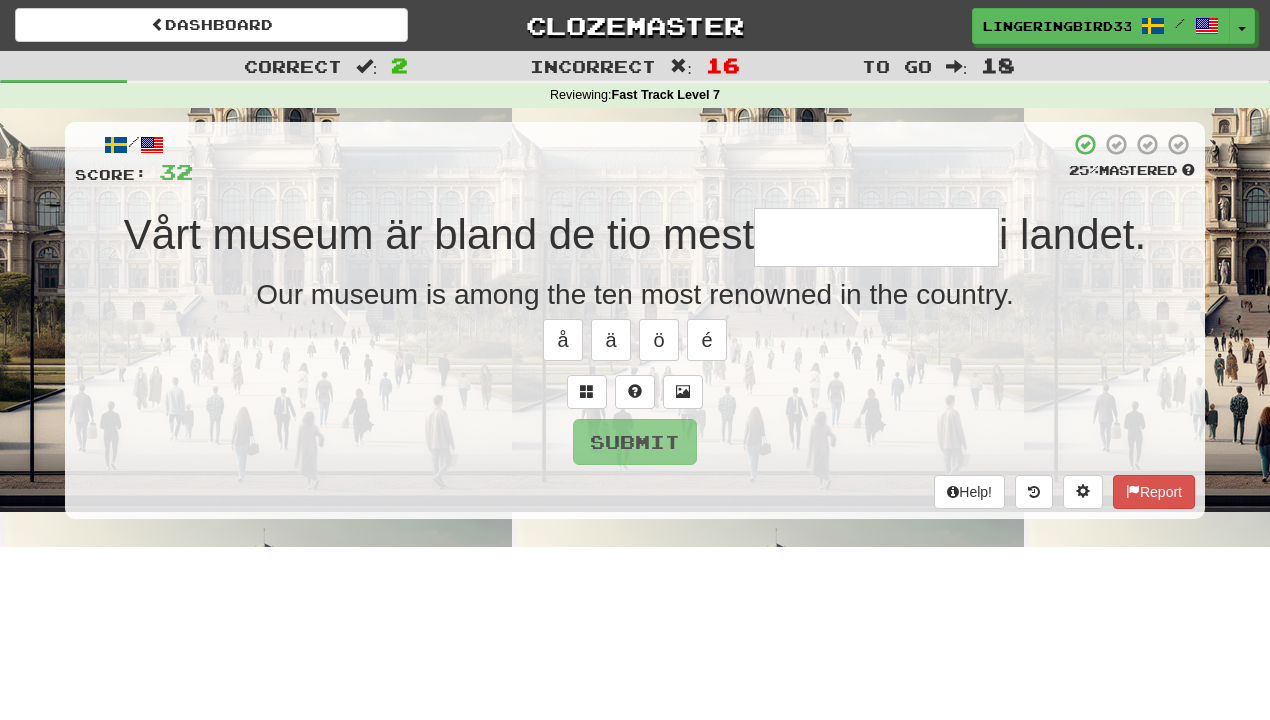 type on "**********" 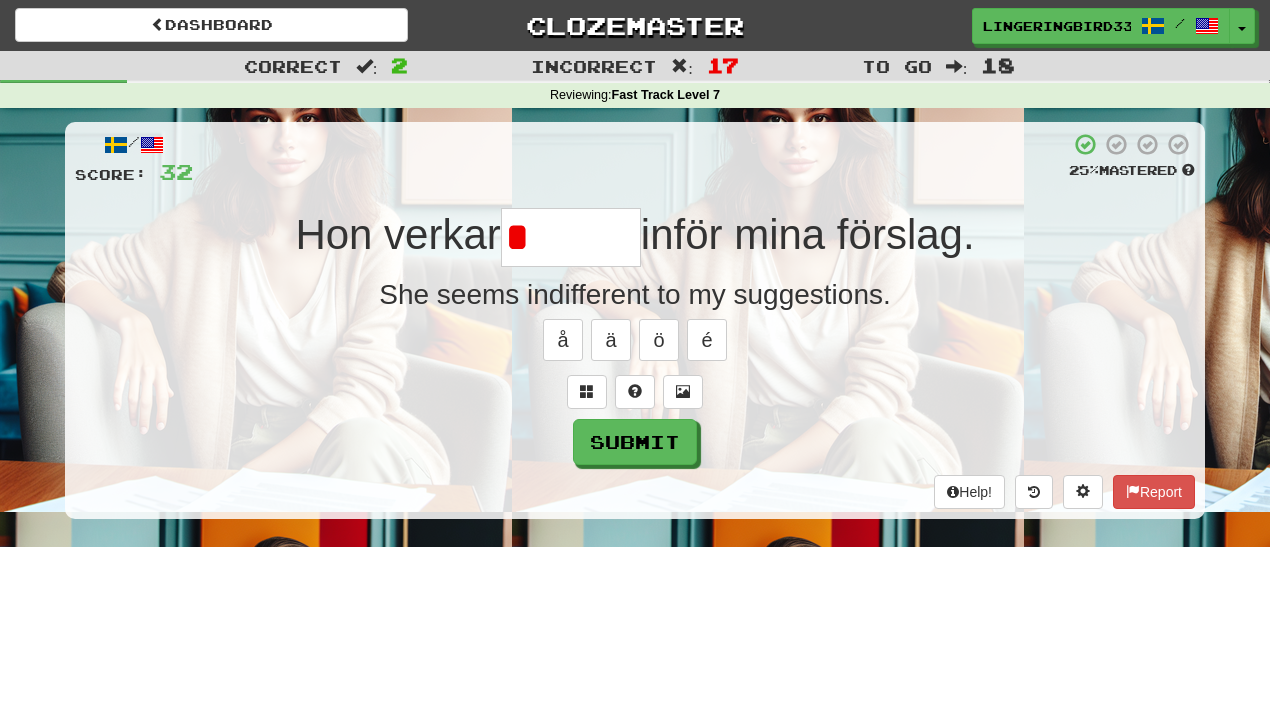 type on "*********" 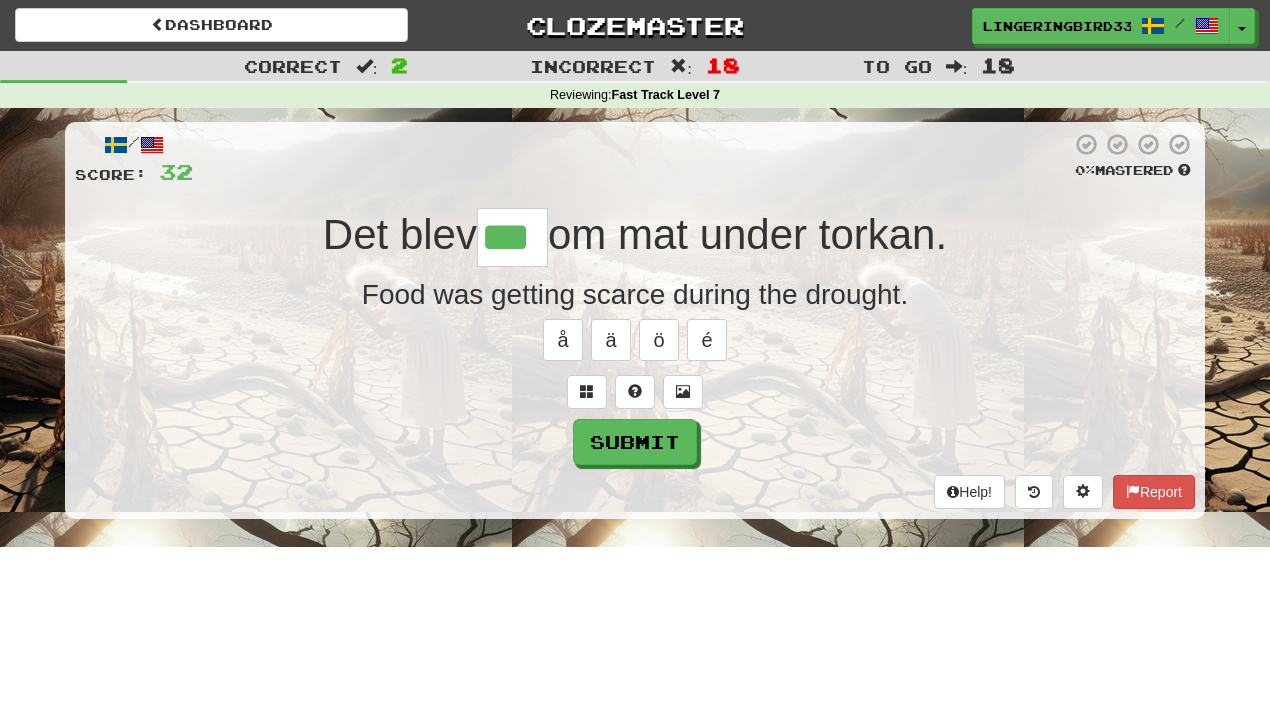type on "***" 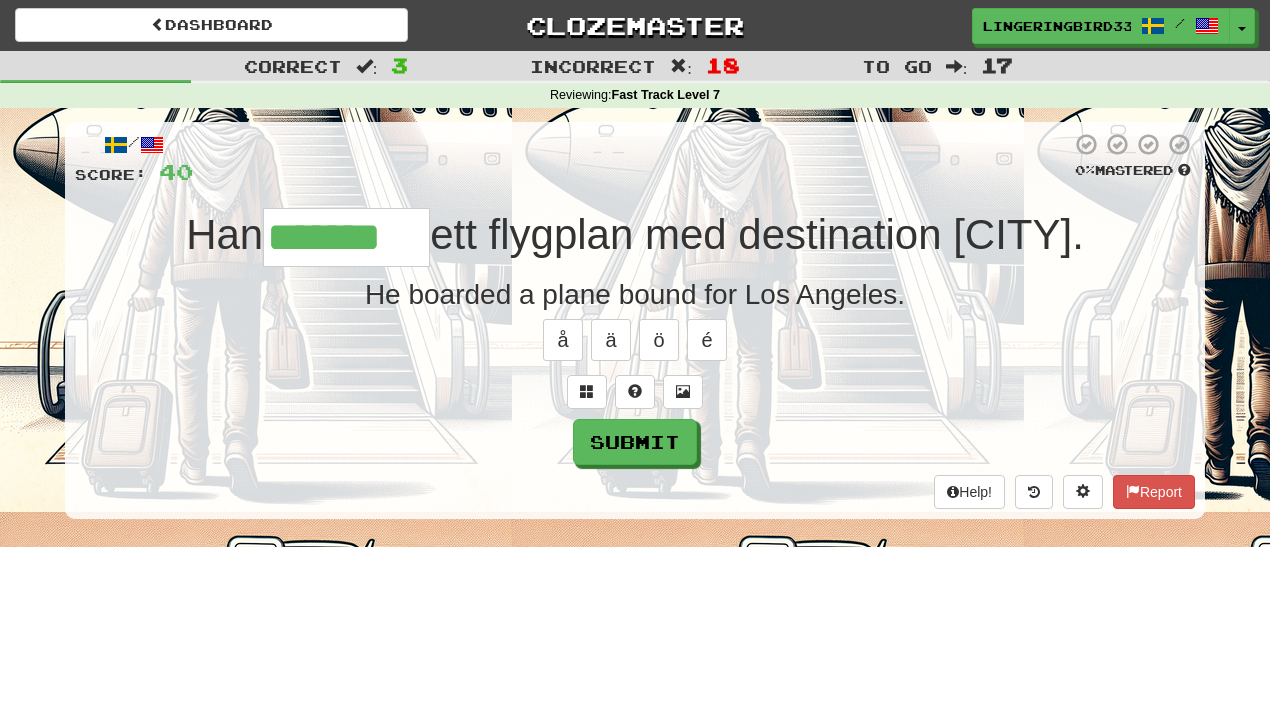 type on "*******" 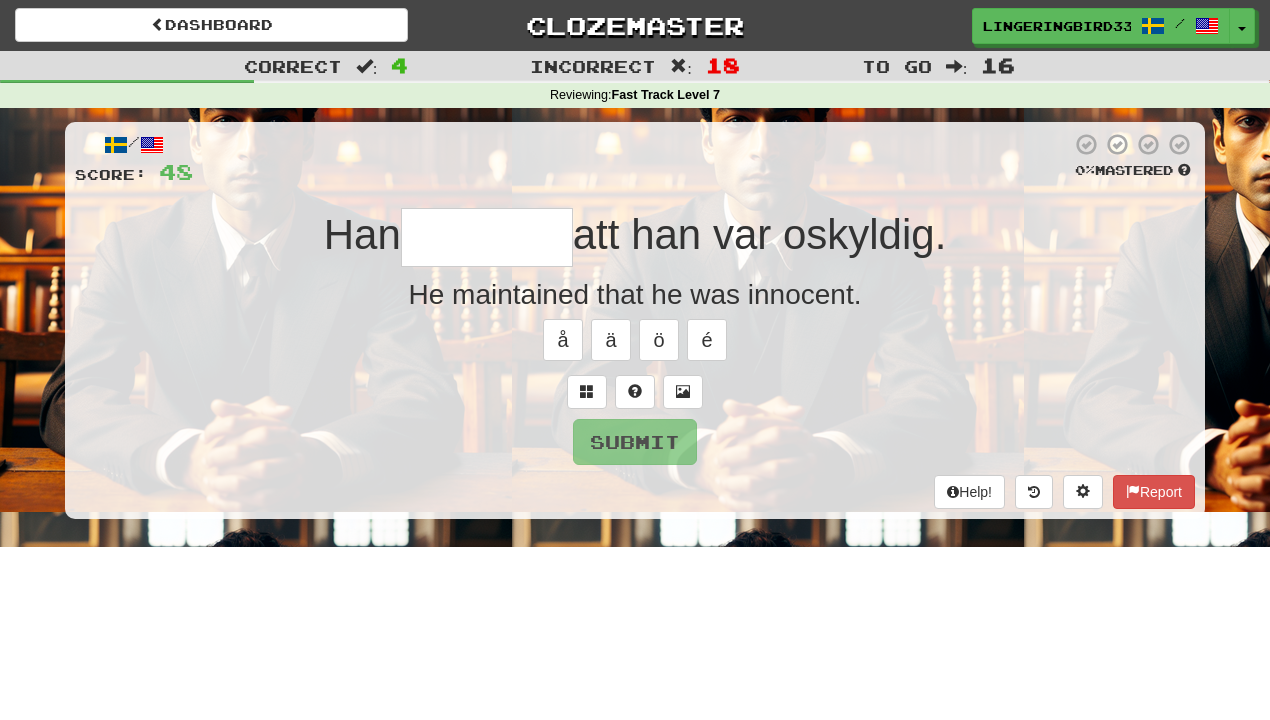 type on "*******" 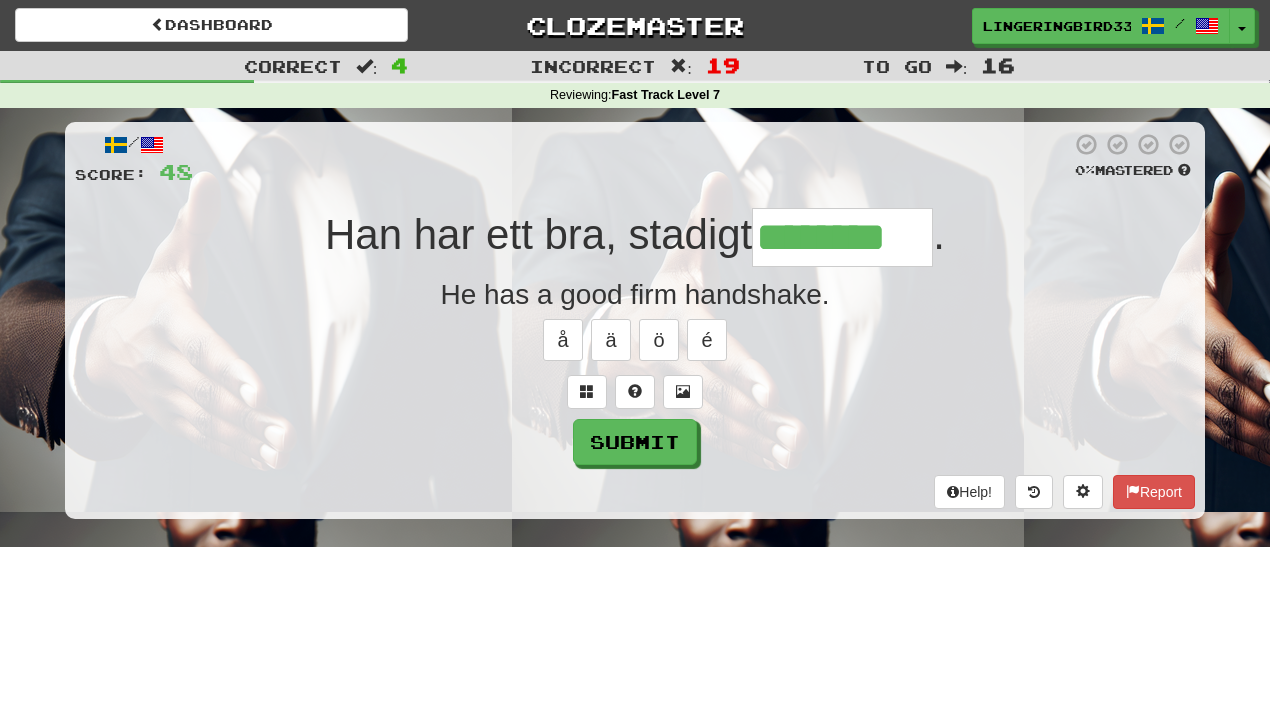 type on "********" 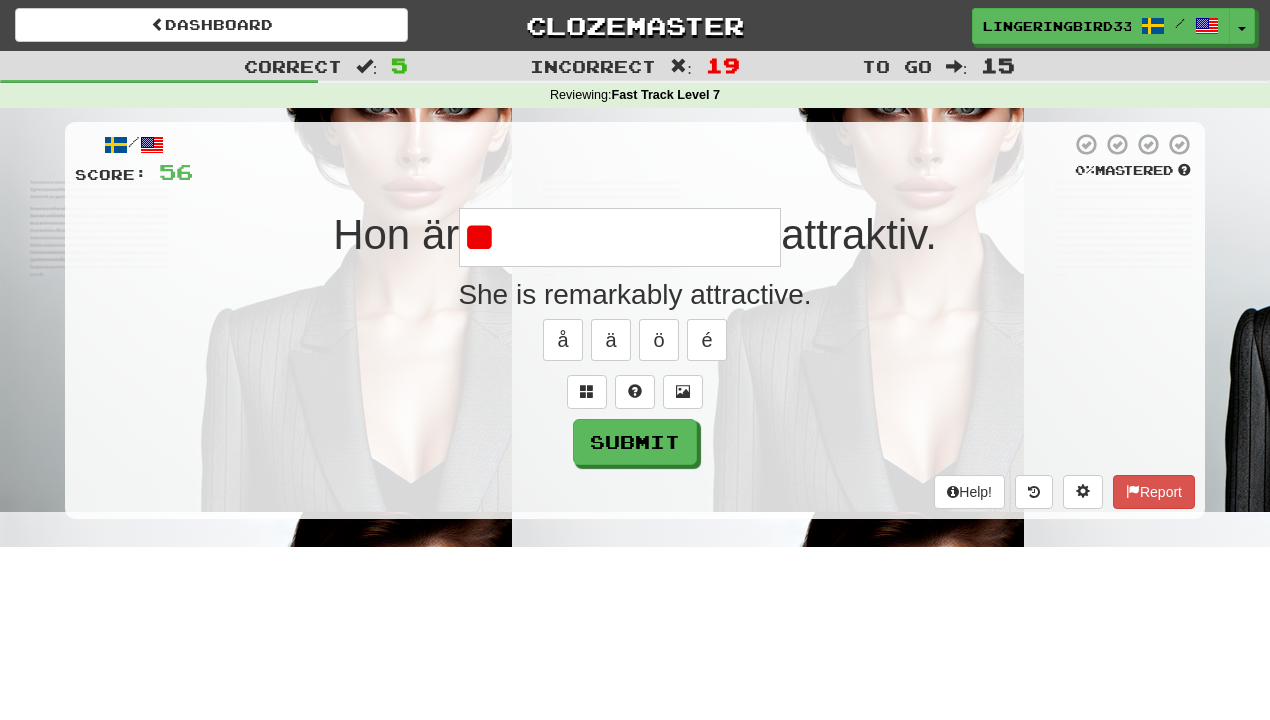 type on "*" 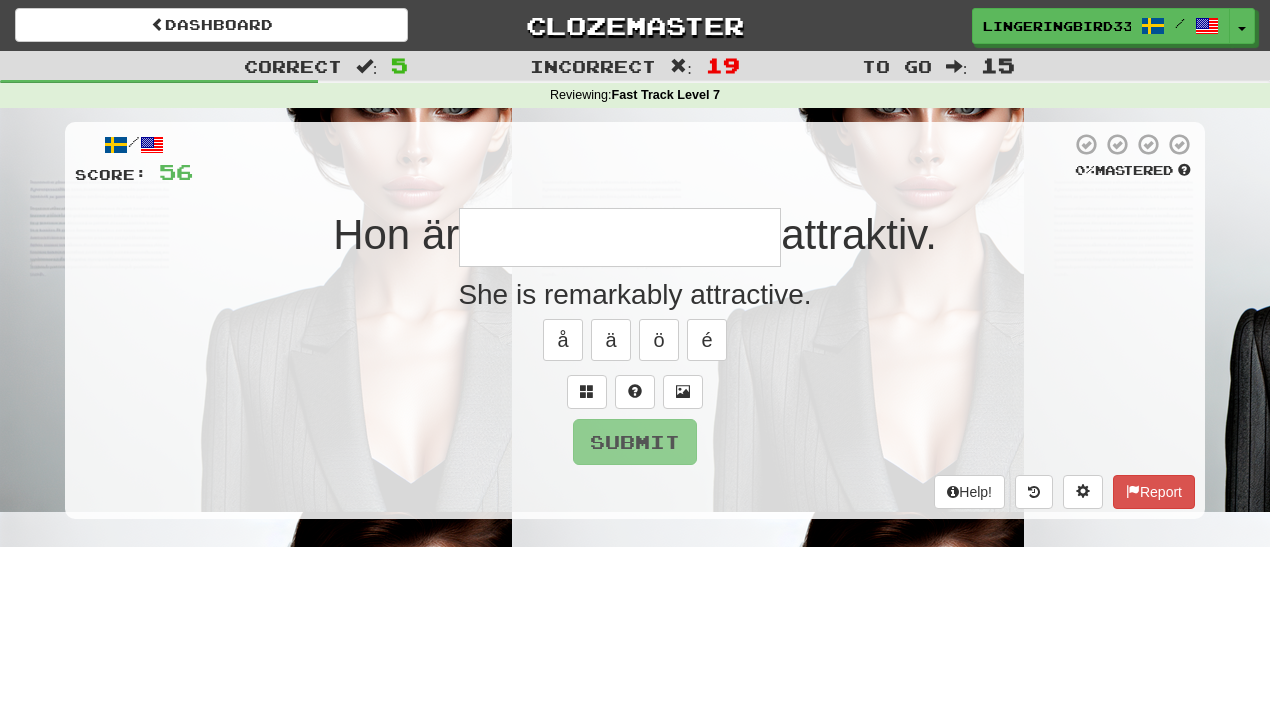 type on "**********" 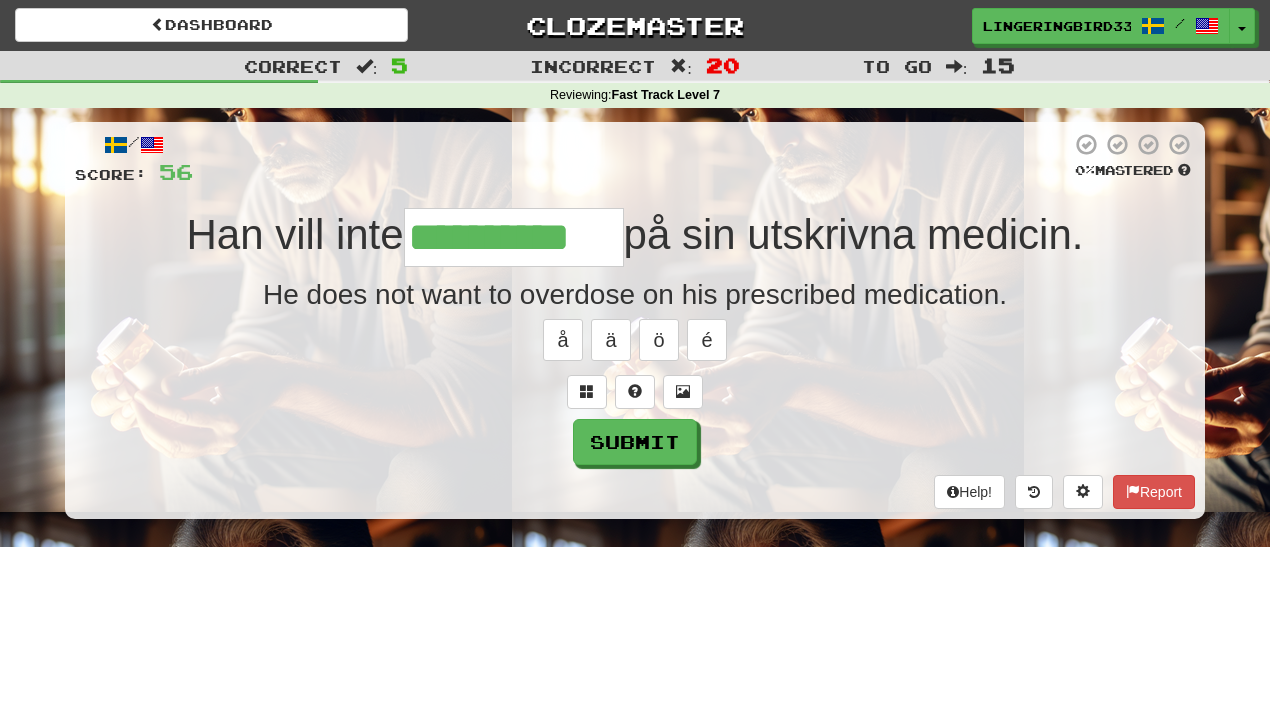 type on "**********" 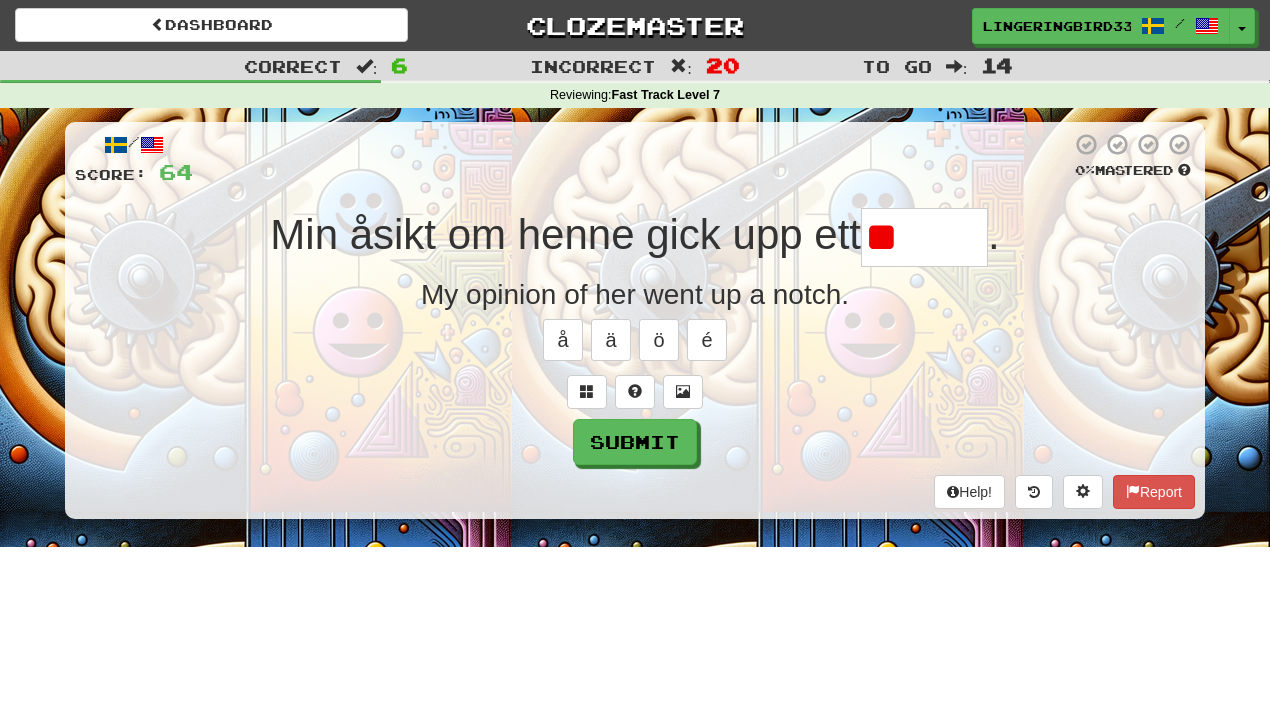 type on "*****" 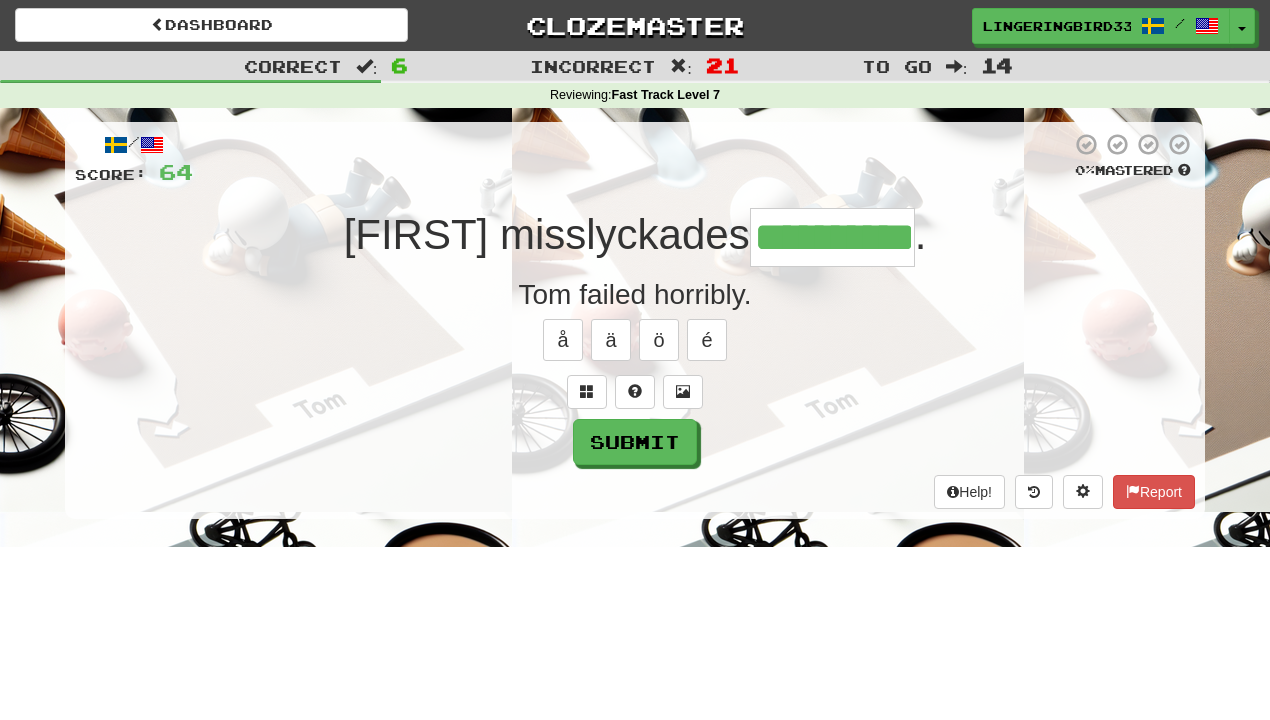 type on "**********" 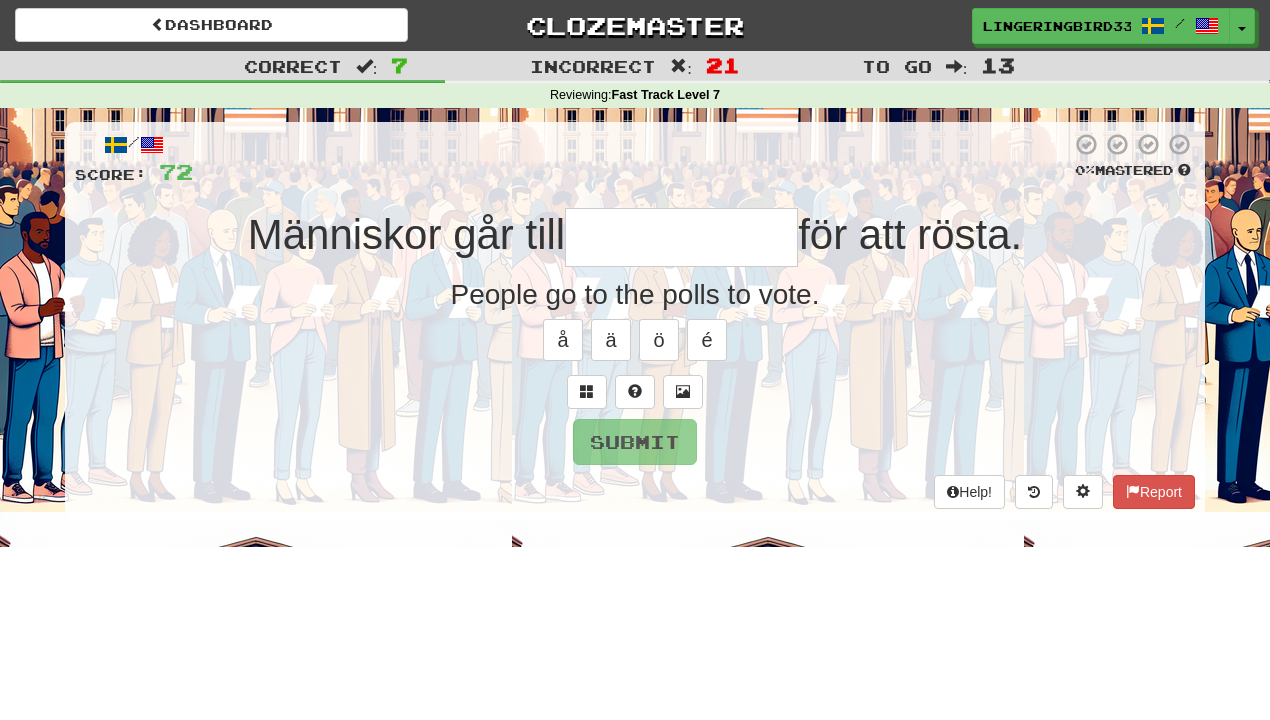 type on "*" 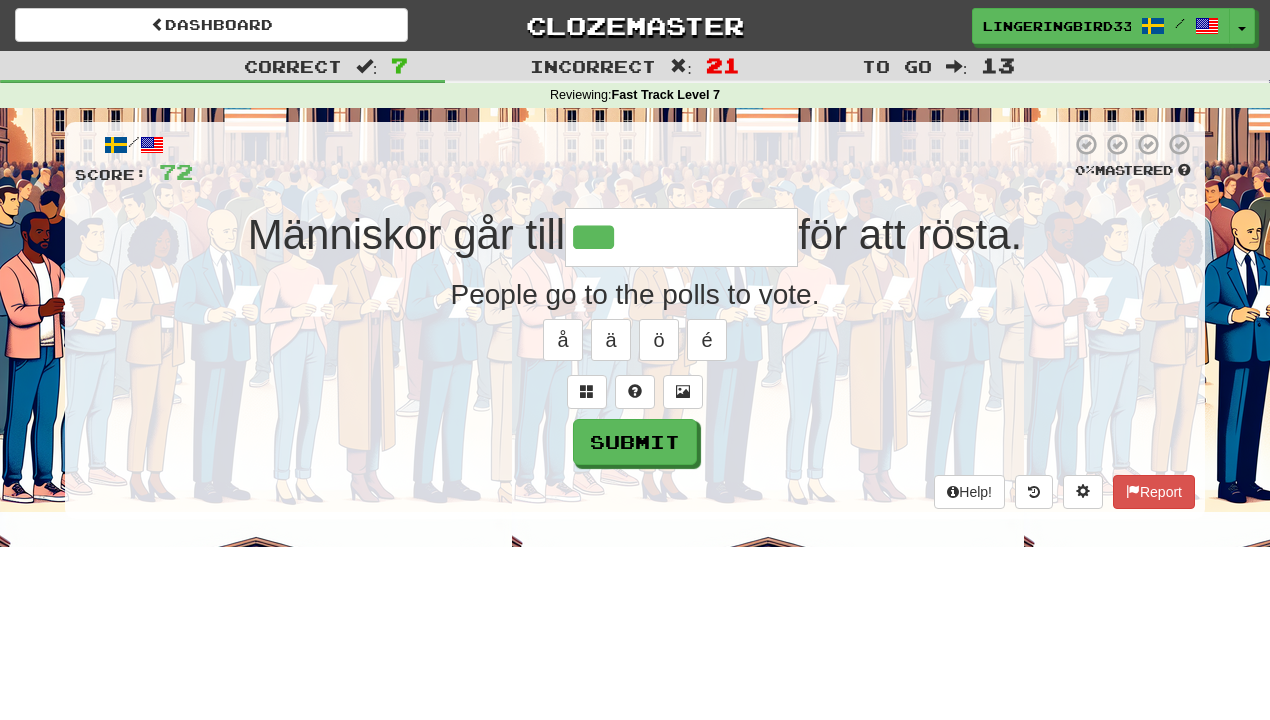 type on "**********" 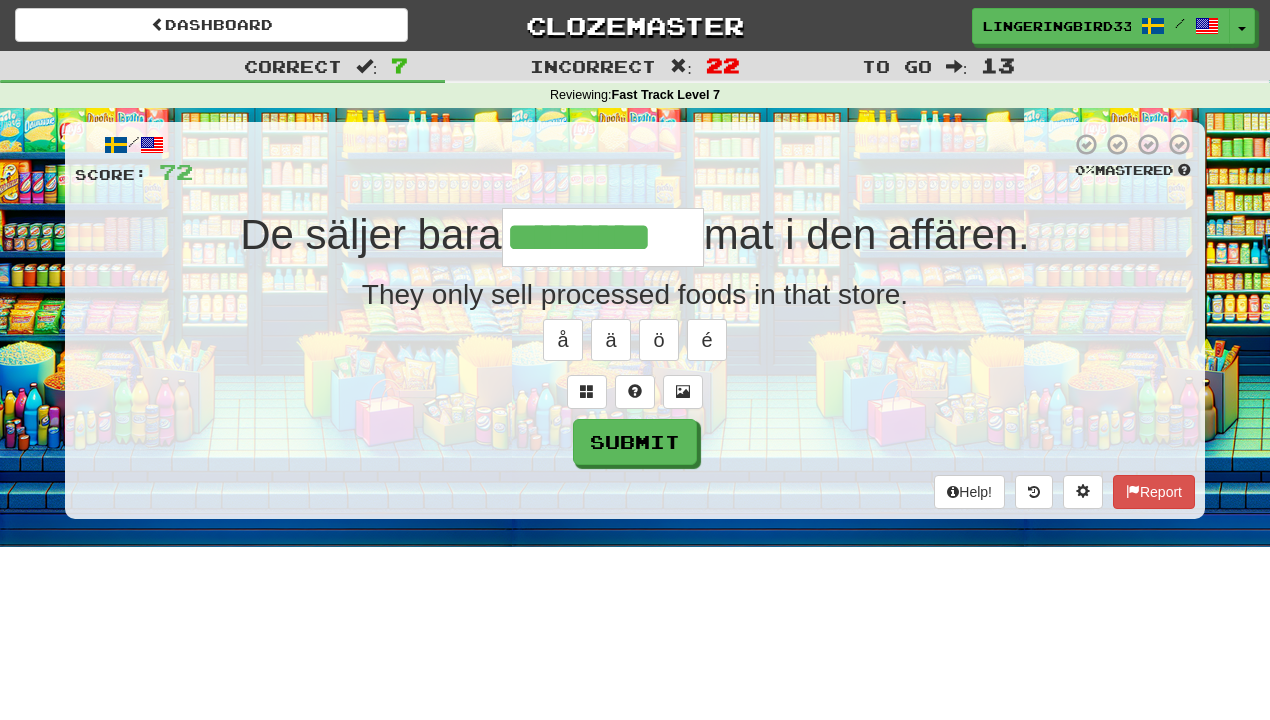 type on "*********" 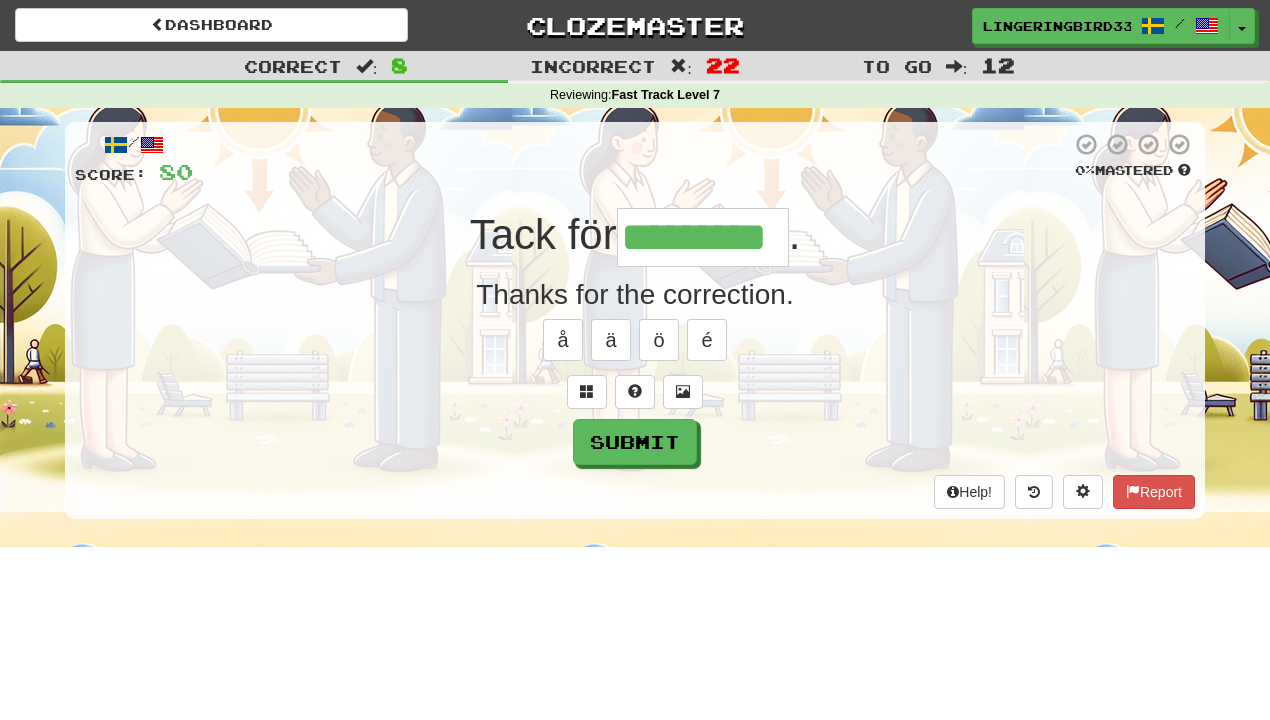type on "*********" 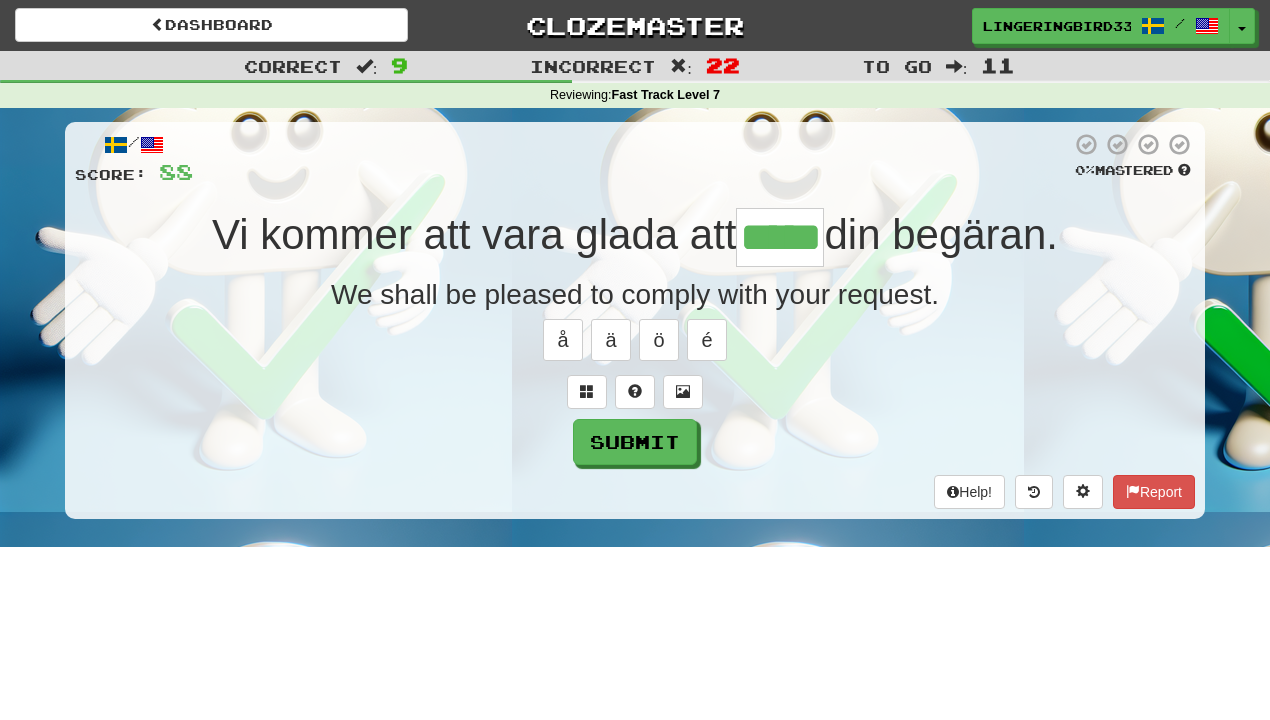type on "*****" 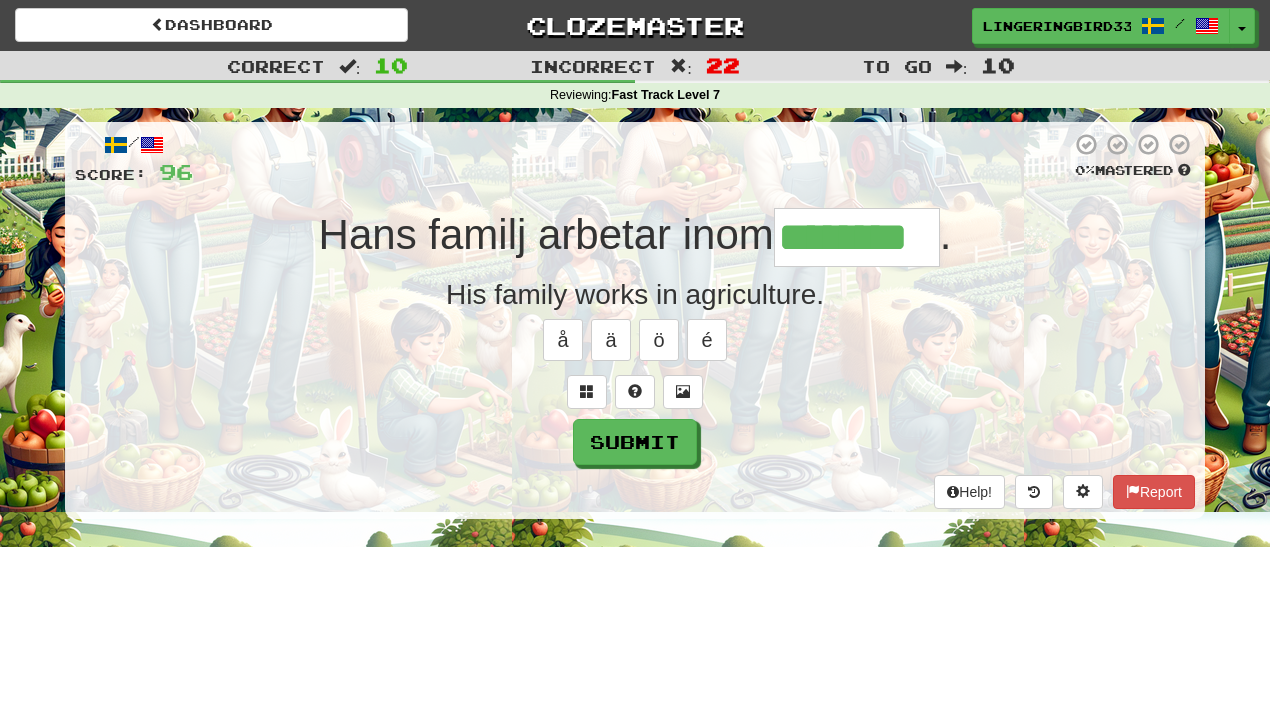 type on "********" 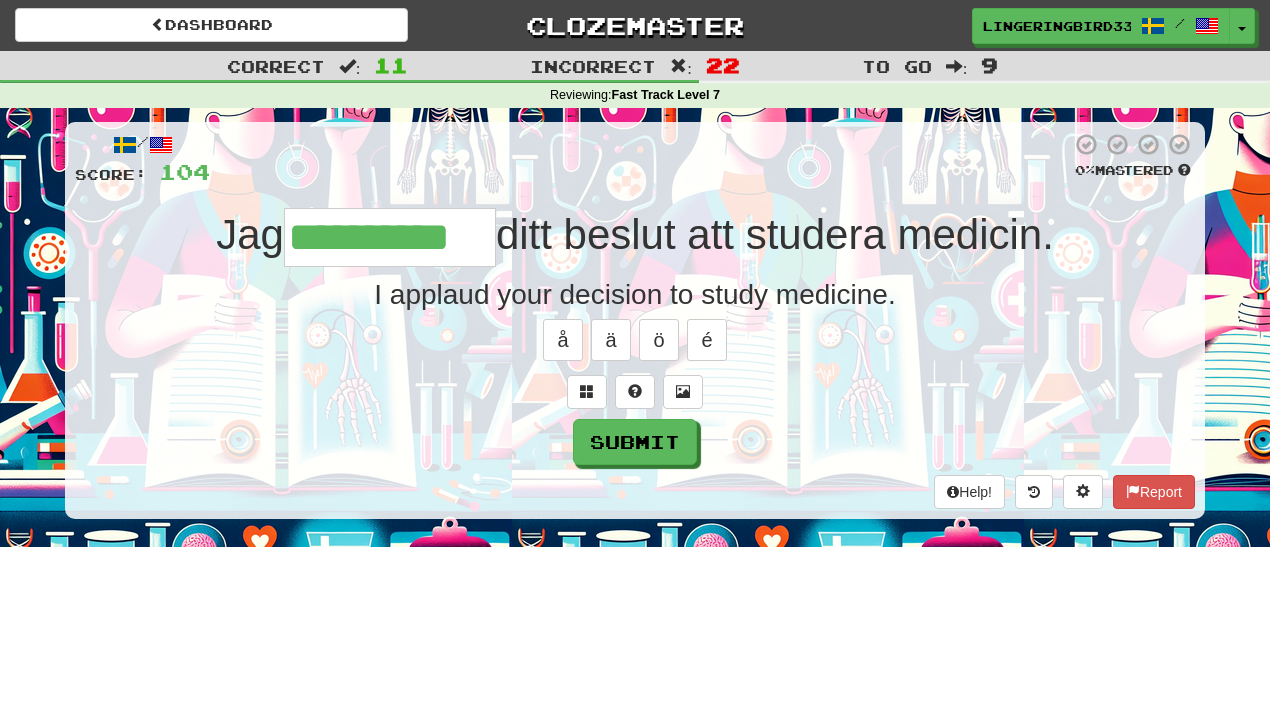 type on "**********" 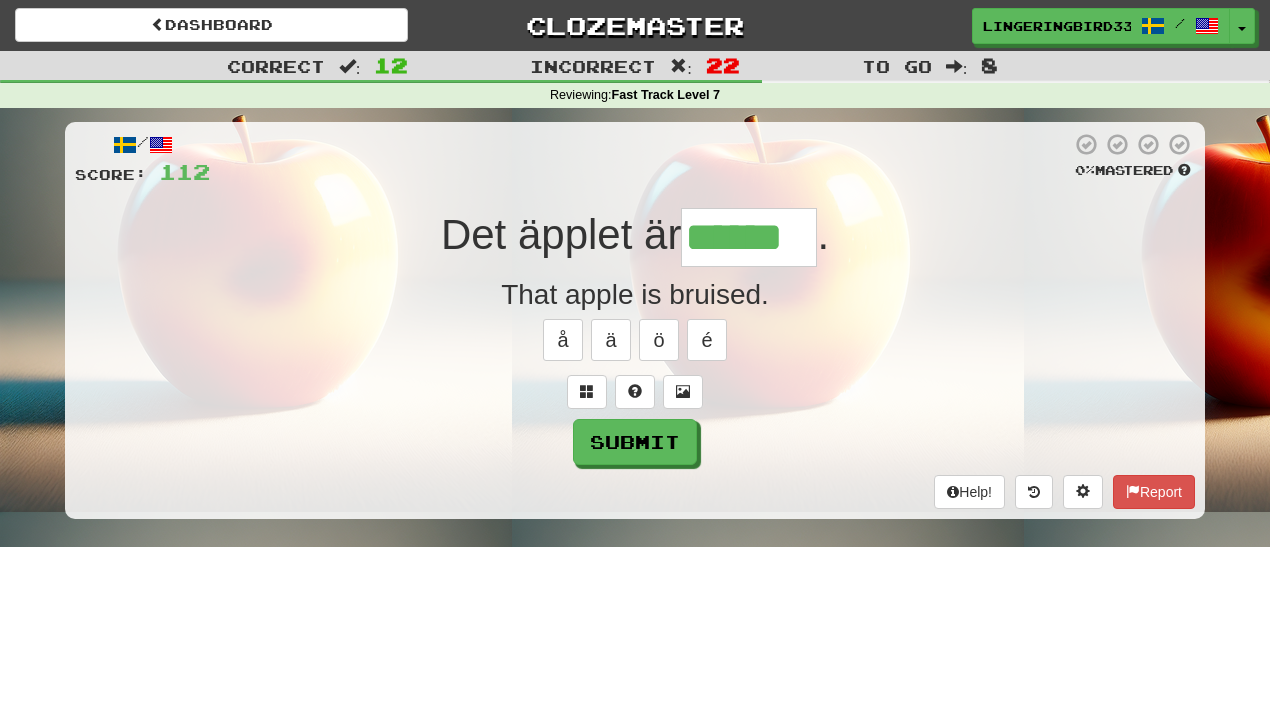 scroll, scrollTop: 0, scrollLeft: 9, axis: horizontal 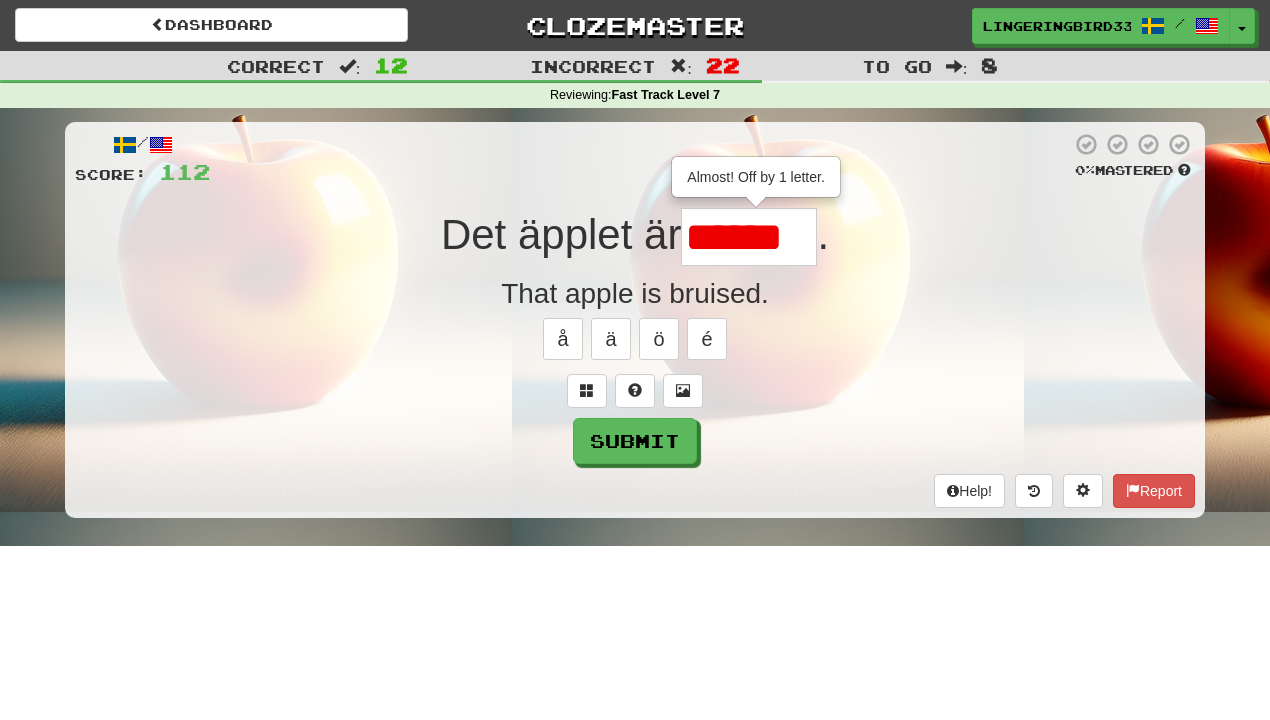 type on "******" 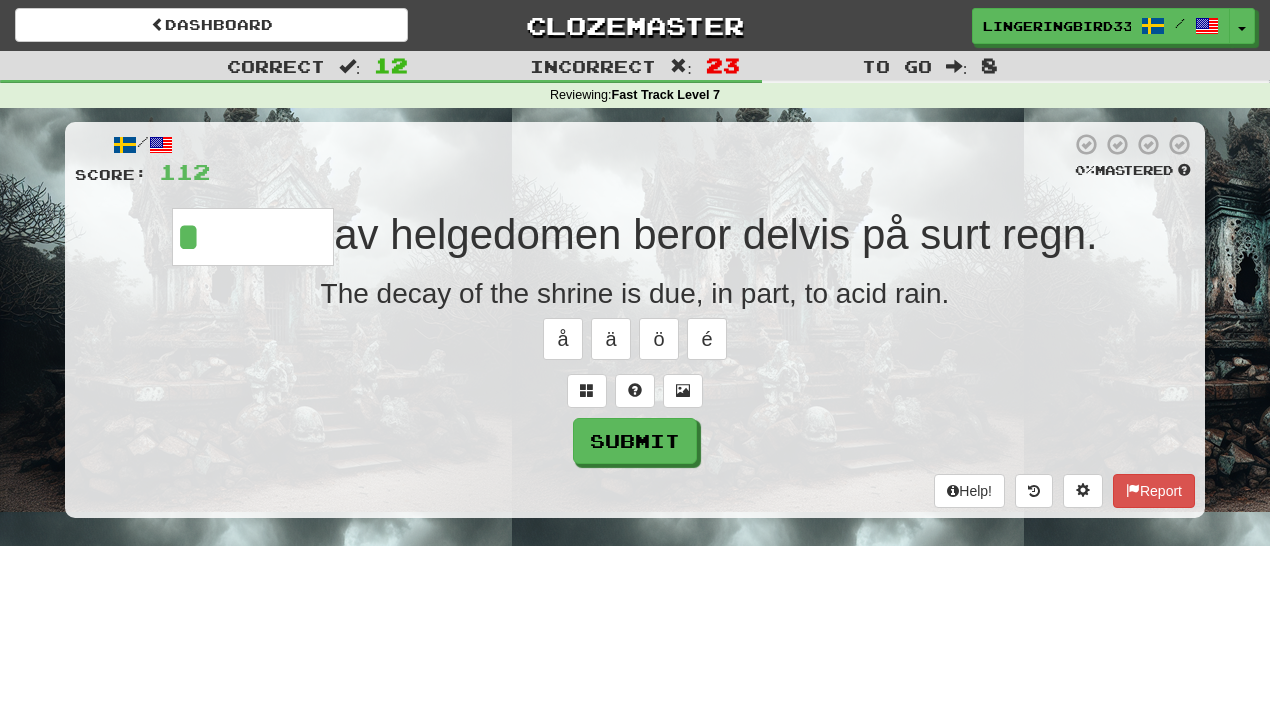 type on "*********" 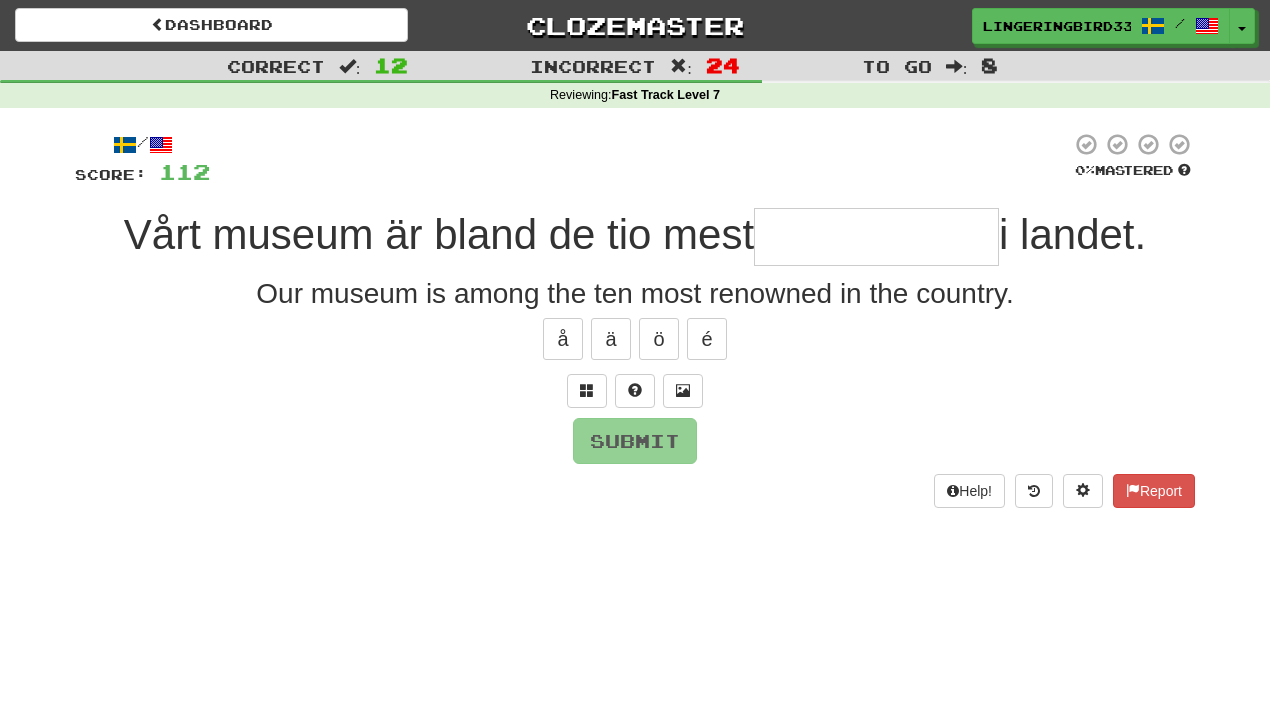 type on "*" 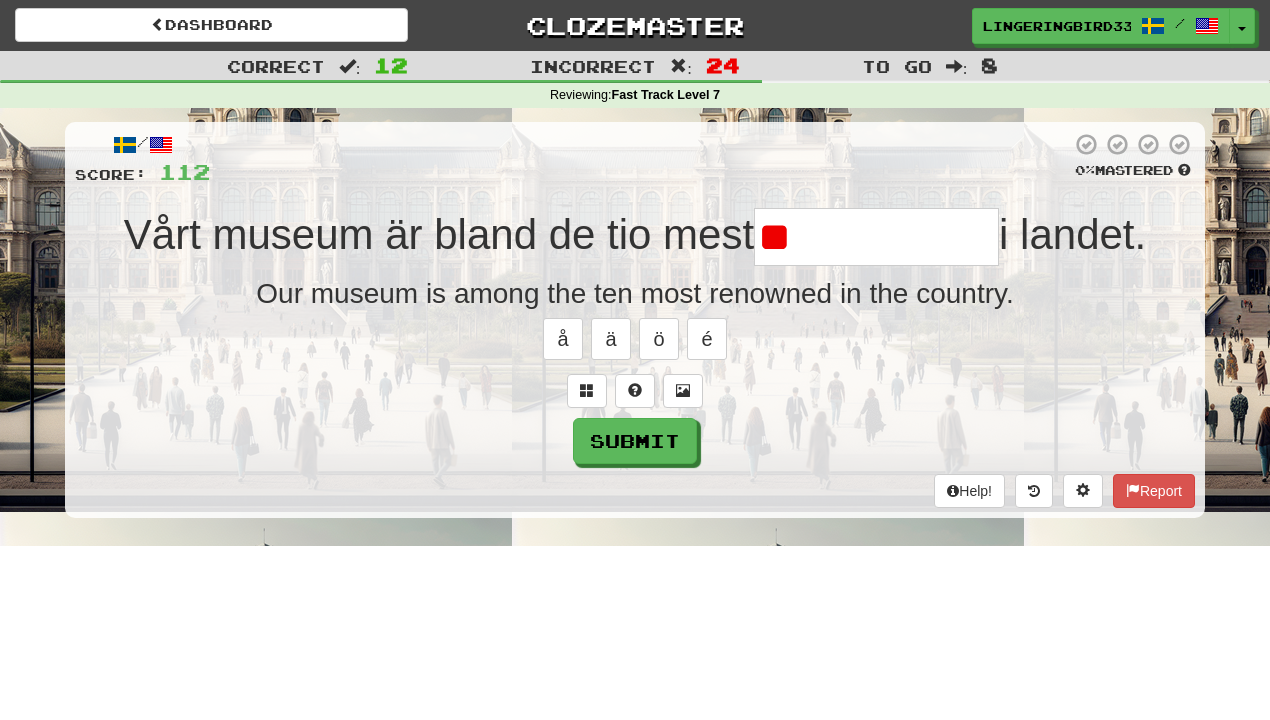 type on "*" 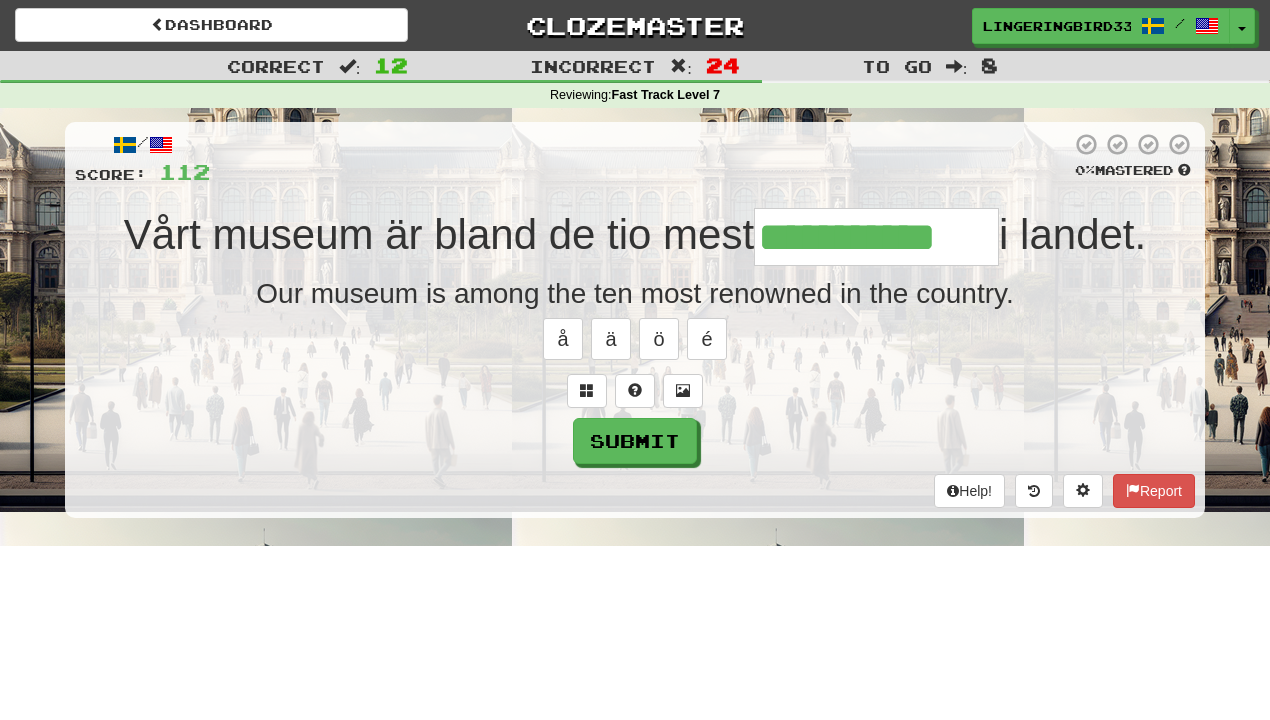 type on "**********" 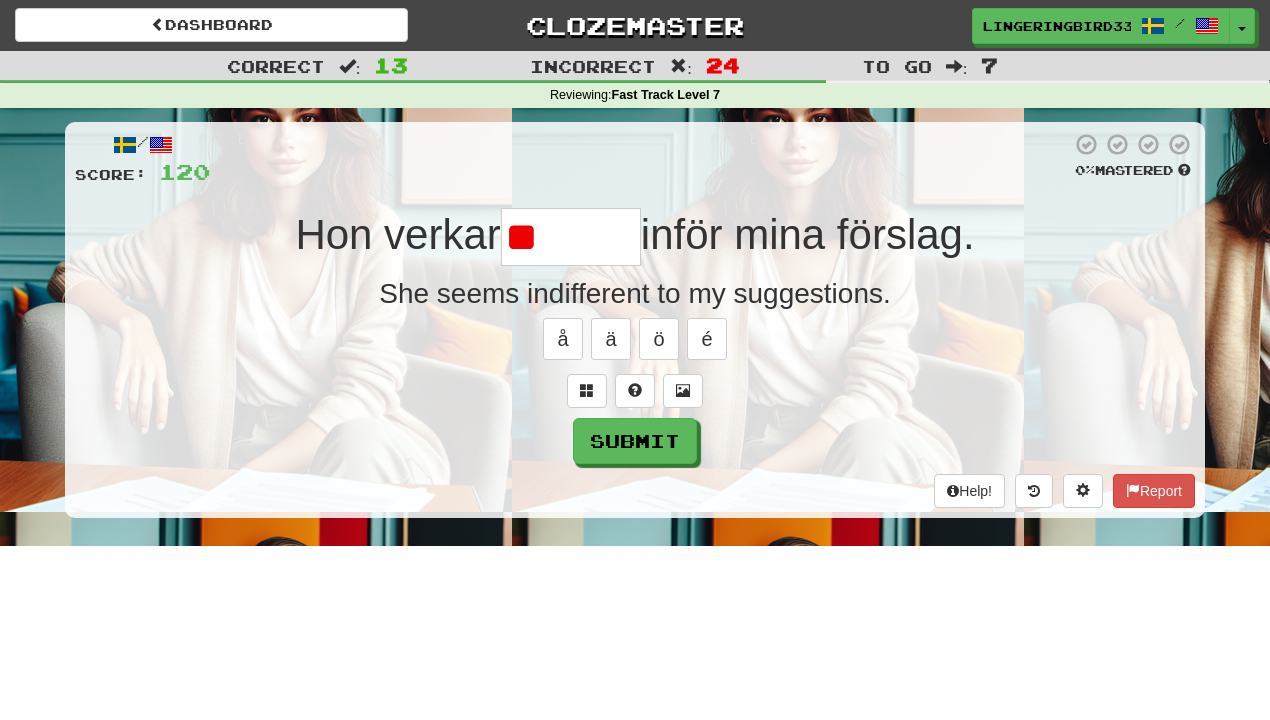 type on "*********" 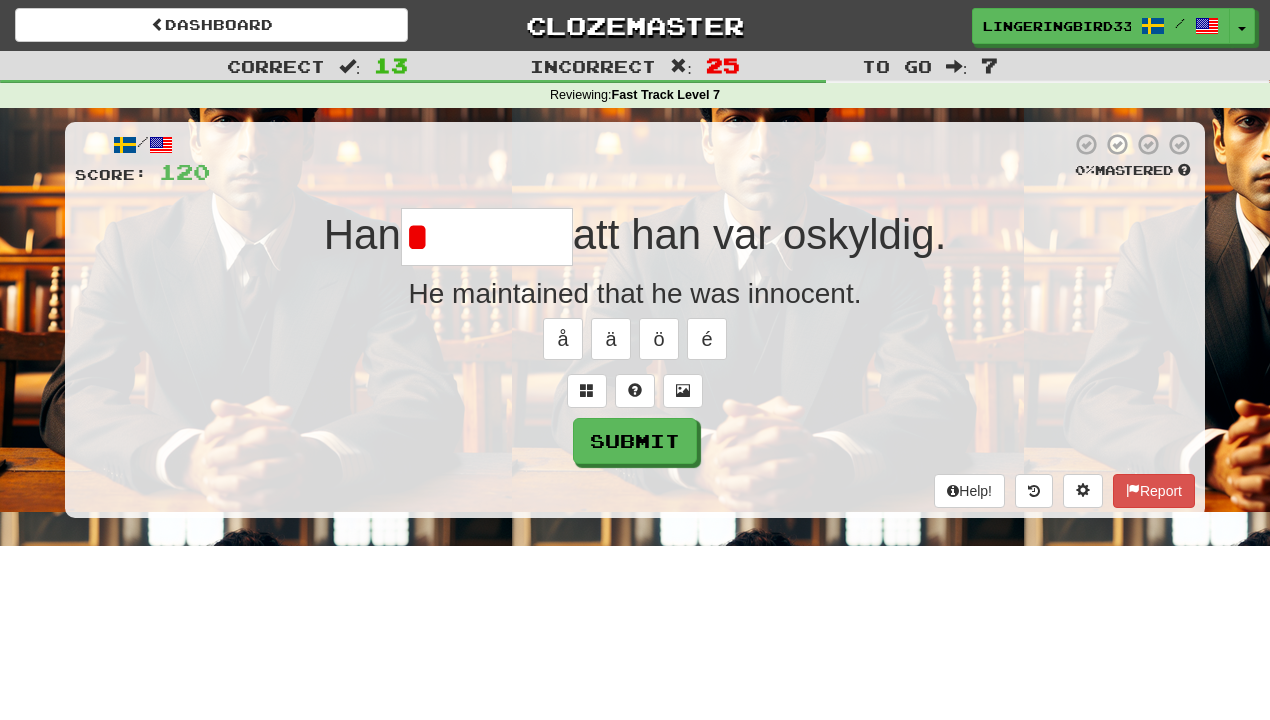 type on "*******" 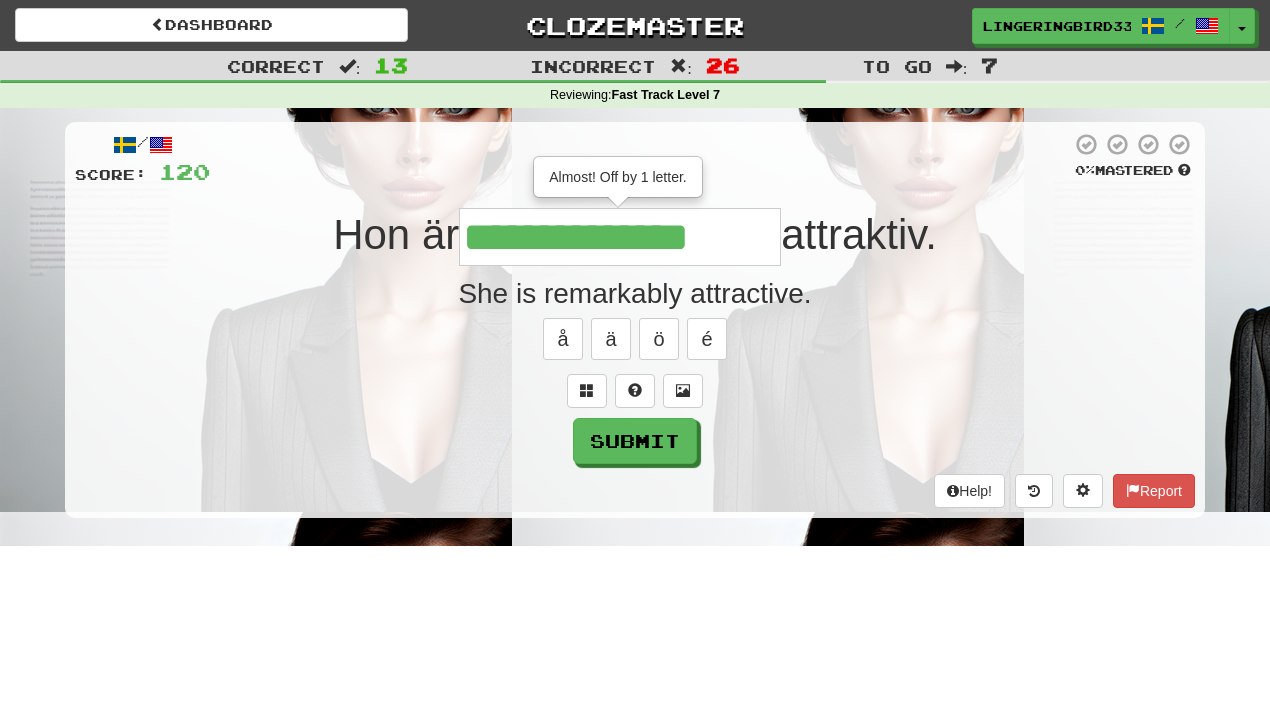 scroll, scrollTop: 0, scrollLeft: 0, axis: both 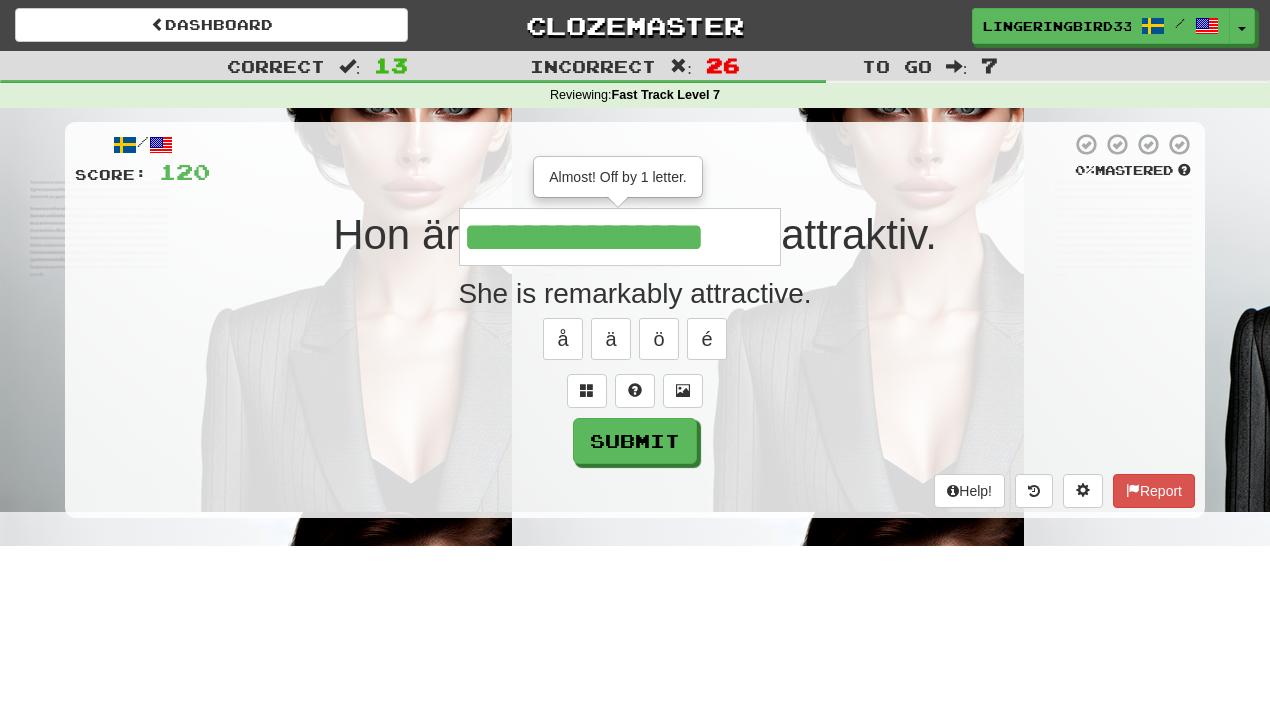 type on "**********" 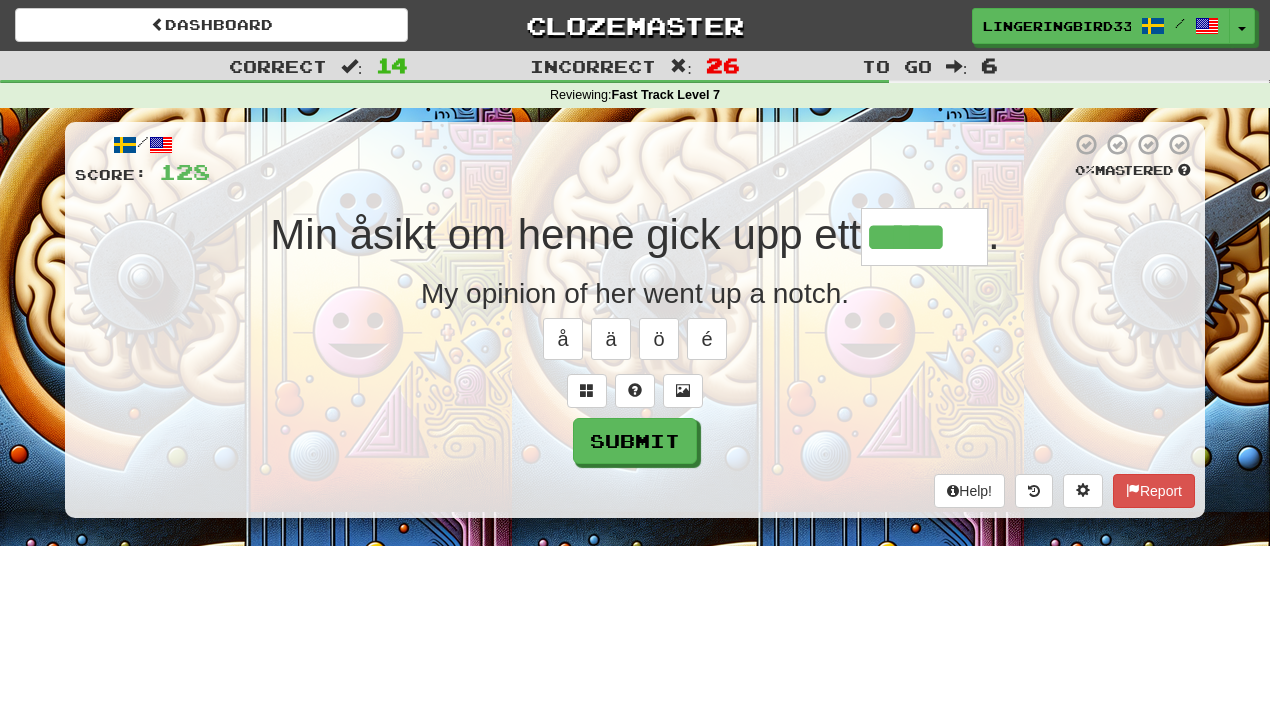 type on "*****" 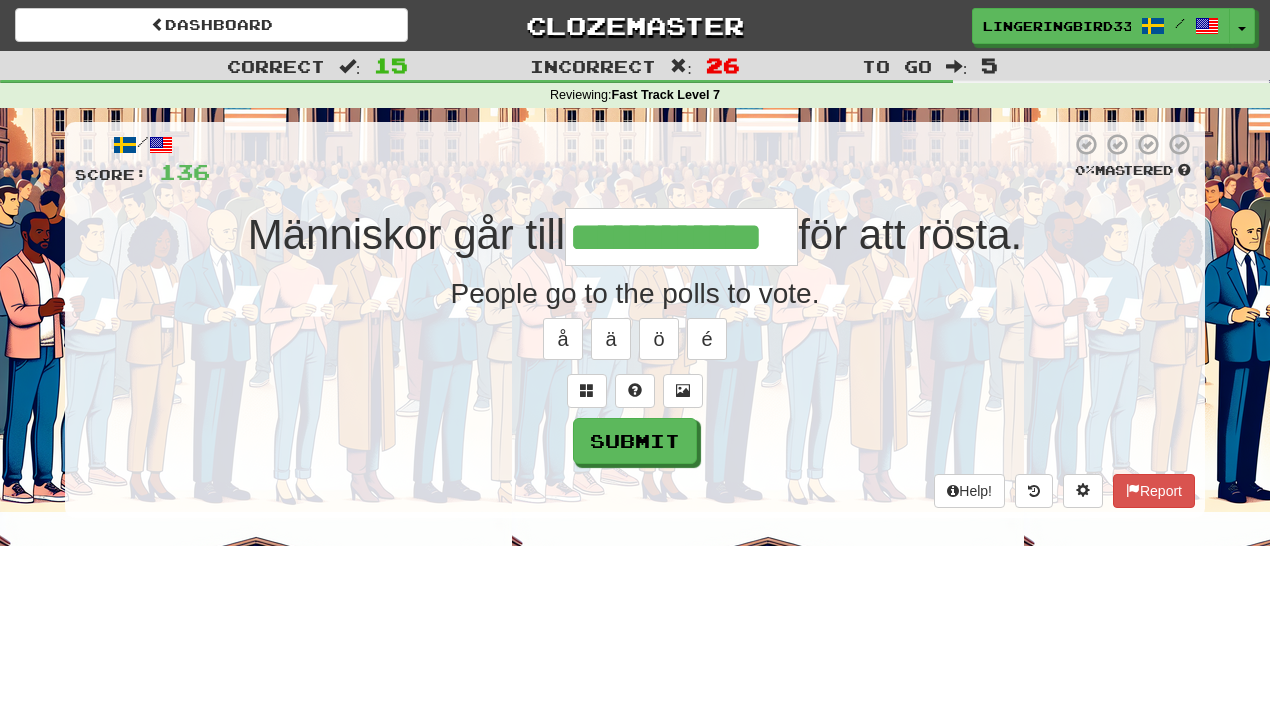 type on "**********" 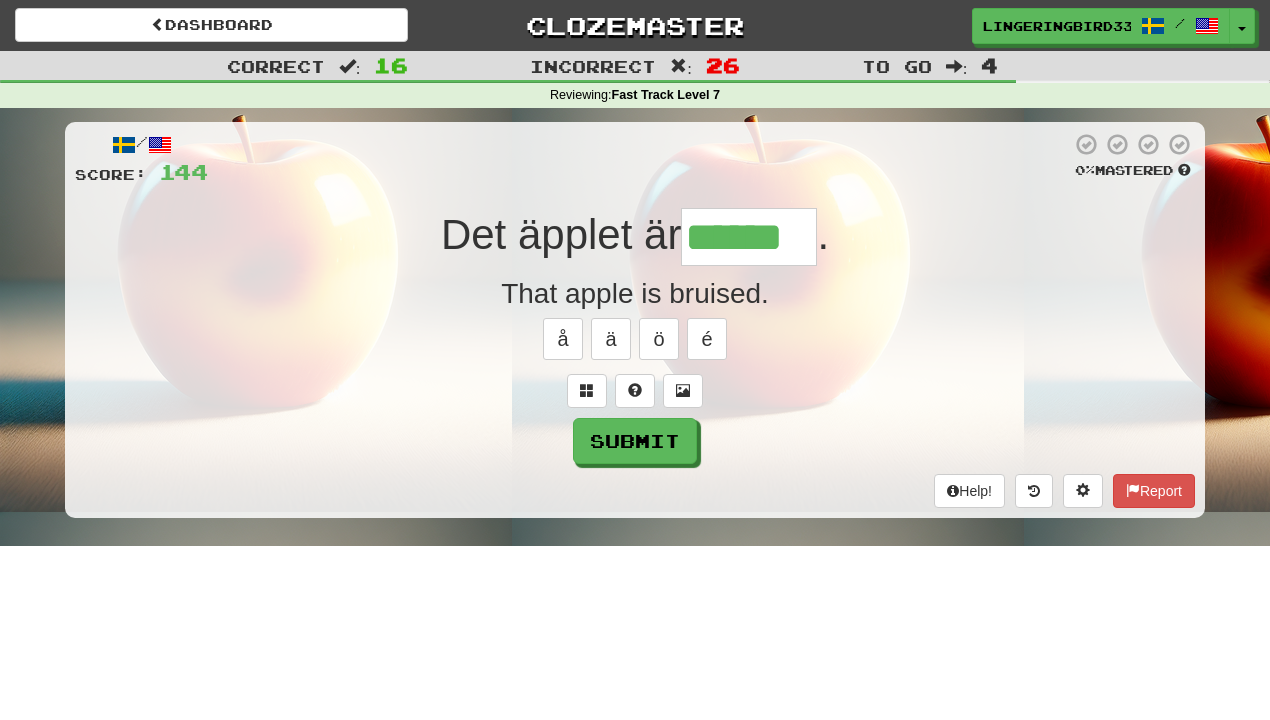 type on "******" 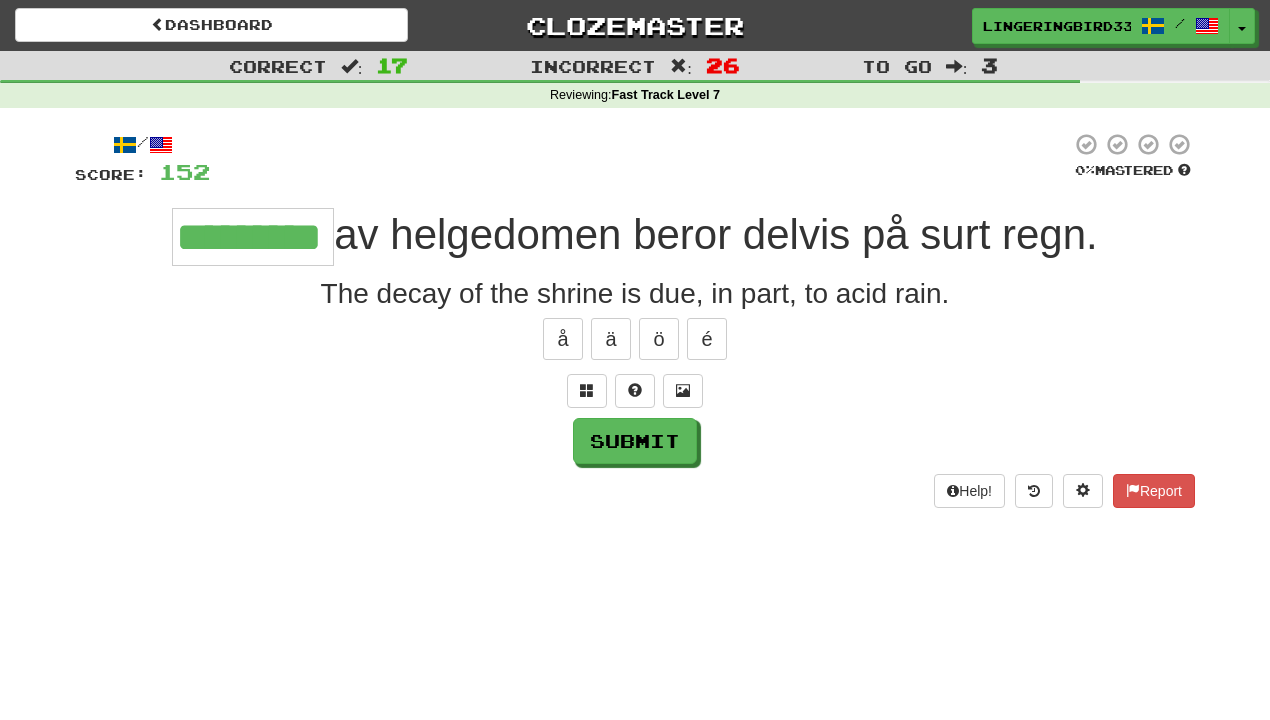 type on "*********" 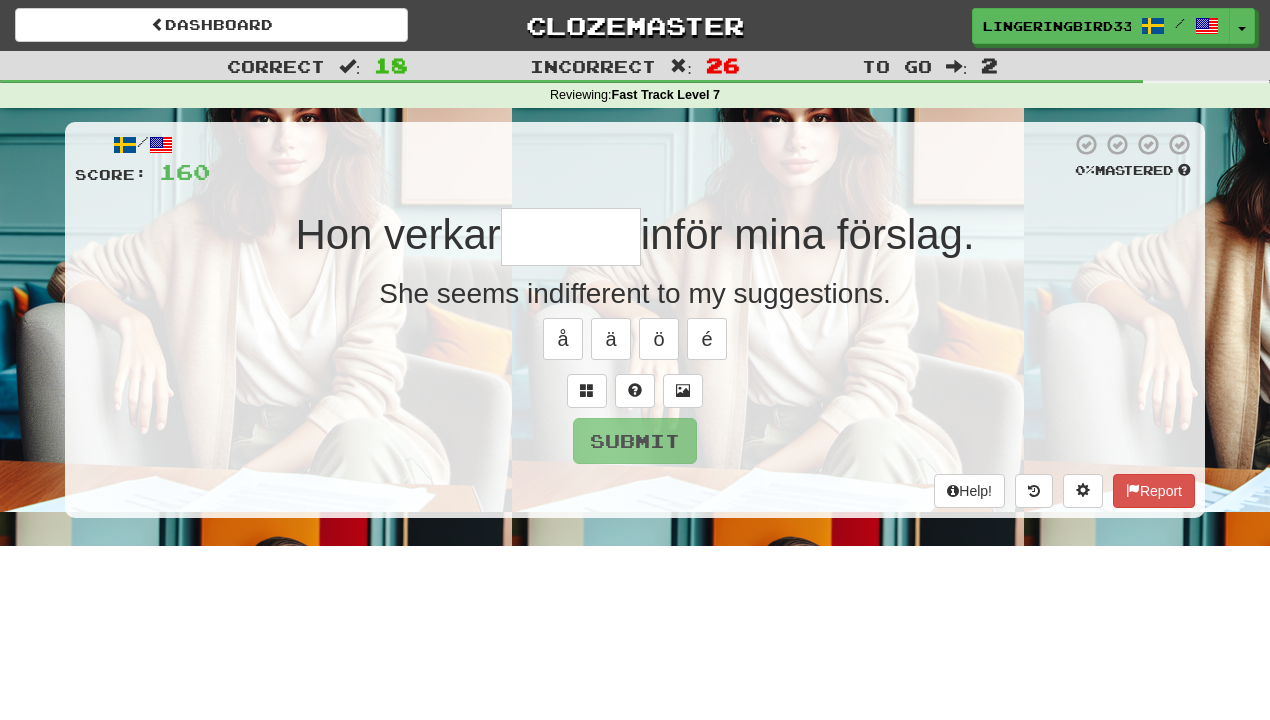 type on "*" 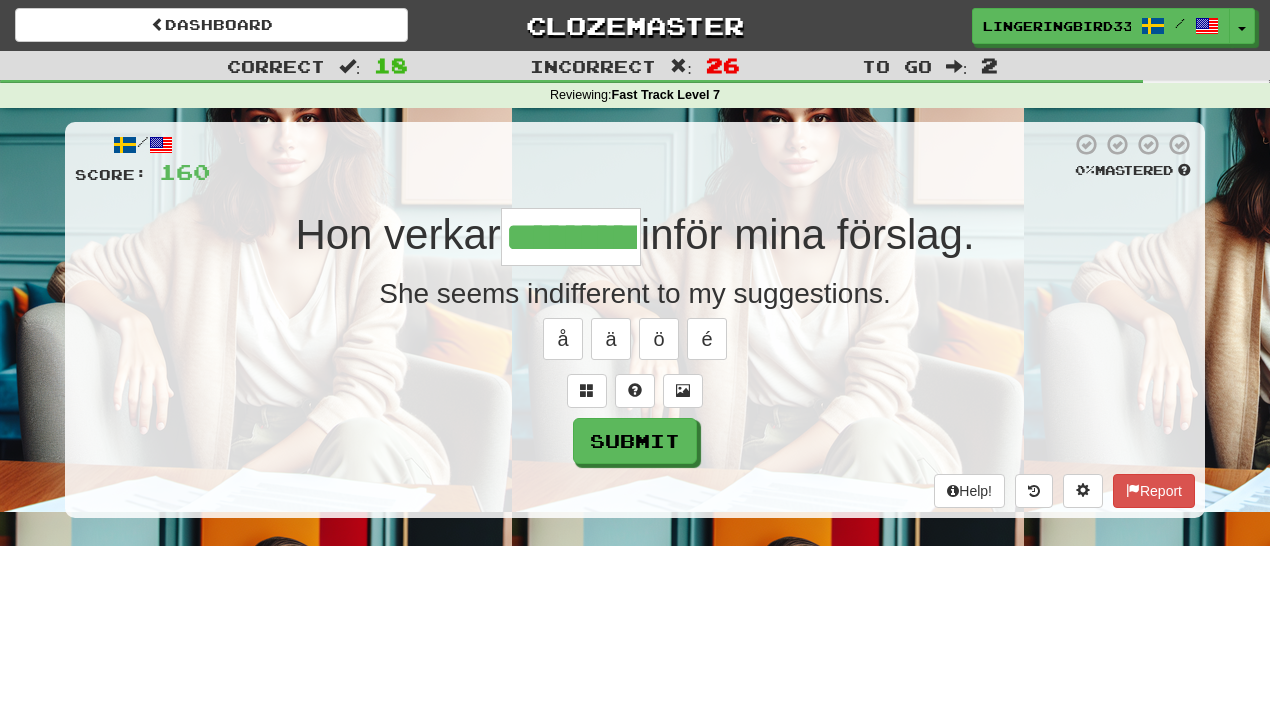 type on "*********" 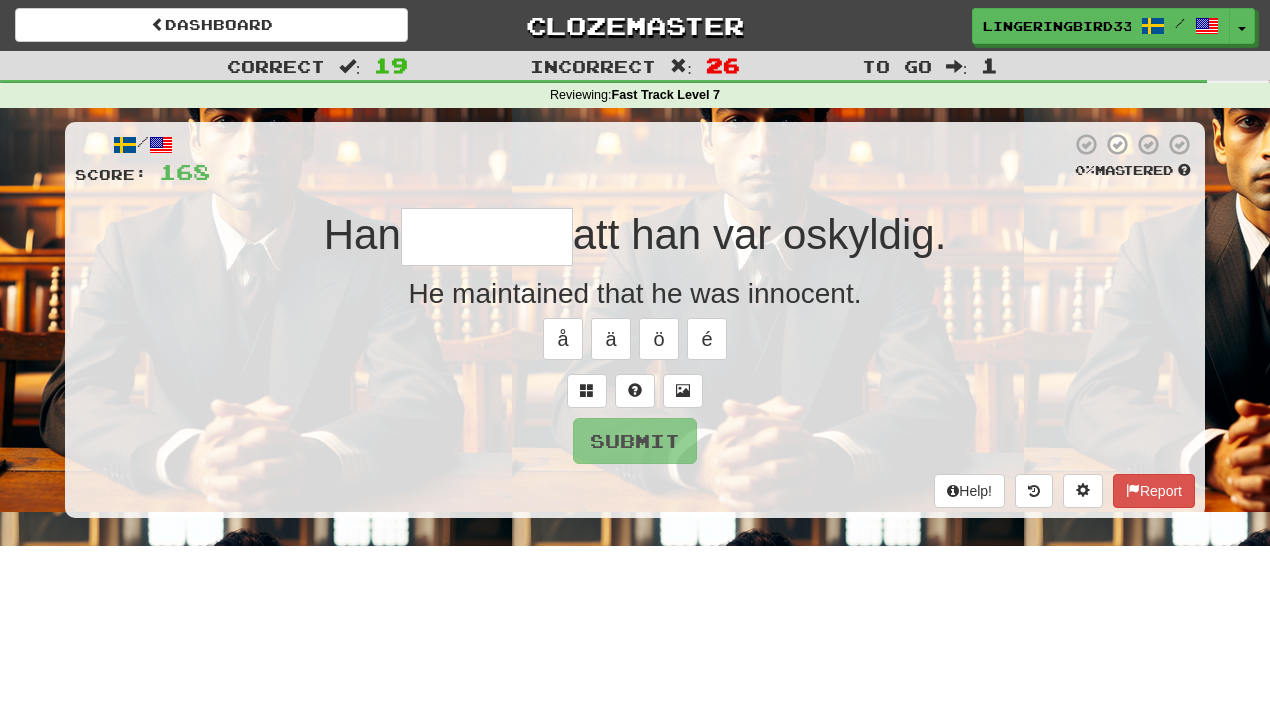 type on "*" 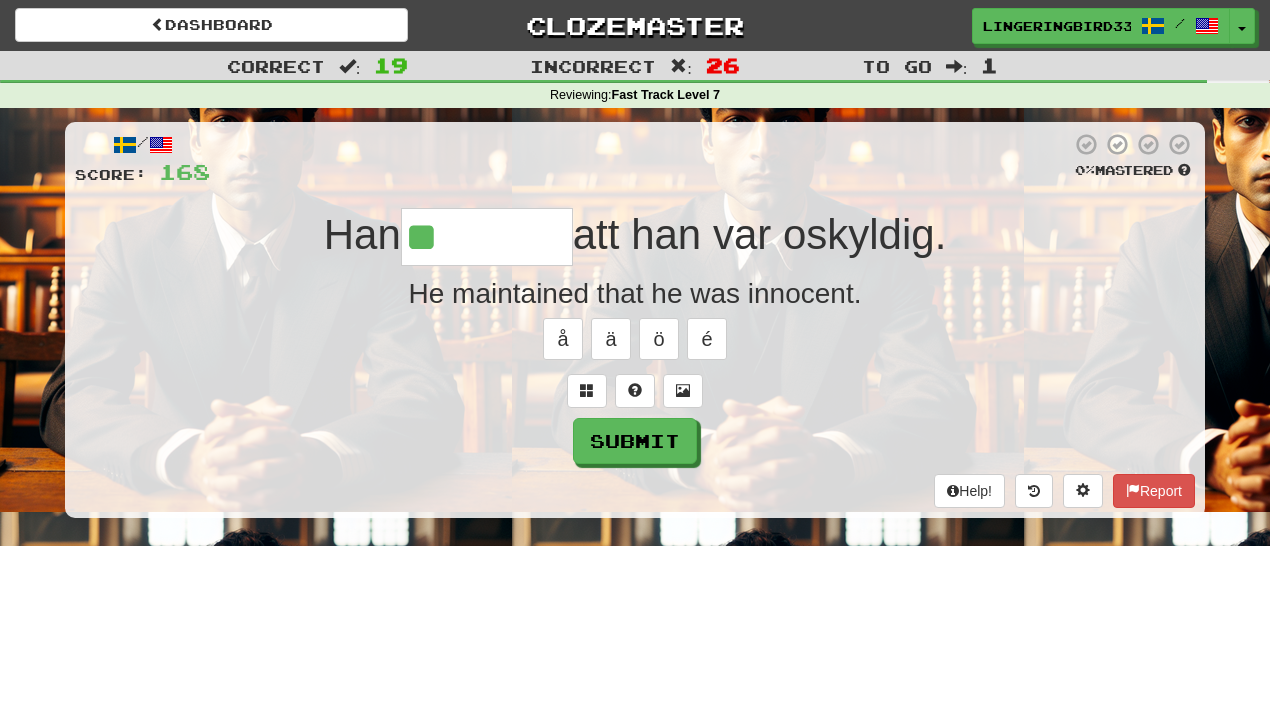 type on "*******" 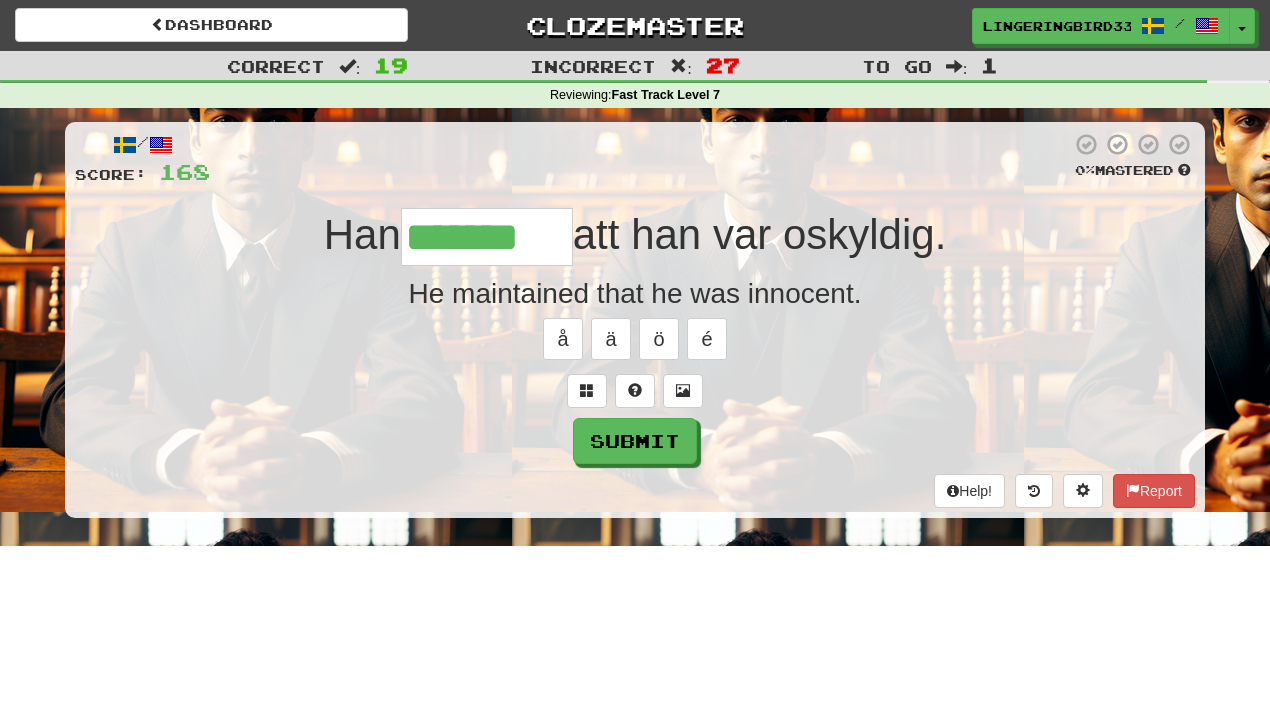 type on "*******" 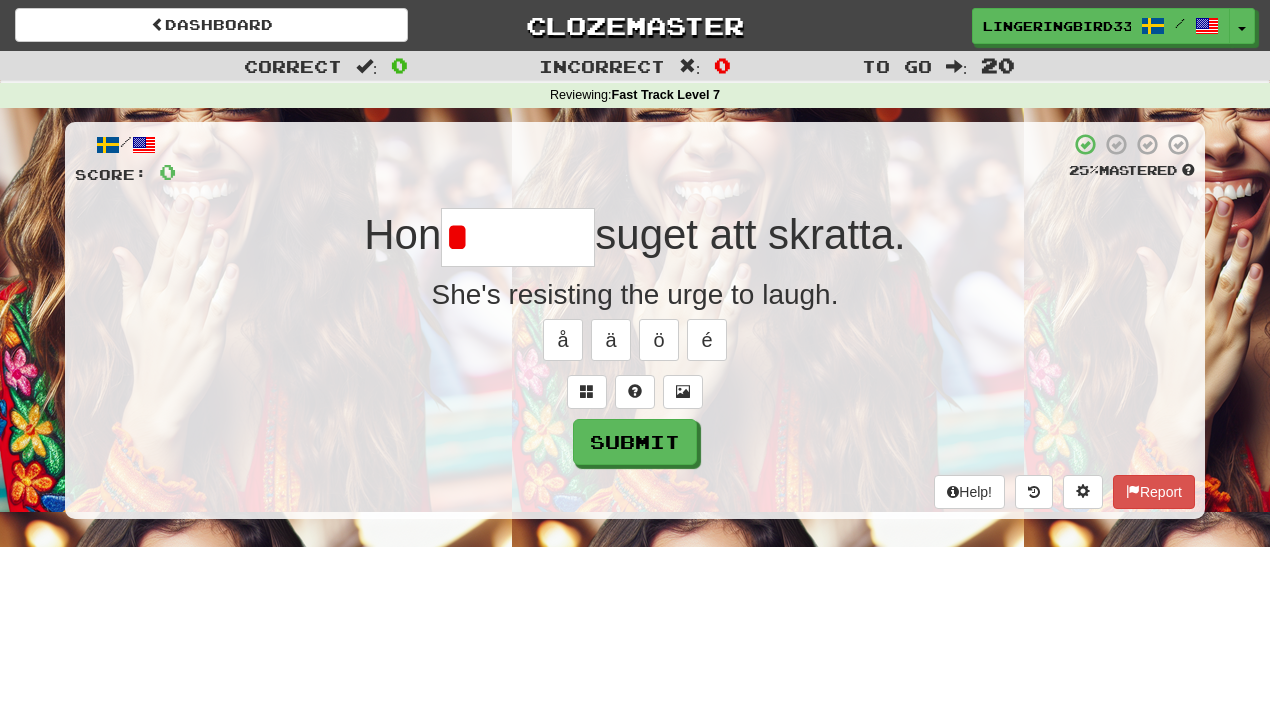 type on "*******" 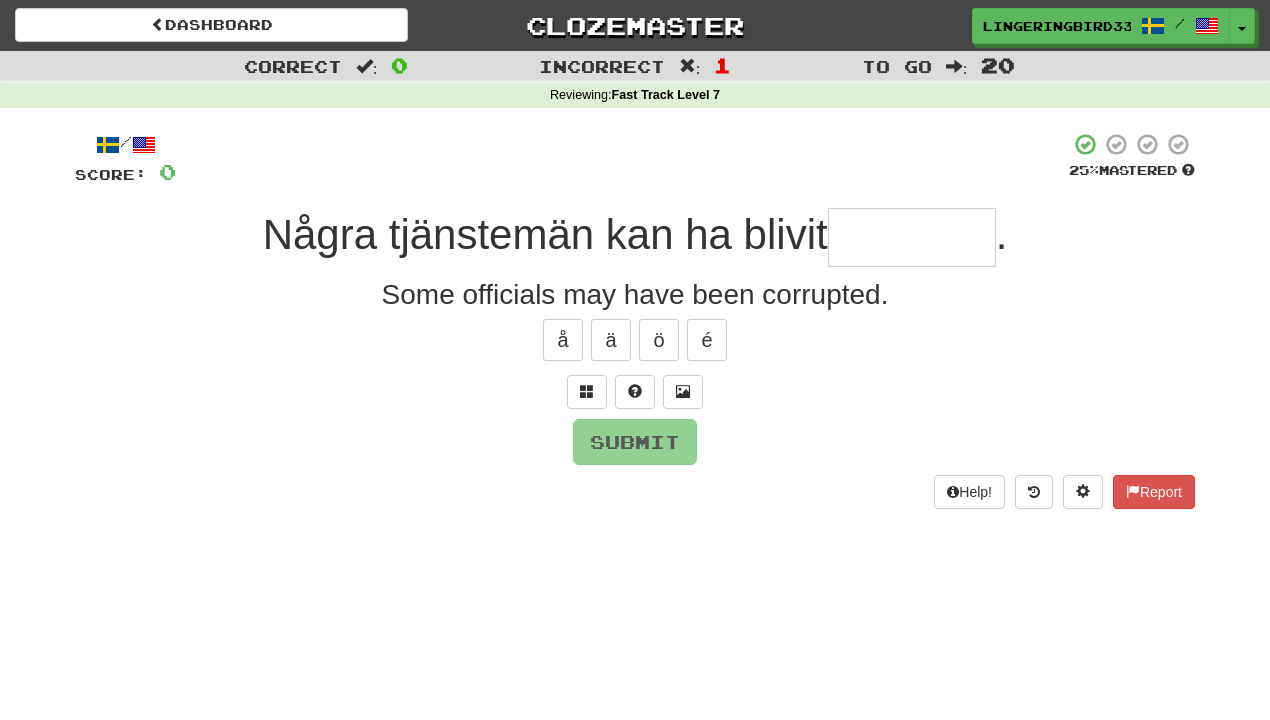 type on "********" 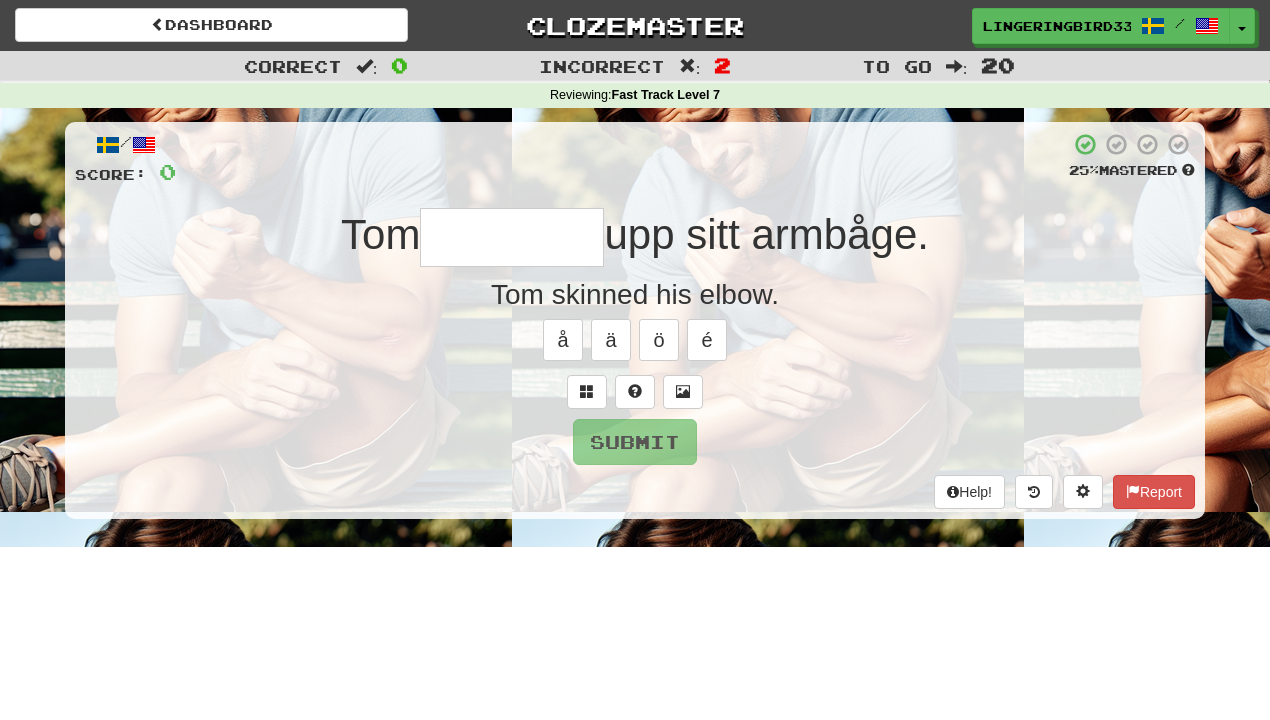 type on "********" 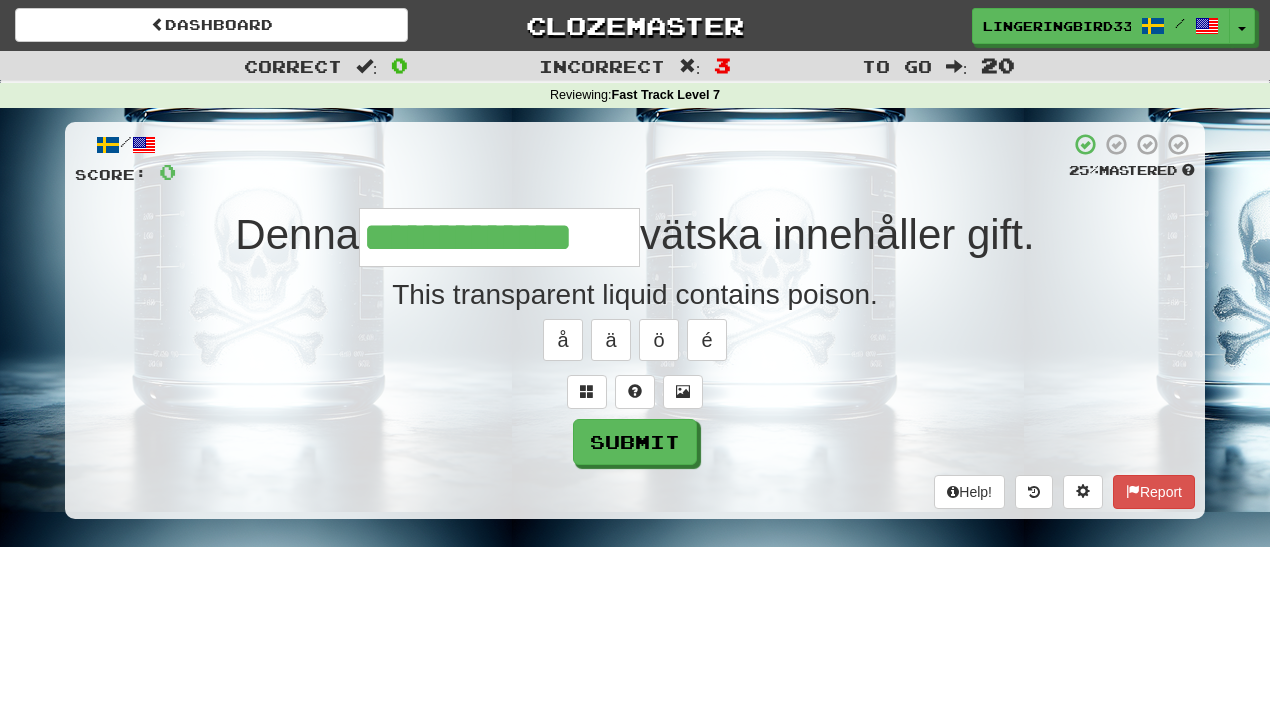 type on "**********" 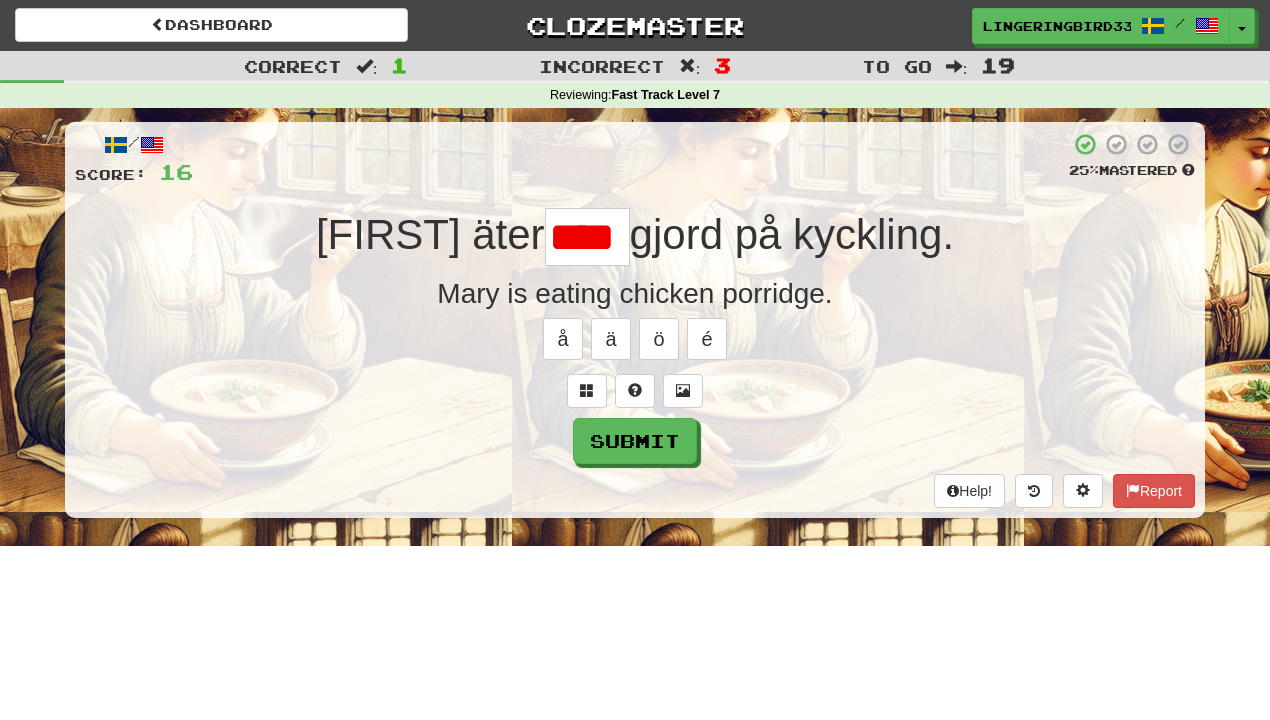 scroll, scrollTop: 0, scrollLeft: 0, axis: both 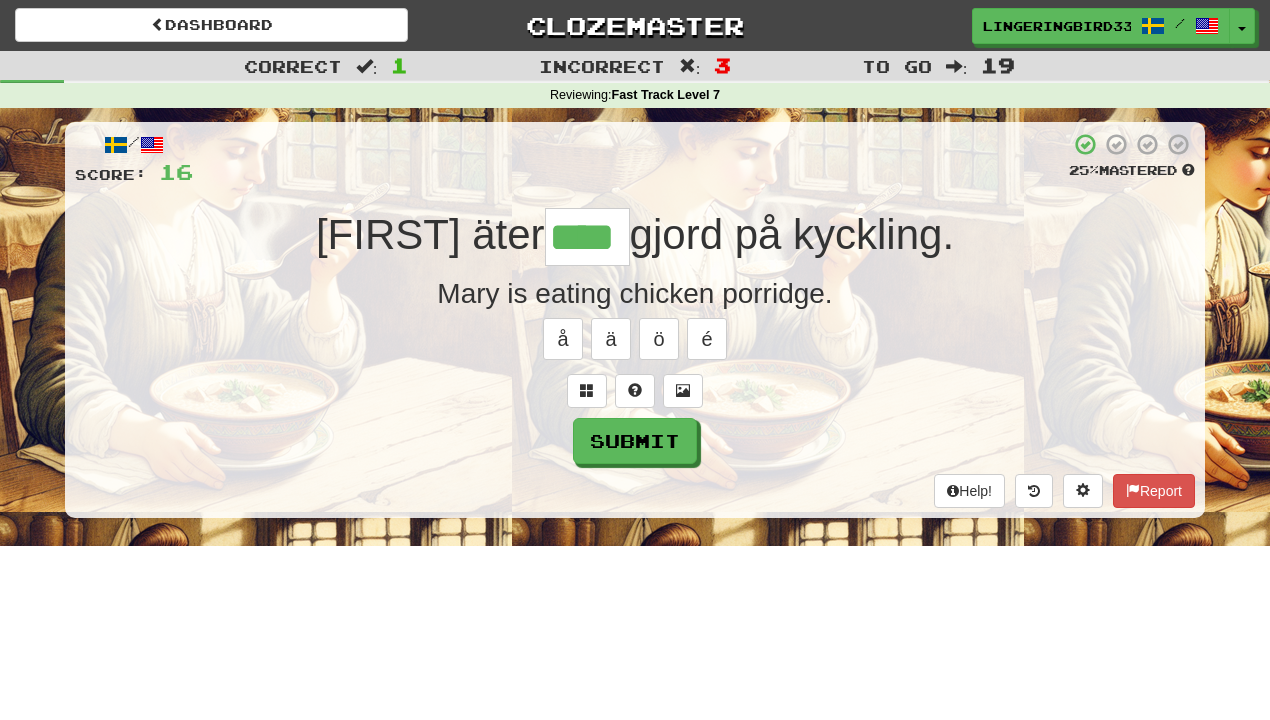 type on "****" 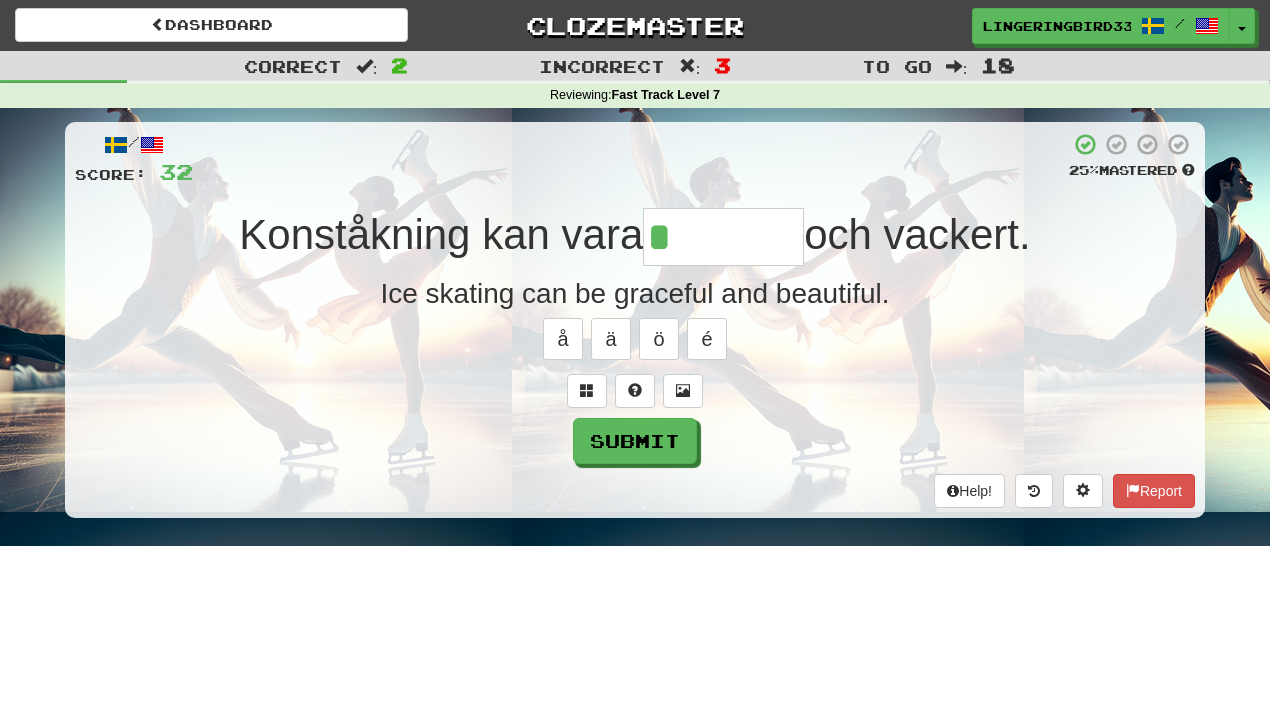 type on "********" 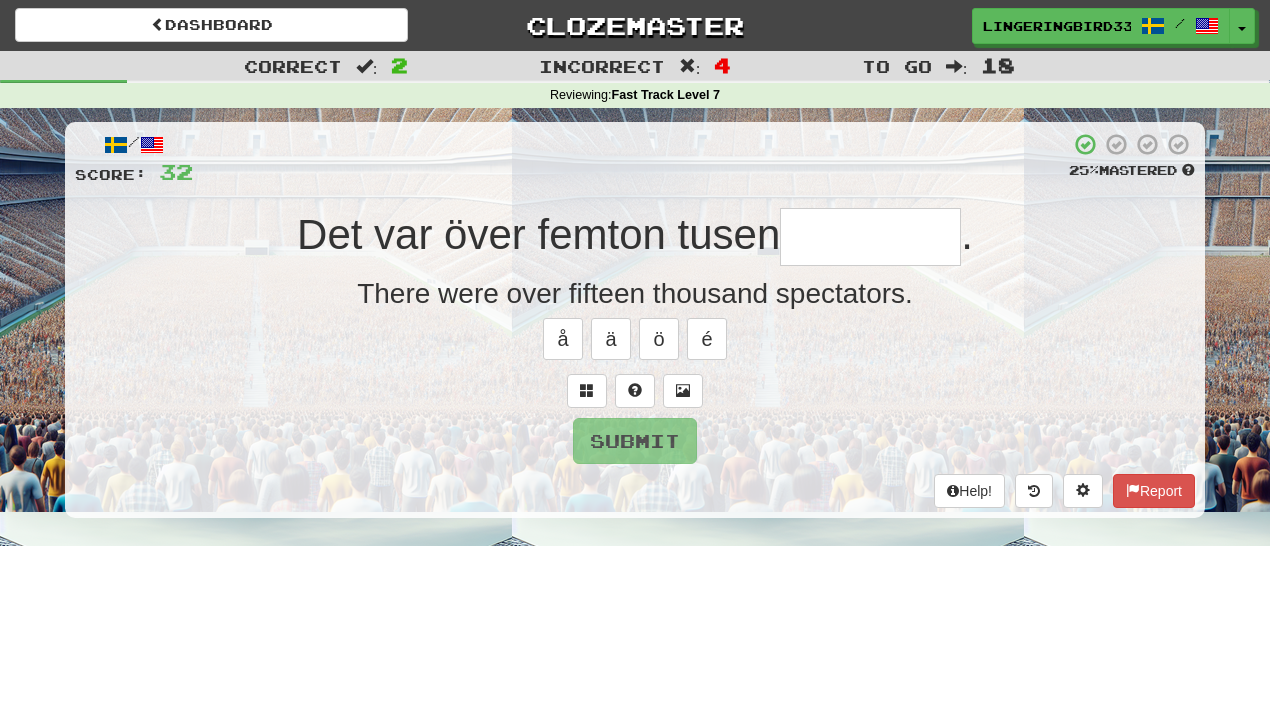 type on "********" 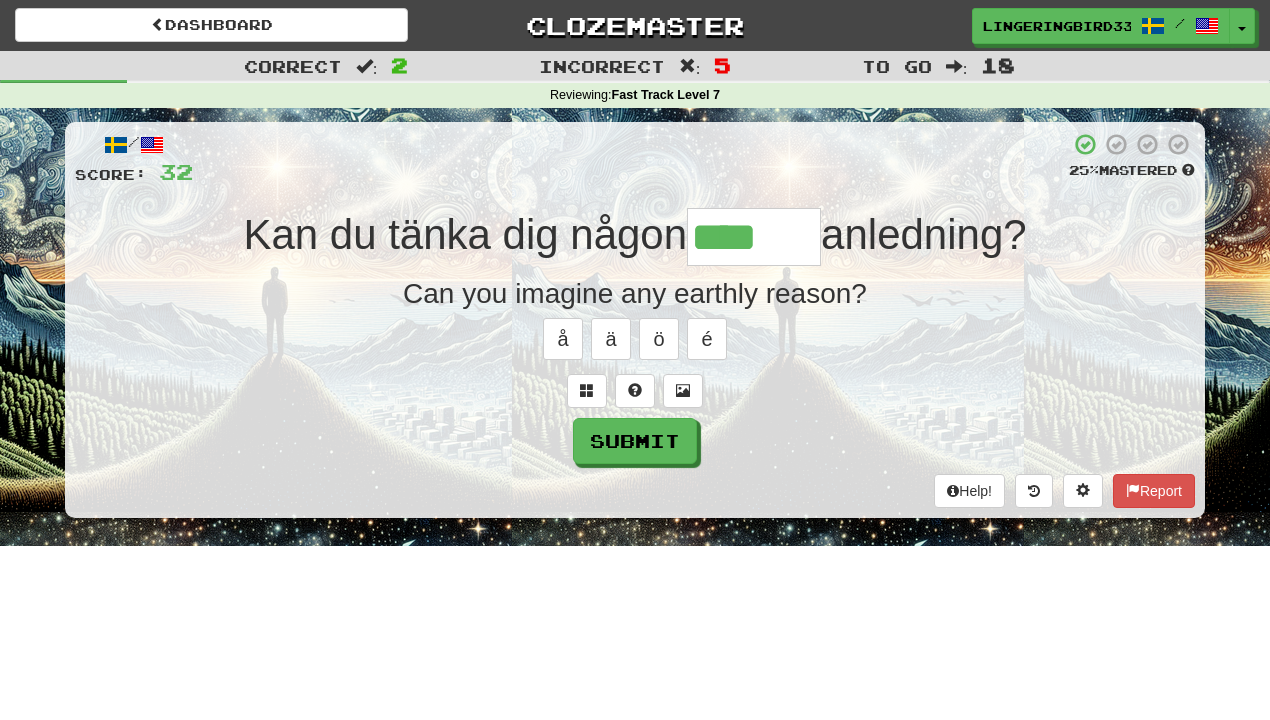 type on "*******" 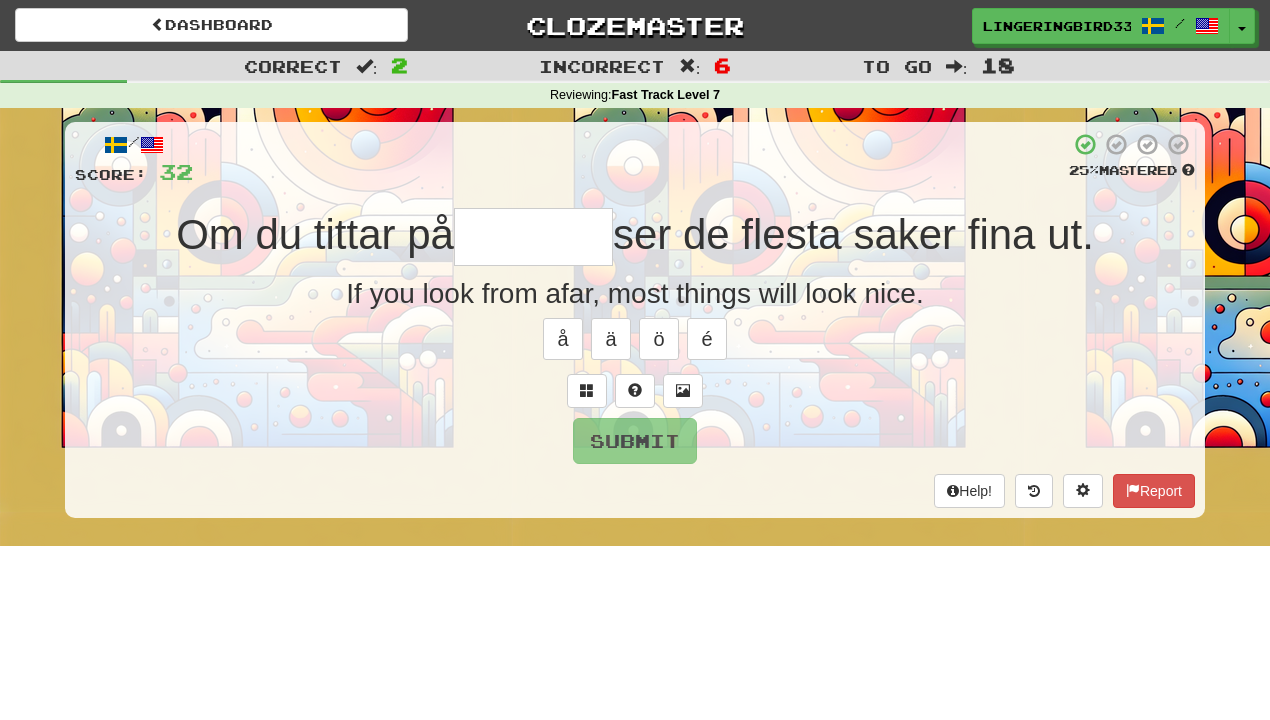 type on "*******" 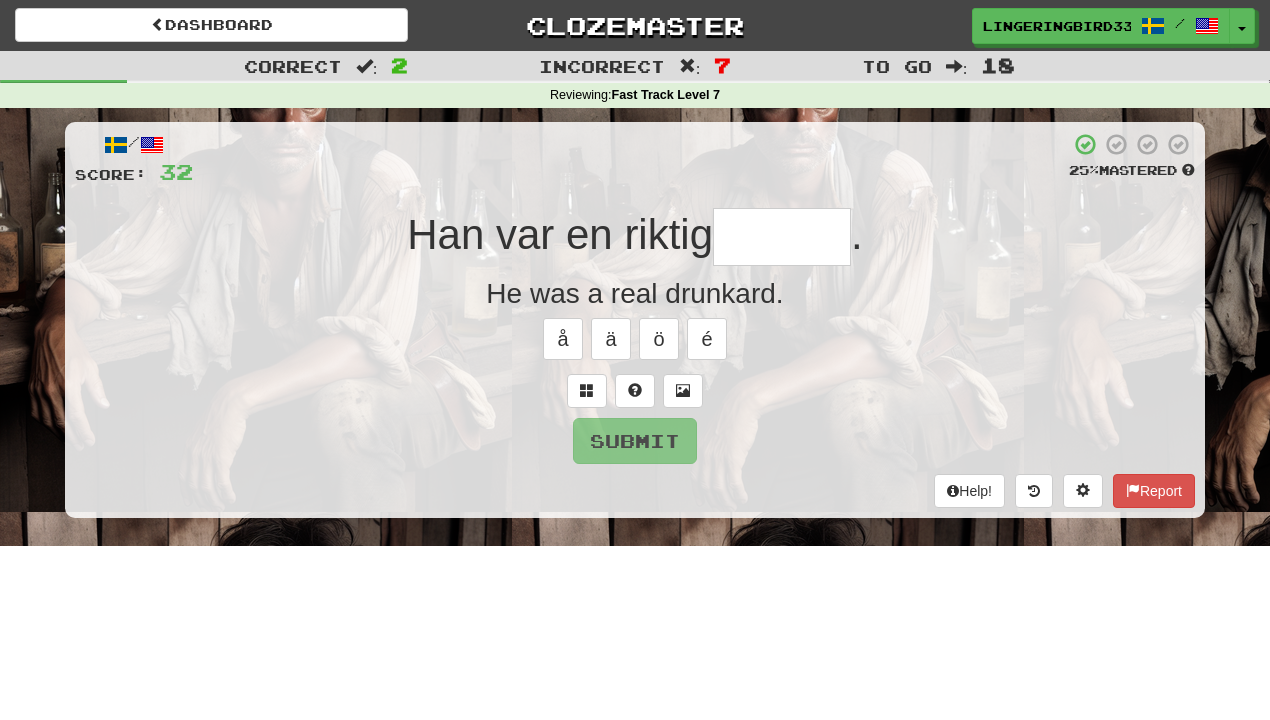 type on "*********" 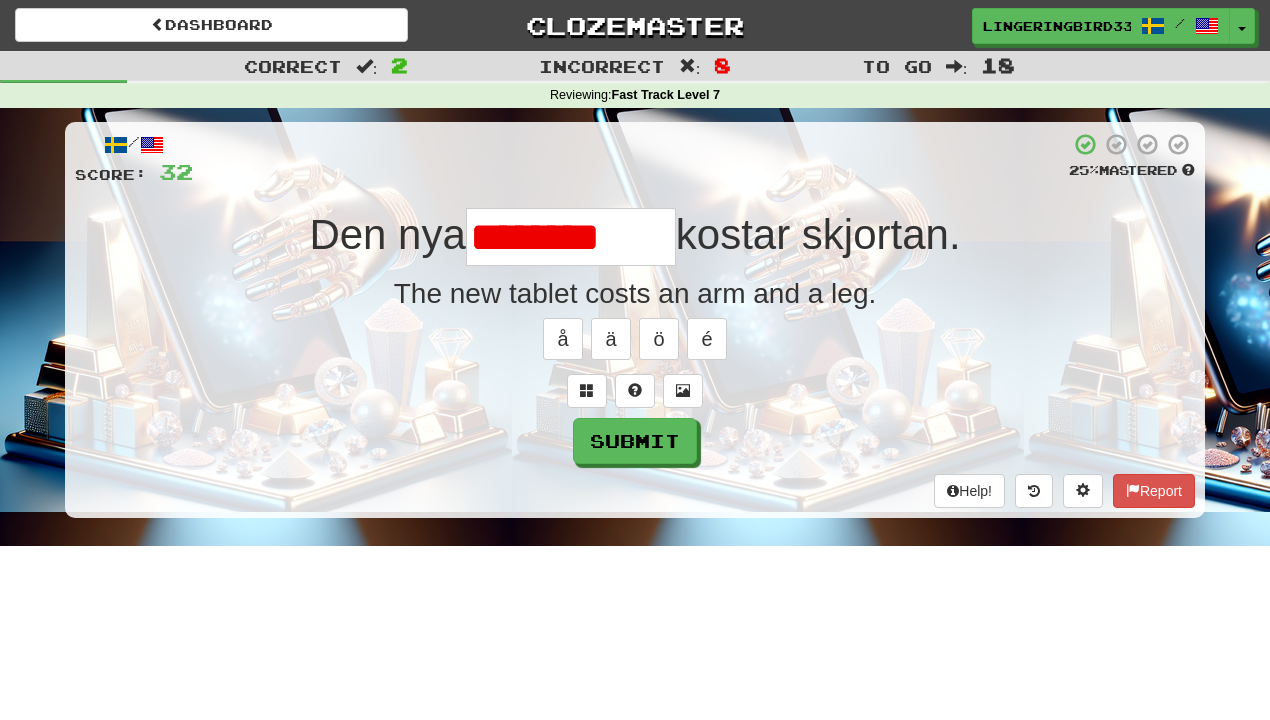 type on "**********" 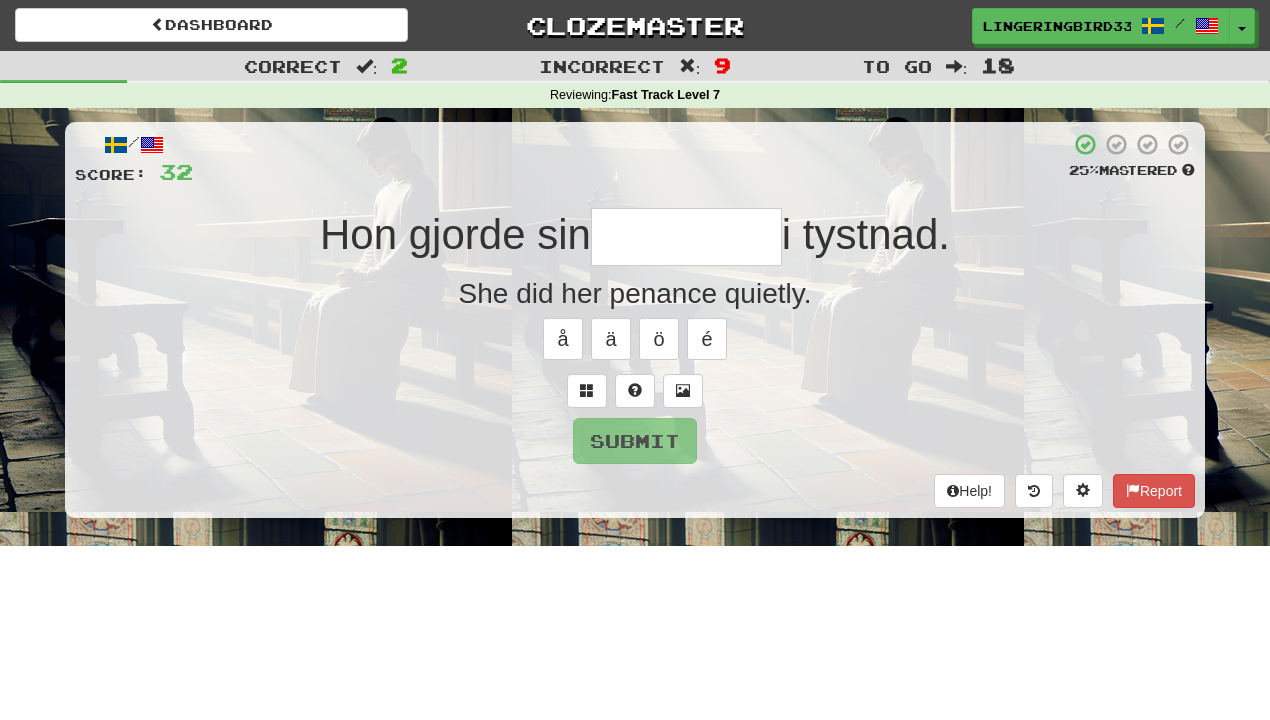 type on "*********" 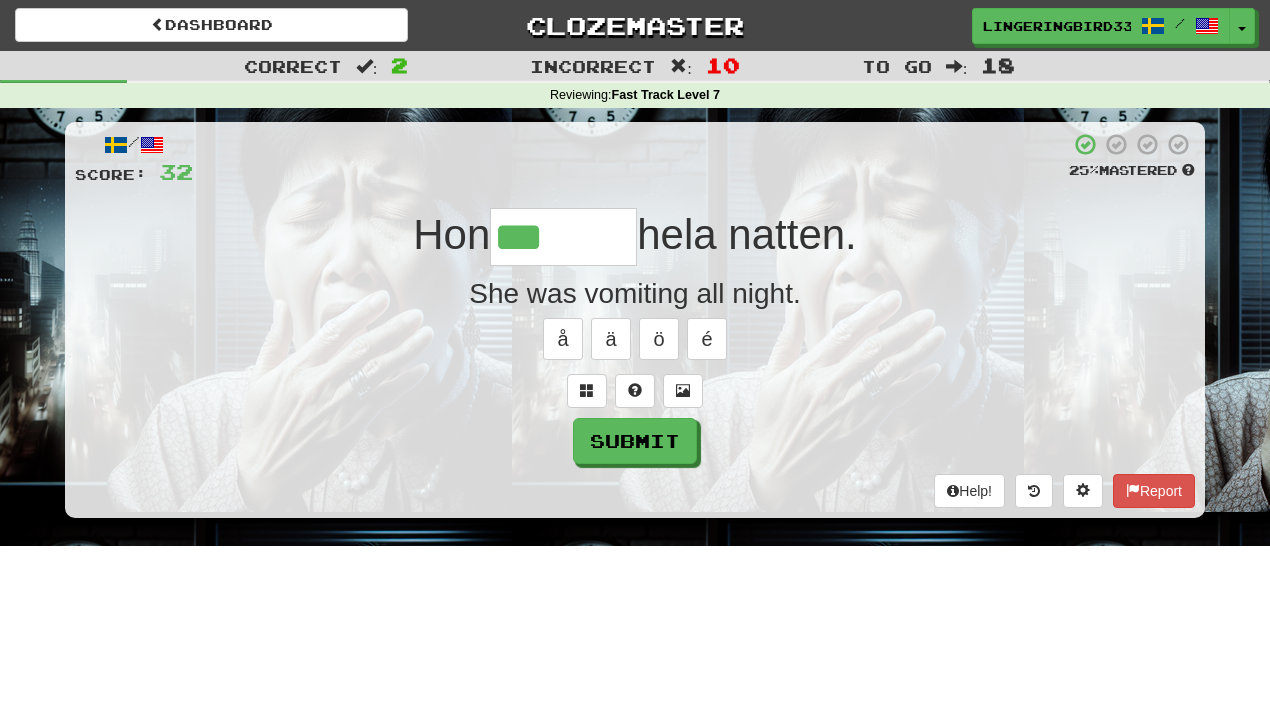 type on "*******" 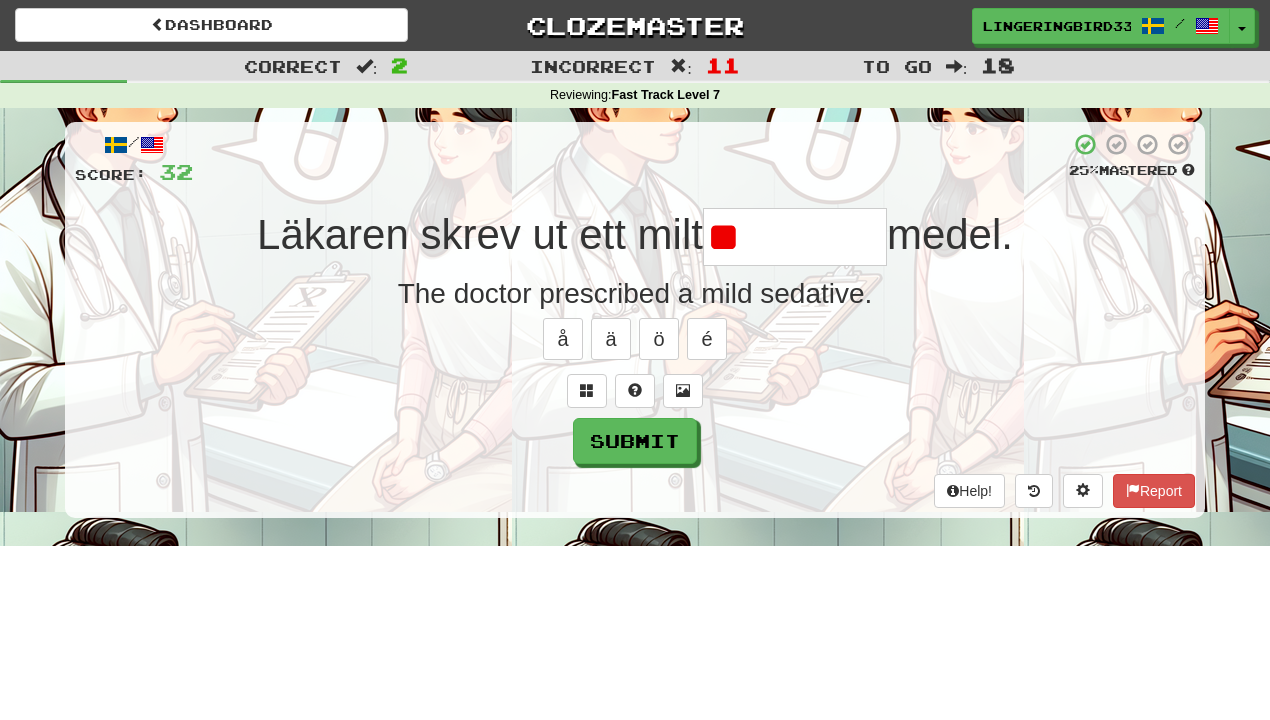type on "********" 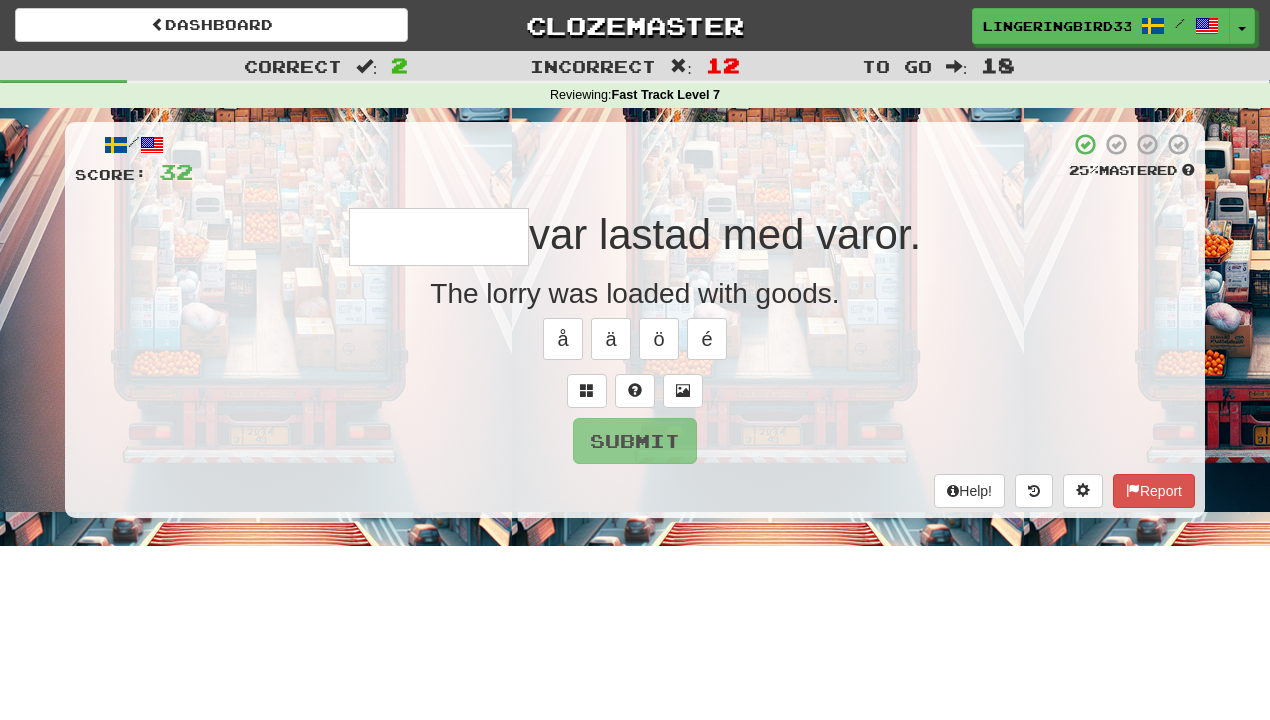 type on "*********" 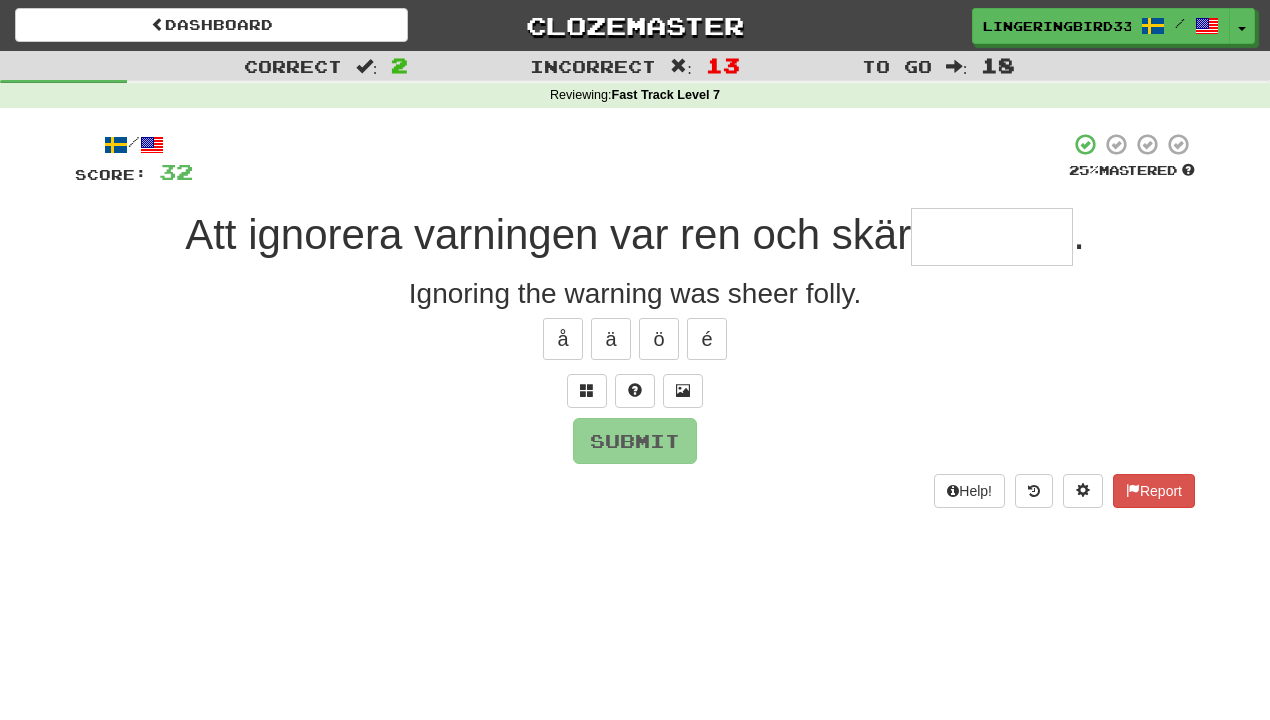 type on "*******" 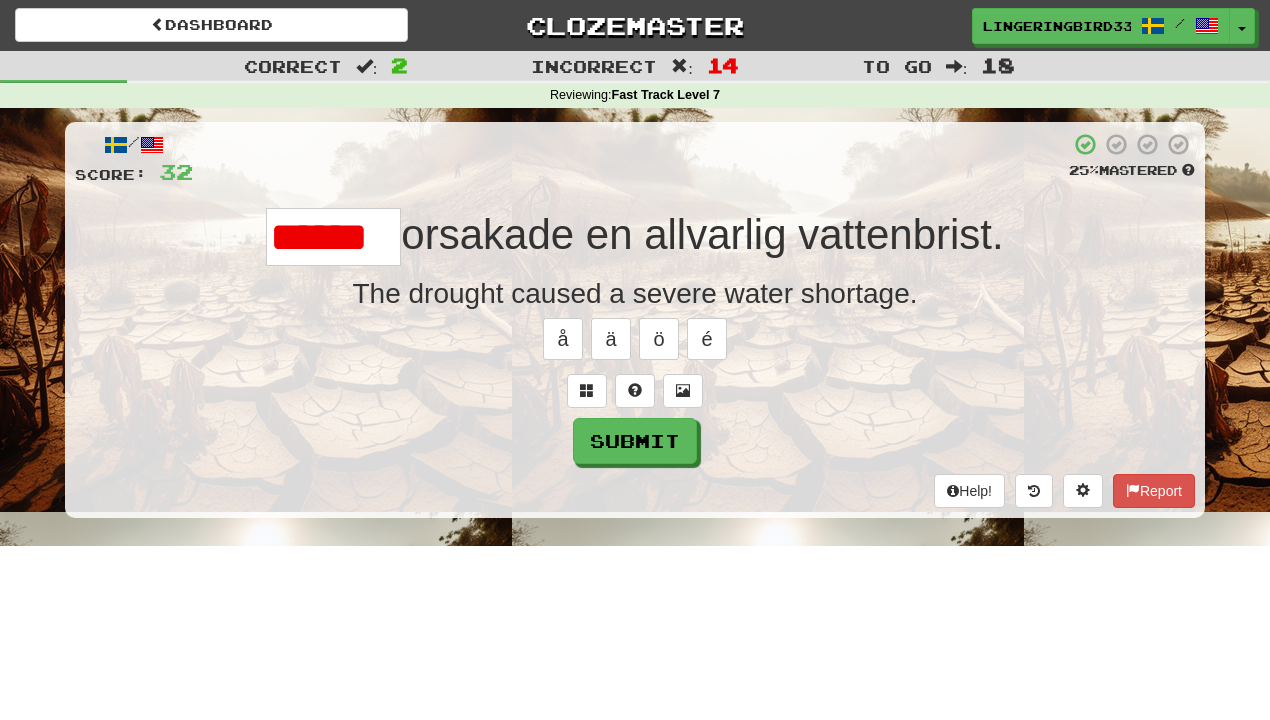 scroll, scrollTop: 0, scrollLeft: 0, axis: both 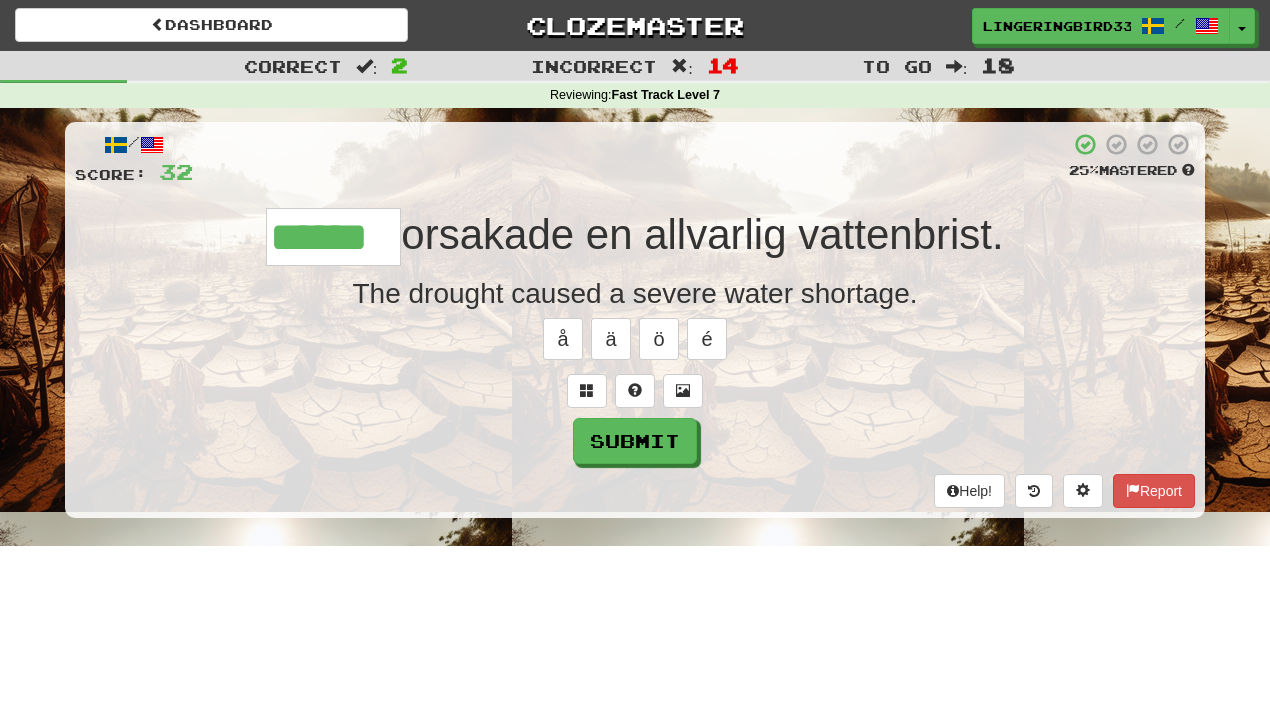 type on "******" 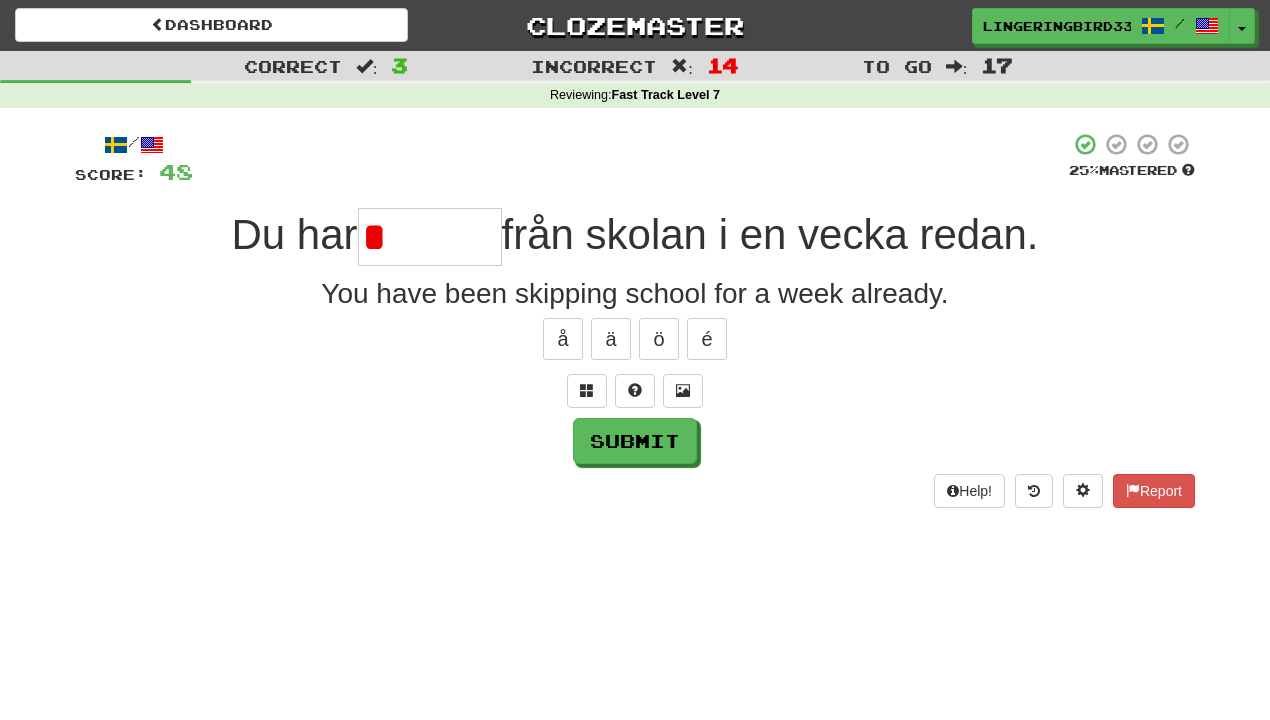 type on "*******" 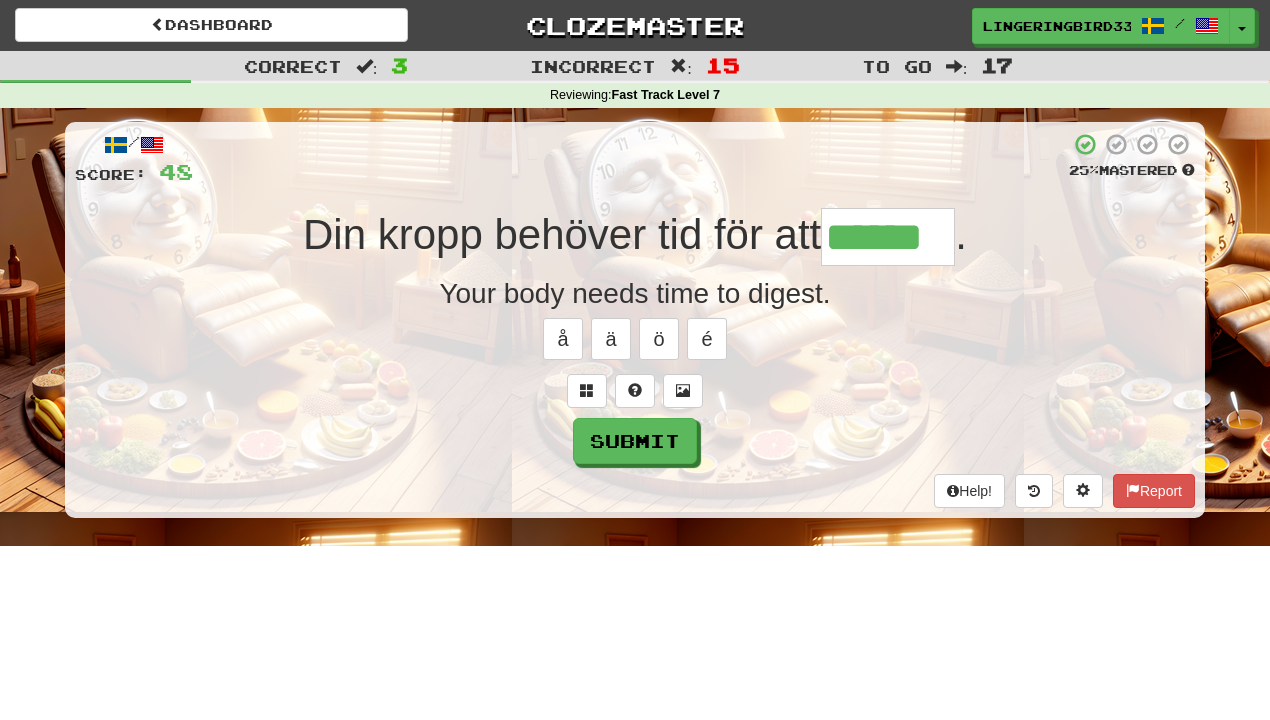 type on "******" 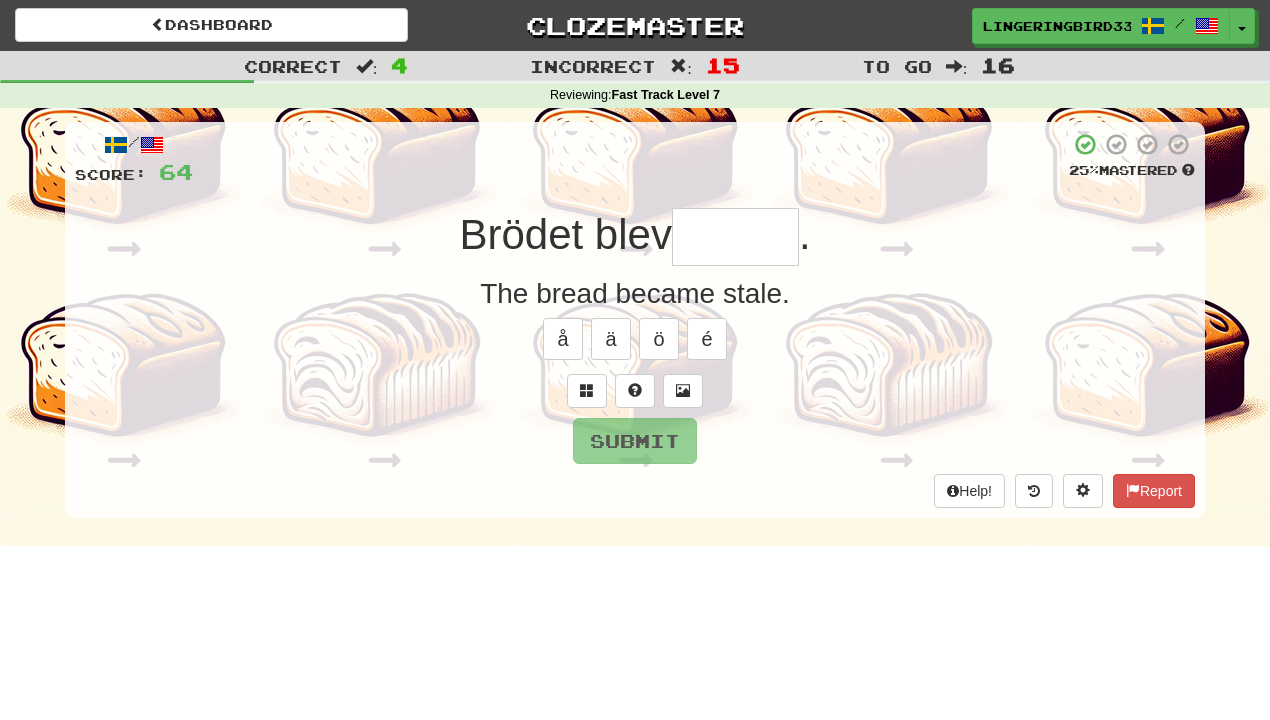 type on "*******" 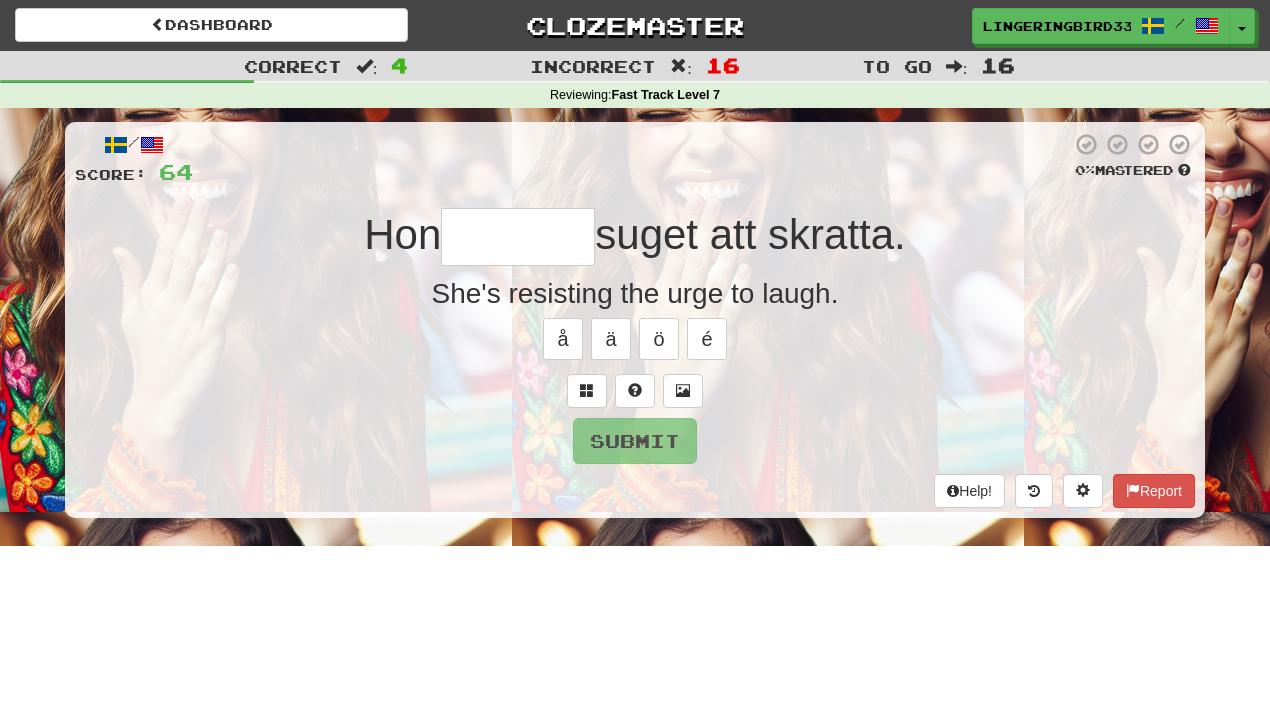 type on "*******" 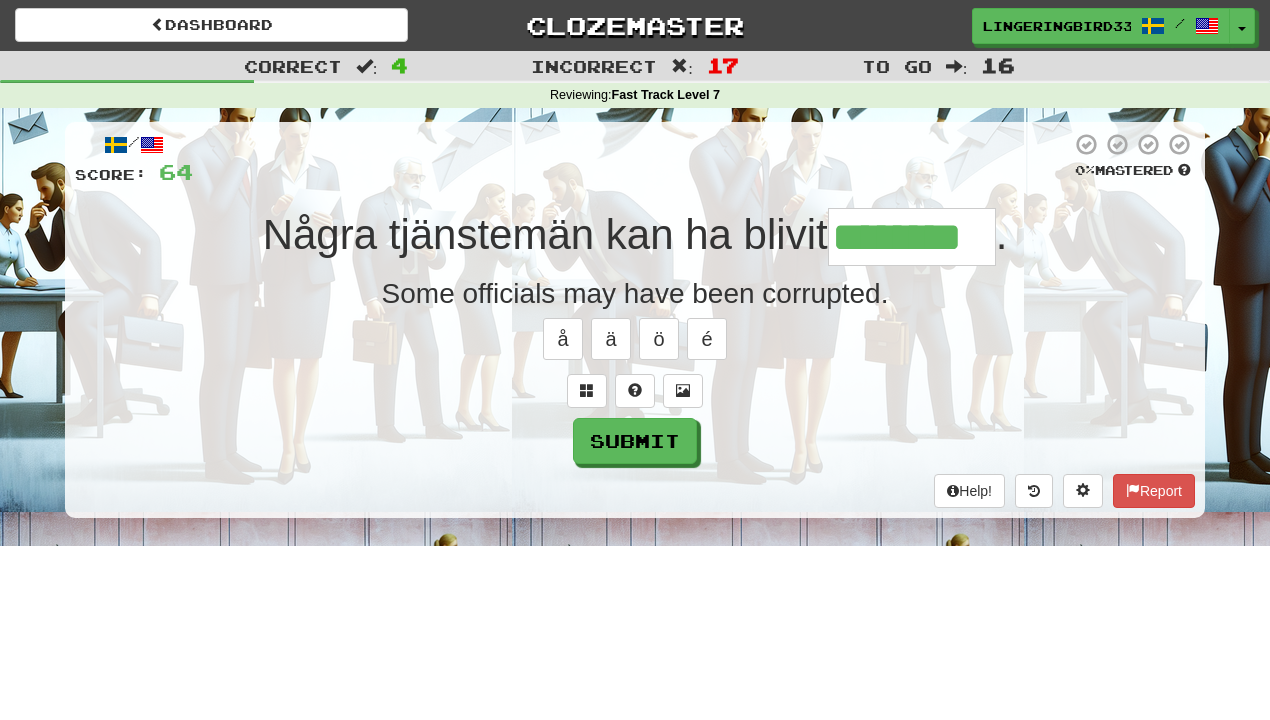 type on "********" 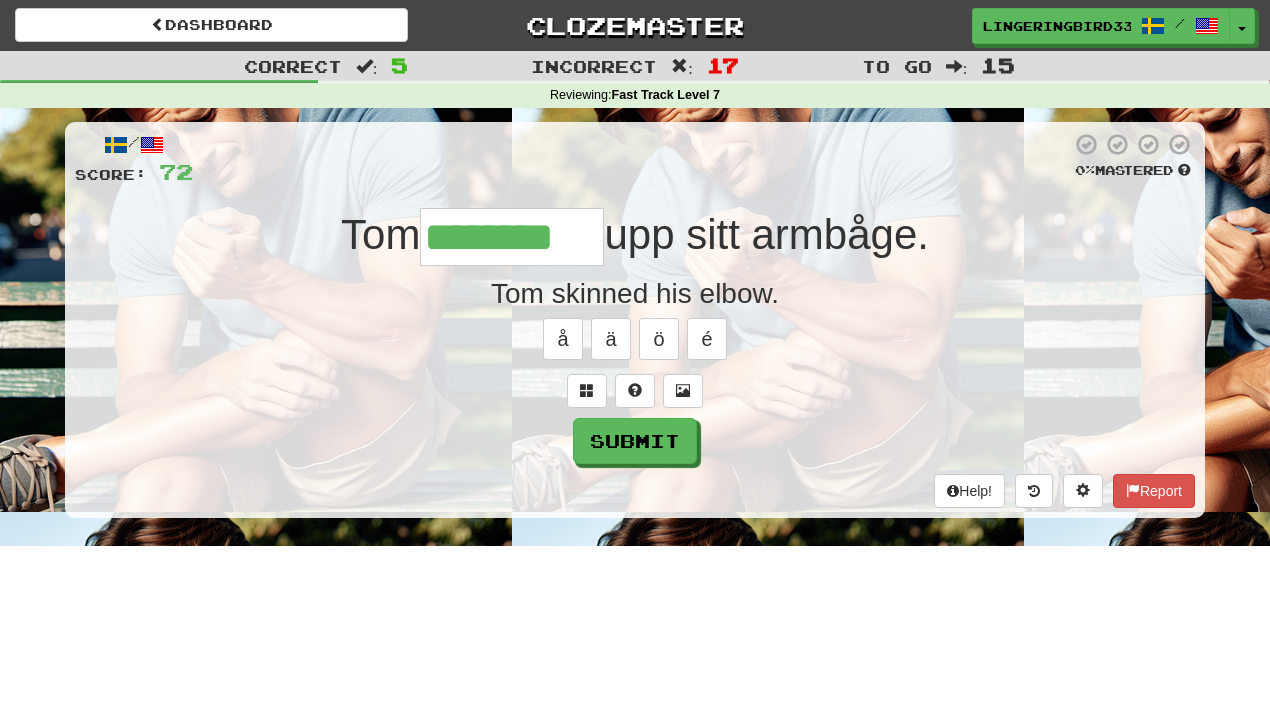 type on "********" 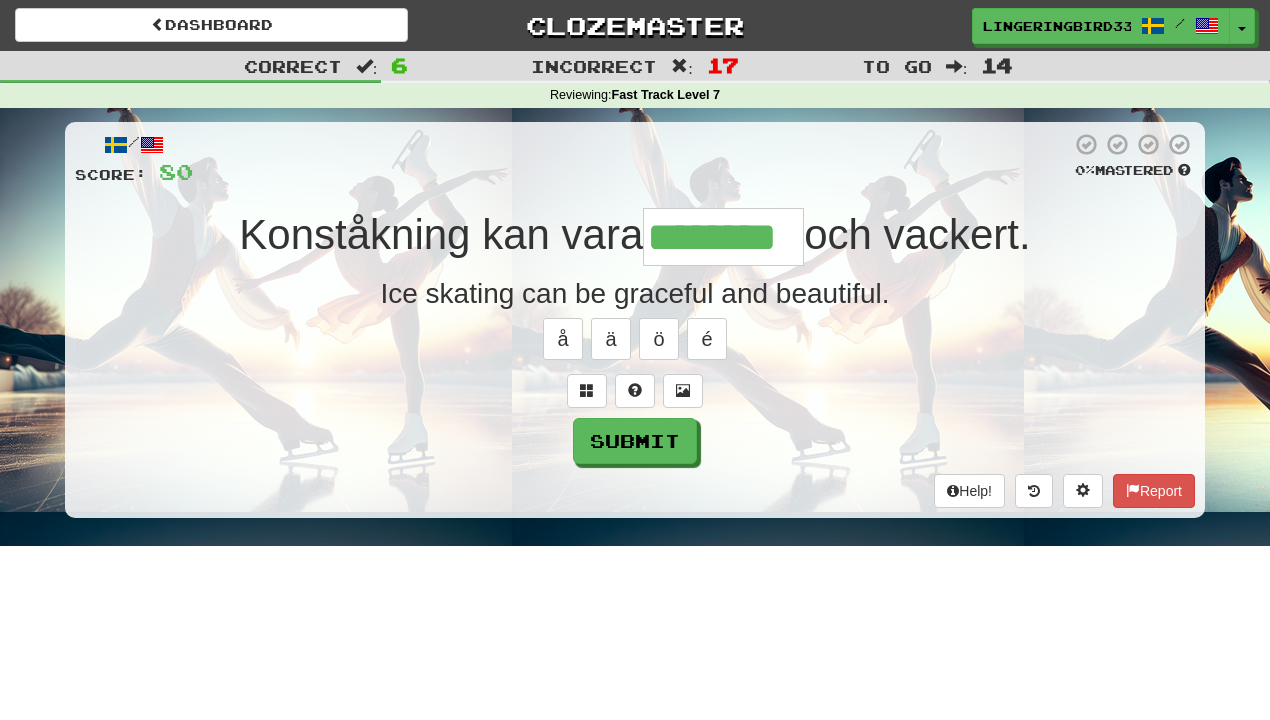 type on "********" 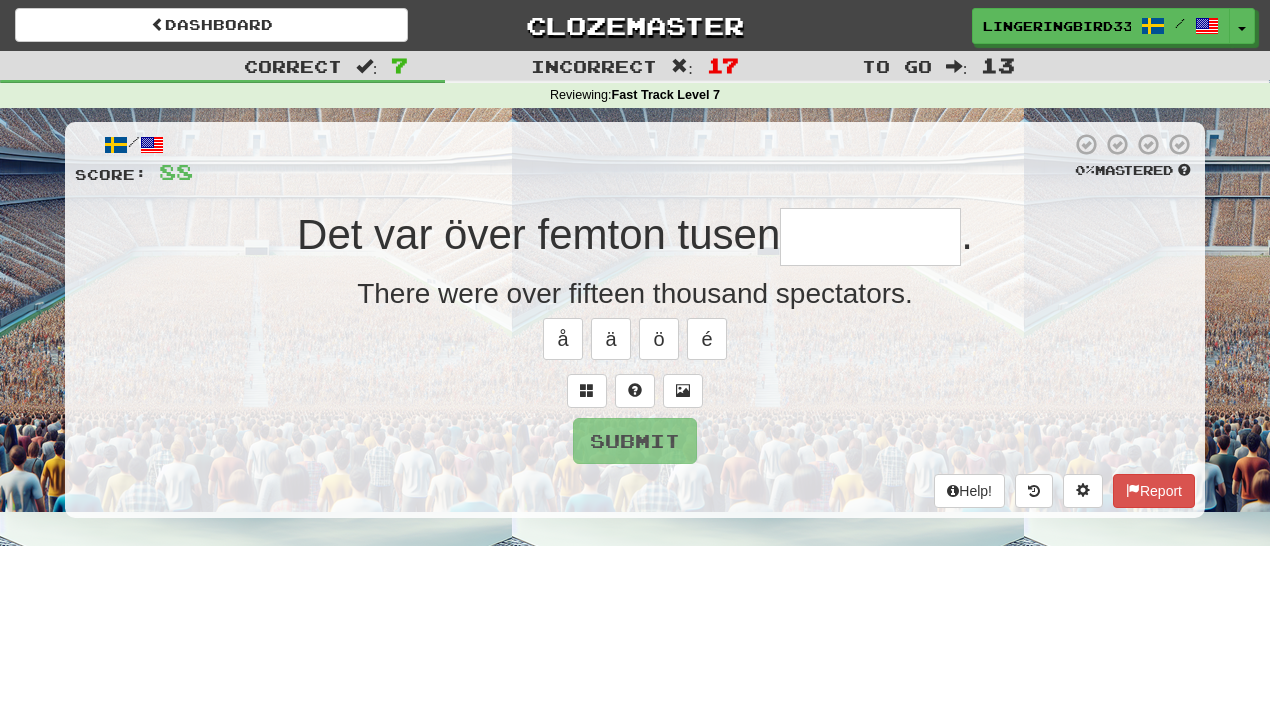 type on "********" 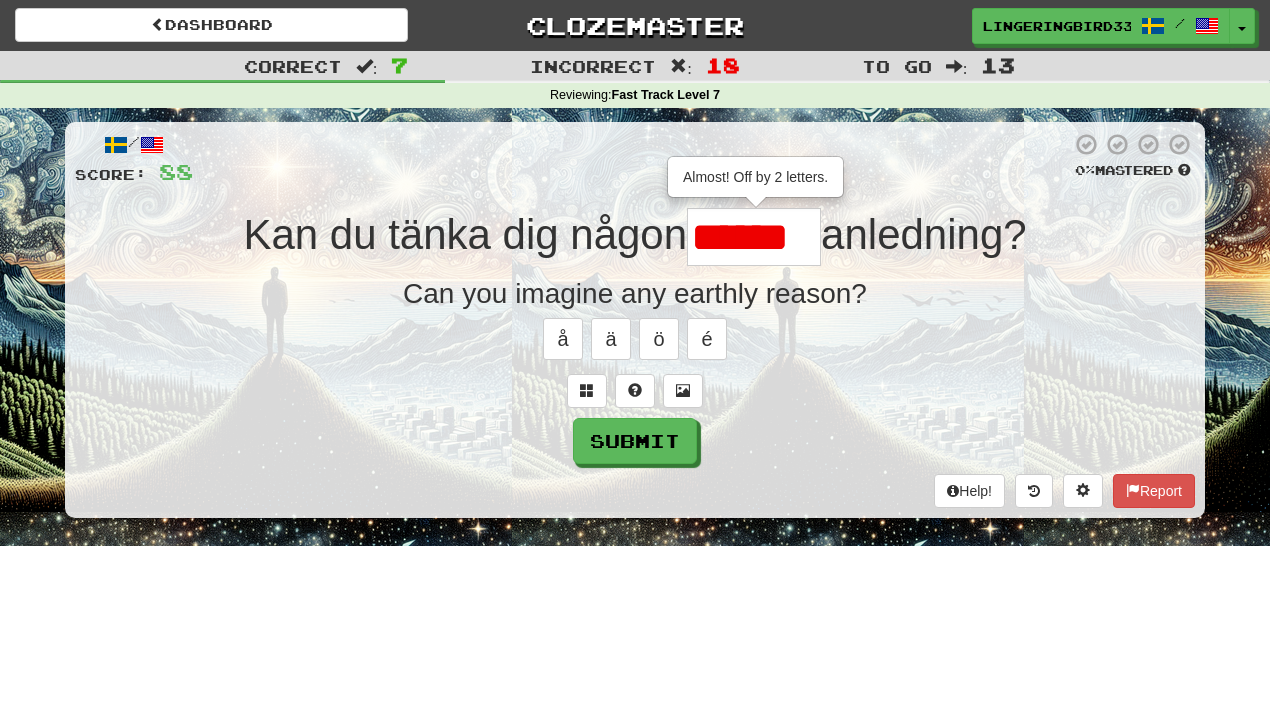 type on "*******" 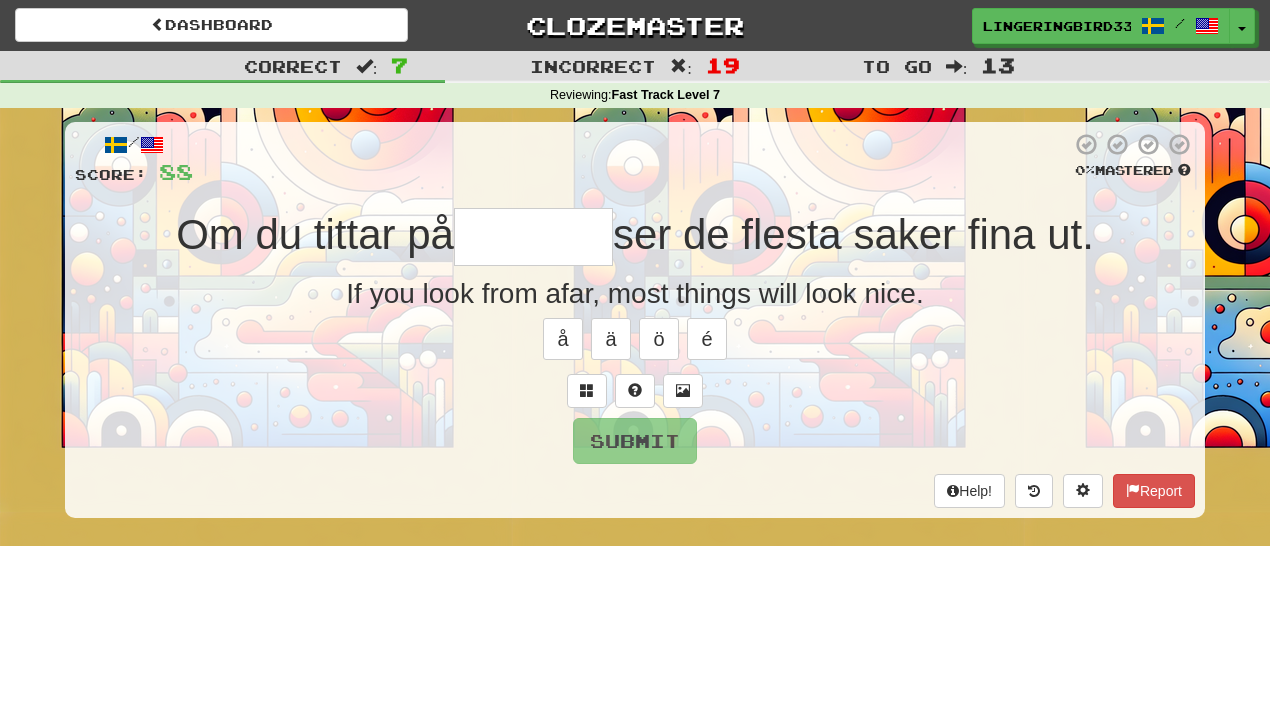 type on "*******" 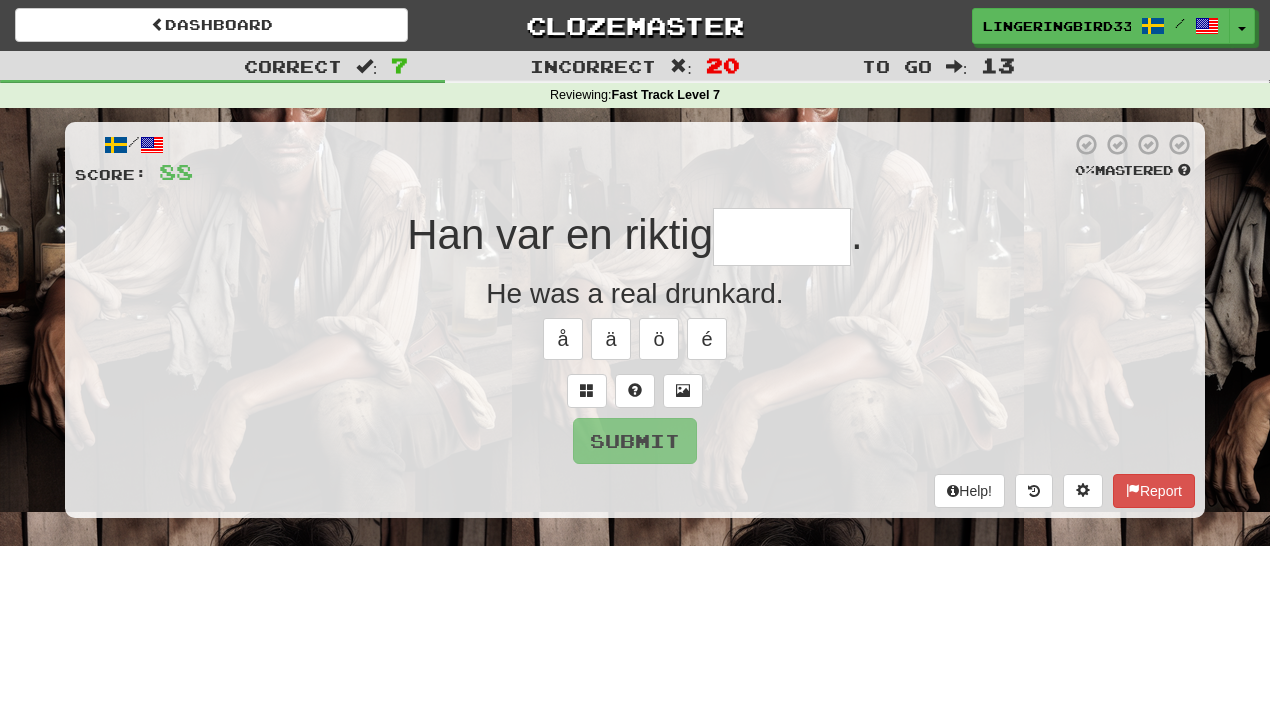 type on "*********" 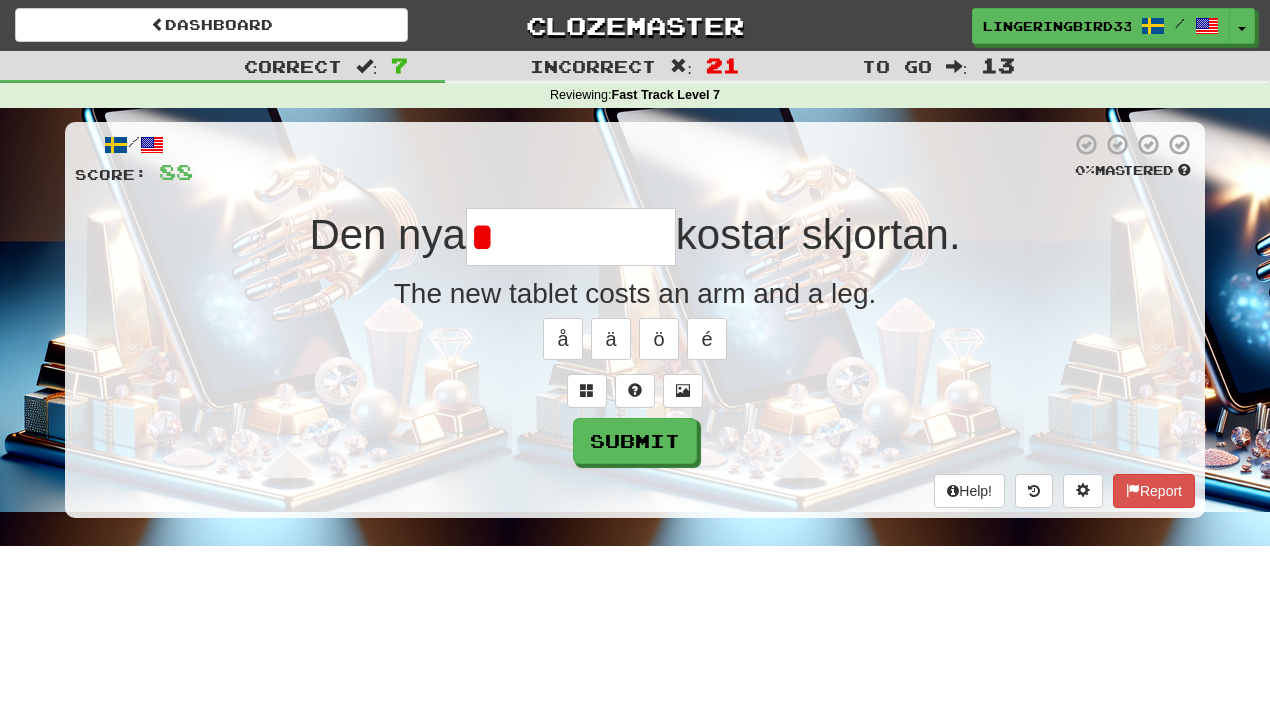 type on "**********" 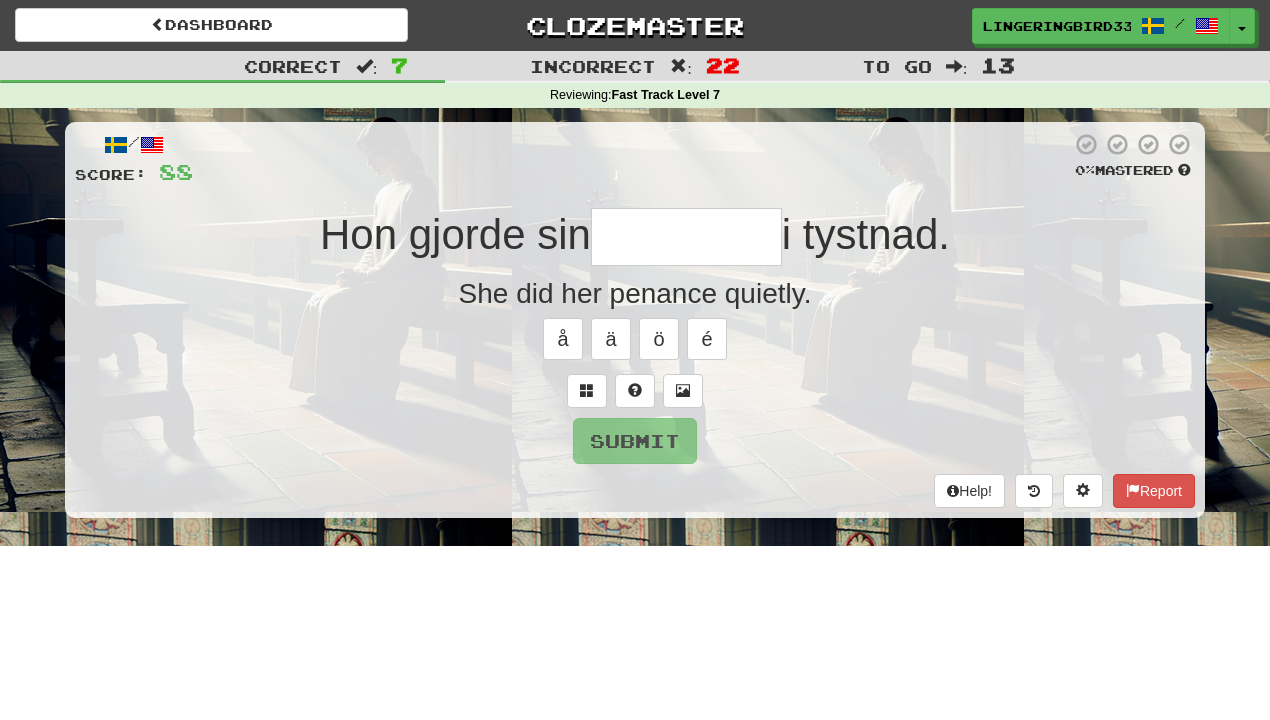 type on "*********" 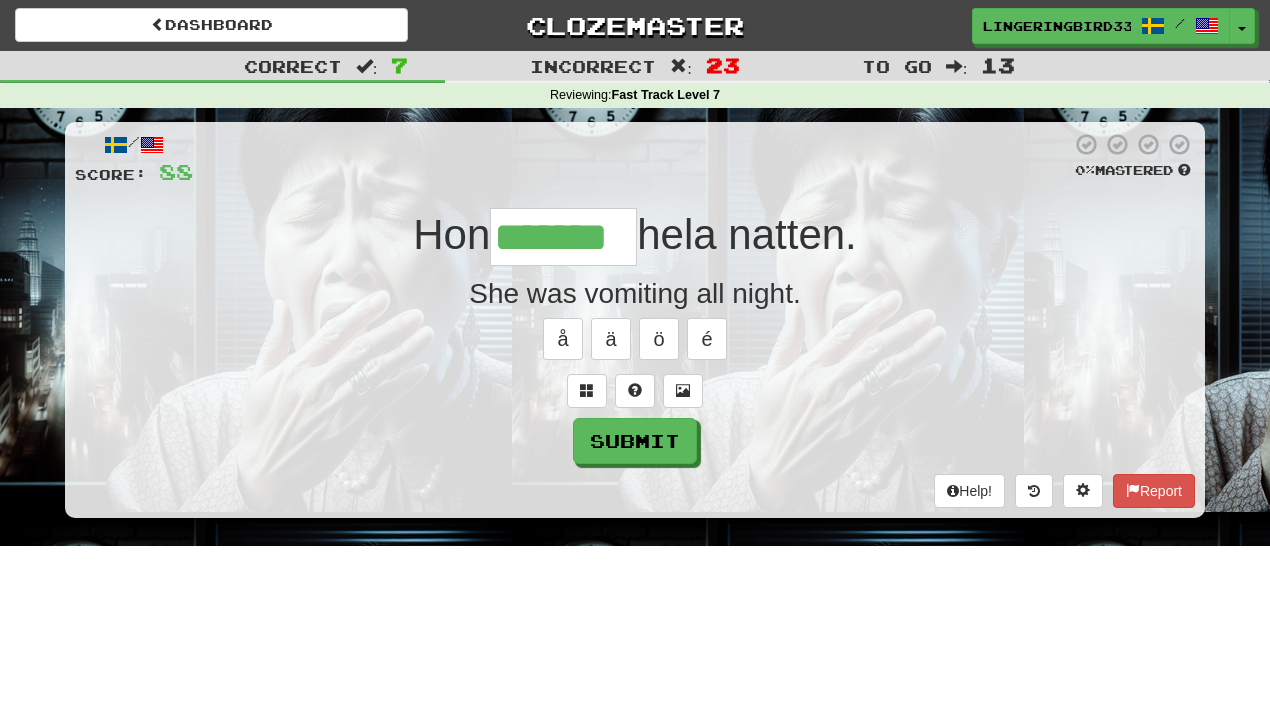 type on "*******" 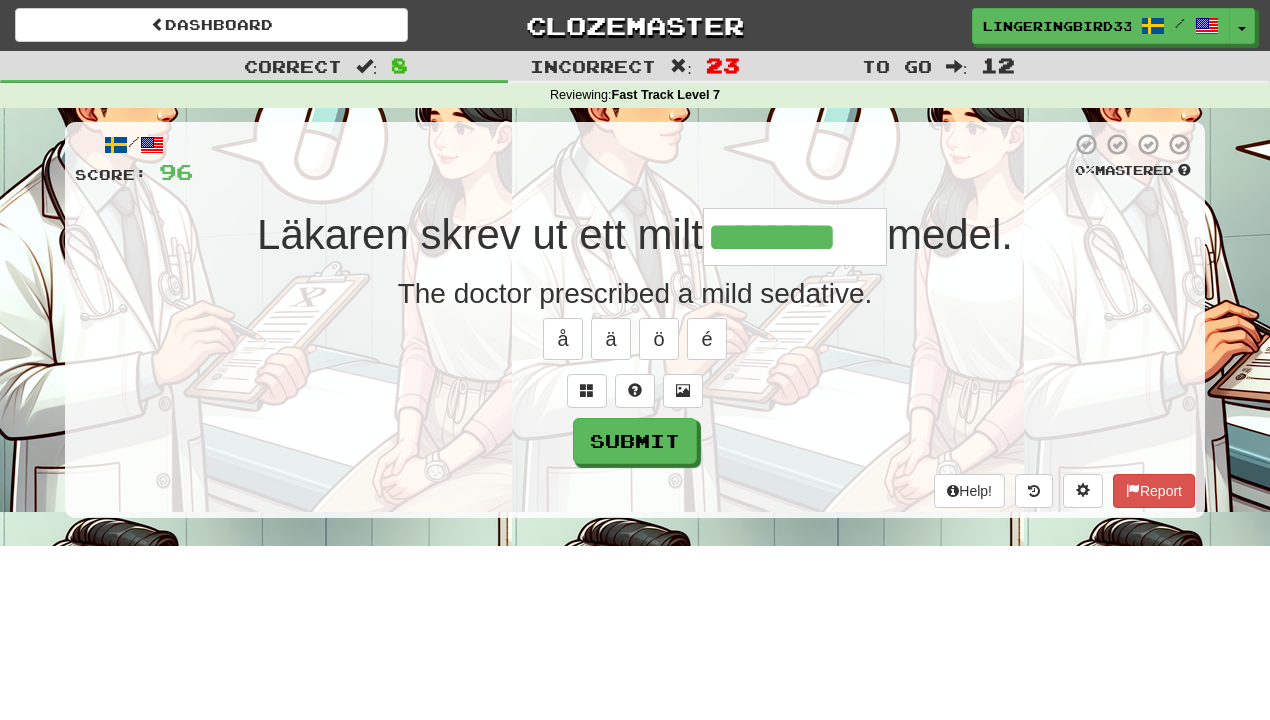 type on "********" 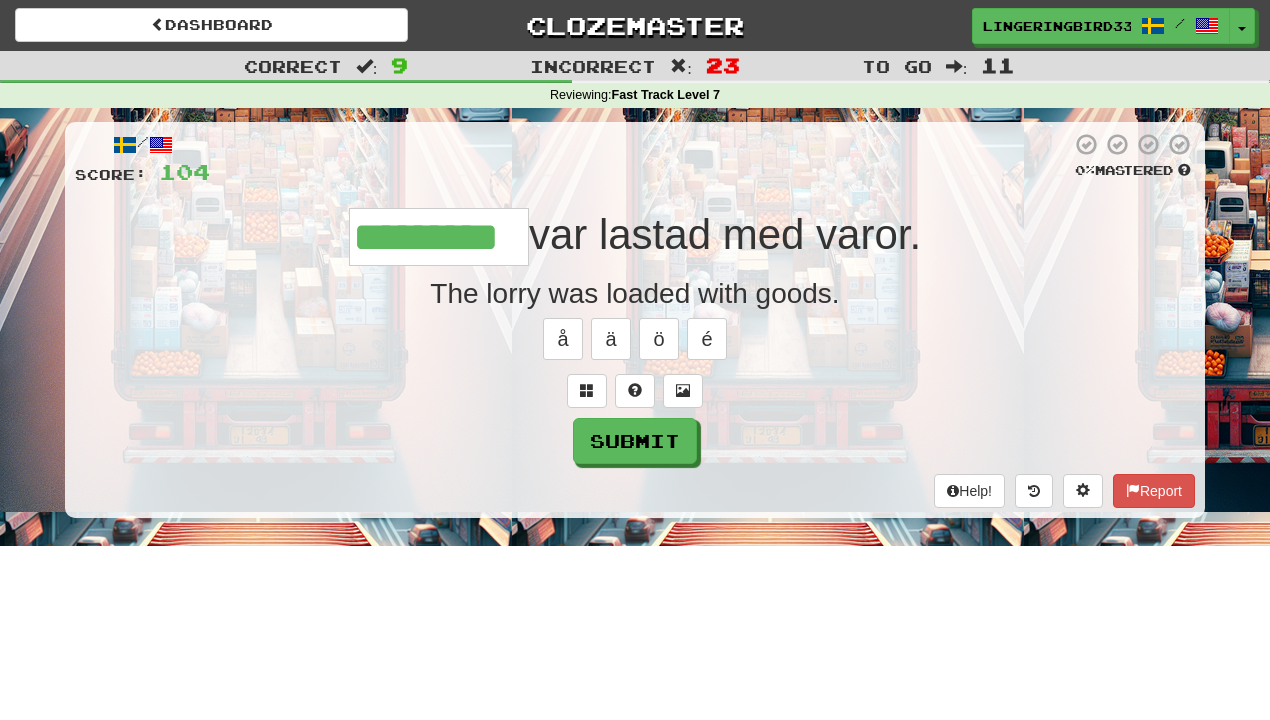 type on "*********" 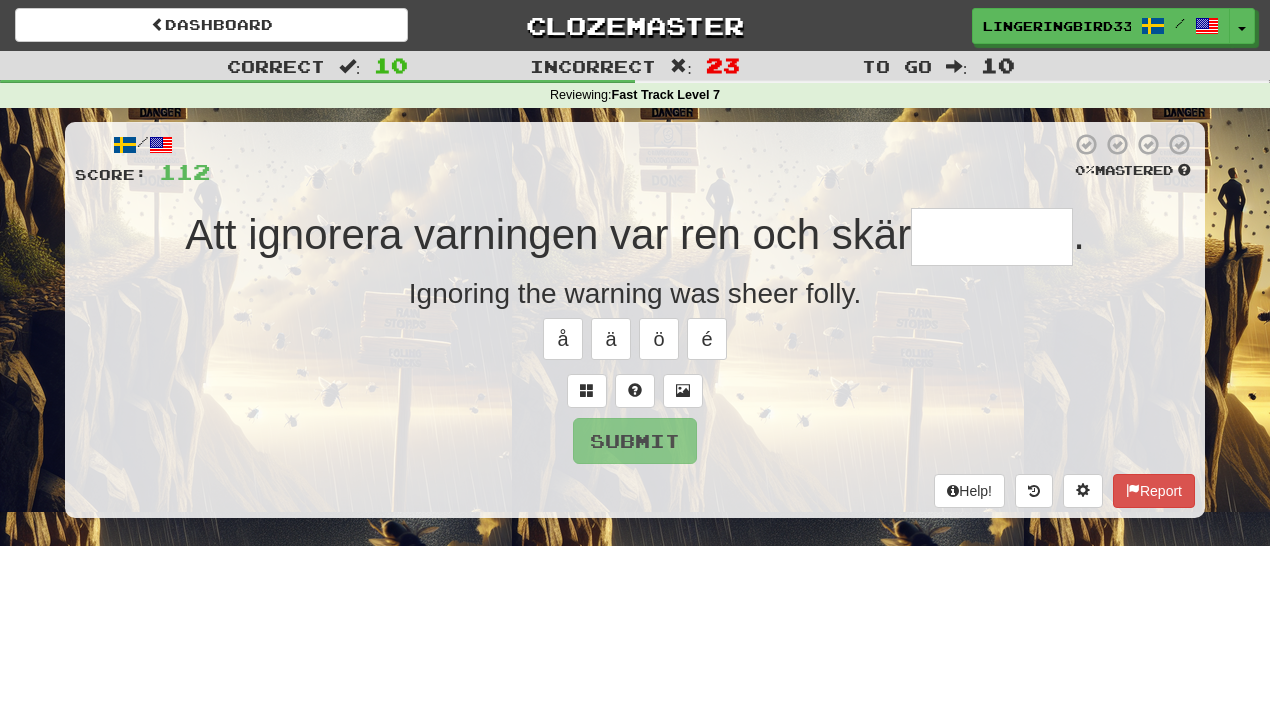 type on "*******" 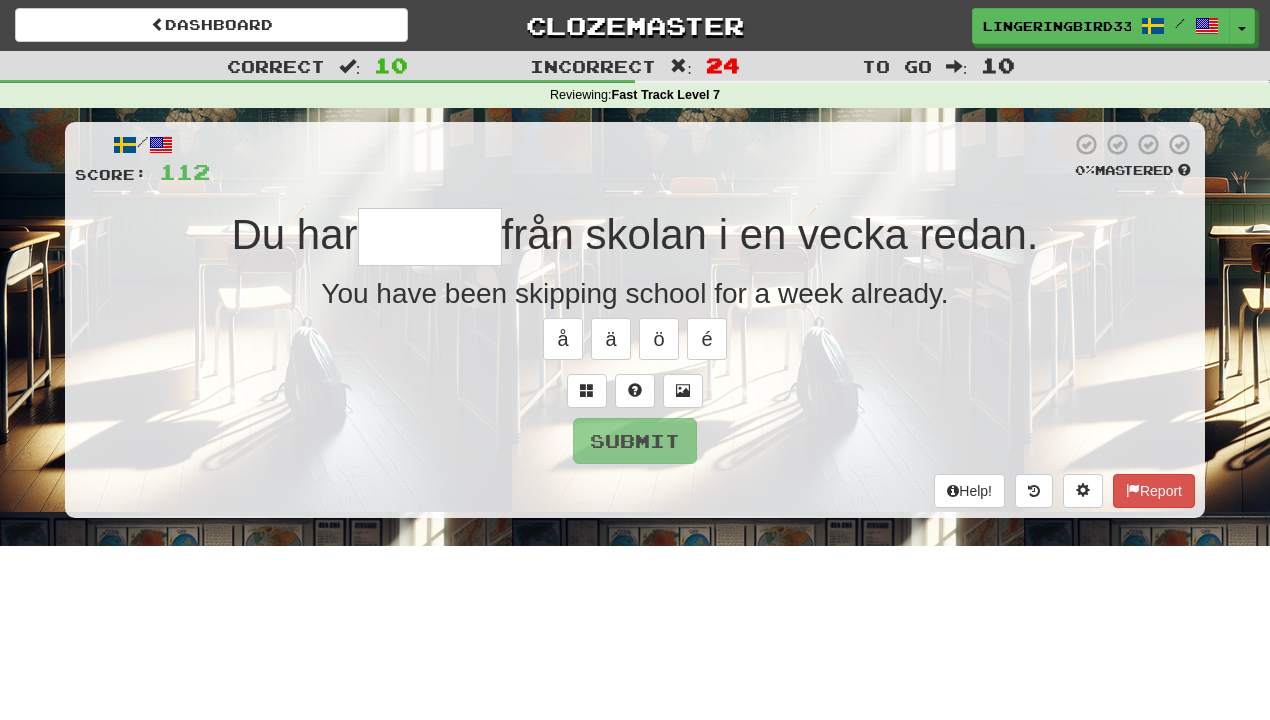type on "*******" 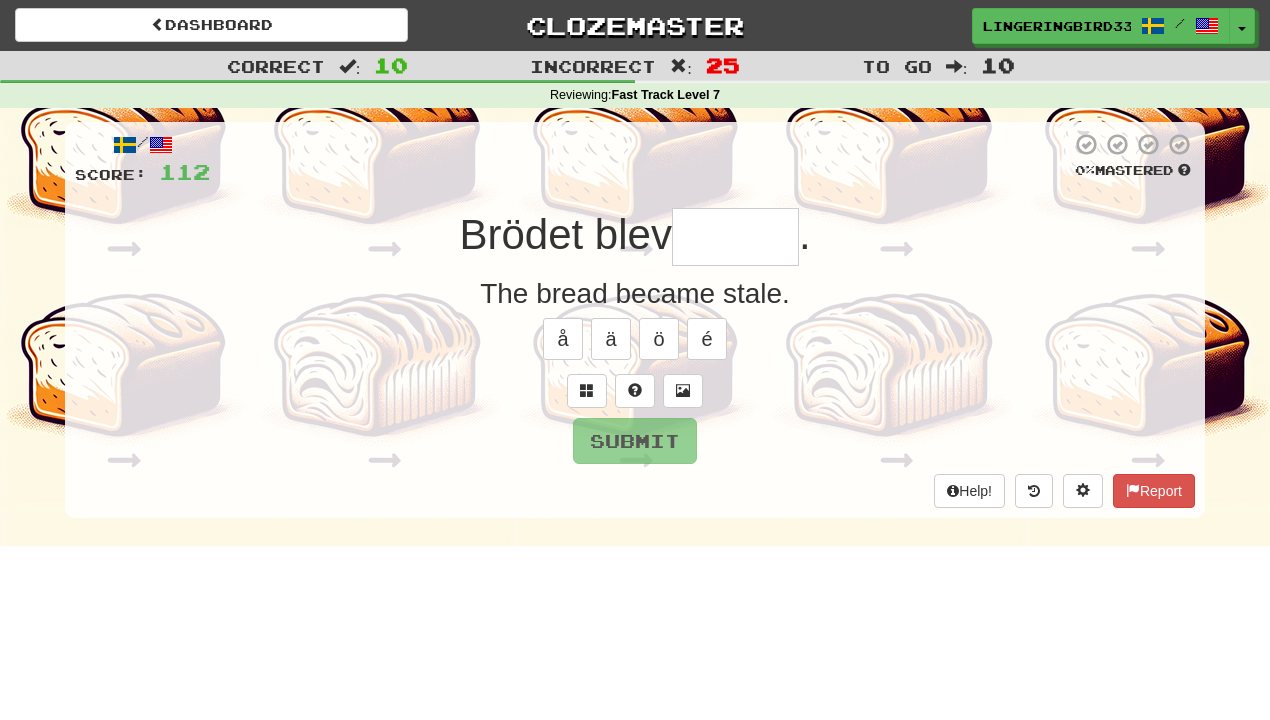 type on "*******" 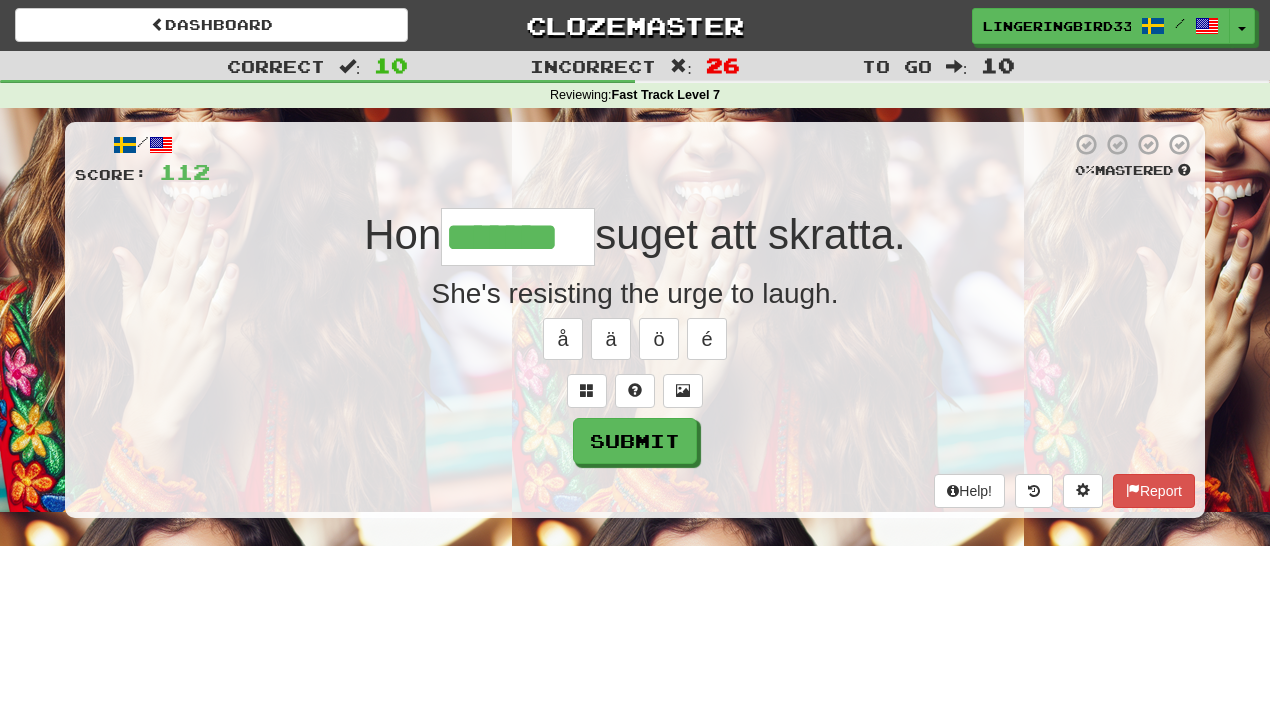 type on "*******" 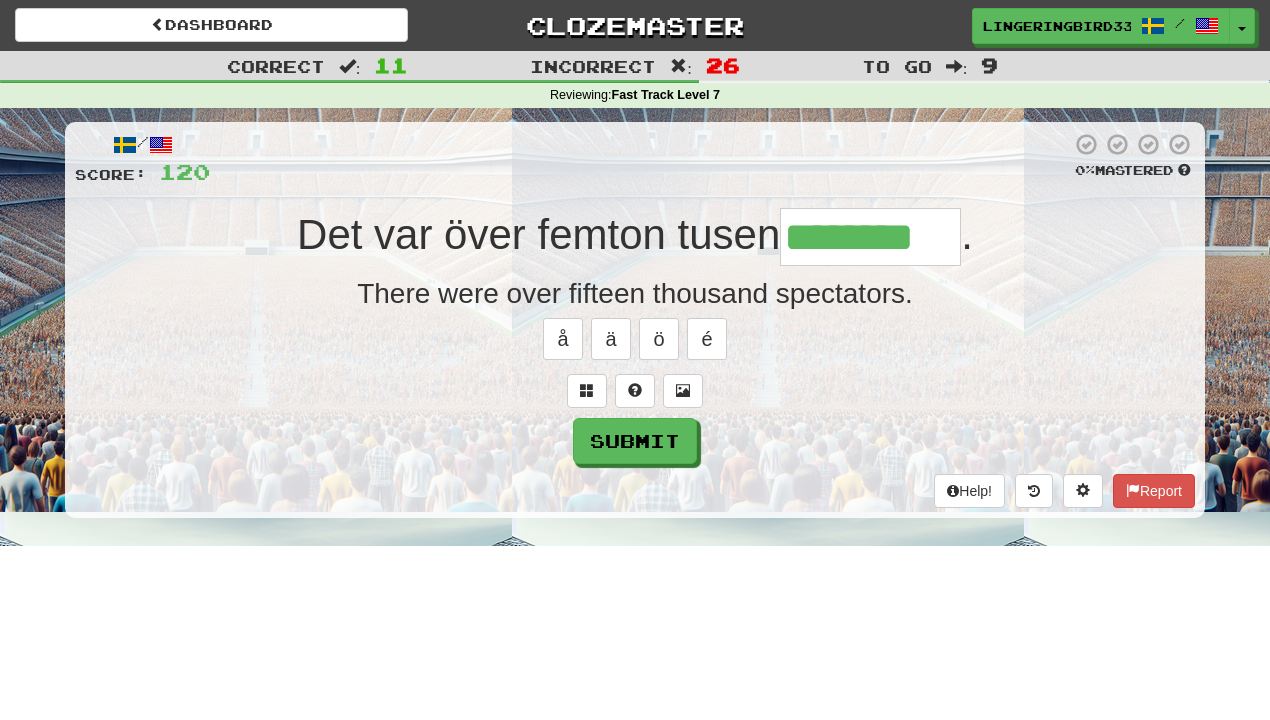 type on "********" 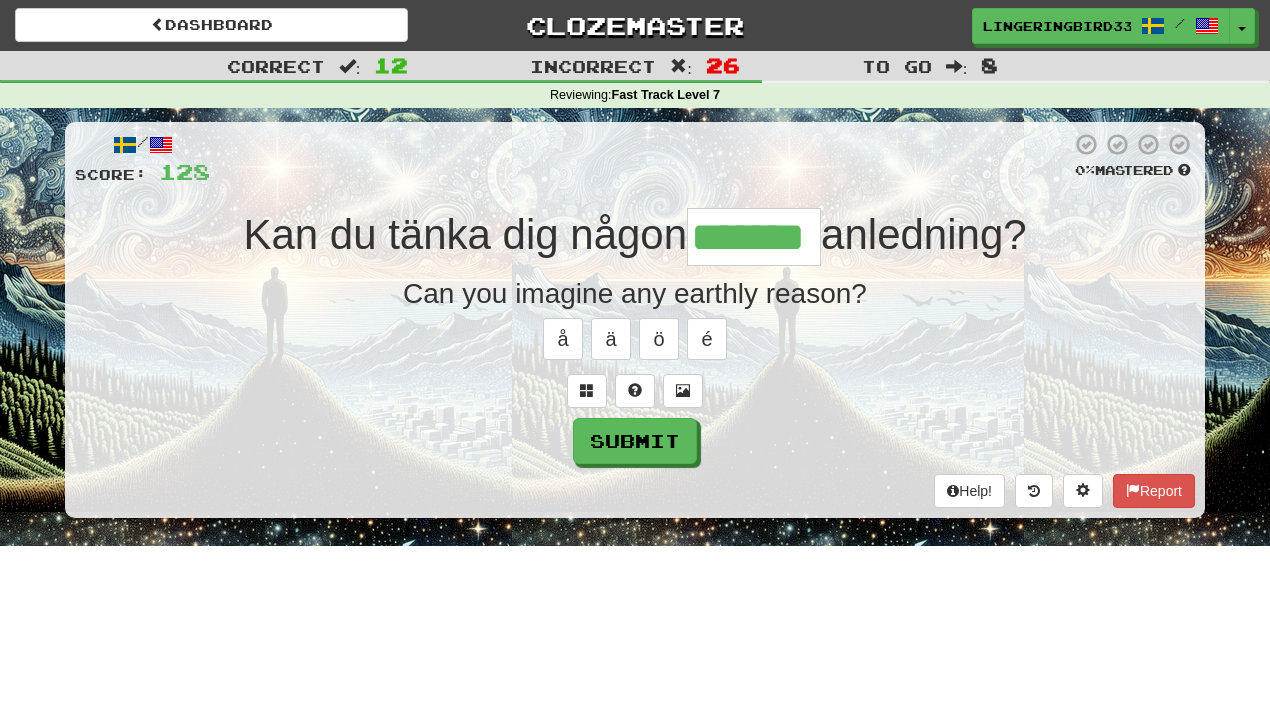 type on "*******" 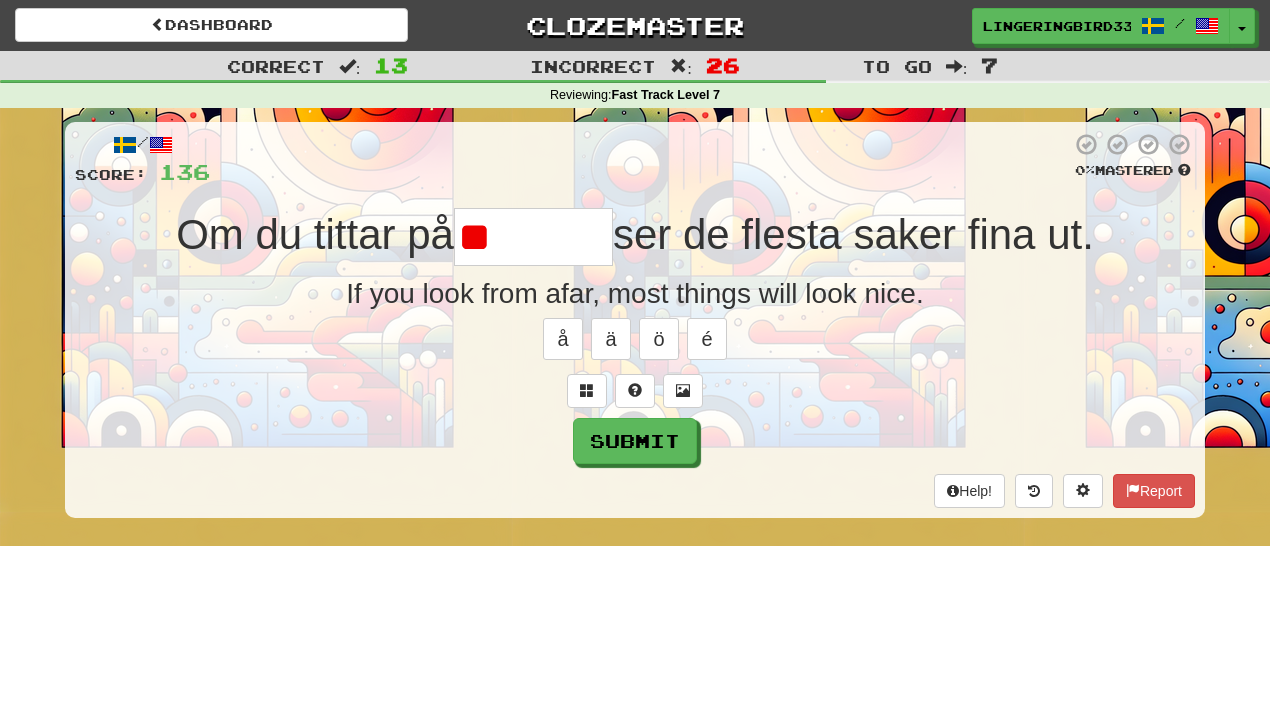 type on "*" 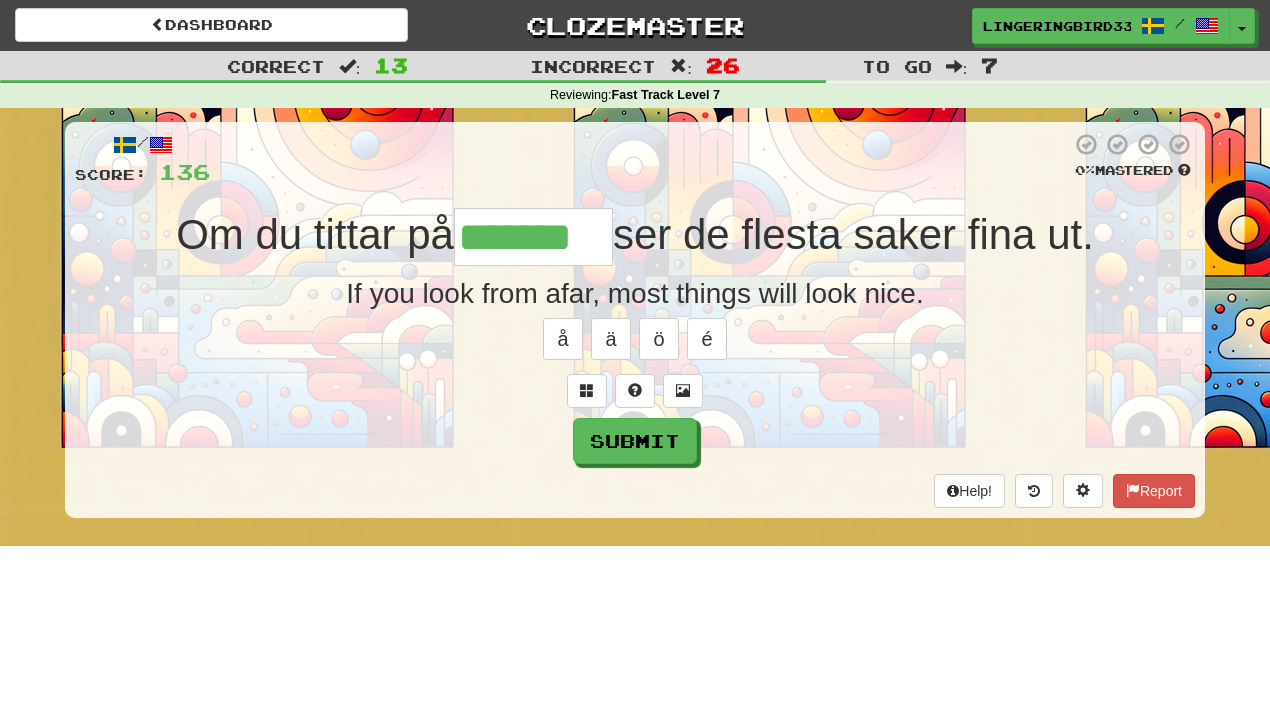 type on "*******" 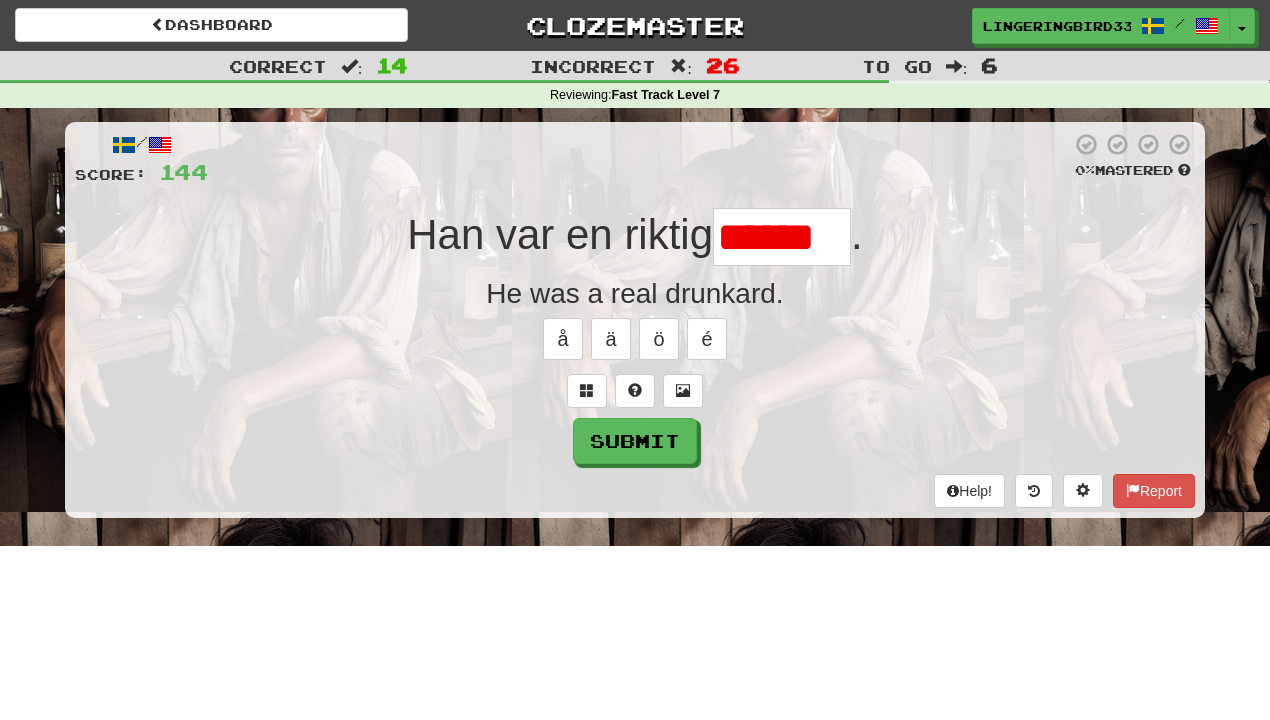 type on "*********" 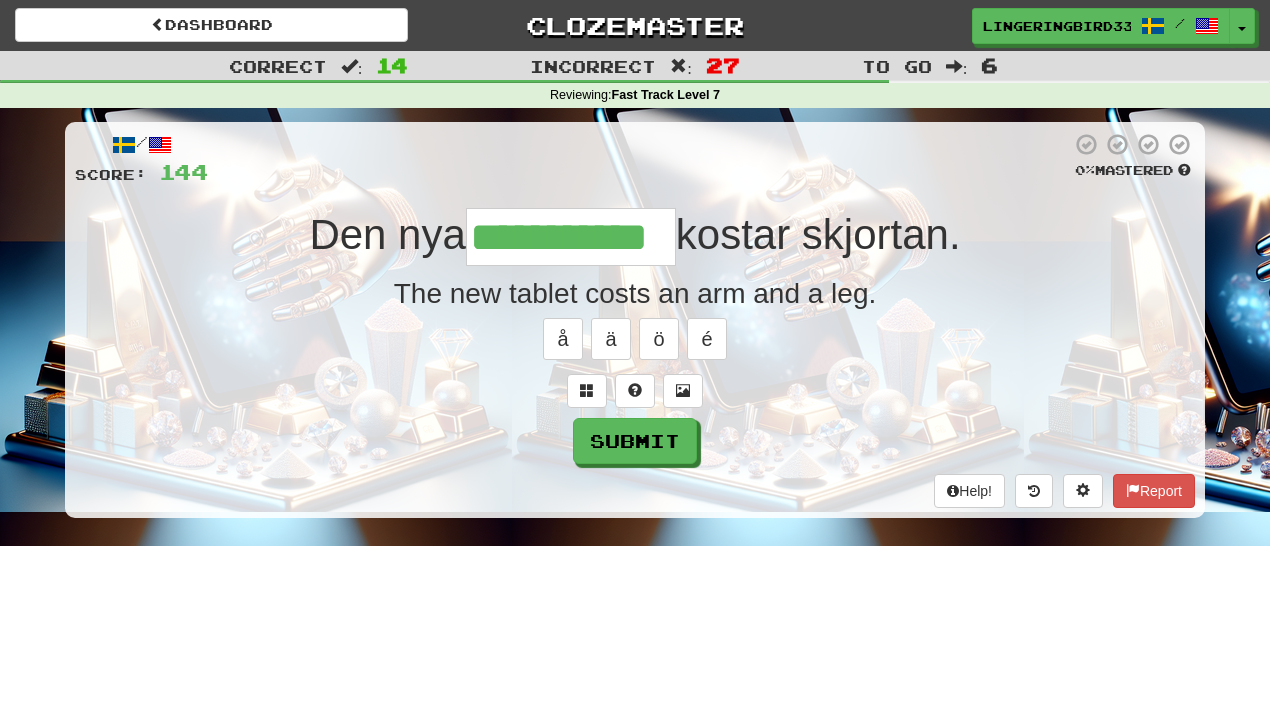 type on "**********" 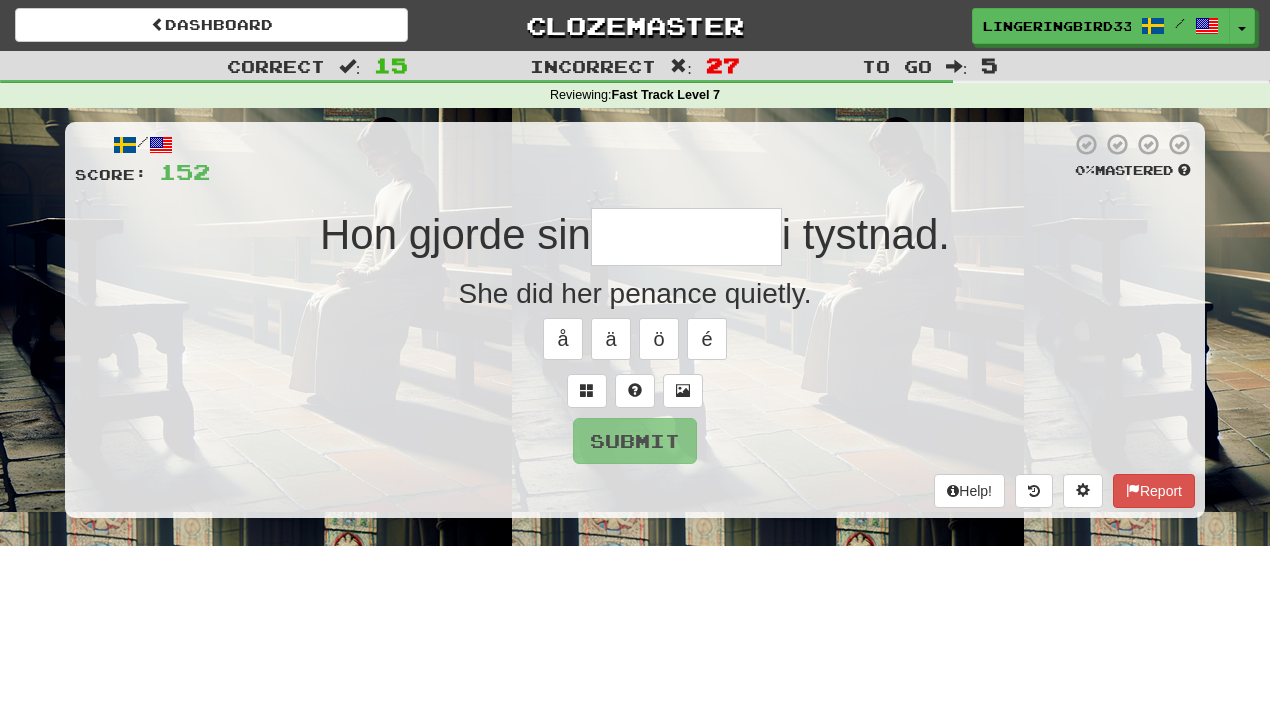 type on "*********" 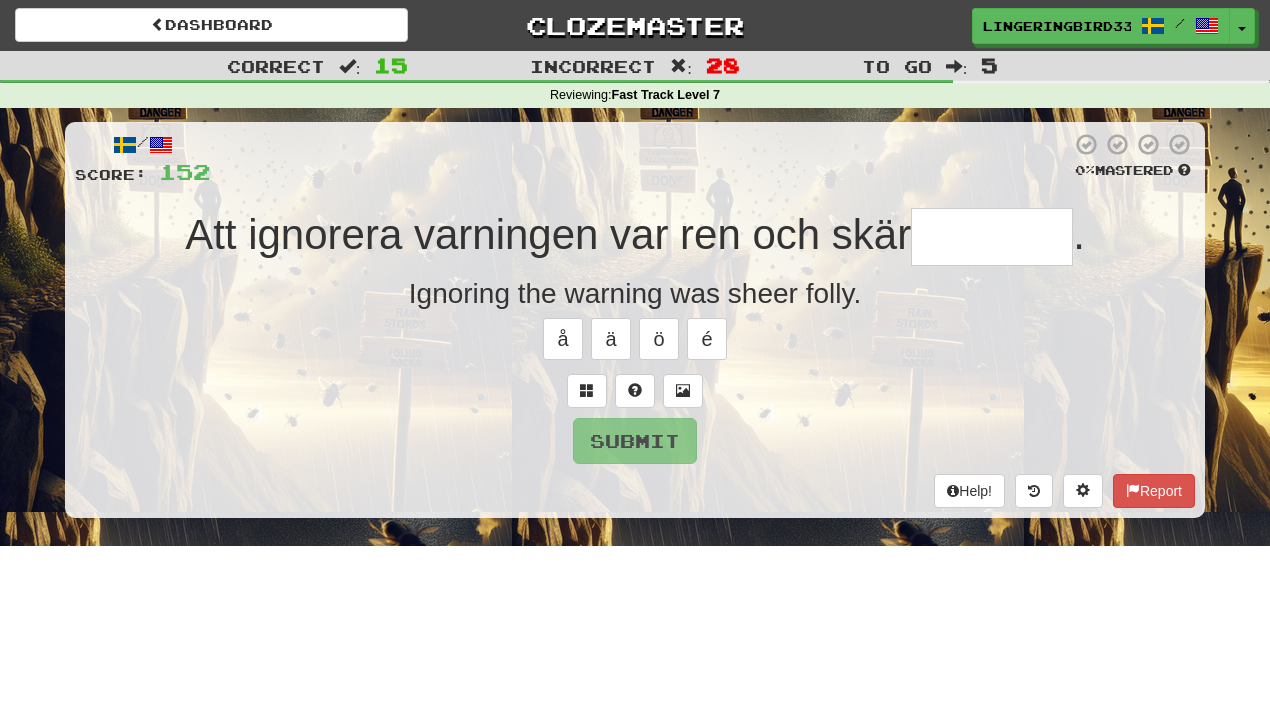 type on "*******" 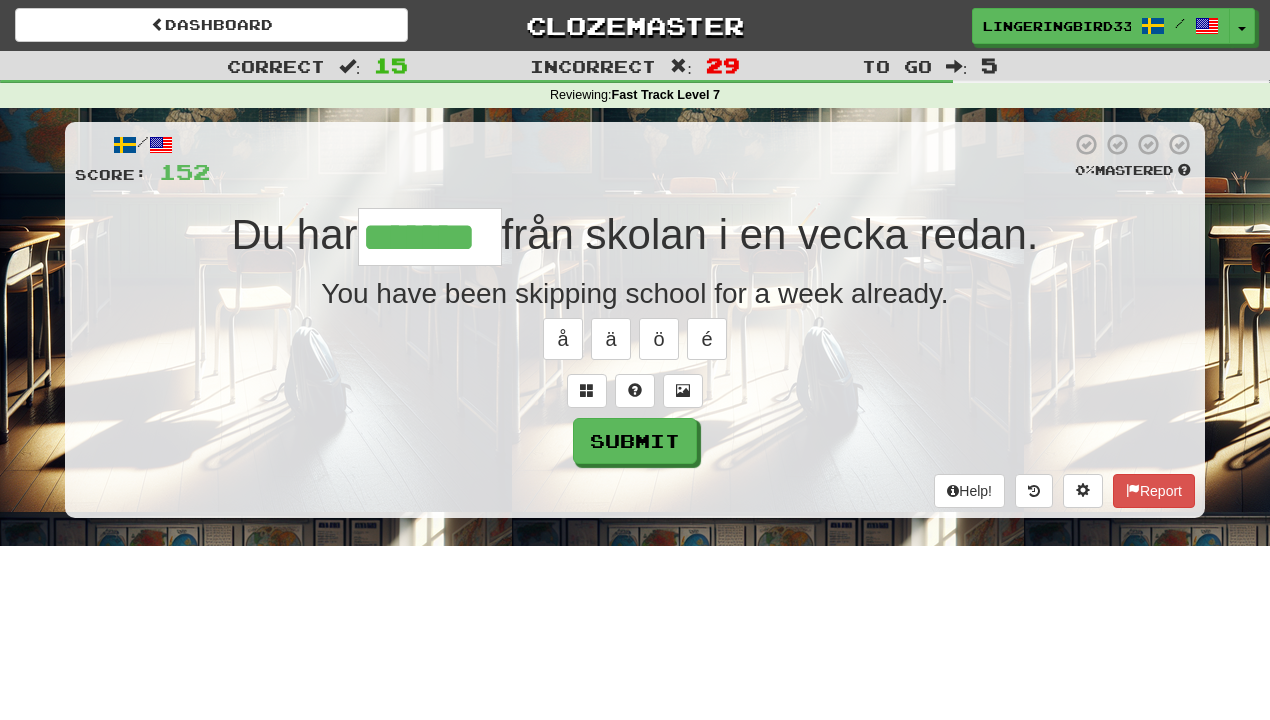 type on "*******" 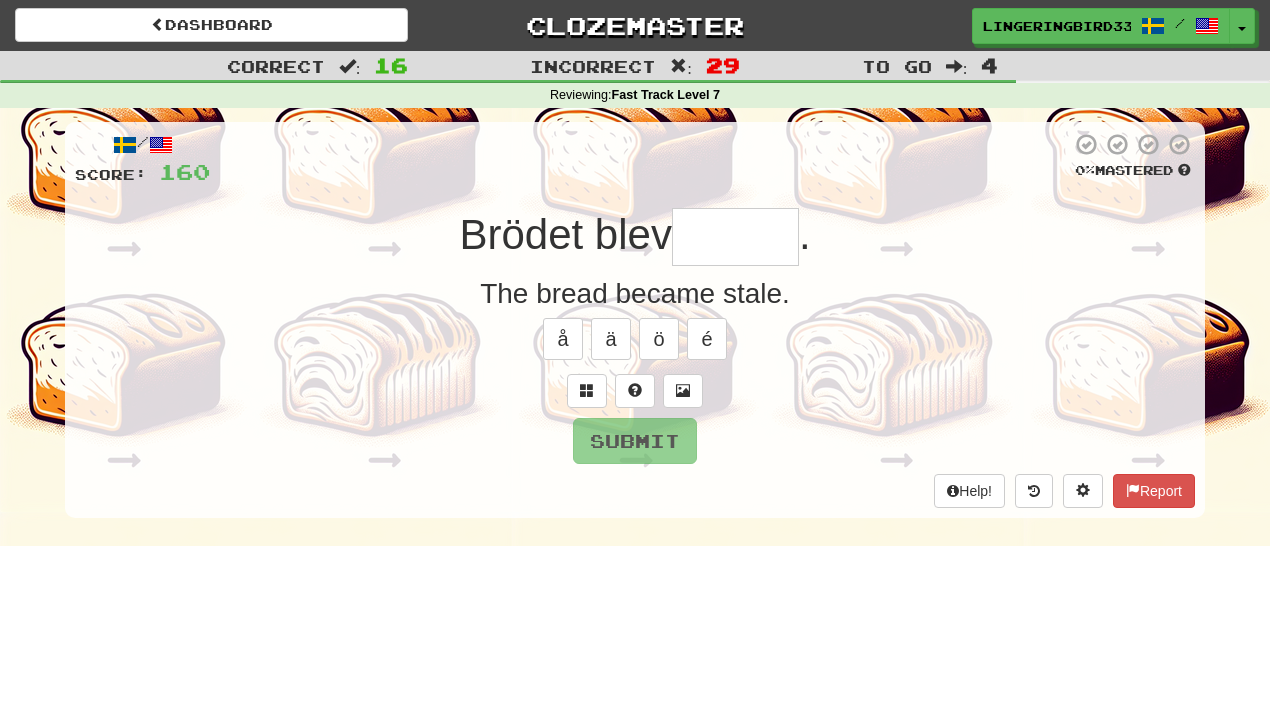 type on "*******" 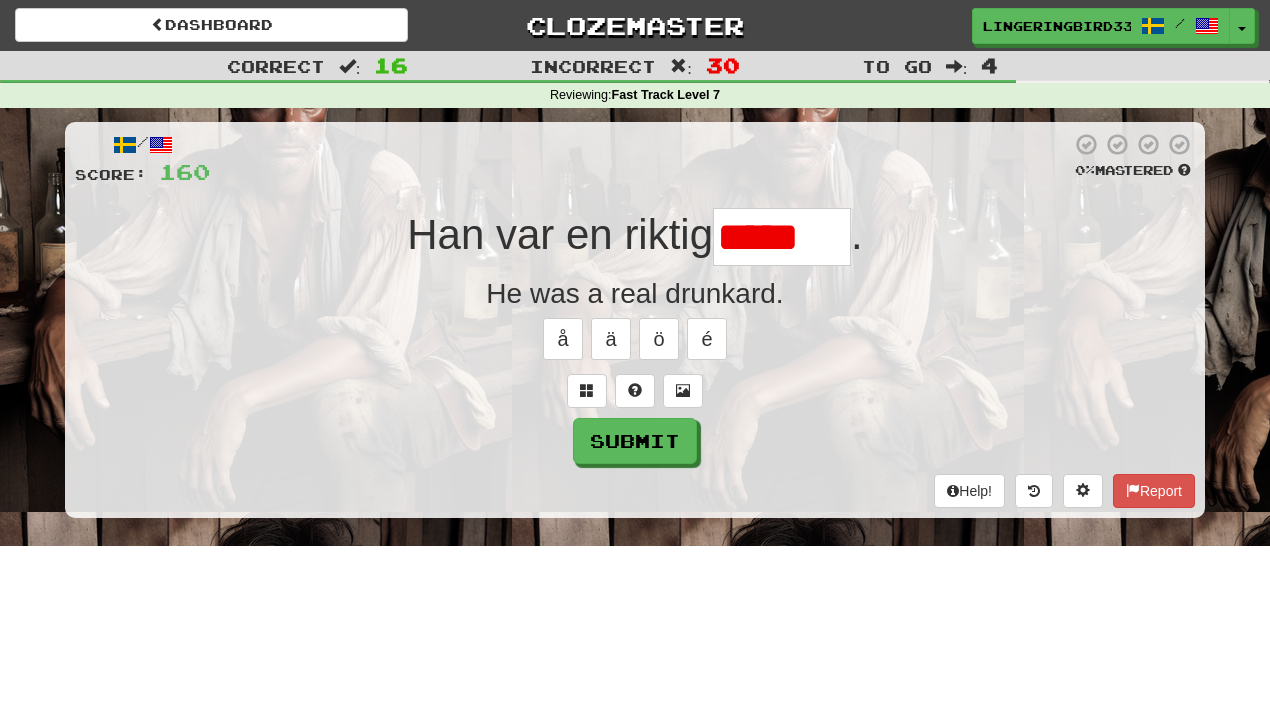 type on "*********" 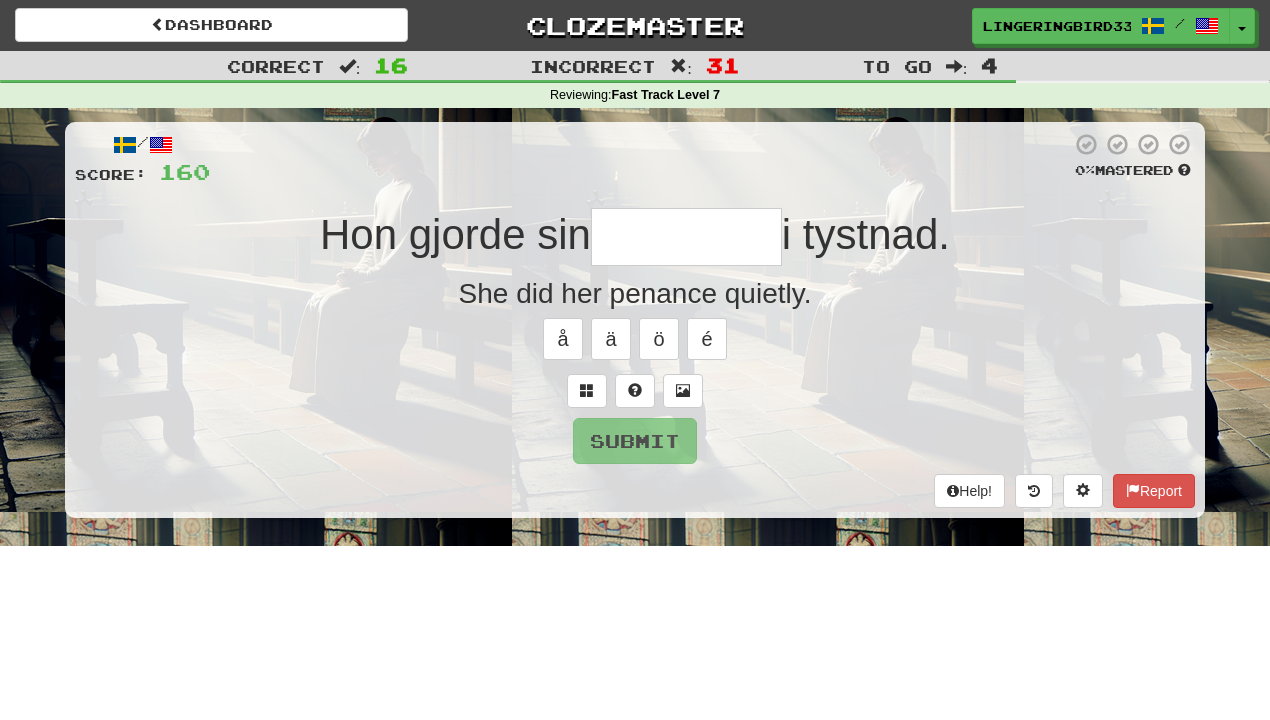 type on "*********" 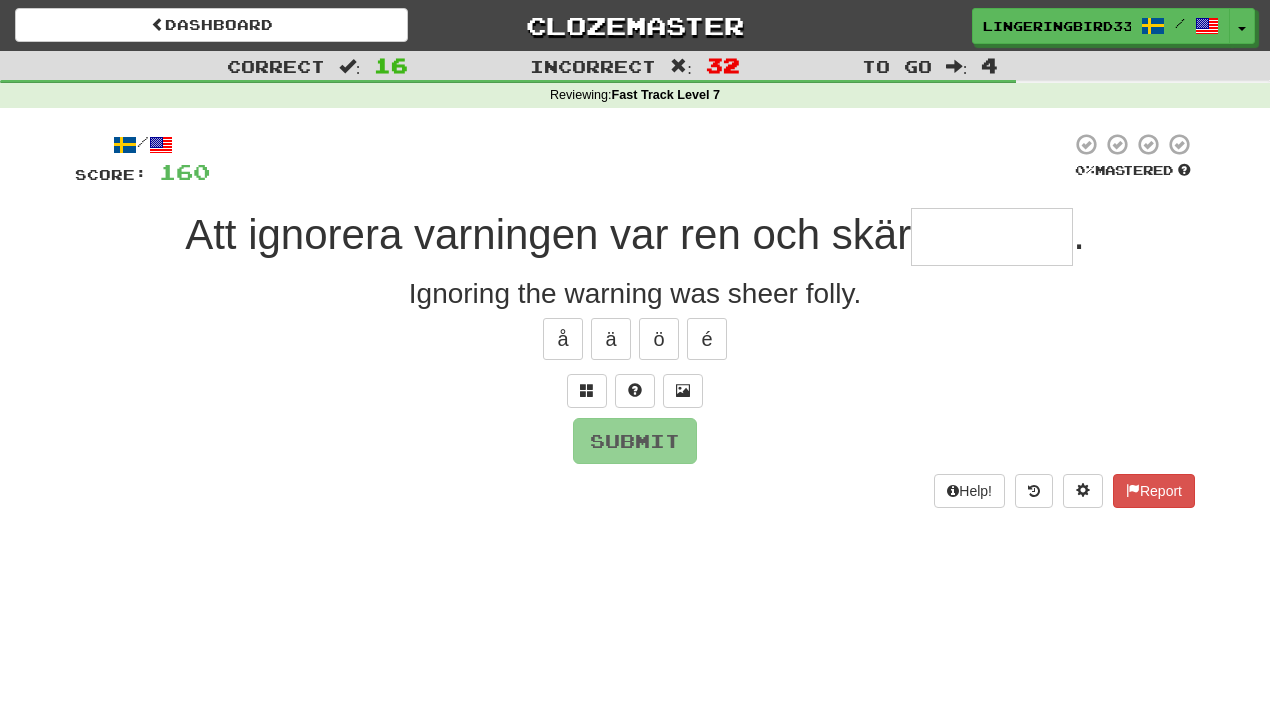 type on "*******" 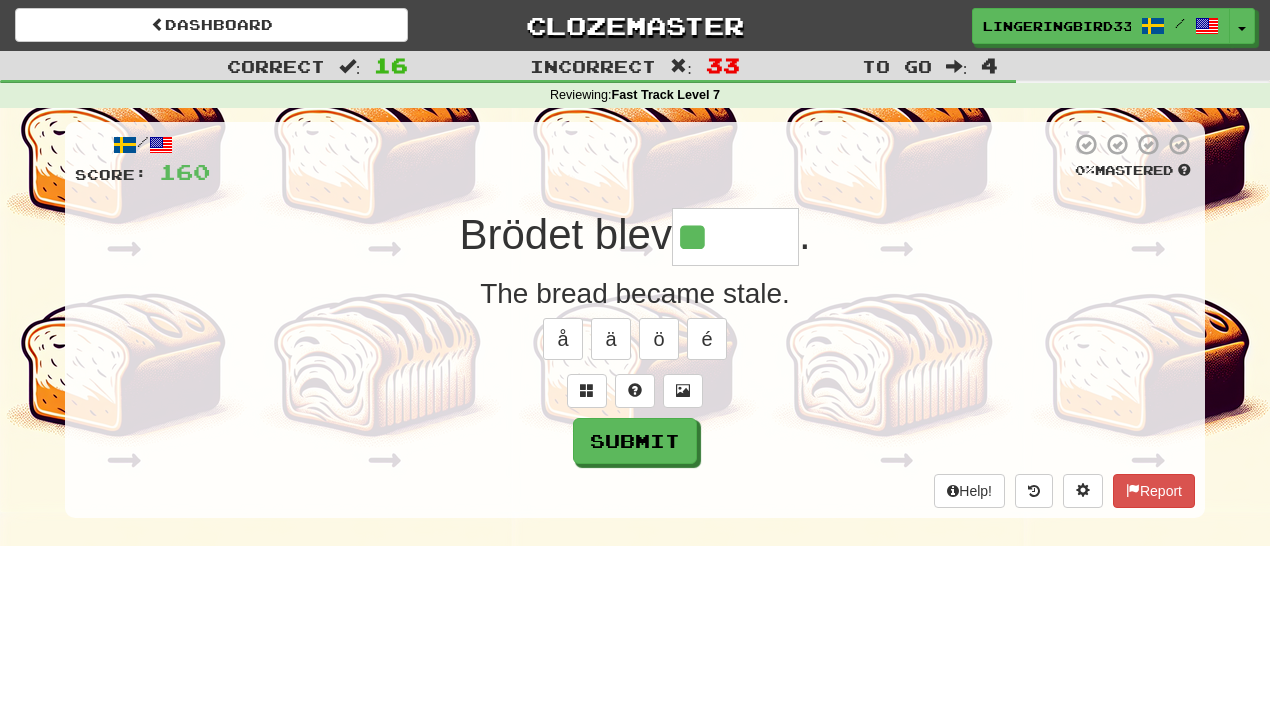 type on "*******" 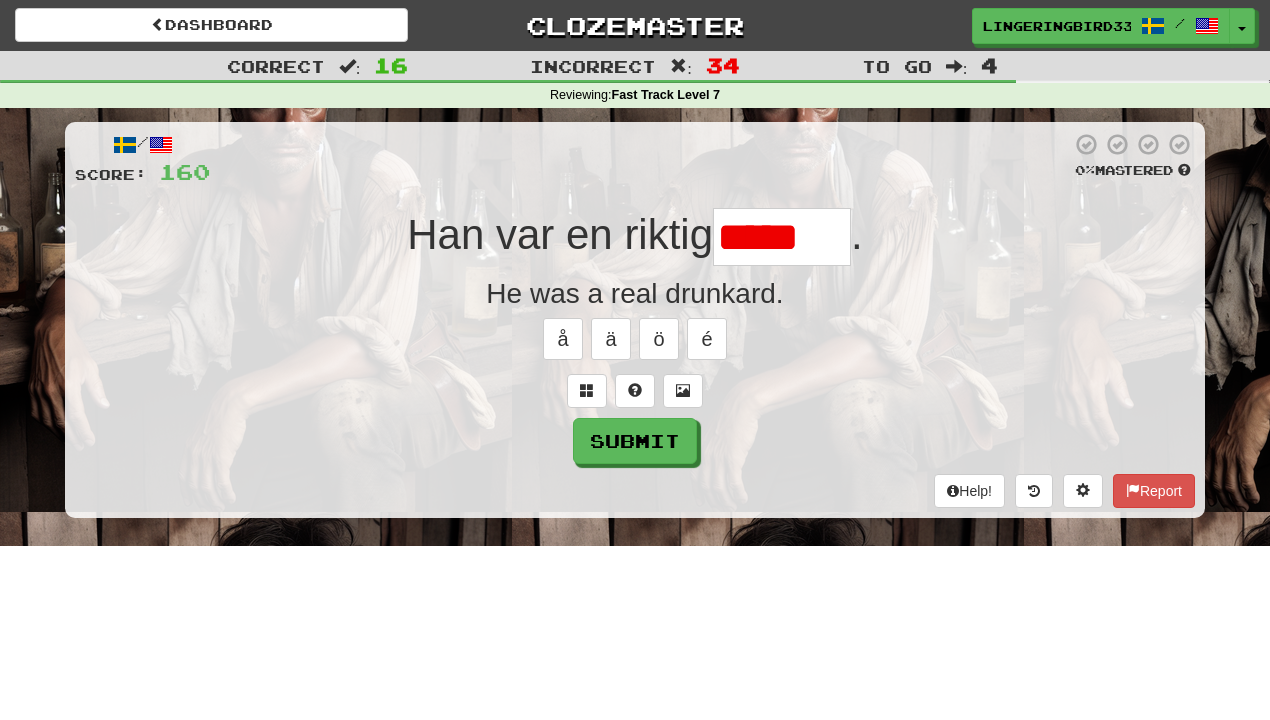 type on "*********" 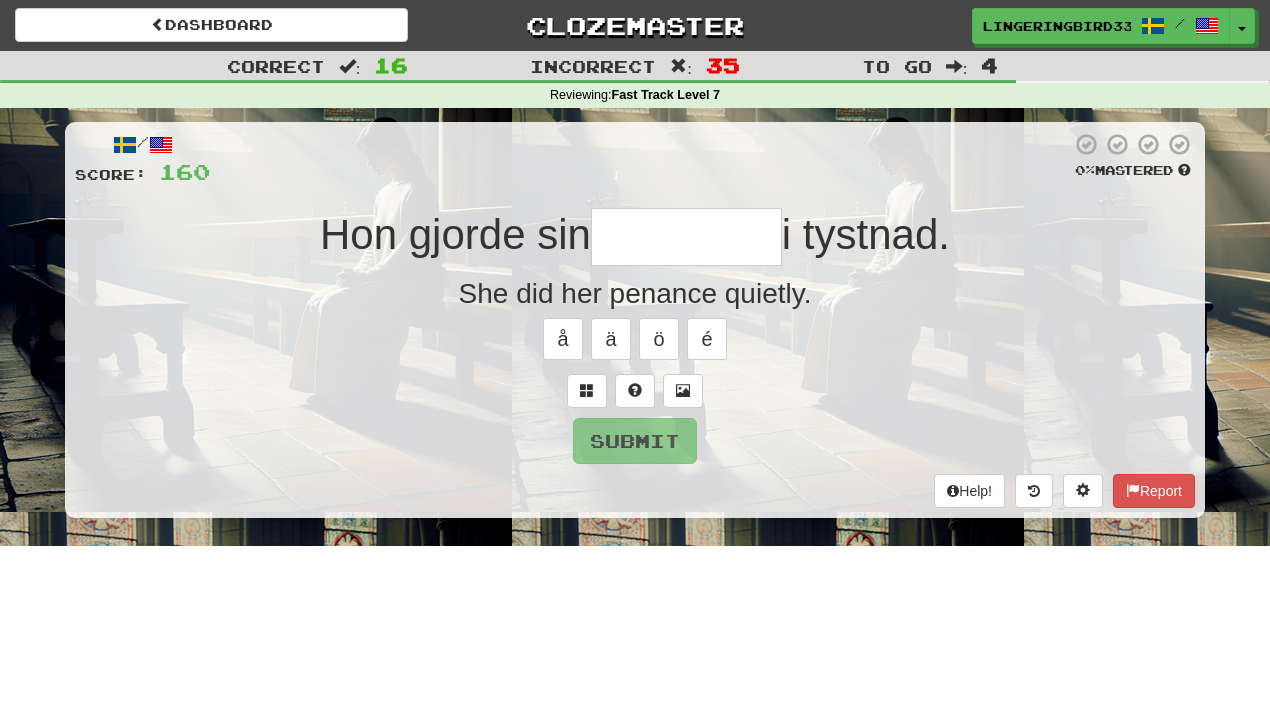 type on "*********" 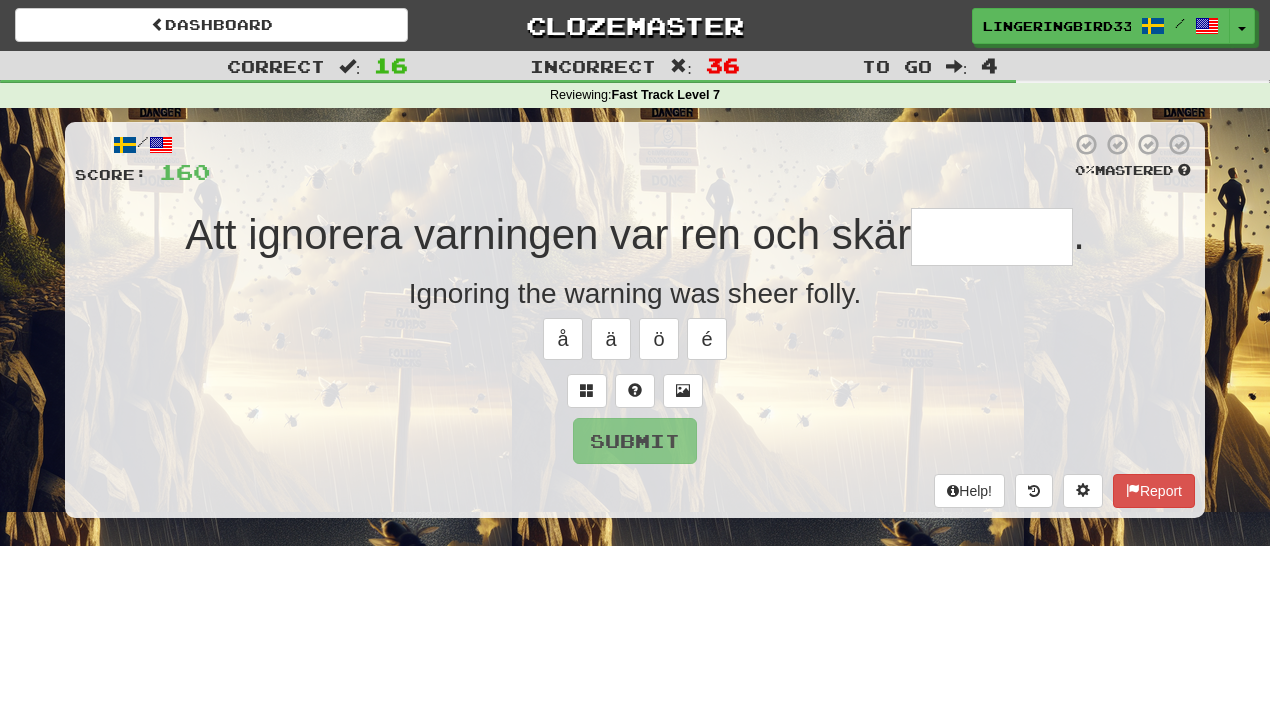 type on "*******" 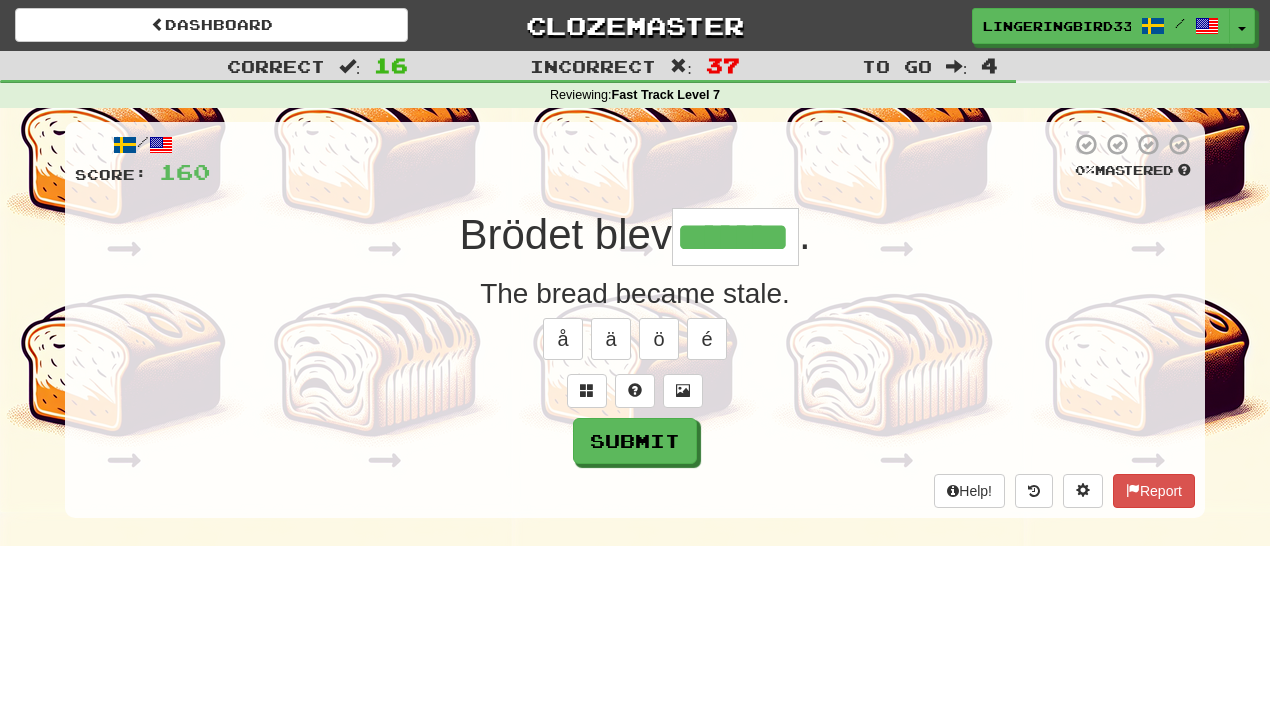 type on "*******" 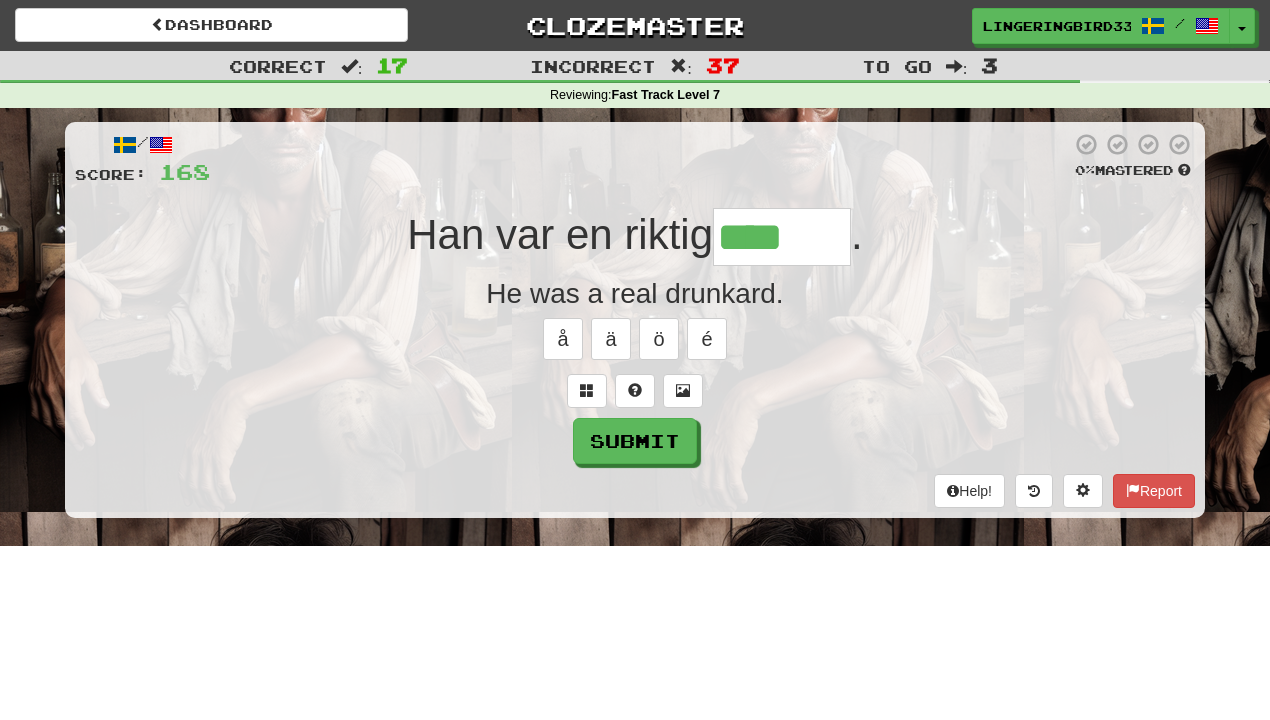 type on "*********" 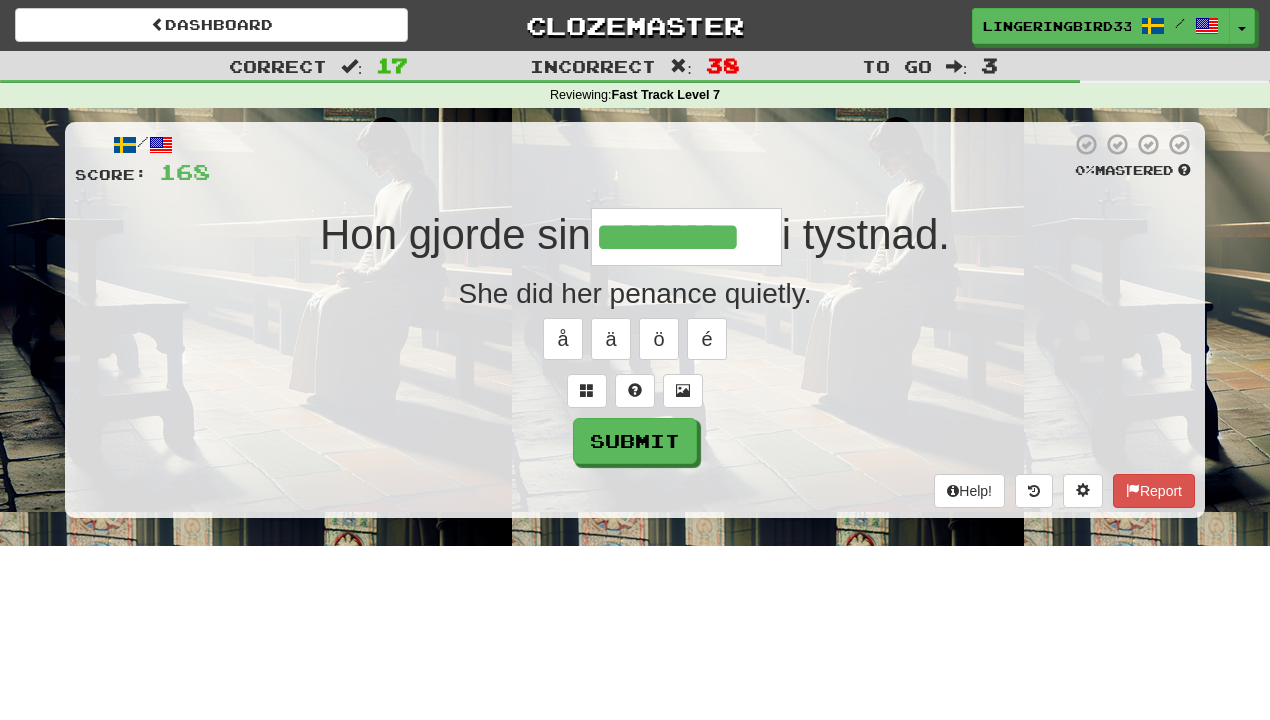 type on "*********" 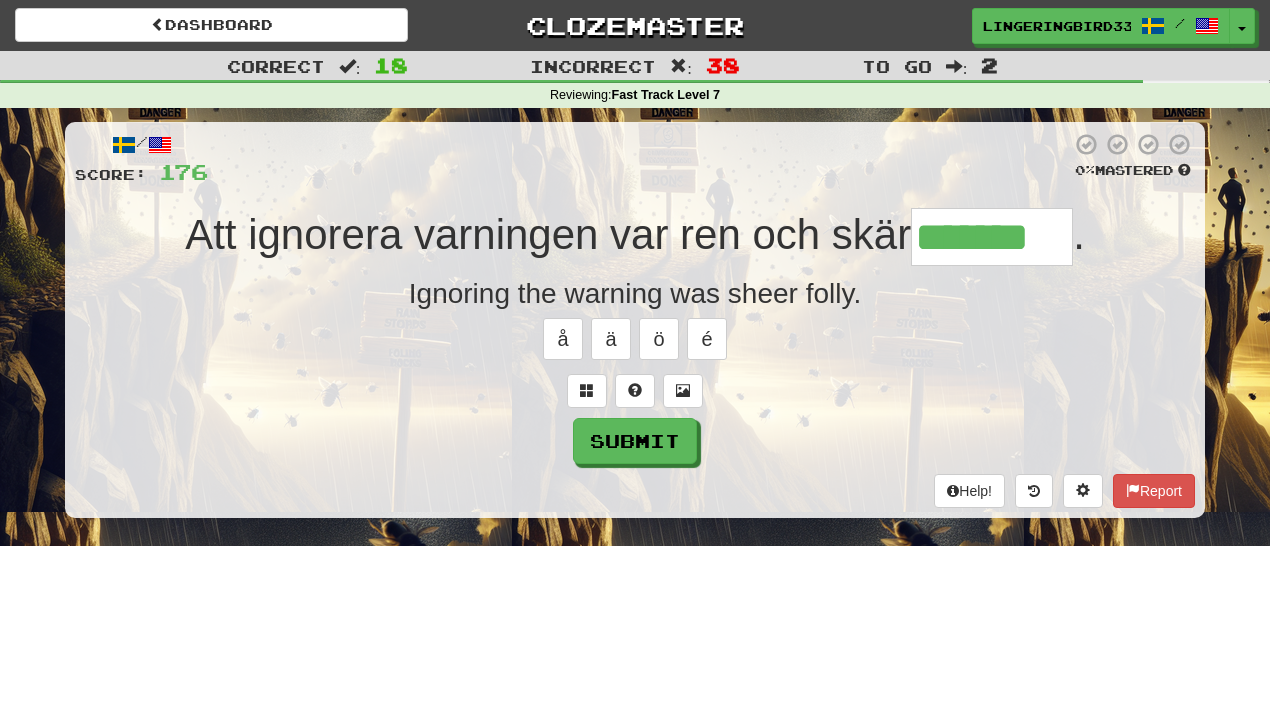 type on "*******" 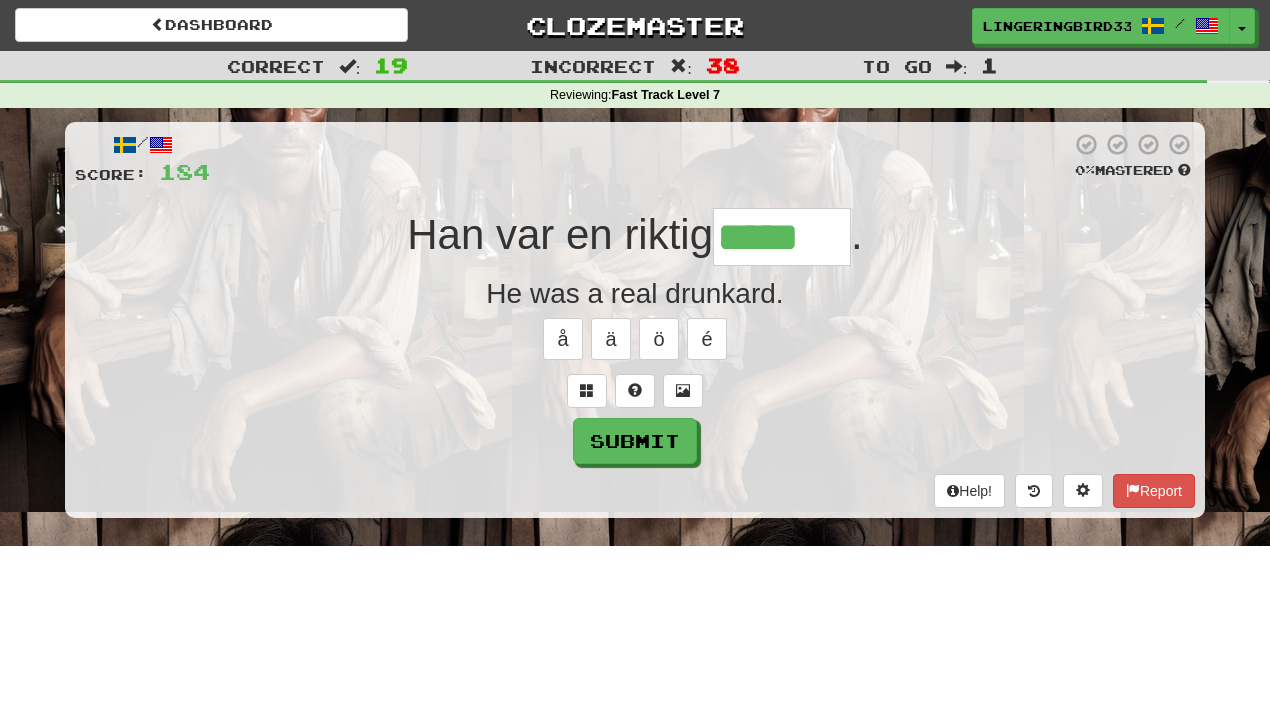 type on "*********" 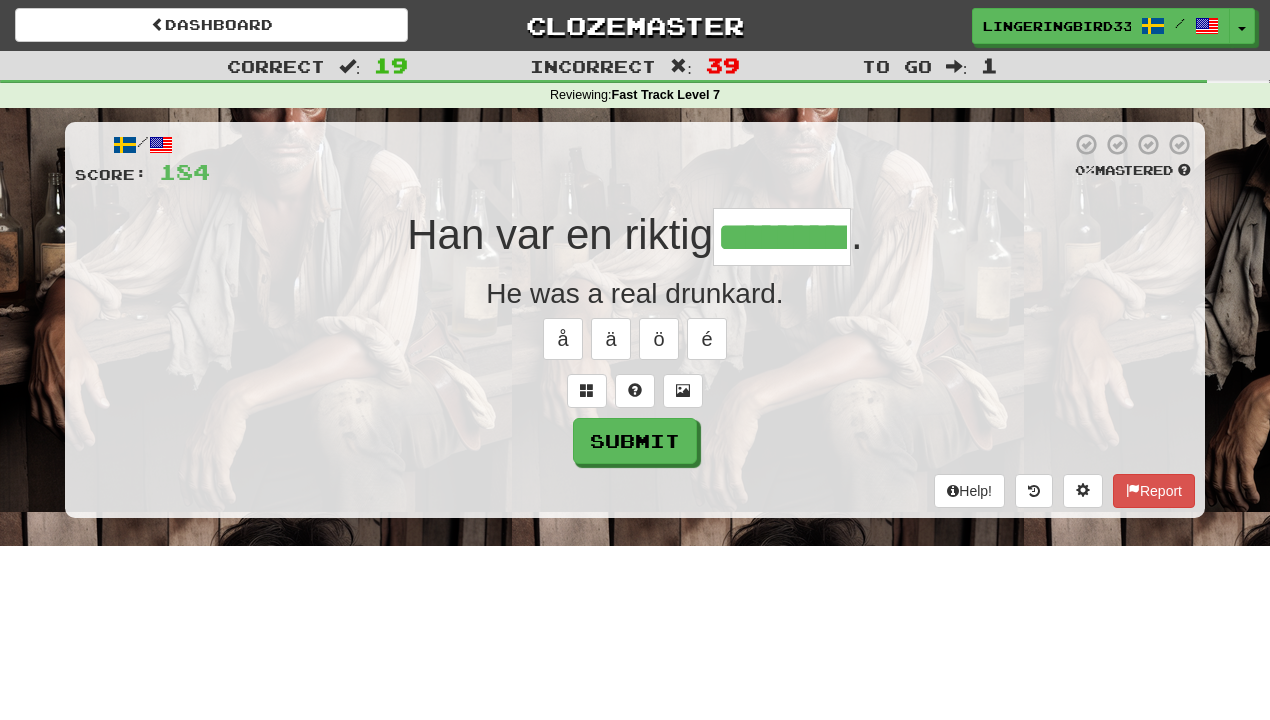 type on "*********" 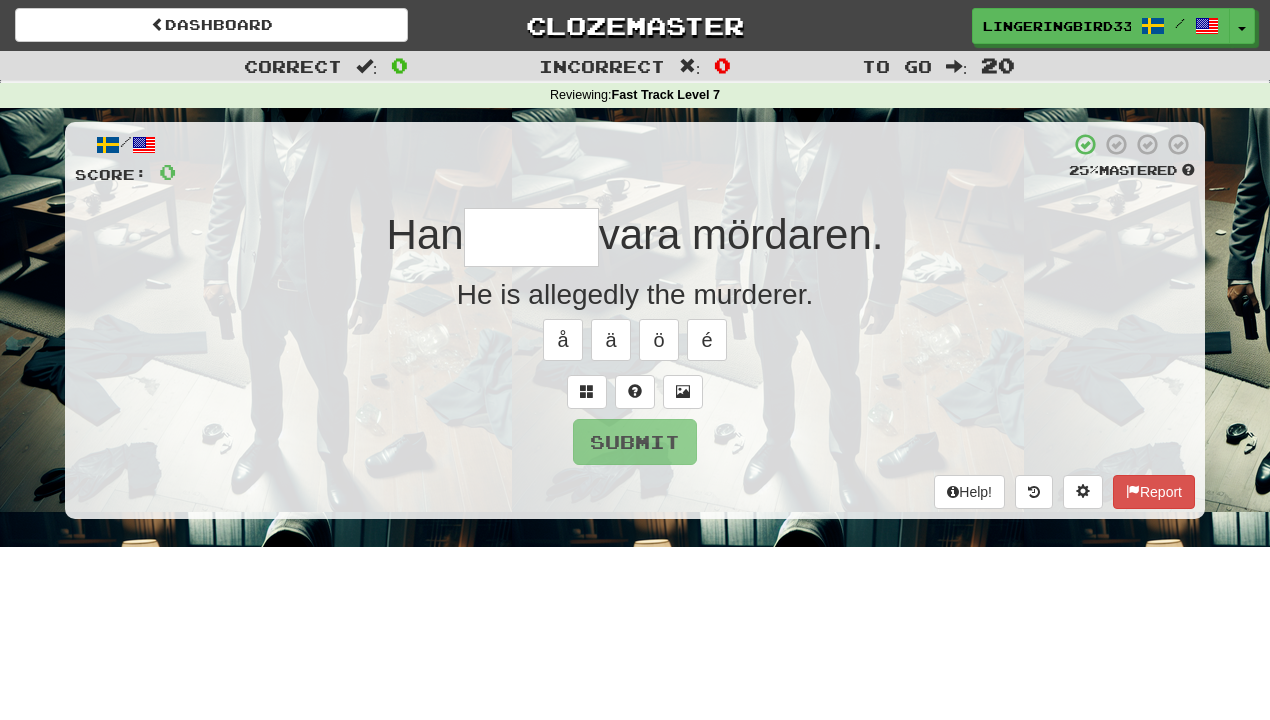 type on "*" 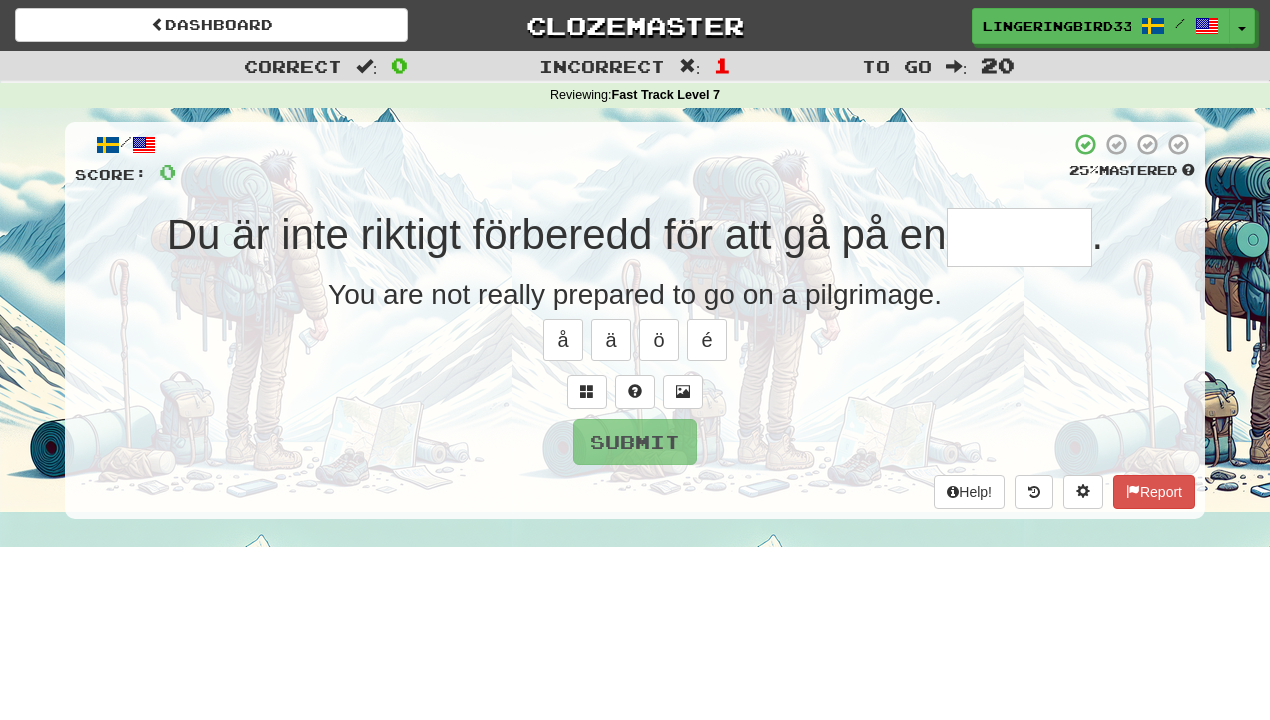 type on "********" 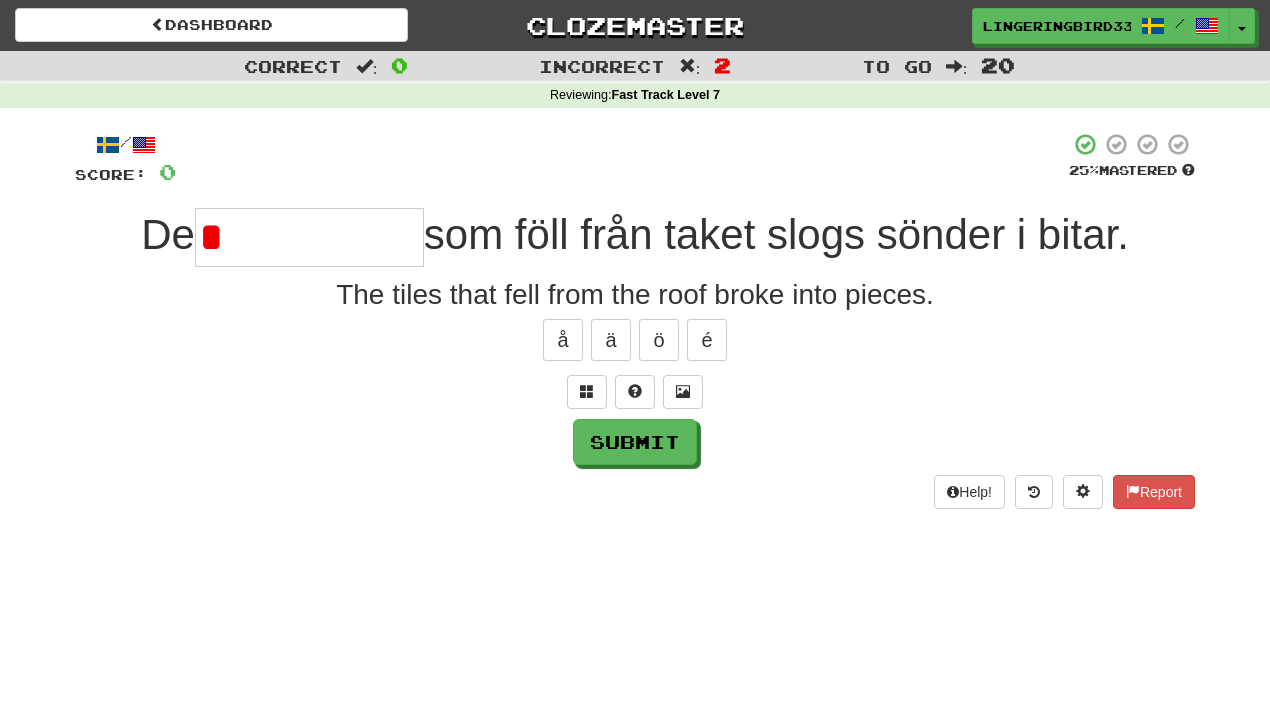 type on "**********" 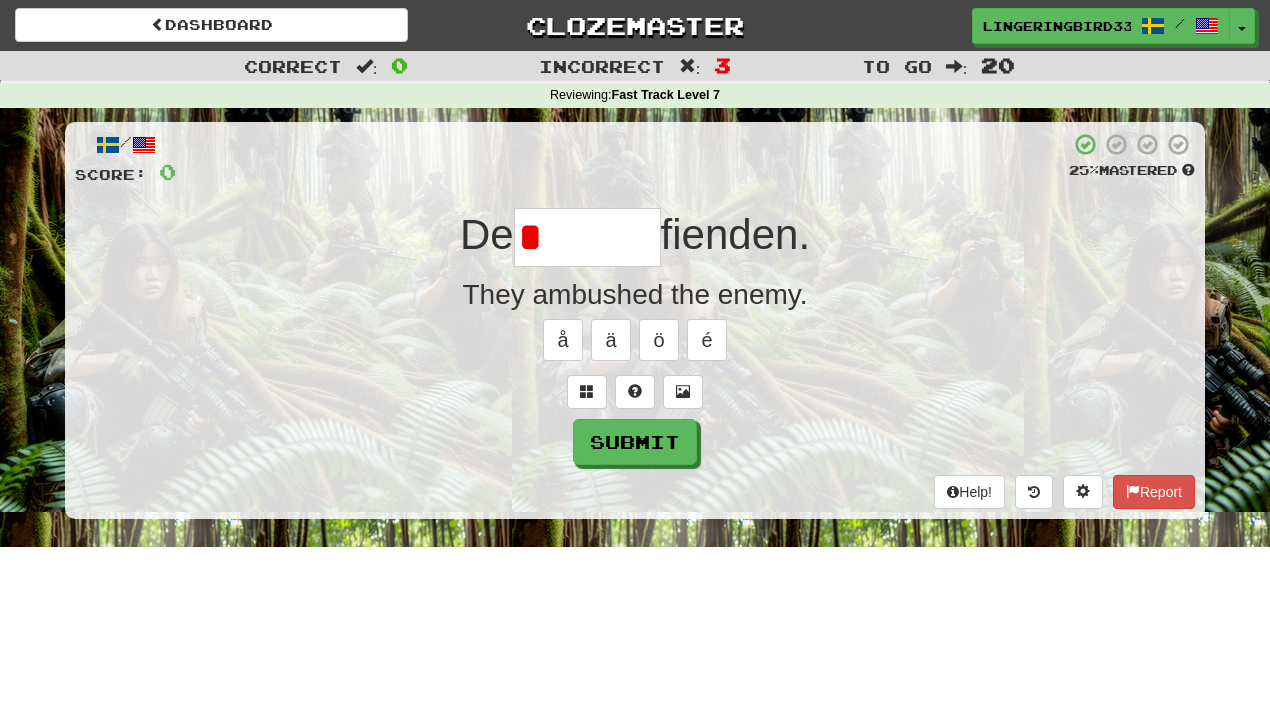 type on "********" 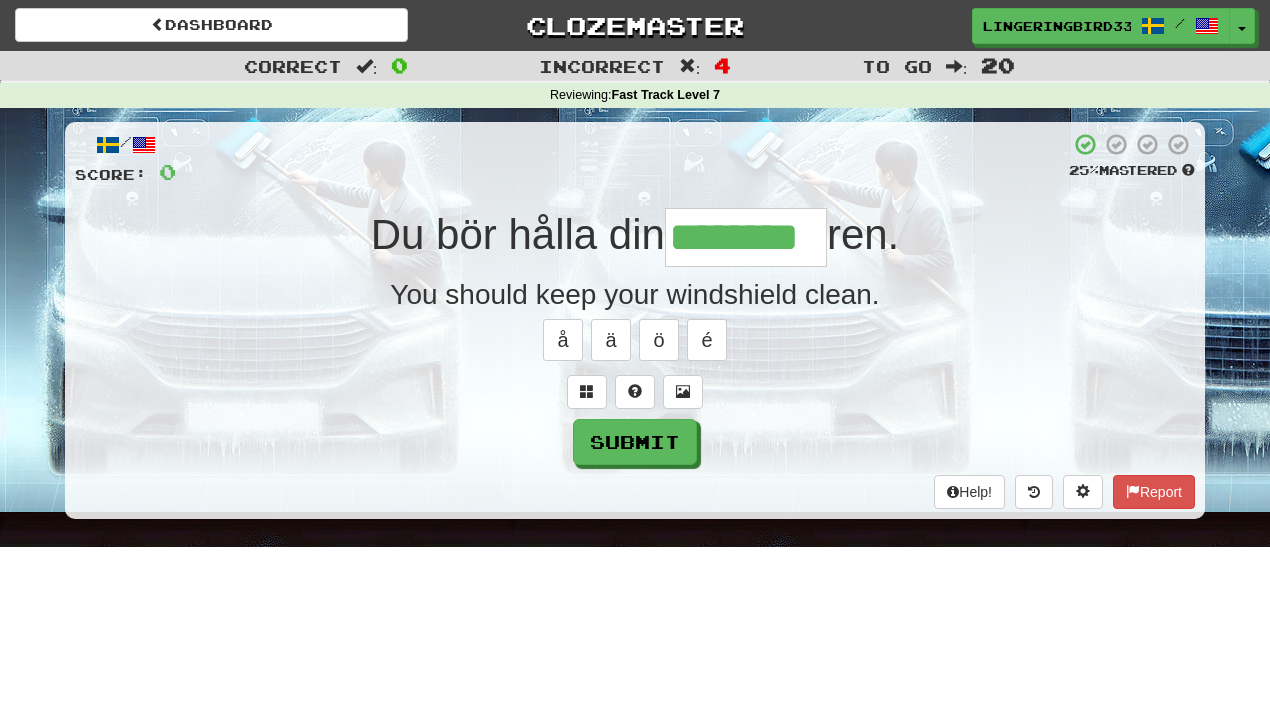 type on "********" 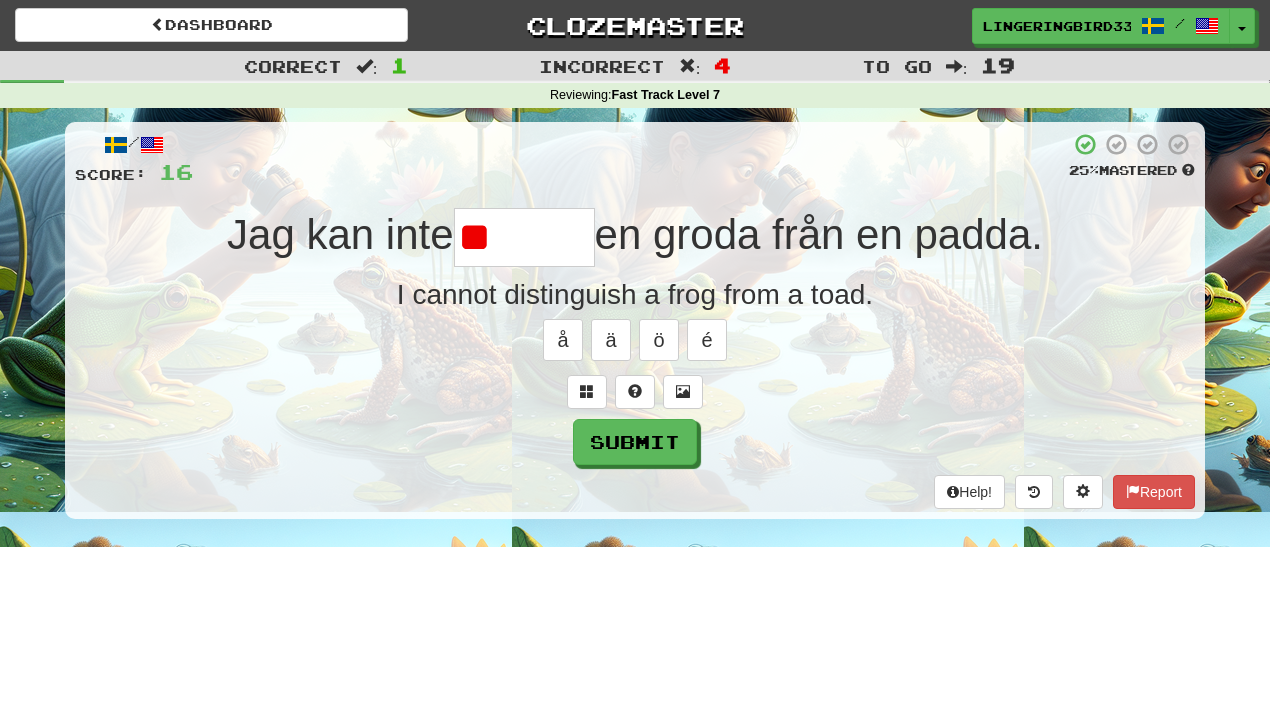 type on "********" 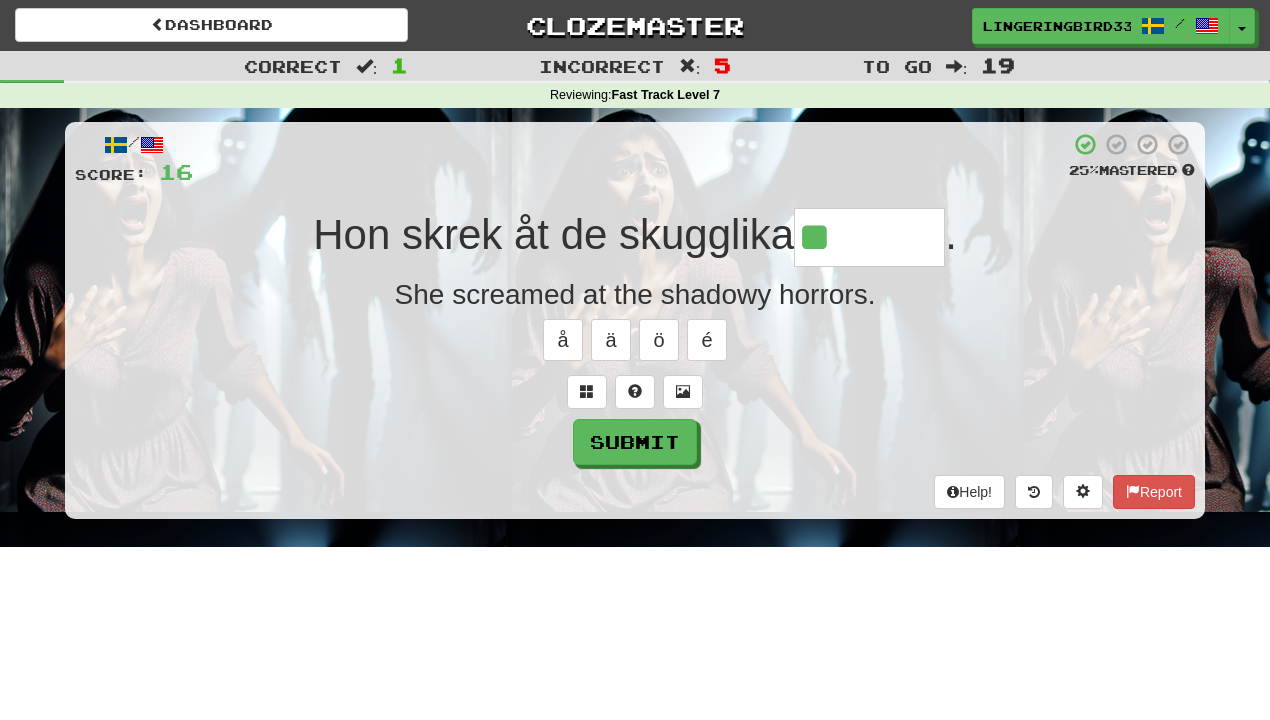 type on "*******" 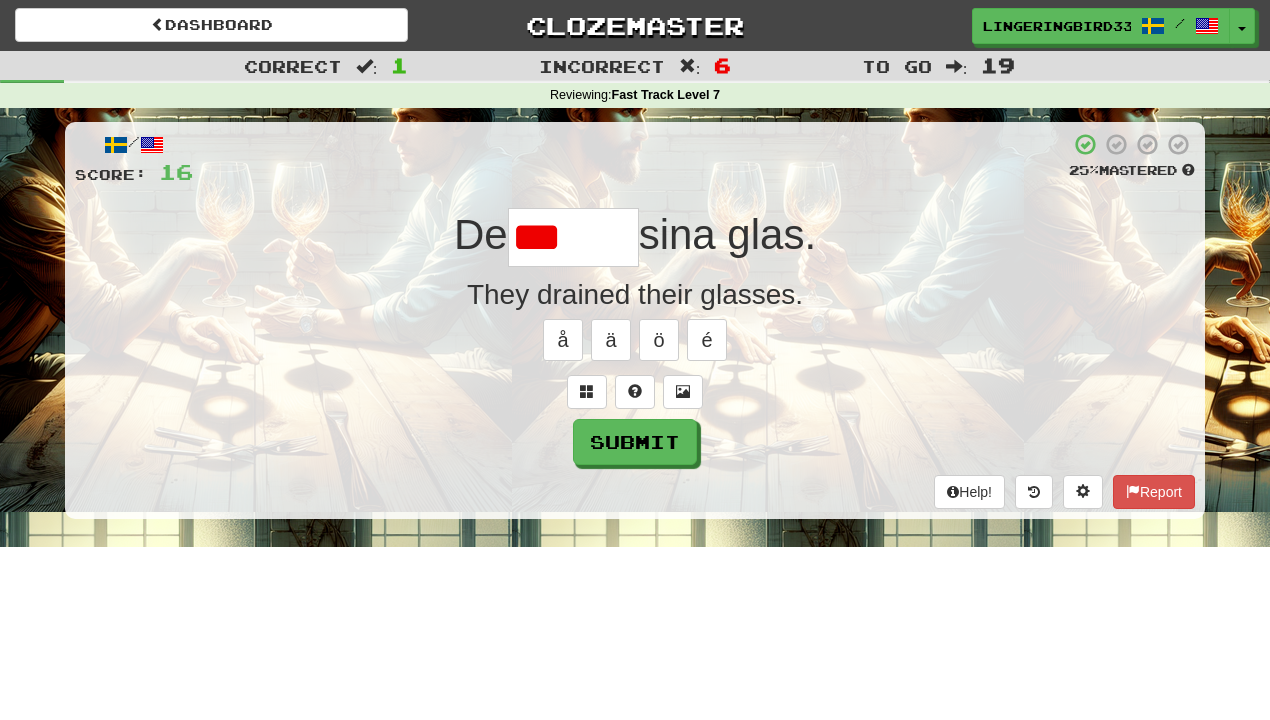 type on "*****" 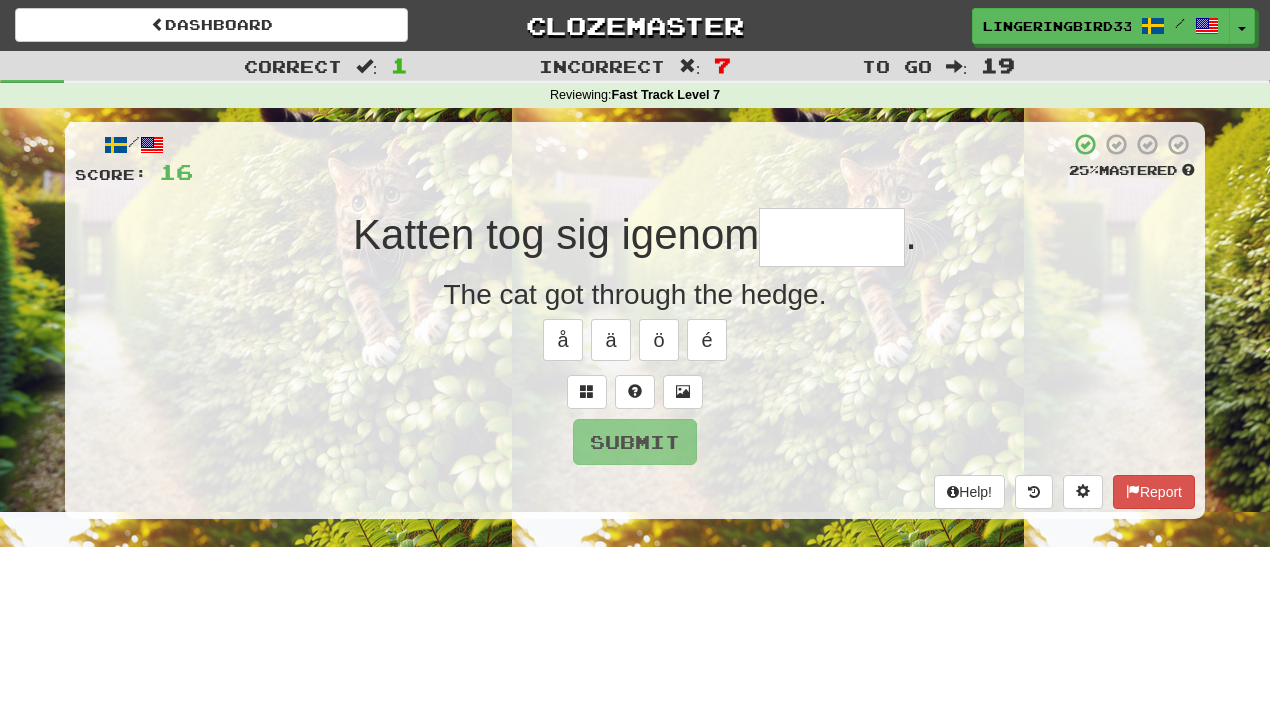 type on "******" 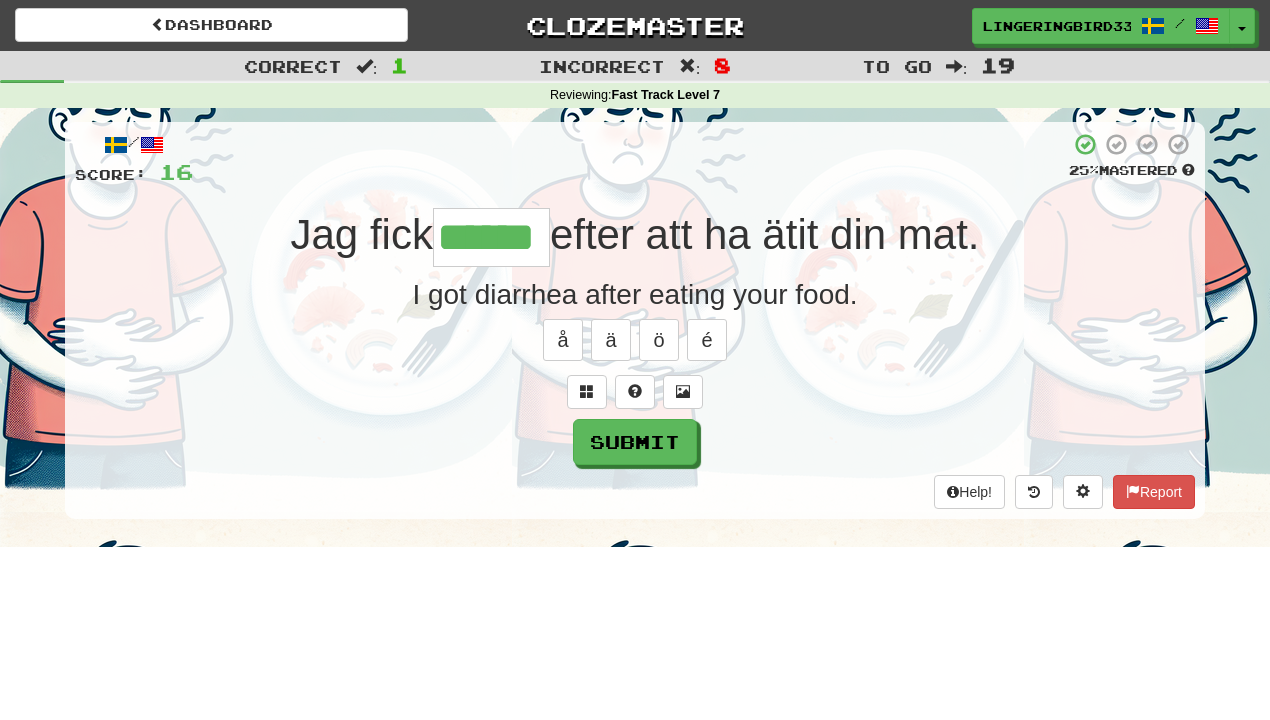 type on "******" 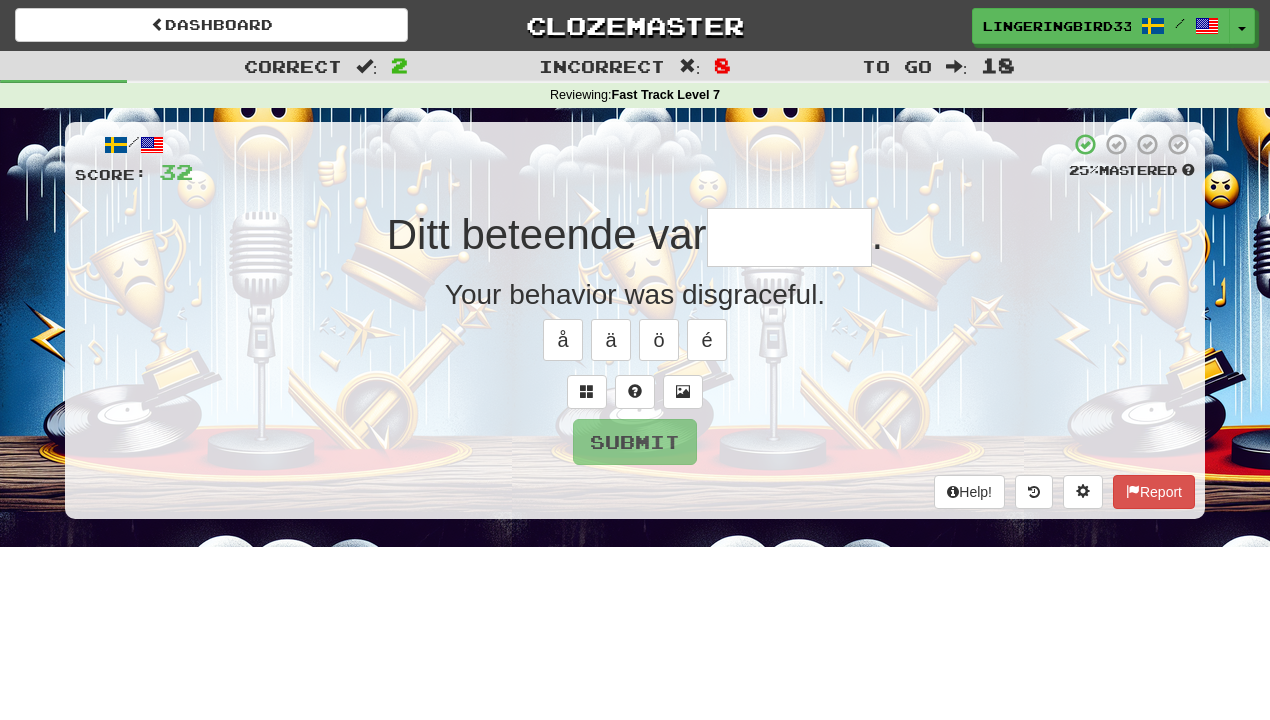 type on "**********" 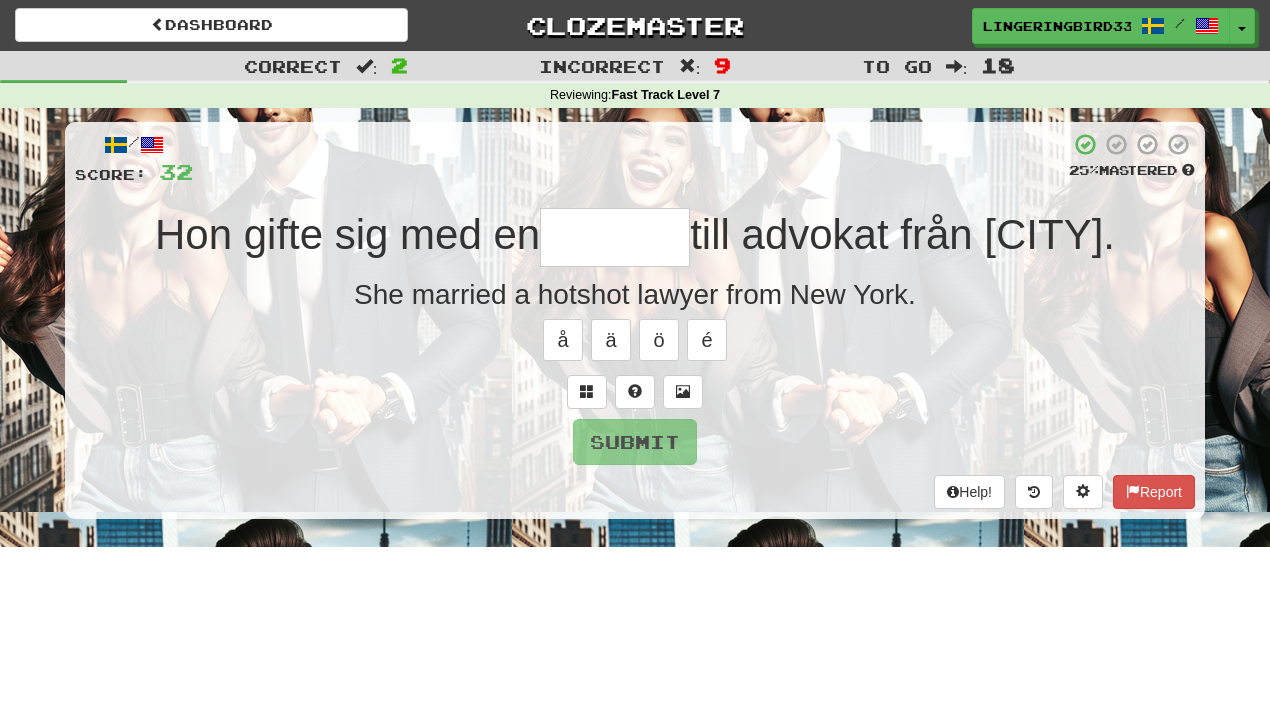 type on "*******" 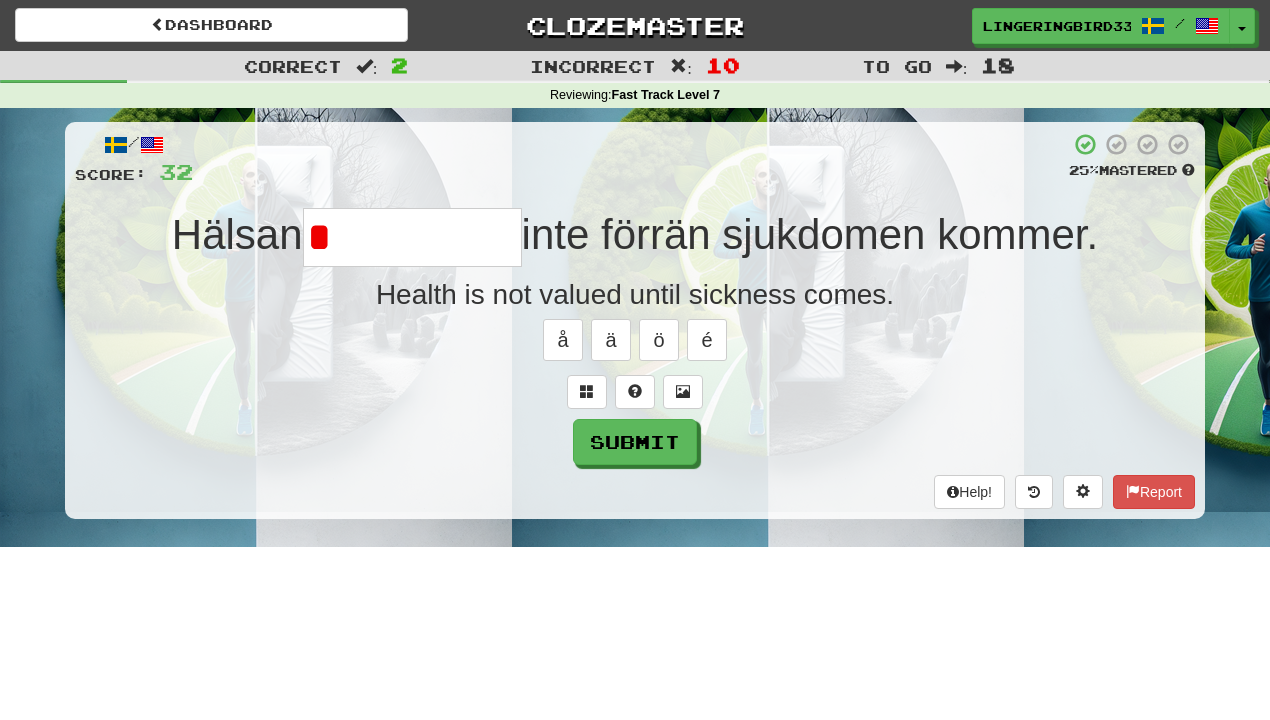 type on "**********" 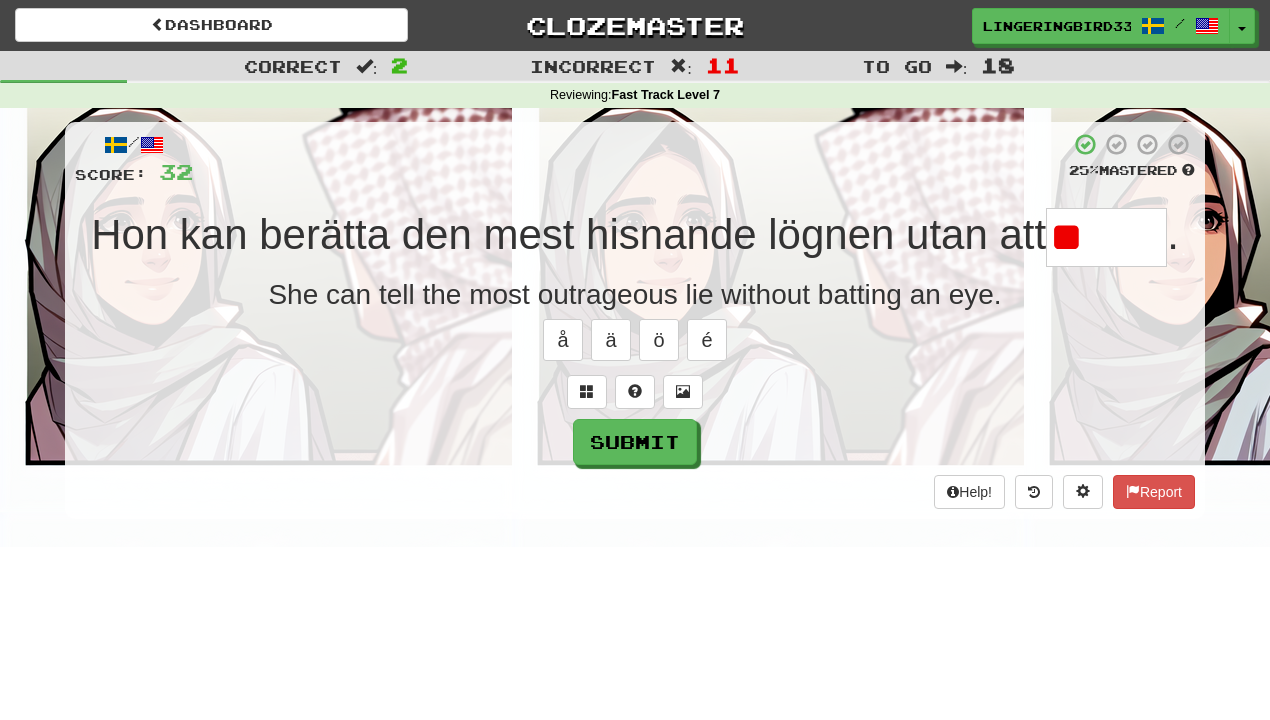 type on "******" 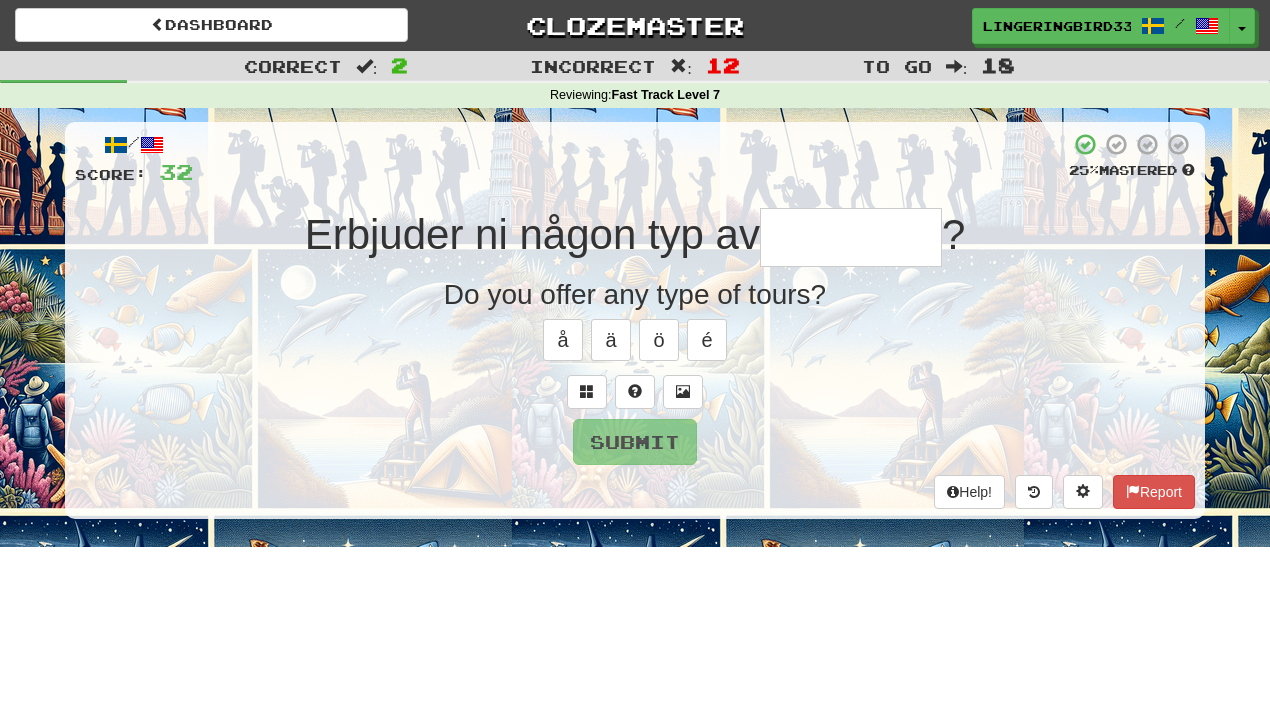 type on "*********" 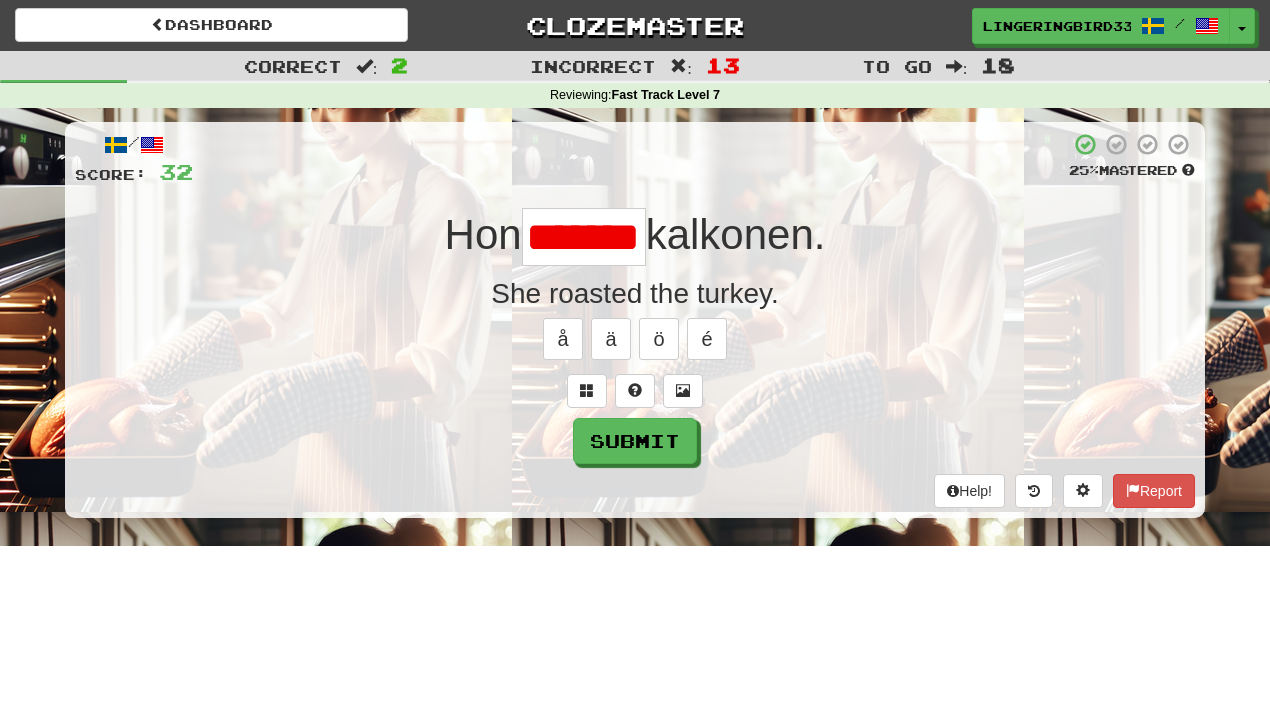scroll, scrollTop: 0, scrollLeft: 24, axis: horizontal 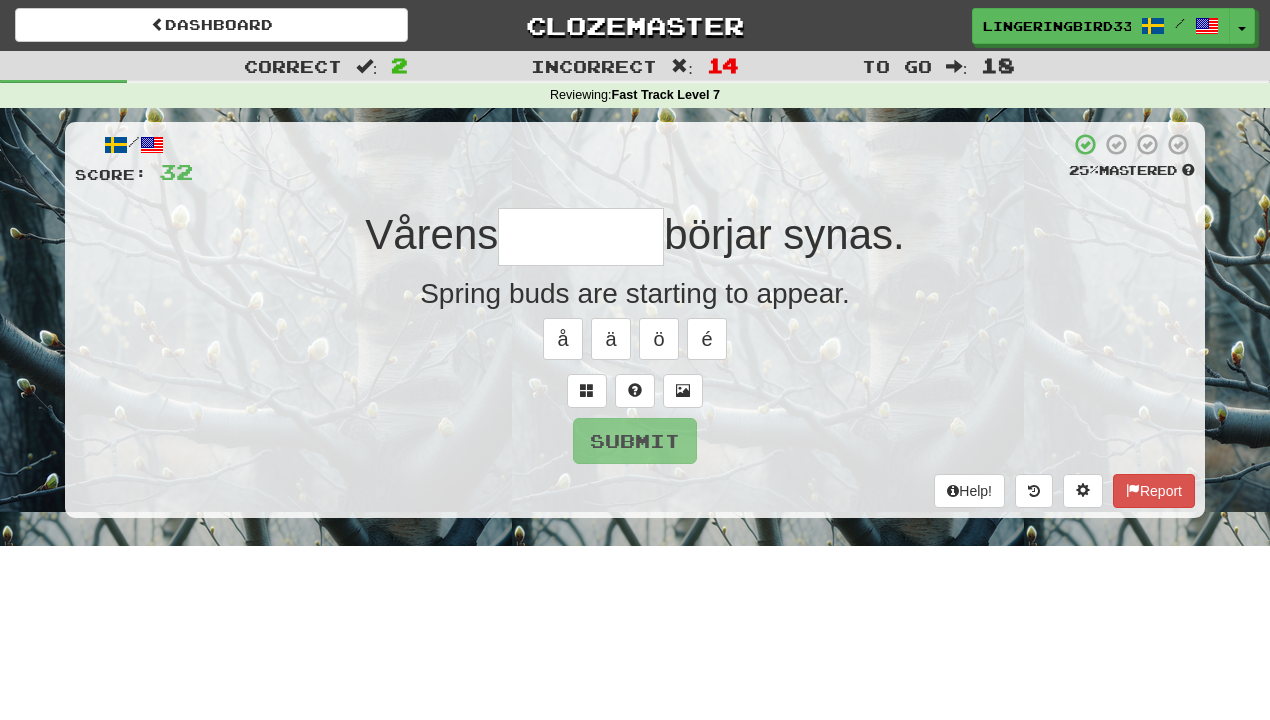 type on "*******" 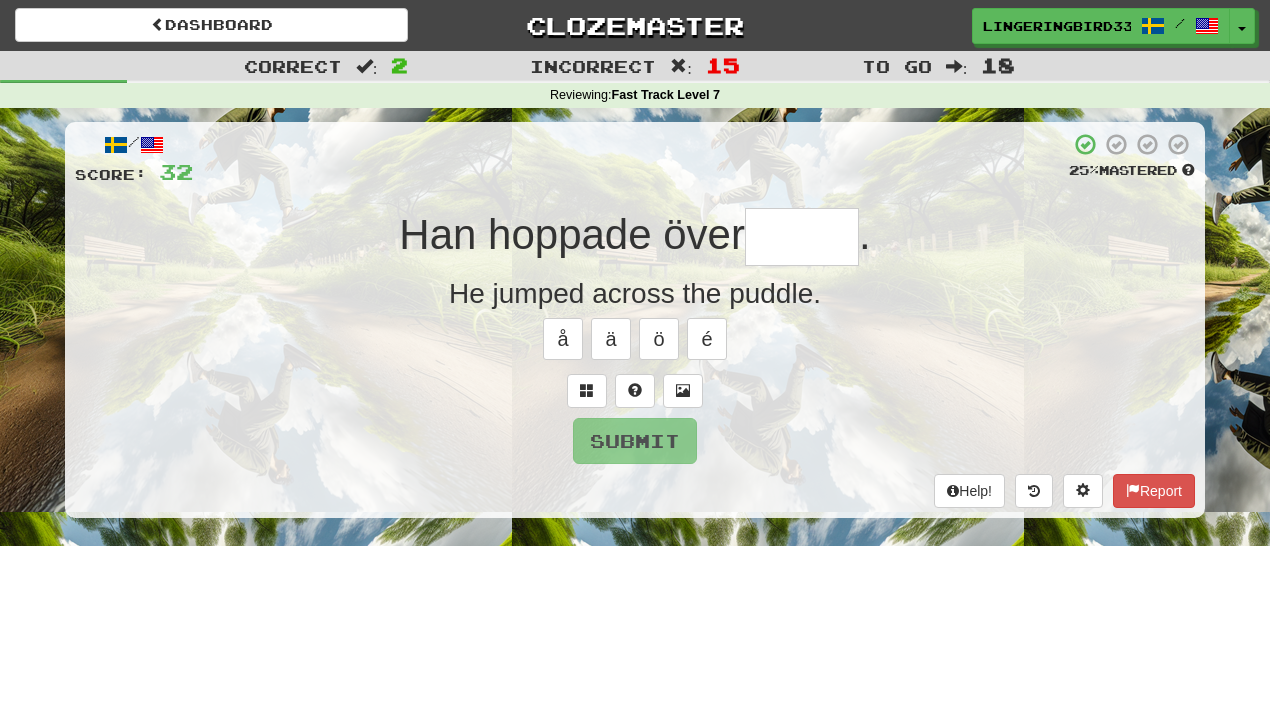 type on "*****" 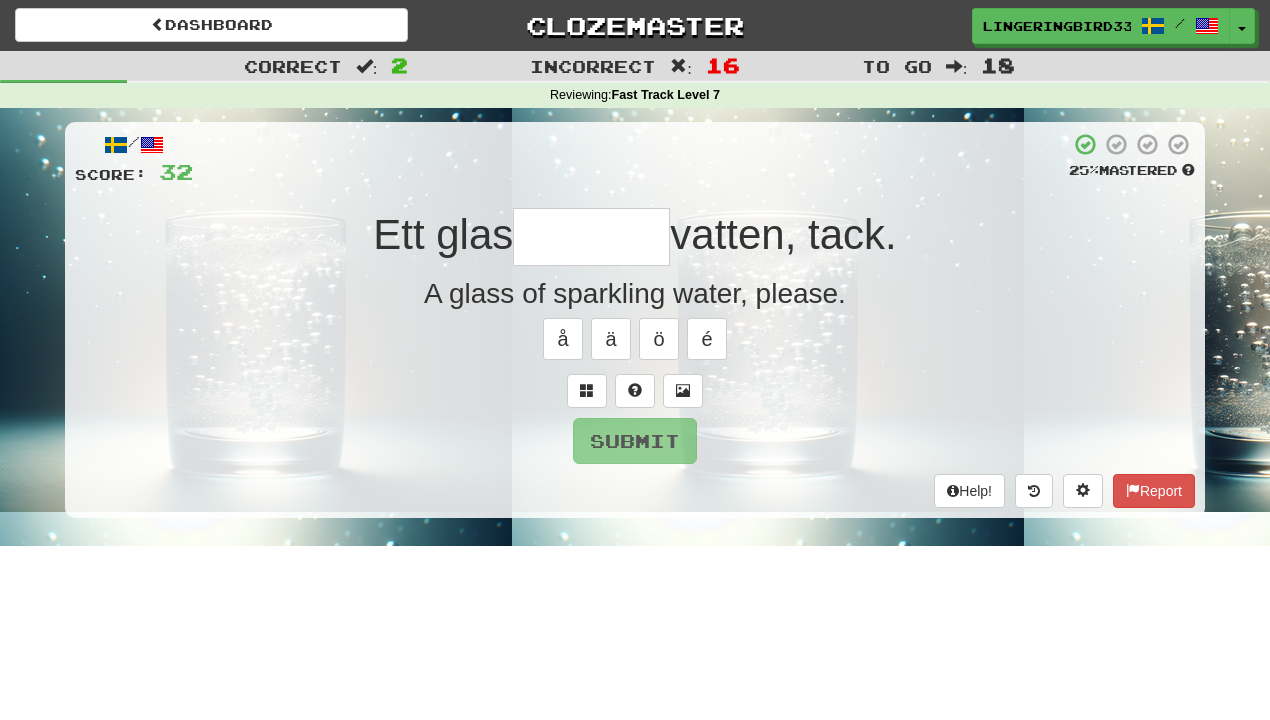 type on "********" 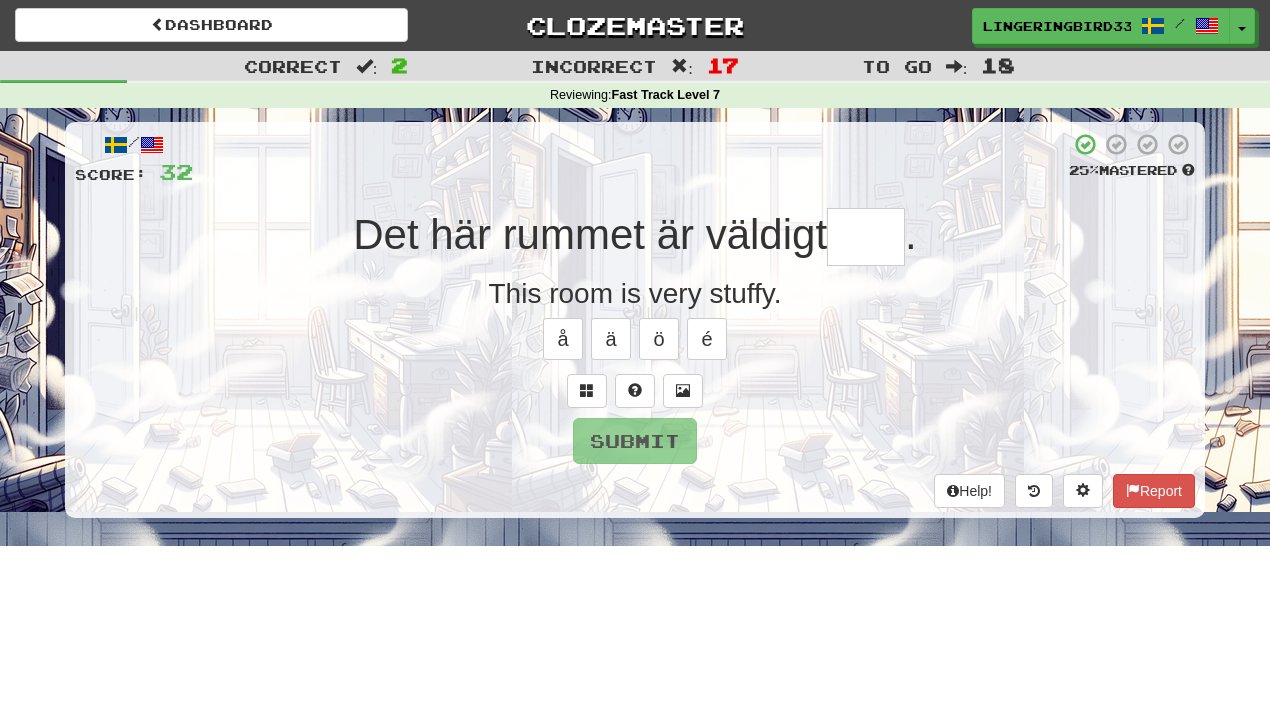 type on "*****" 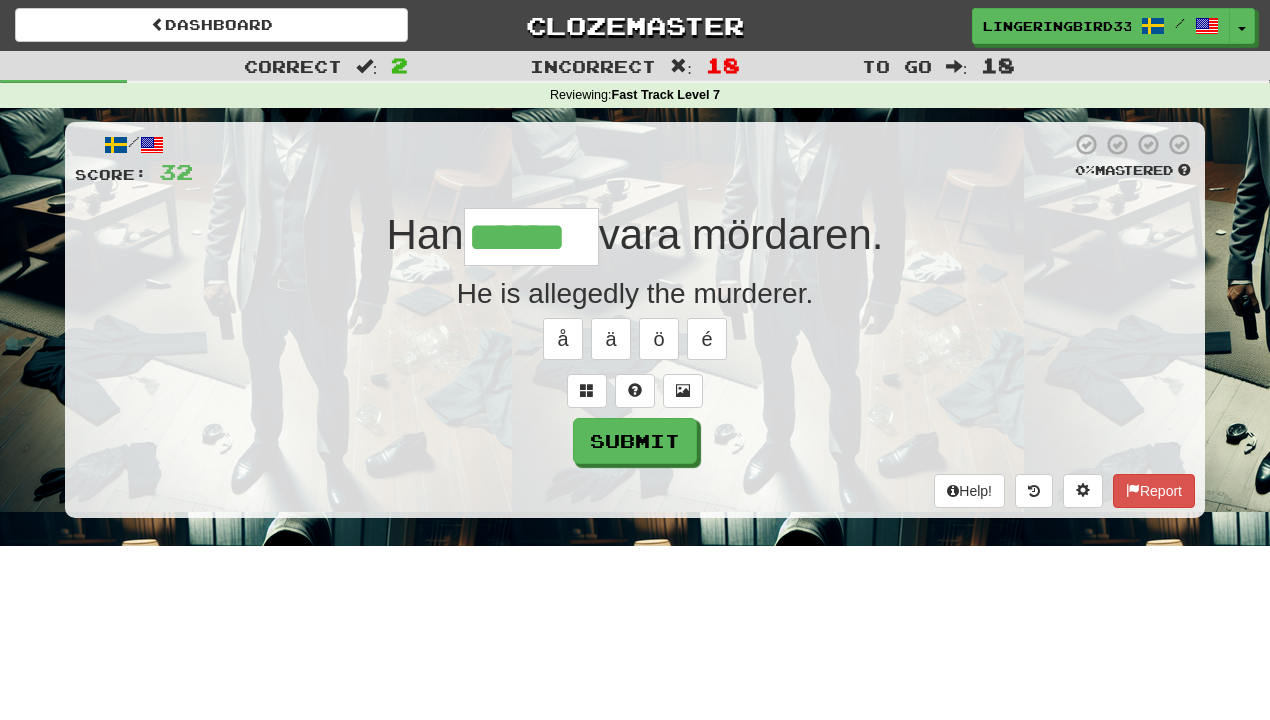 type on "******" 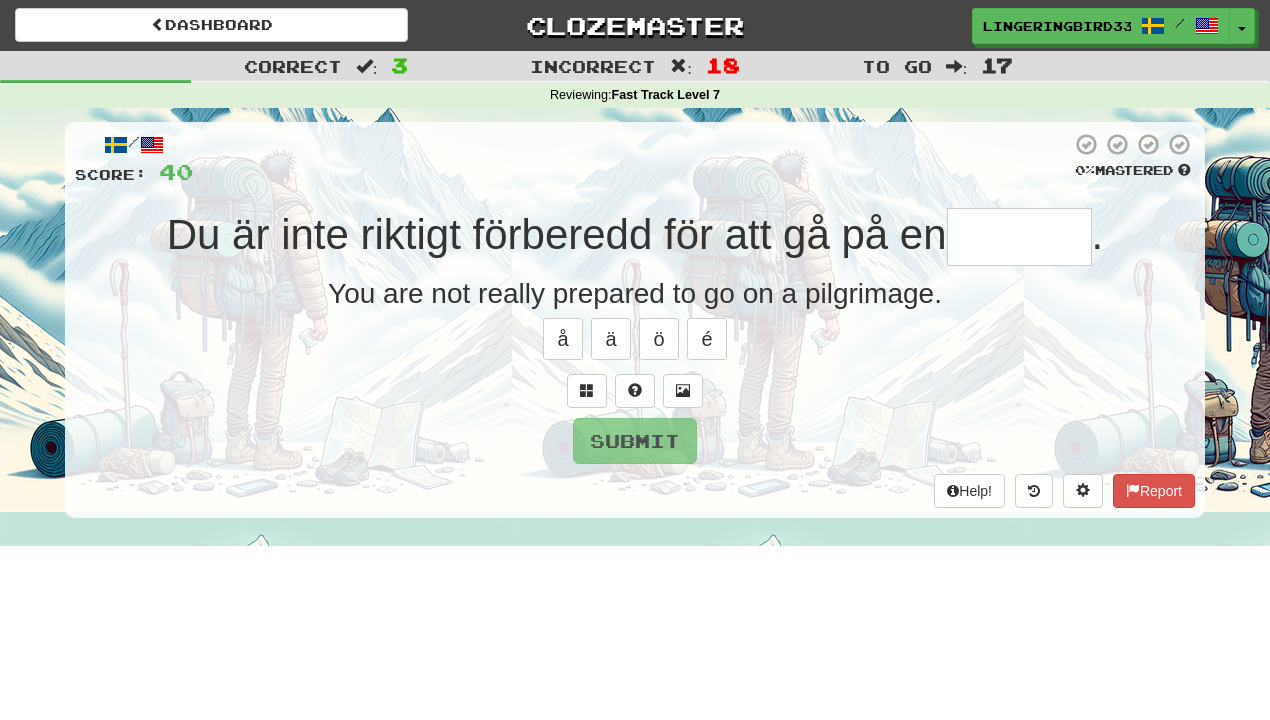 type on "********" 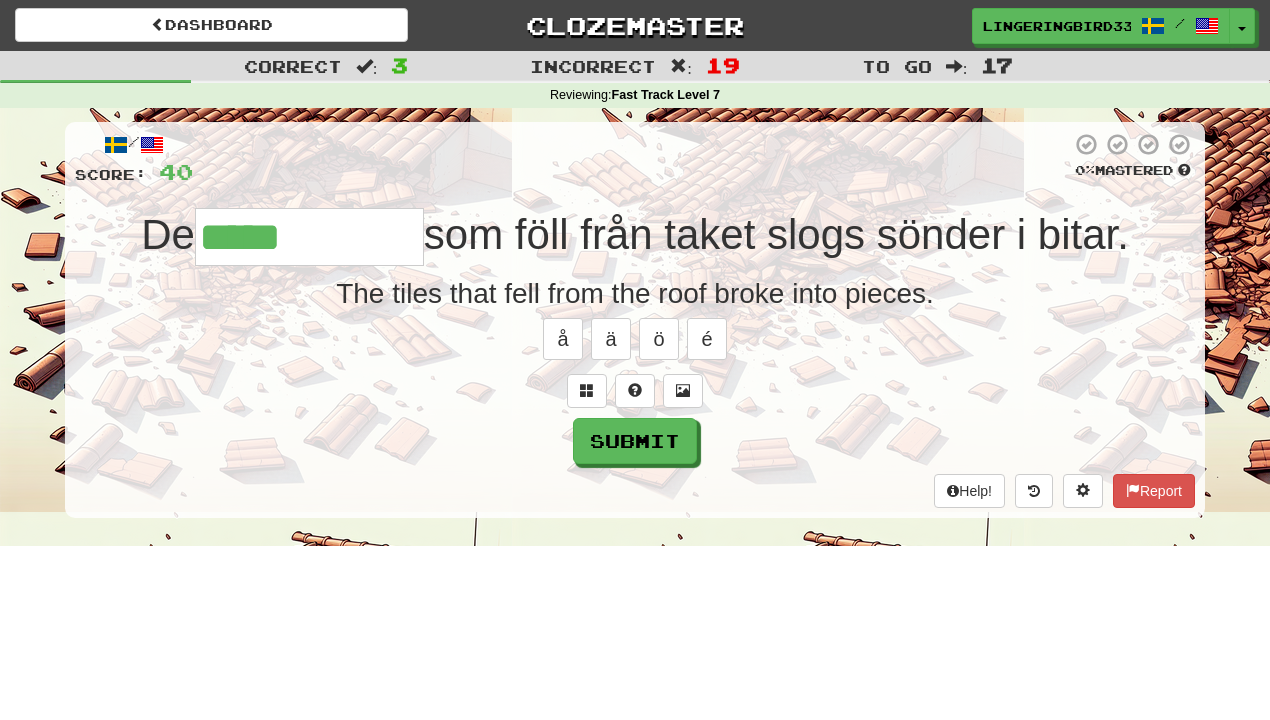 type on "**********" 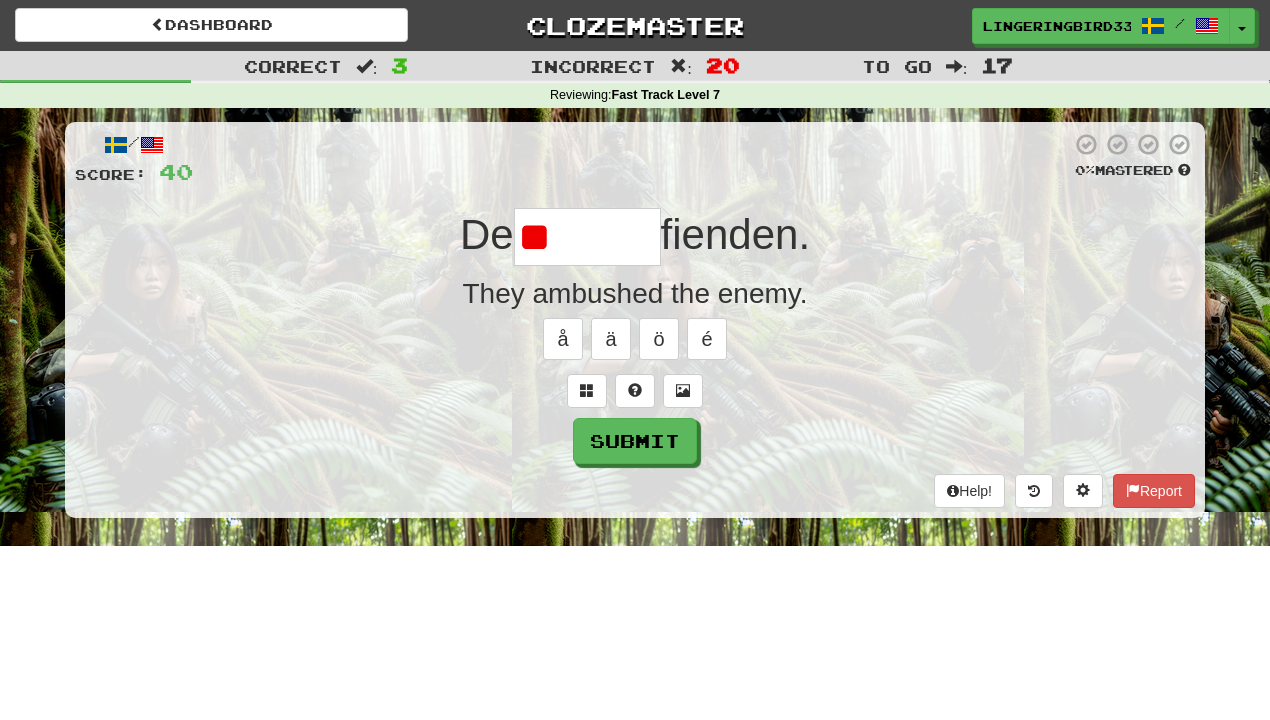 type on "*" 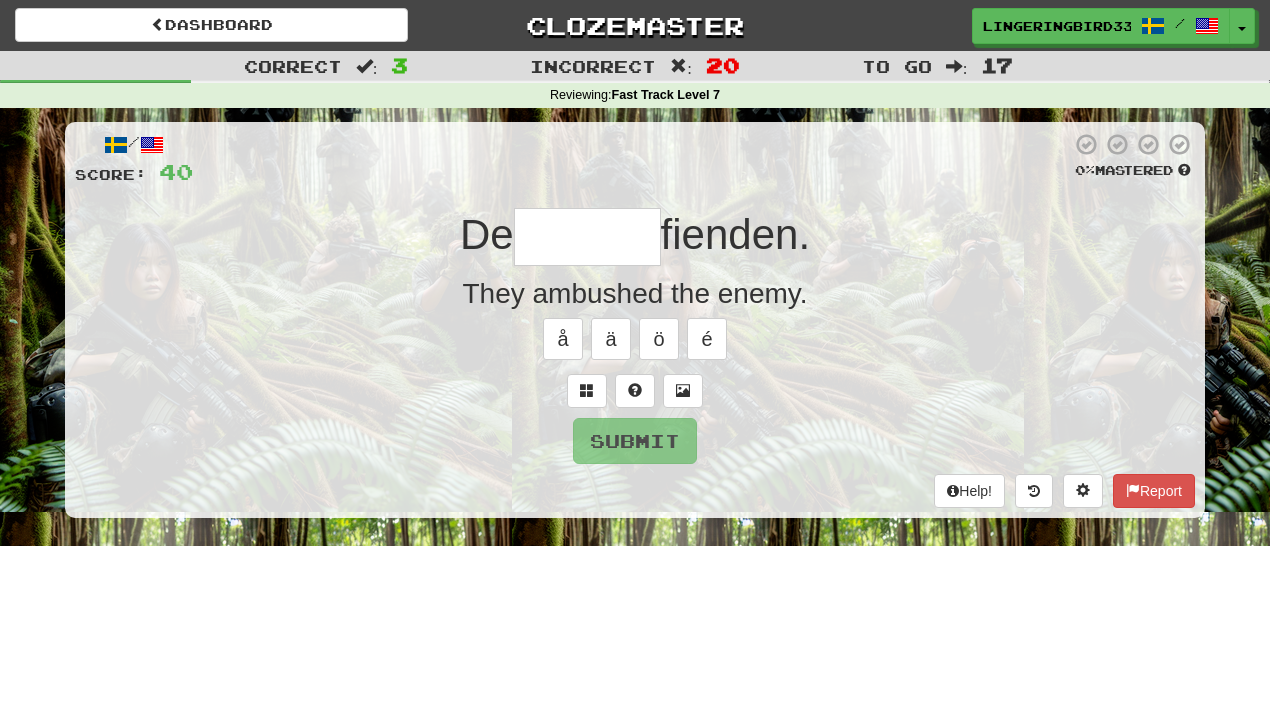 type on "********" 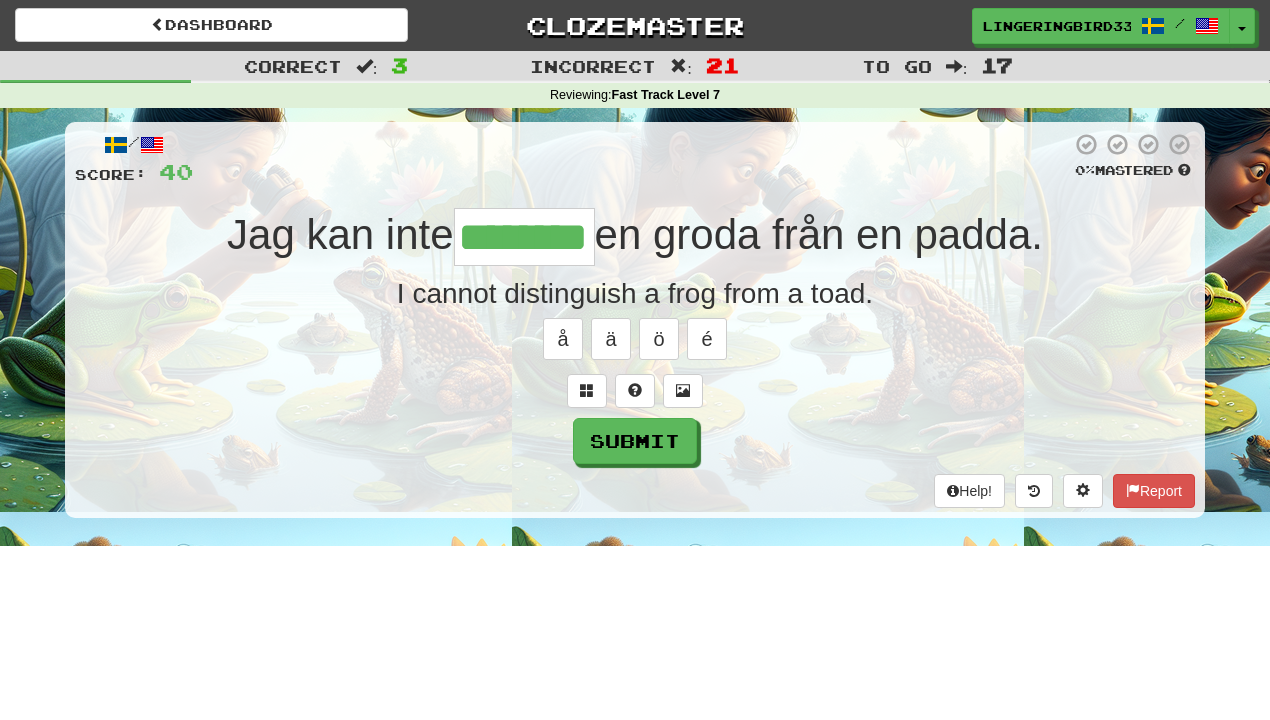 type on "********" 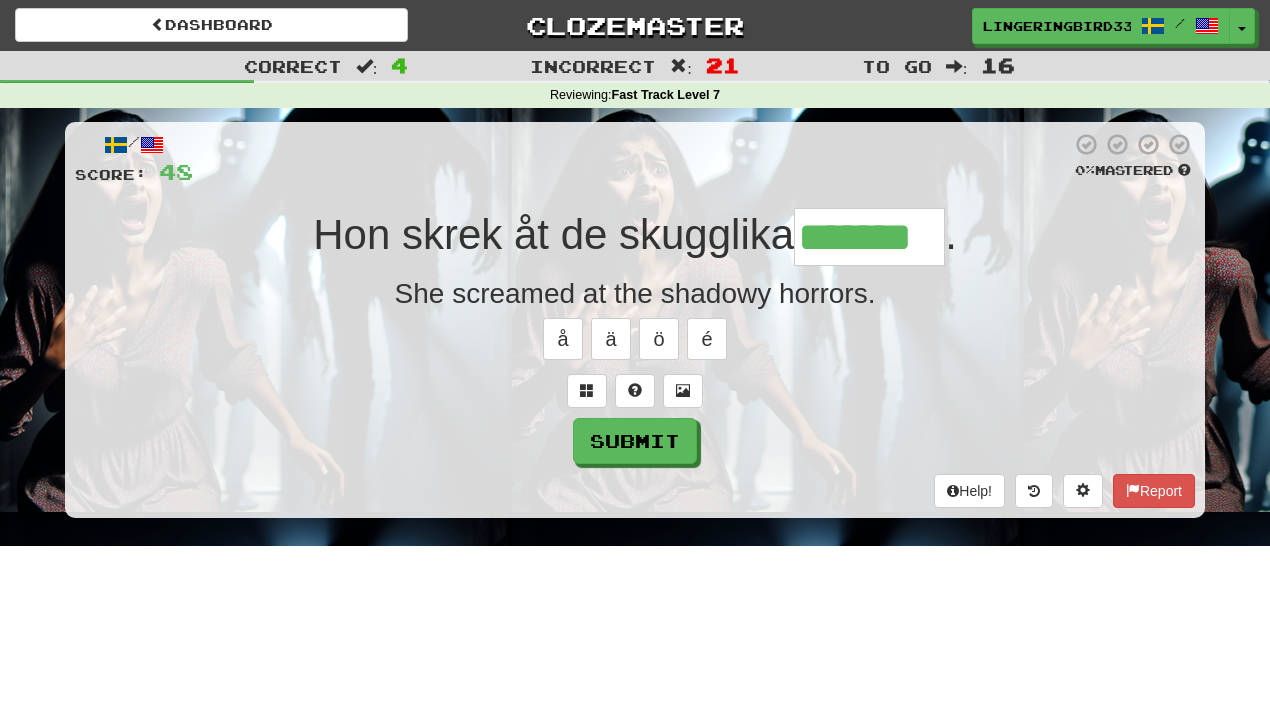 type on "*******" 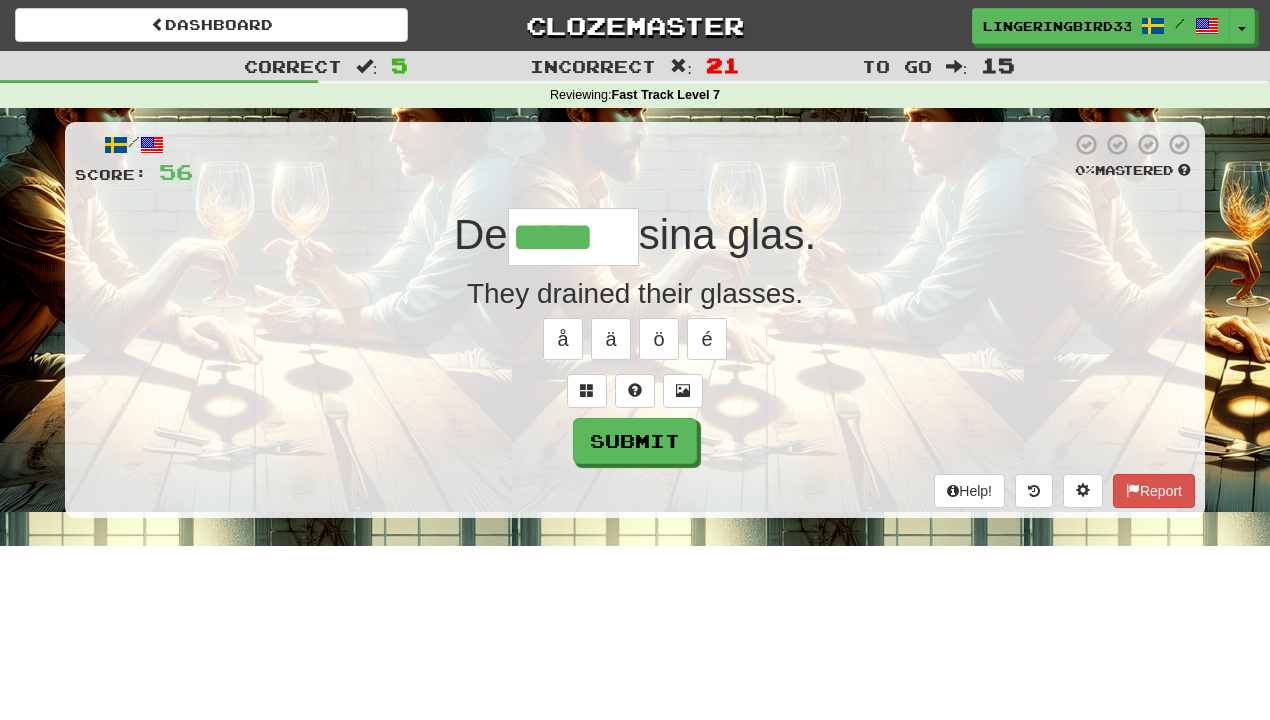 type on "*****" 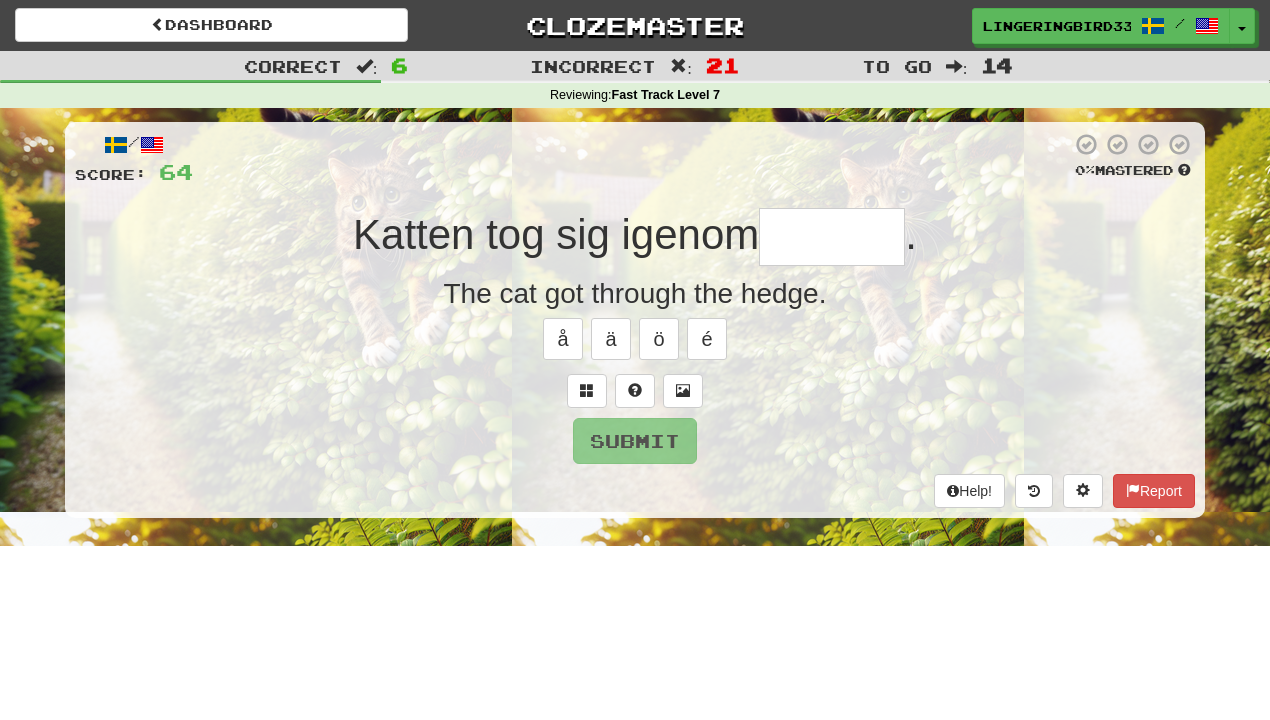 type on "******" 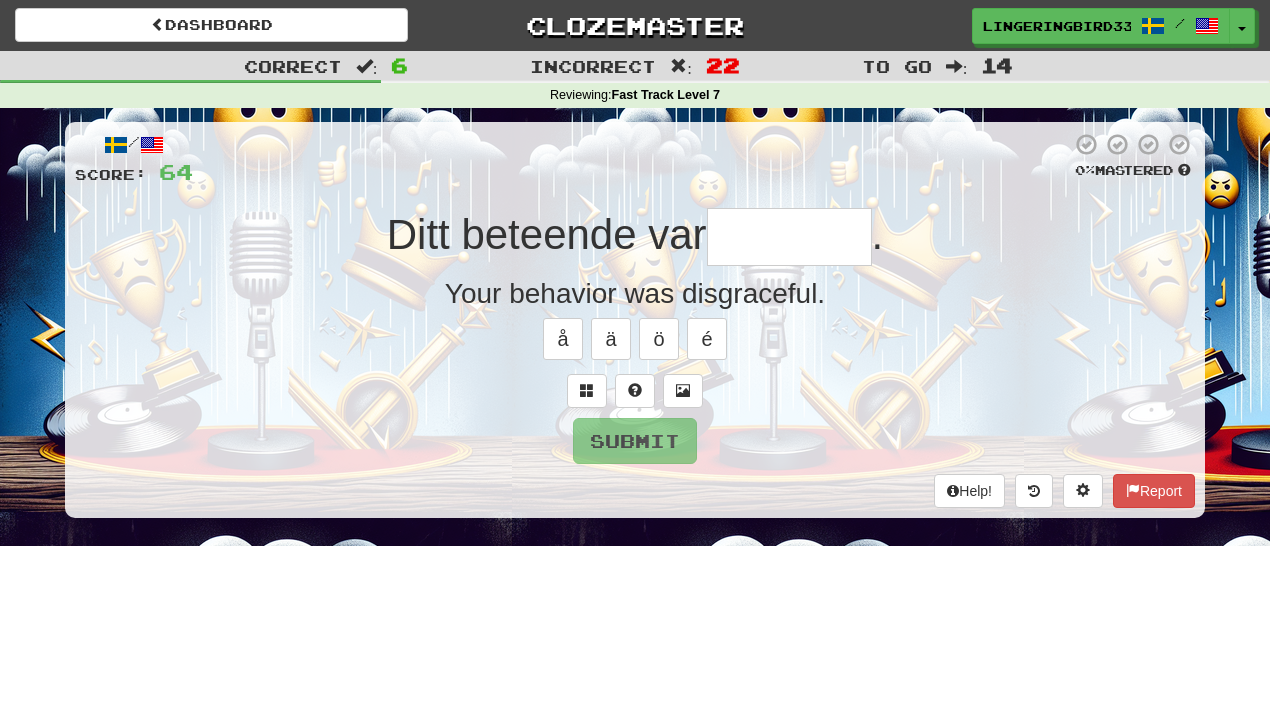 type on "**********" 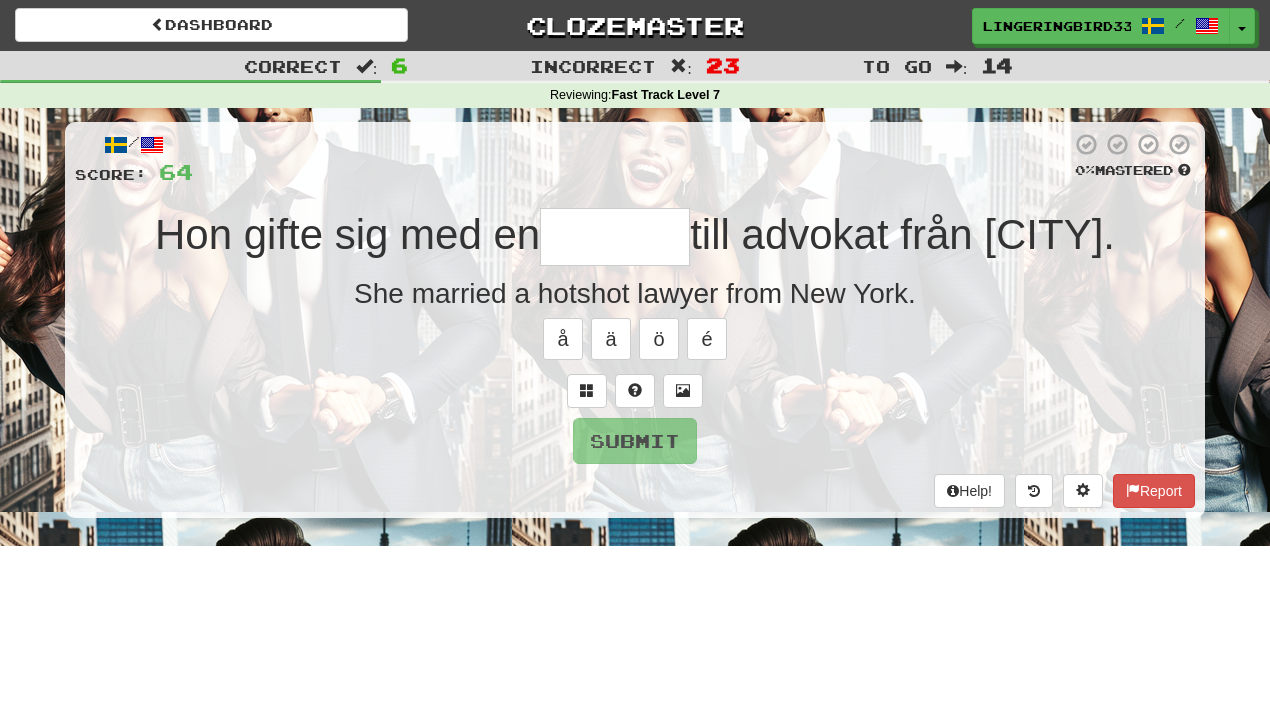 type on "*******" 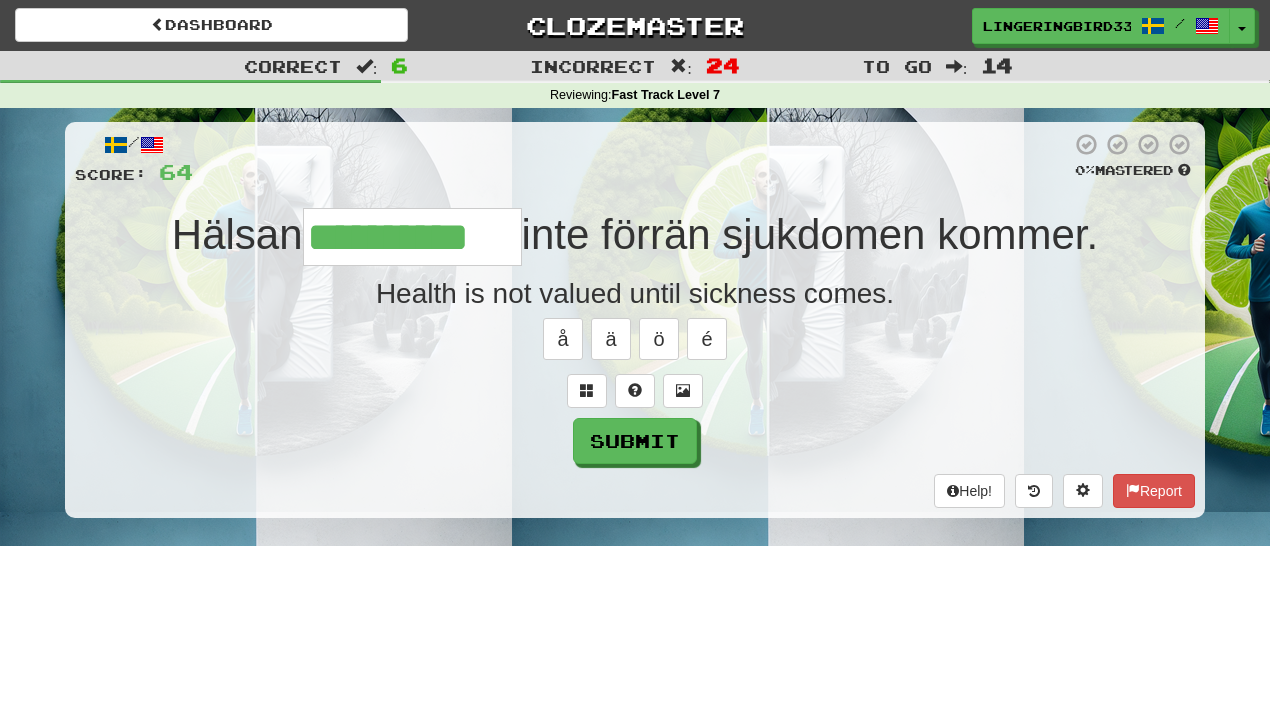 type on "**********" 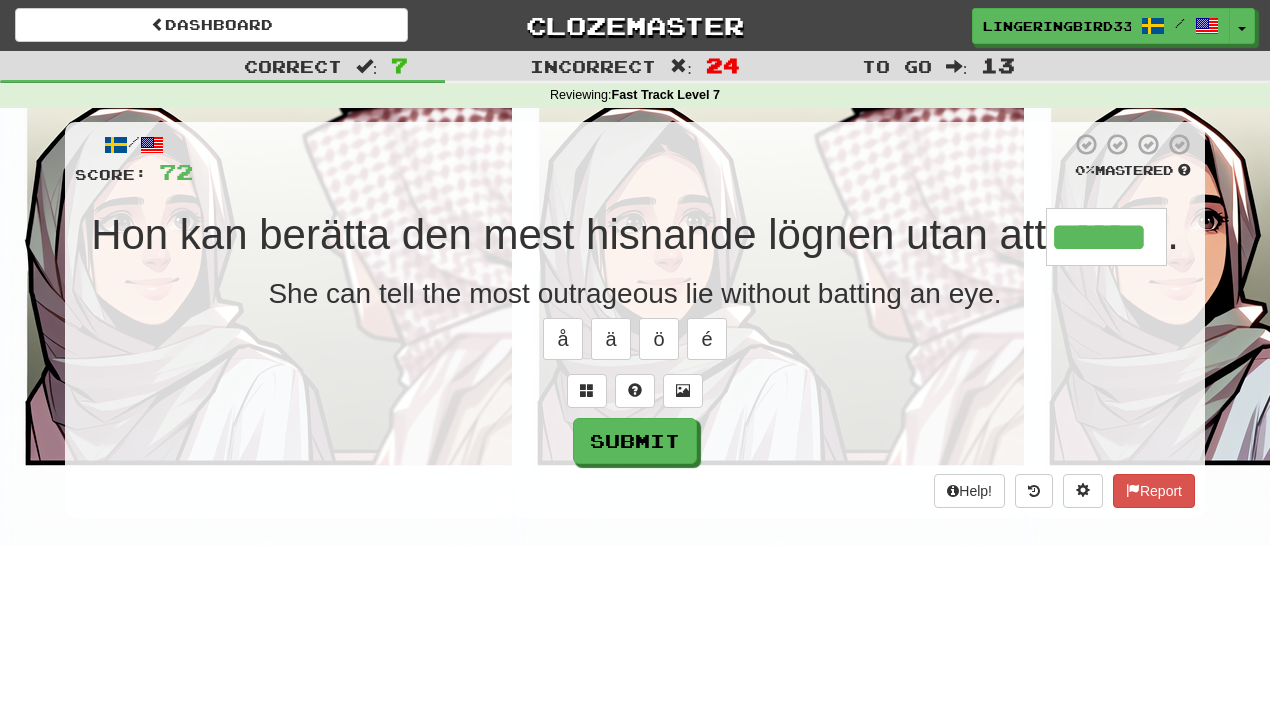type on "******" 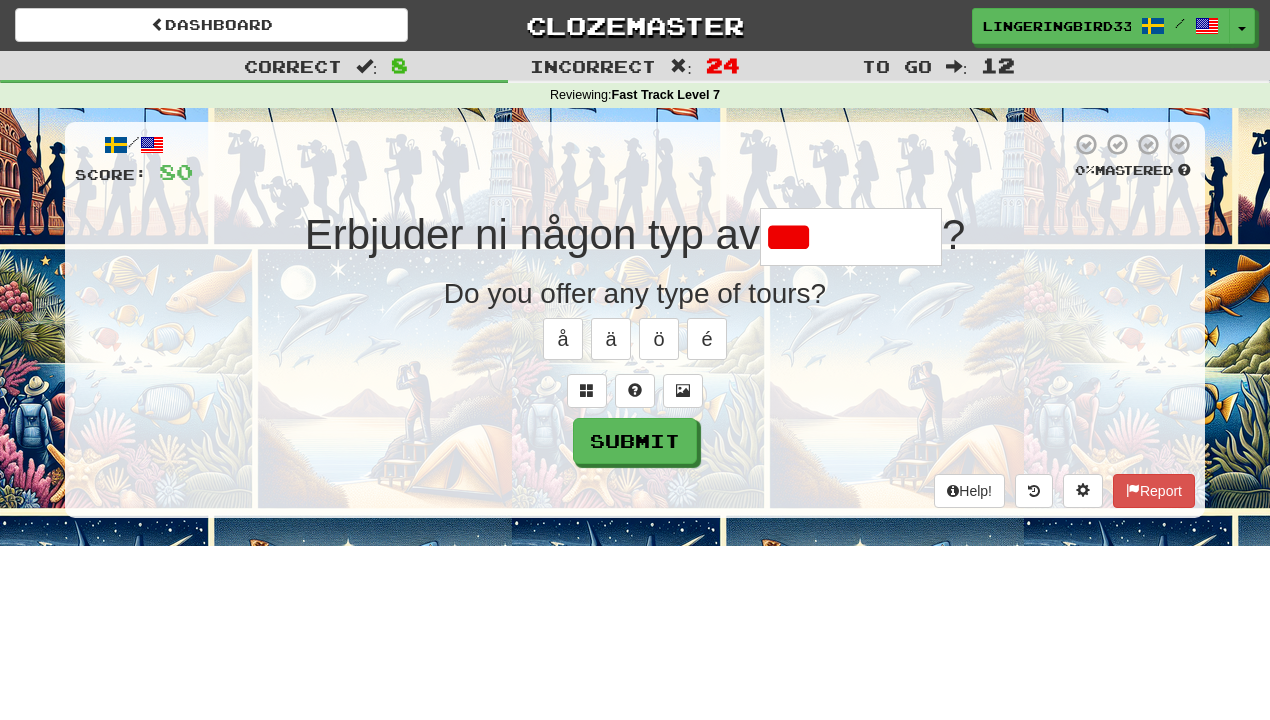 type on "*********" 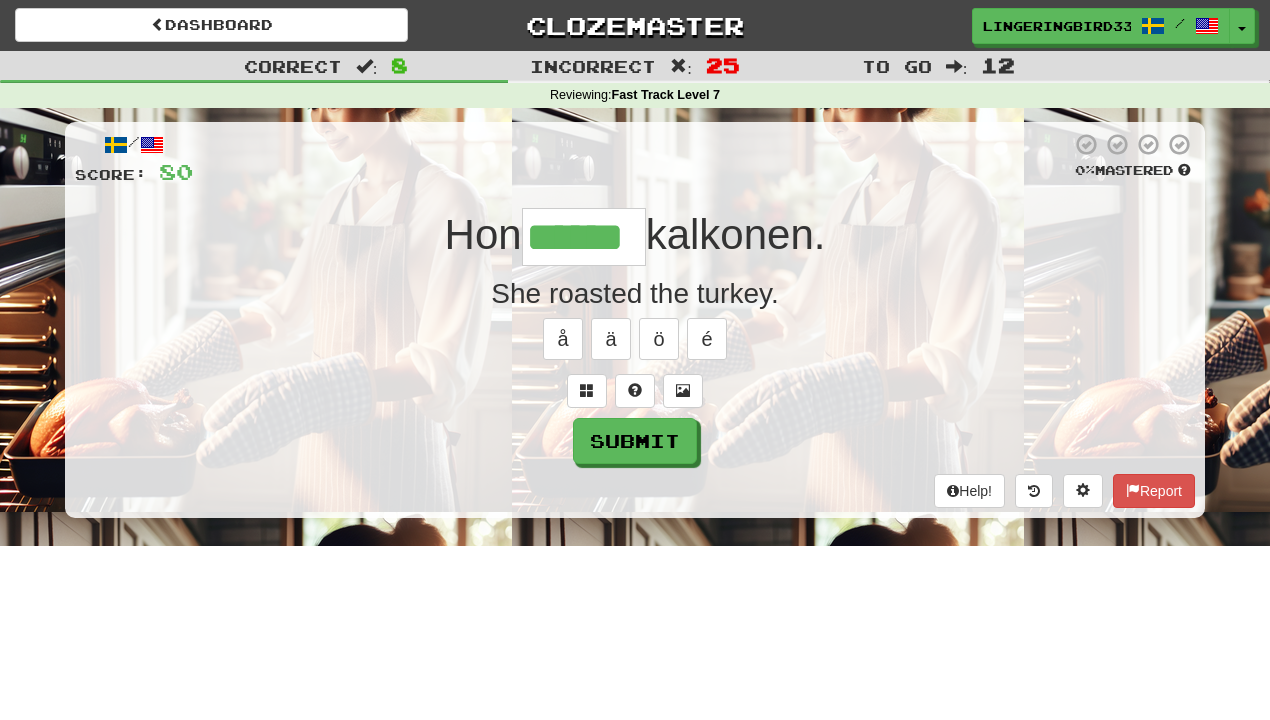type on "******" 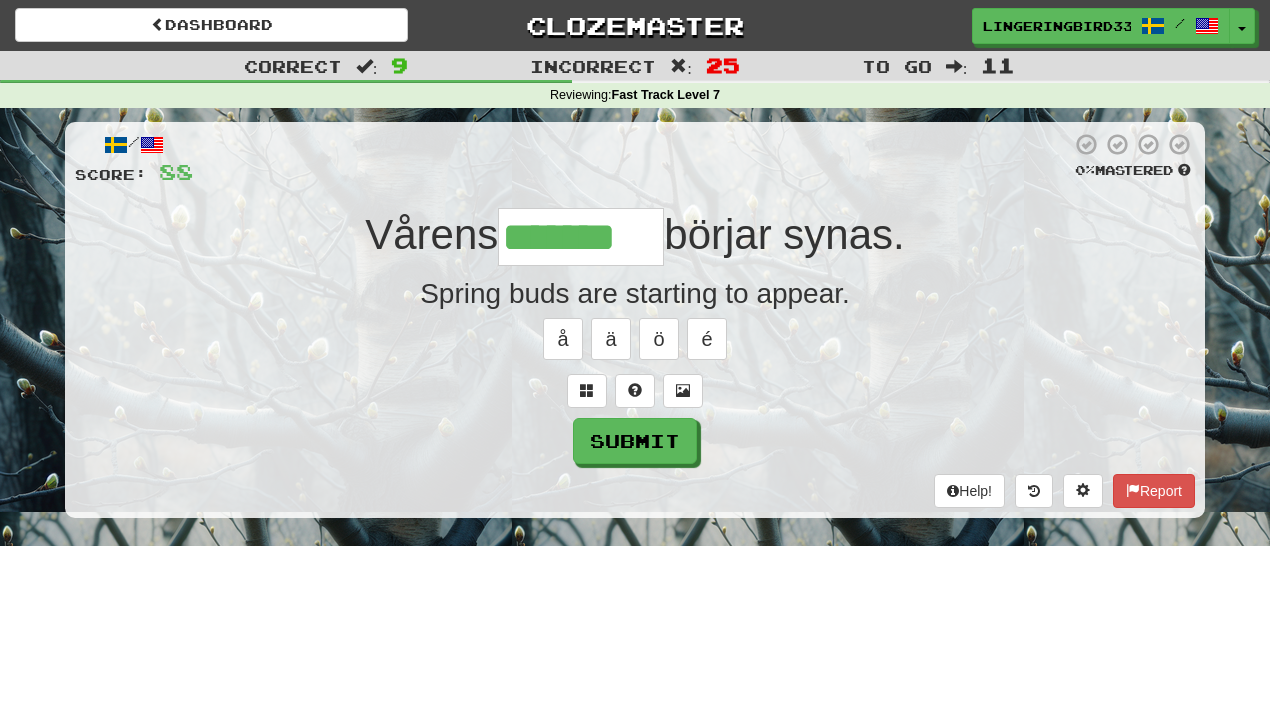 type on "*******" 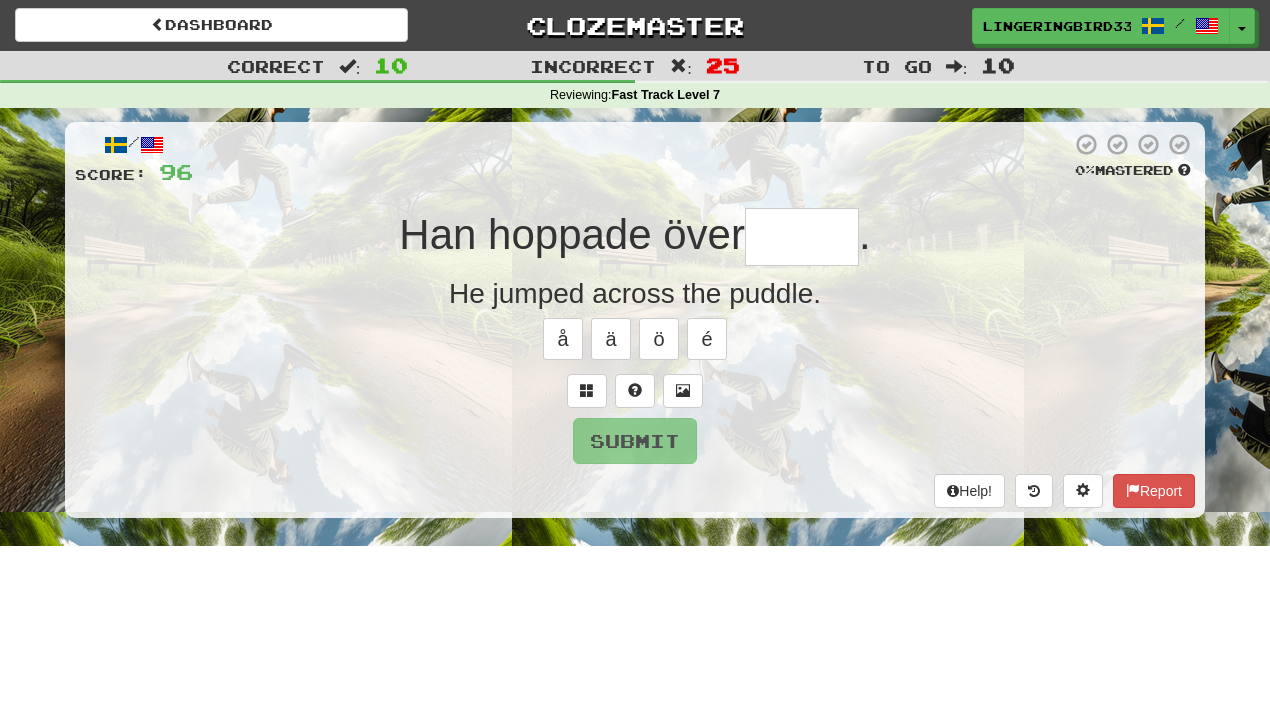 type on "*****" 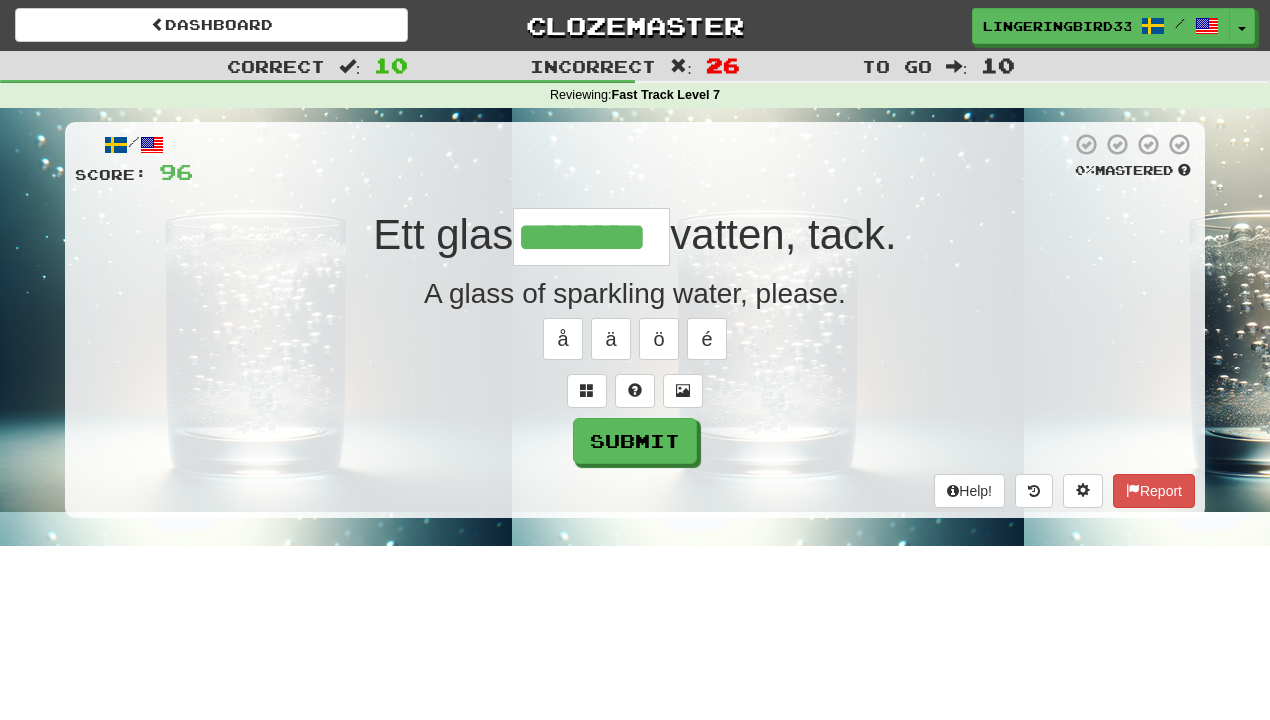 type on "********" 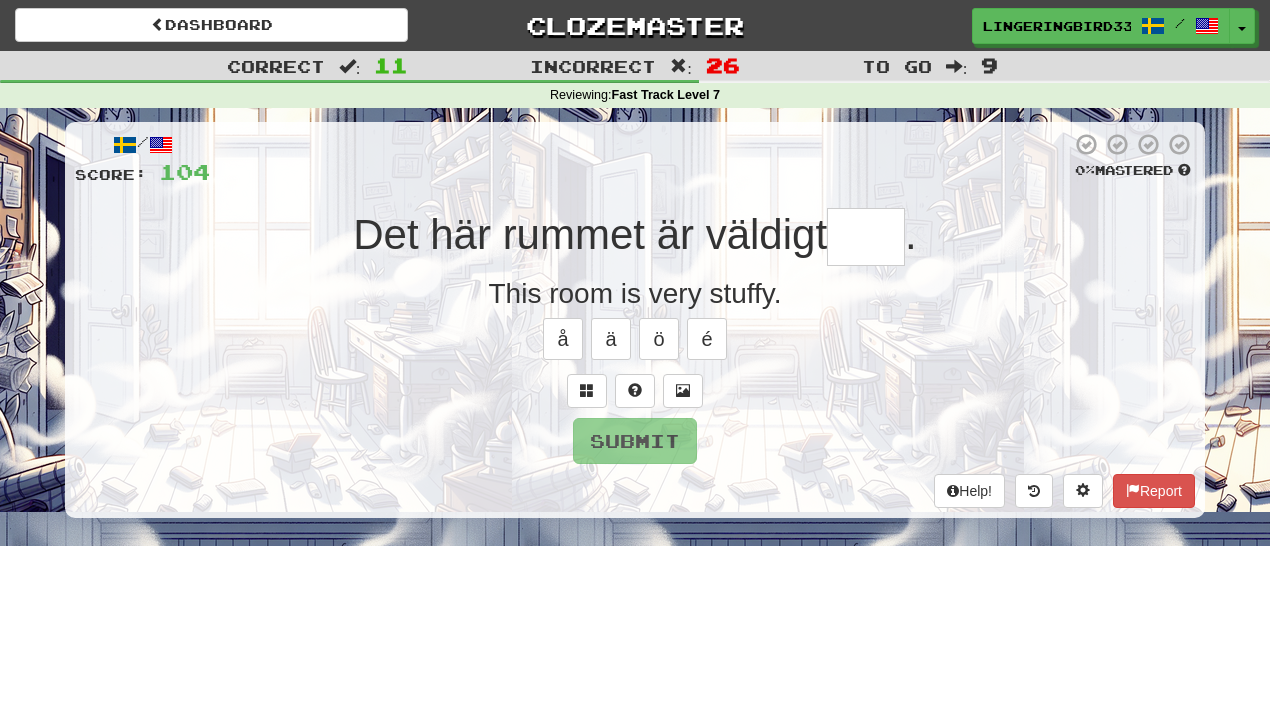 type on "*****" 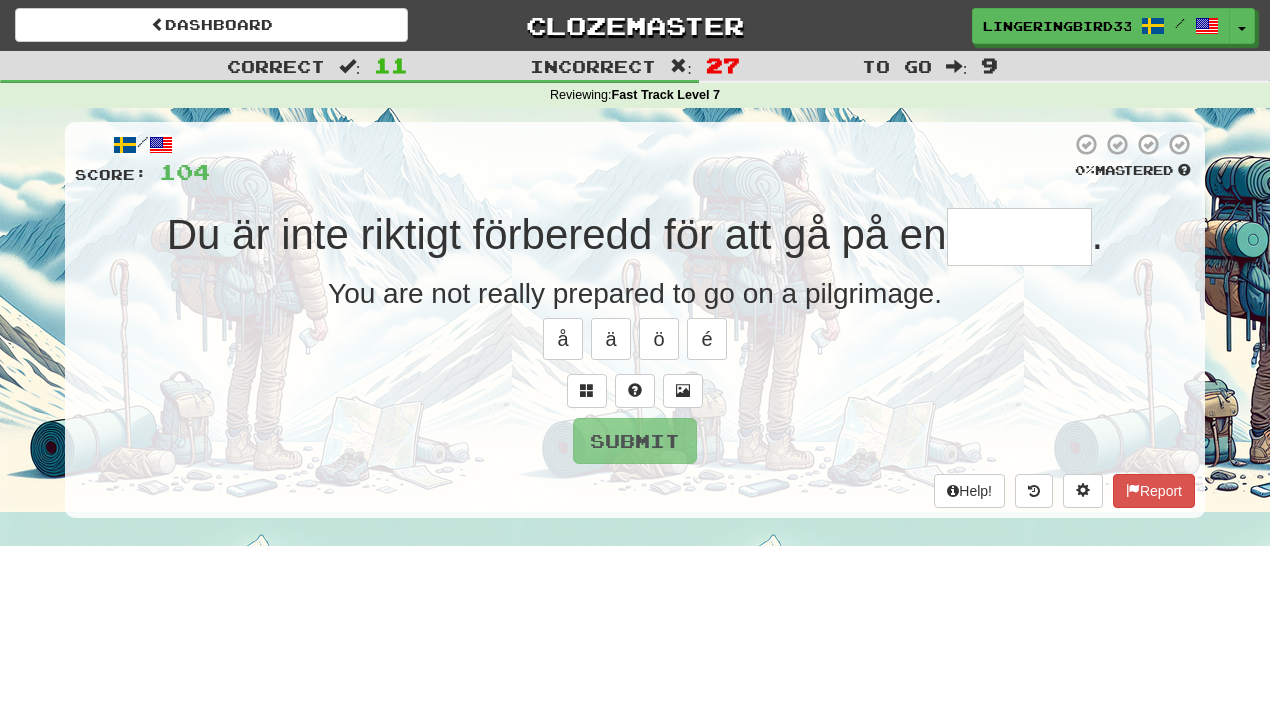 type on "********" 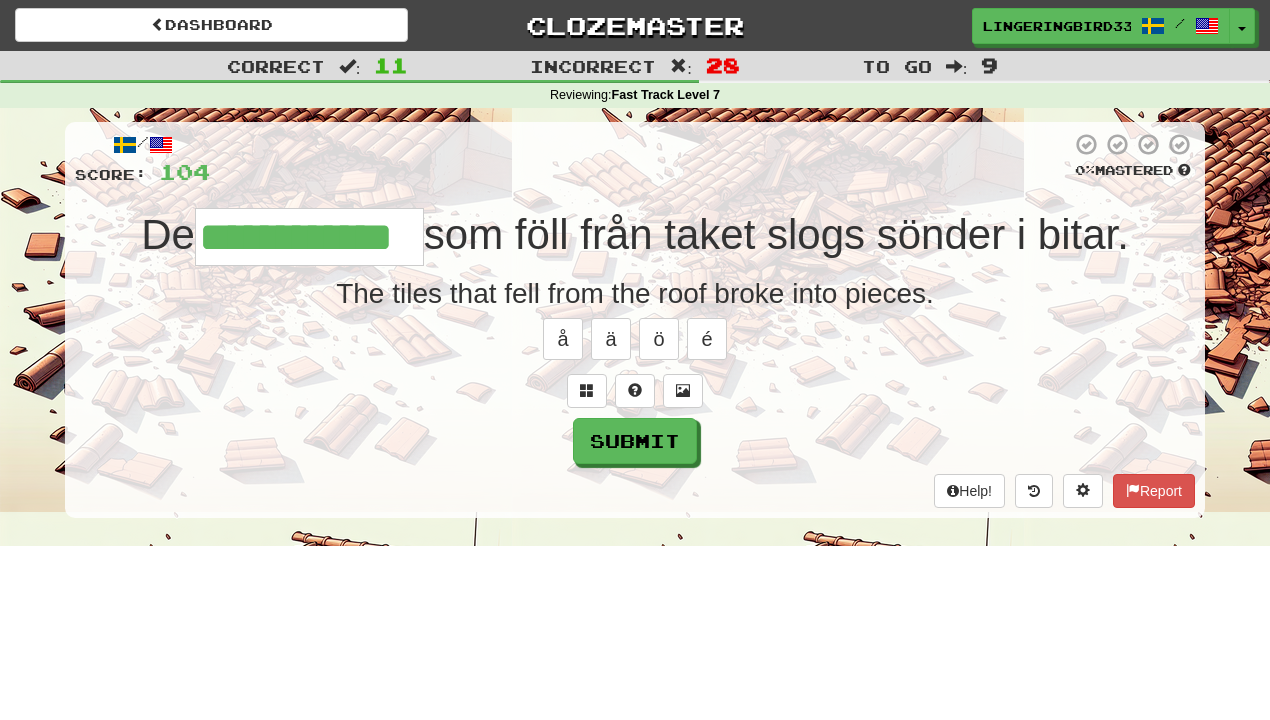 type 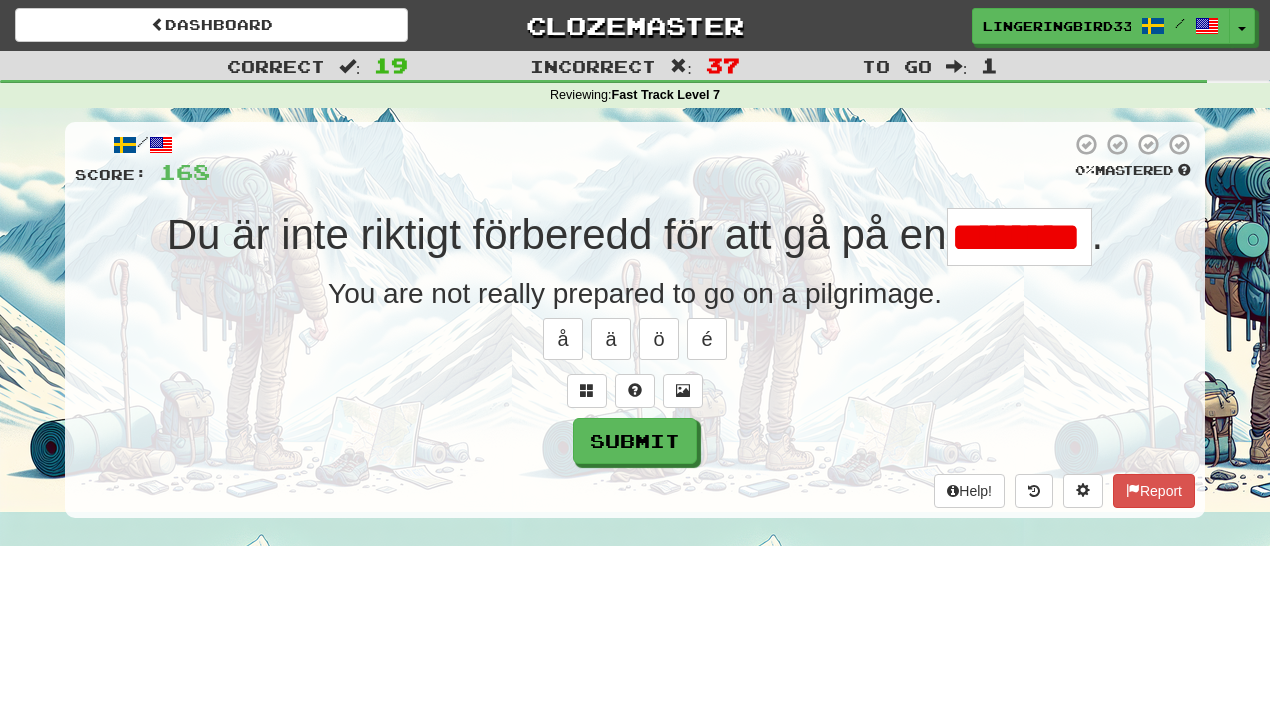 scroll, scrollTop: 0, scrollLeft: 0, axis: both 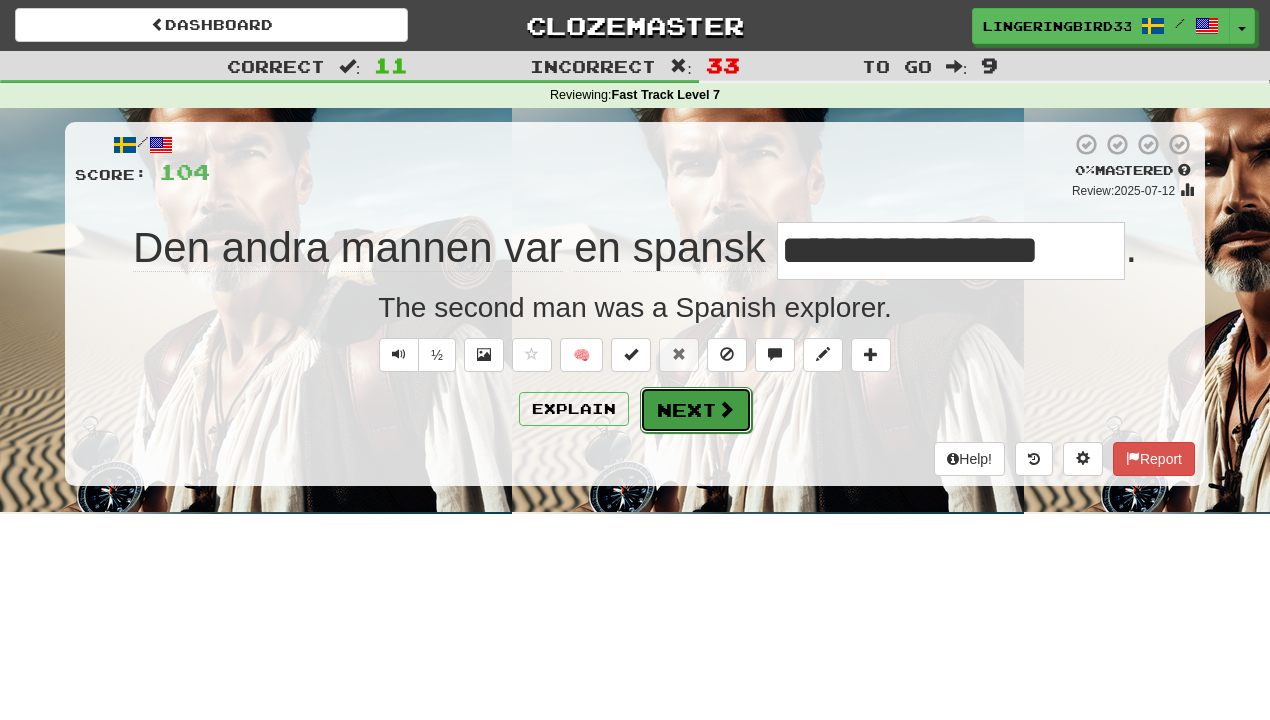 click on "Next" at bounding box center [696, 410] 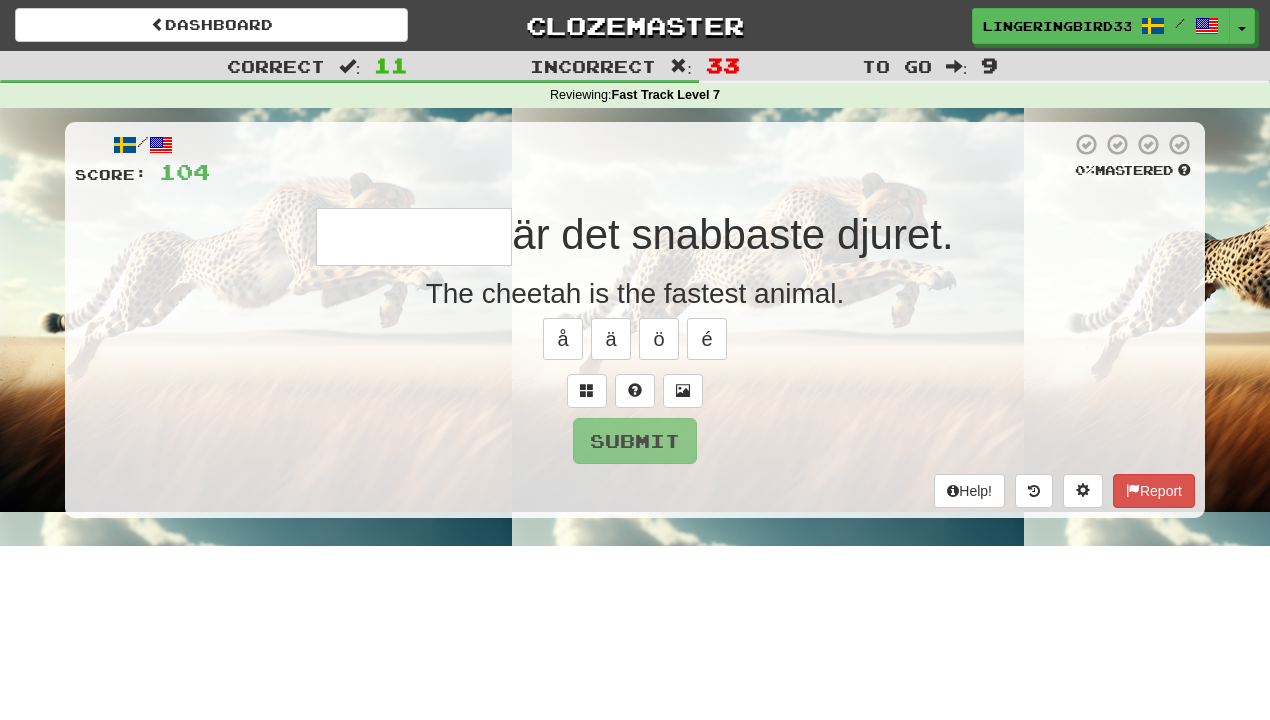 click at bounding box center [414, 237] 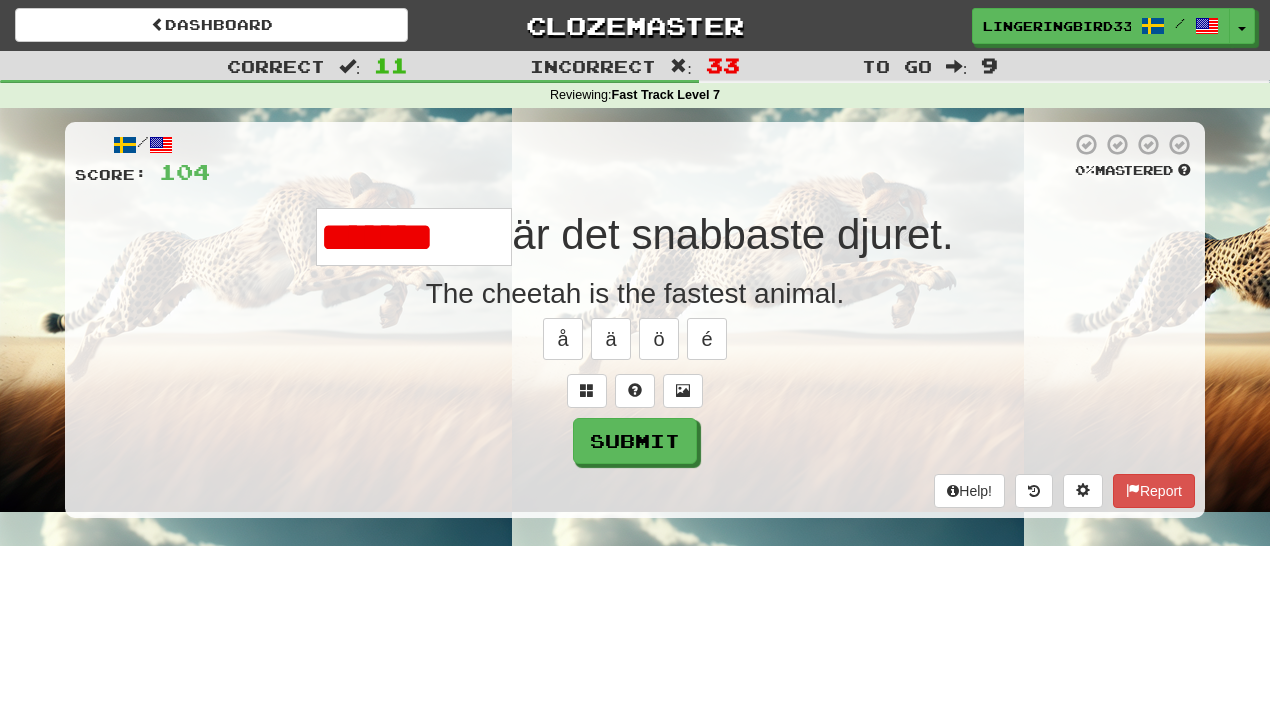 scroll, scrollTop: 0, scrollLeft: 0, axis: both 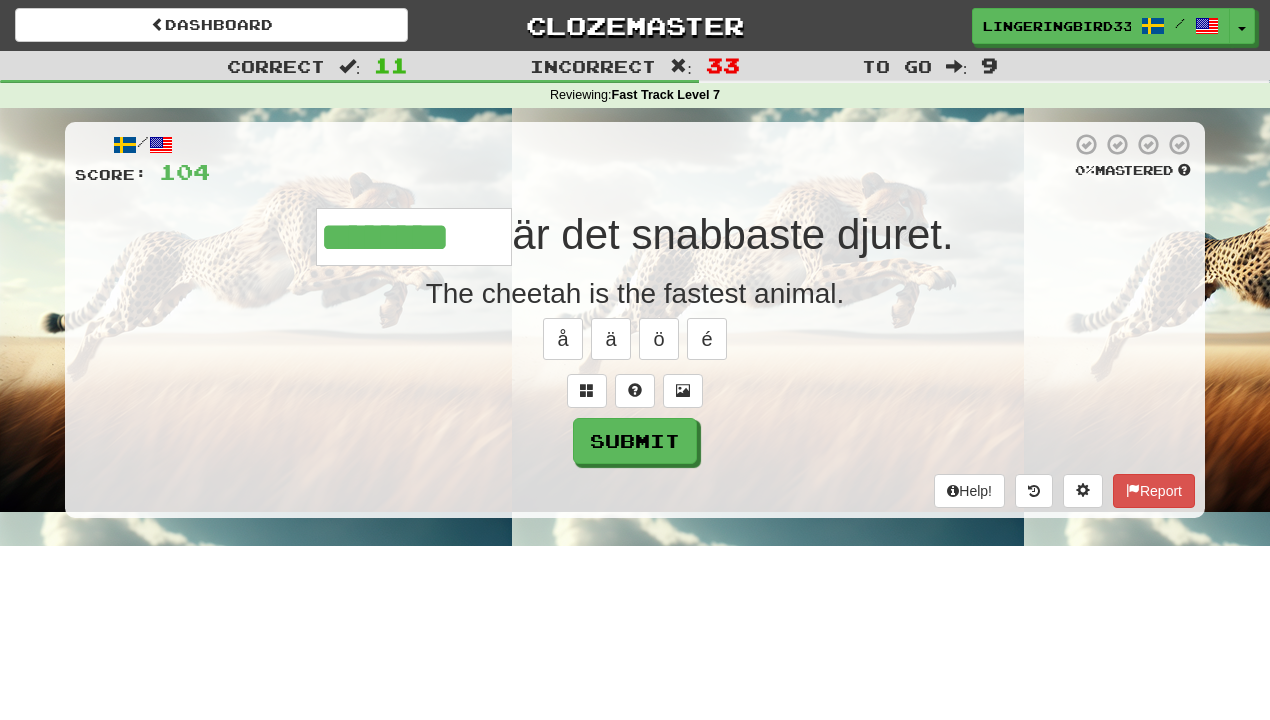 click on "********" at bounding box center (414, 237) 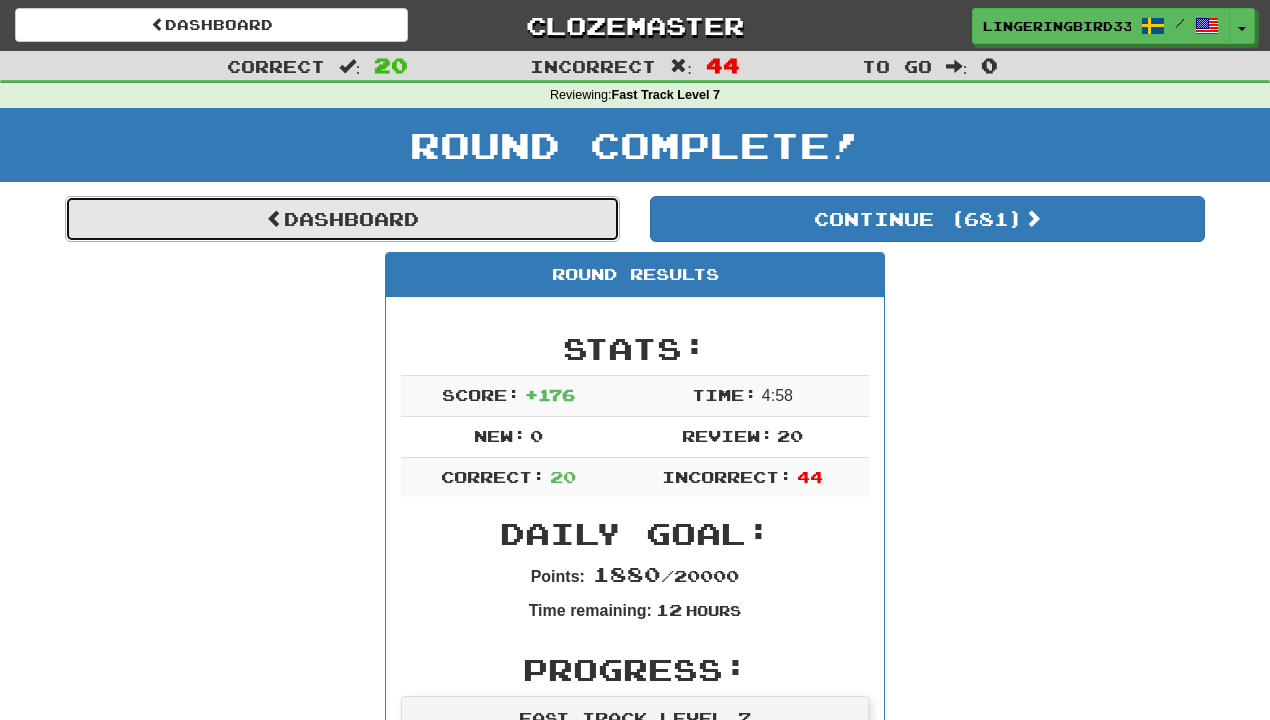 drag, startPoint x: 351, startPoint y: 216, endPoint x: 437, endPoint y: 233, distance: 87.66413 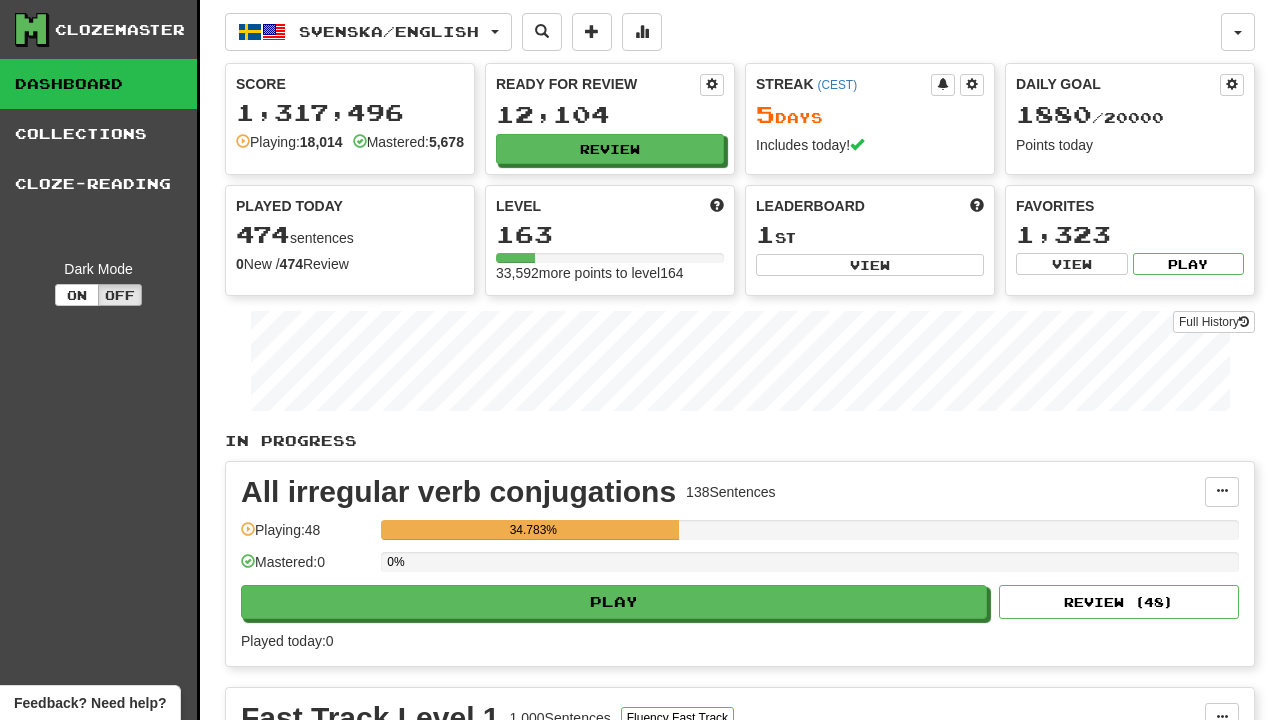 scroll, scrollTop: 4, scrollLeft: 0, axis: vertical 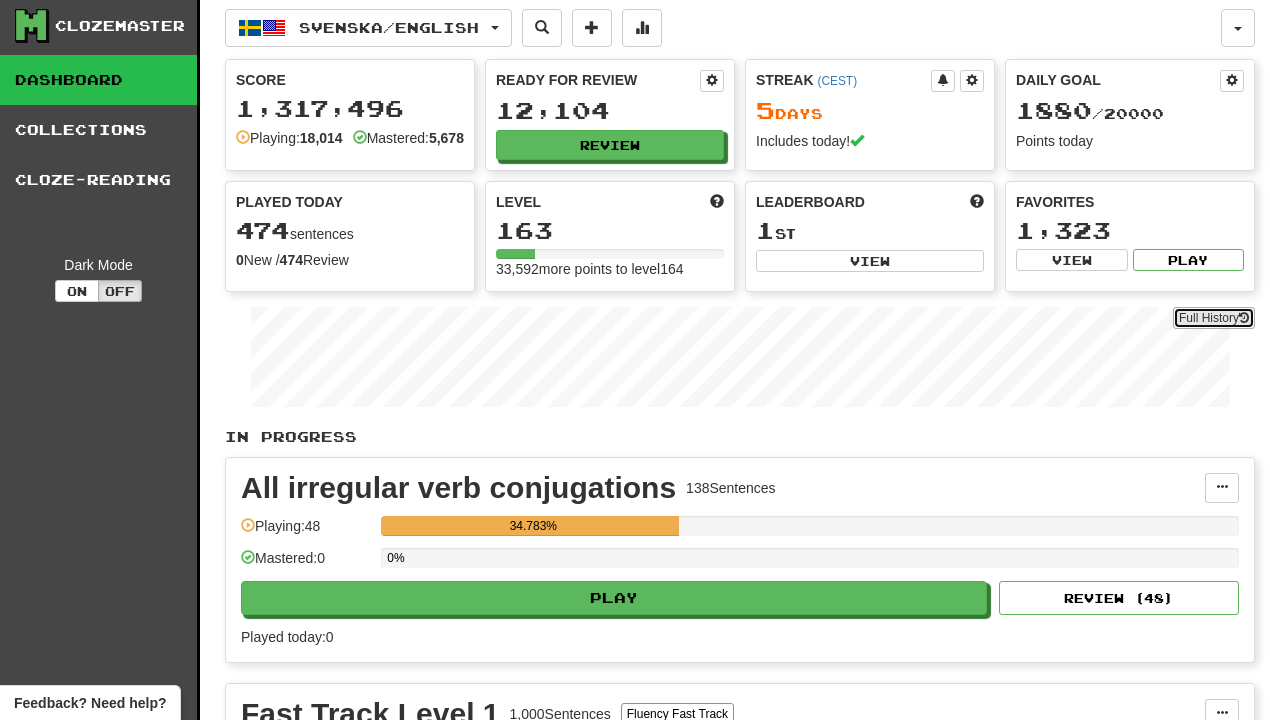 click on "Full History" at bounding box center (1214, 318) 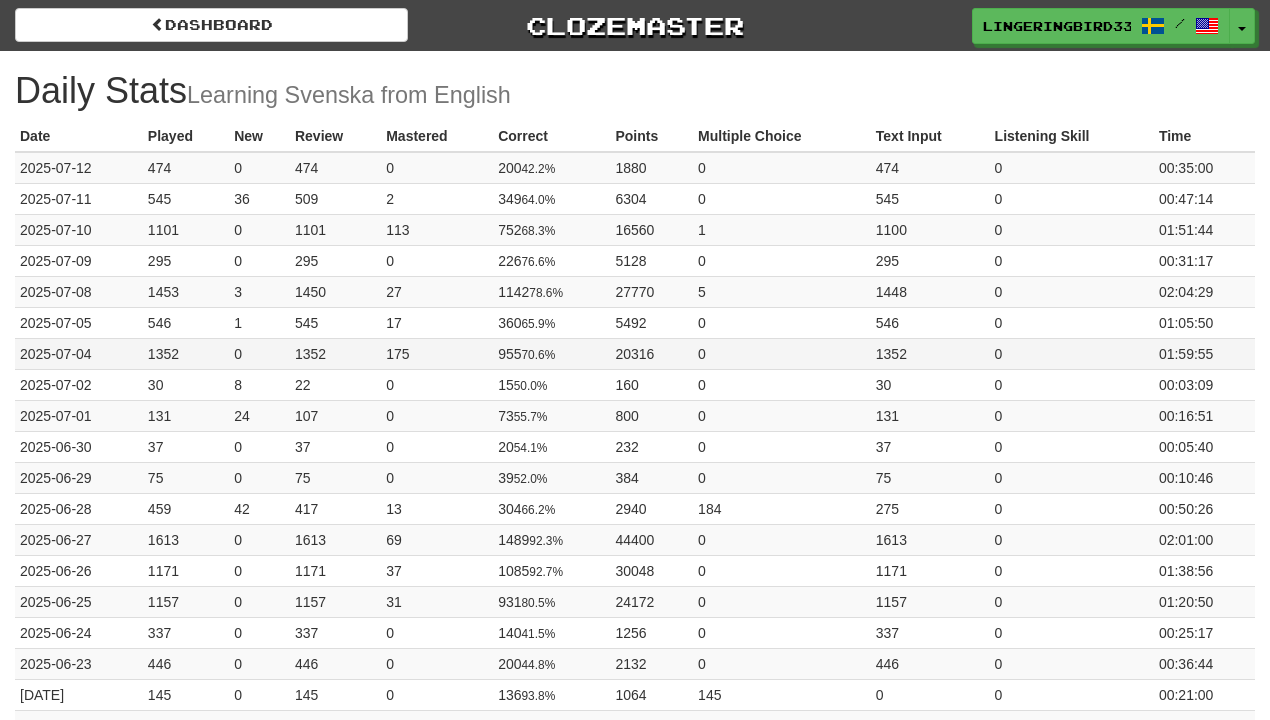 scroll, scrollTop: 0, scrollLeft: 0, axis: both 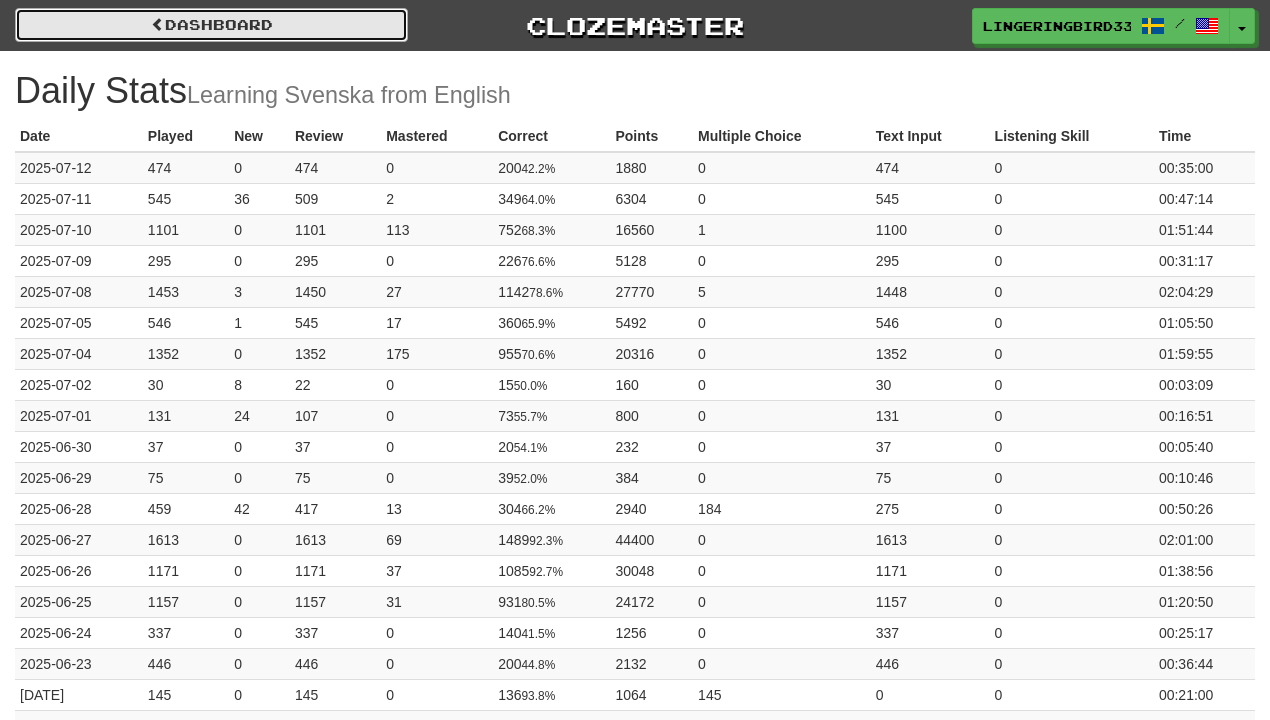click on "Dashboard" at bounding box center (211, 25) 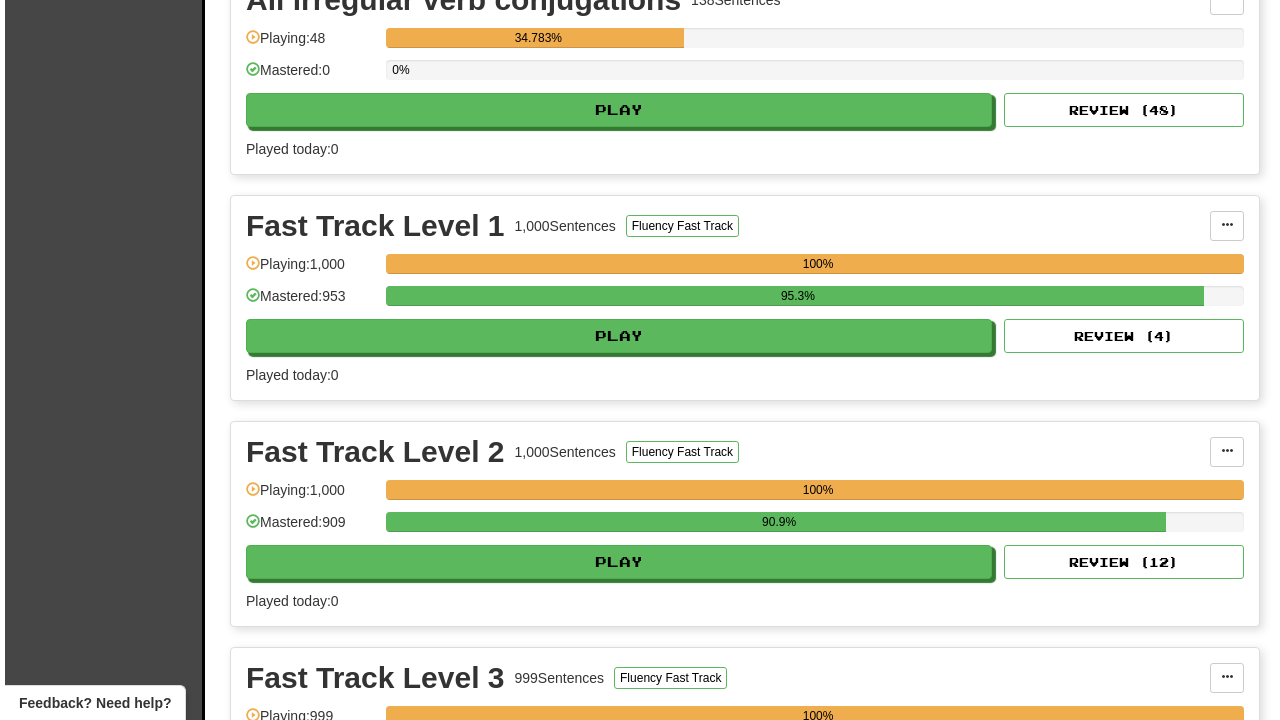 scroll, scrollTop: 500, scrollLeft: 0, axis: vertical 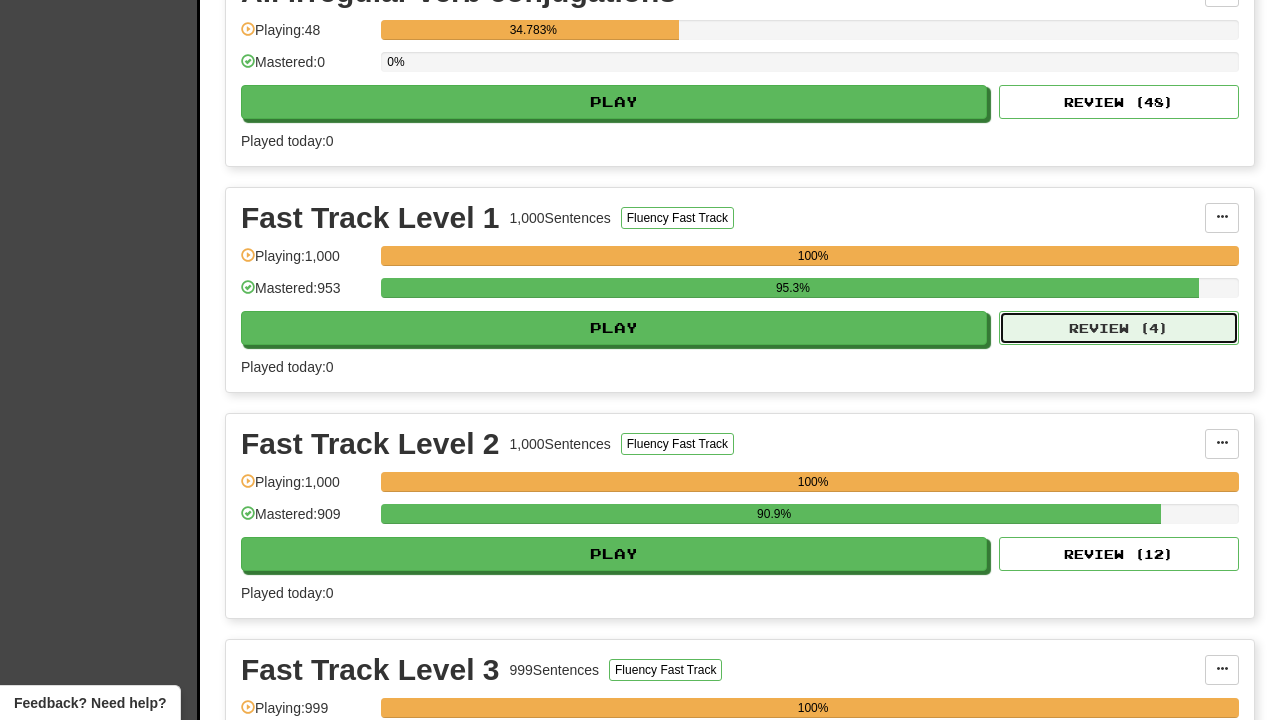 click on "Review ( 4 )" at bounding box center [1119, 328] 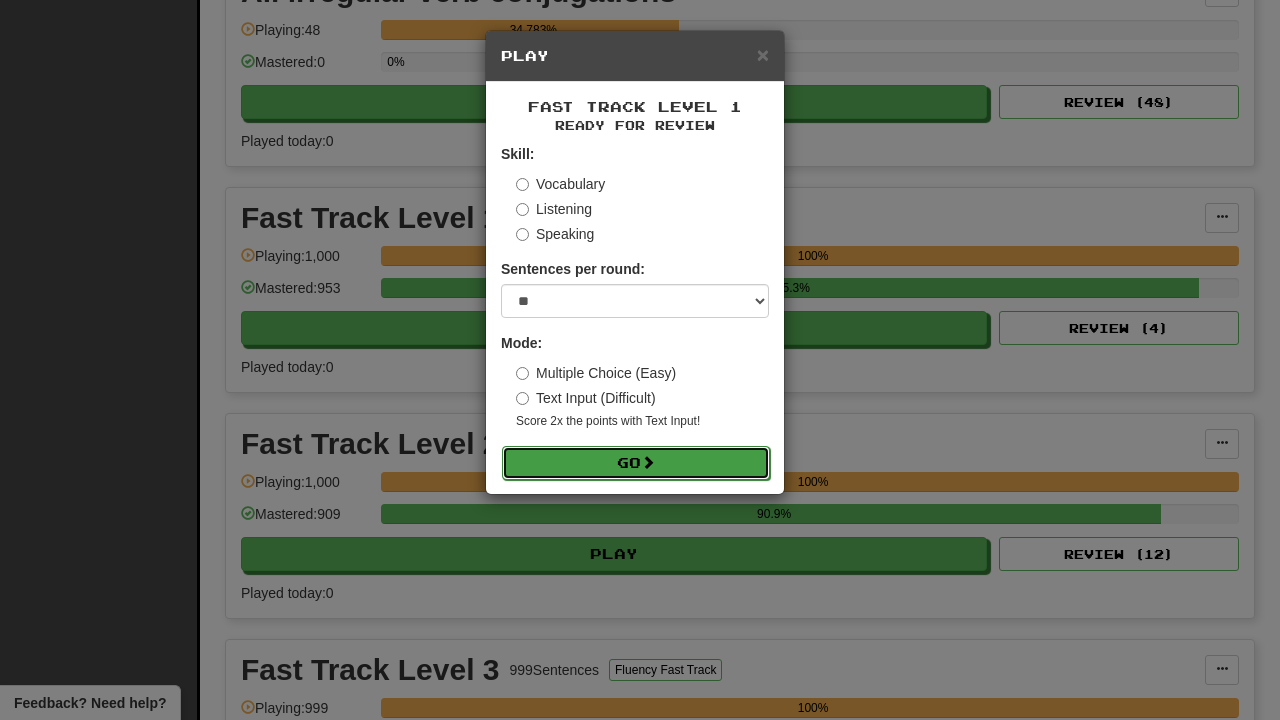 click on "Go" at bounding box center (636, 463) 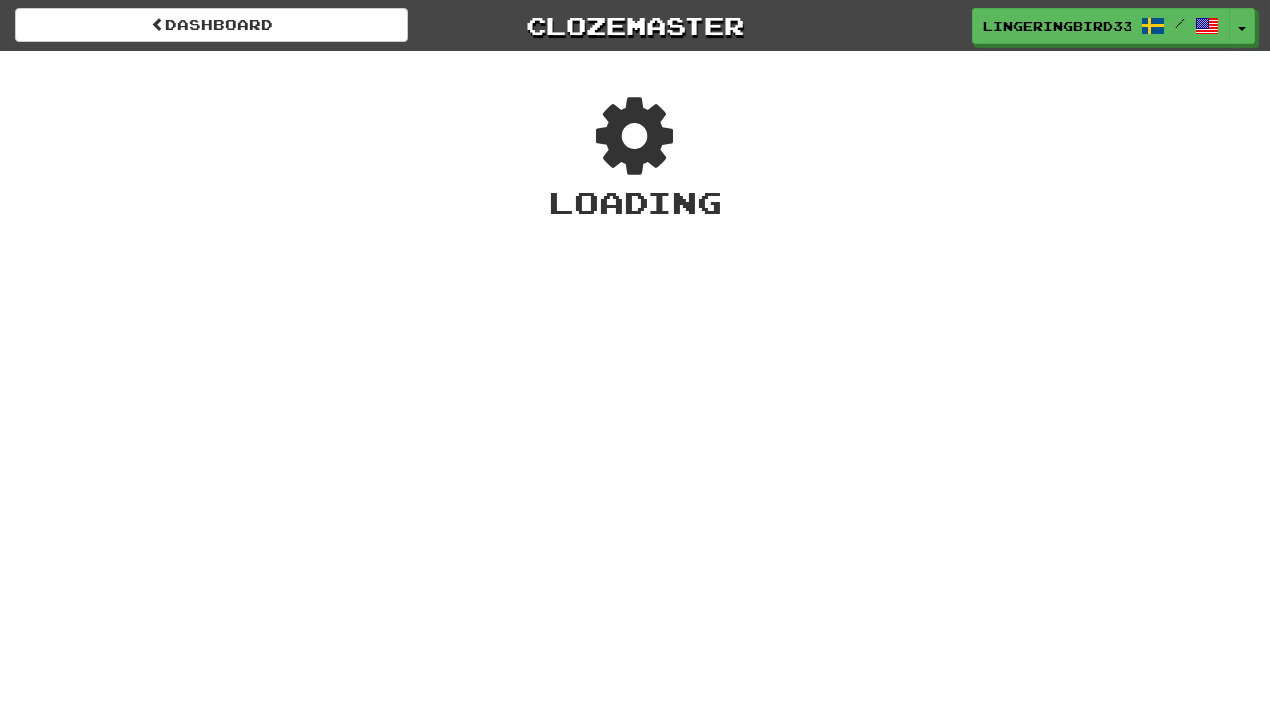scroll, scrollTop: 0, scrollLeft: 0, axis: both 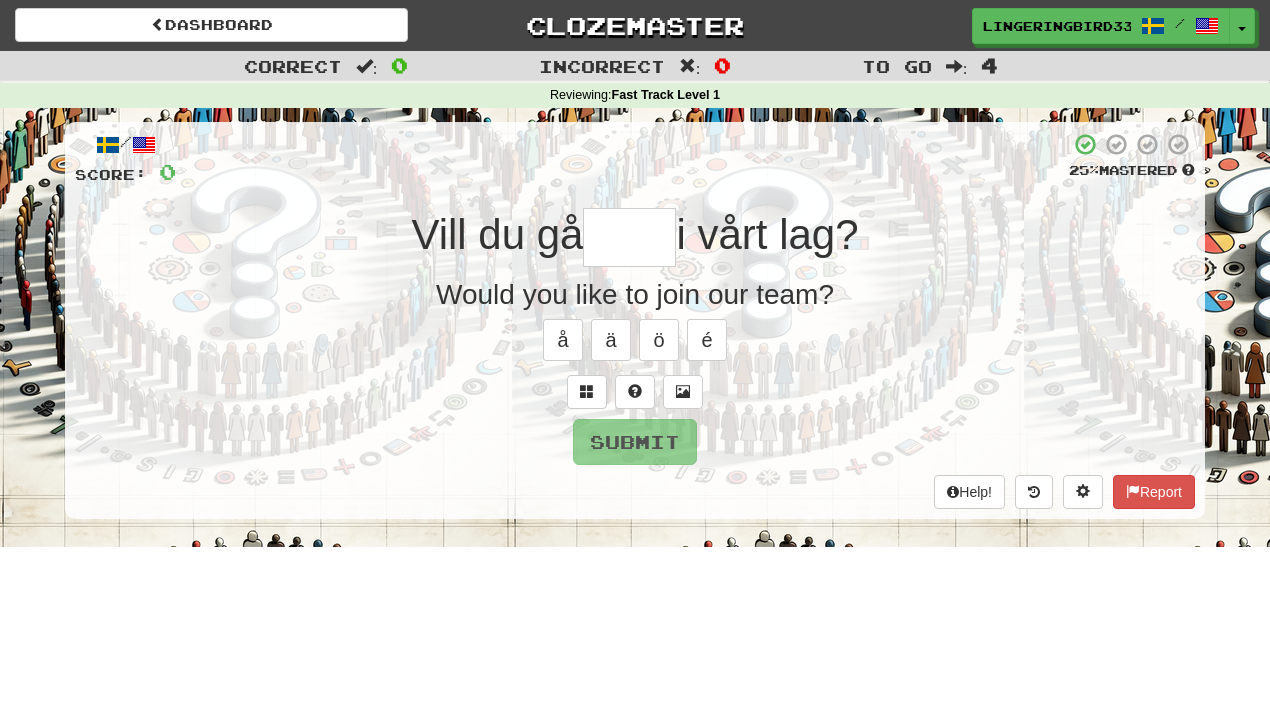 type on "*" 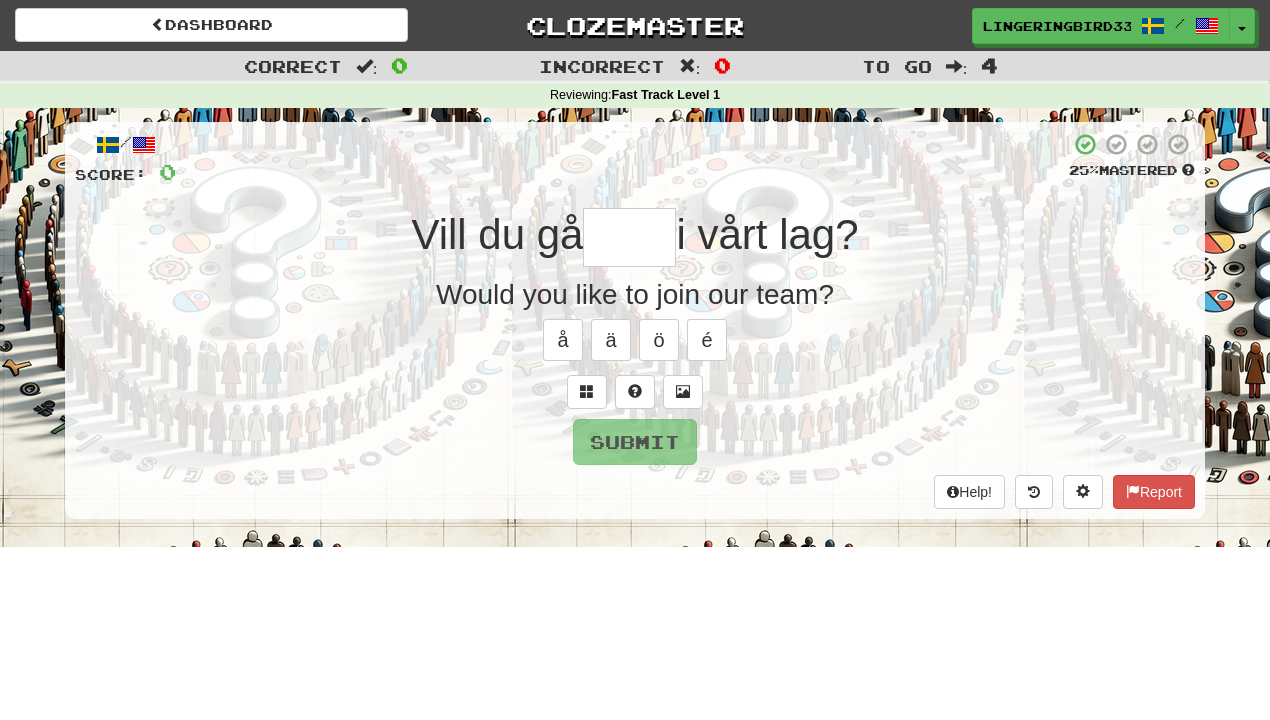 type on "*" 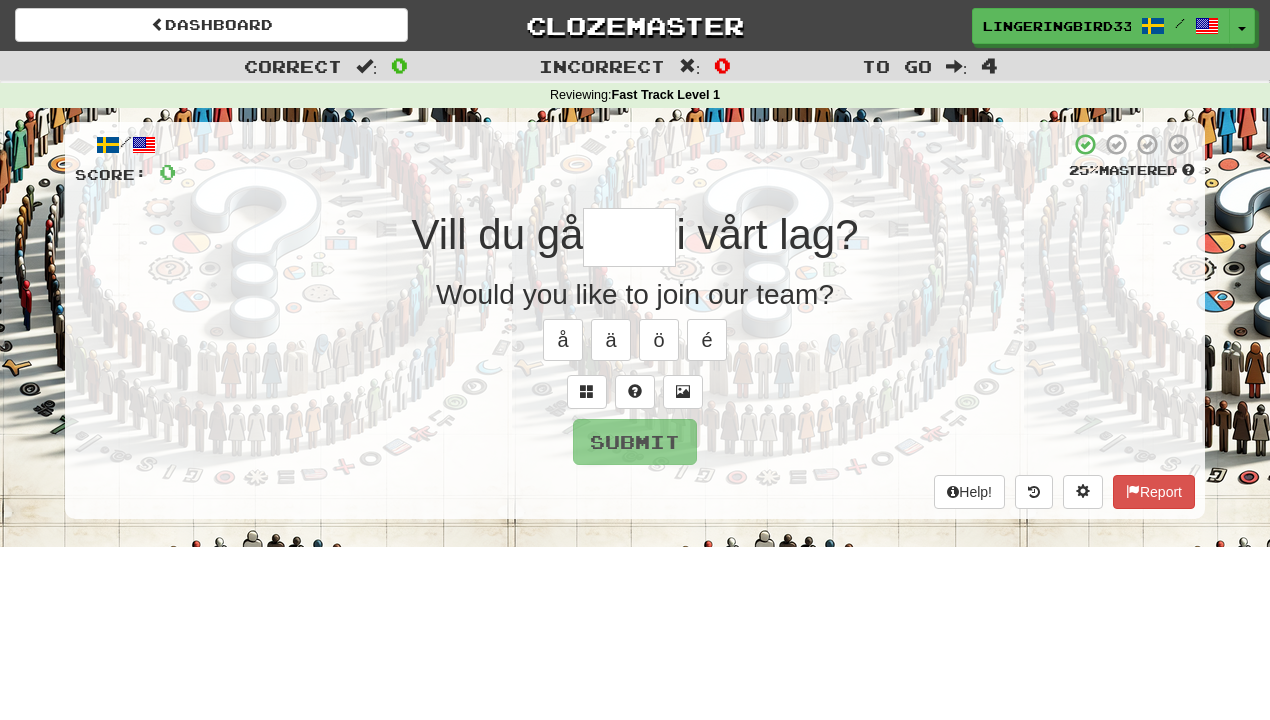 type on "*" 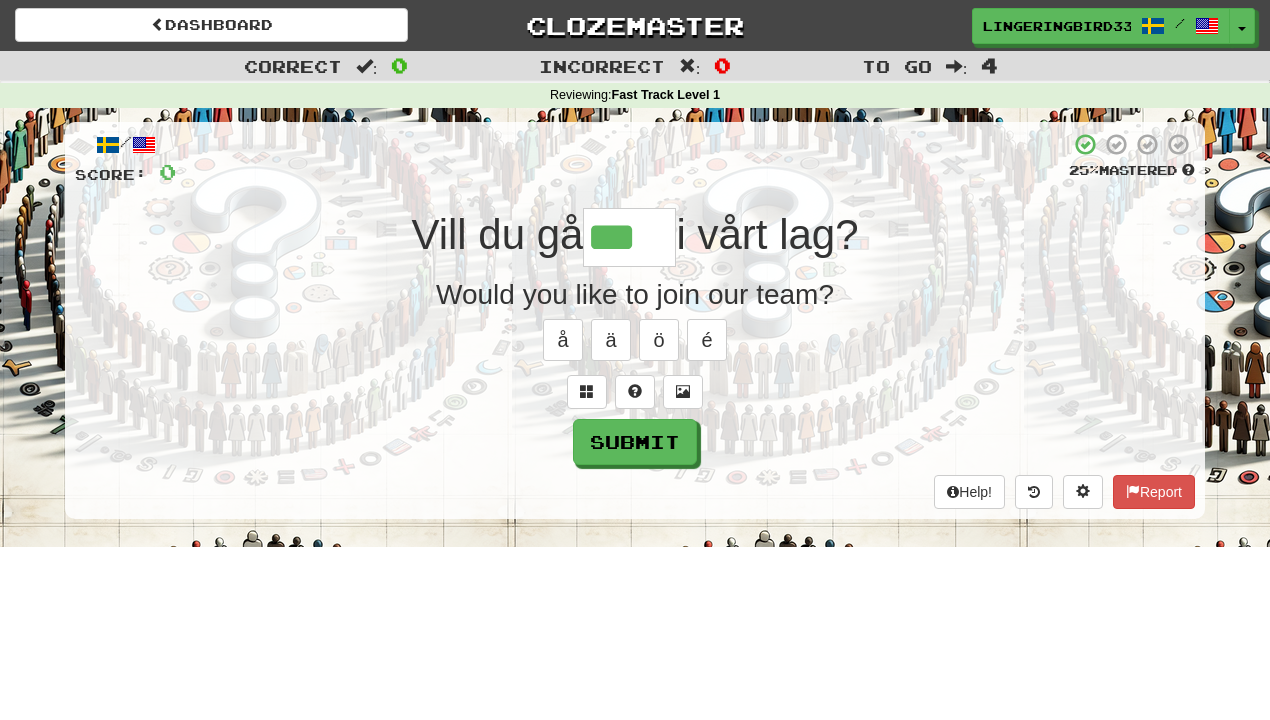 type on "***" 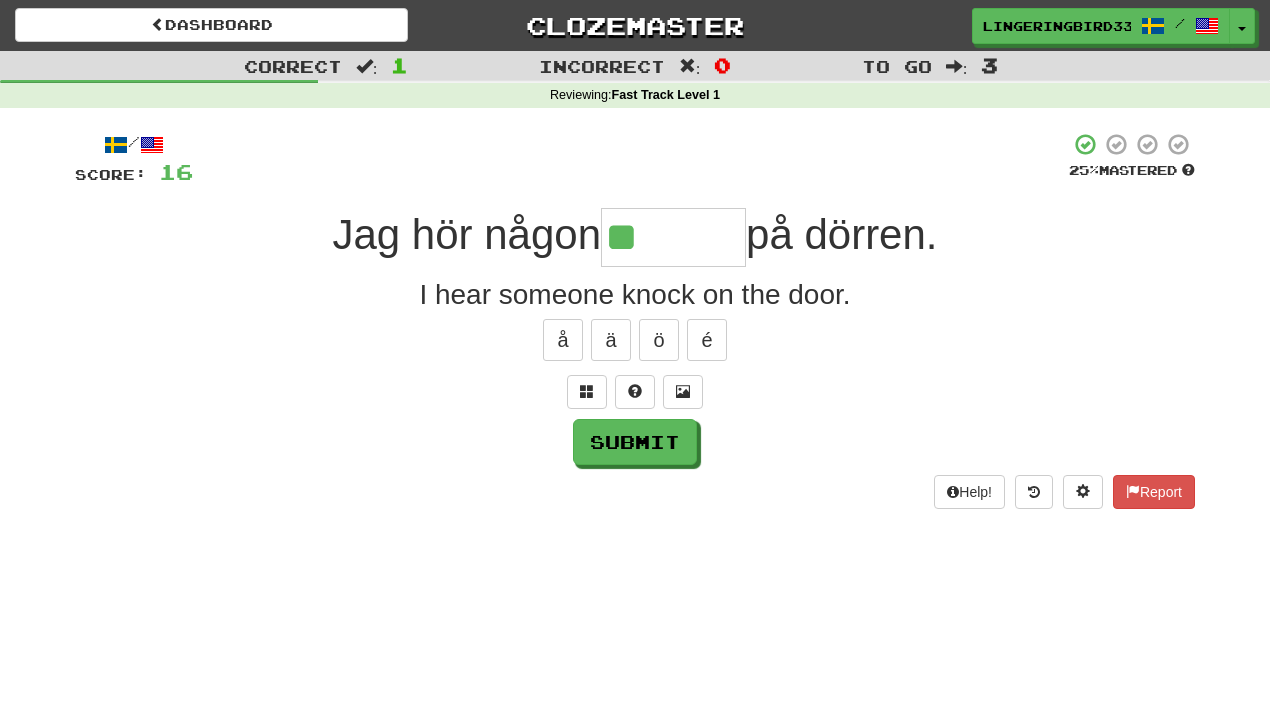 type on "******" 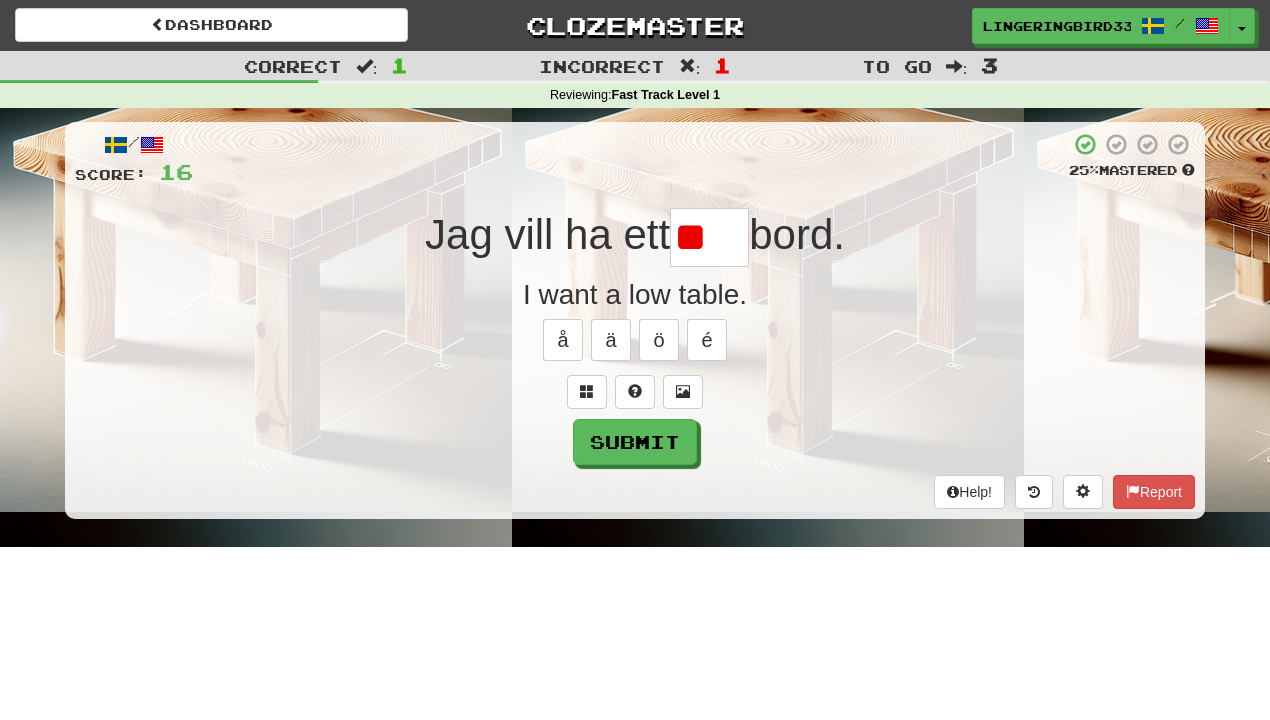 type on "****" 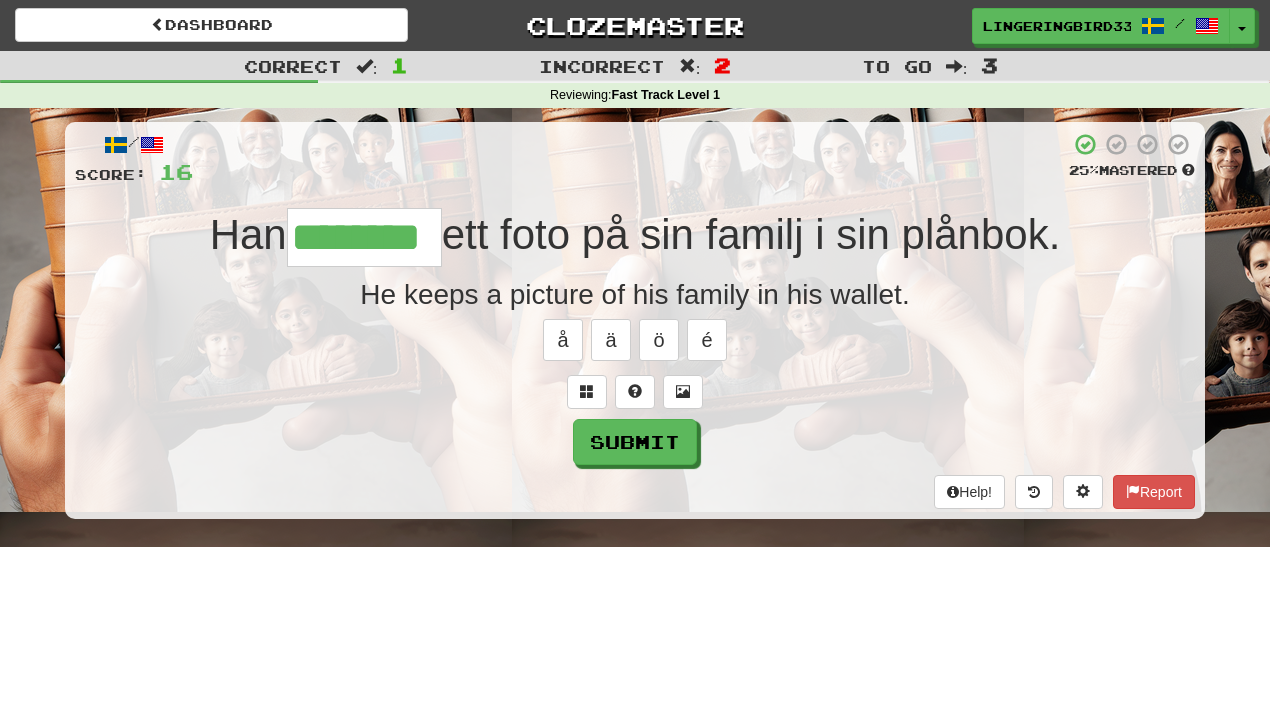 type on "********" 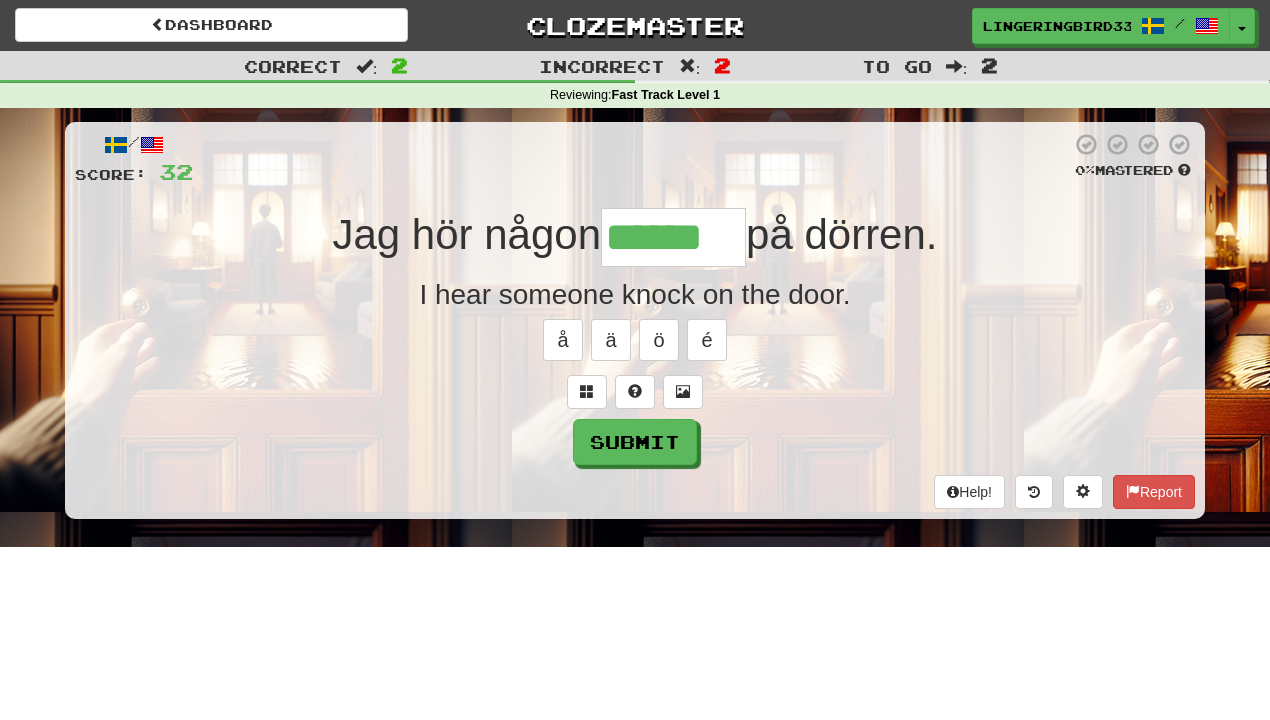 type on "******" 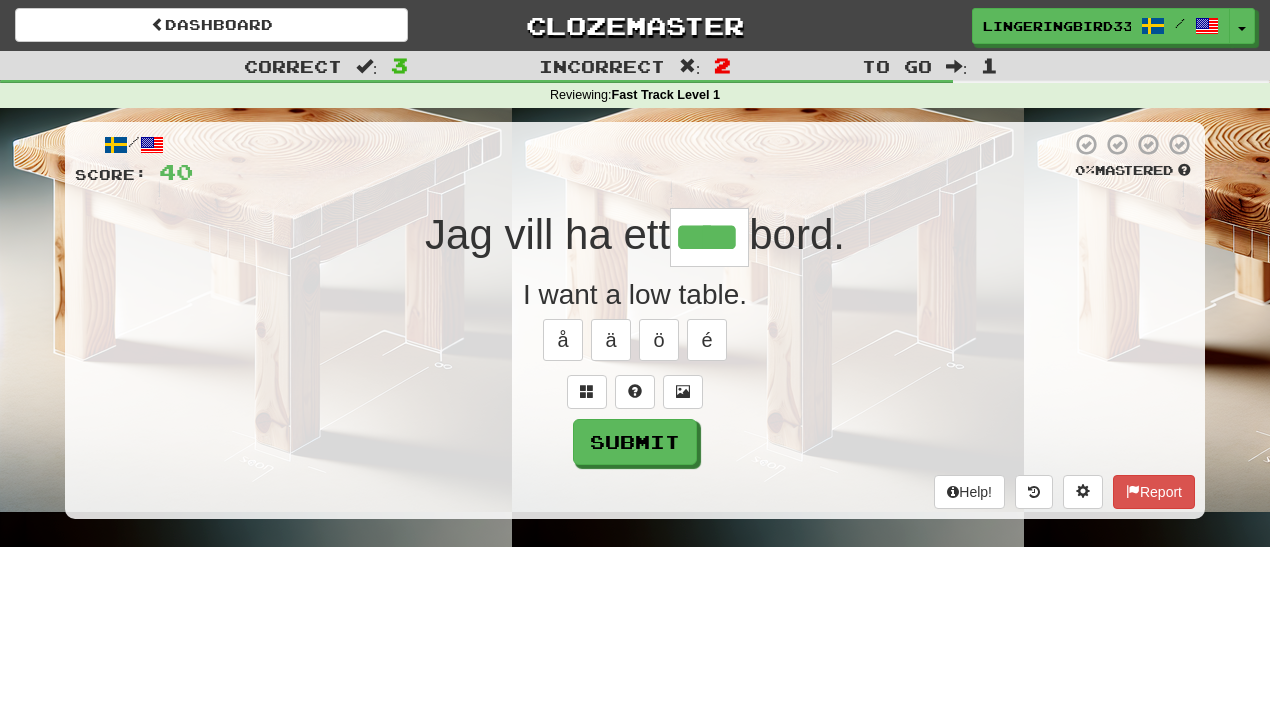type on "****" 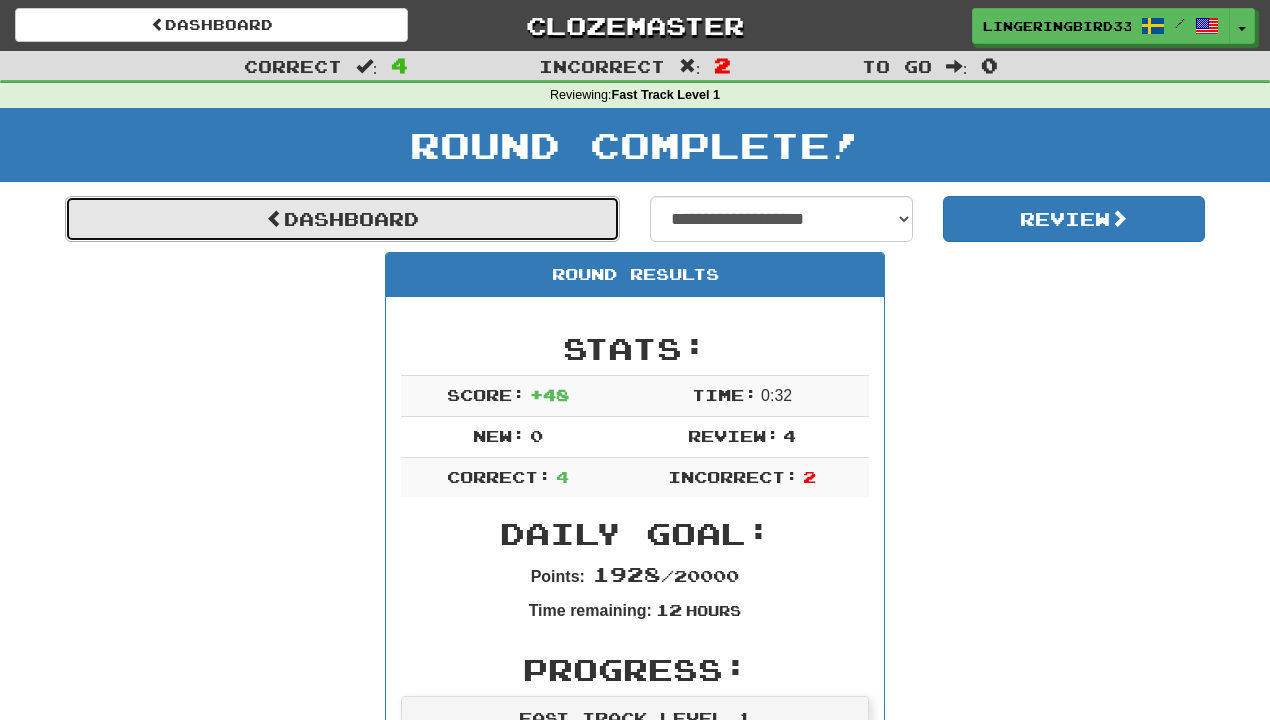 click on "Dashboard" at bounding box center (342, 219) 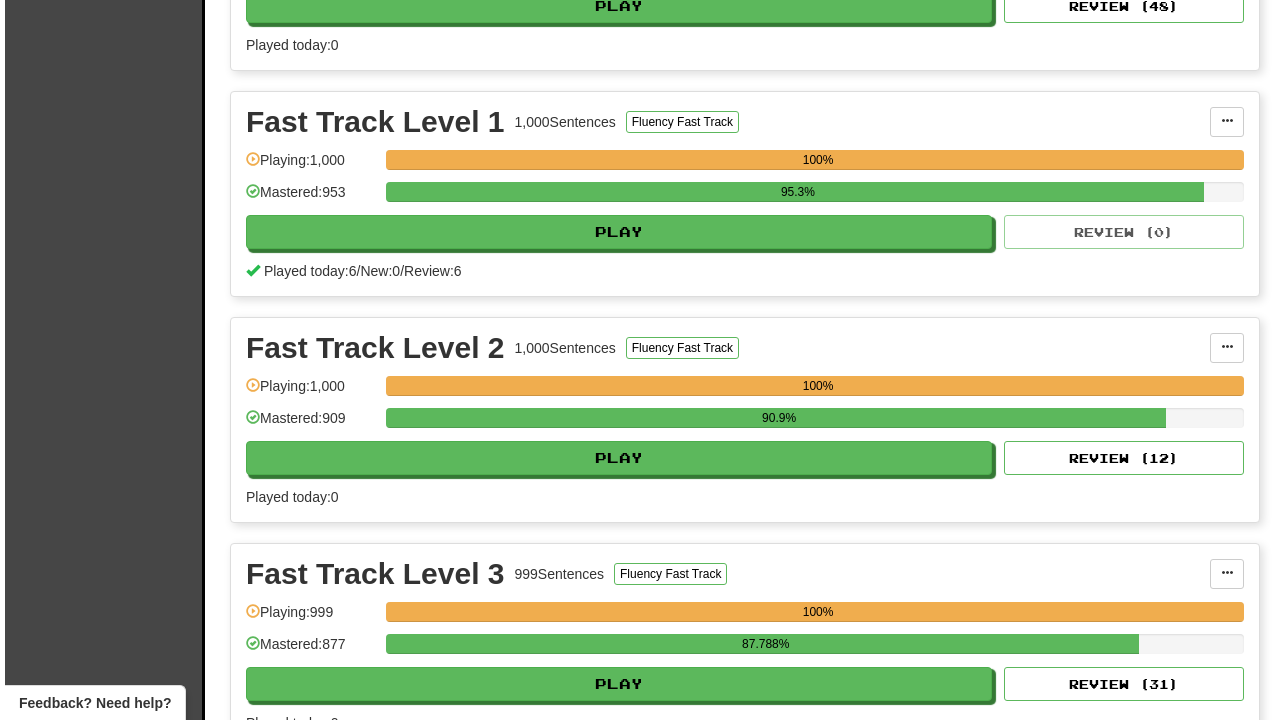 scroll, scrollTop: 611, scrollLeft: 0, axis: vertical 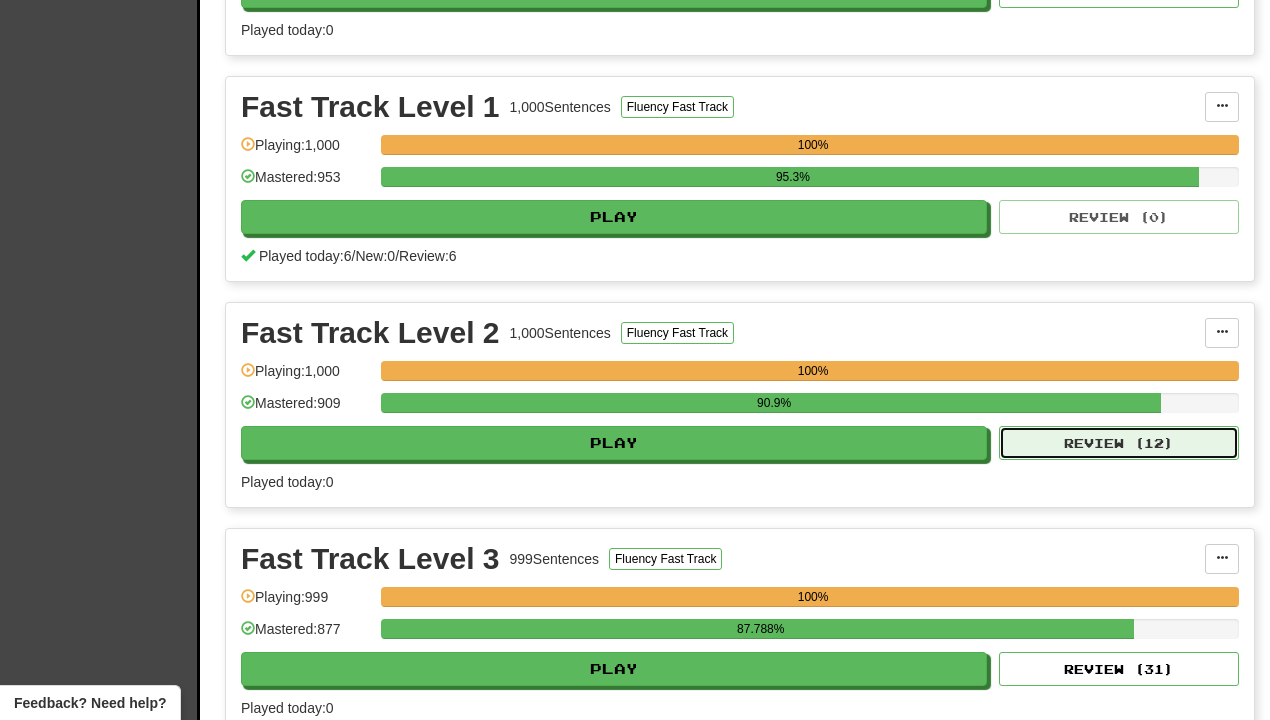 click on "Review ( 12 )" at bounding box center (1119, 443) 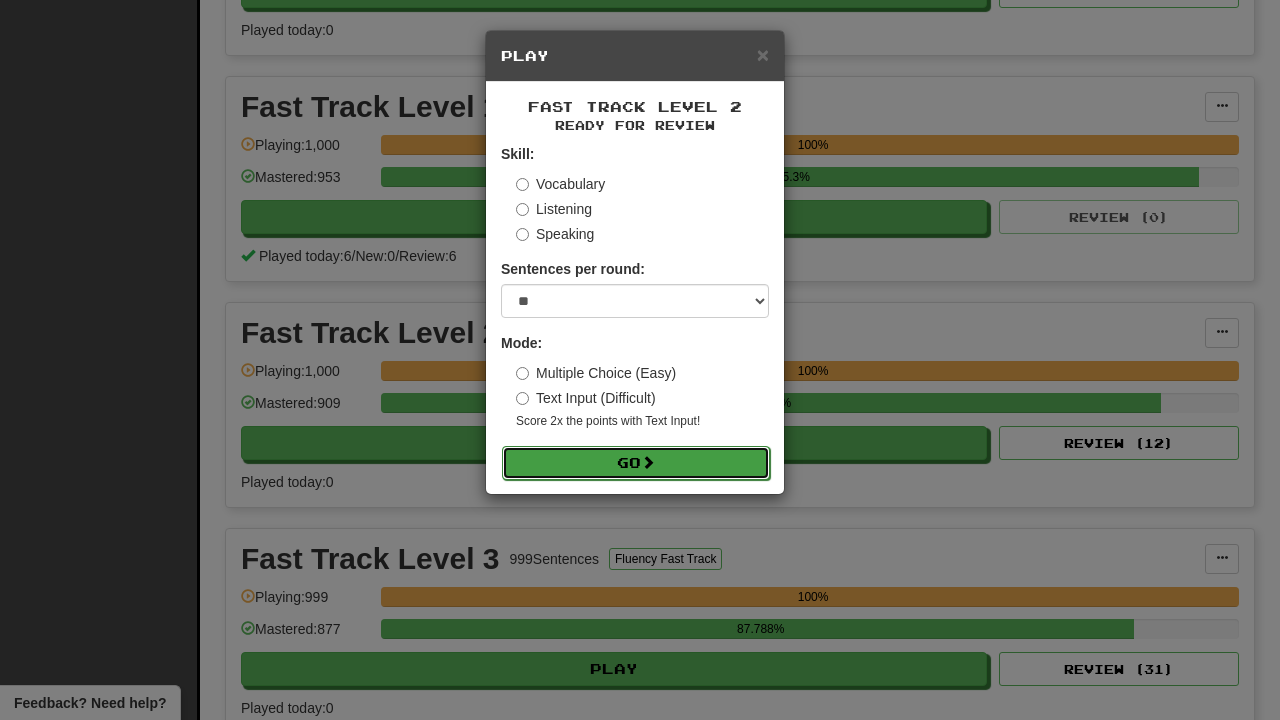 click on "Go" at bounding box center [636, 463] 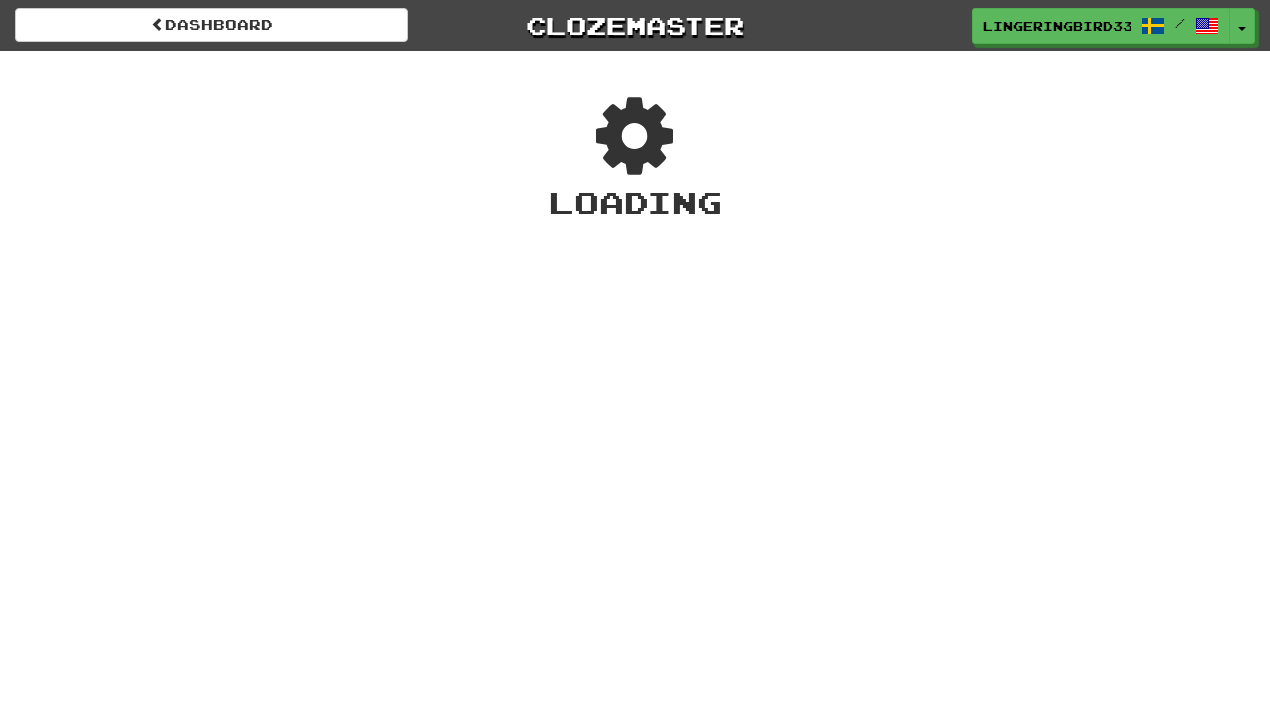 scroll, scrollTop: 0, scrollLeft: 0, axis: both 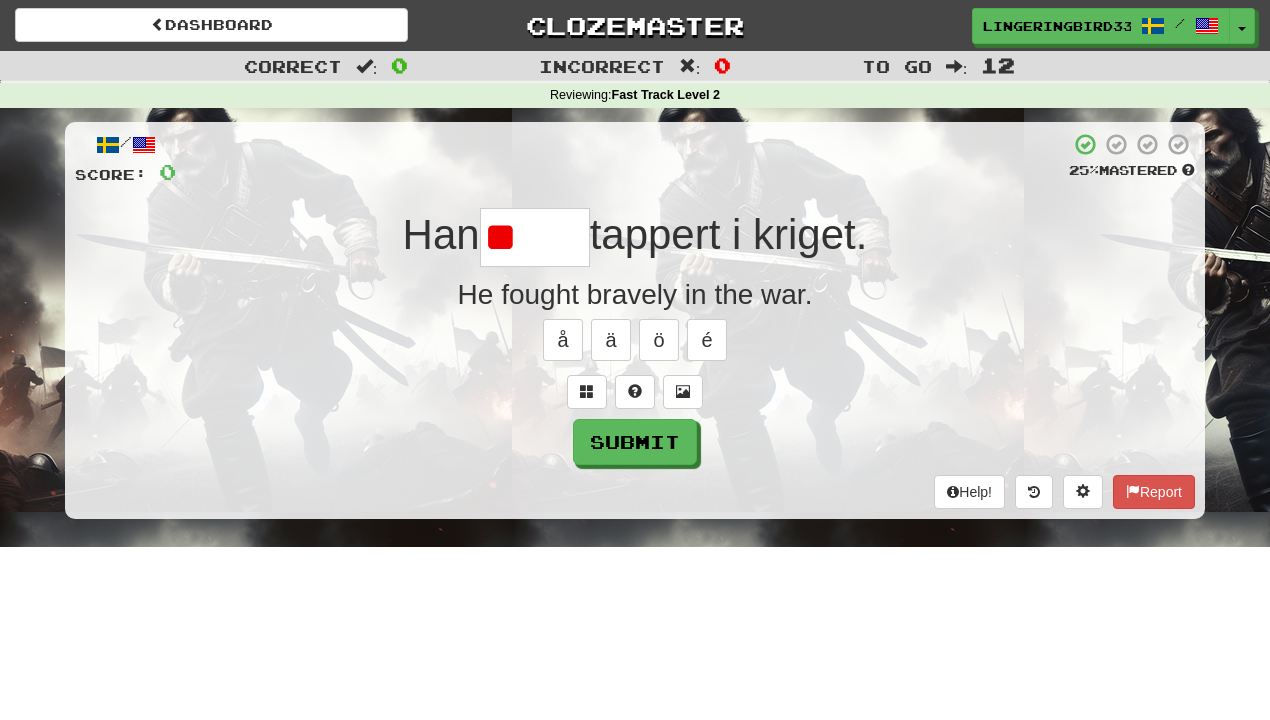 type on "*****" 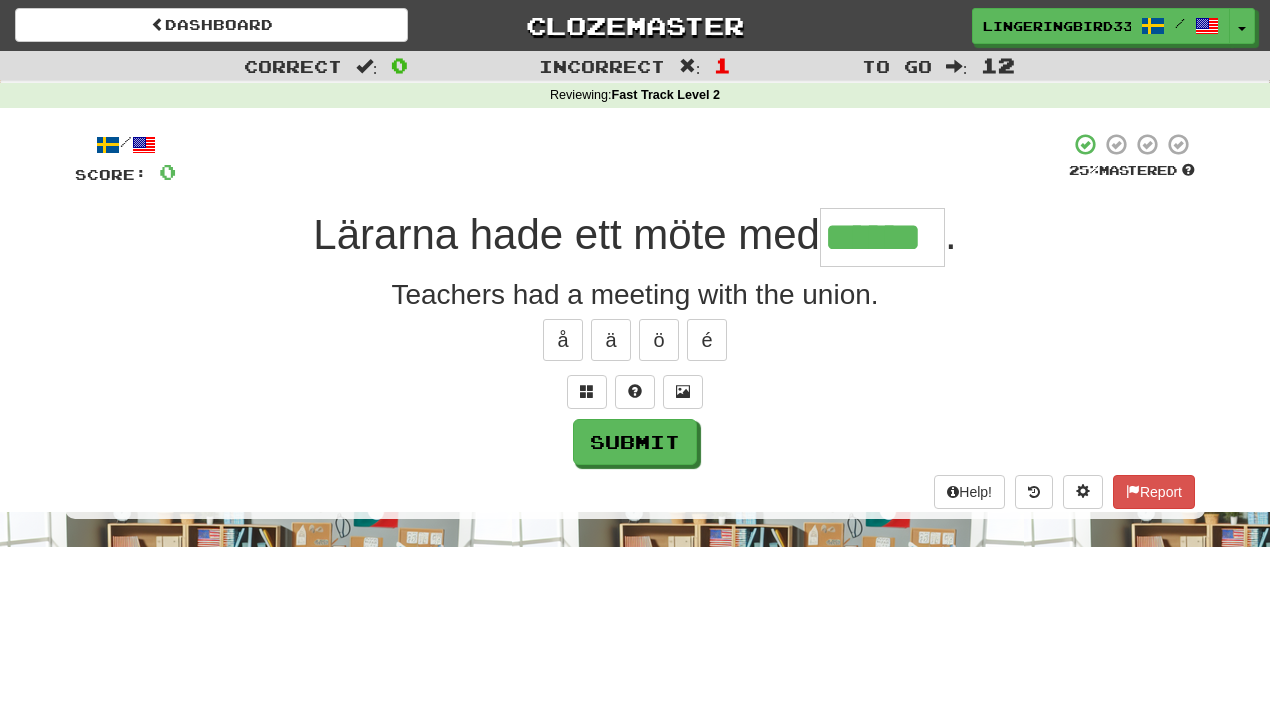 scroll, scrollTop: 0, scrollLeft: 7, axis: horizontal 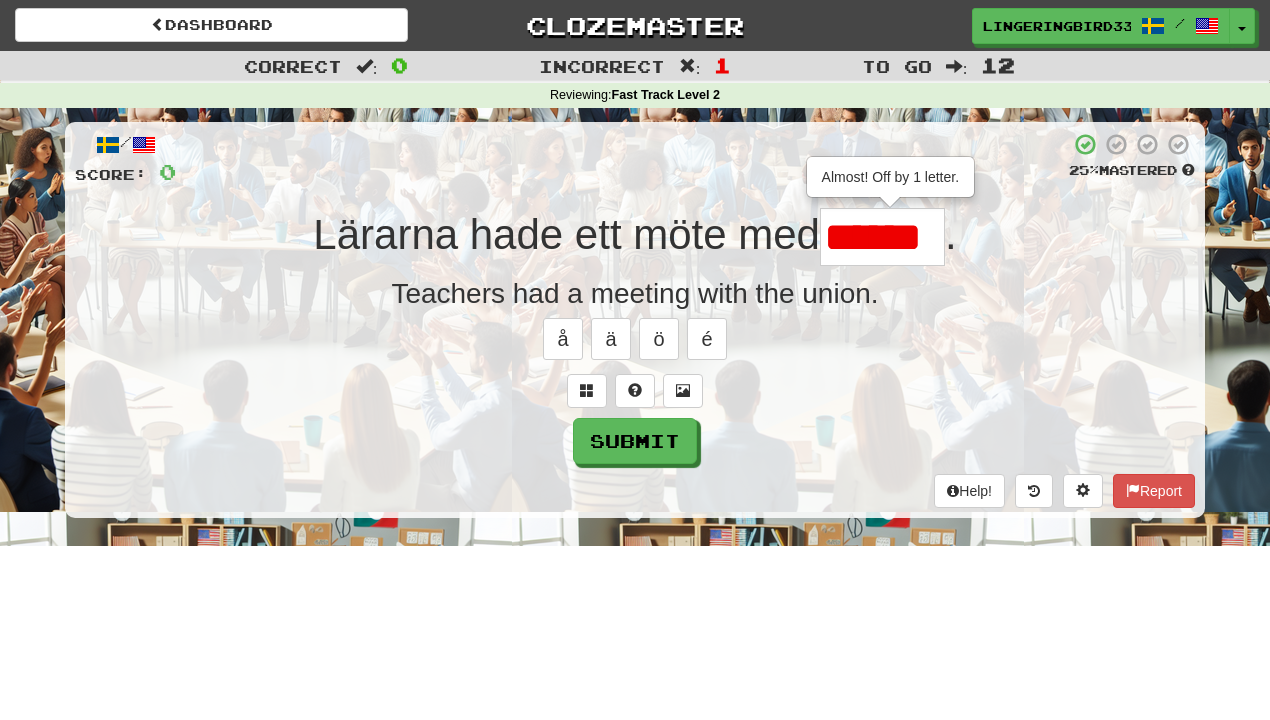 type on "******" 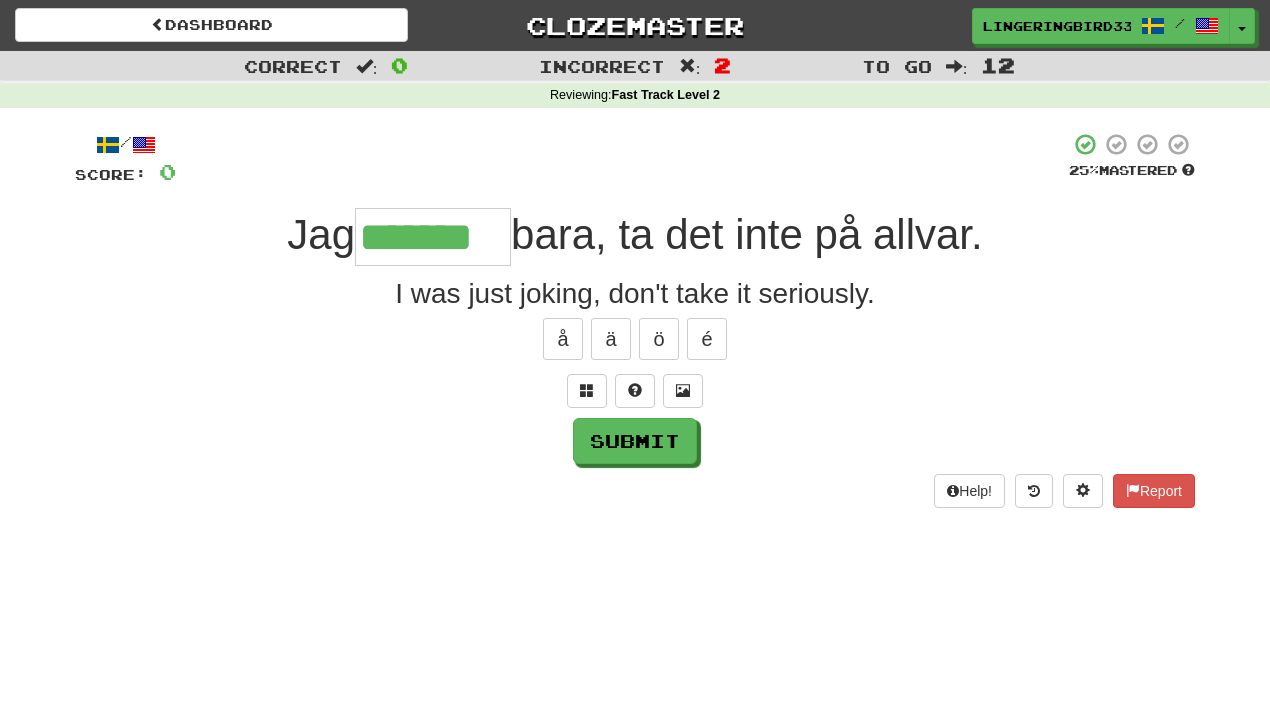 type on "*******" 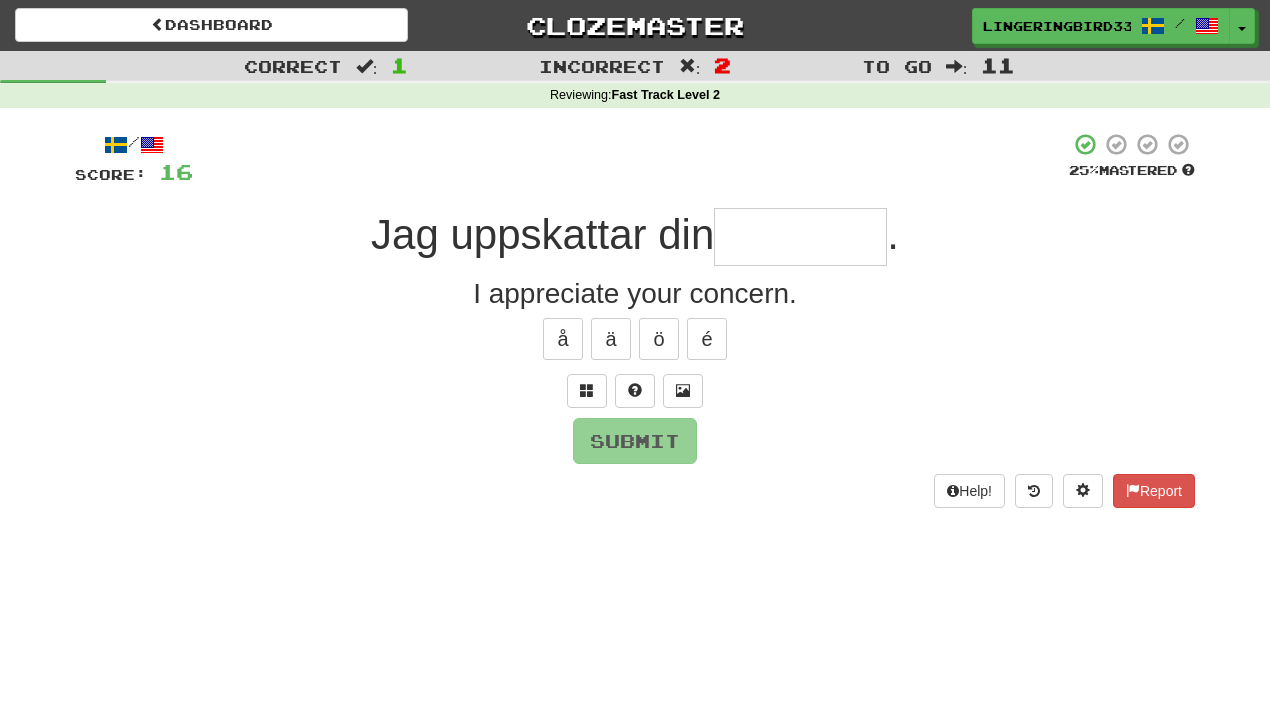 type on "*" 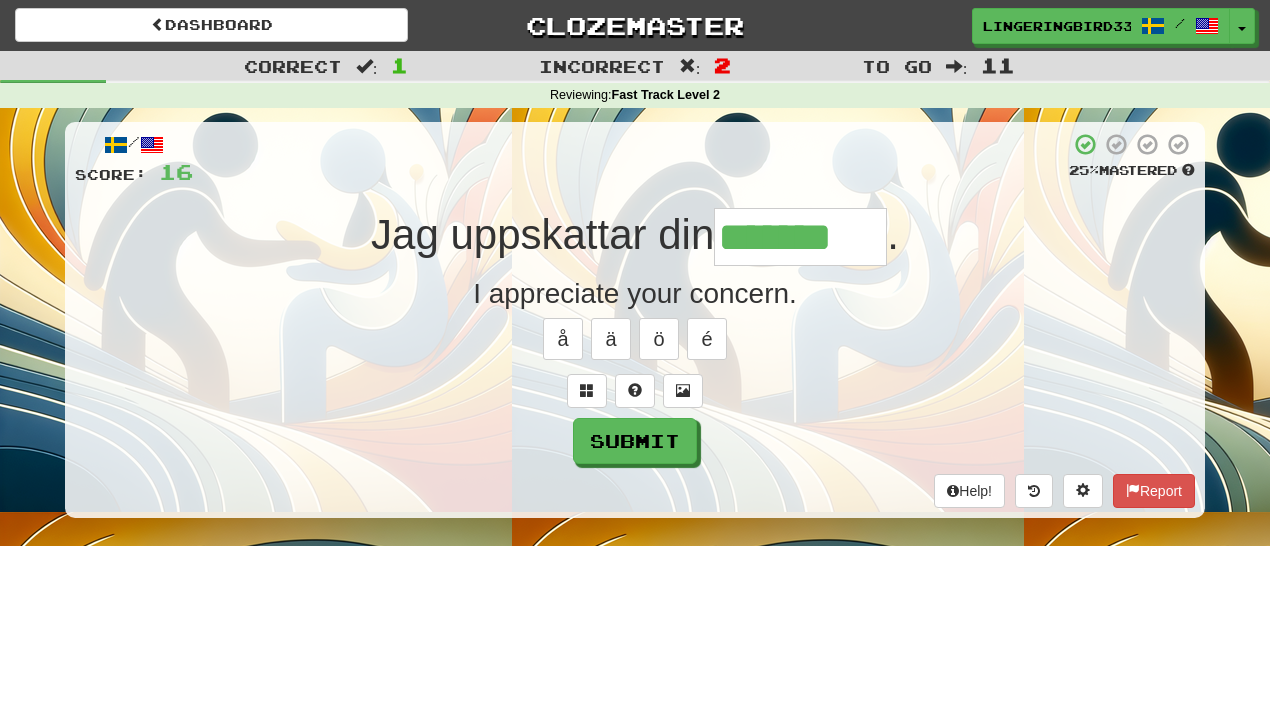 type on "*******" 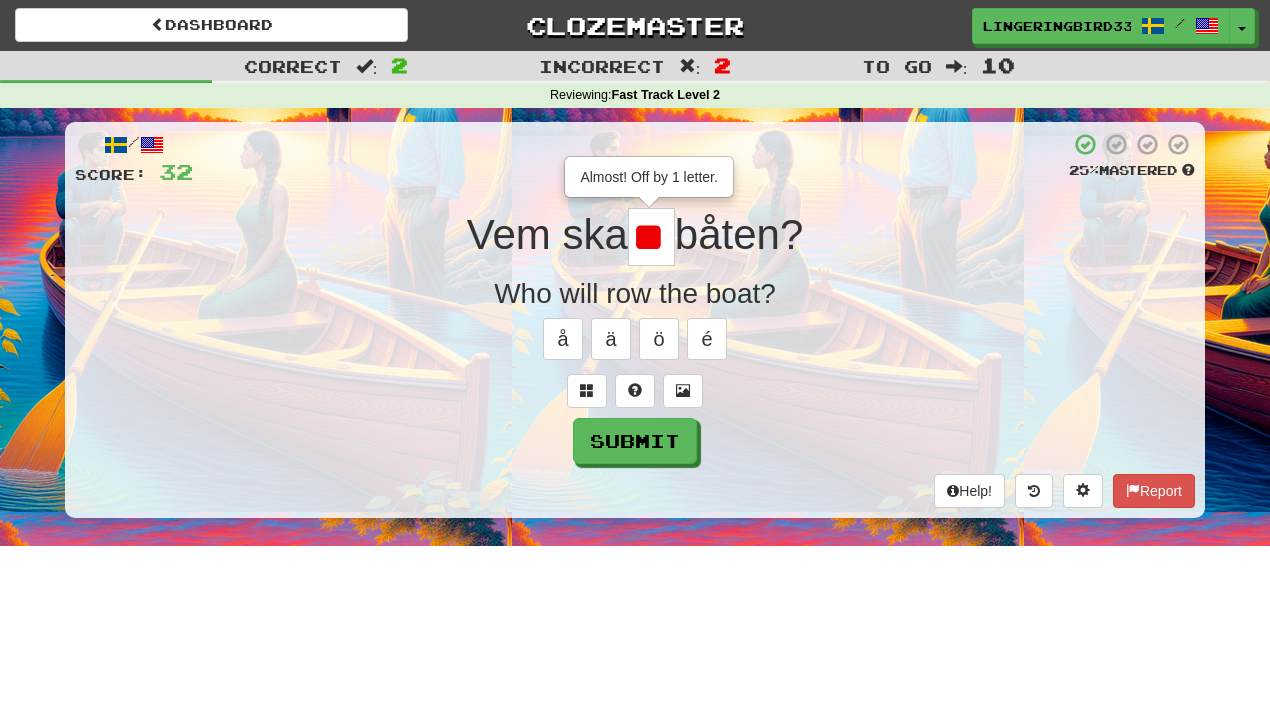 type on "**" 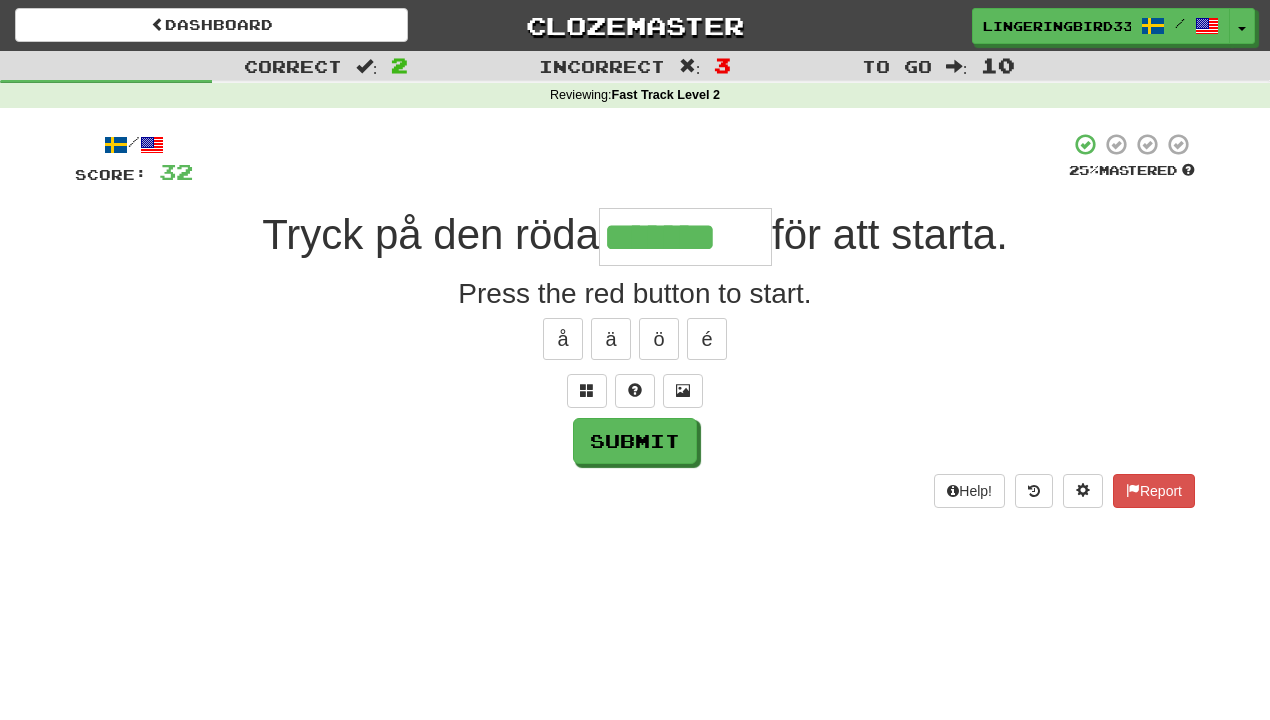 type on "*******" 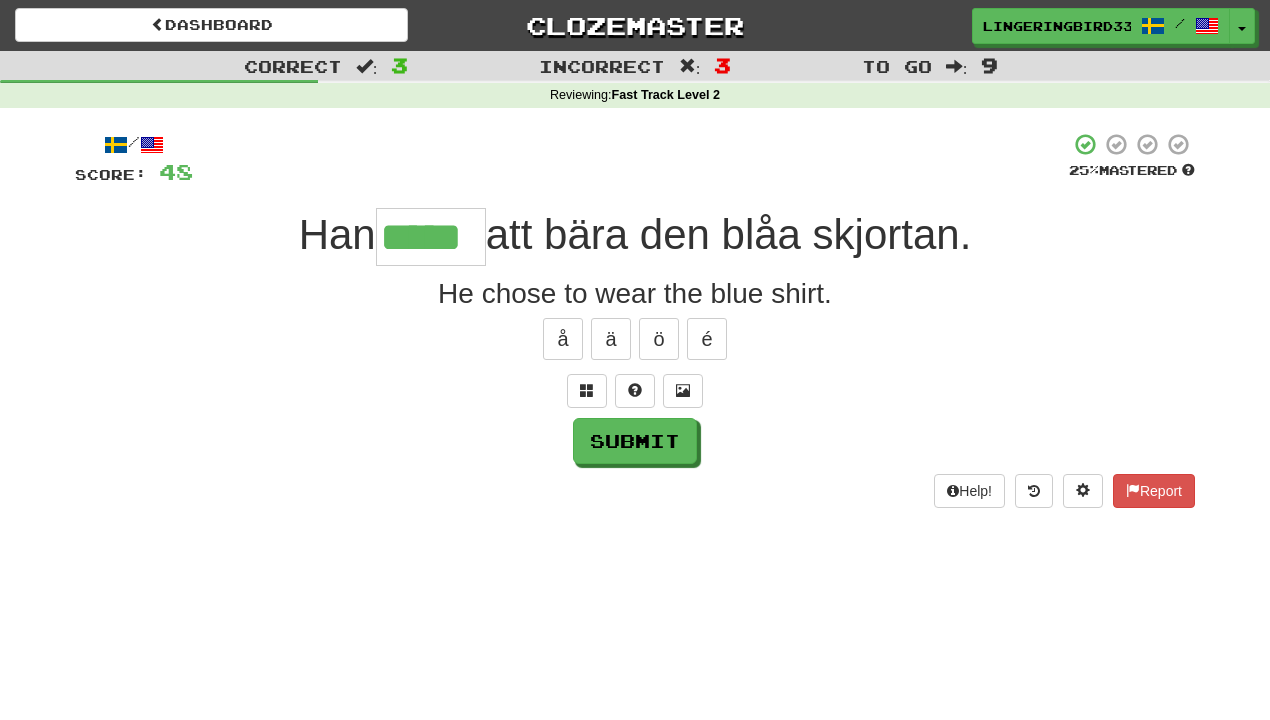 type on "*****" 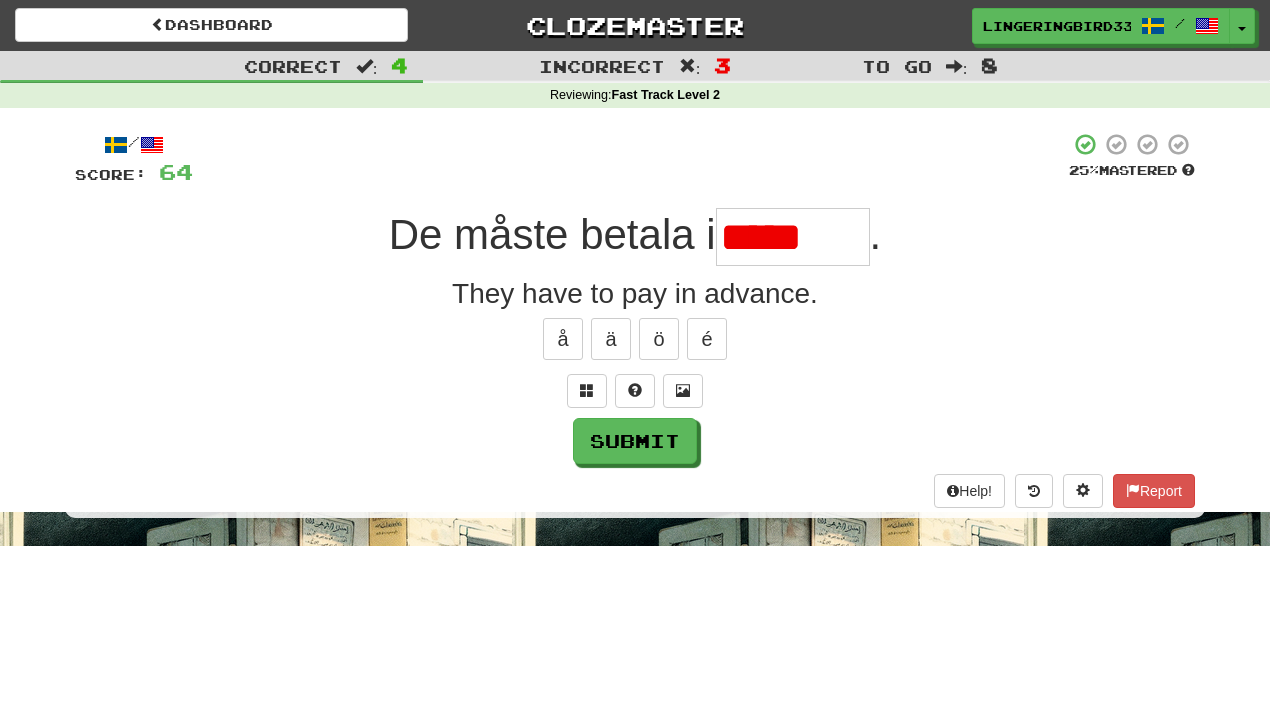 type on "********" 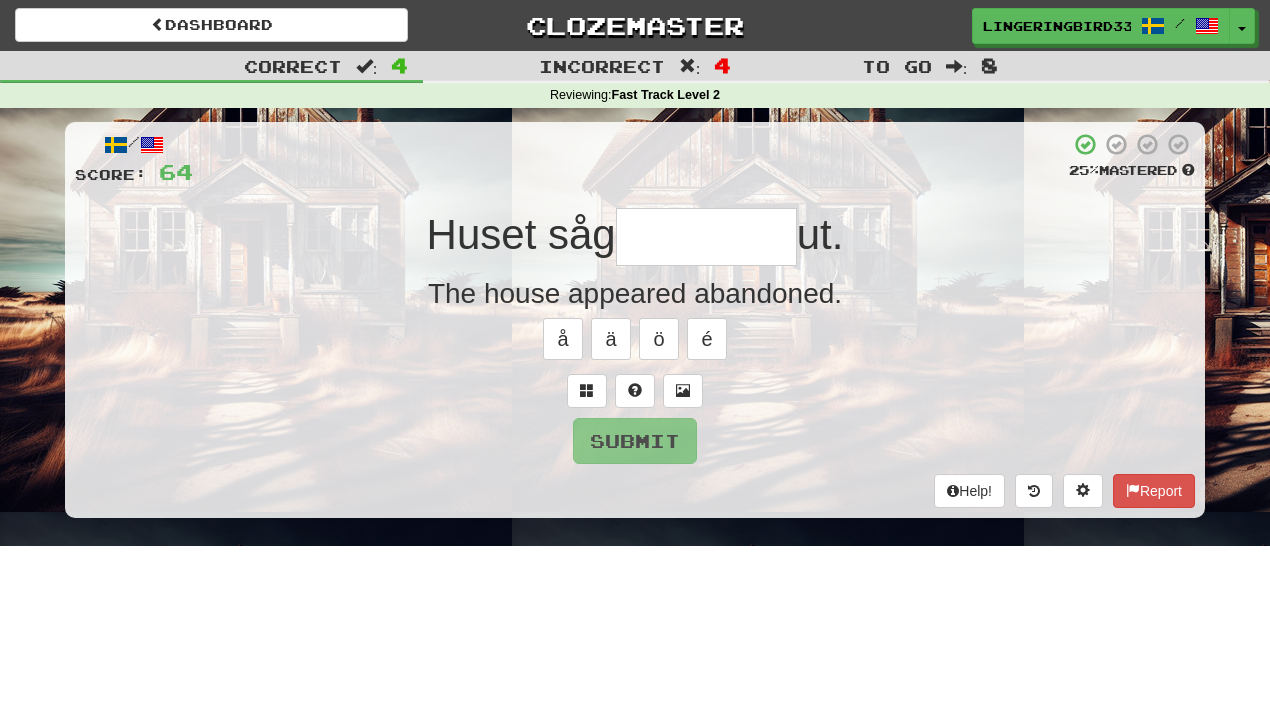 type on "*********" 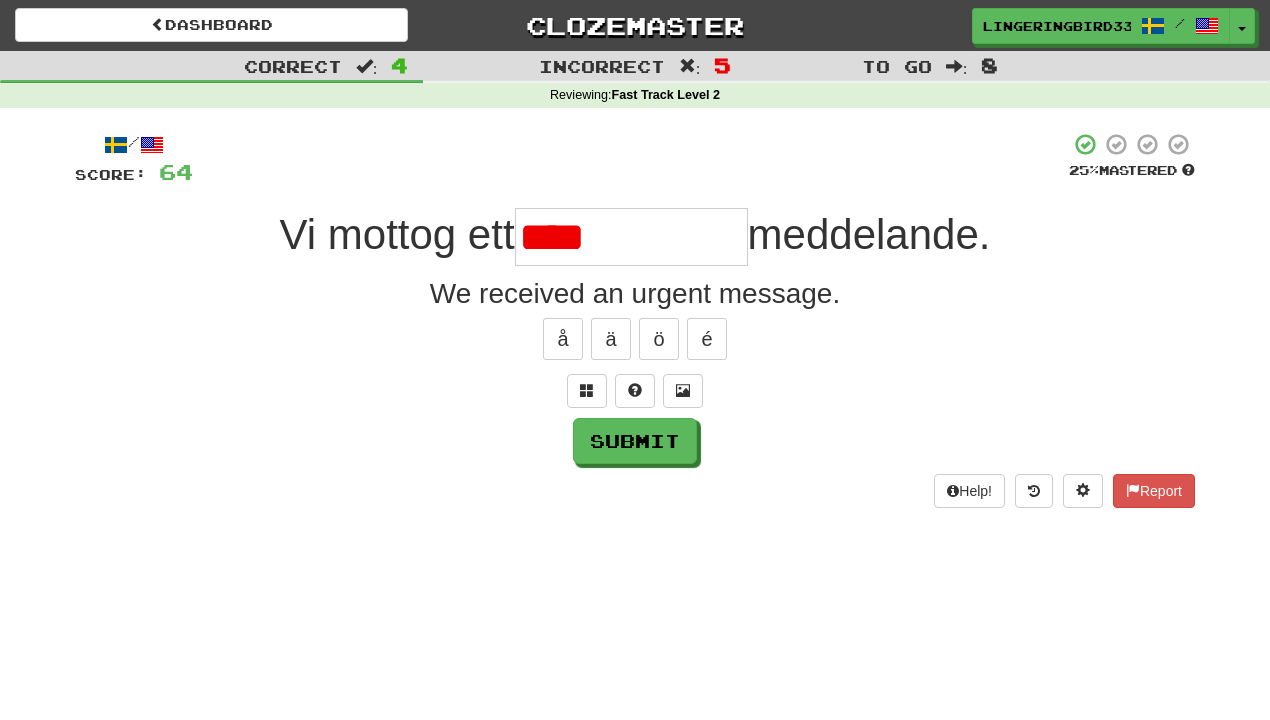 type on "**********" 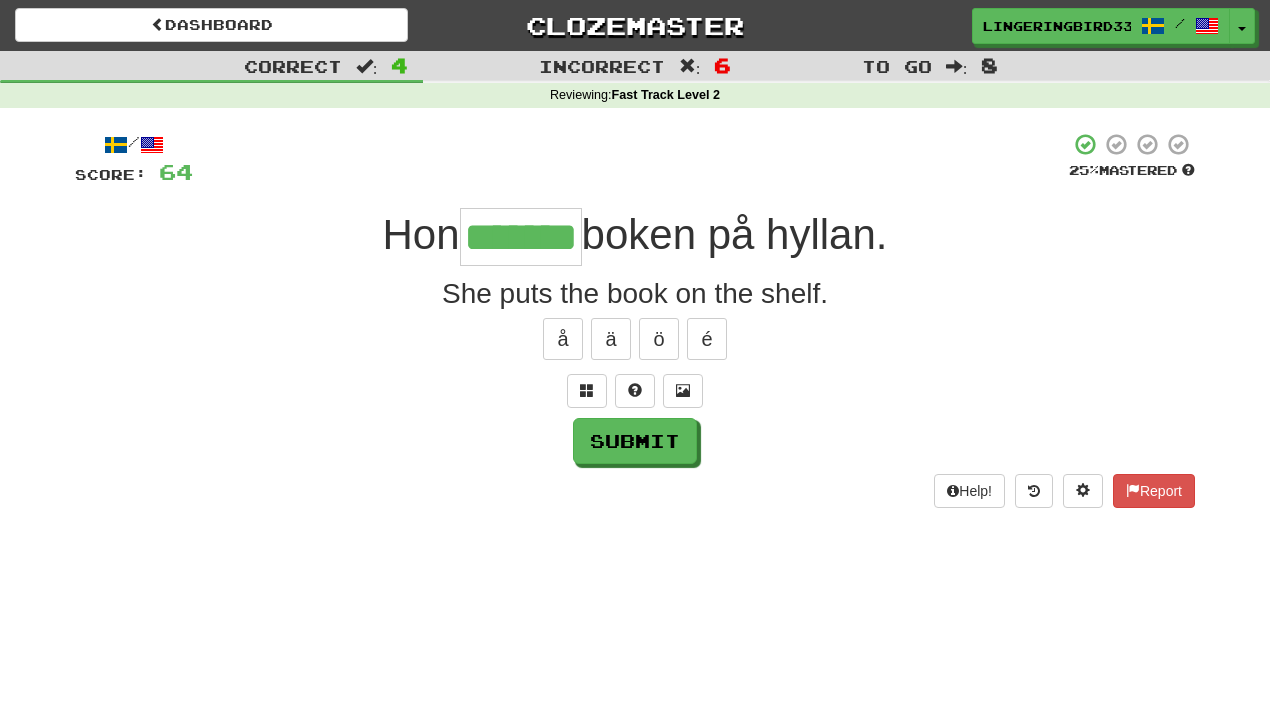 type on "*******" 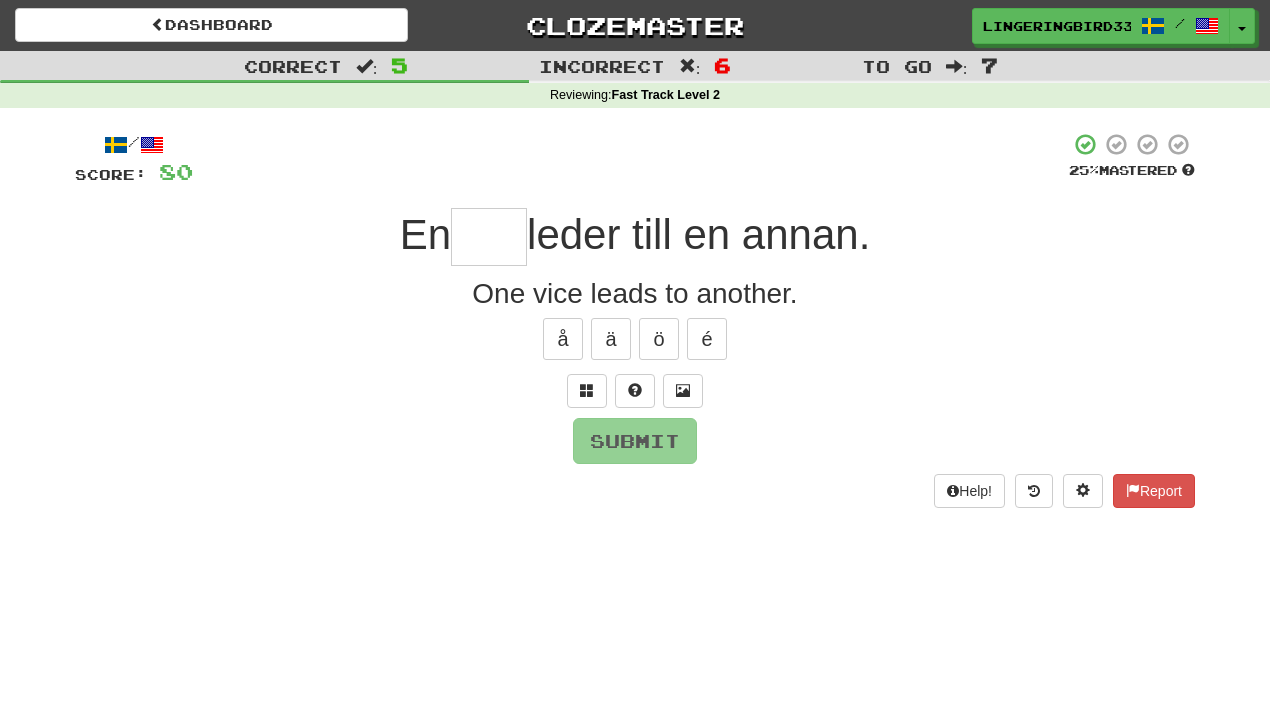 type on "****" 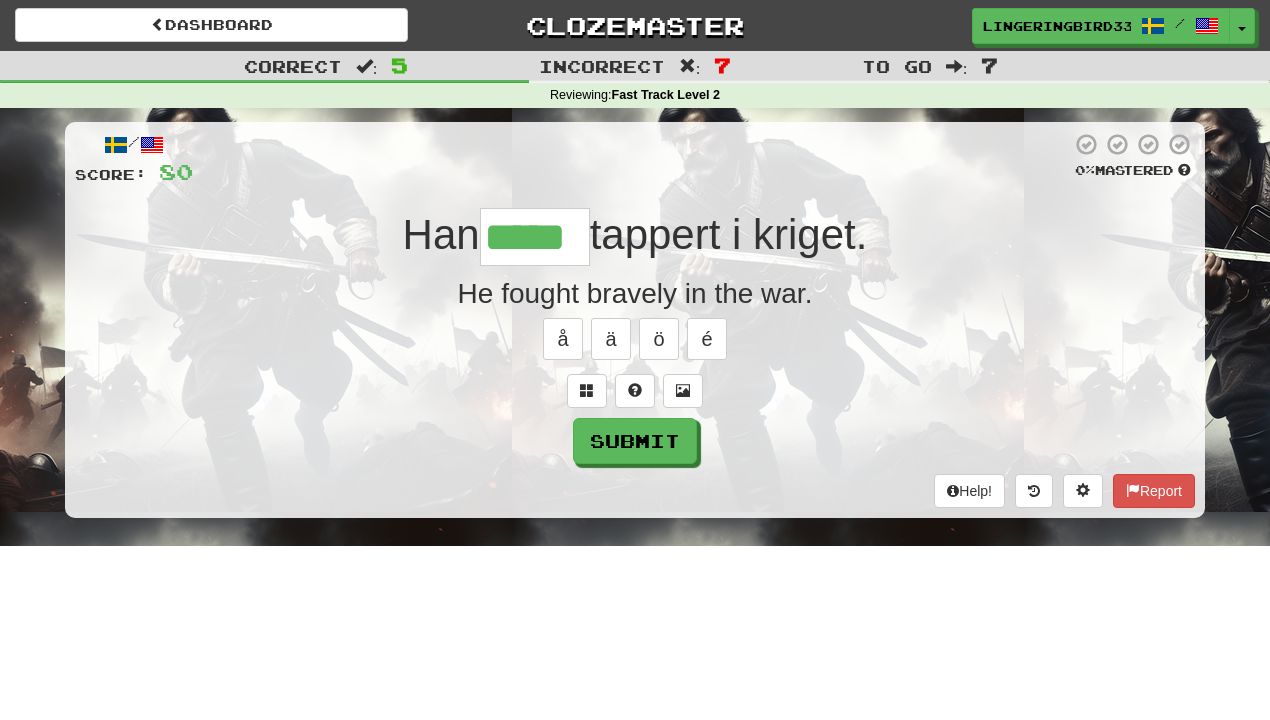 type on "*****" 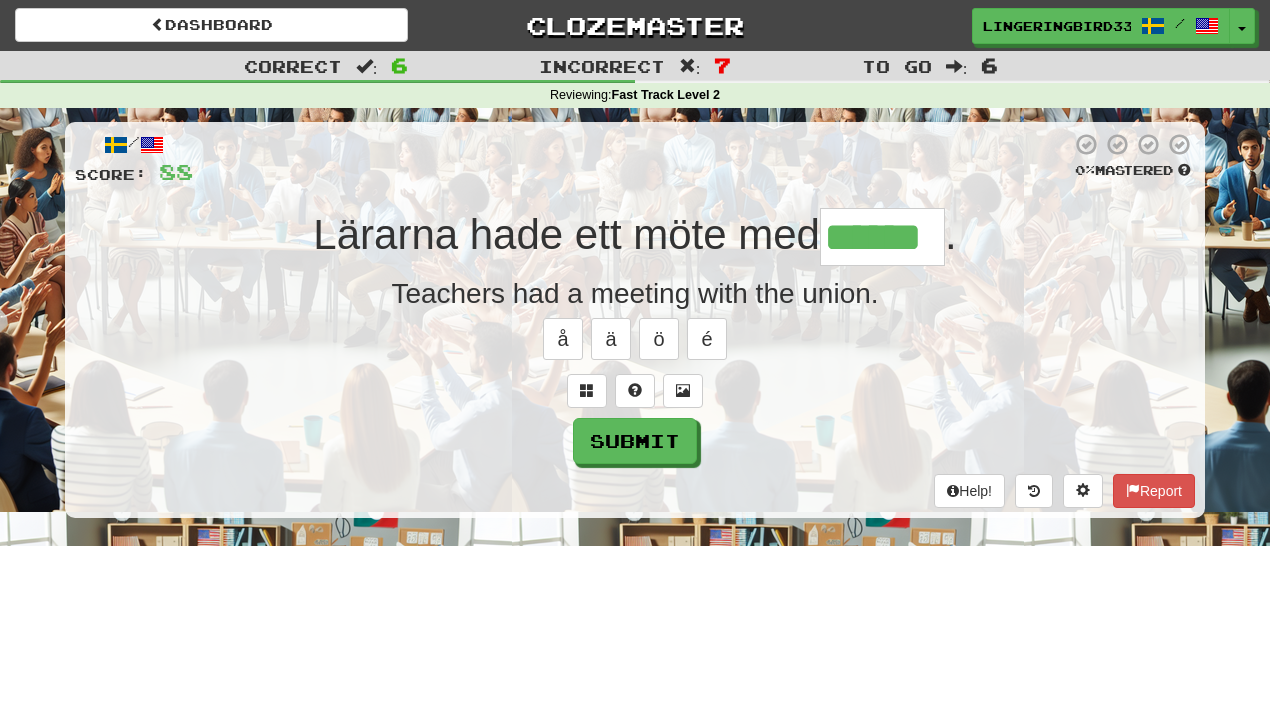 type on "******" 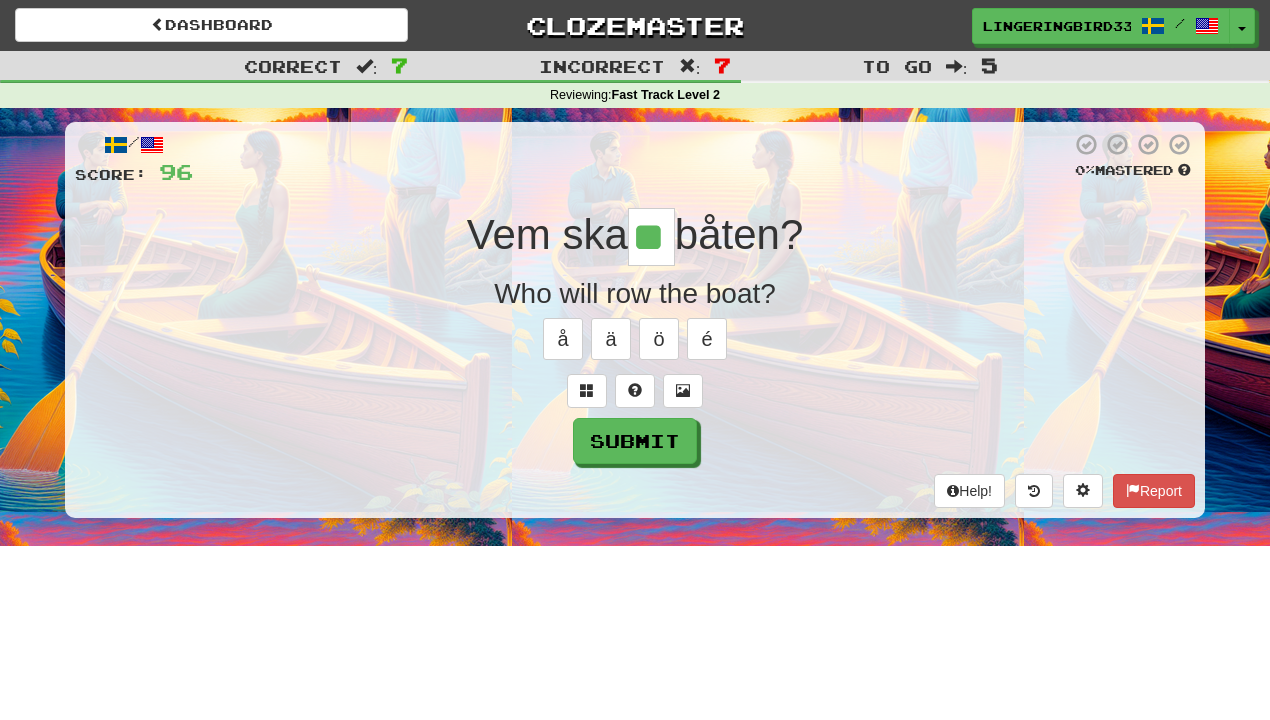 type on "**" 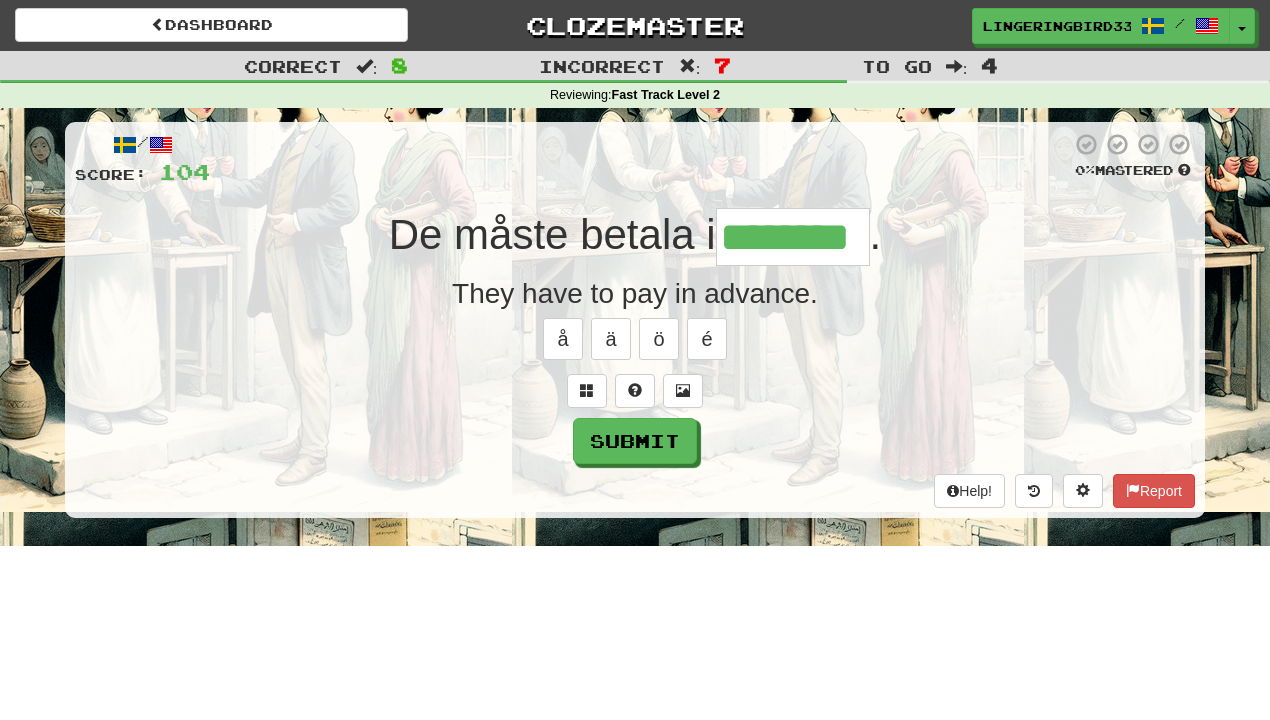 type on "********" 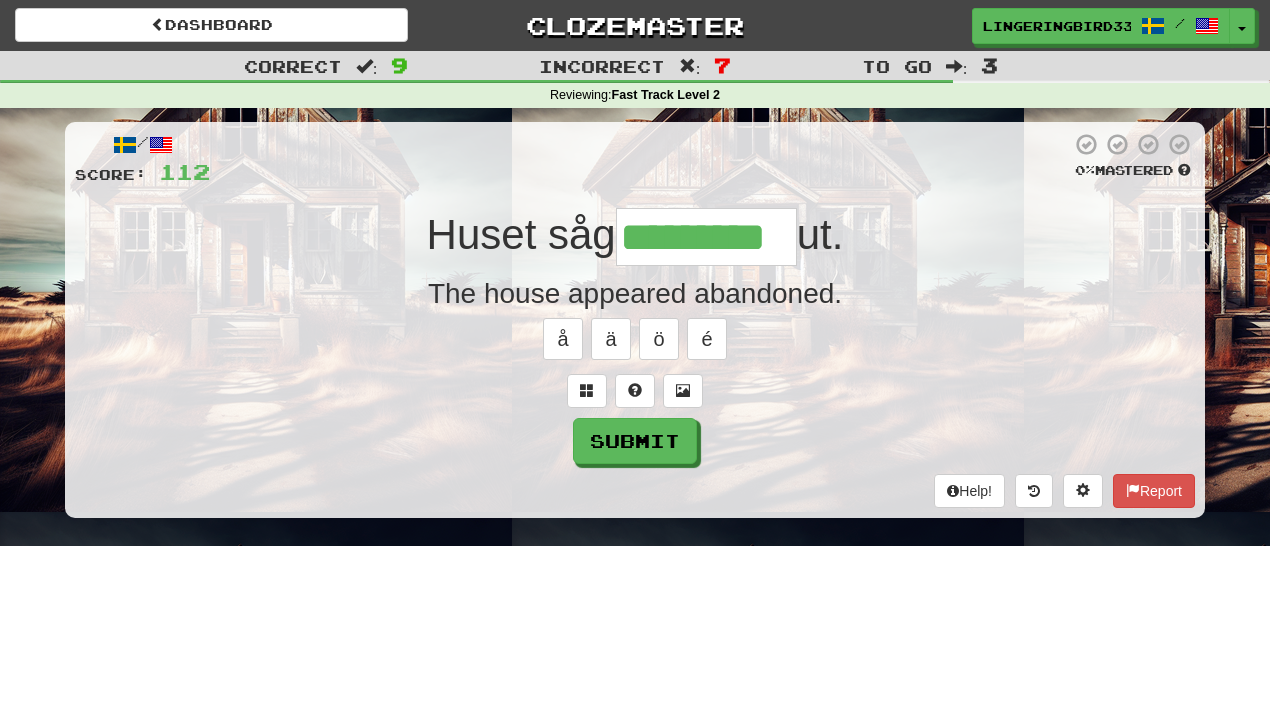 type on "*********" 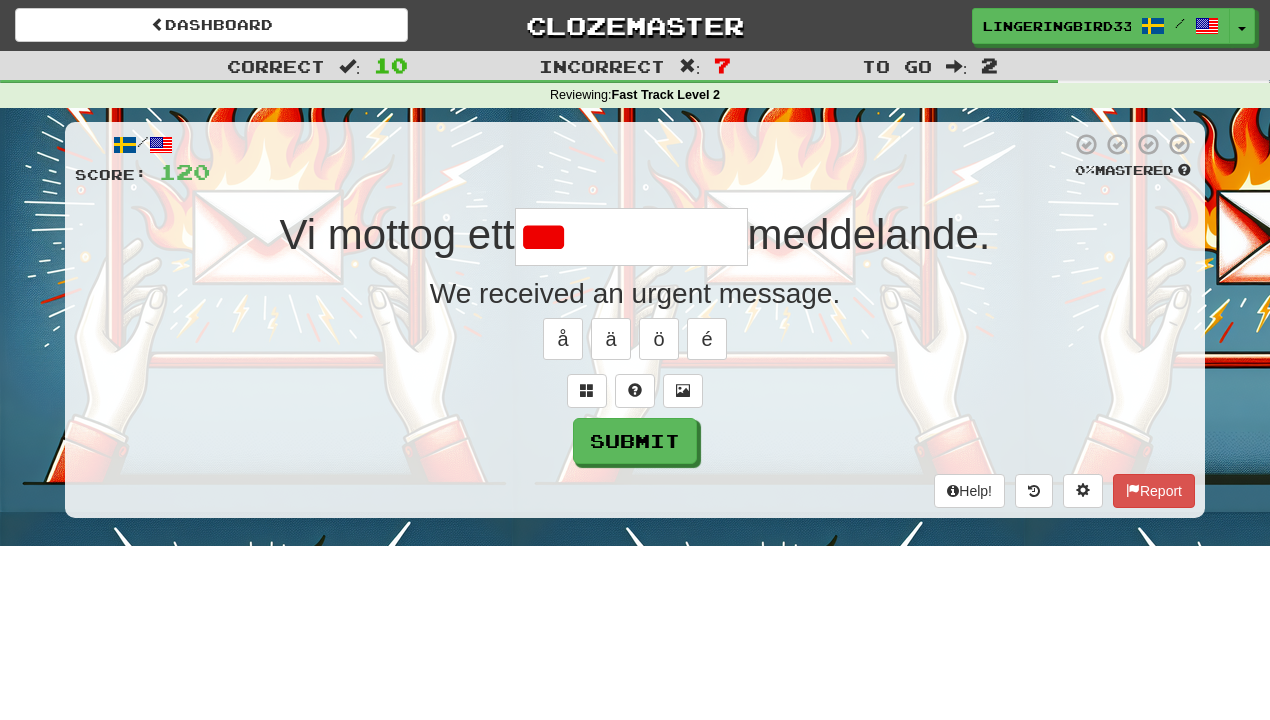 type on "**********" 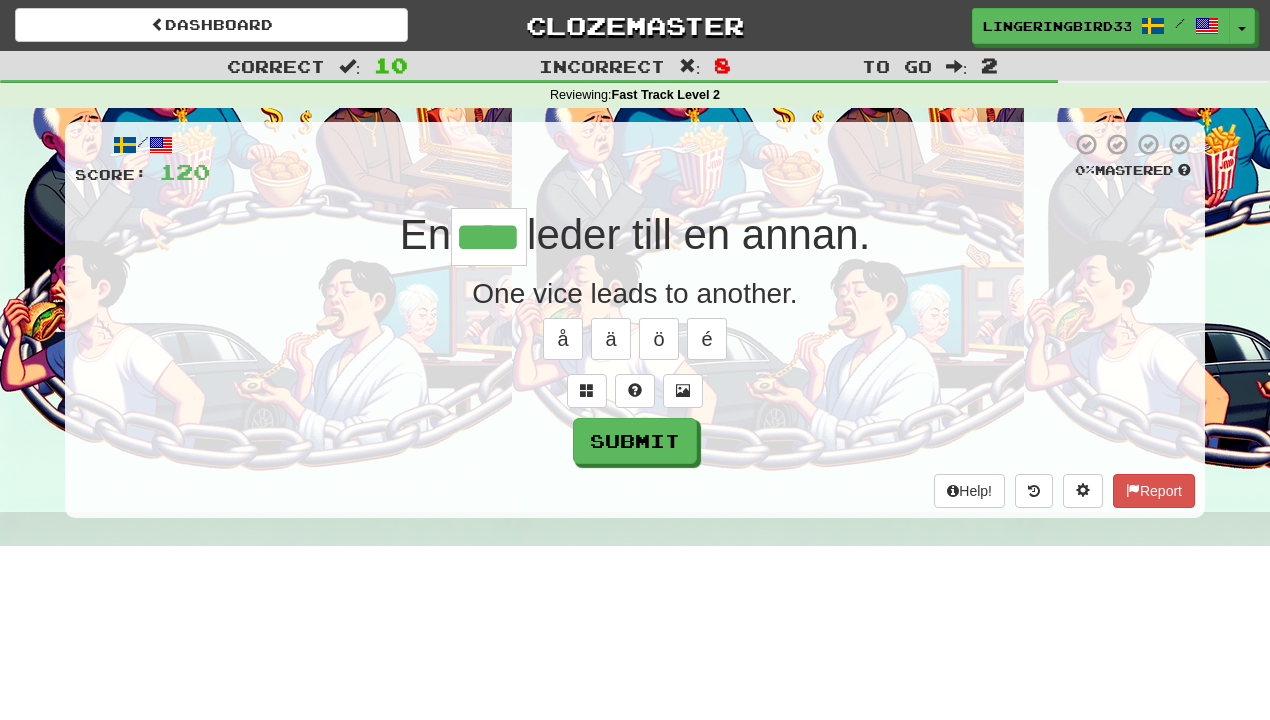 type on "****" 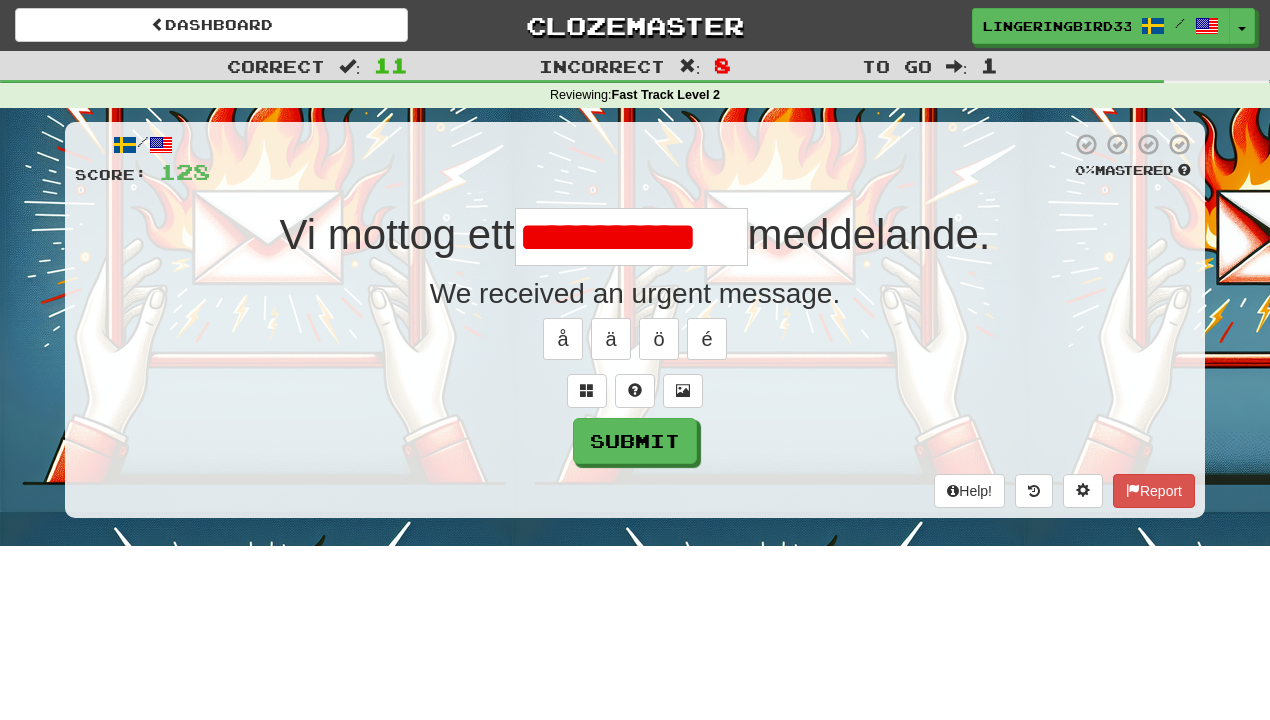 scroll, scrollTop: 0, scrollLeft: 20, axis: horizontal 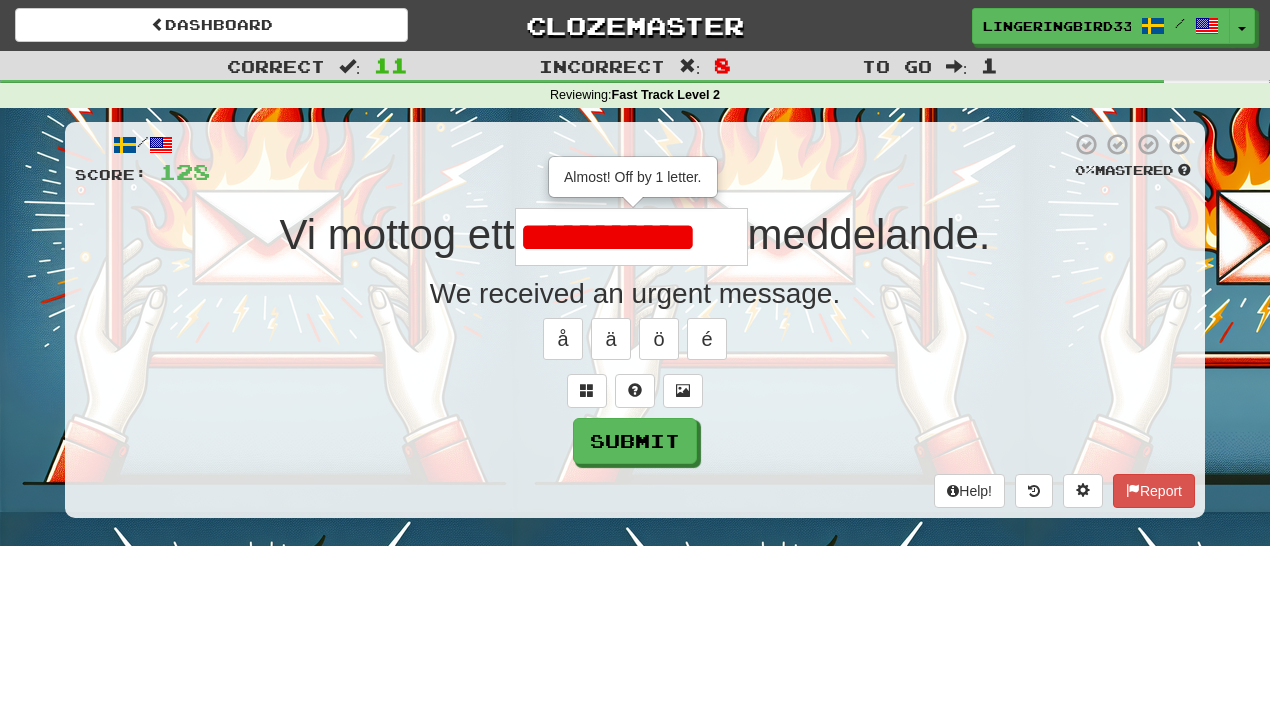 type on "**********" 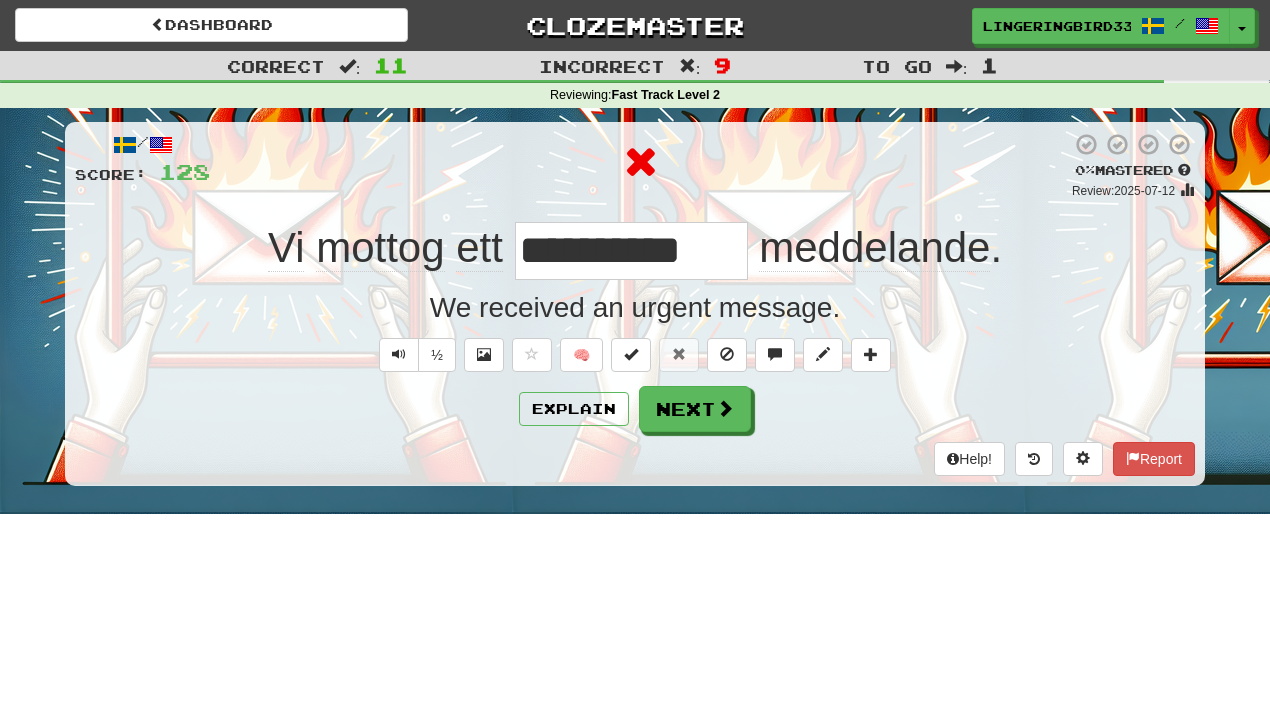 scroll, scrollTop: 0, scrollLeft: 0, axis: both 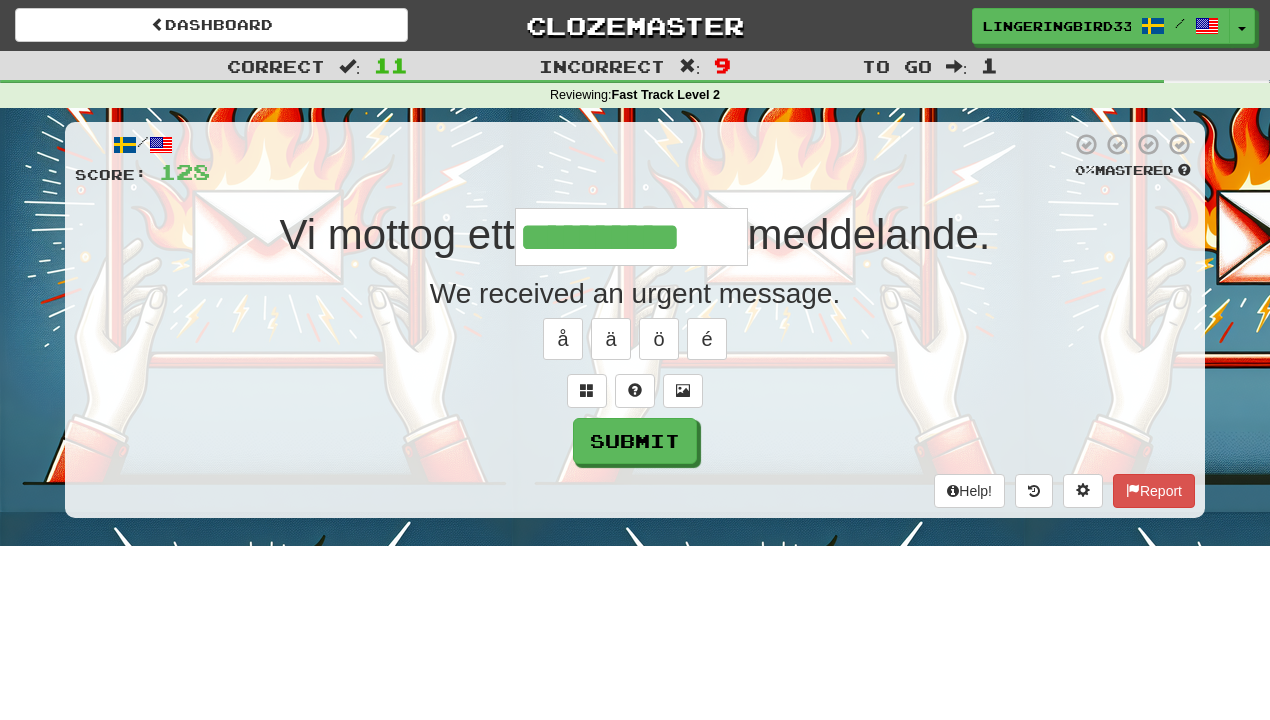 type on "**********" 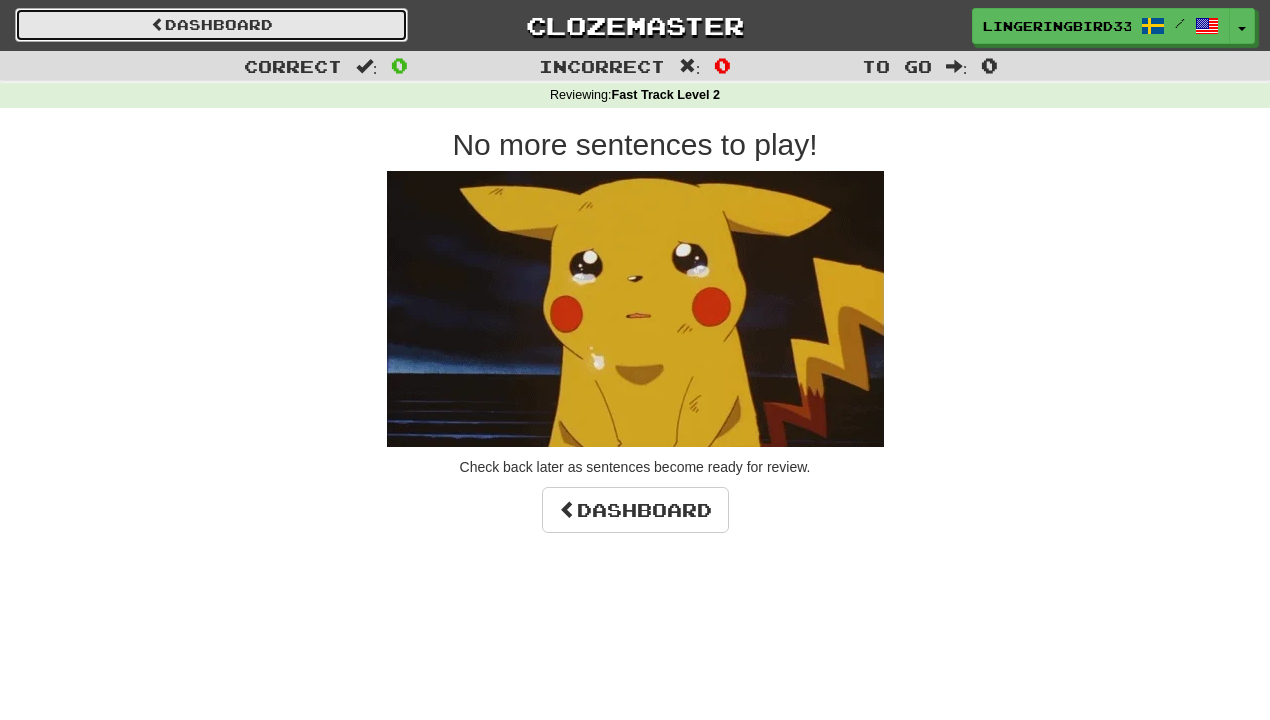 click on "Dashboard" at bounding box center (211, 25) 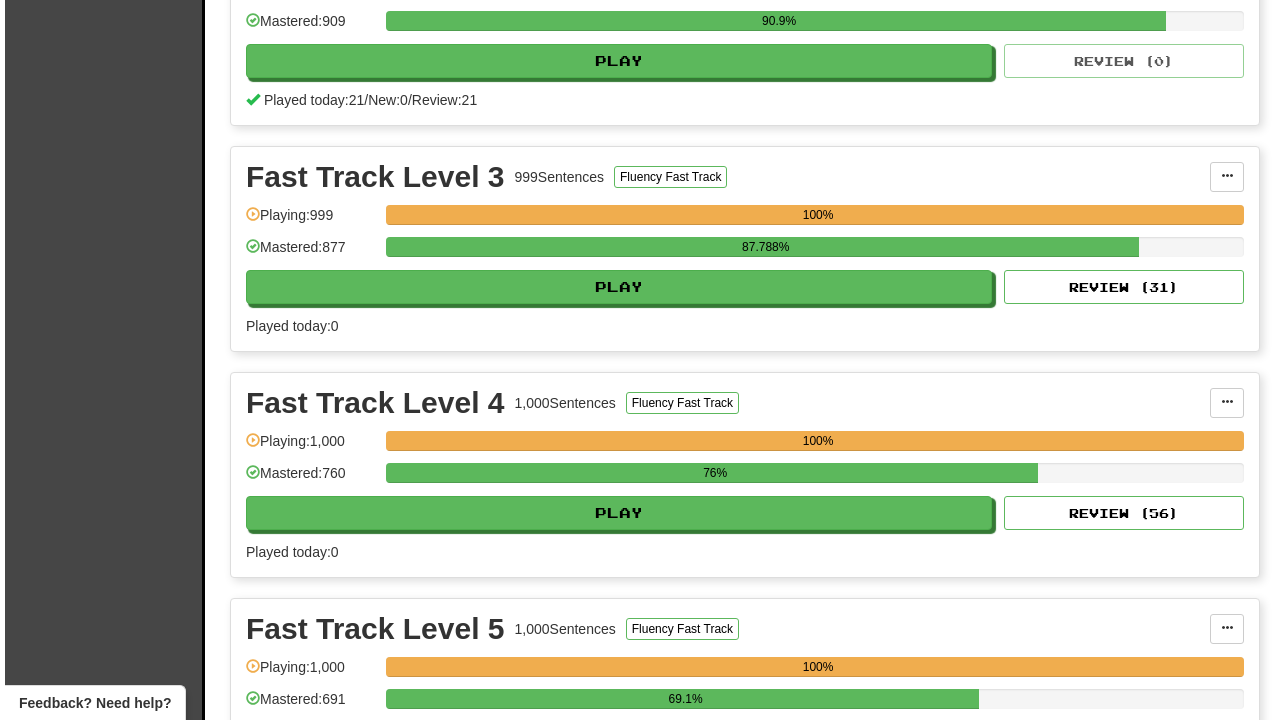 scroll, scrollTop: 994, scrollLeft: 0, axis: vertical 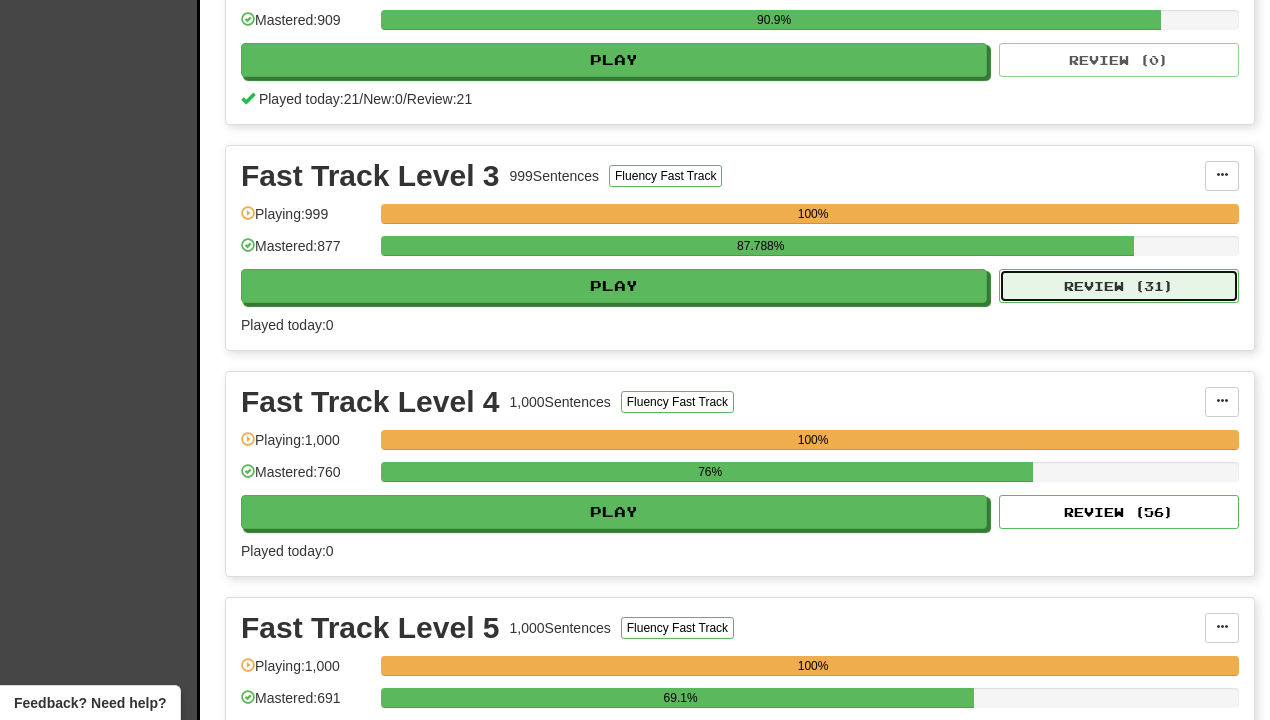 click on "Review ( 31 )" at bounding box center [1119, 286] 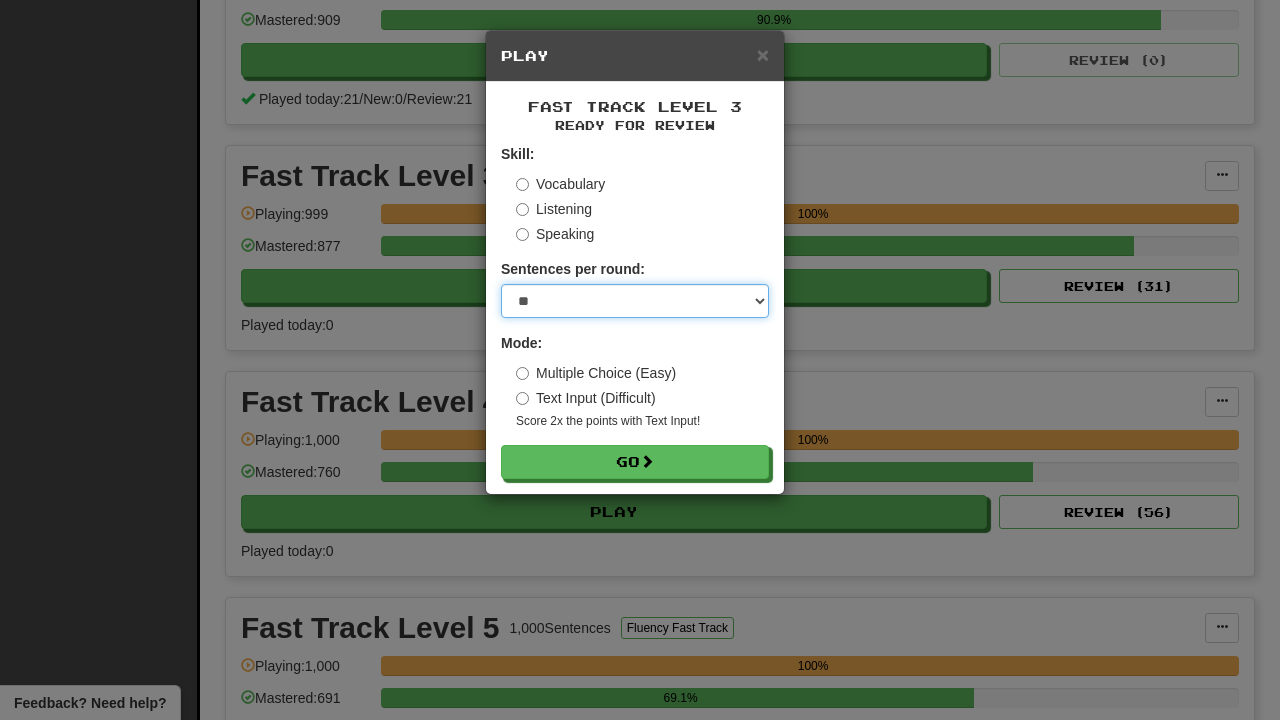 click on "* ** ** ** ** ** *** ********" at bounding box center [635, 301] 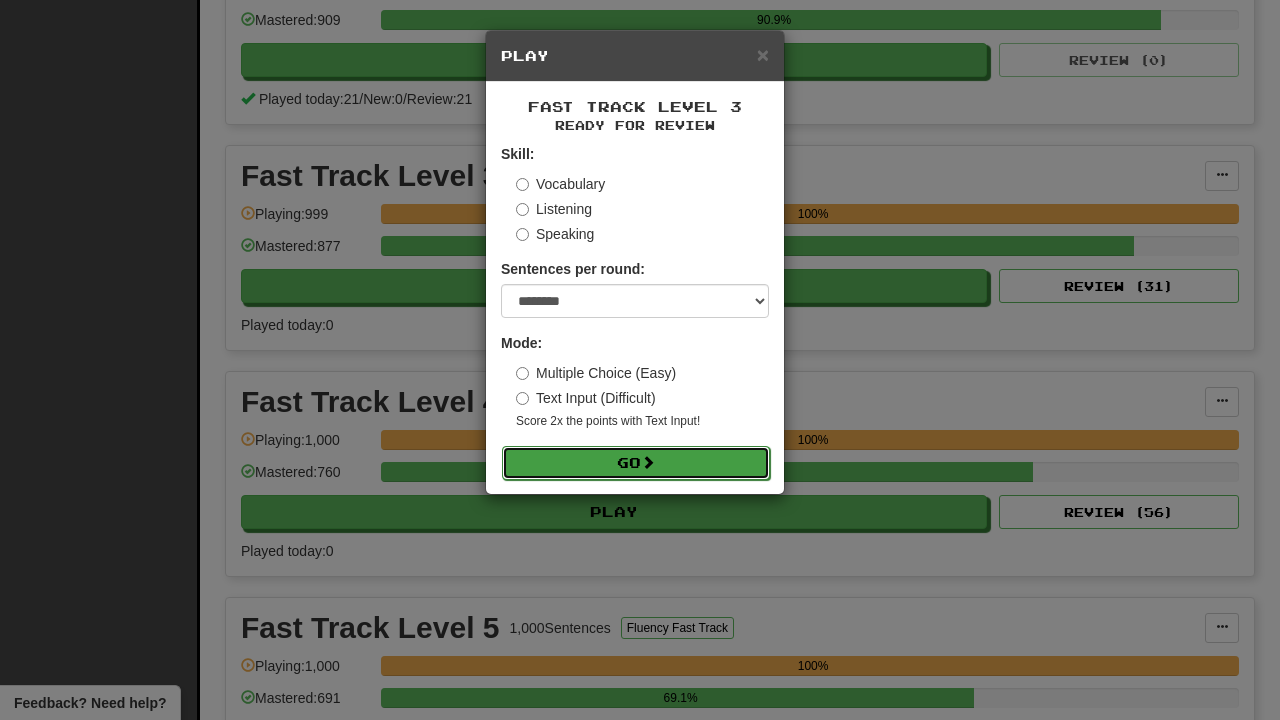 click on "Go" at bounding box center (636, 463) 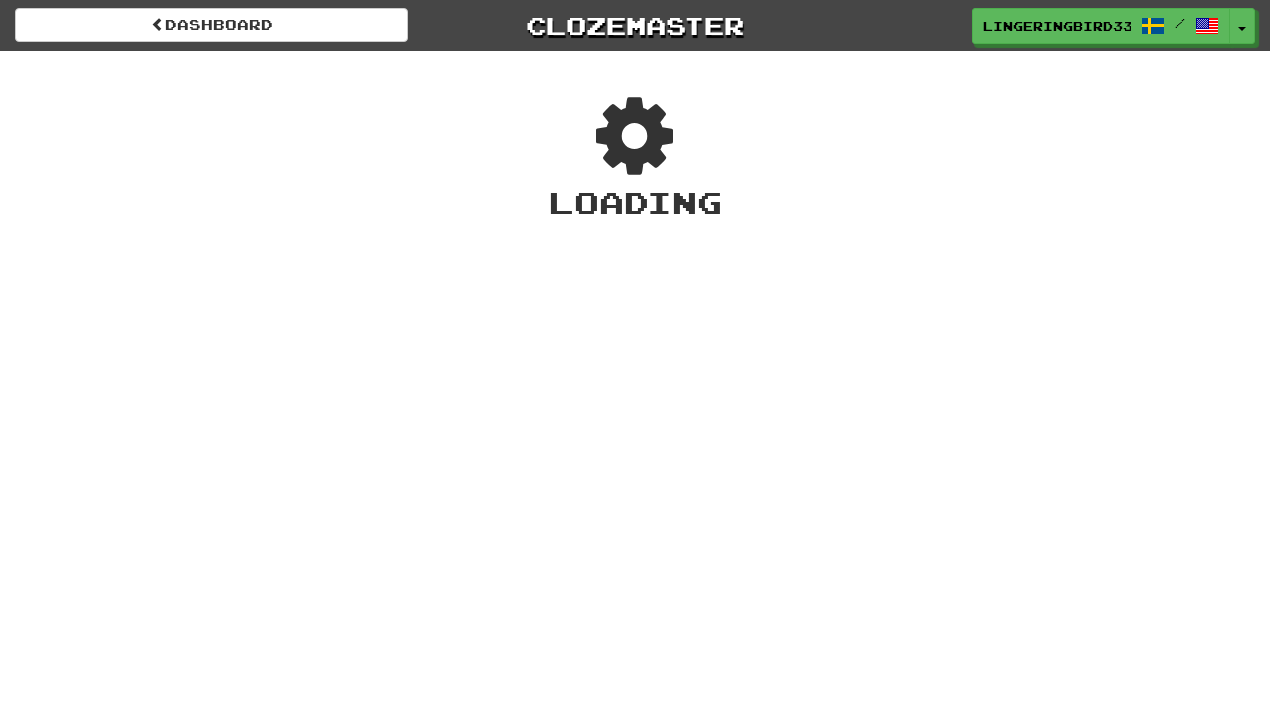 scroll, scrollTop: 0, scrollLeft: 0, axis: both 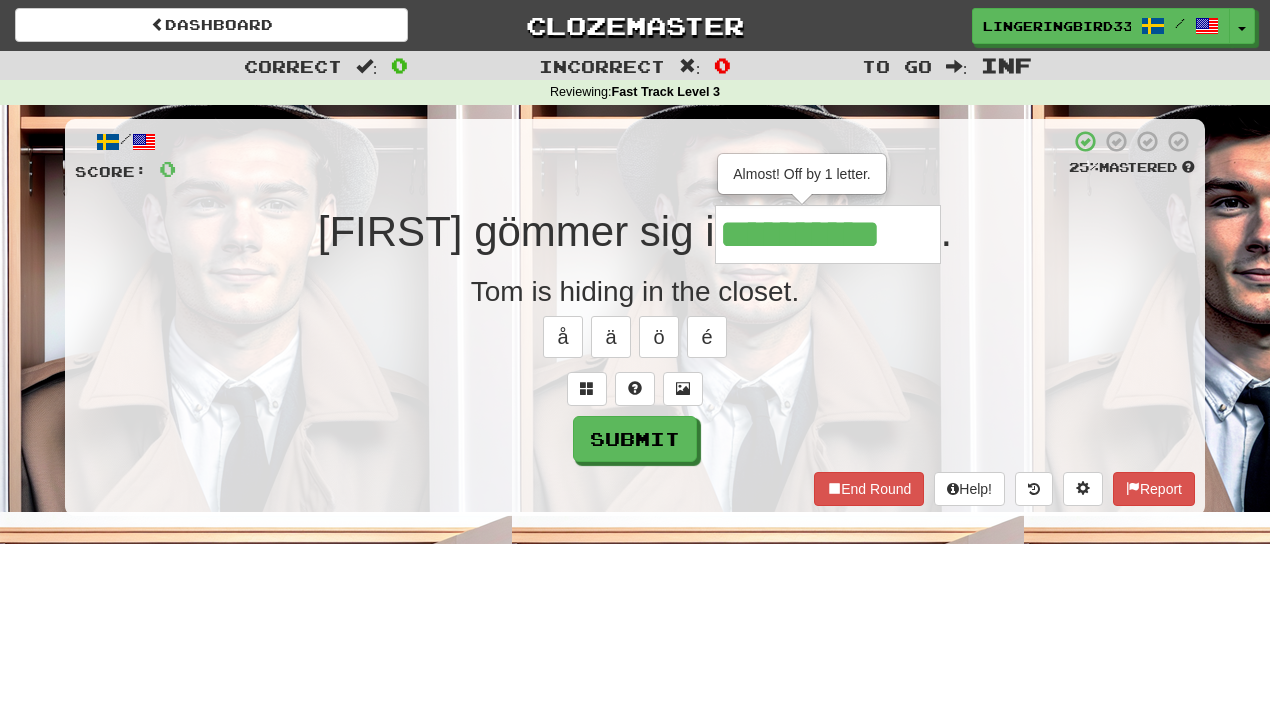 type on "**********" 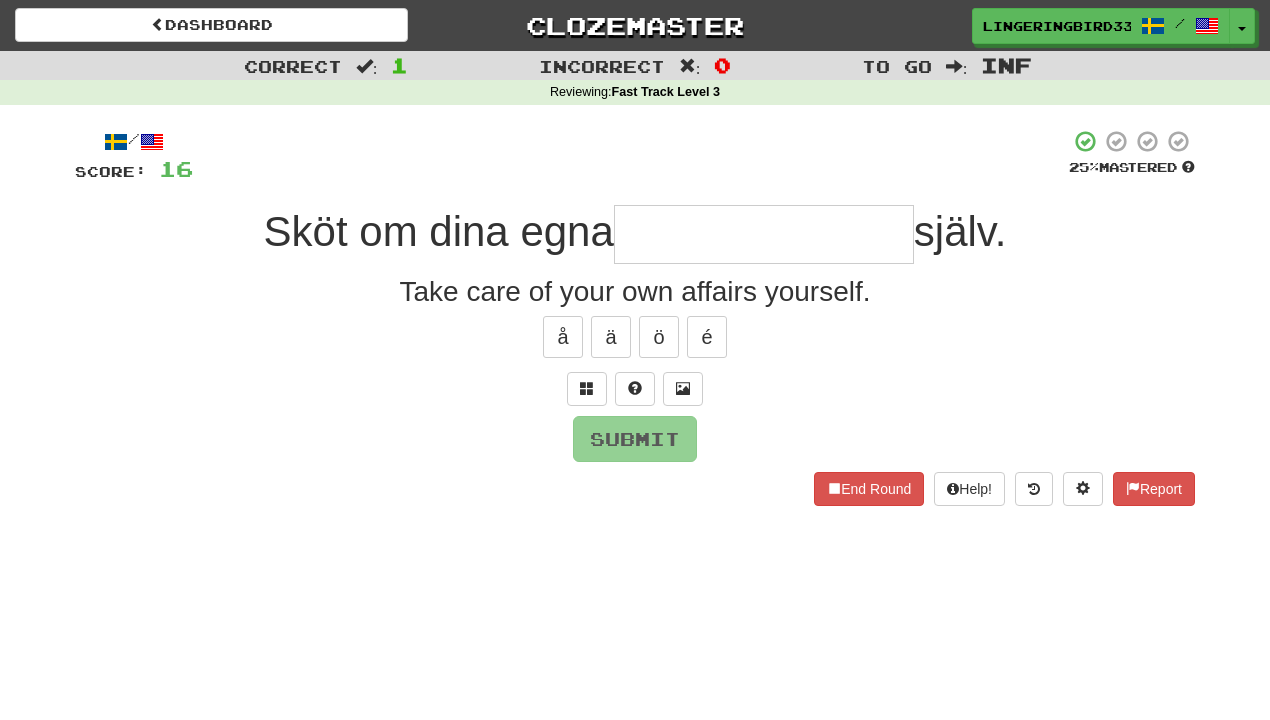 type on "**********" 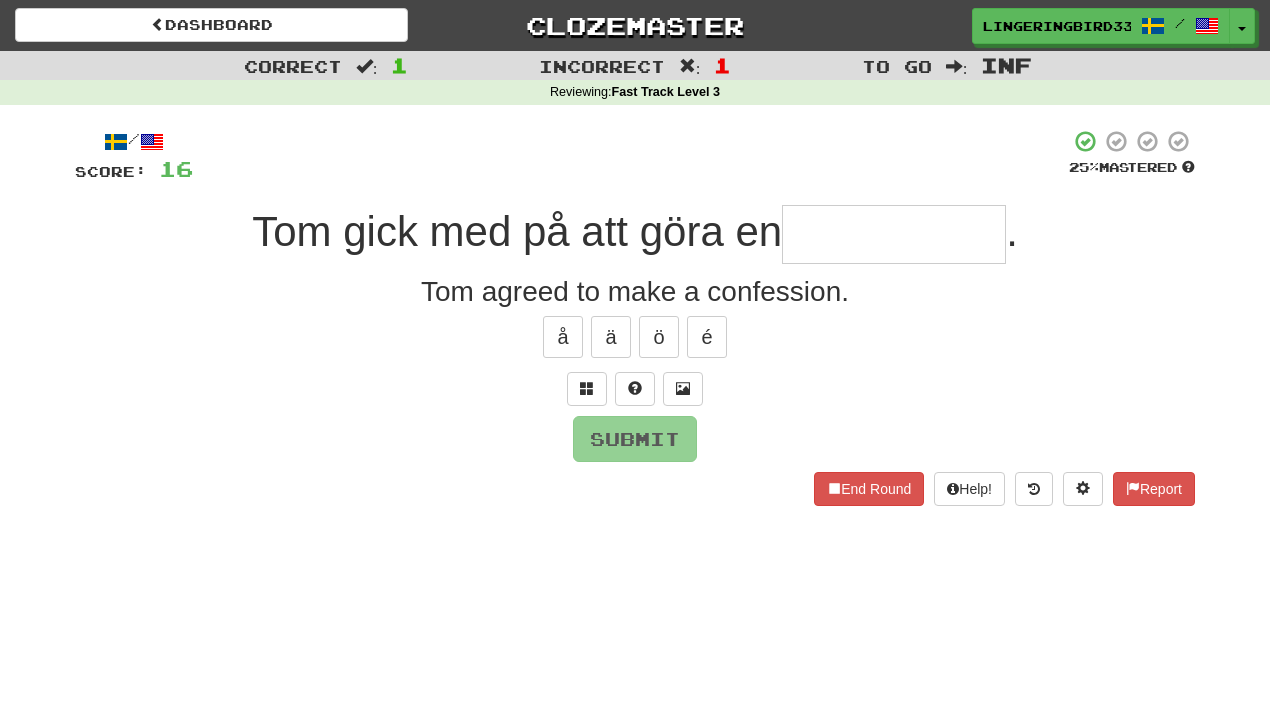 type on "*" 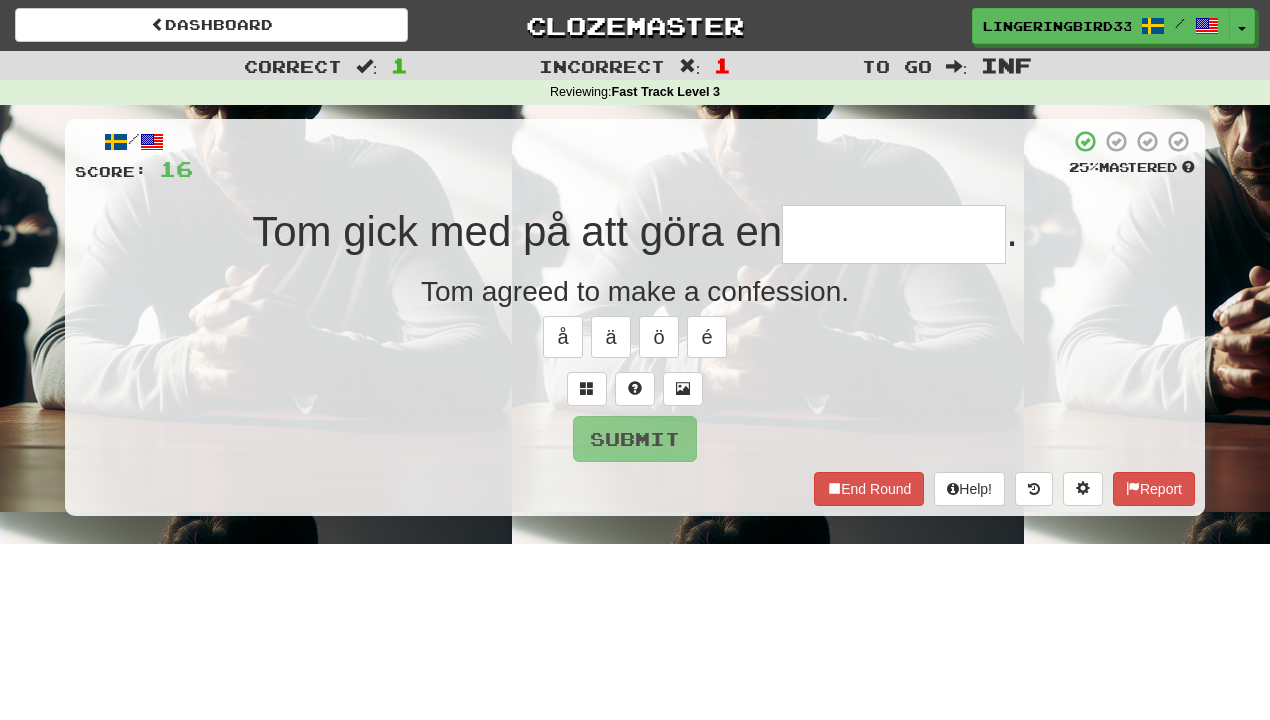 type on "**********" 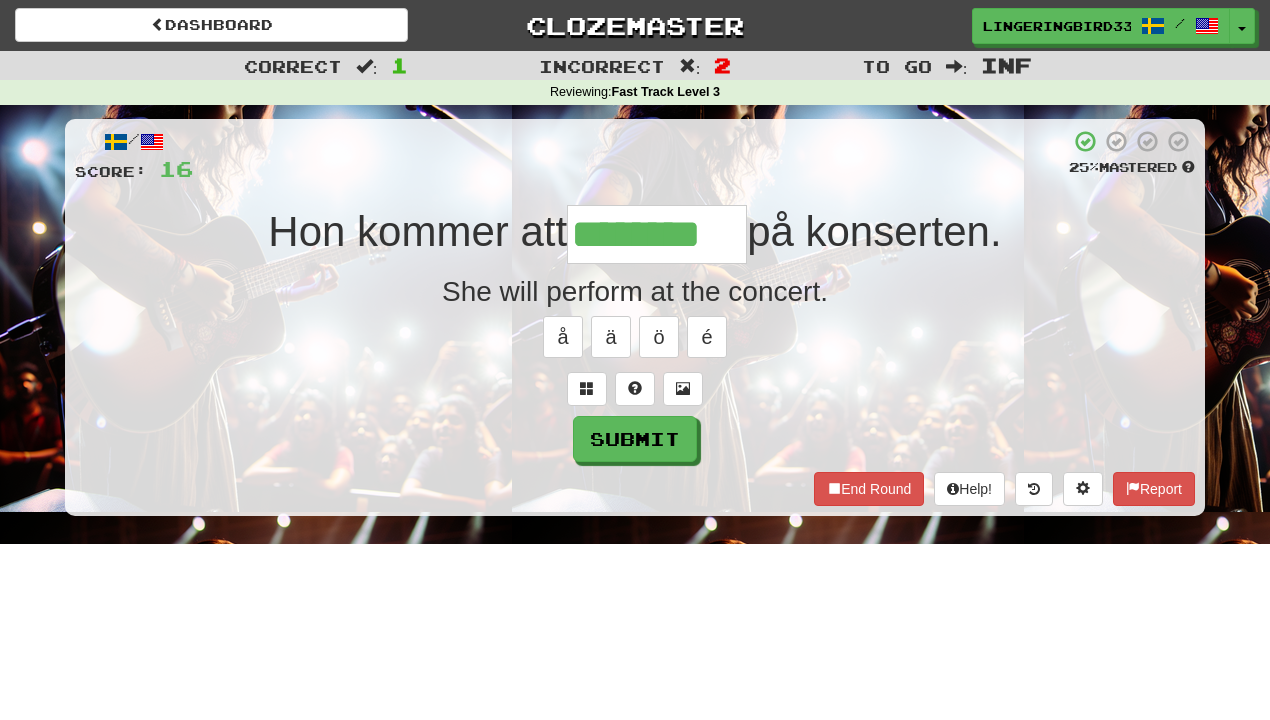 type on "********" 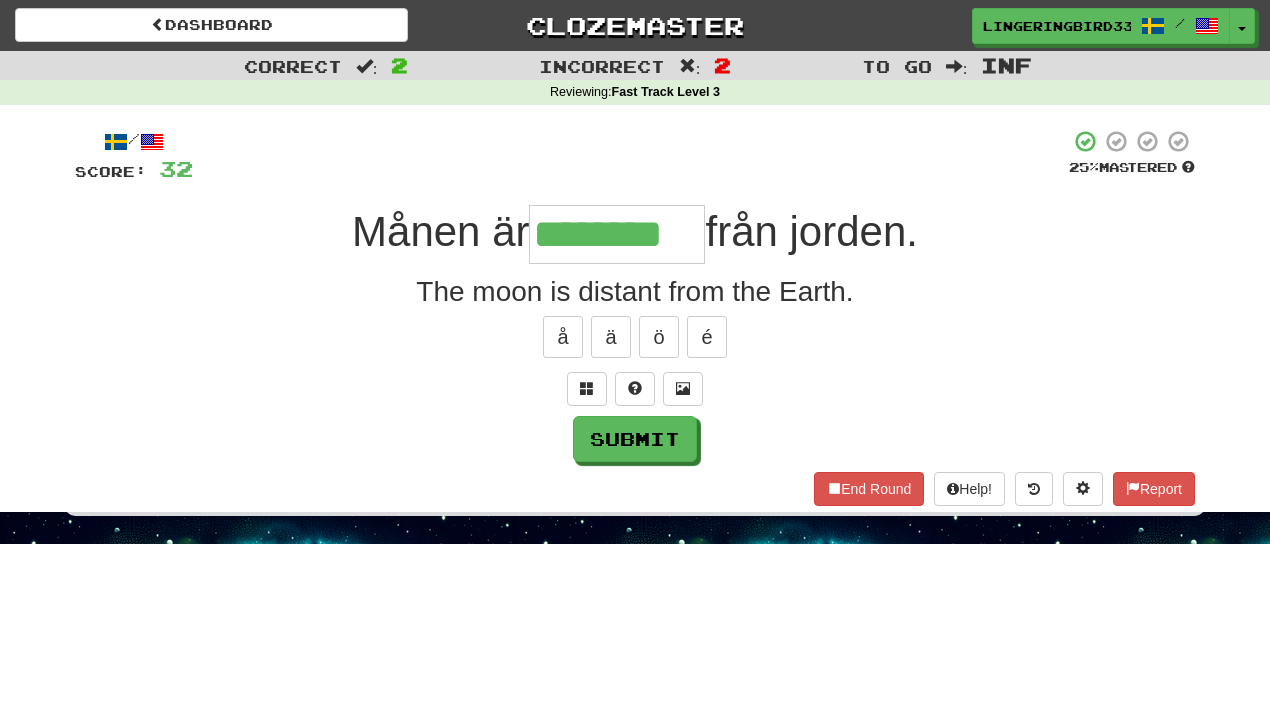 type on "********" 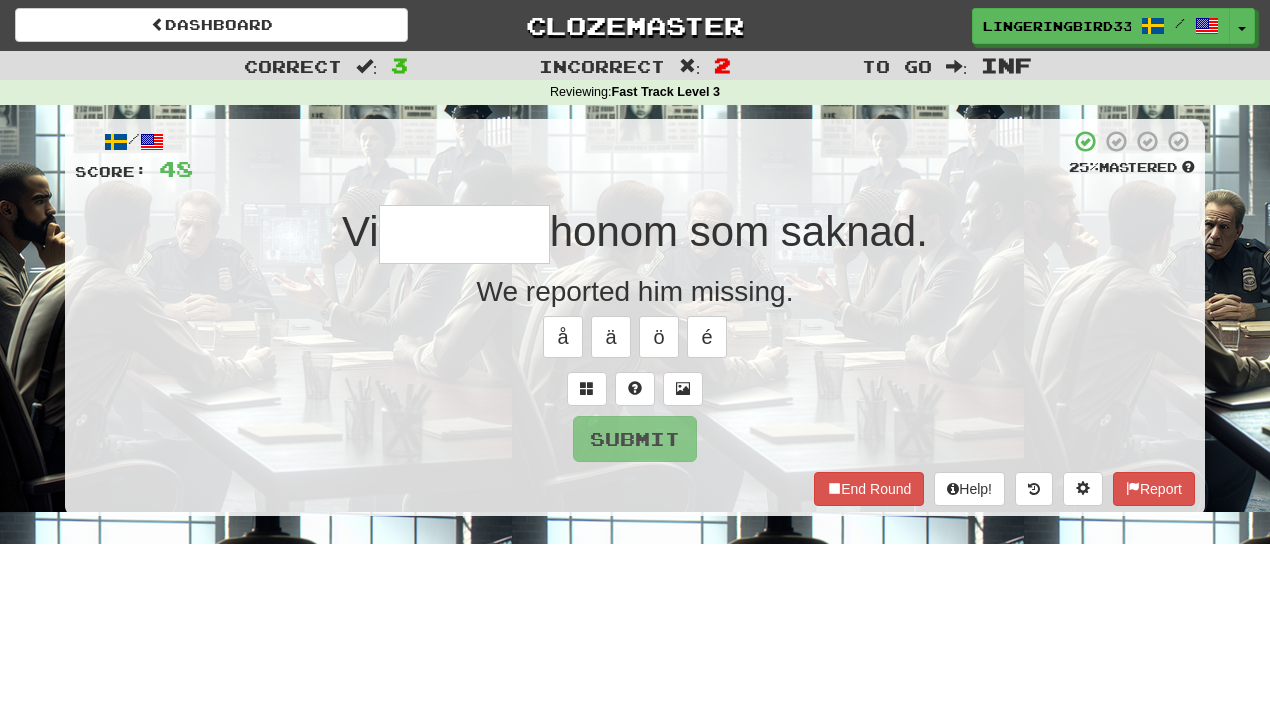 type on "*******" 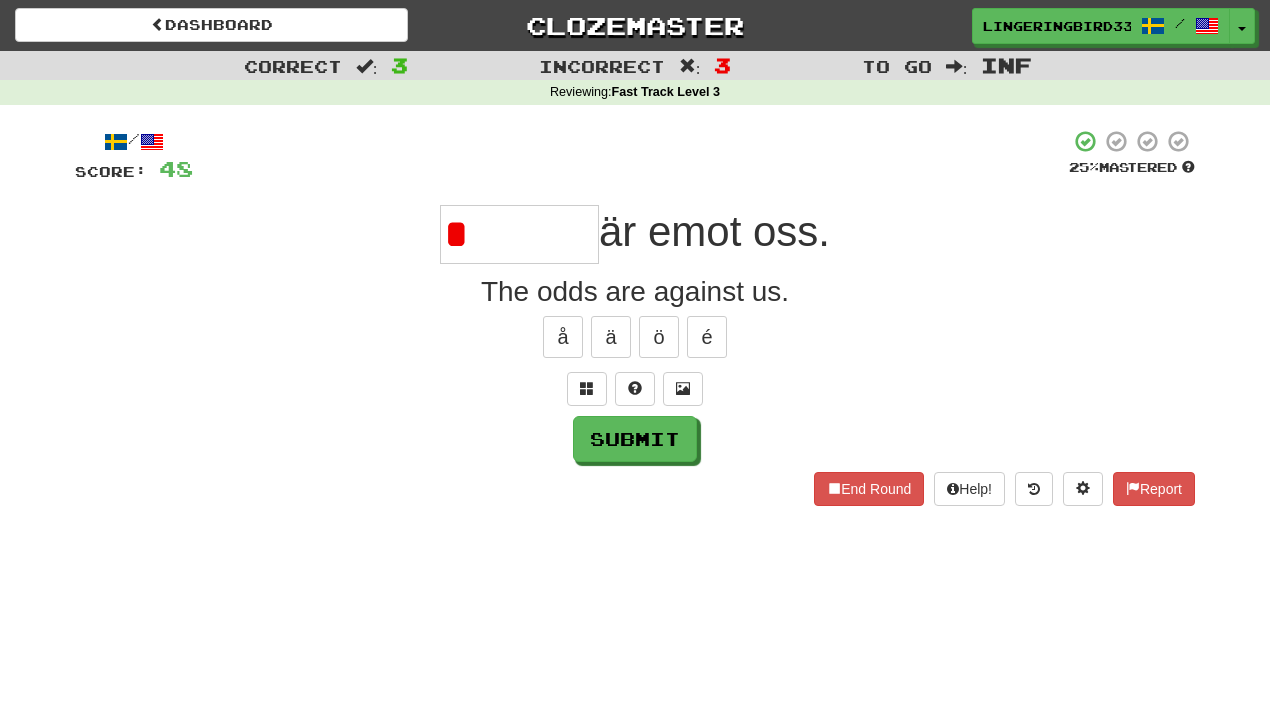 type on "******" 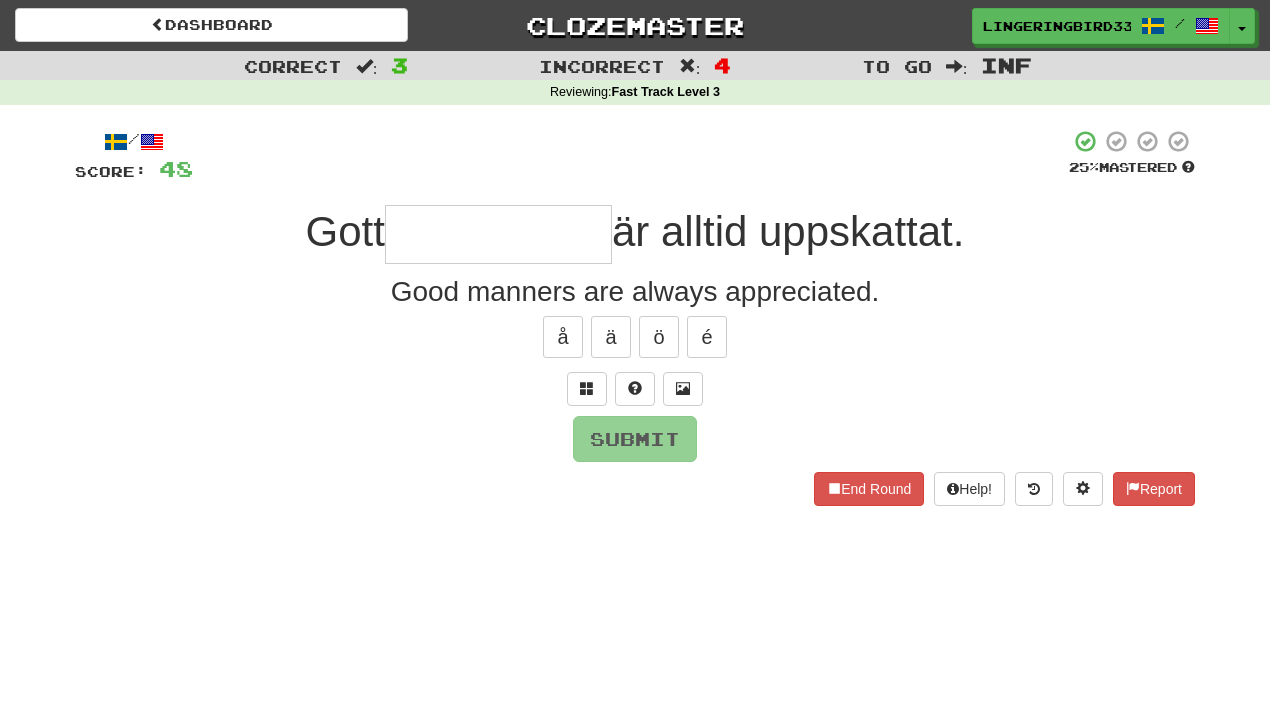 type on "*" 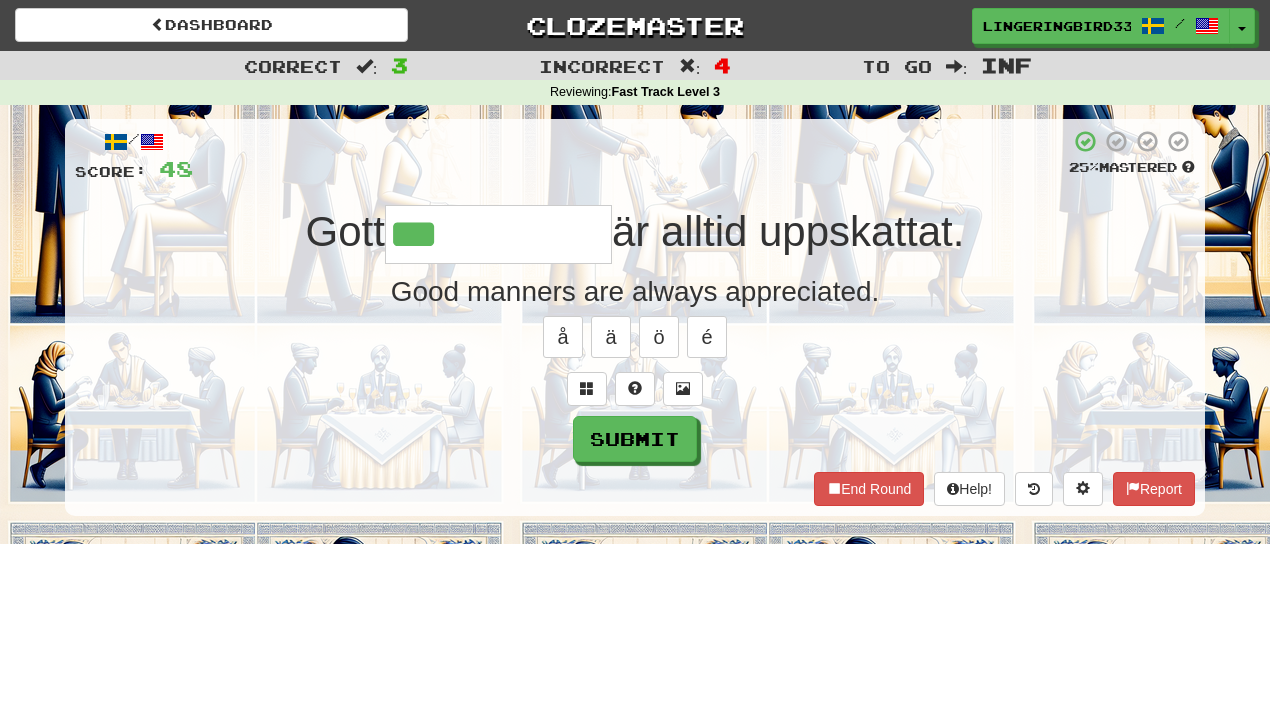 type on "**********" 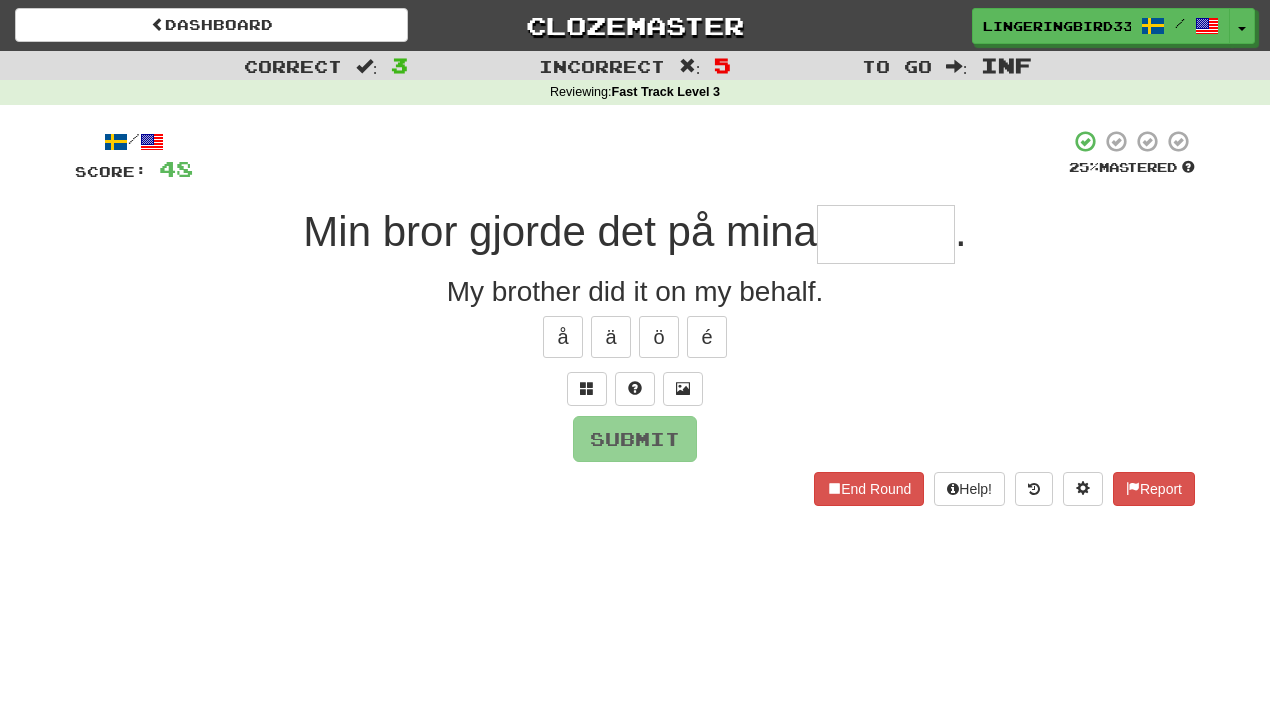 type on "******" 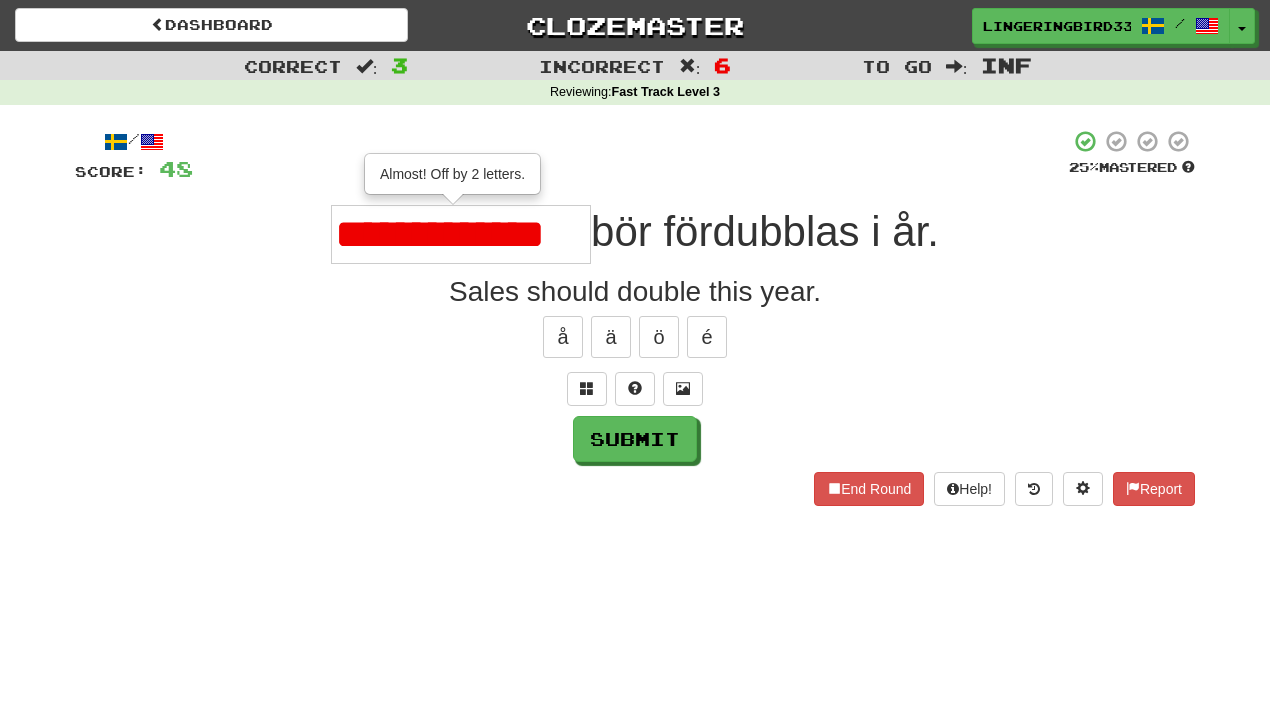 type on "**********" 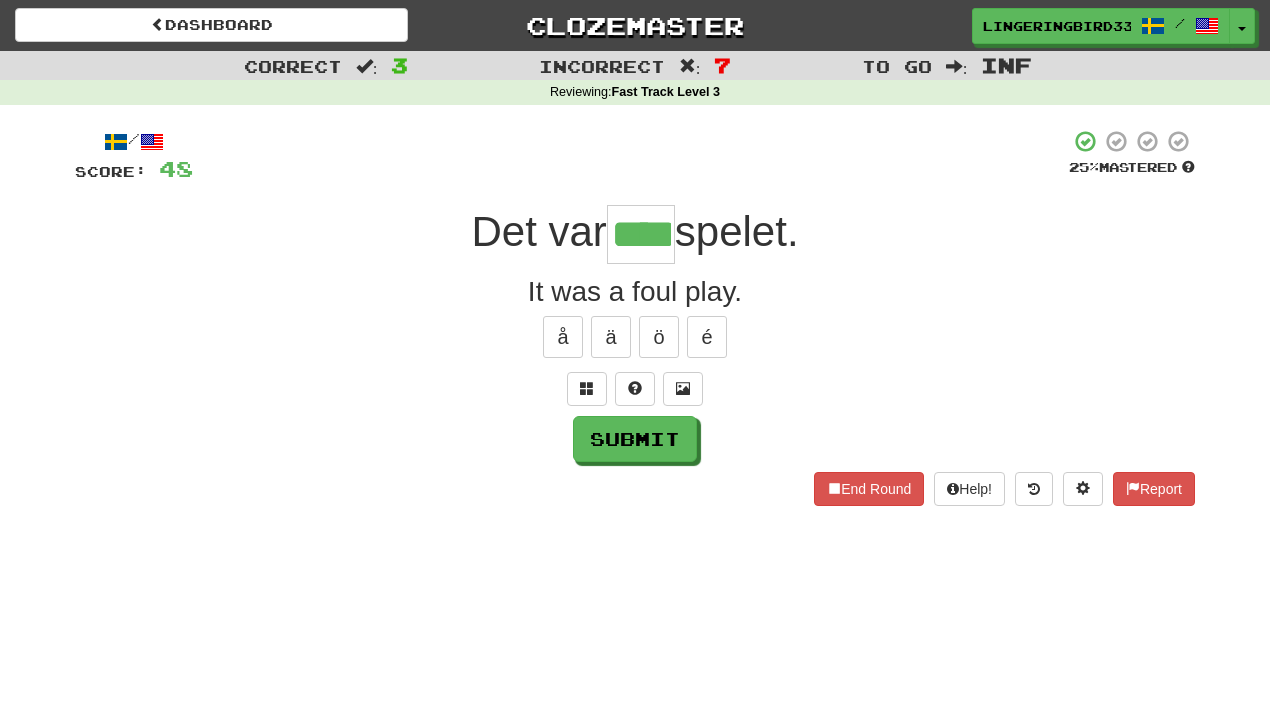 type on "****" 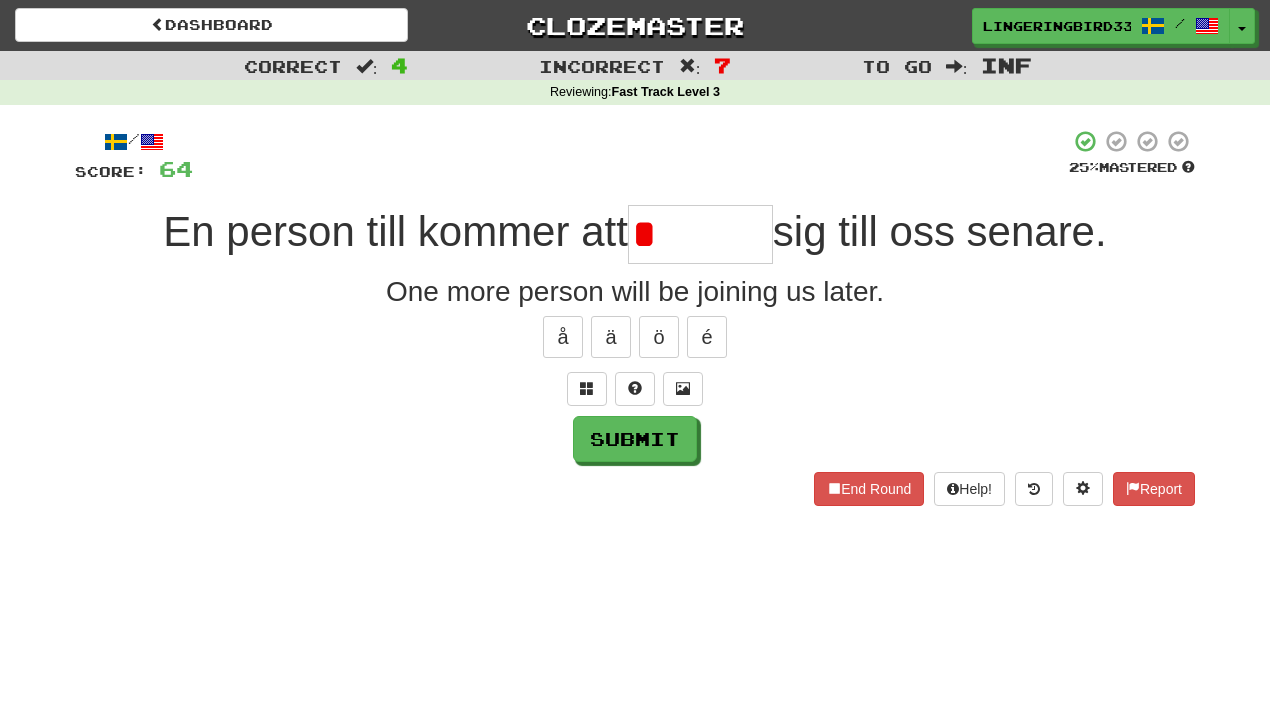 type on "*******" 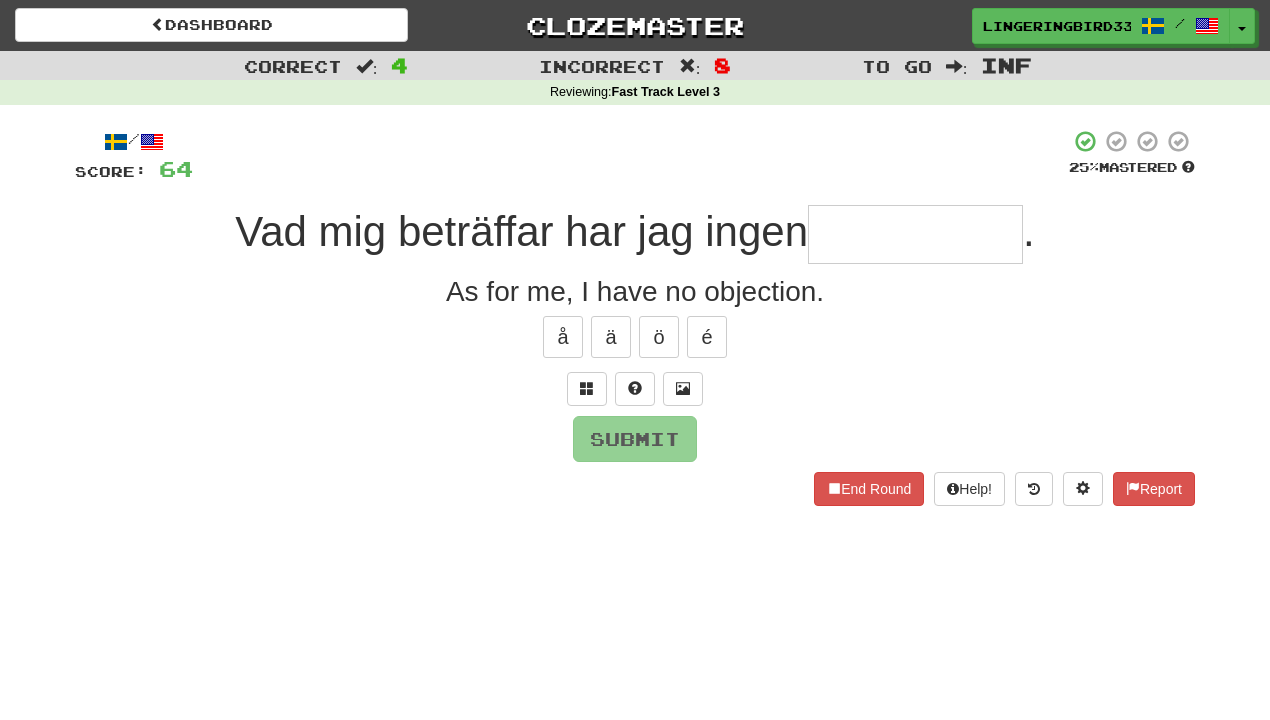 type on "**********" 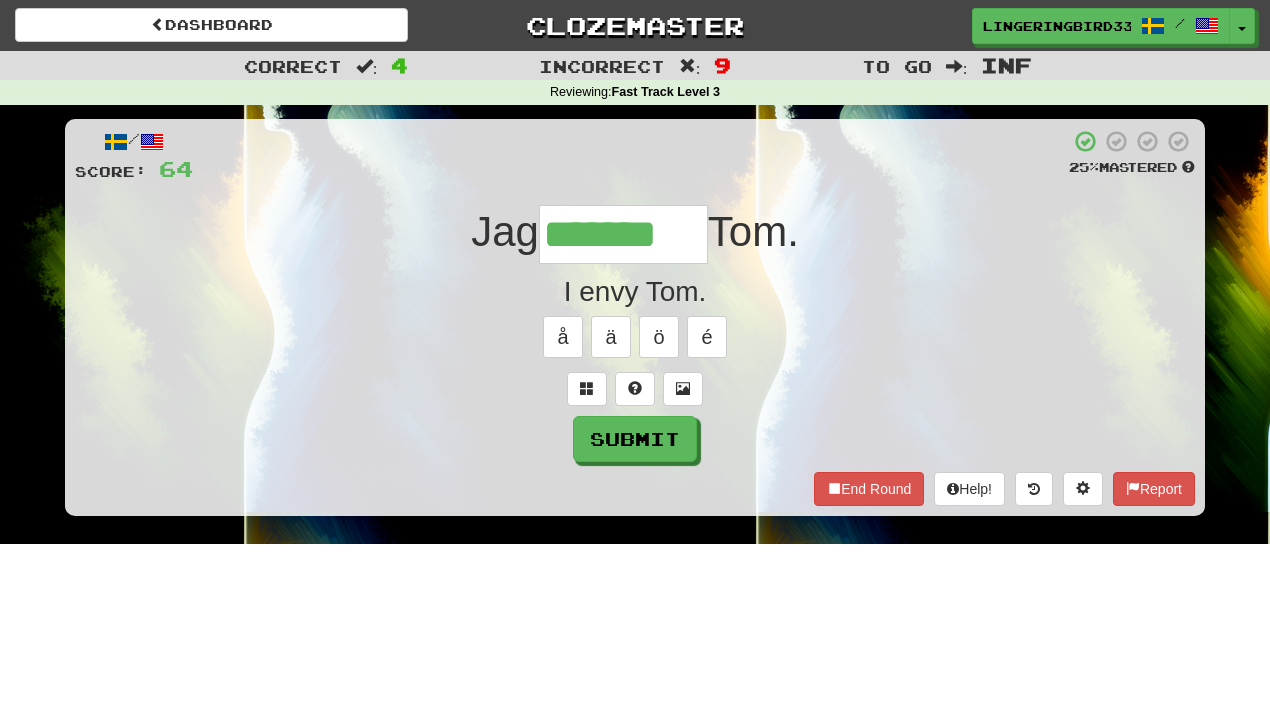 type on "*******" 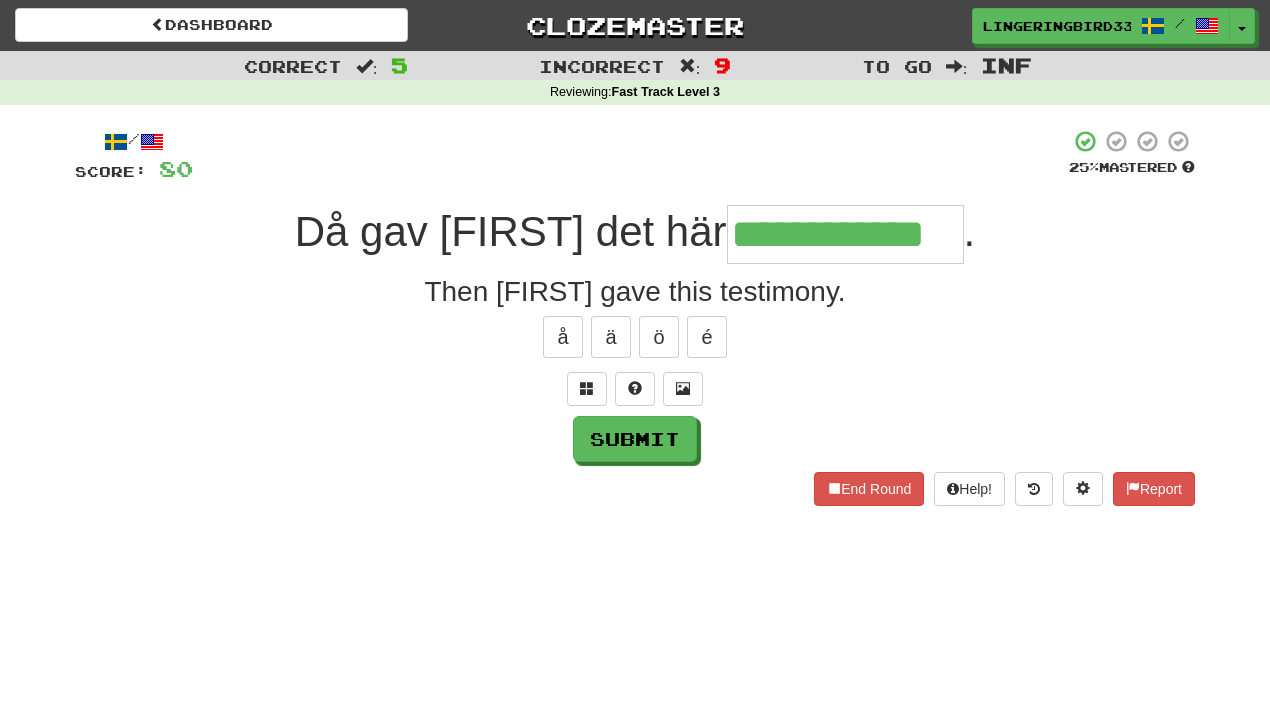 type on "**********" 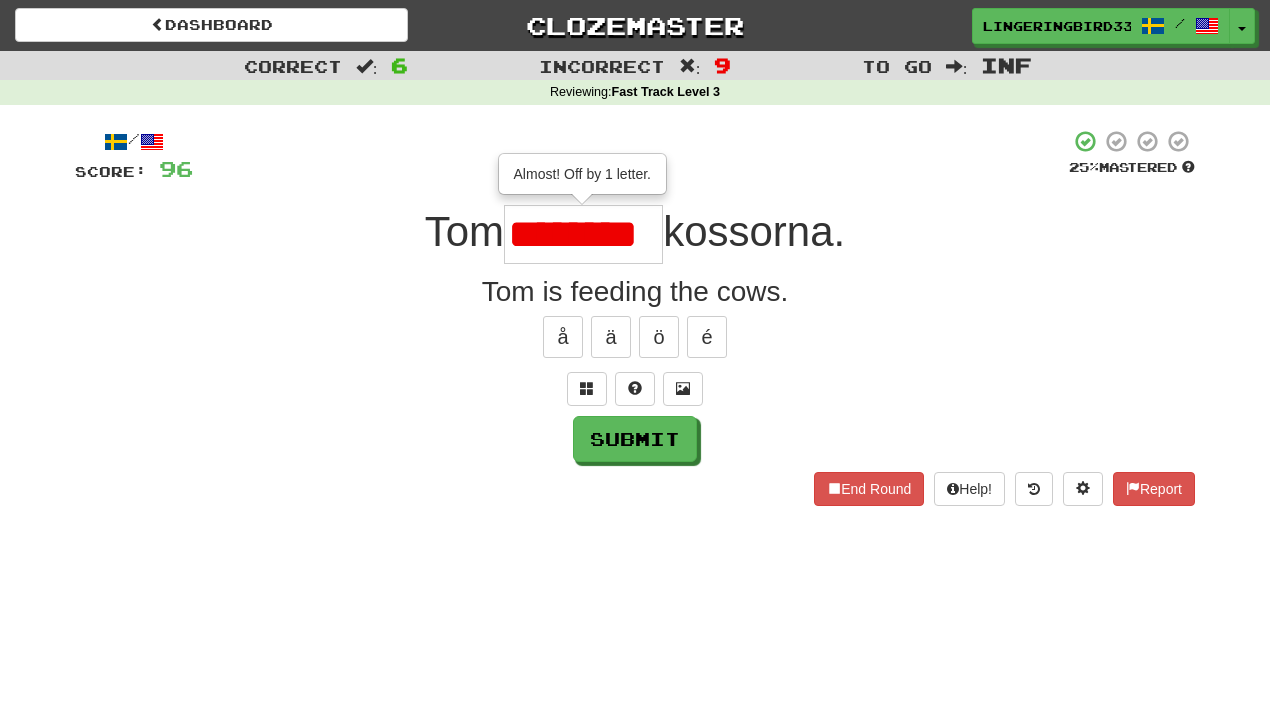 type on "********" 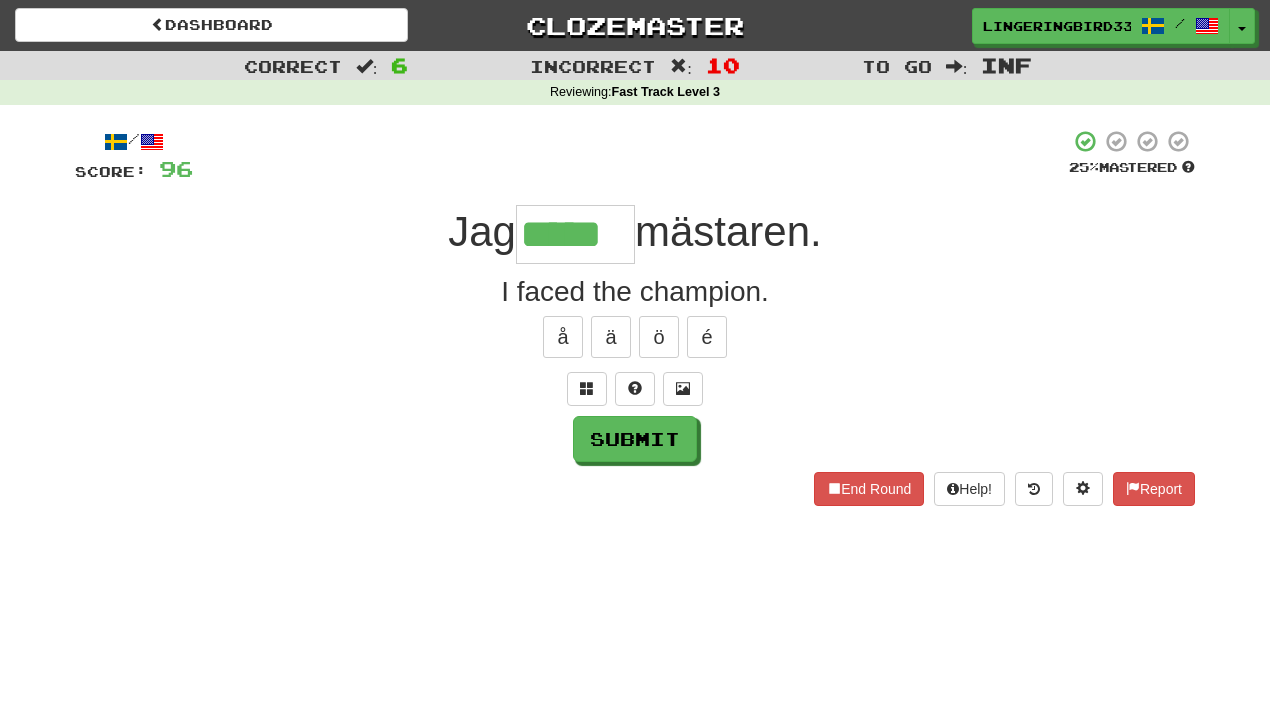 type on "*****" 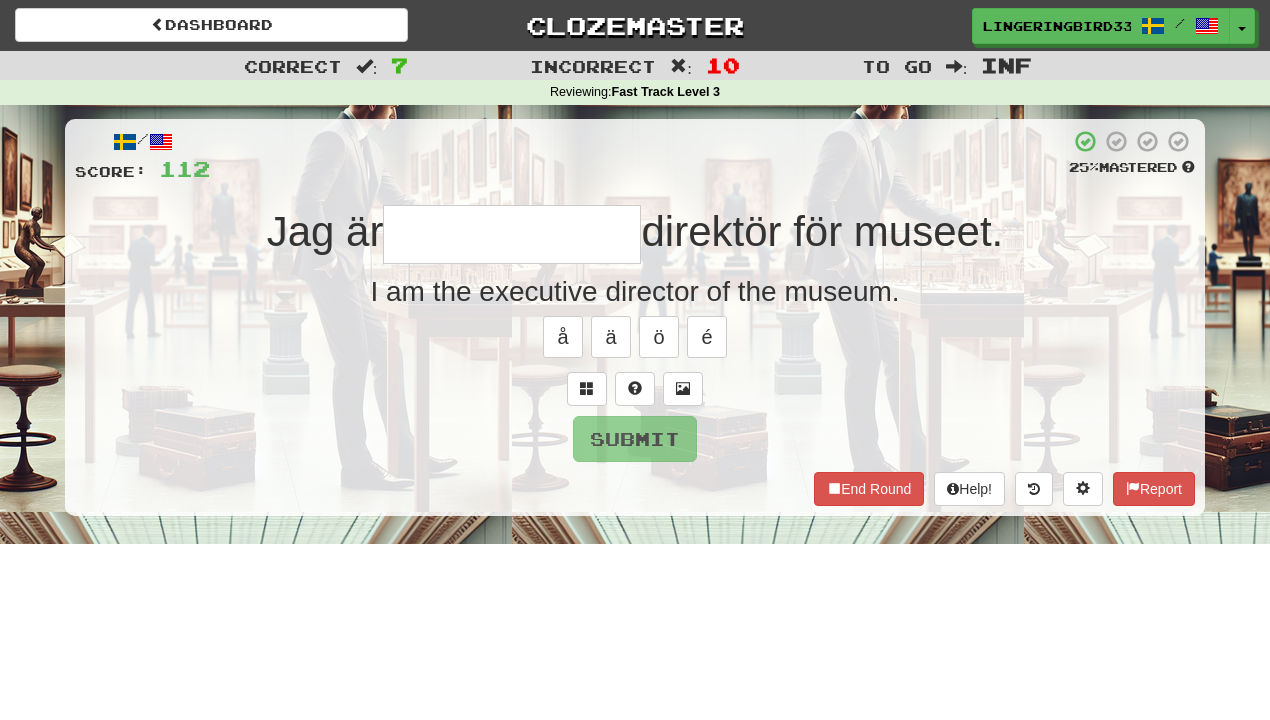 type on "*" 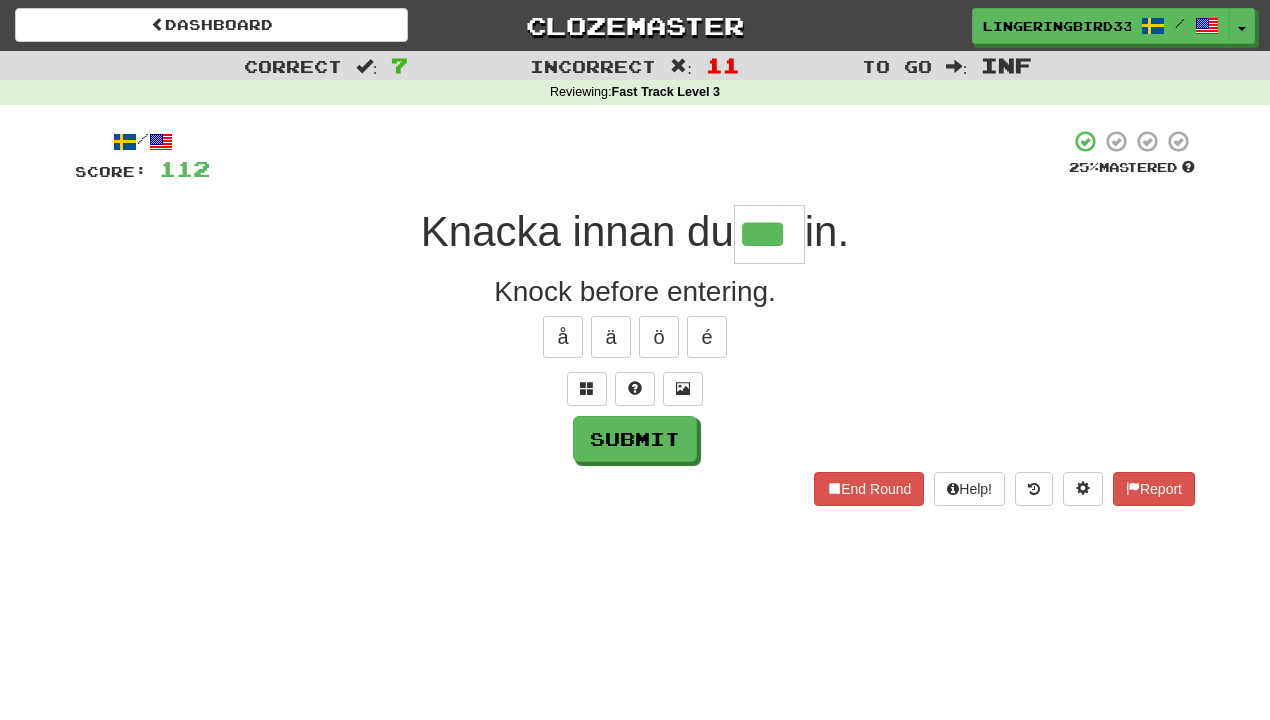 type on "***" 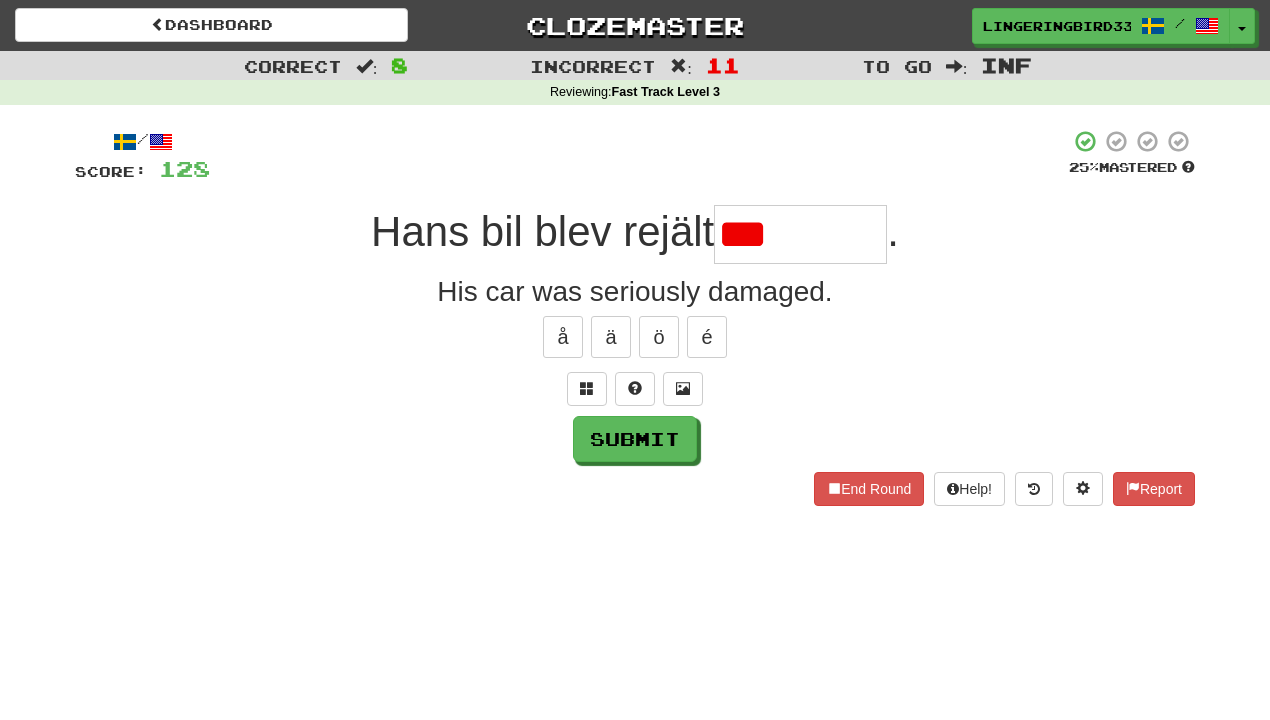 type on "*******" 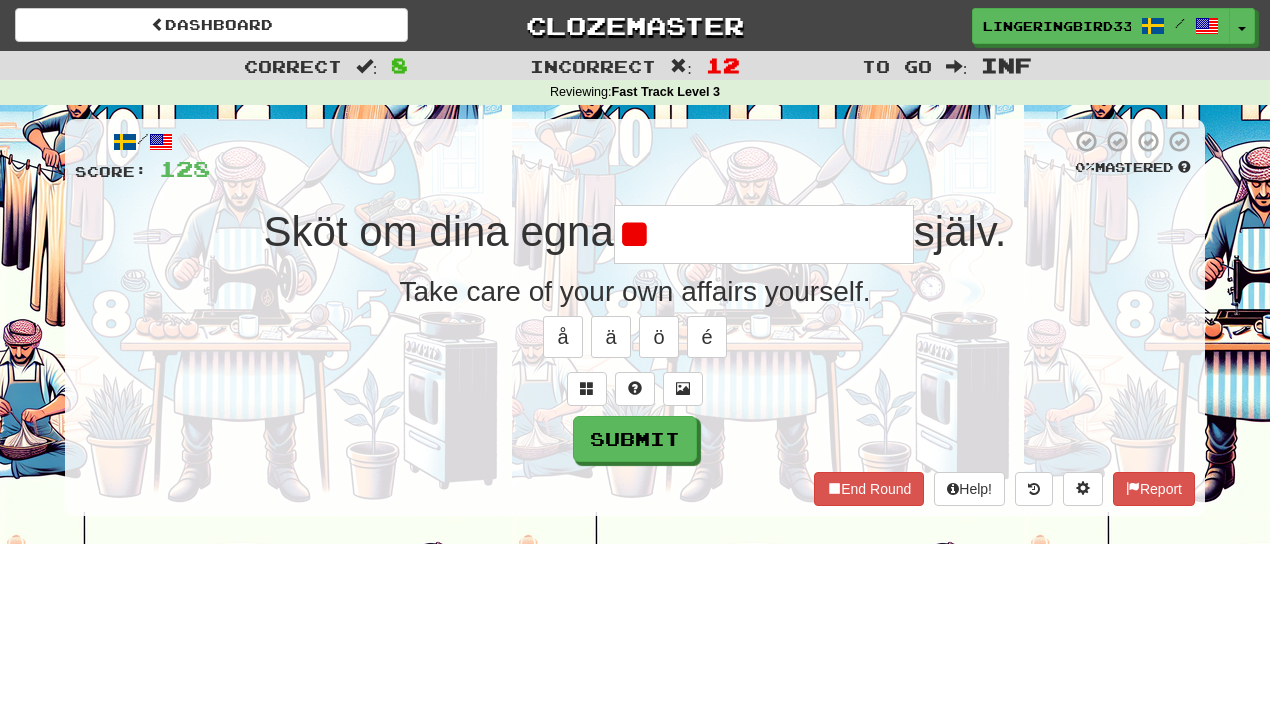 type on "*" 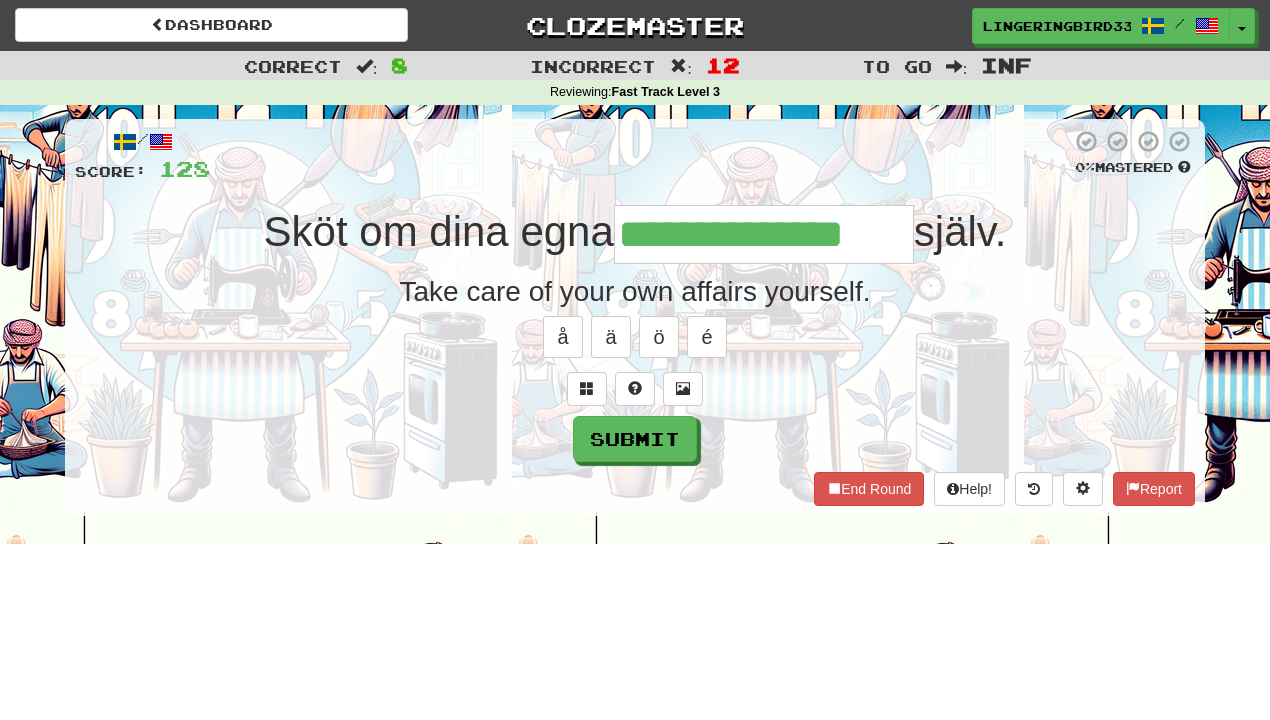 type on "**********" 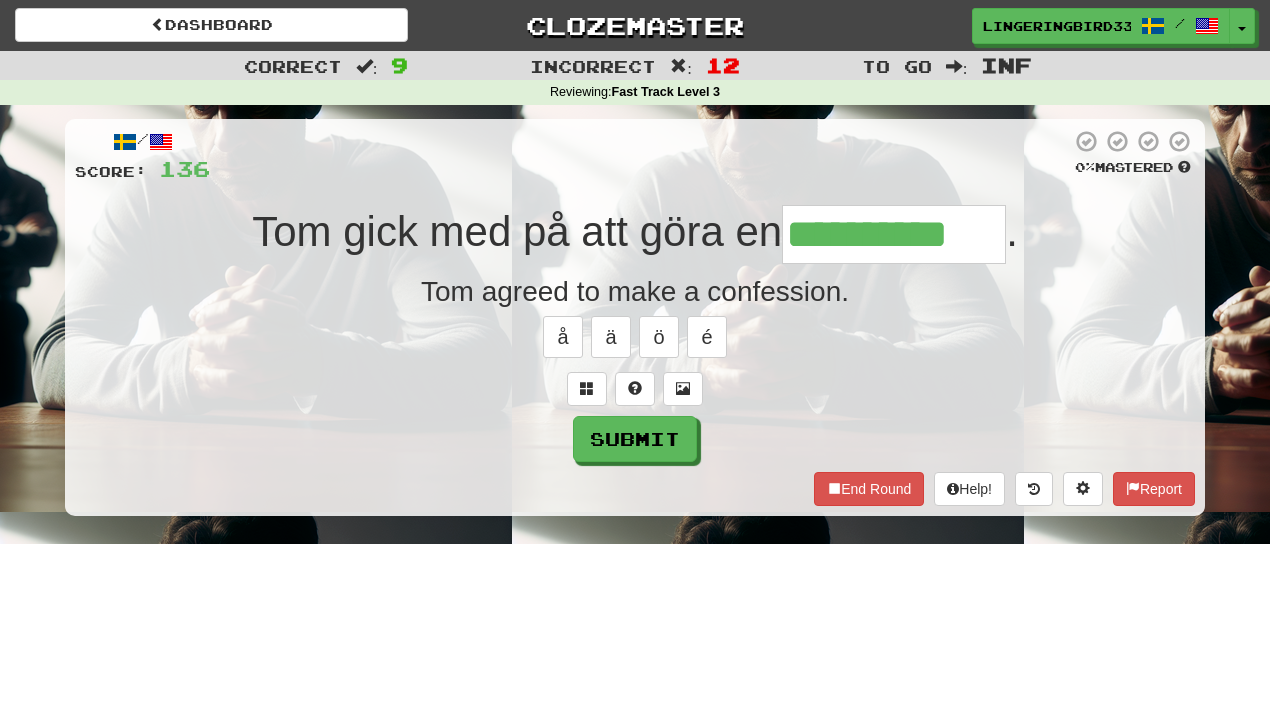 type on "**********" 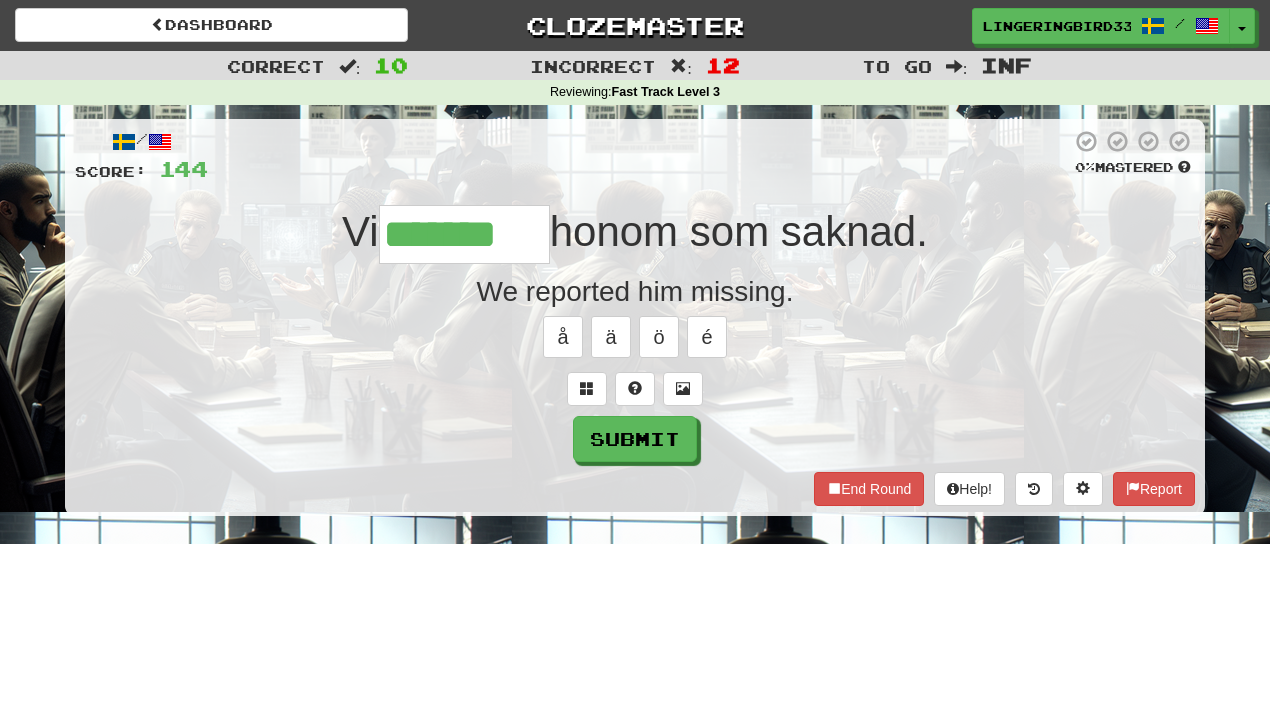 type on "*******" 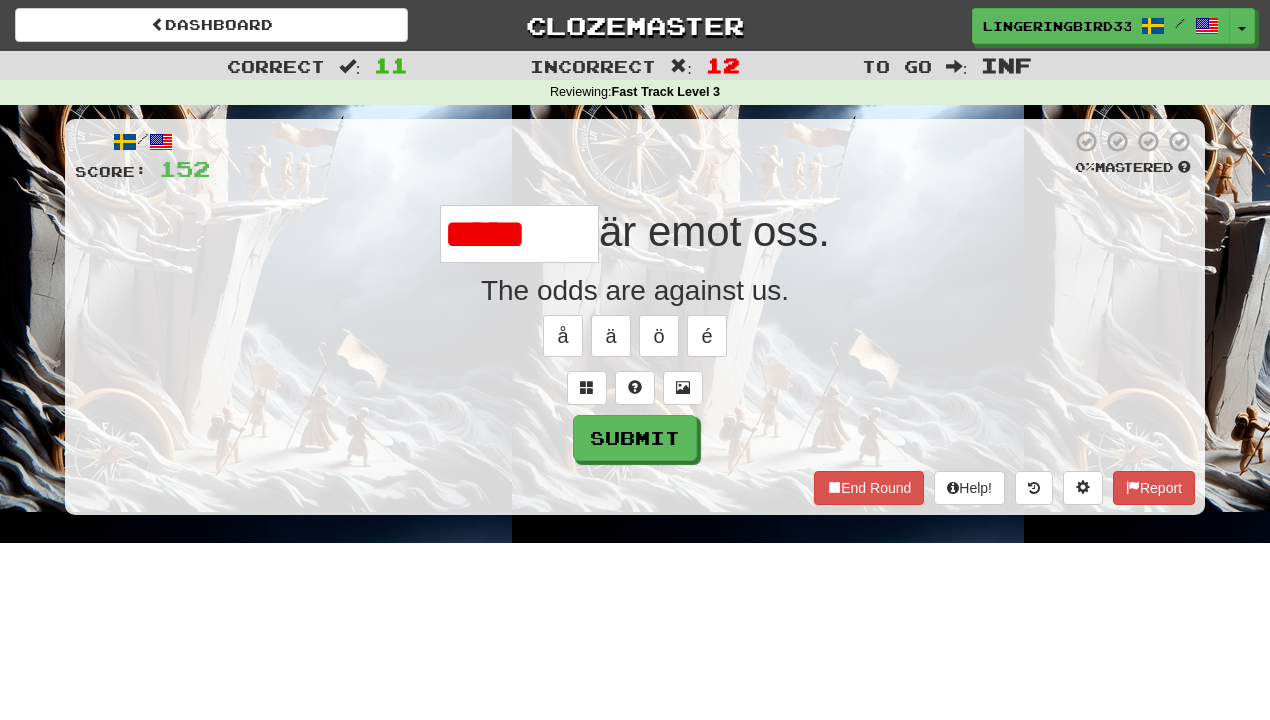 scroll, scrollTop: 0, scrollLeft: 0, axis: both 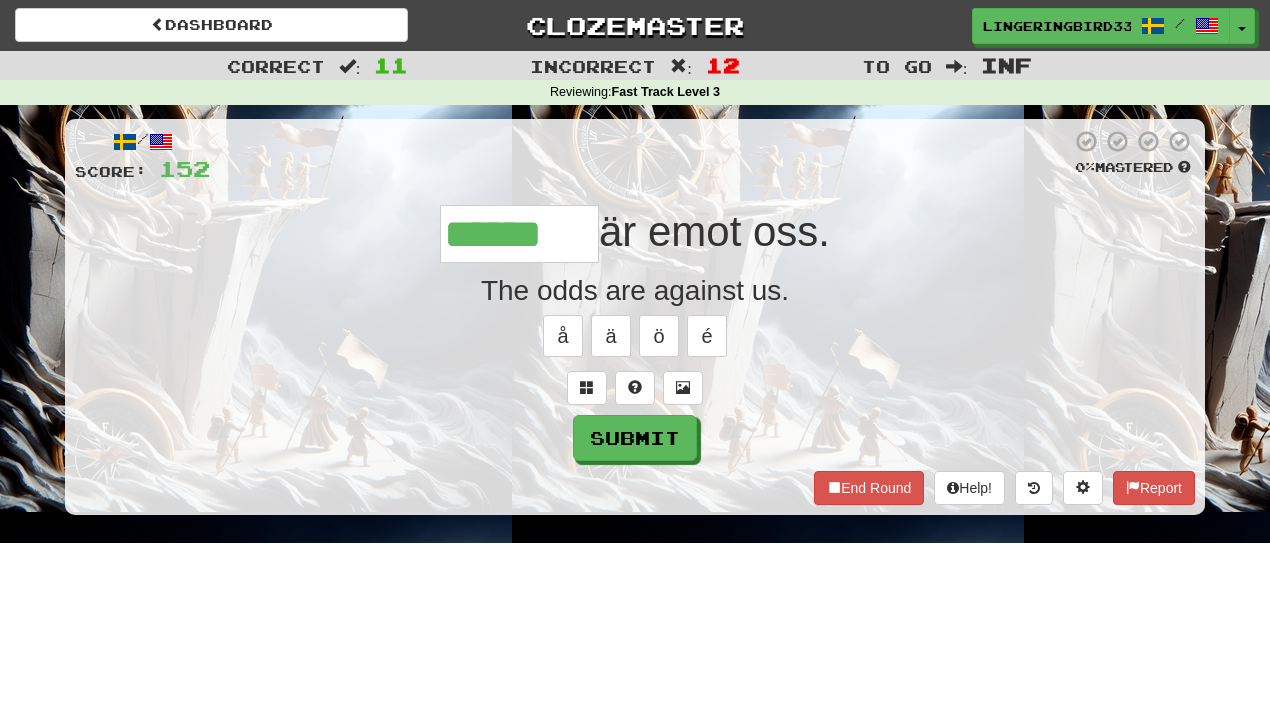 type on "******" 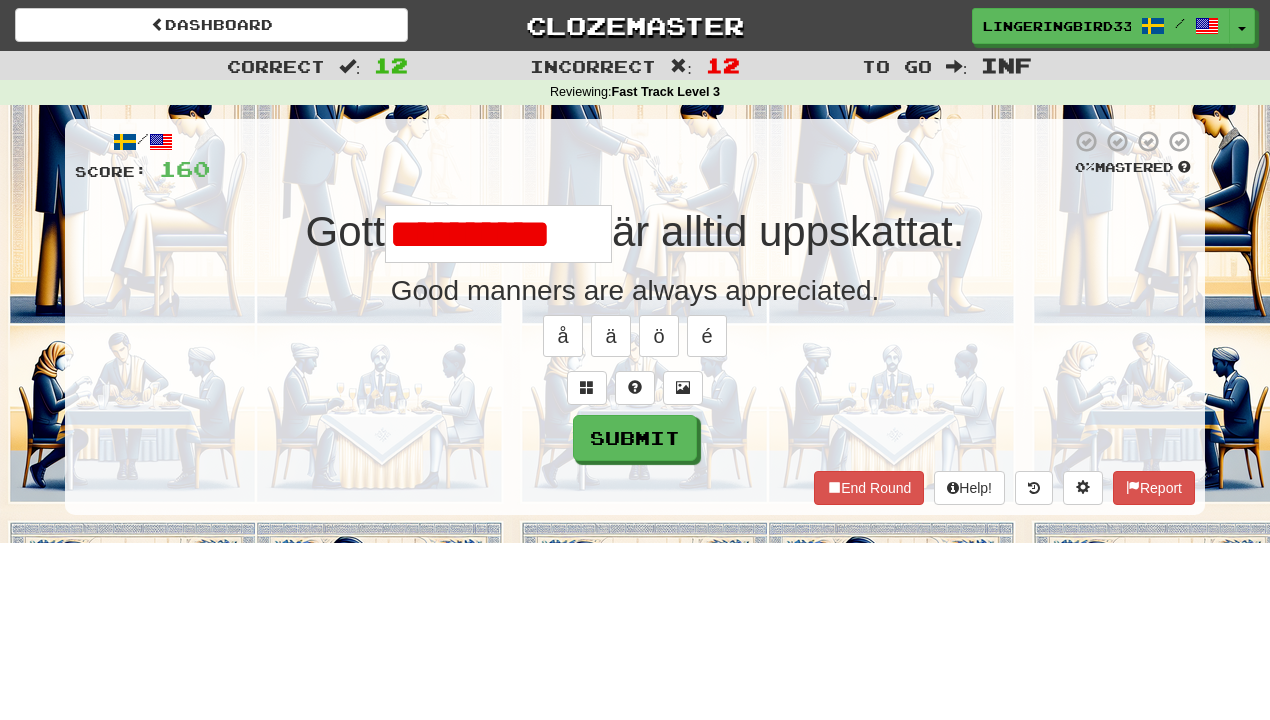 scroll, scrollTop: 0, scrollLeft: 0, axis: both 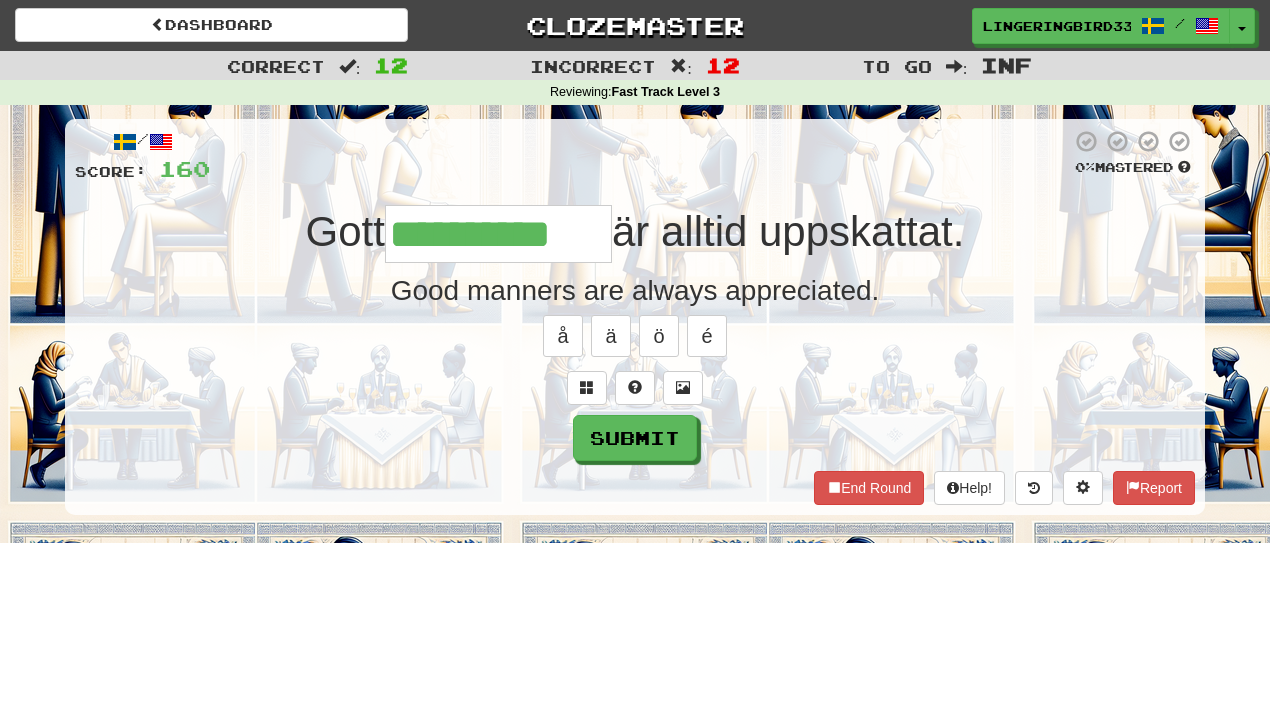 type on "**********" 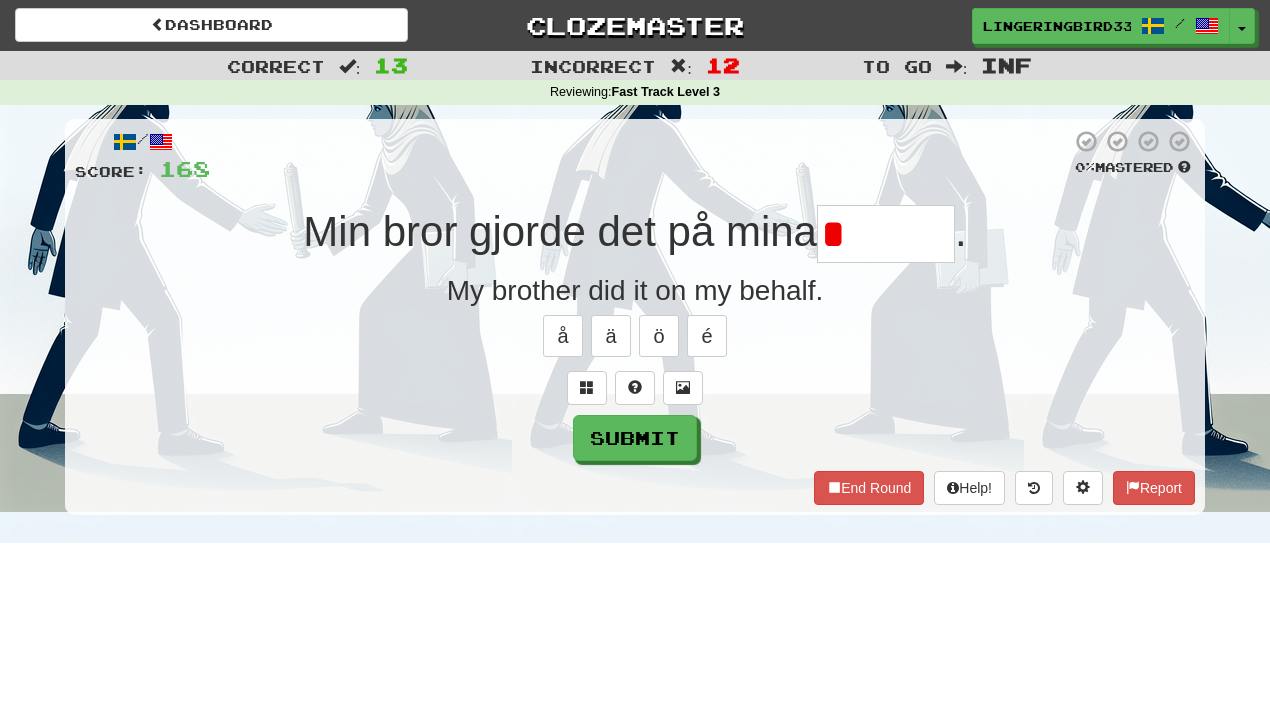 type on "******" 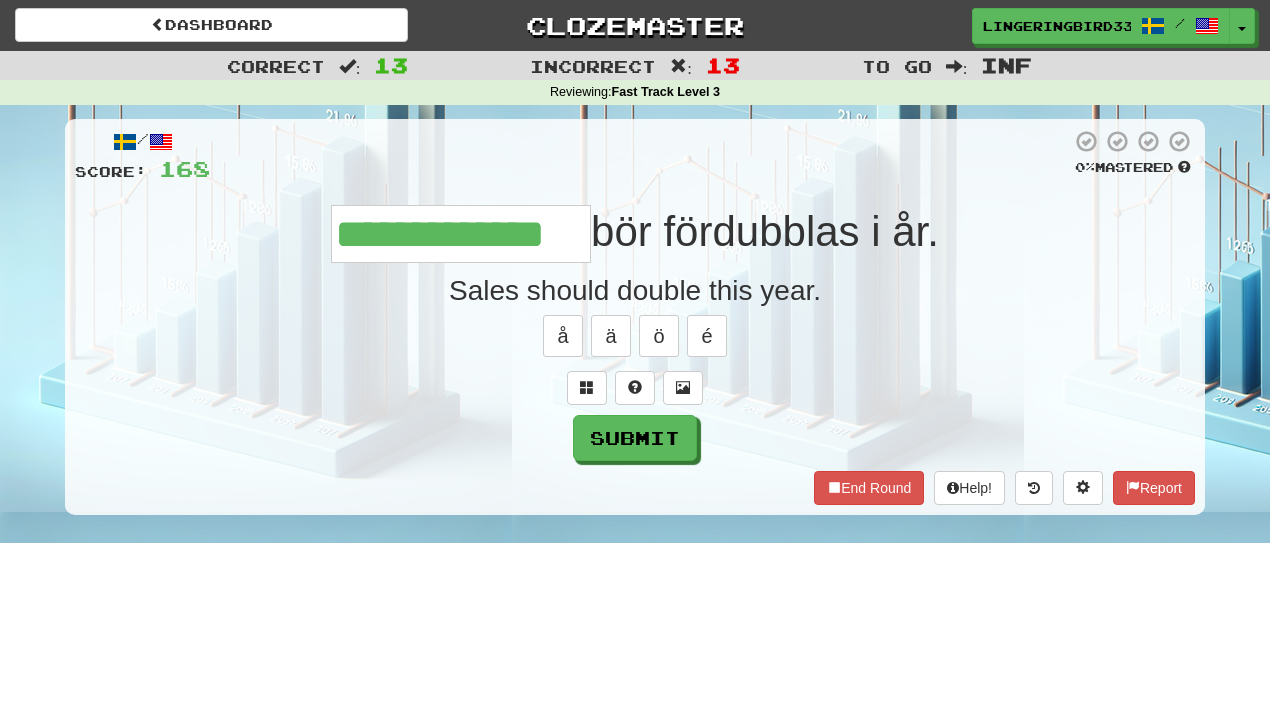type on "**********" 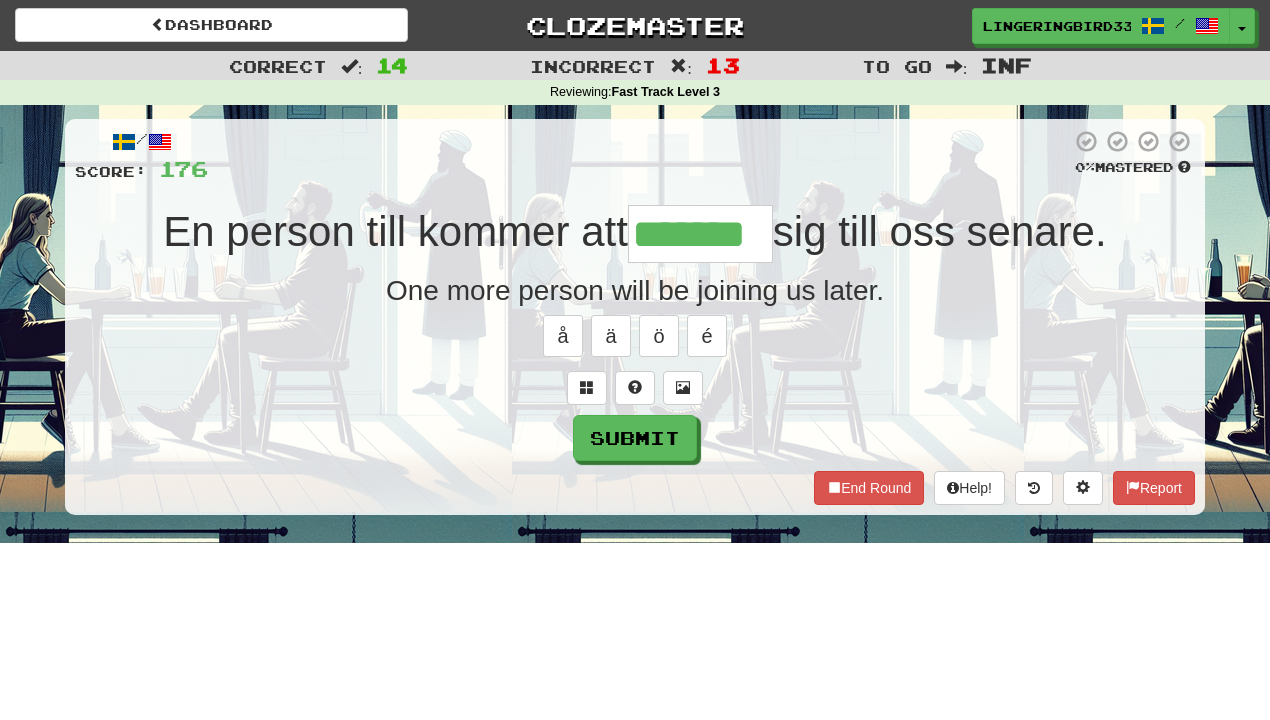 type on "*******" 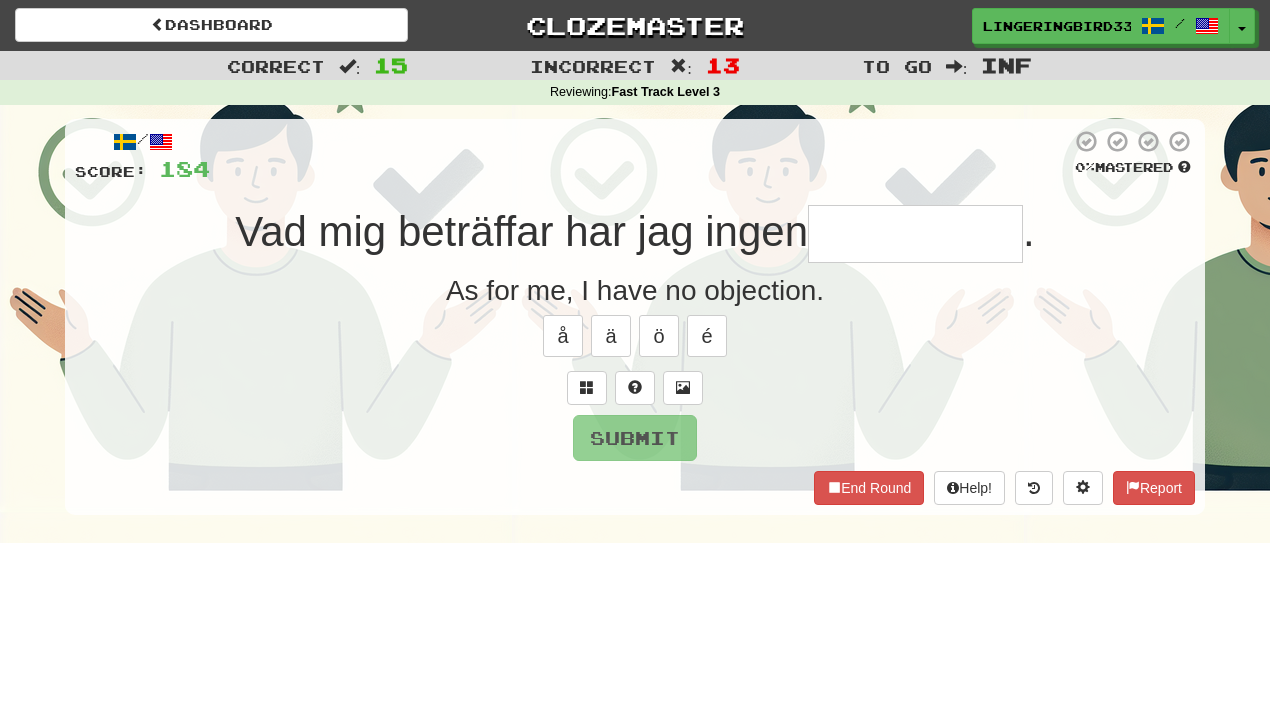 type on "*" 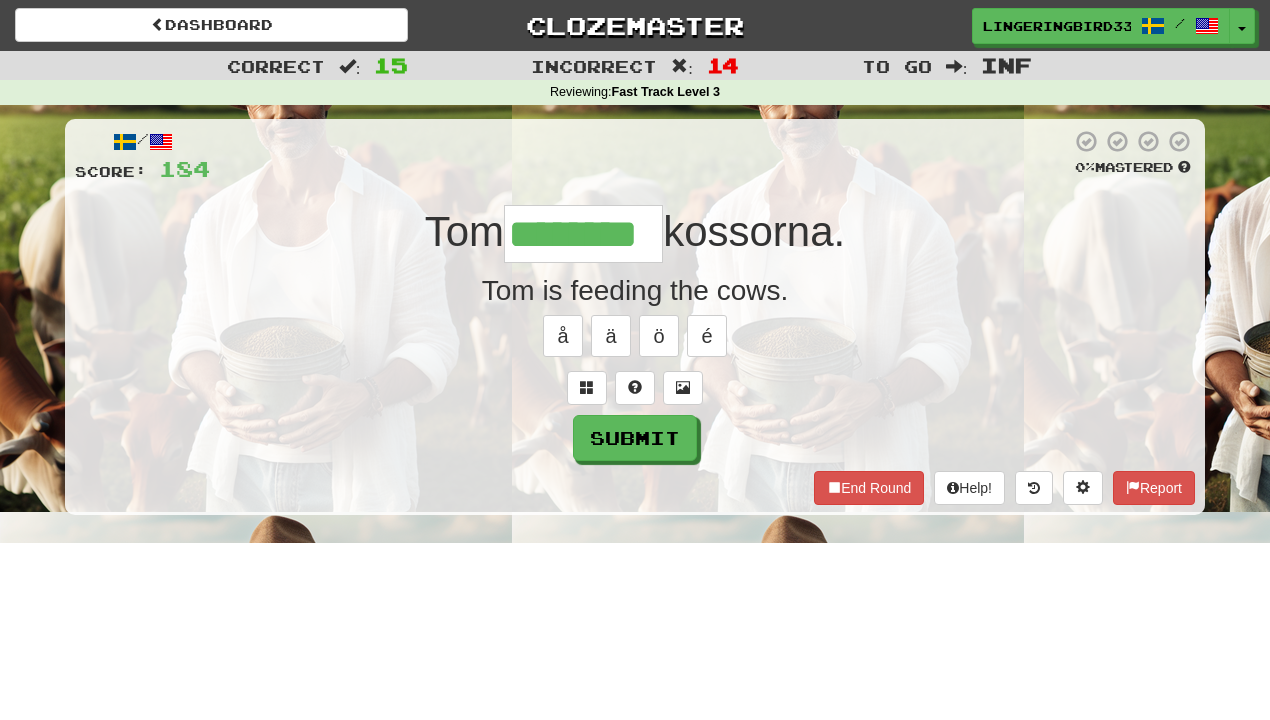 type on "********" 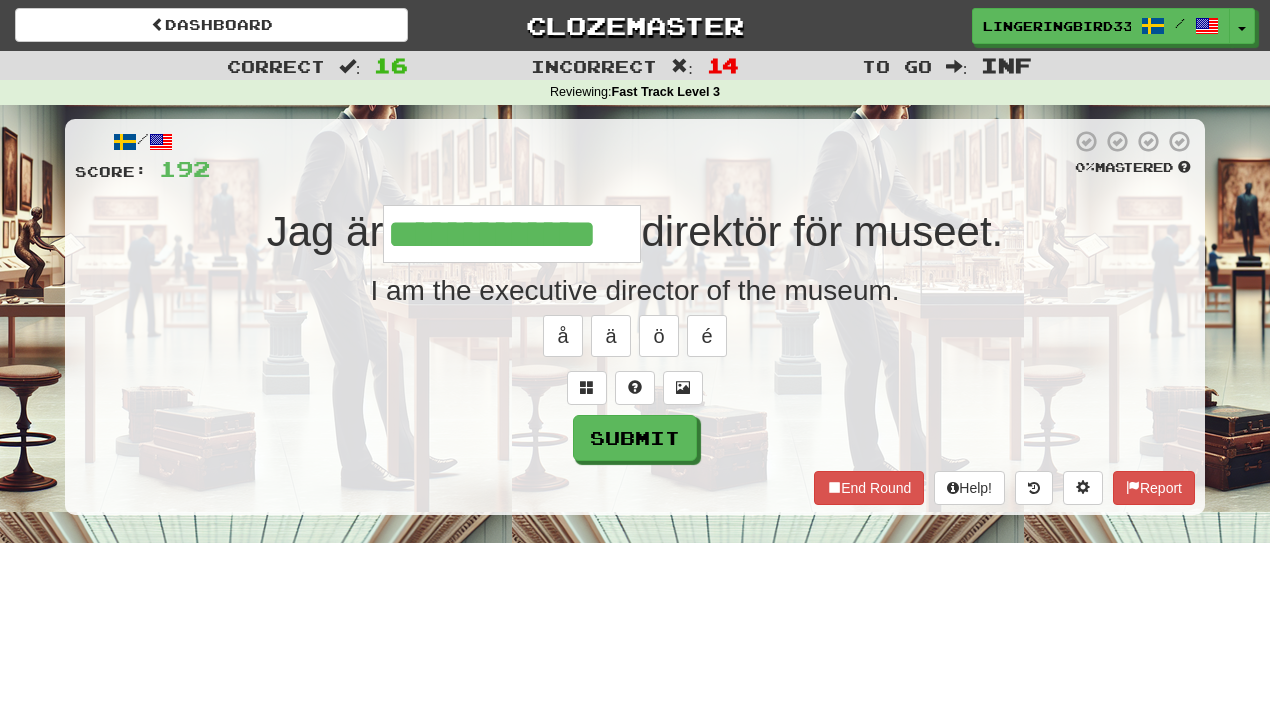 type on "**********" 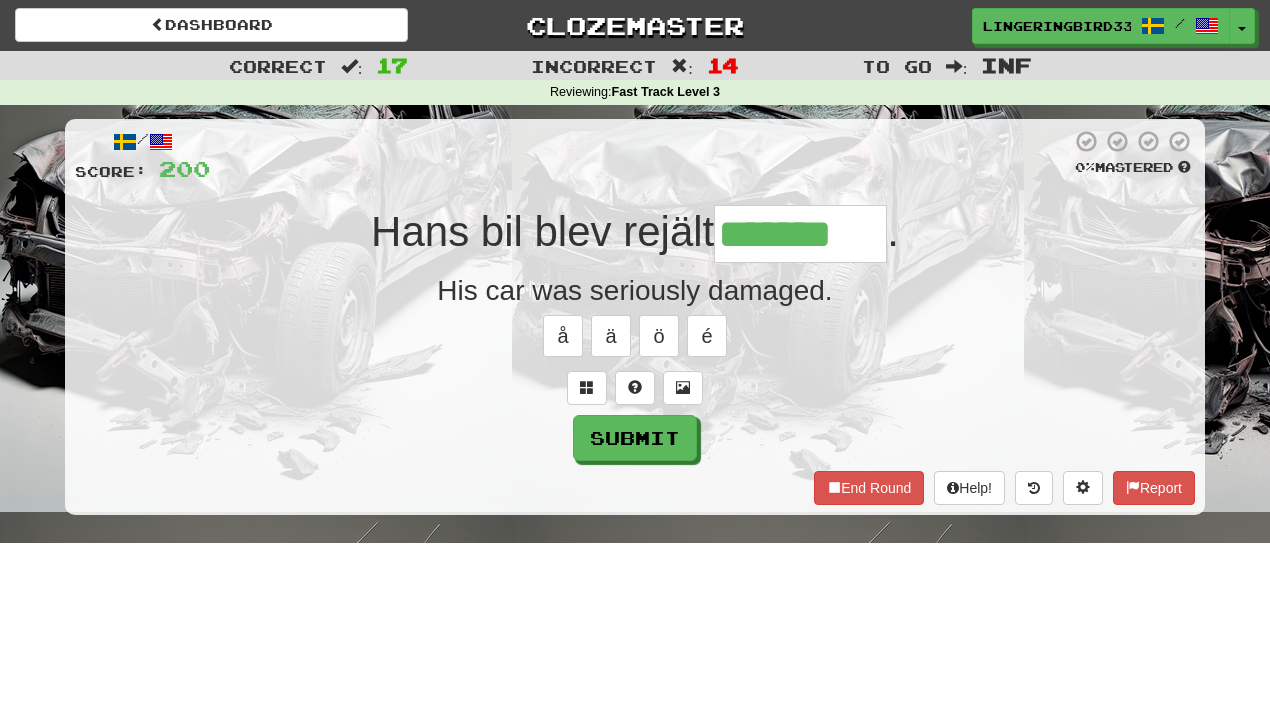 type on "*******" 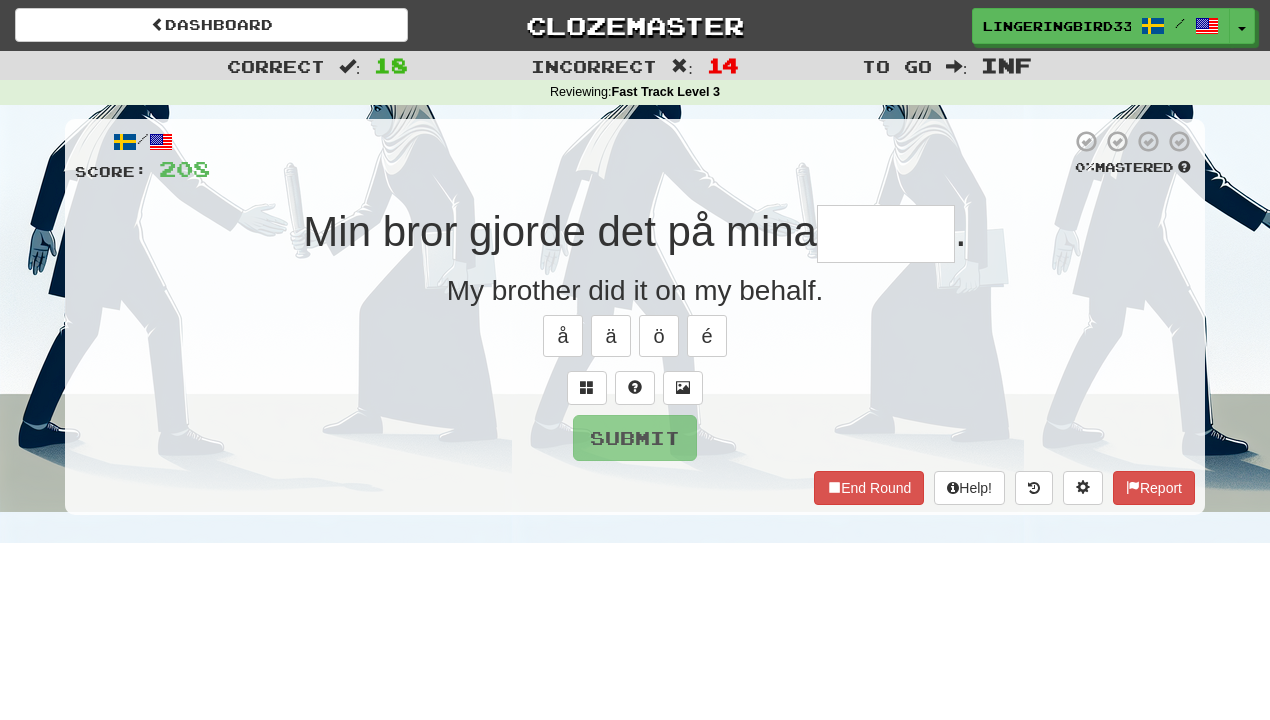 type on "******" 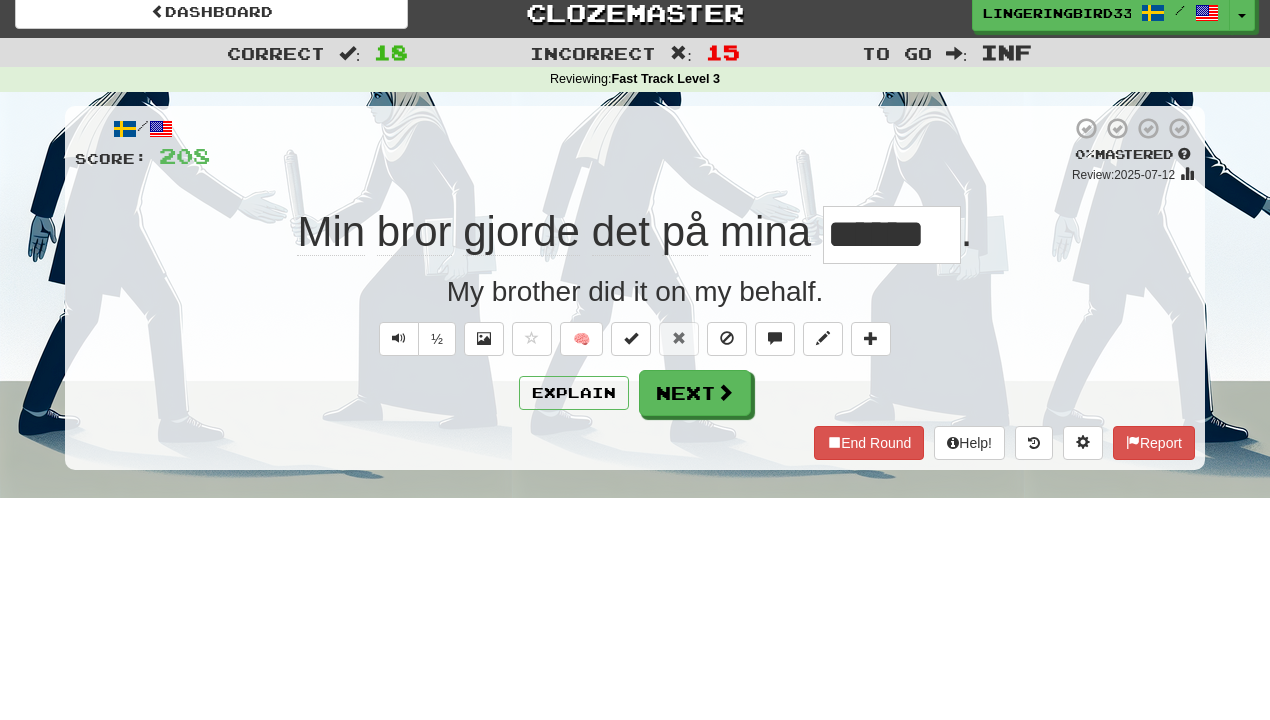 scroll, scrollTop: 134, scrollLeft: 0, axis: vertical 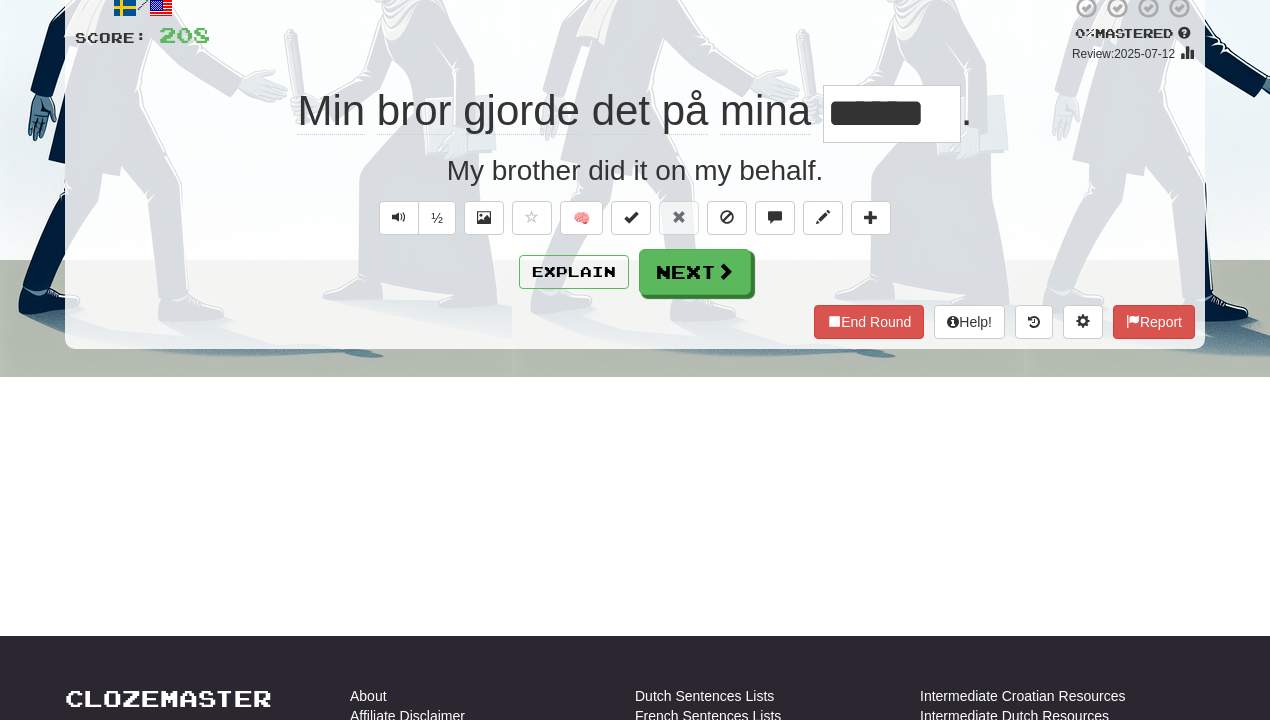 drag, startPoint x: 0, startPoint y: 0, endPoint x: 624, endPoint y: 463, distance: 777.0103 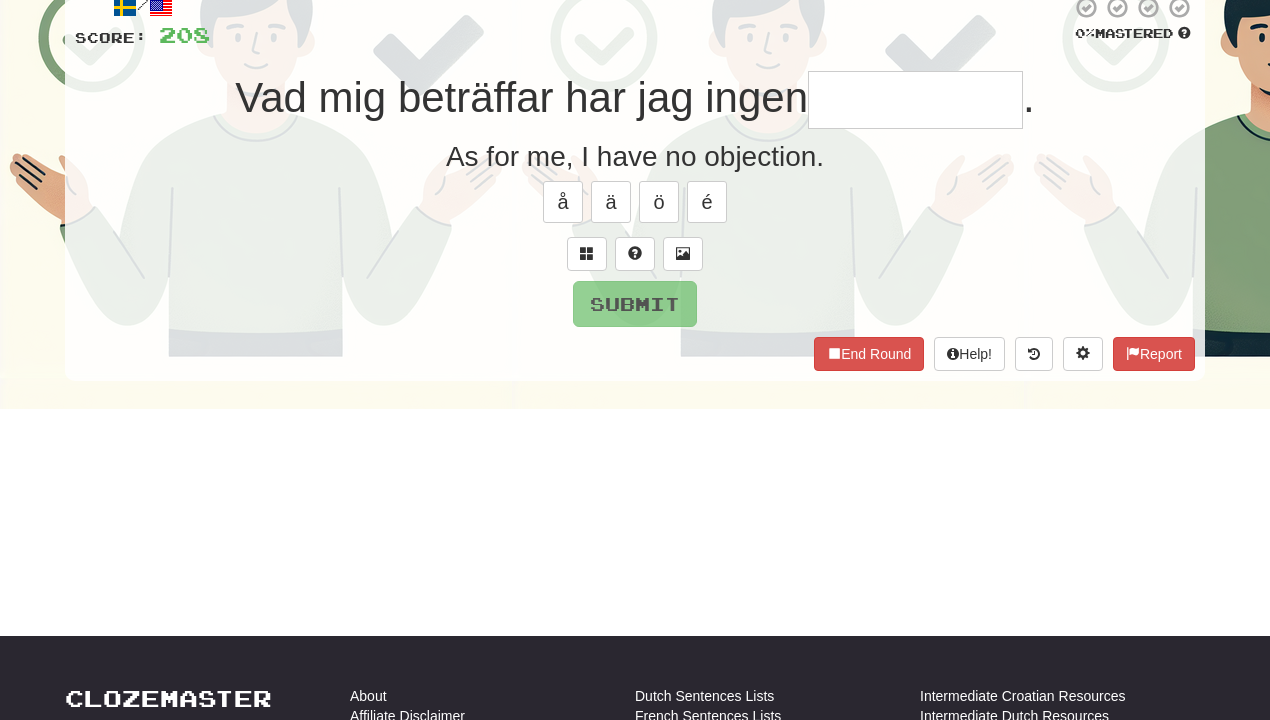 type on "**********" 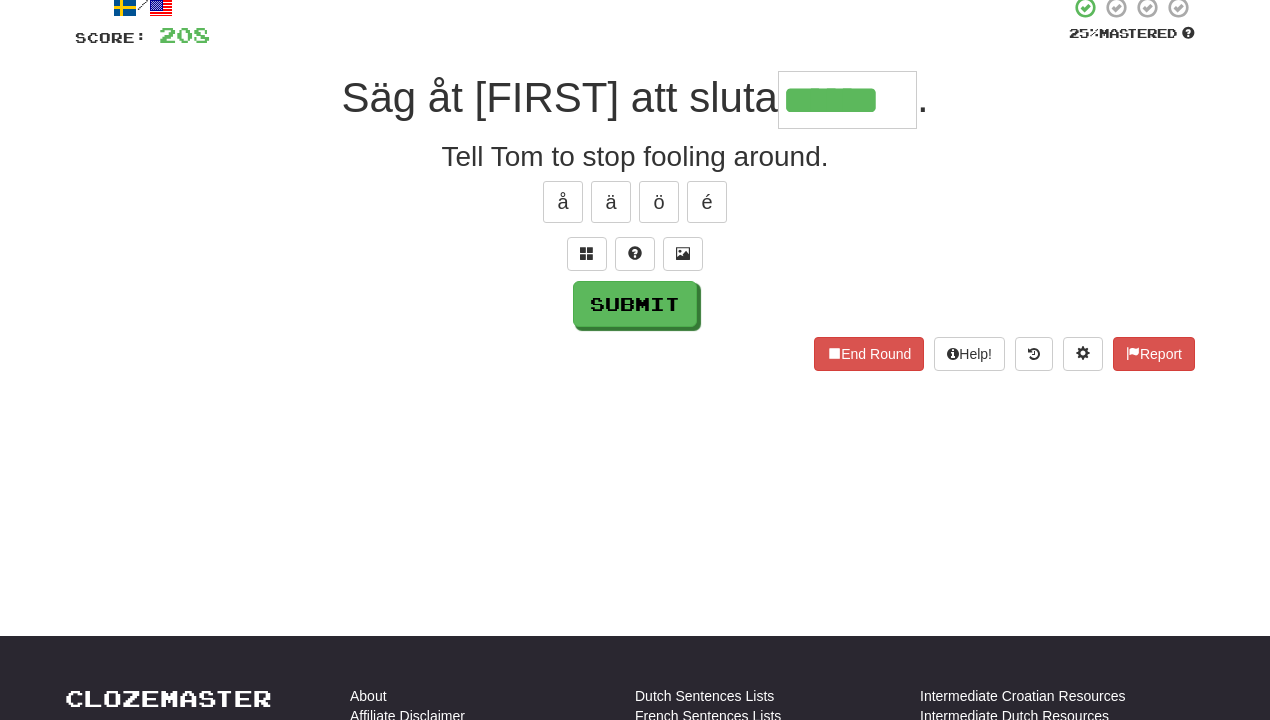 type on "******" 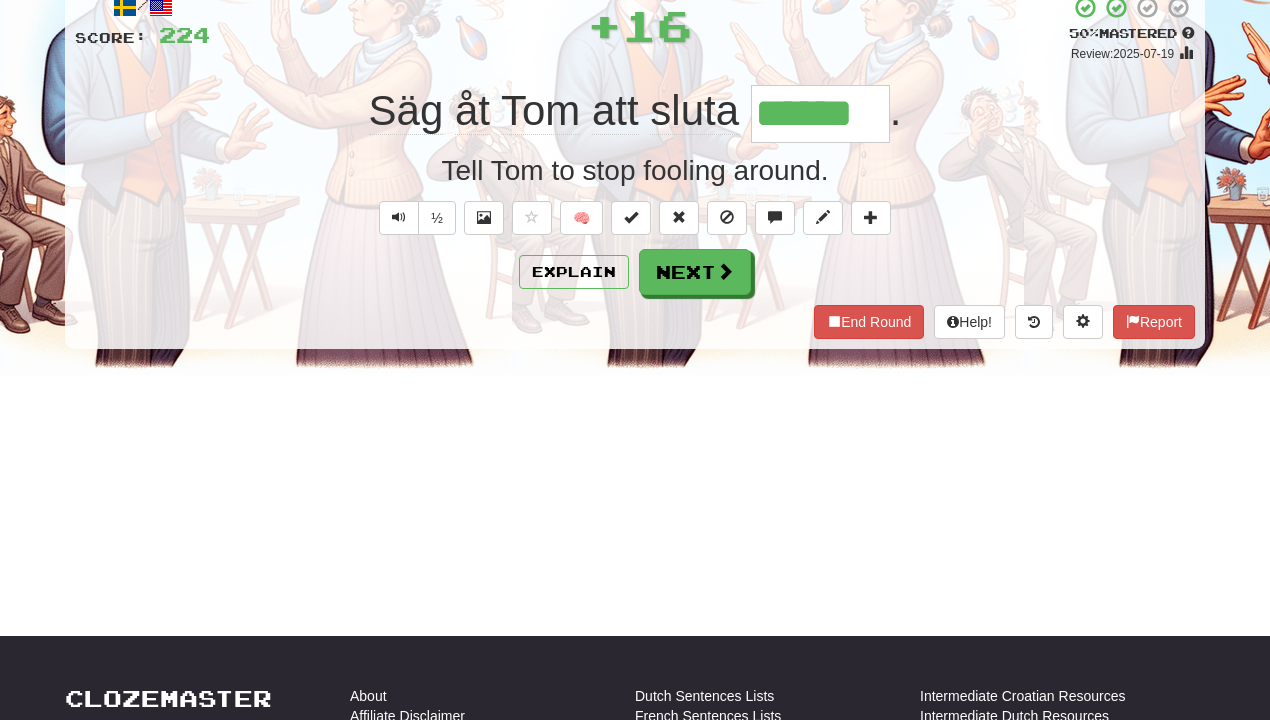 scroll, scrollTop: 0, scrollLeft: 0, axis: both 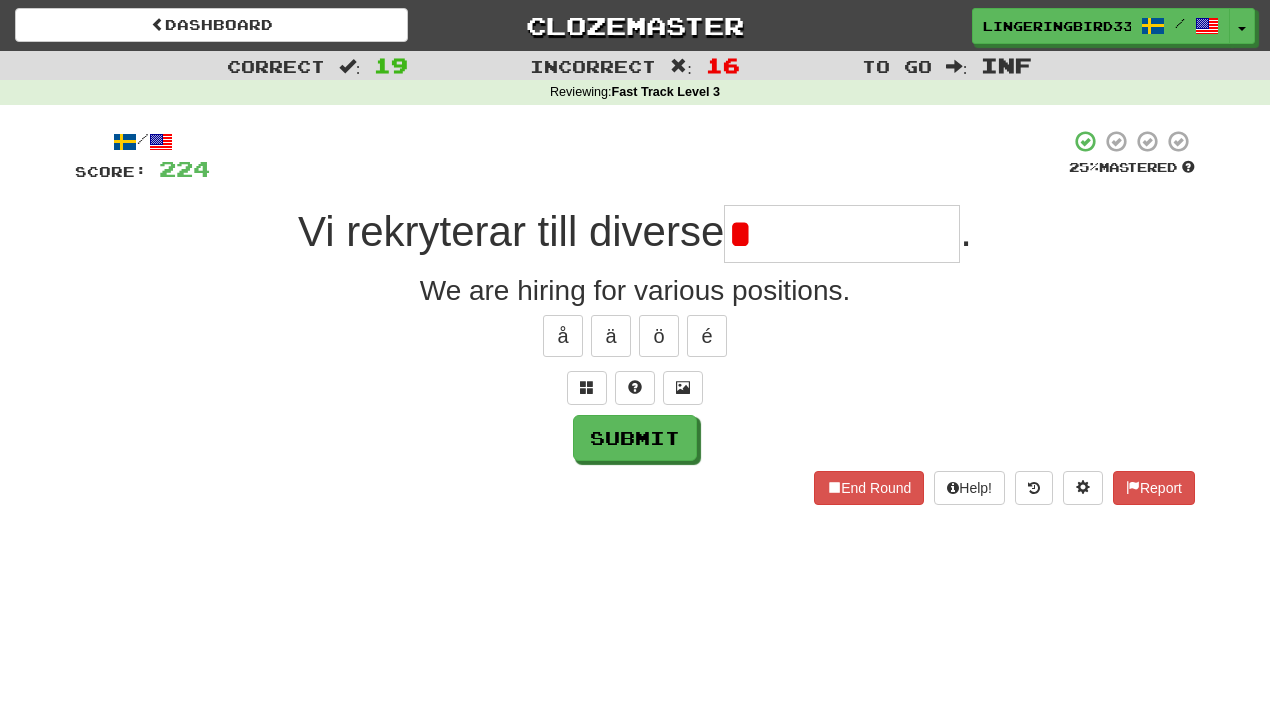 type on "**********" 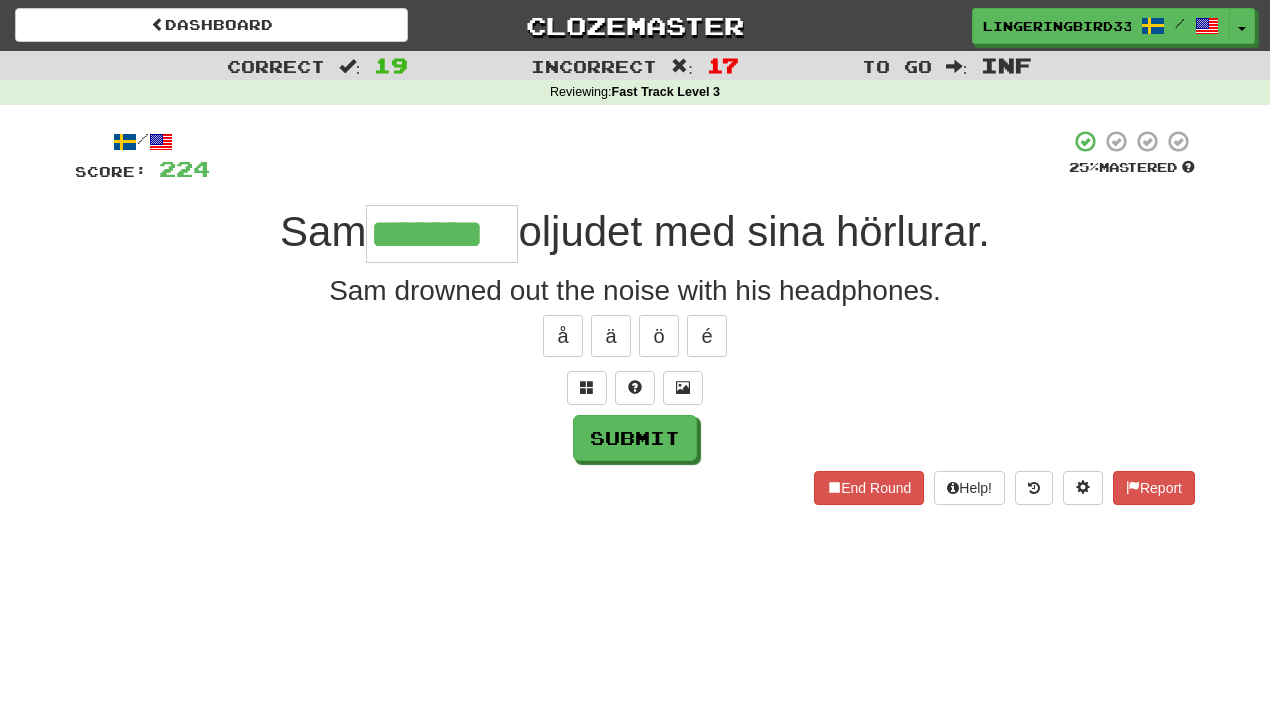 type on "*******" 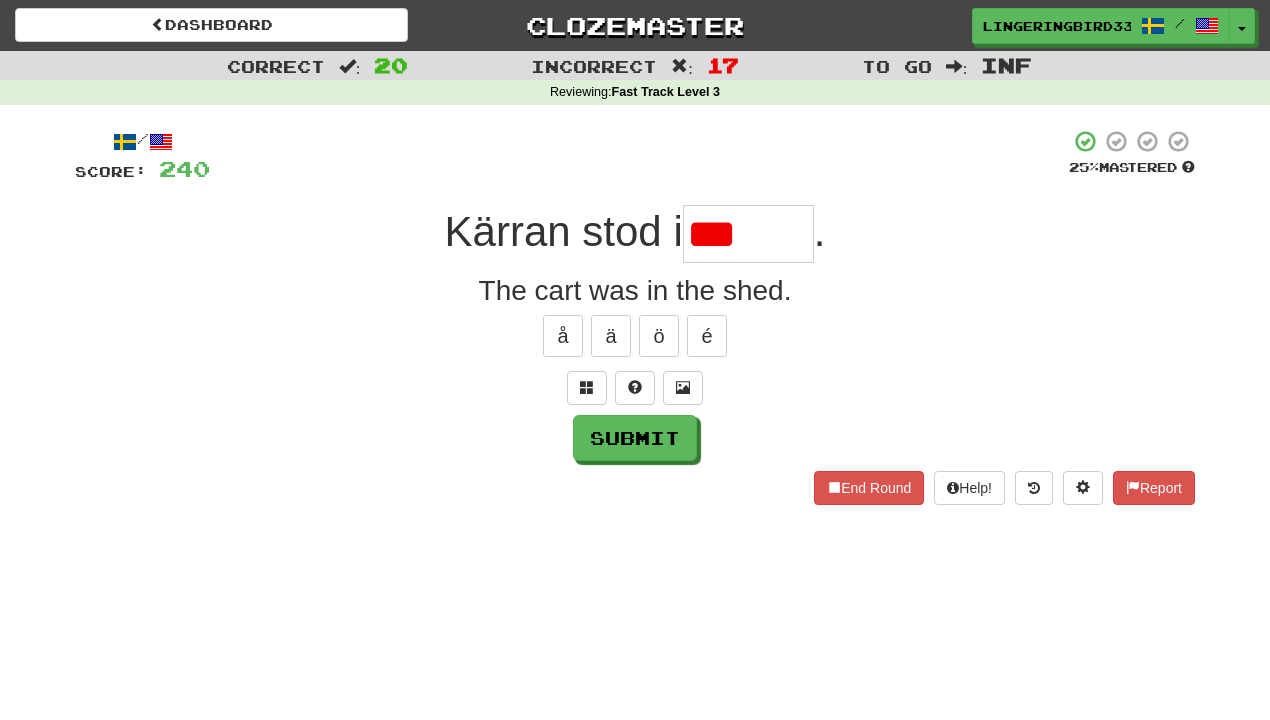 type on "*******" 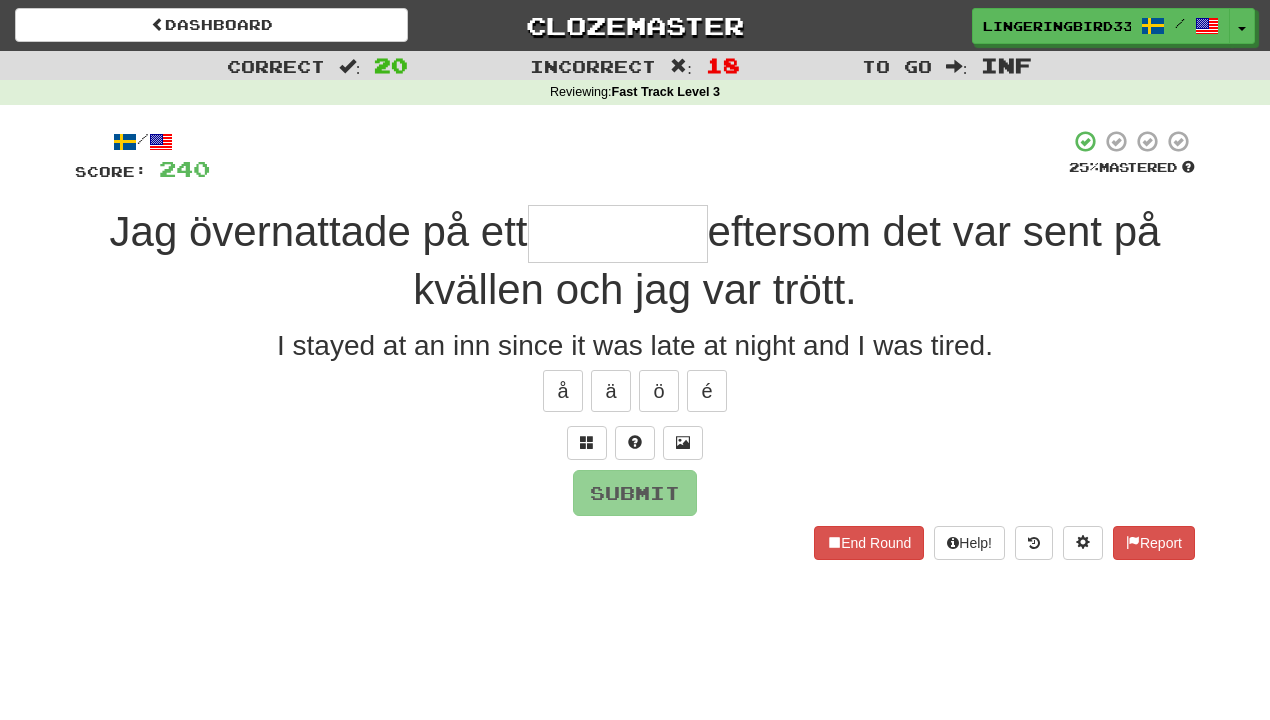 type on "*" 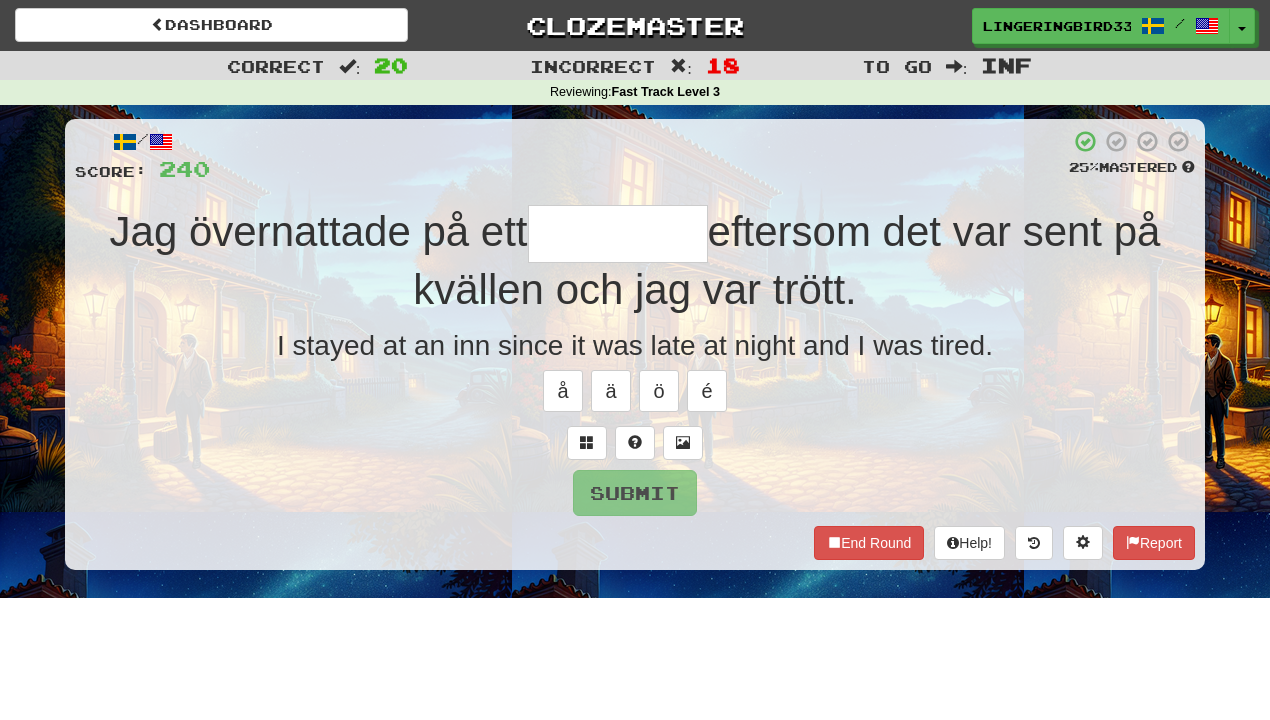 type on "********" 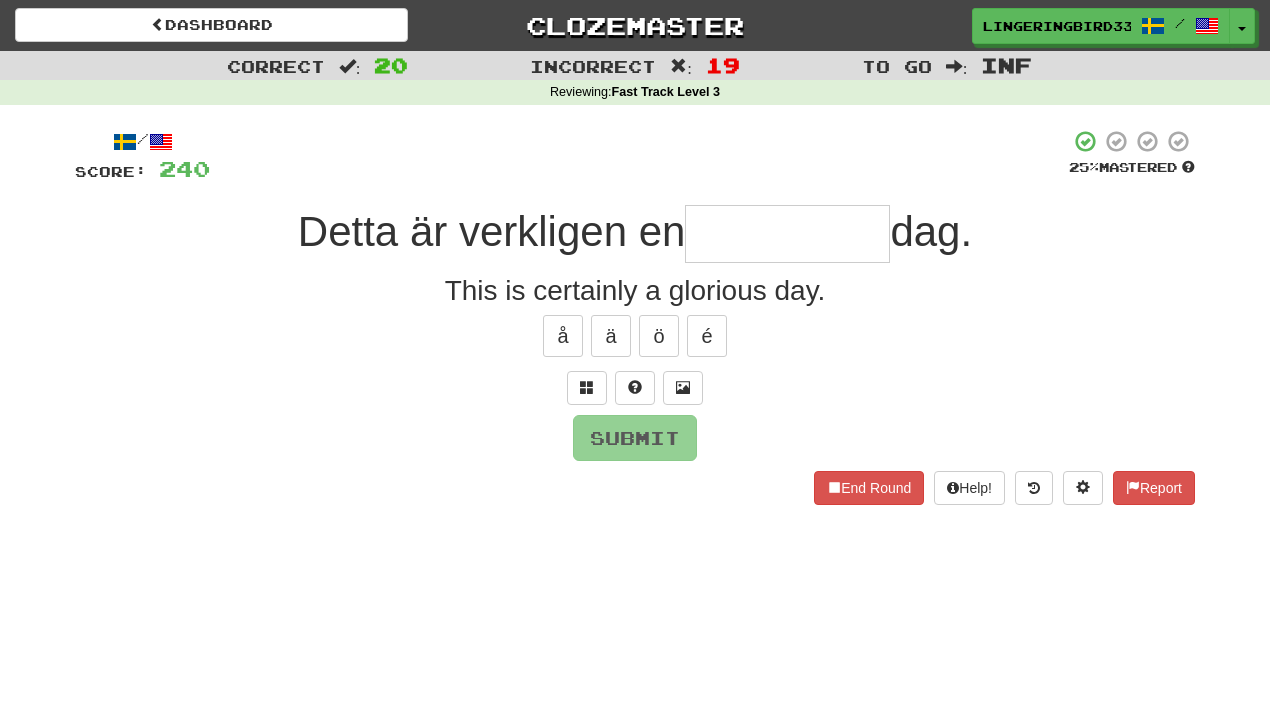 type on "*" 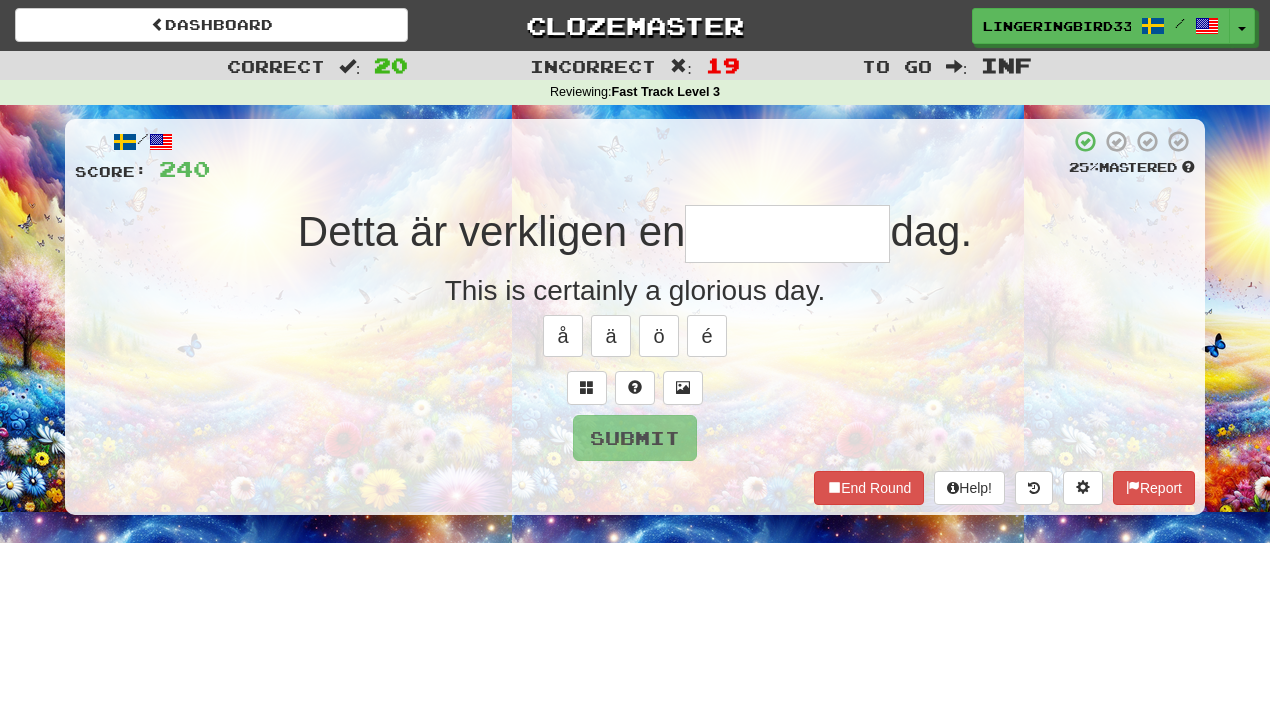 type on "**********" 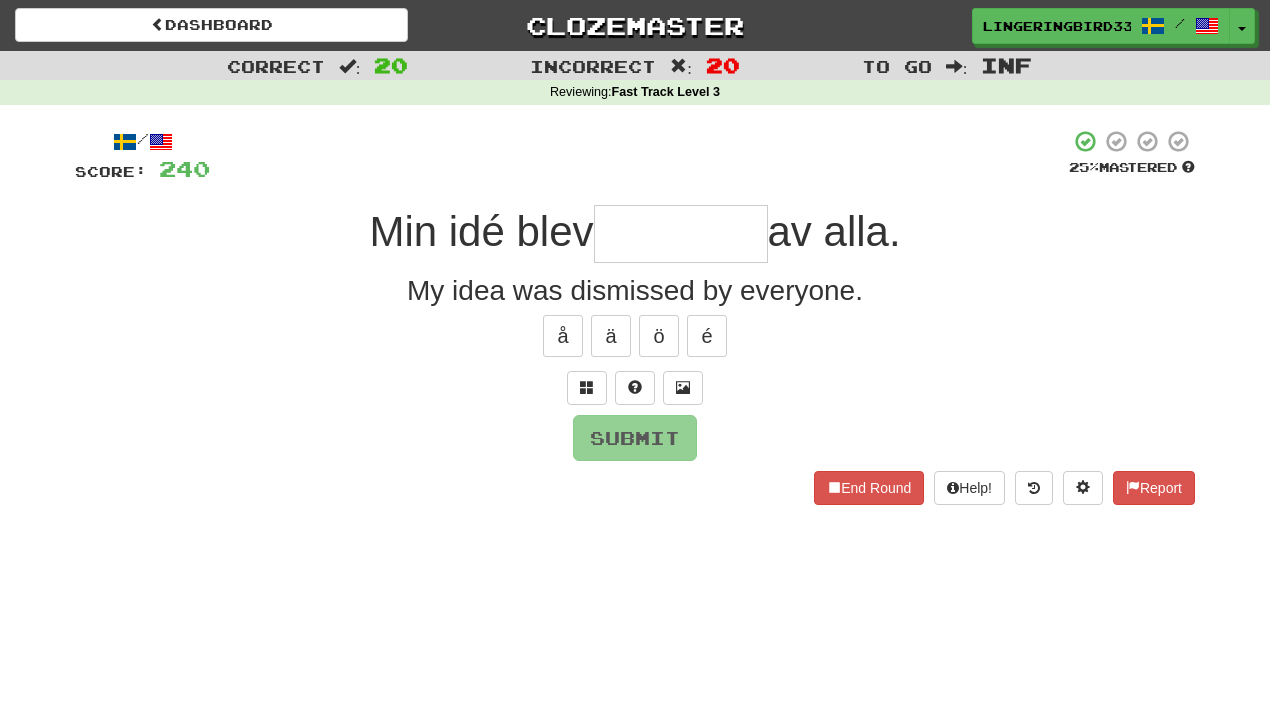 type on "********" 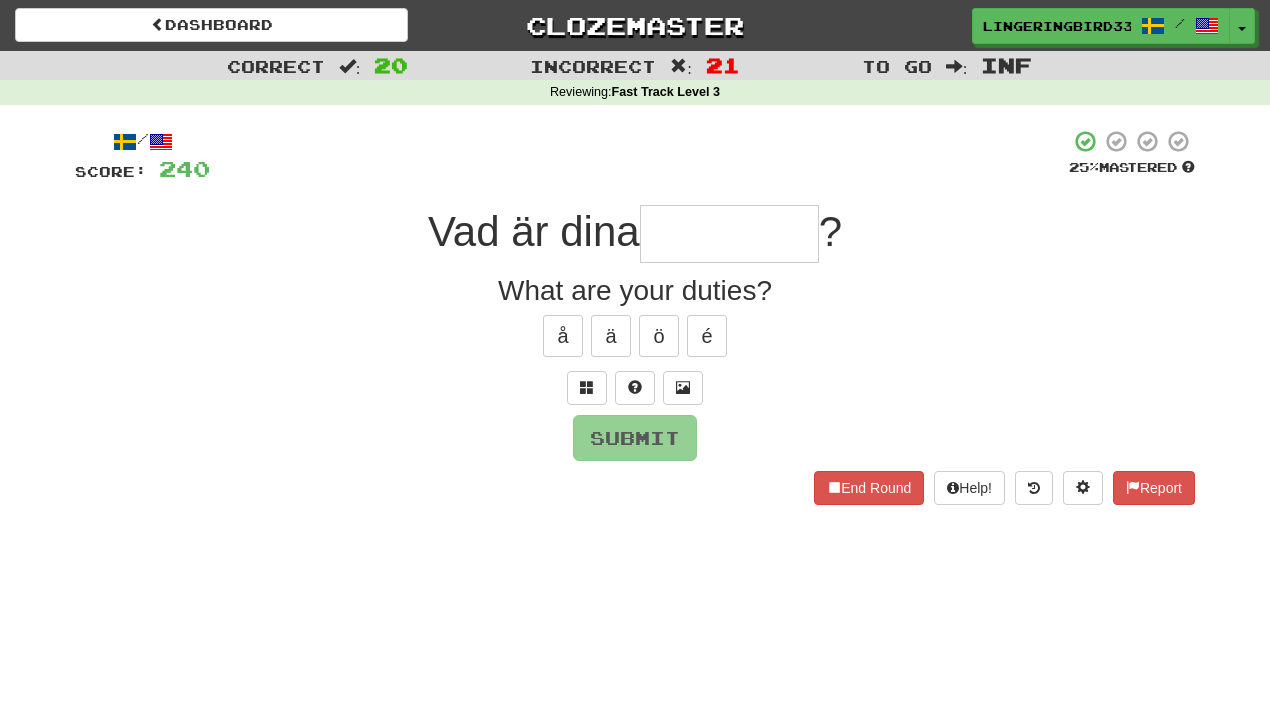 type on "*********" 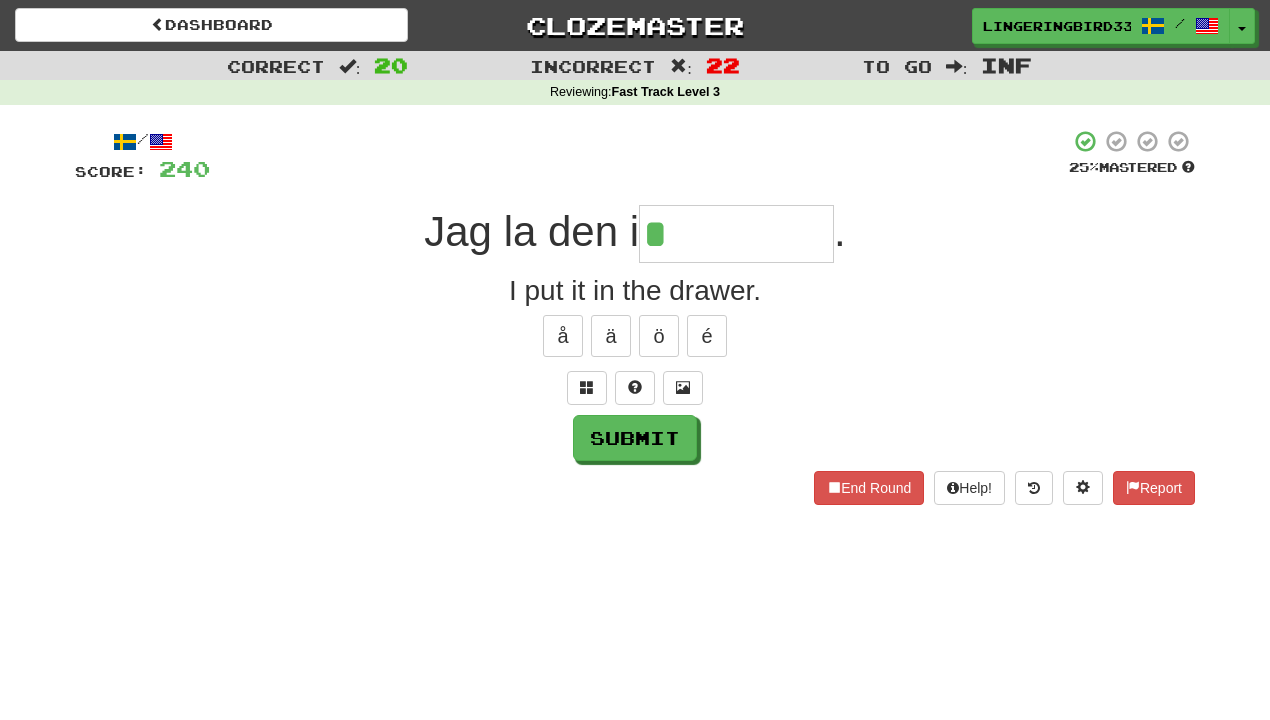 type on "*********" 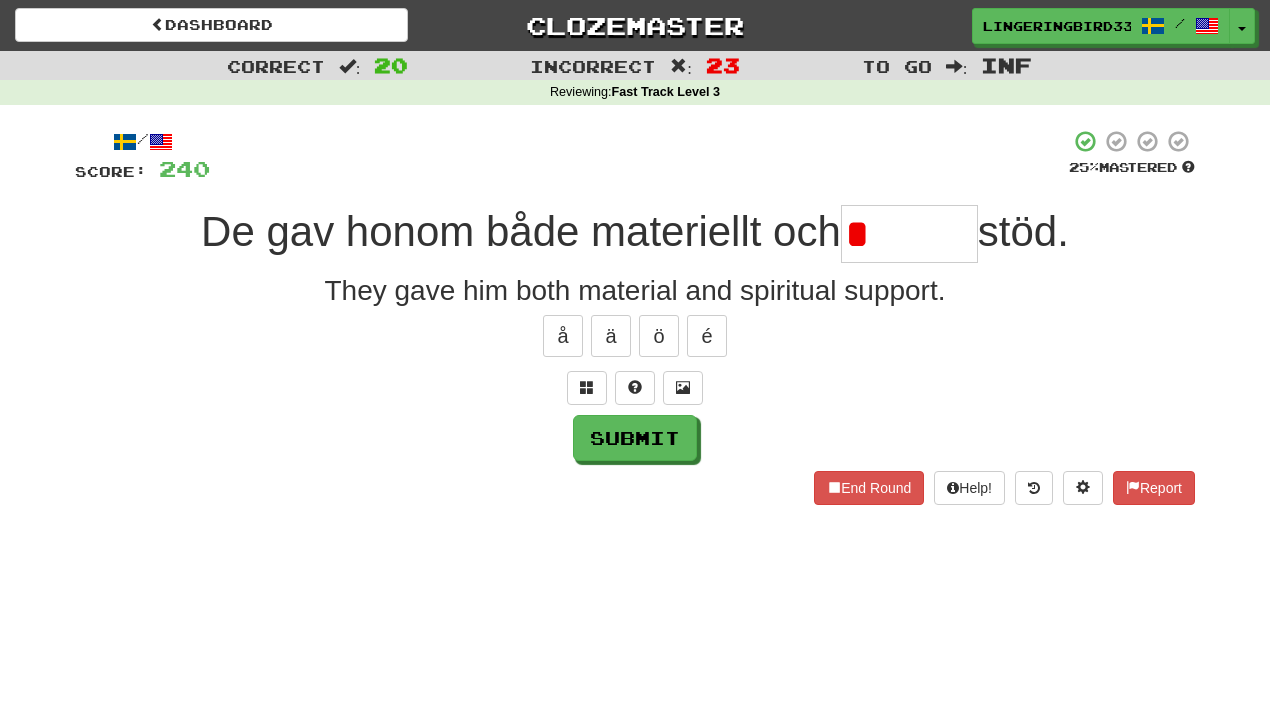 type on "*" 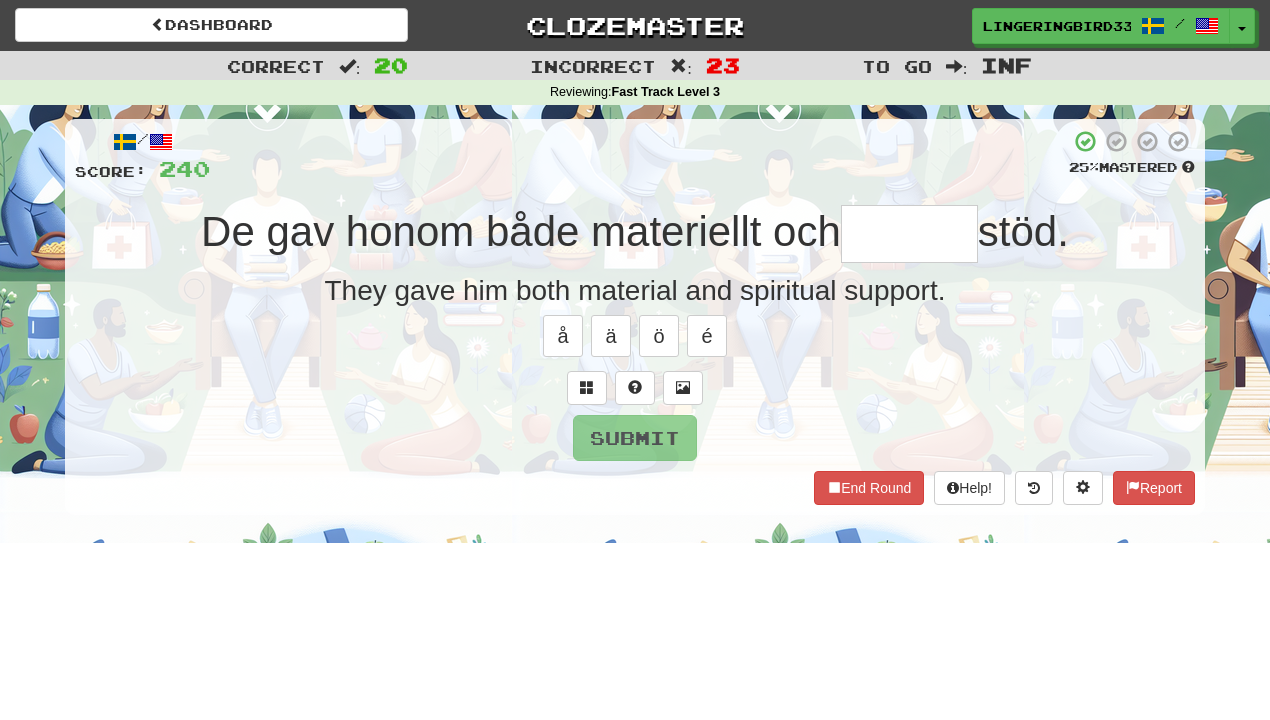type on "*******" 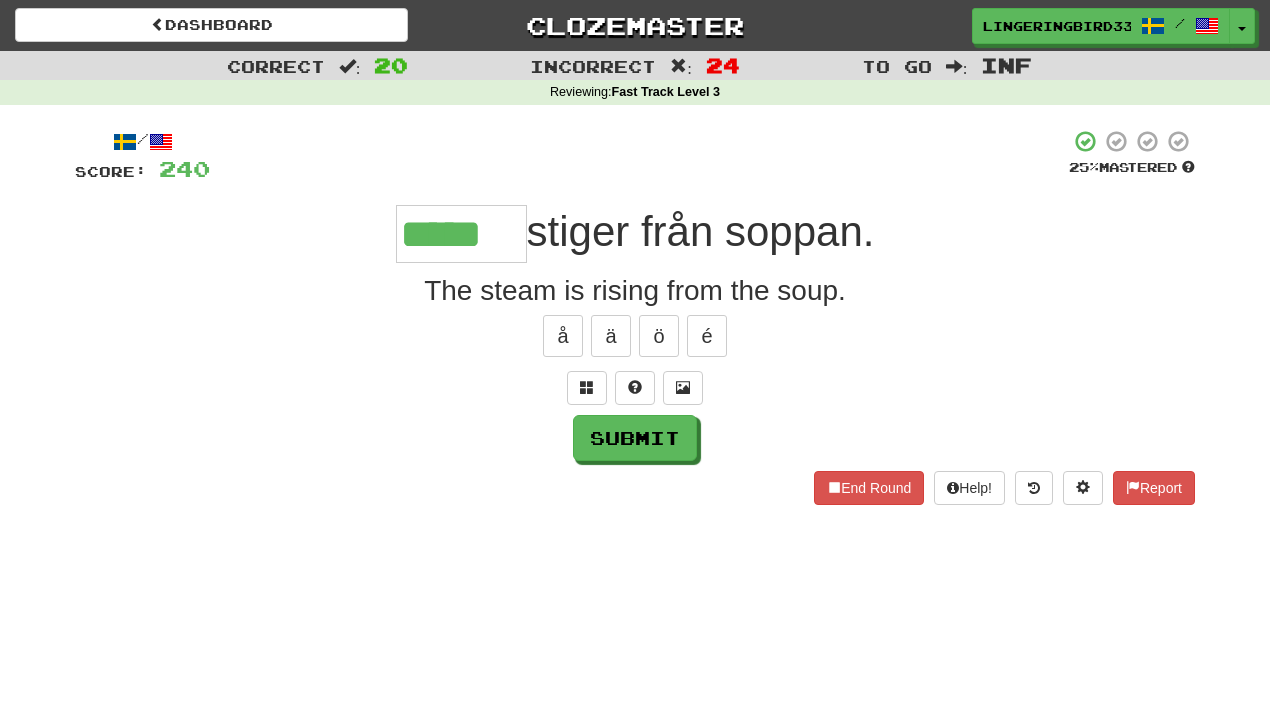 type on "*****" 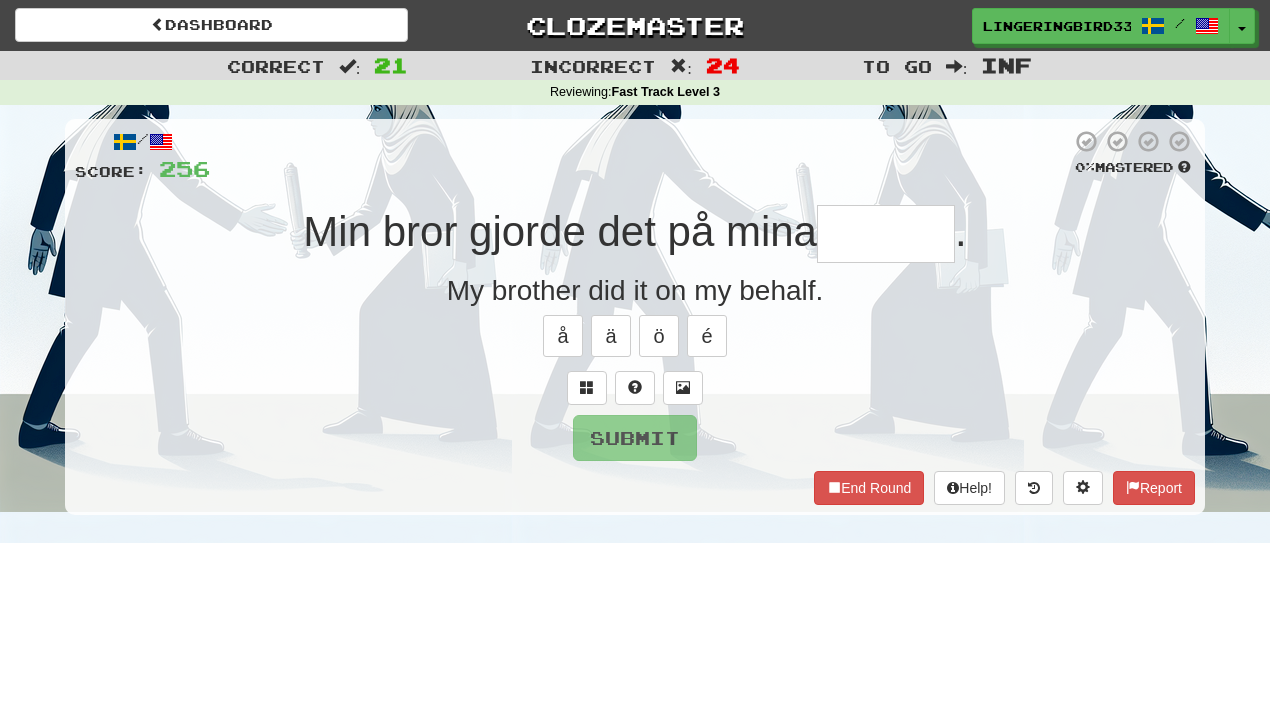 type on "******" 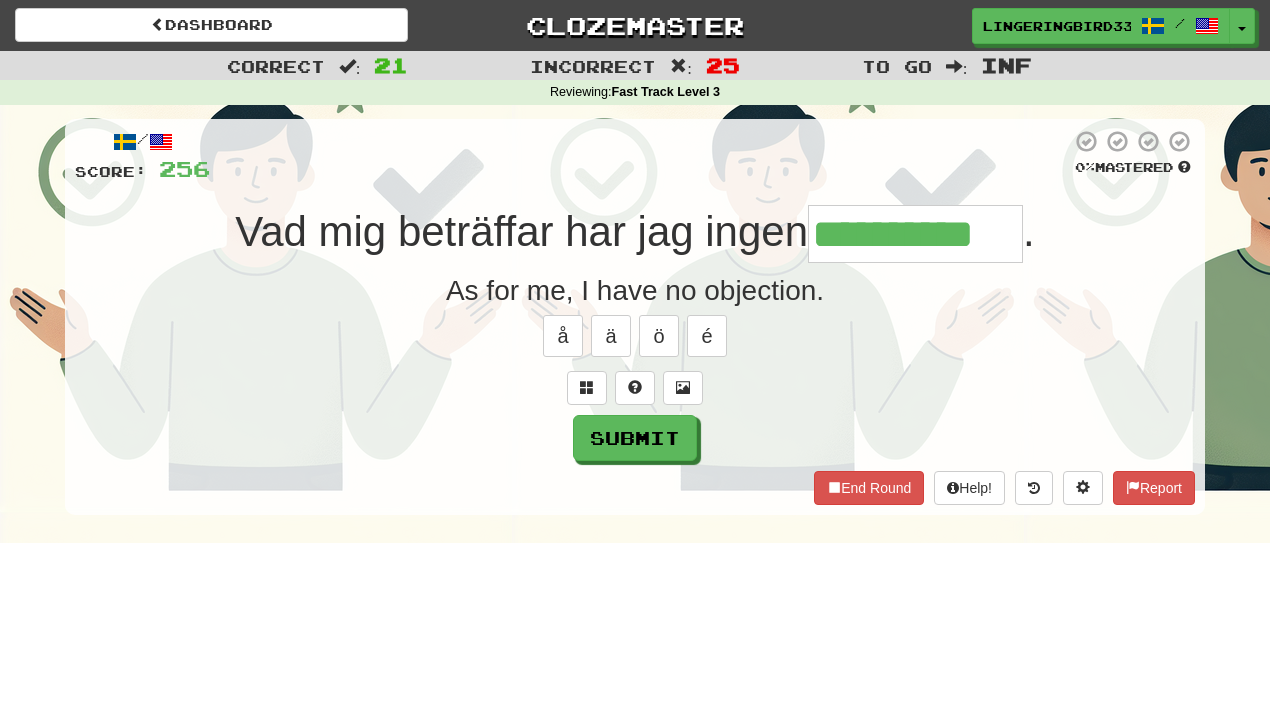 type on "**********" 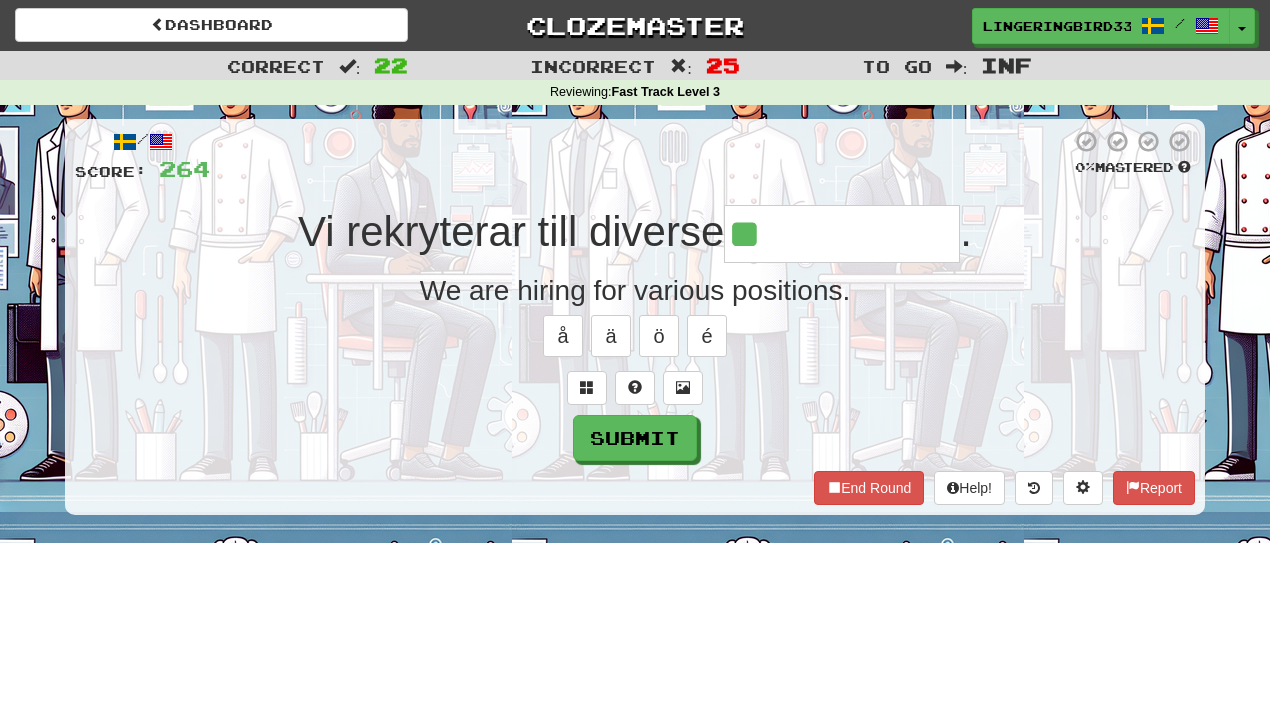 type on "**********" 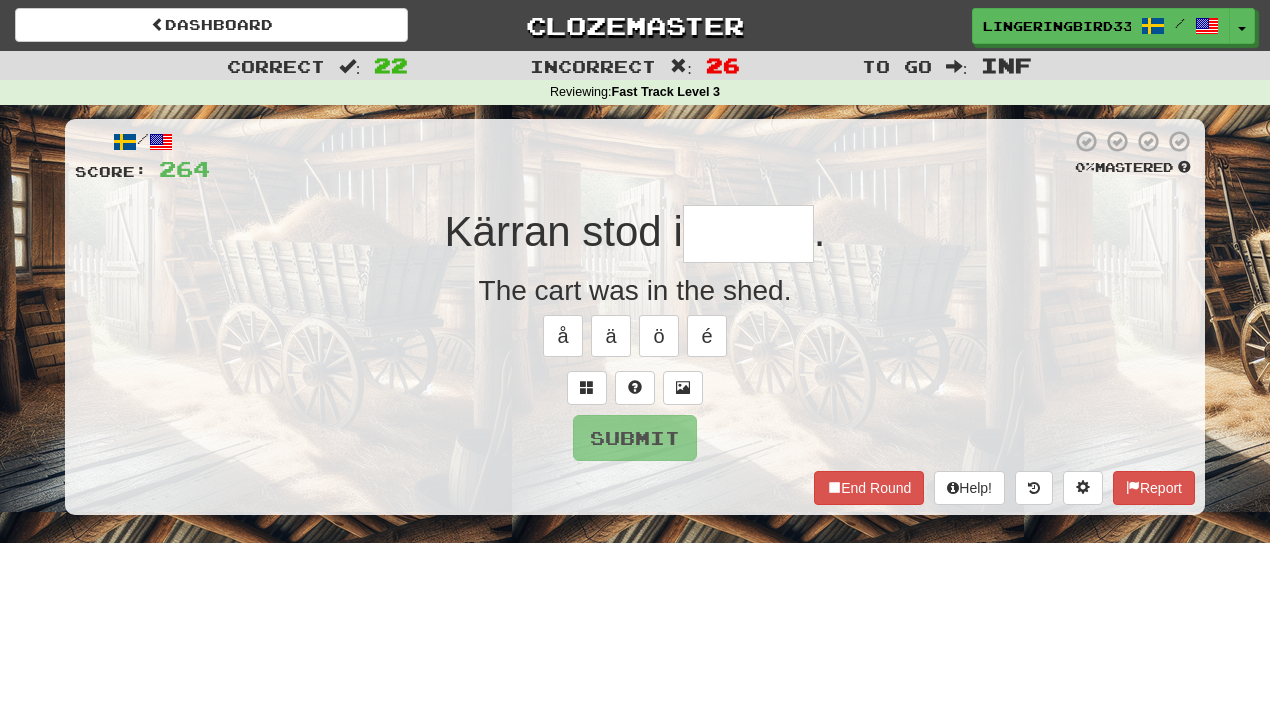 type on "*" 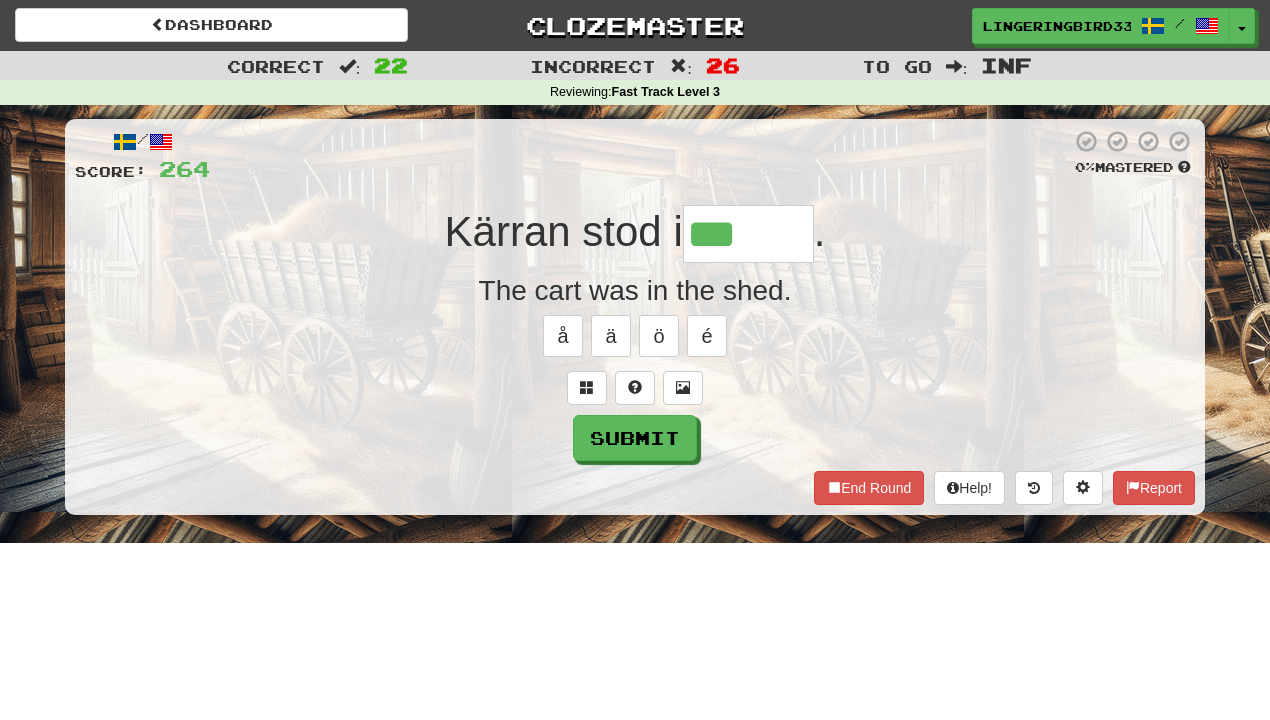 type on "*******" 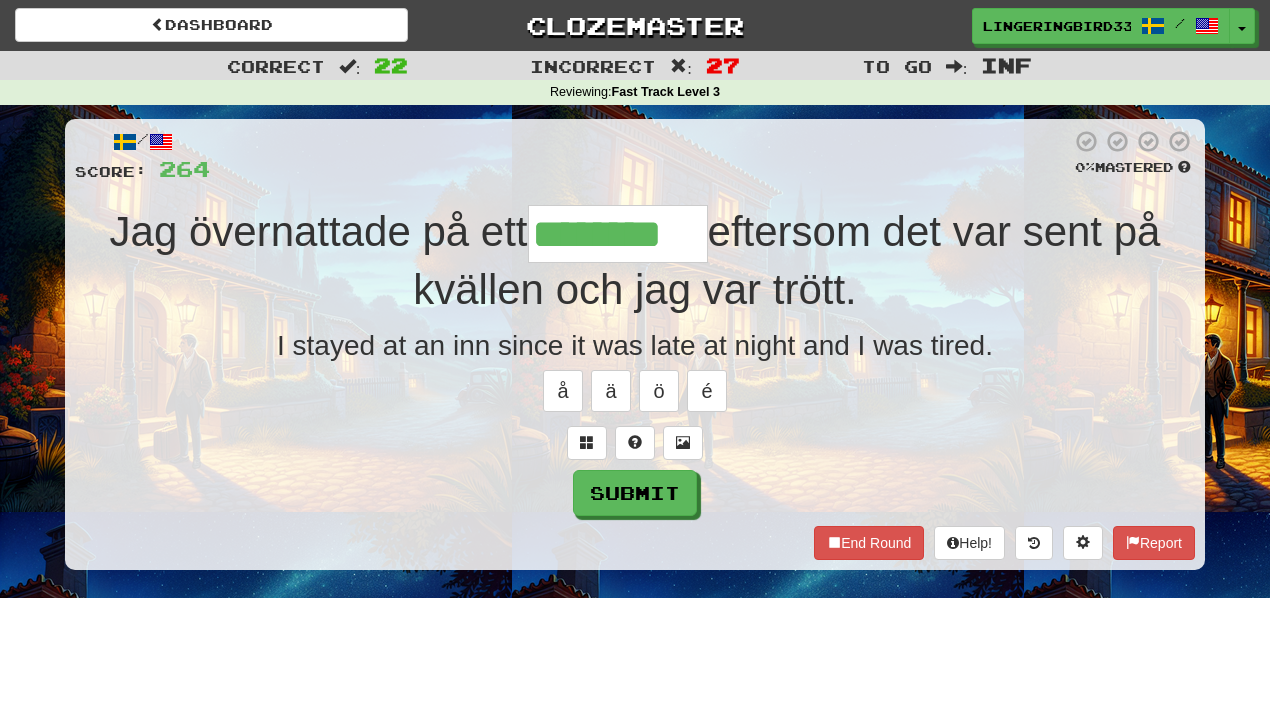 type on "********" 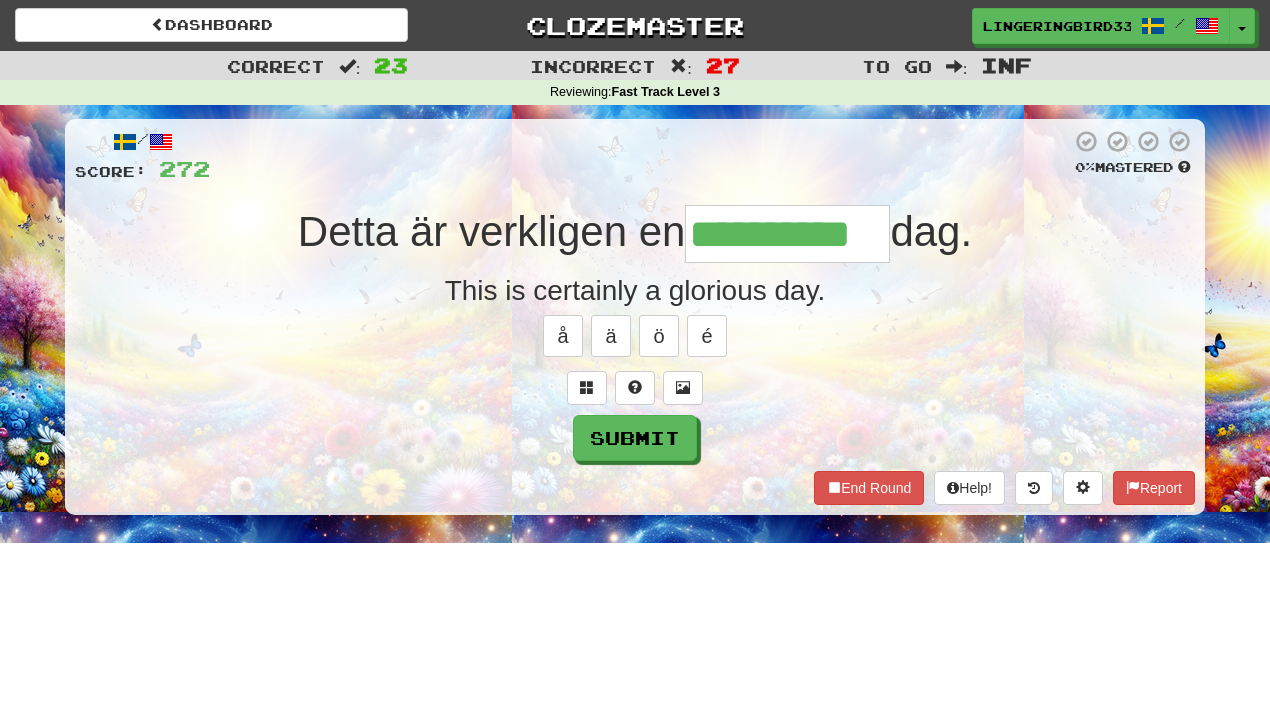 type on "**********" 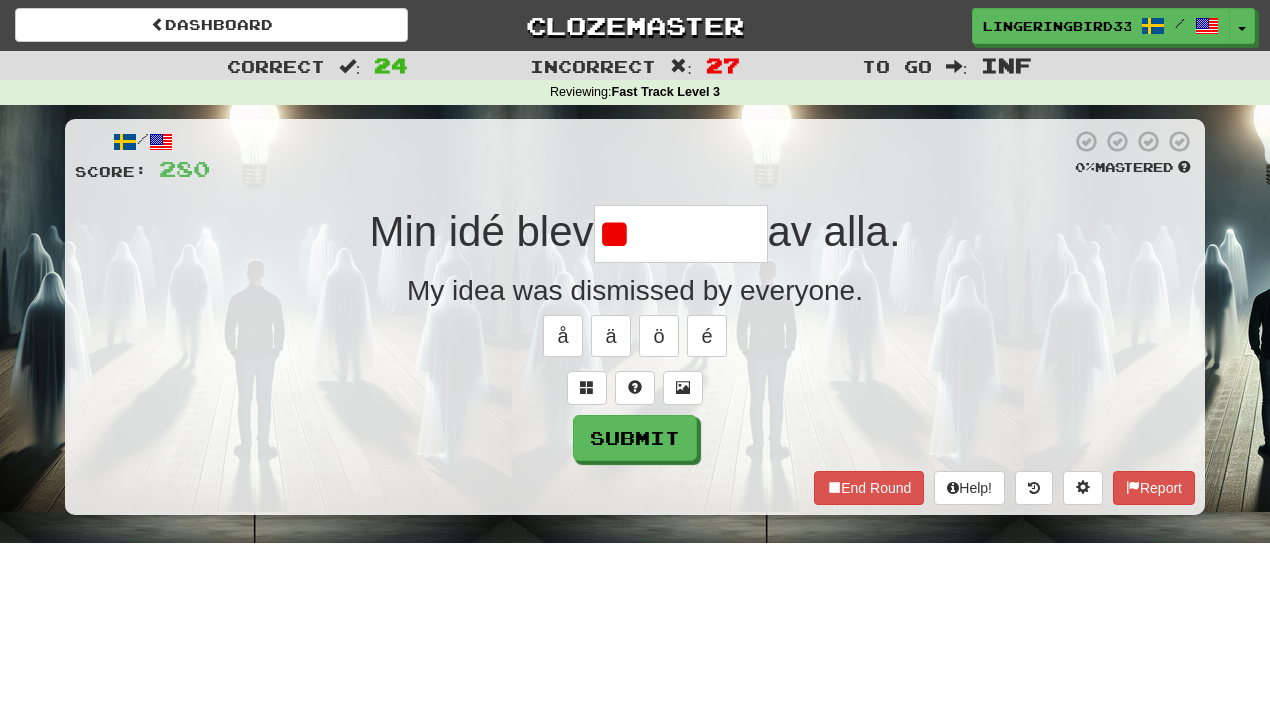type on "*" 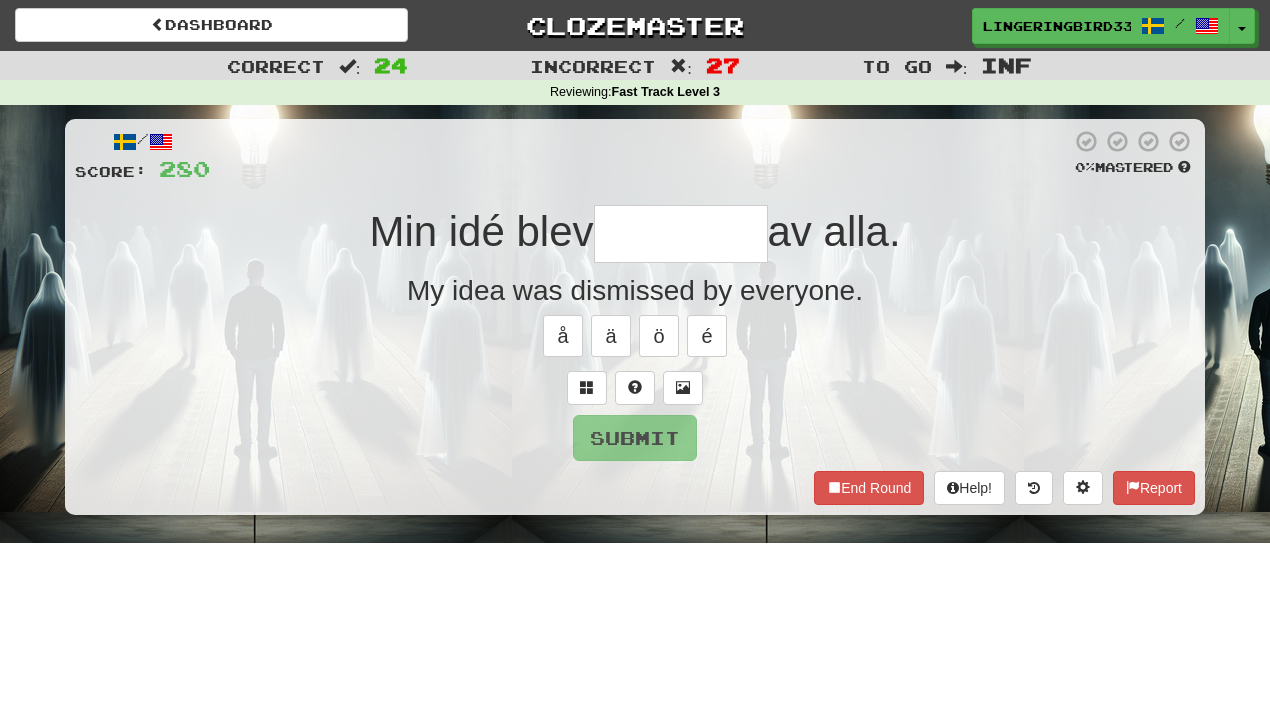 type on "********" 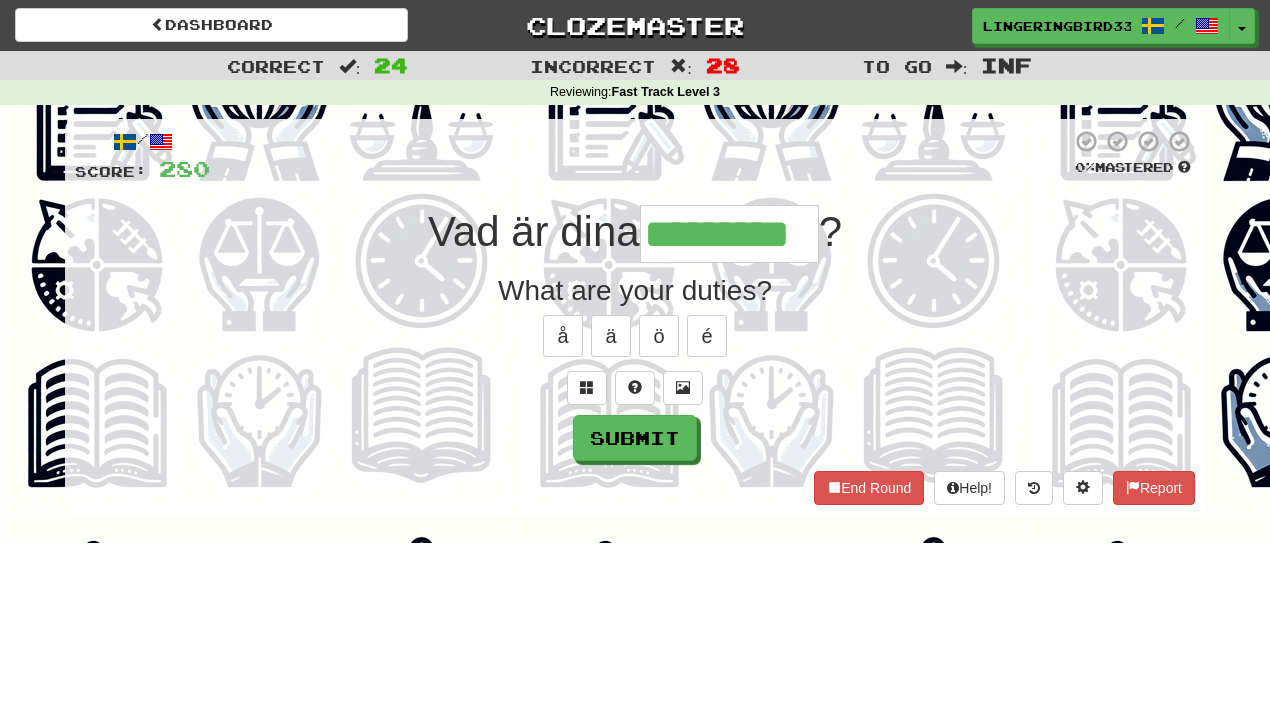 type on "*********" 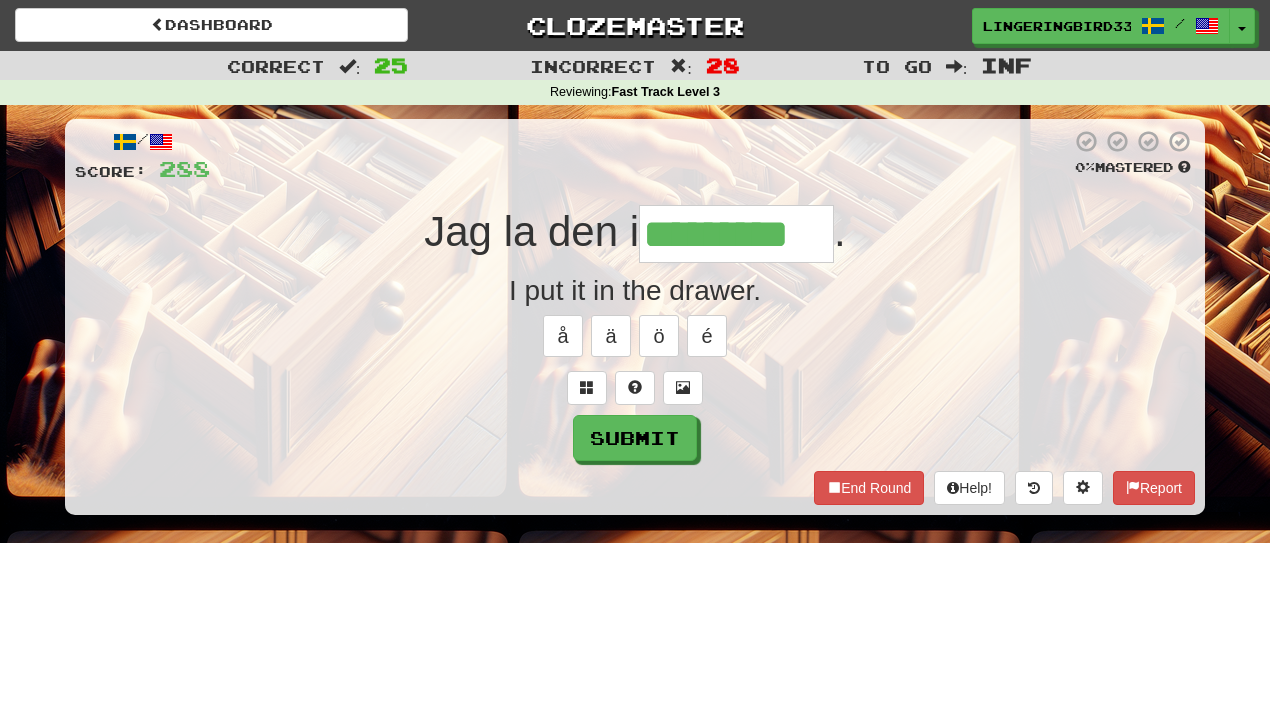 type on "*********" 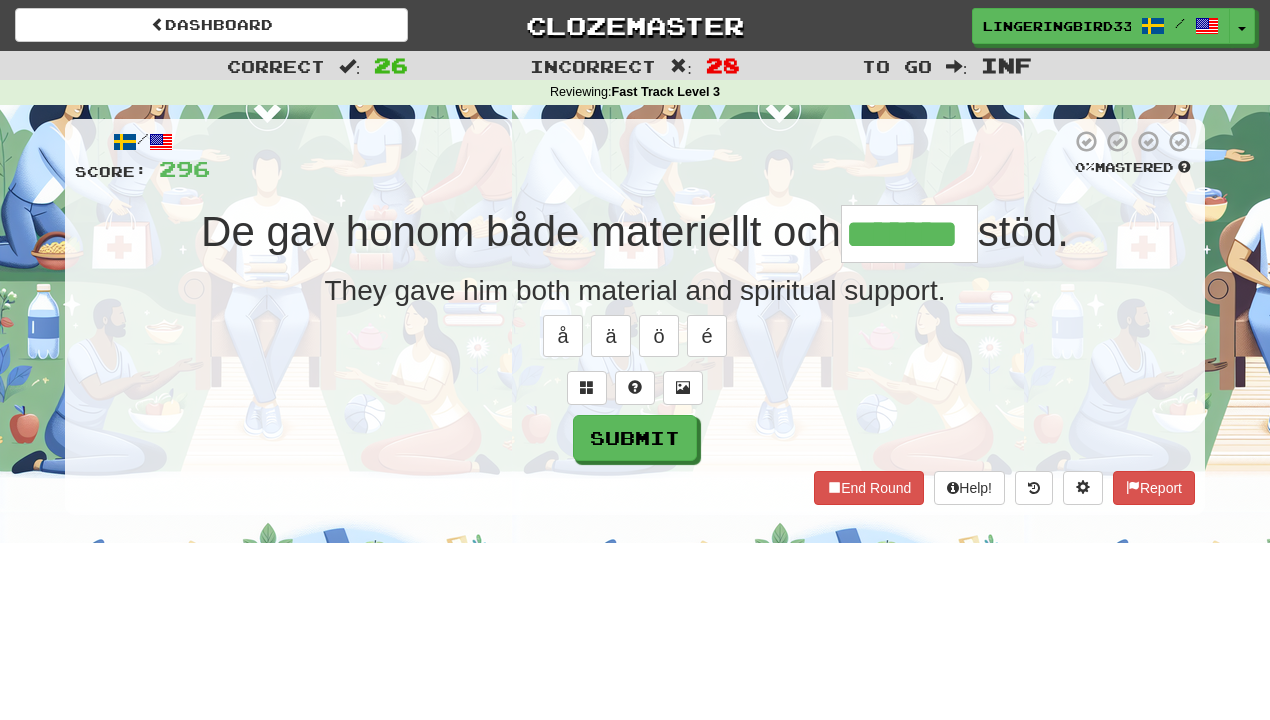 type on "*******" 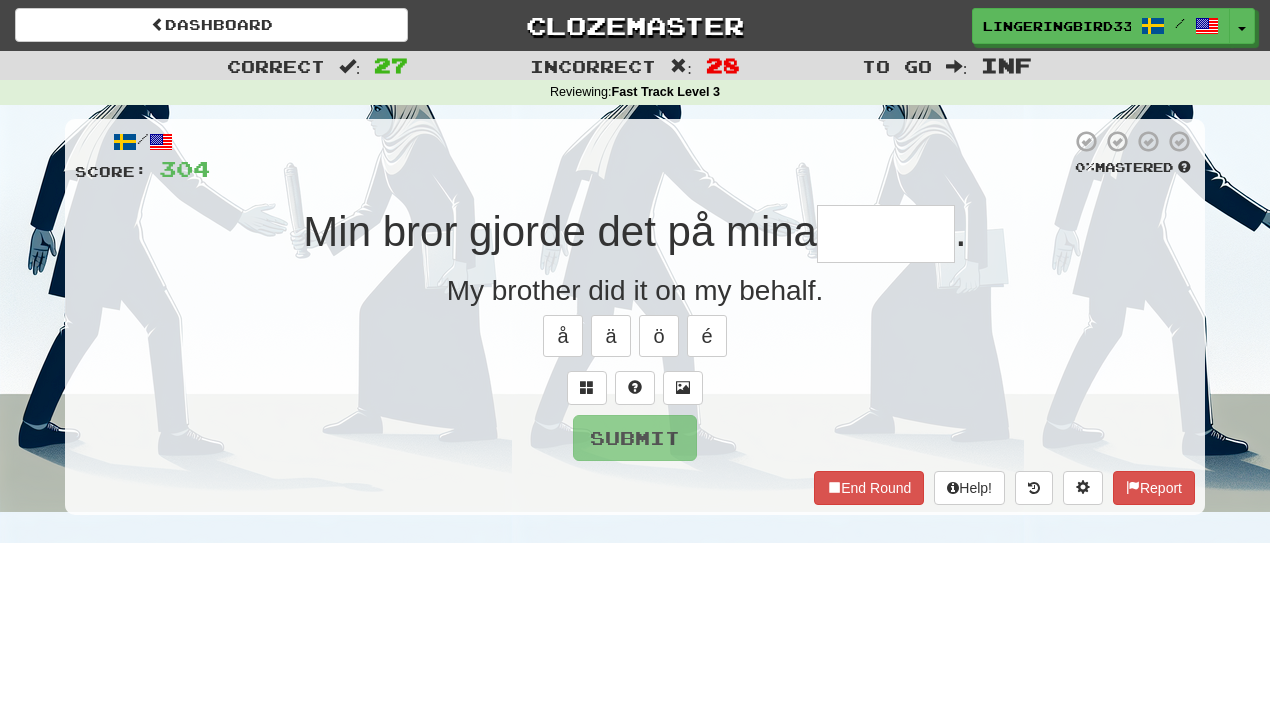 type on "******" 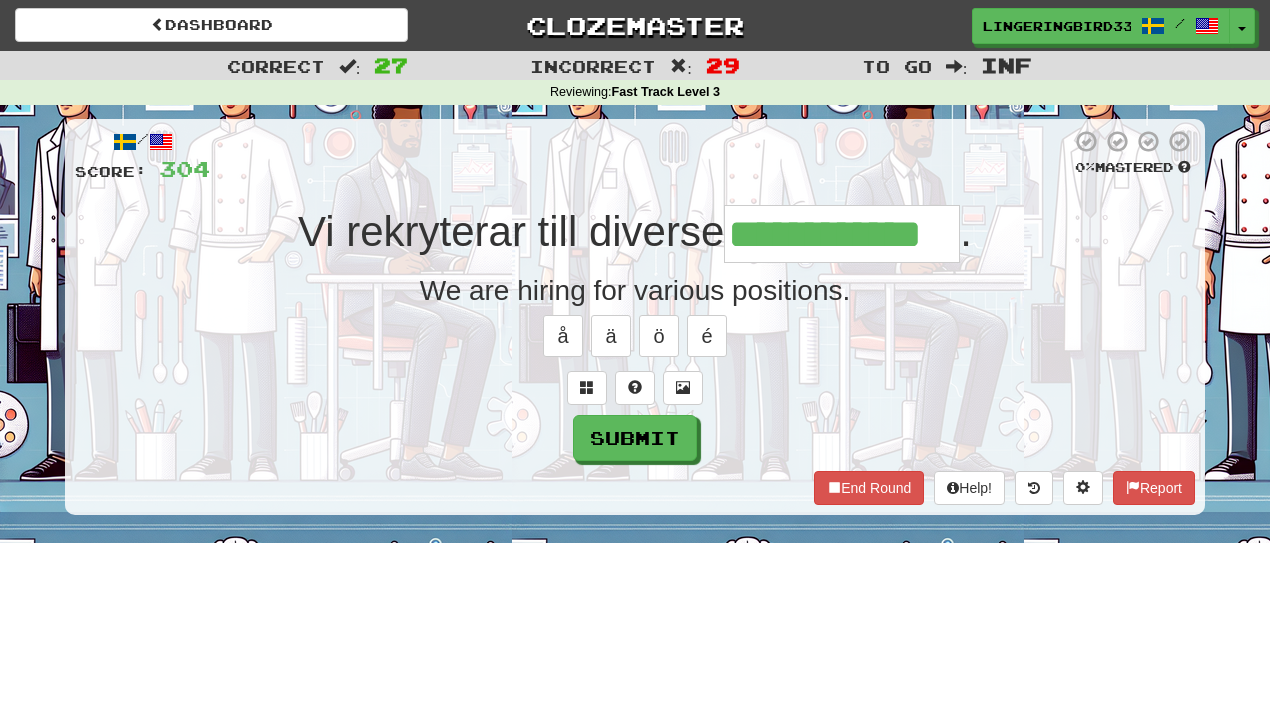 scroll, scrollTop: 0, scrollLeft: 25, axis: horizontal 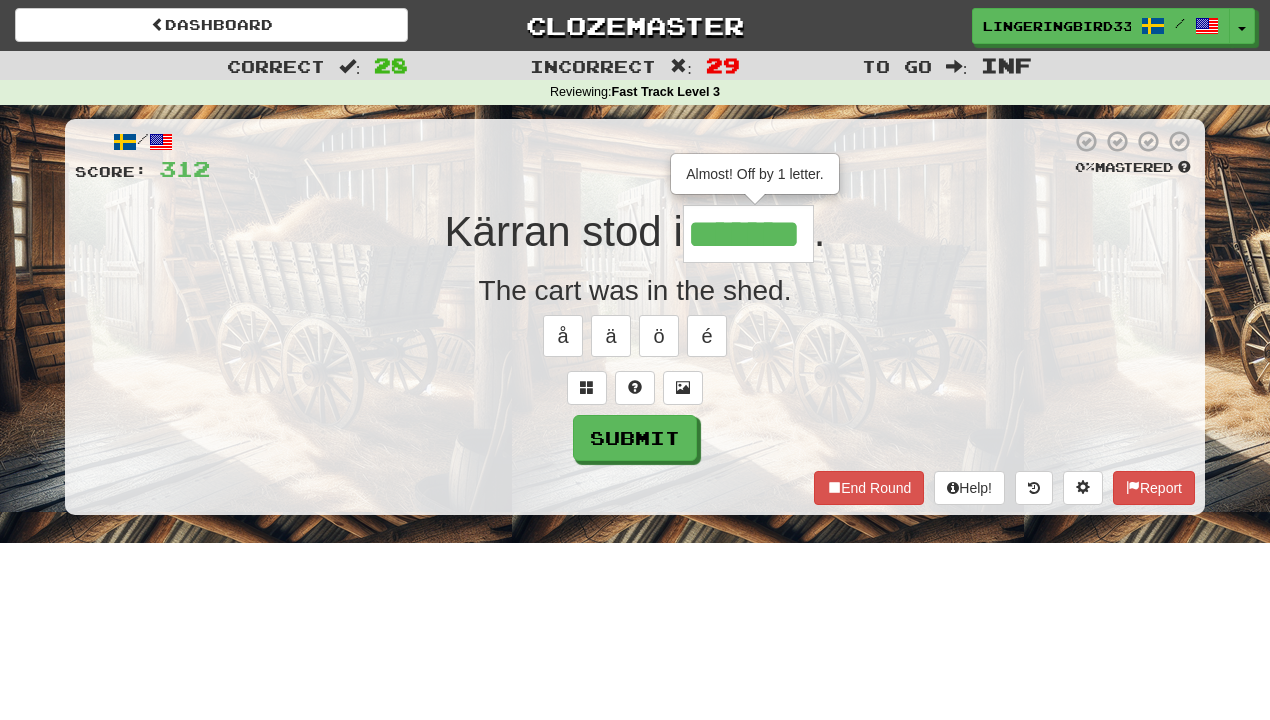 type on "*******" 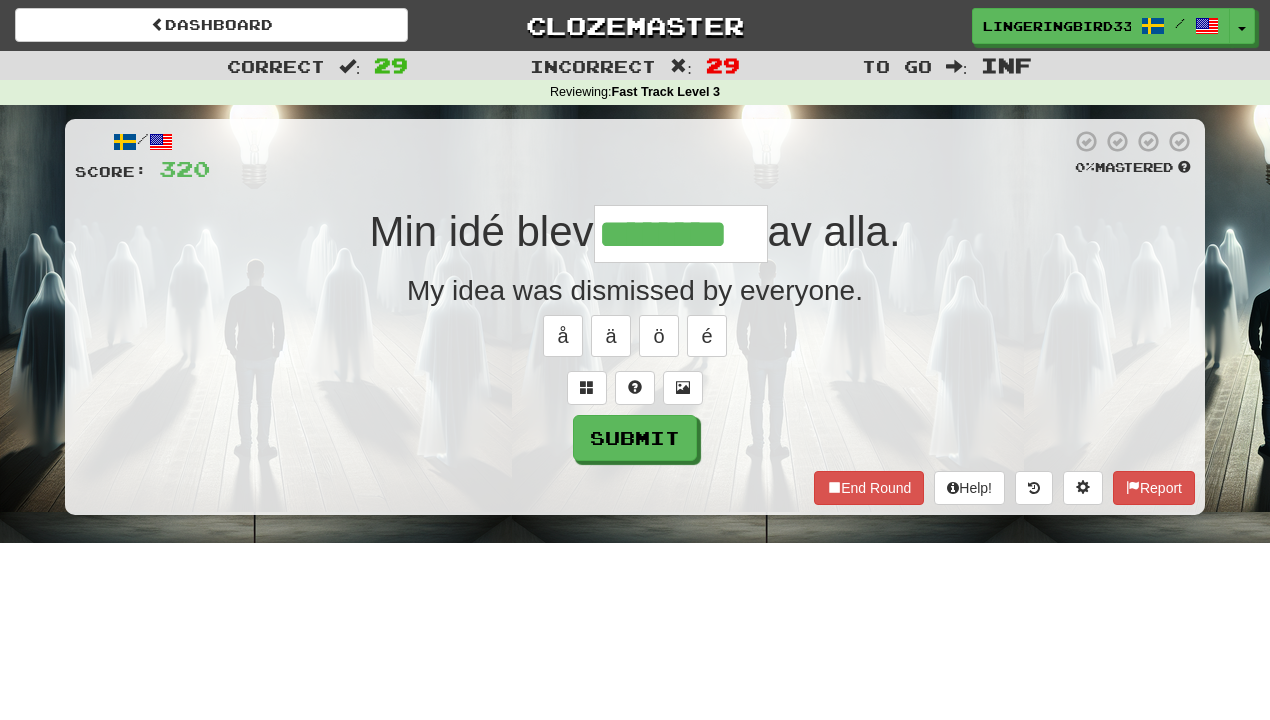 type on "********" 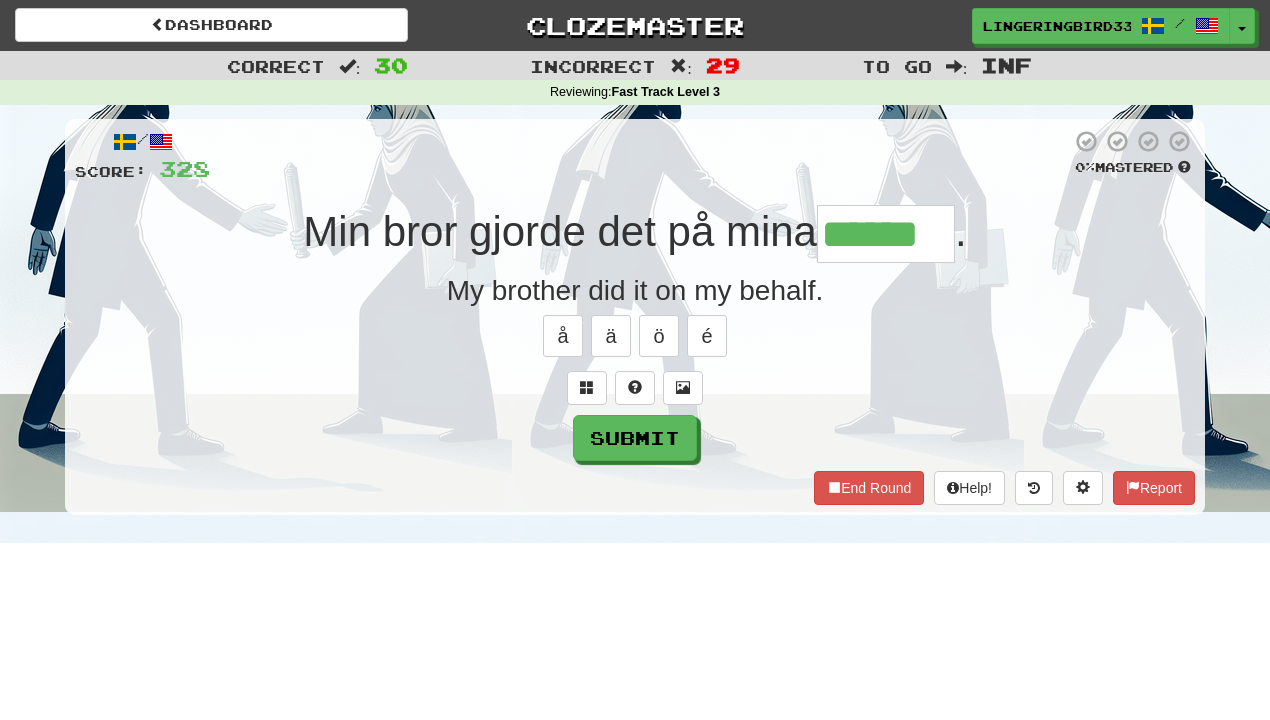 type on "******" 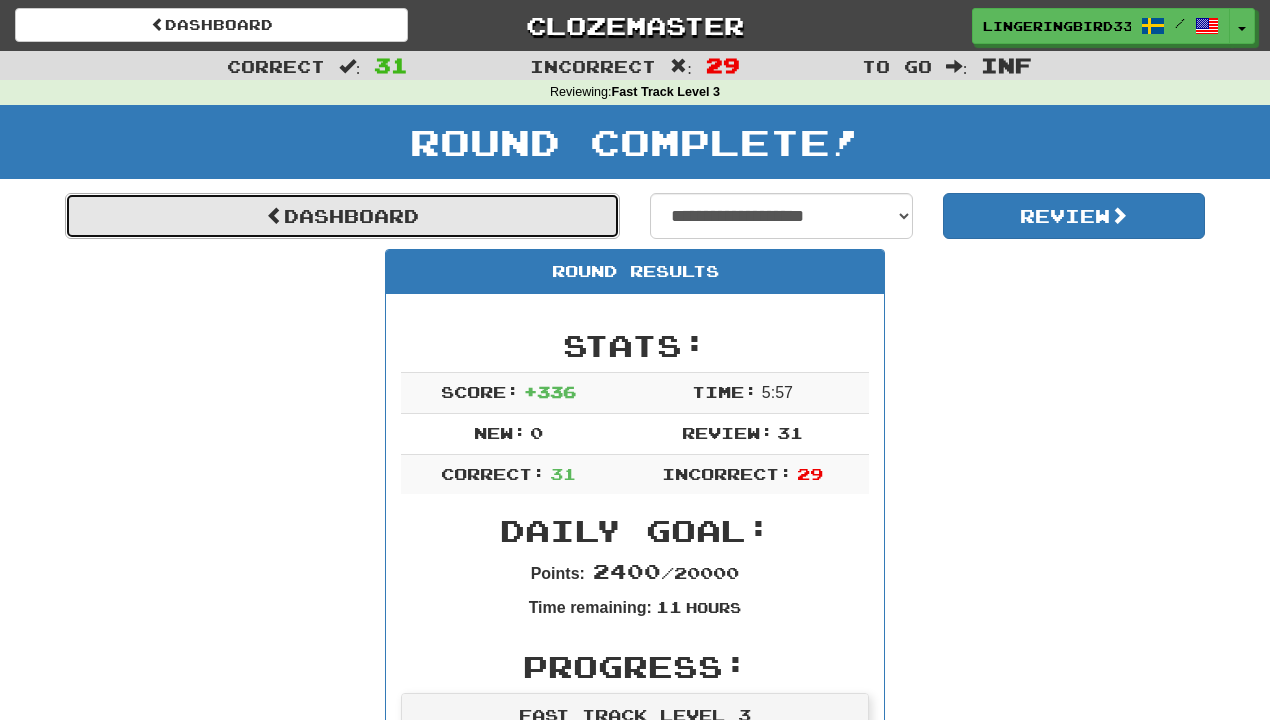 click on "Dashboard" at bounding box center [342, 216] 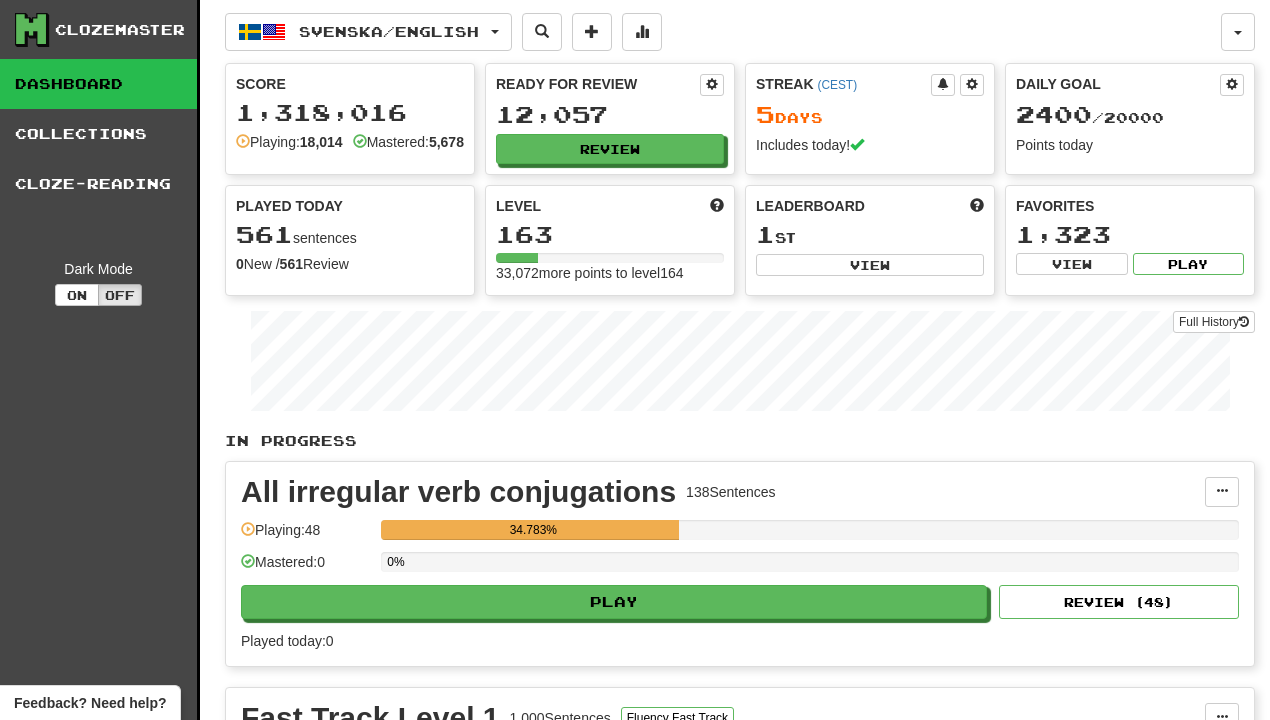 scroll, scrollTop: 0, scrollLeft: 0, axis: both 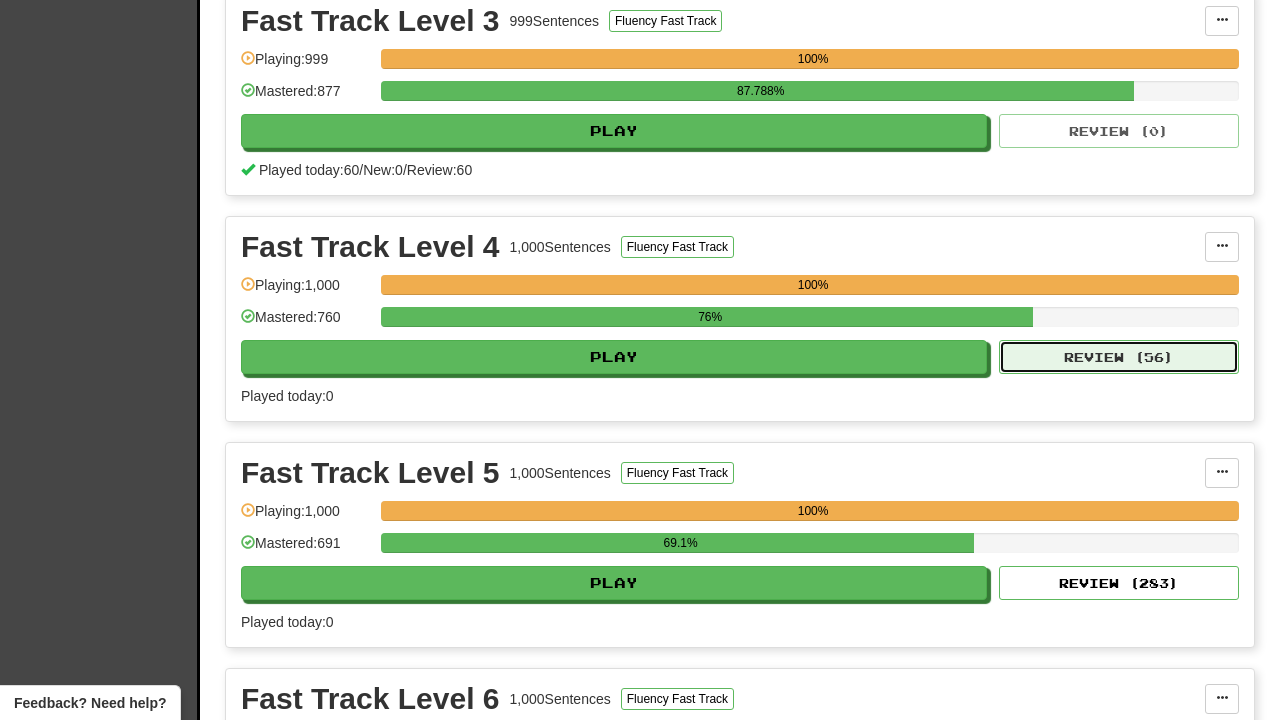 click on "Review ( 56 )" at bounding box center (1119, 357) 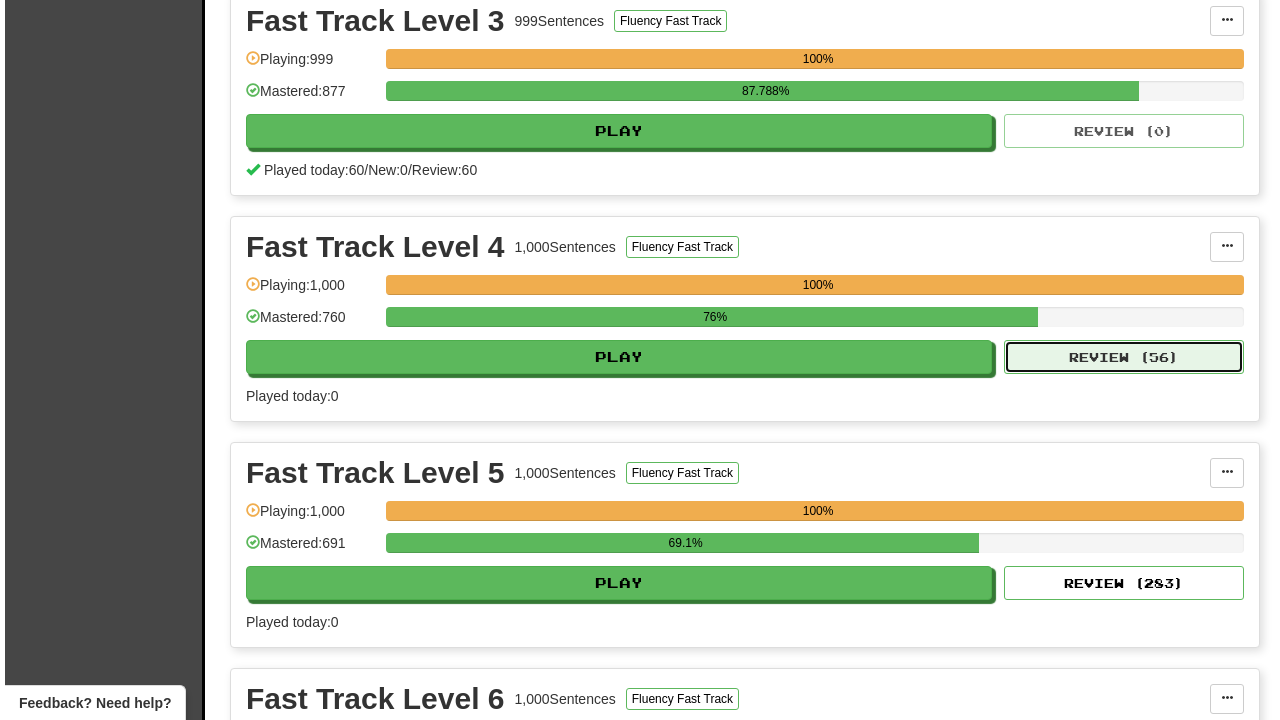 scroll, scrollTop: 1148, scrollLeft: 0, axis: vertical 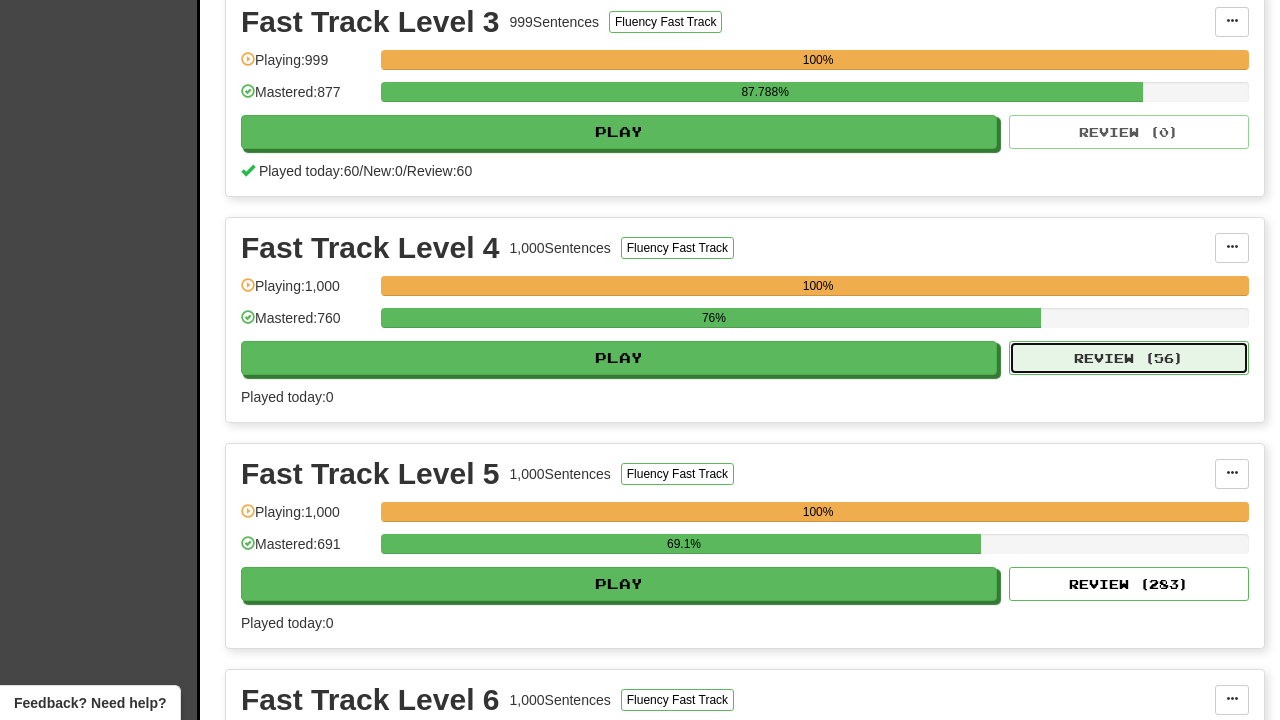 select on "********" 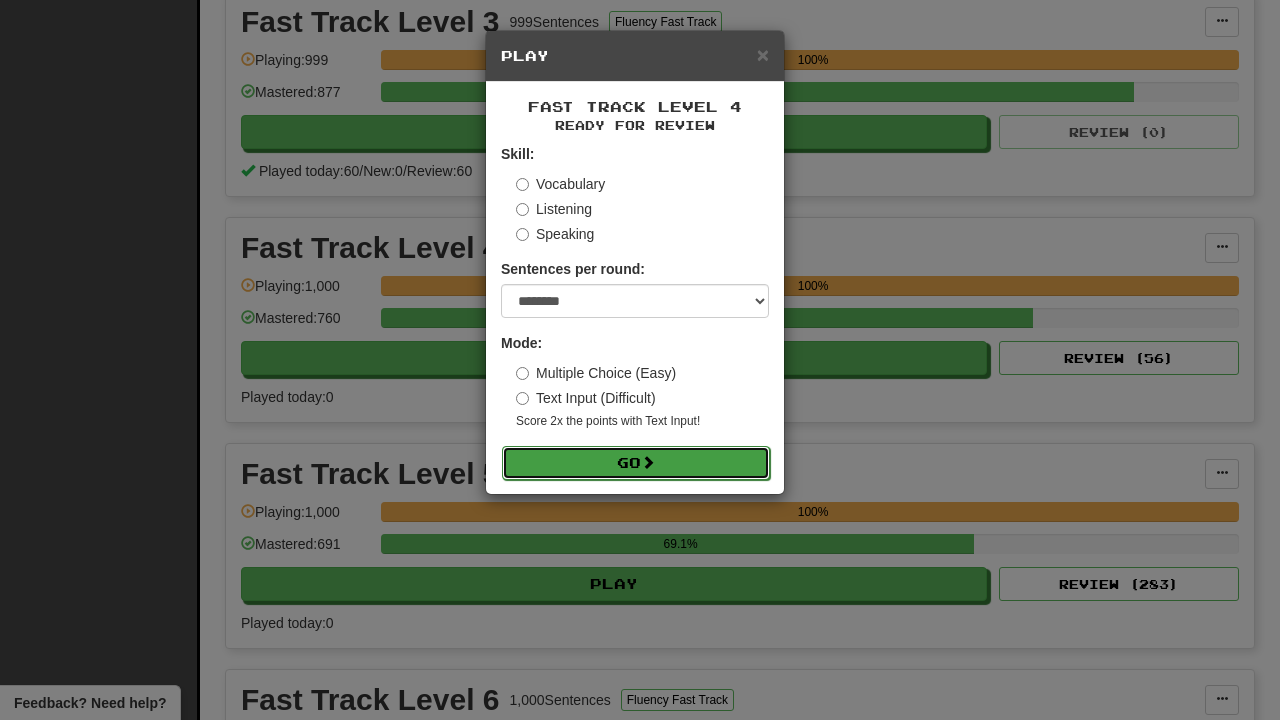 click at bounding box center [648, 462] 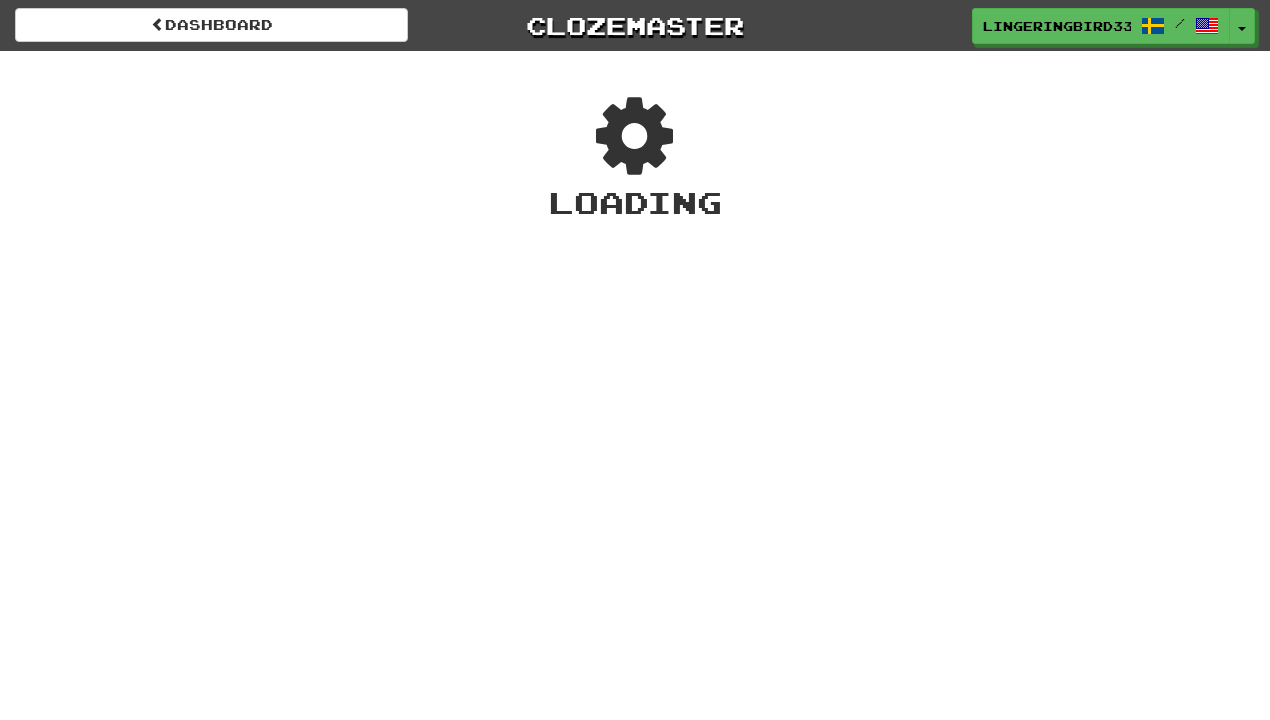 scroll, scrollTop: 0, scrollLeft: 0, axis: both 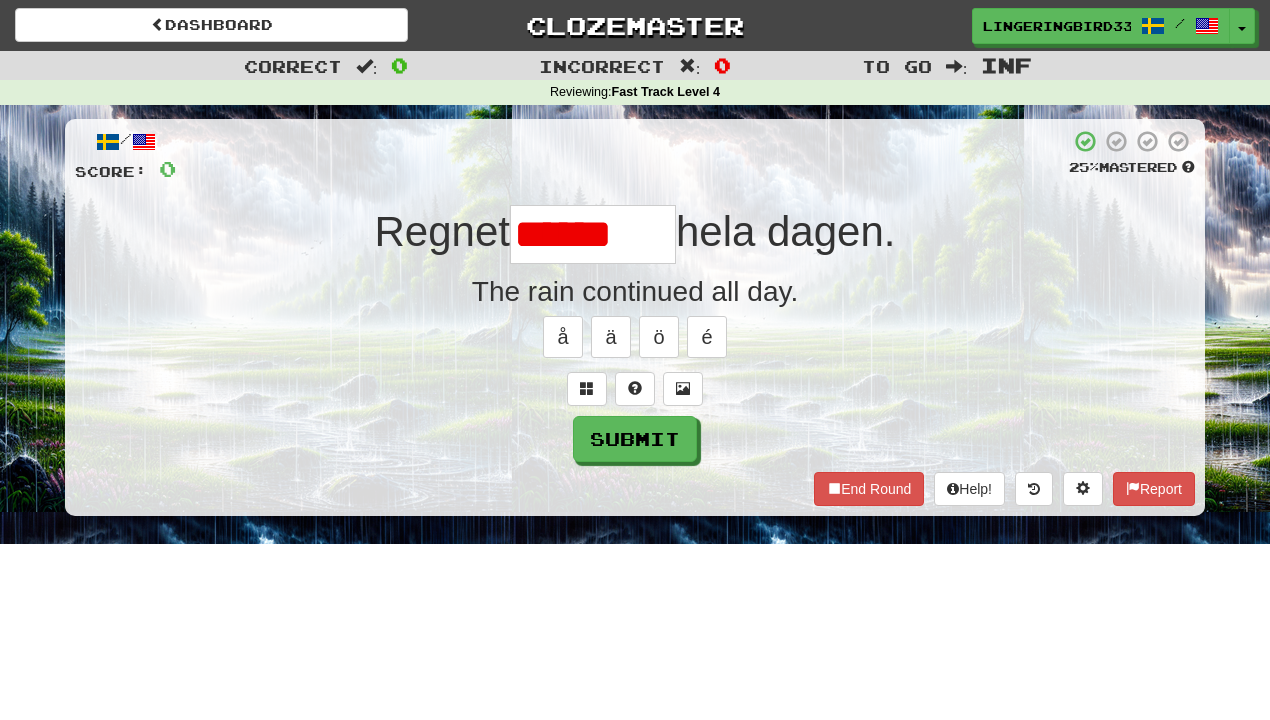 type on "*********" 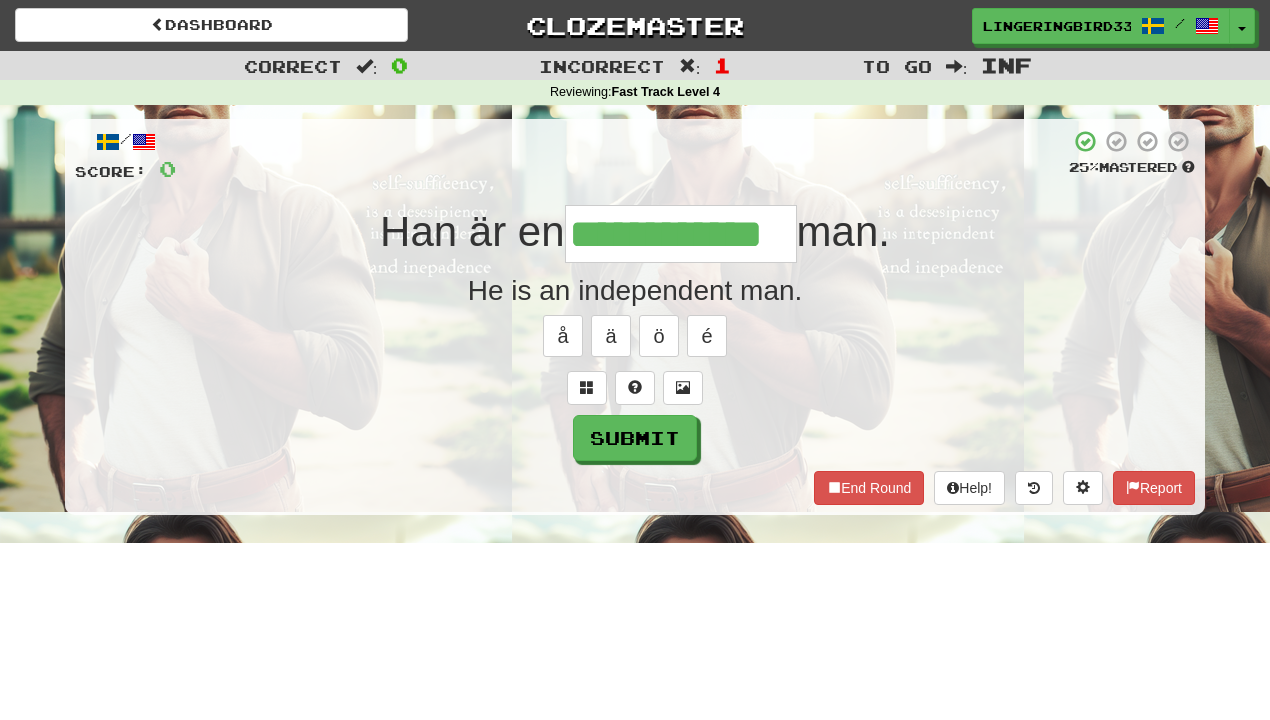scroll, scrollTop: 0, scrollLeft: 0, axis: both 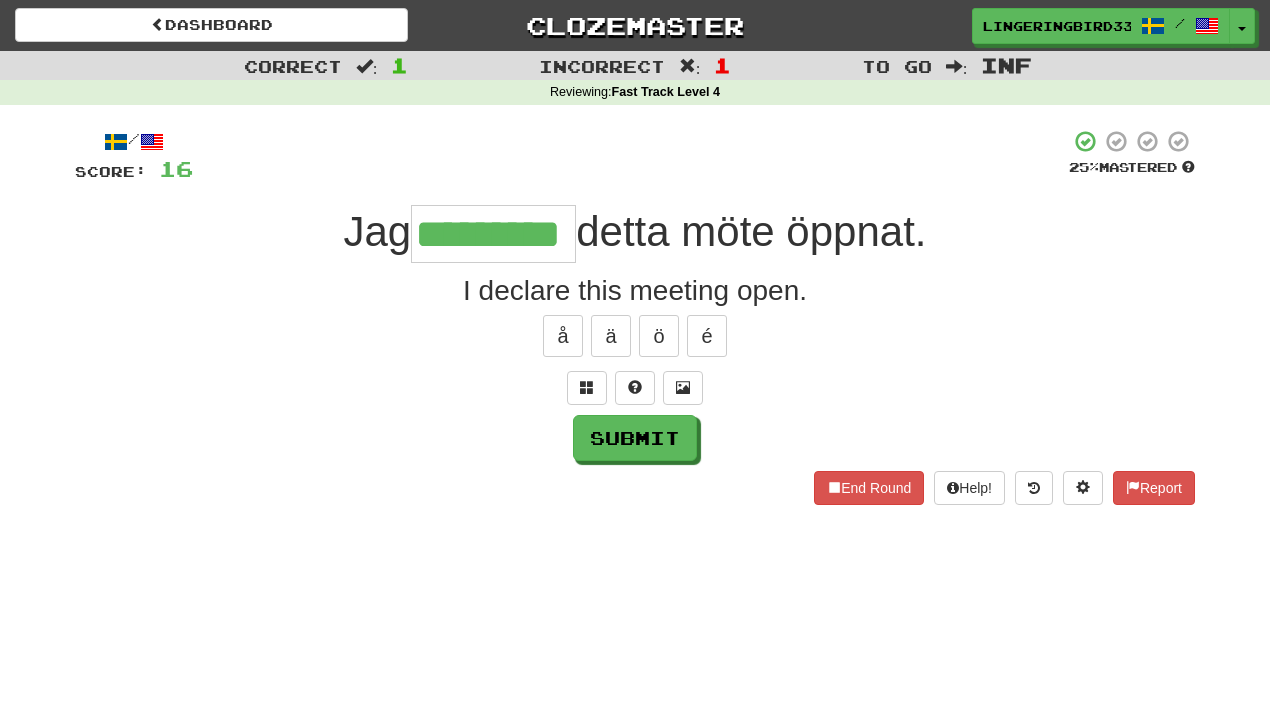 type on "*********" 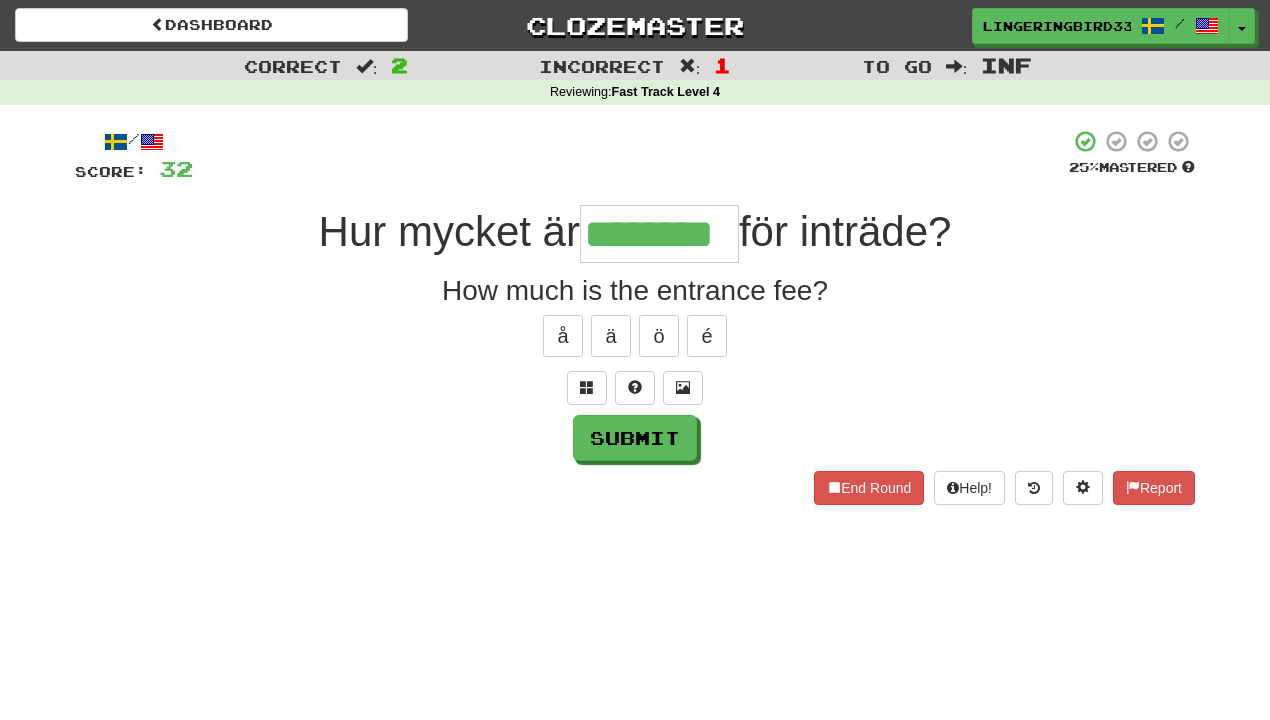 type on "********" 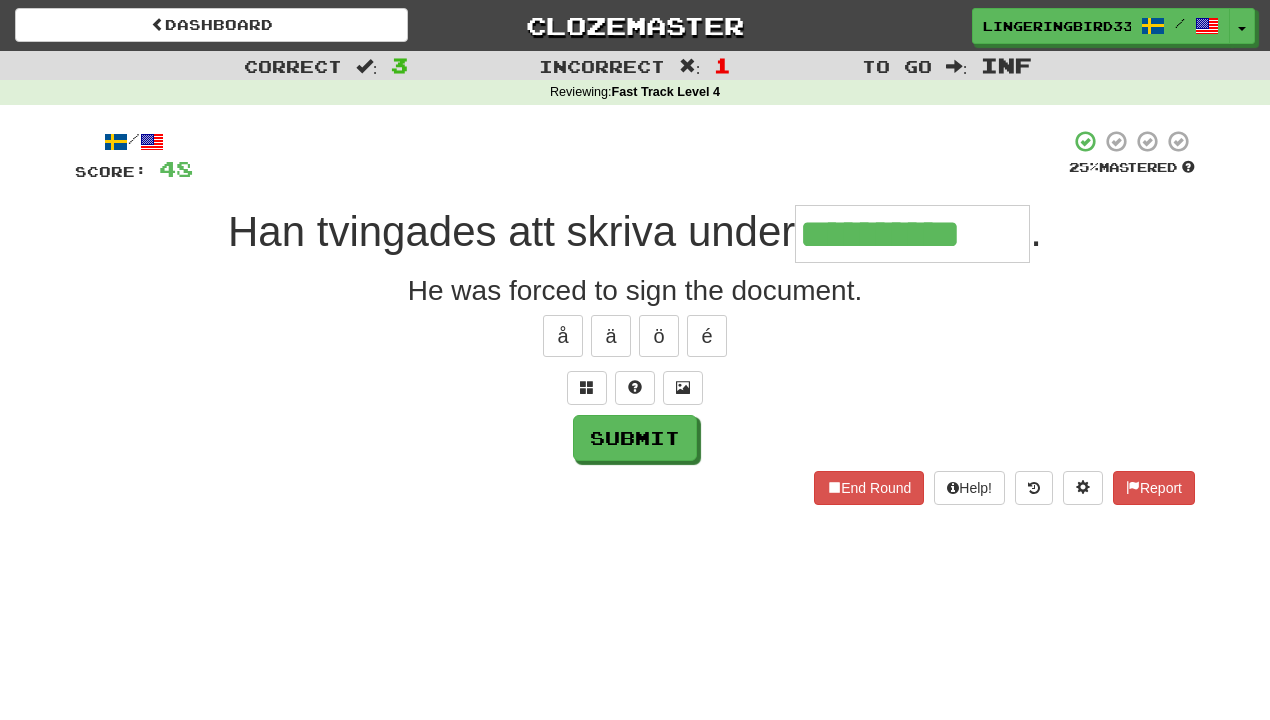 type on "**********" 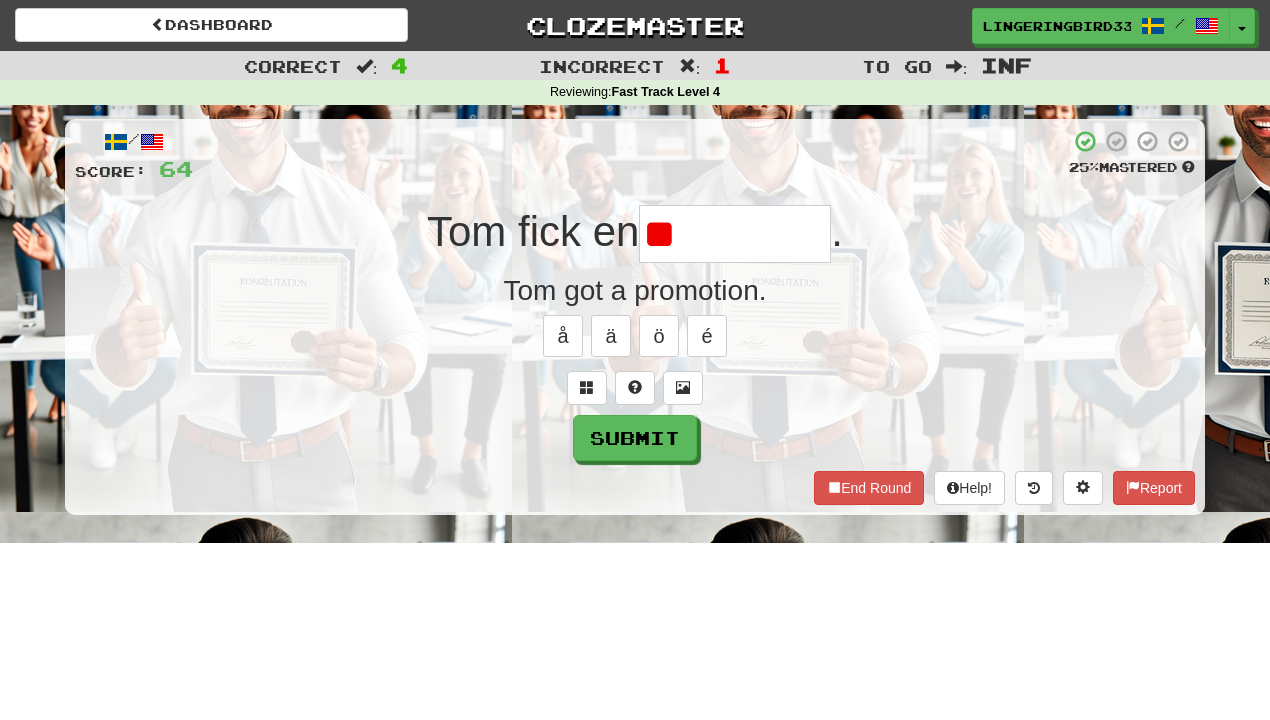 type on "*" 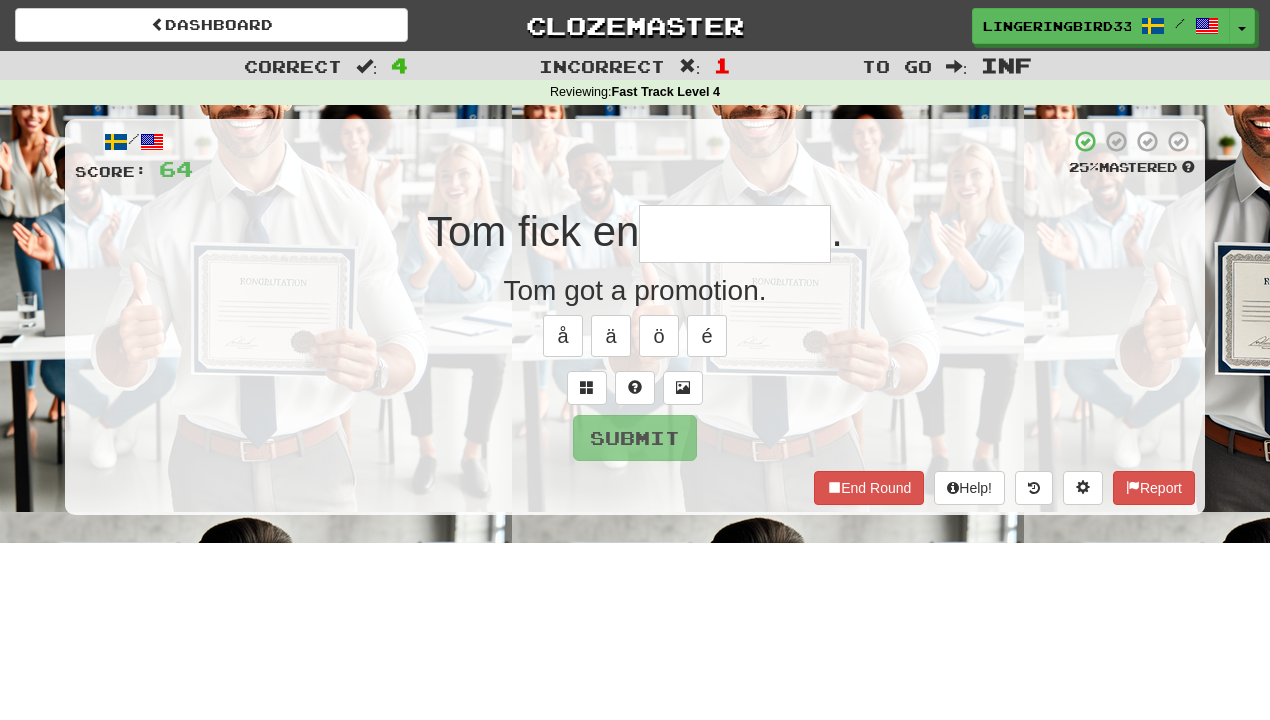 type on "*********" 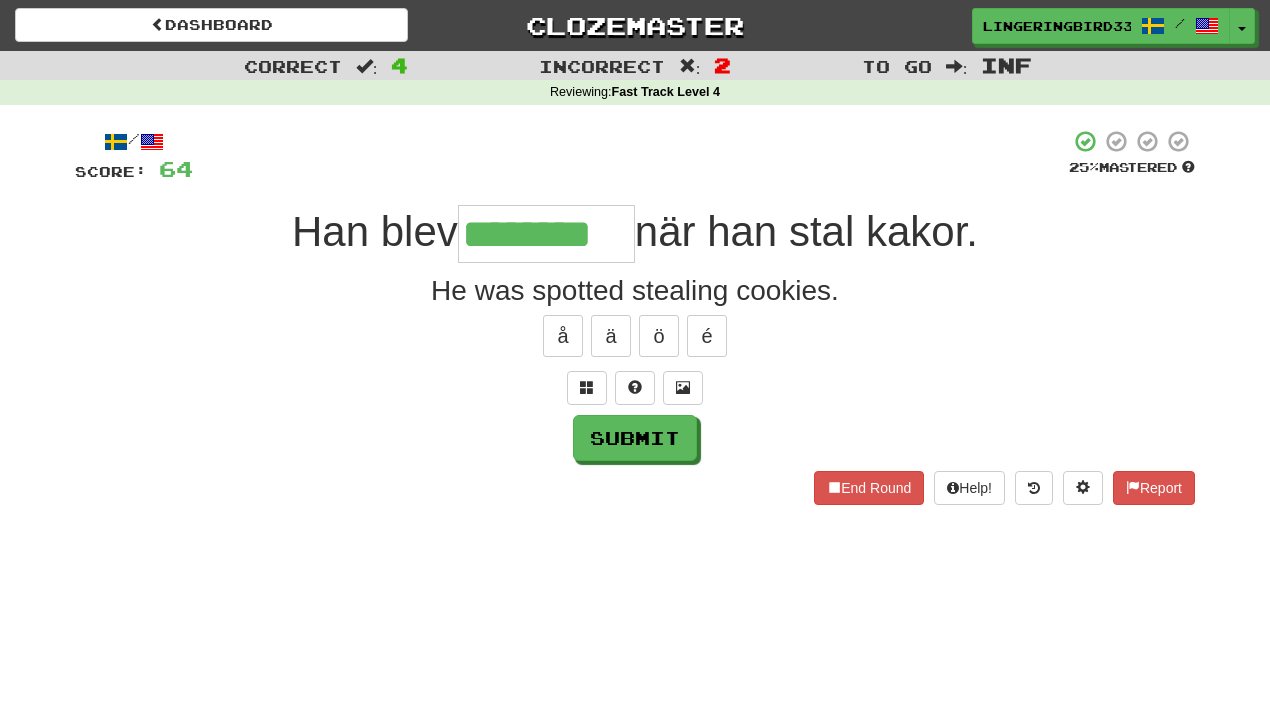 type on "********" 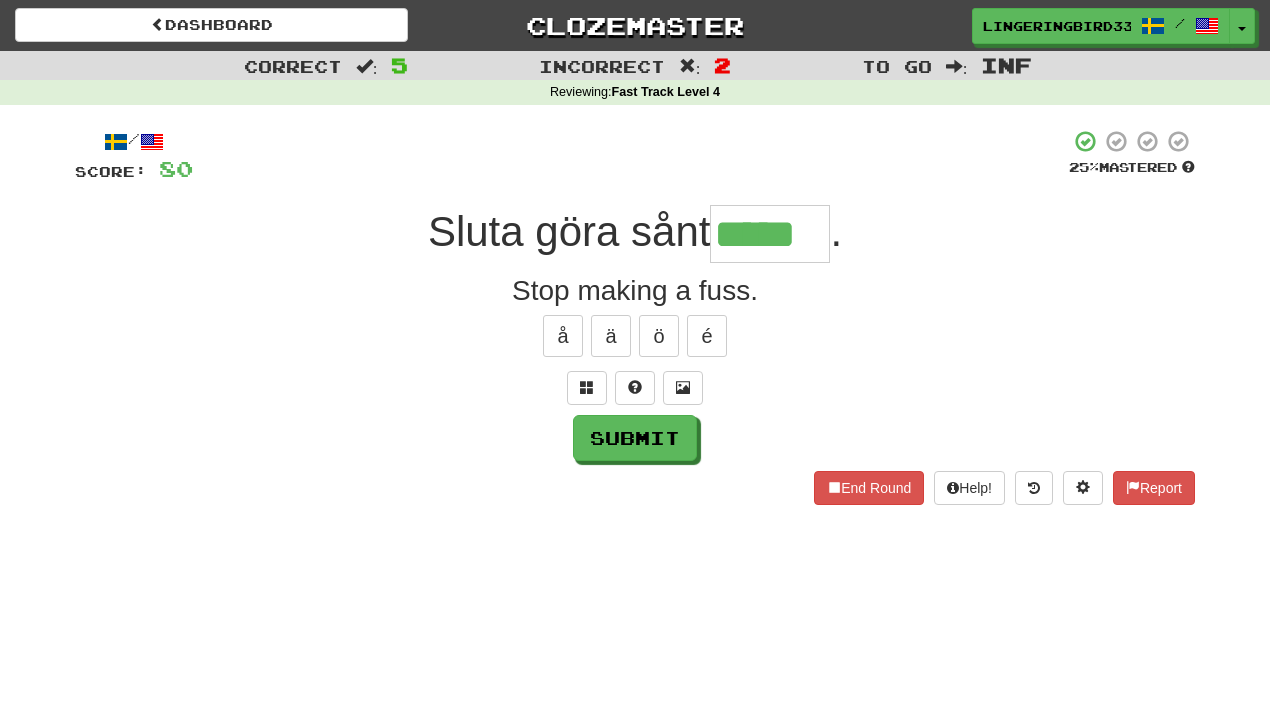 type on "*****" 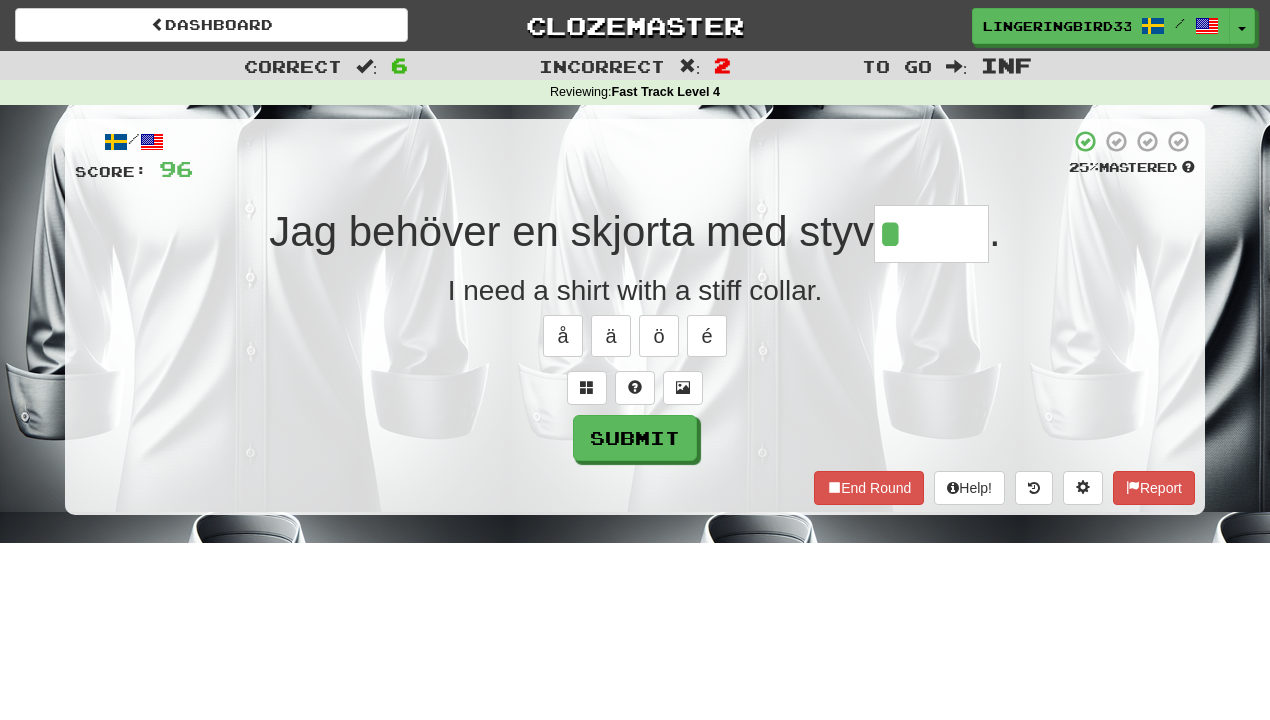 type on "*****" 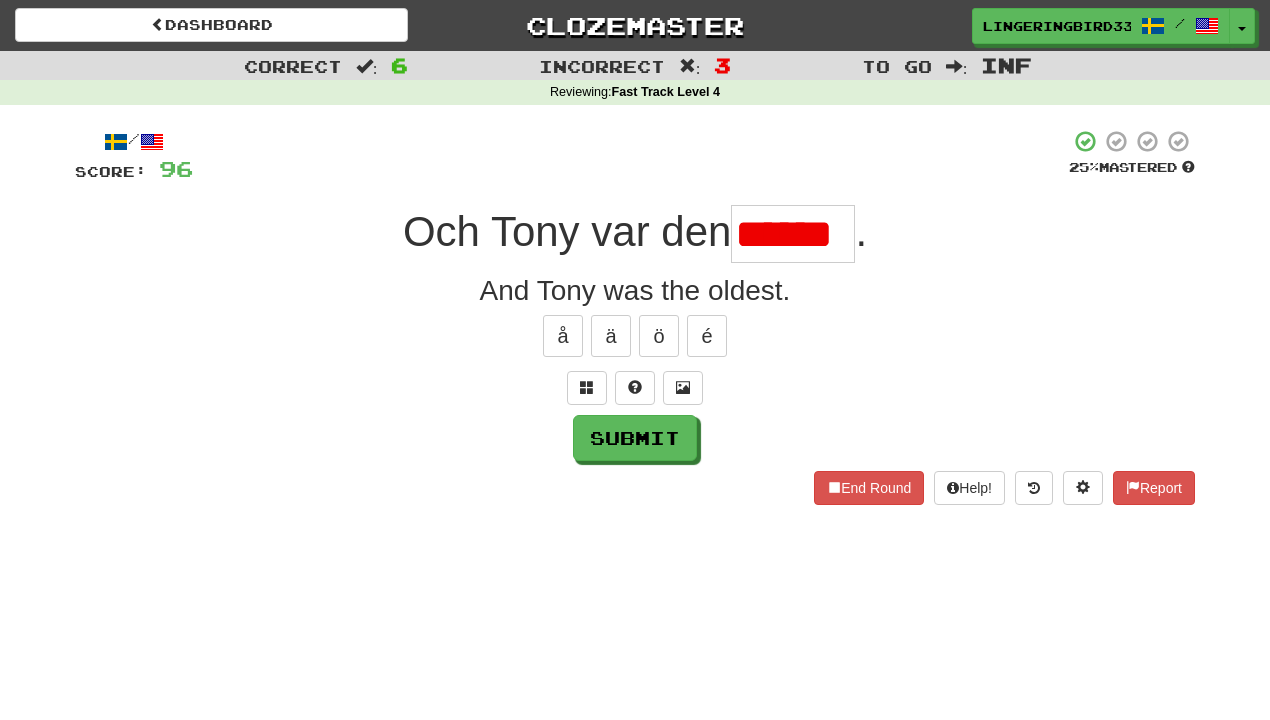 type on "******" 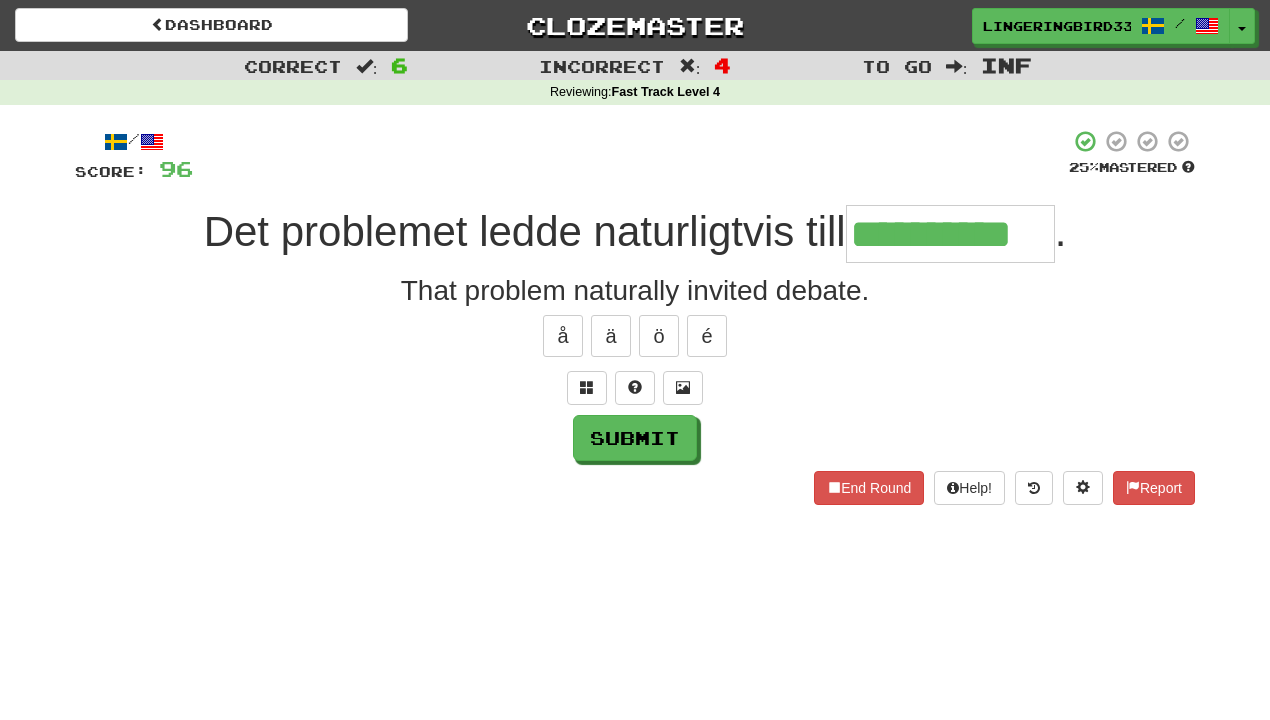 type on "**********" 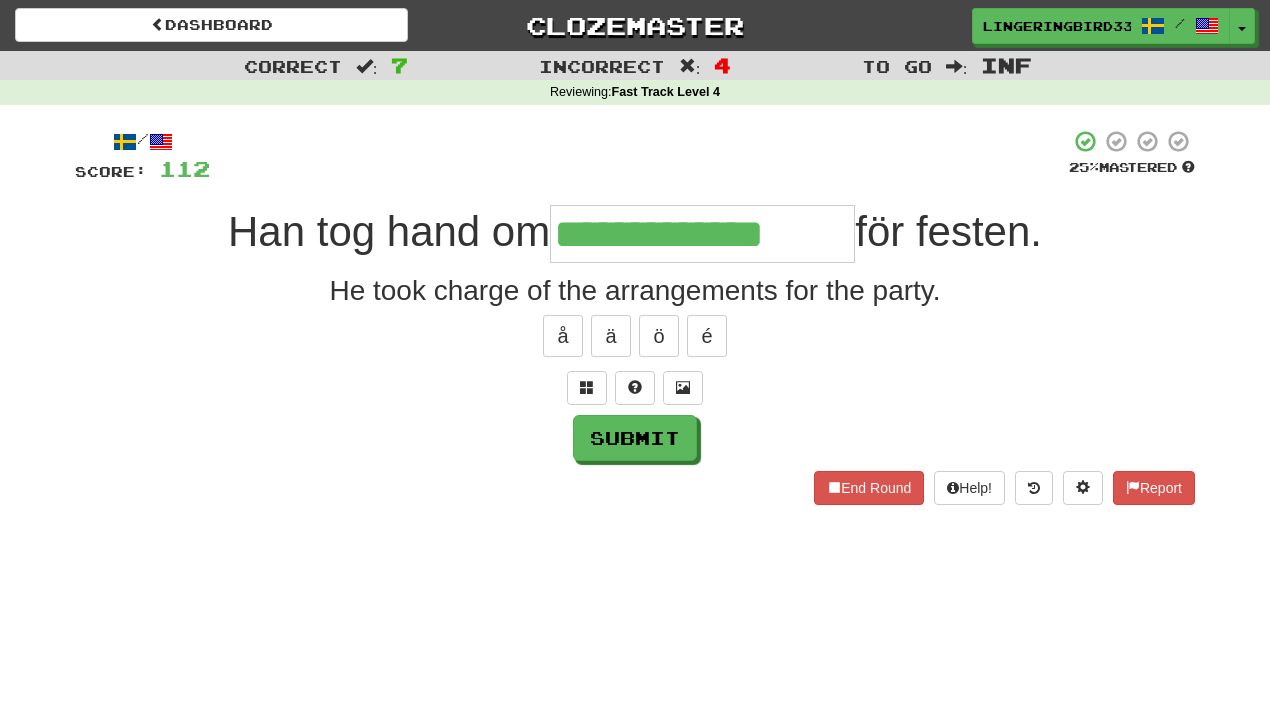 type on "**********" 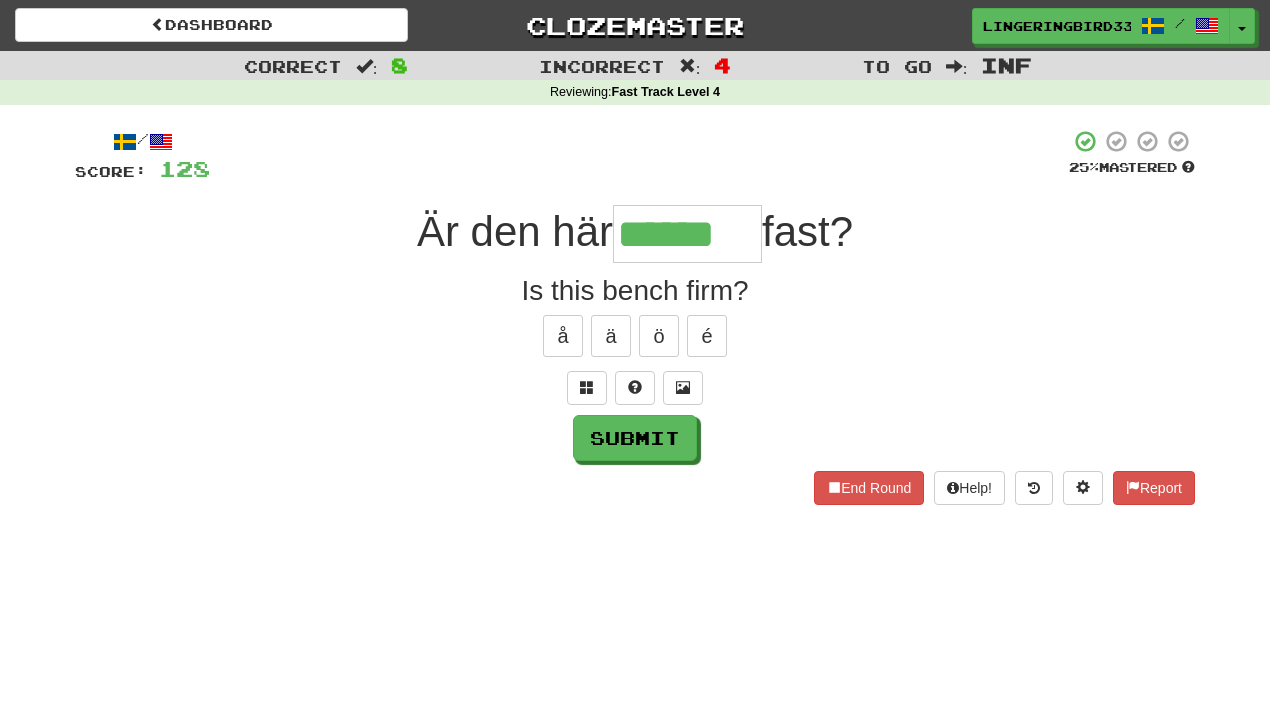 type on "******" 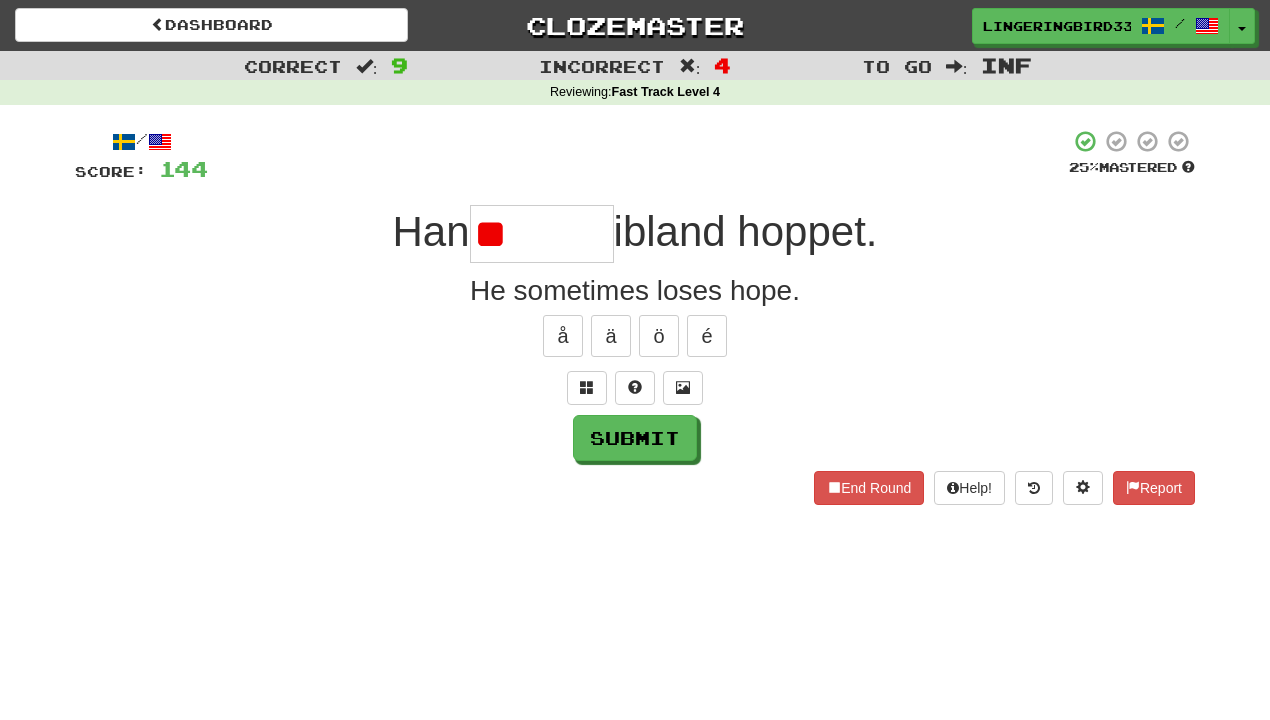 type on "*" 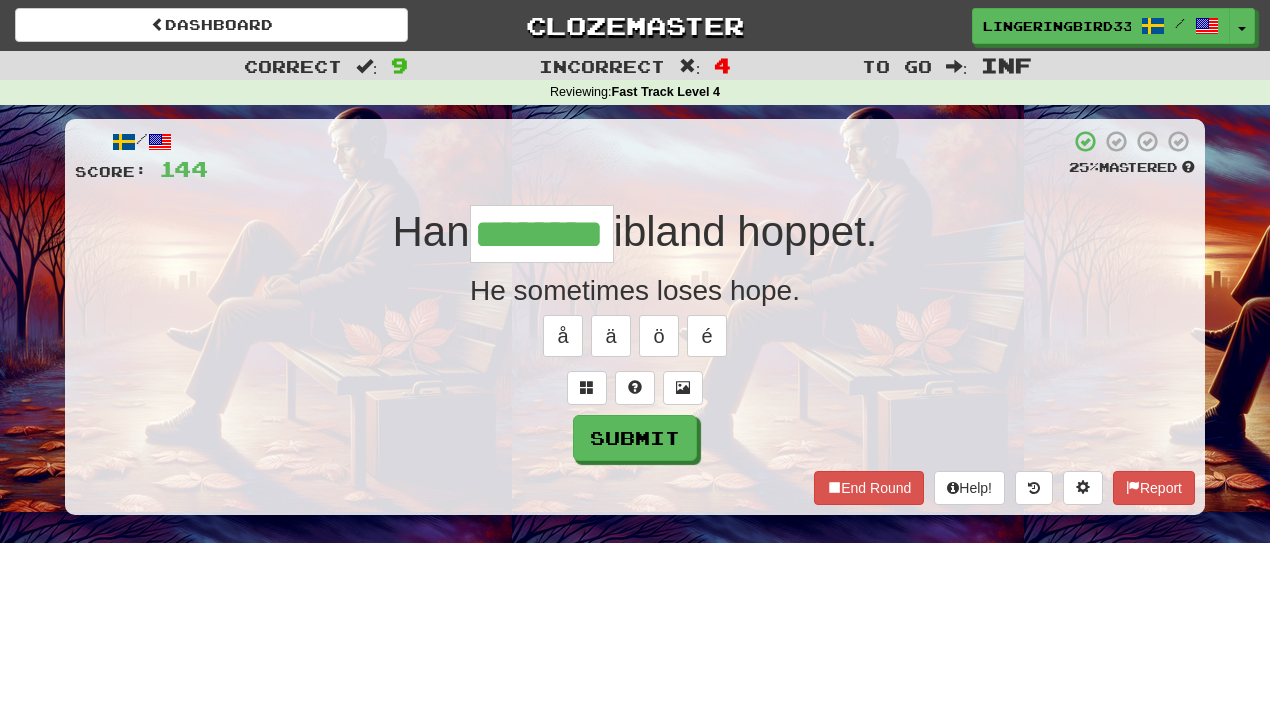 type on "********" 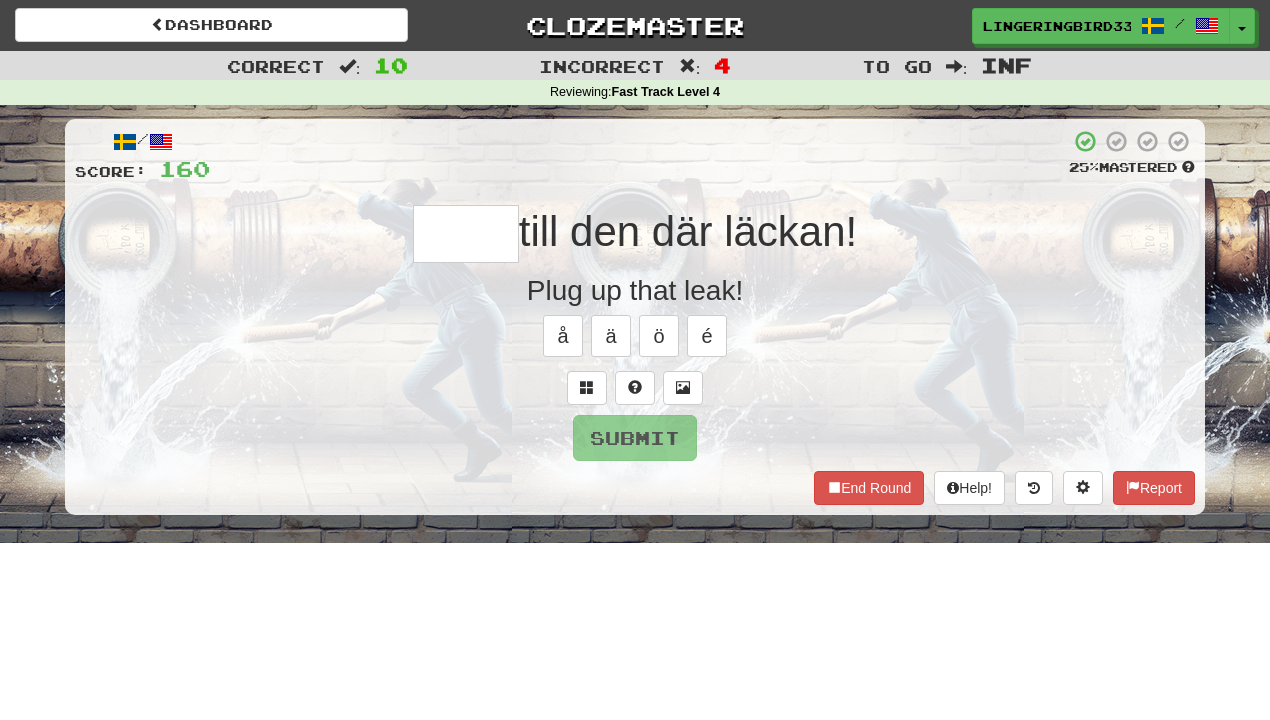 type on "*" 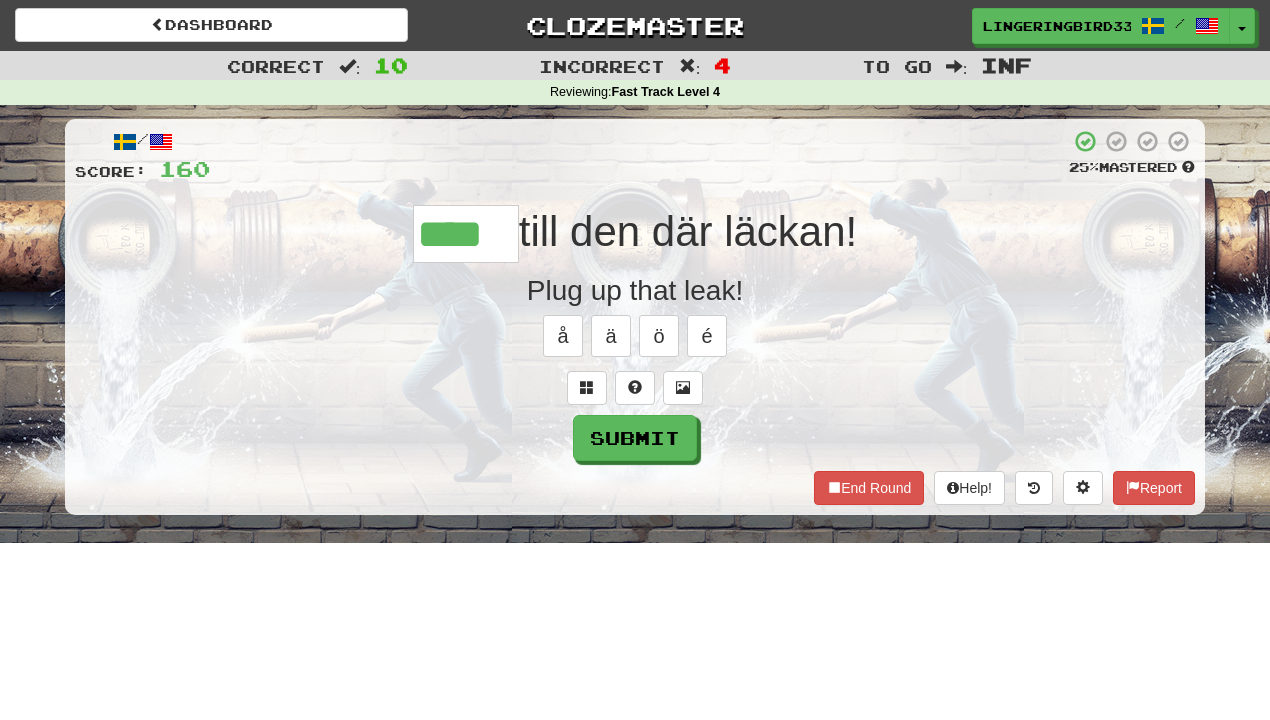 type on "****" 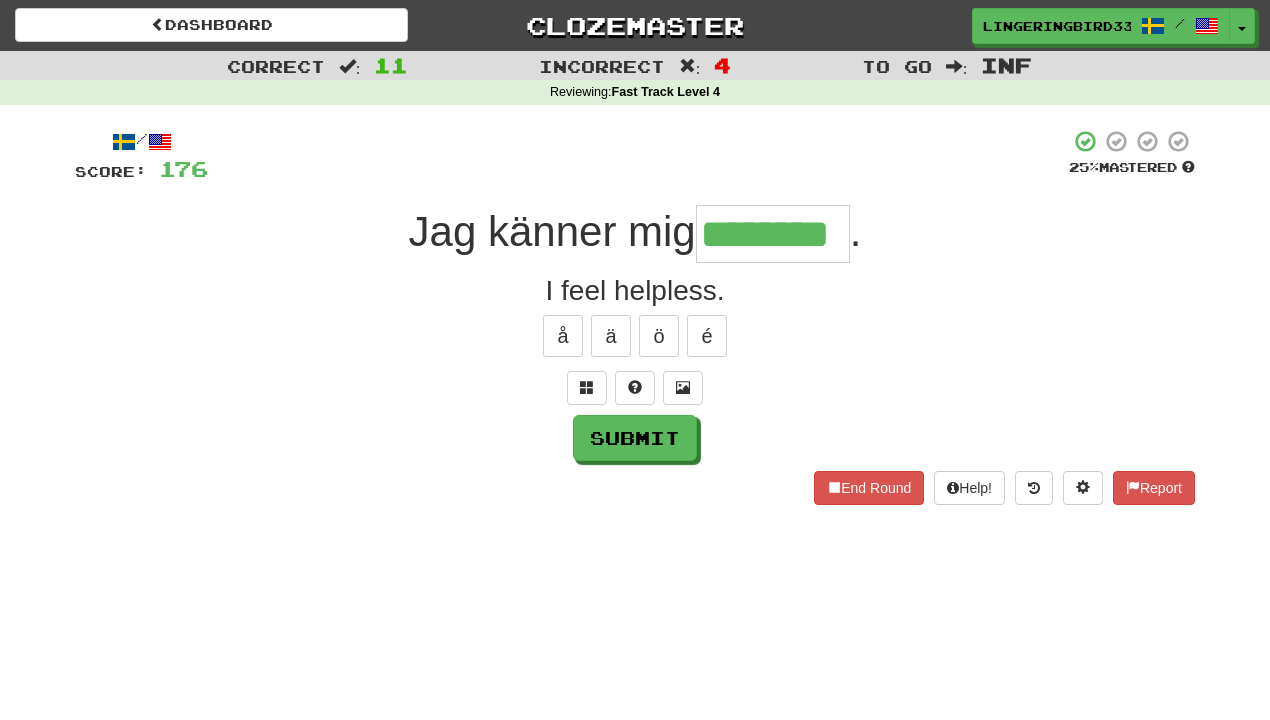 type on "********" 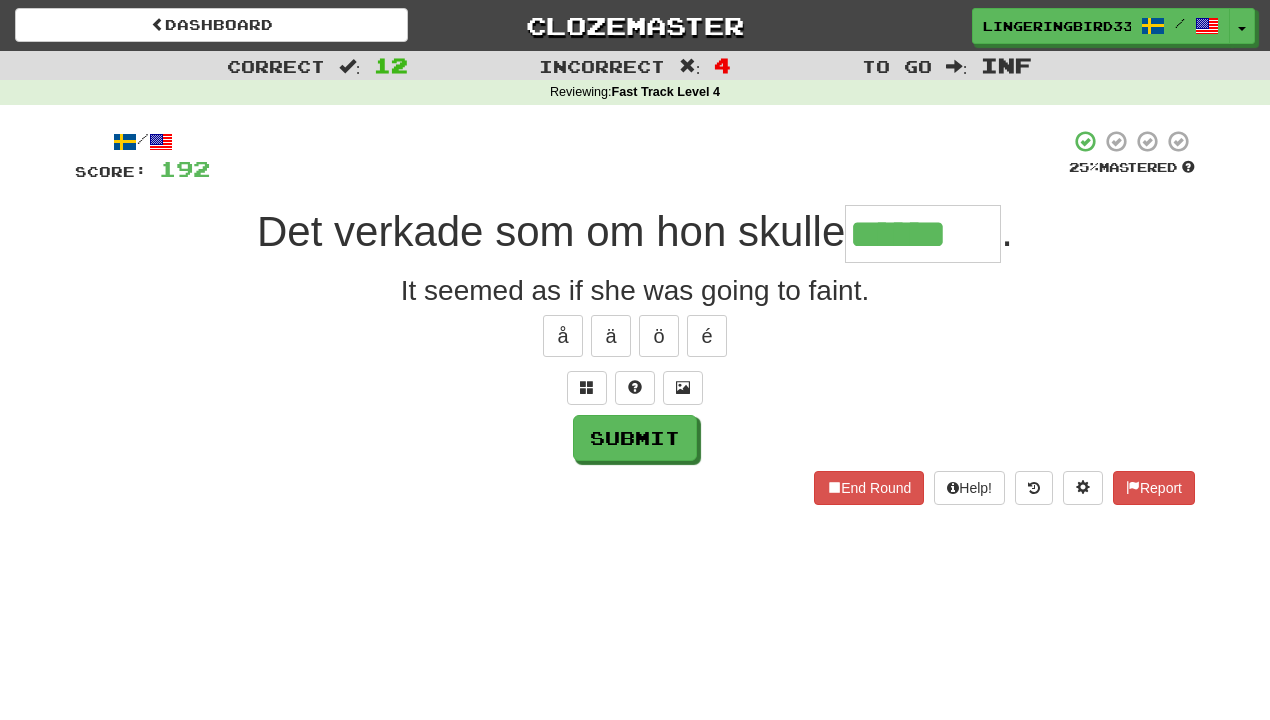 type on "******" 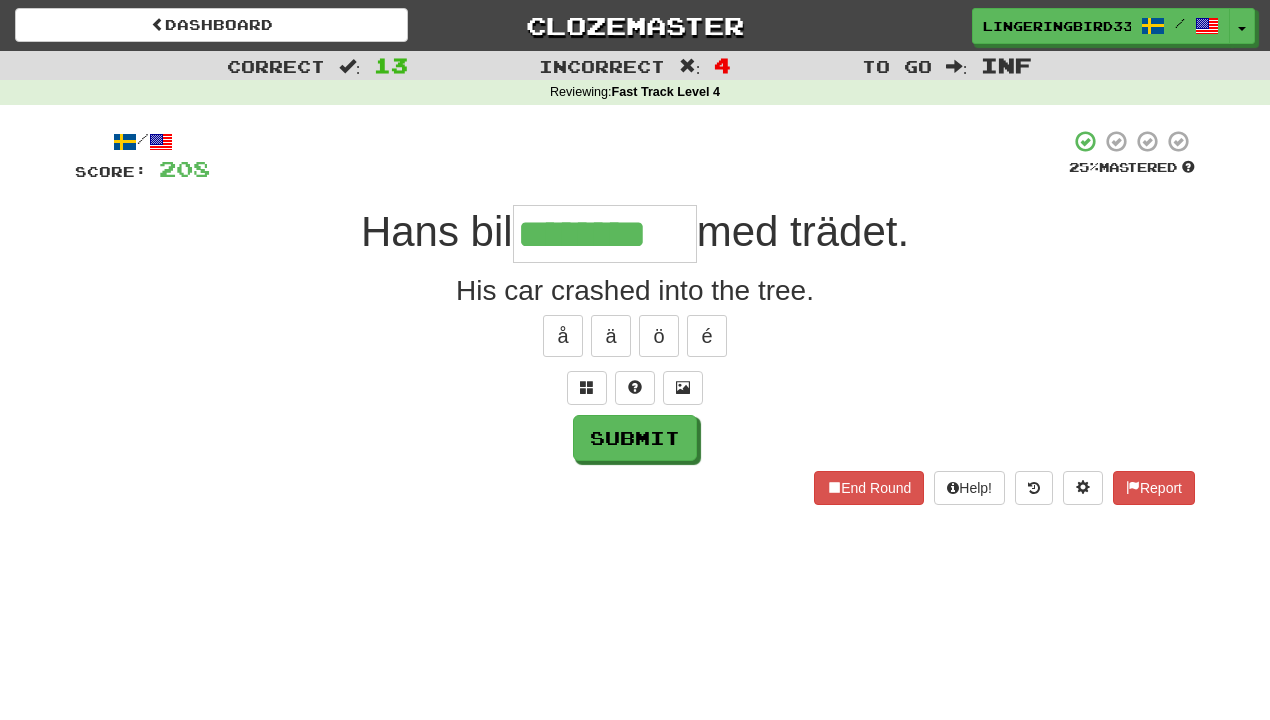 type on "********" 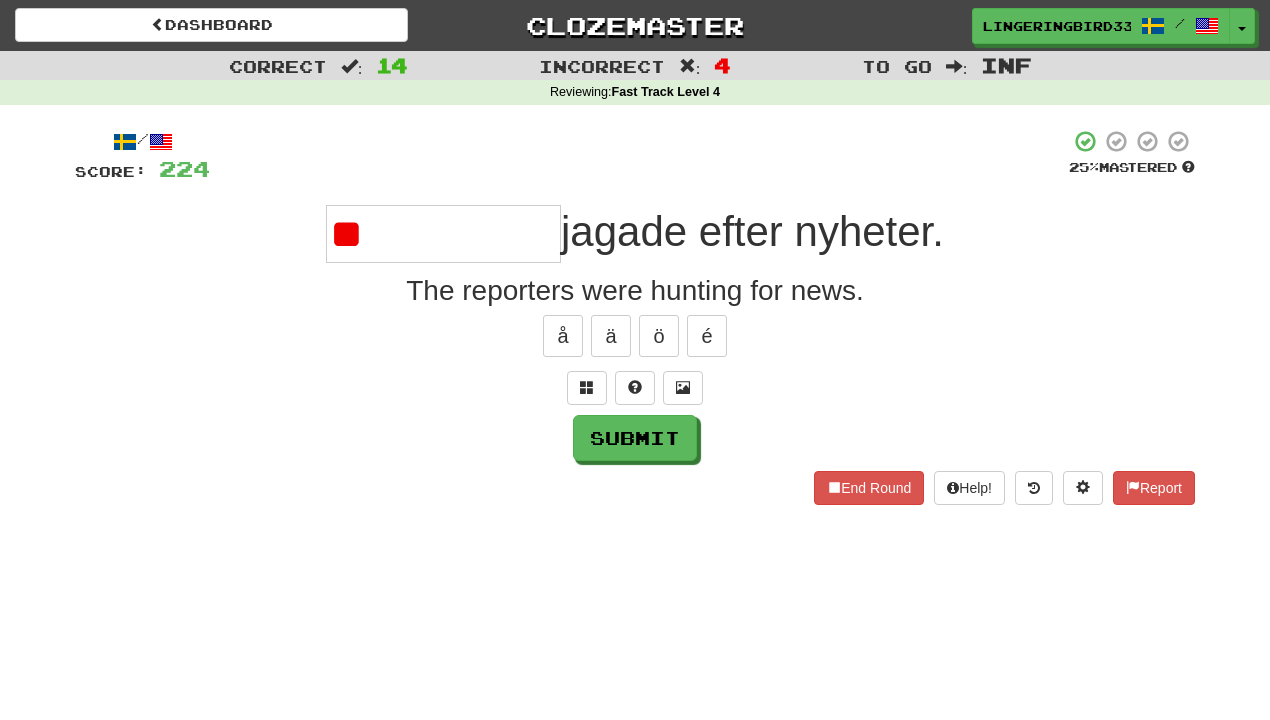 type on "*" 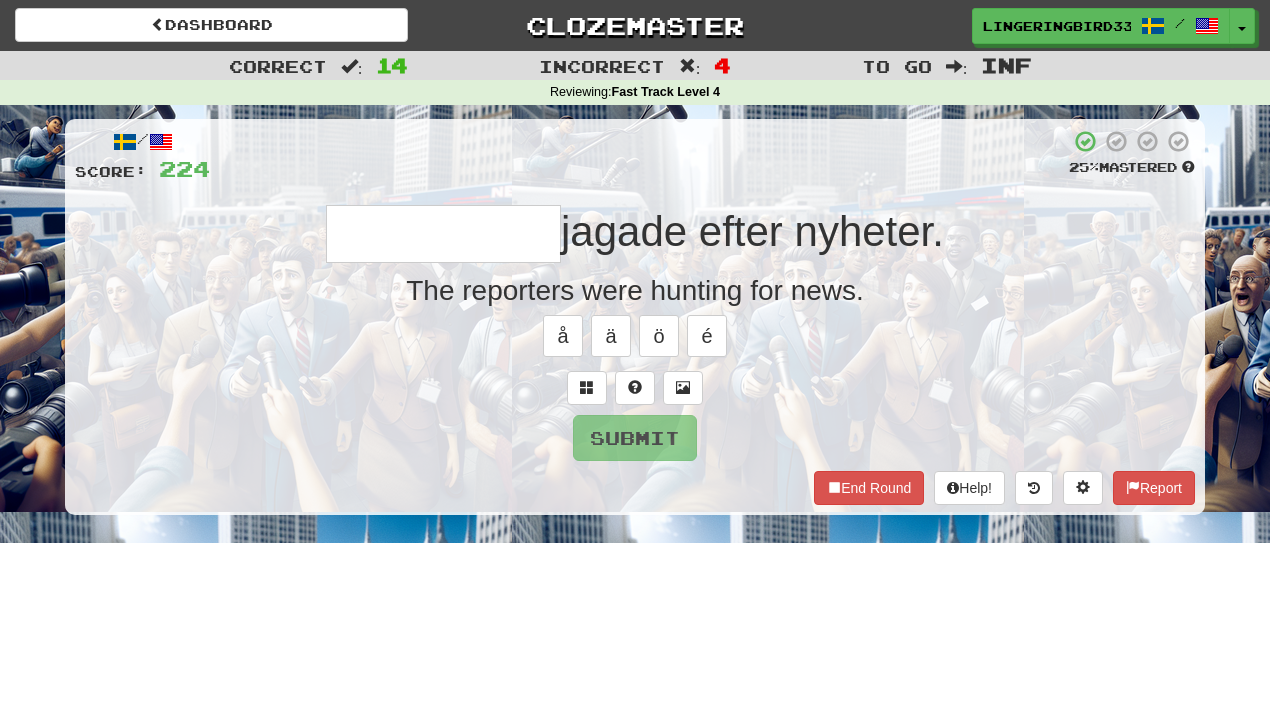 type on "**********" 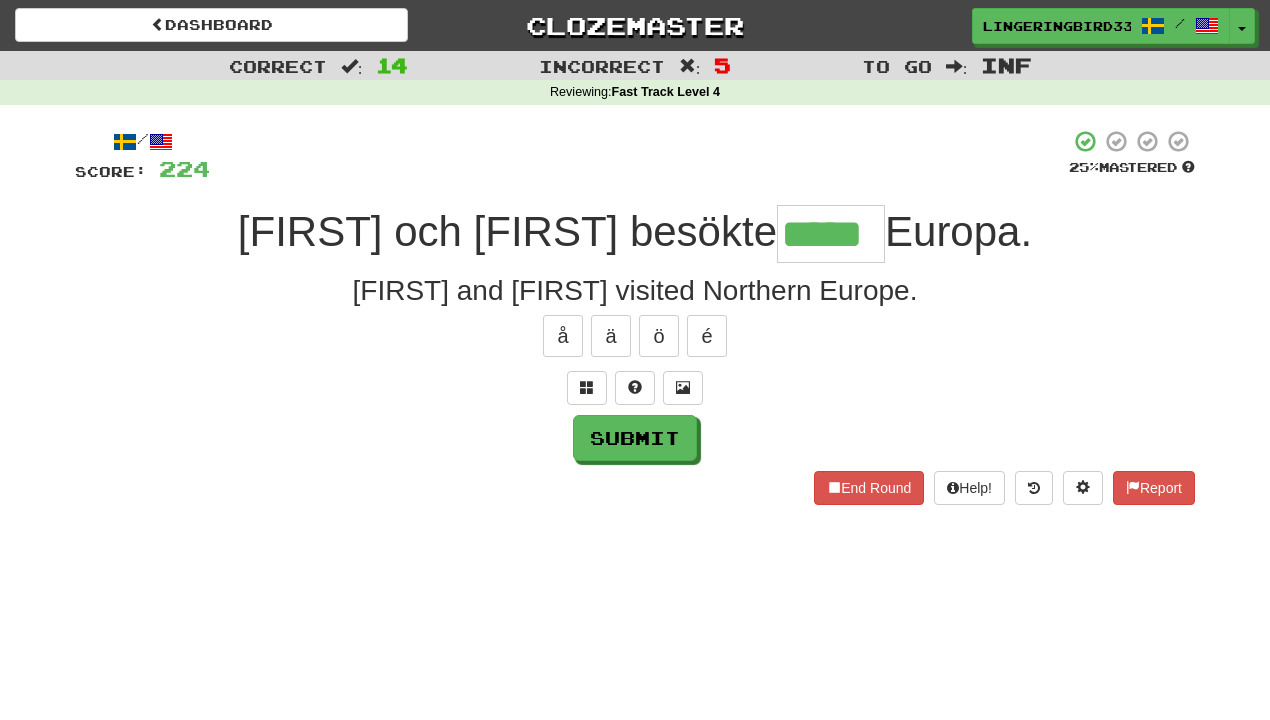 type on "*****" 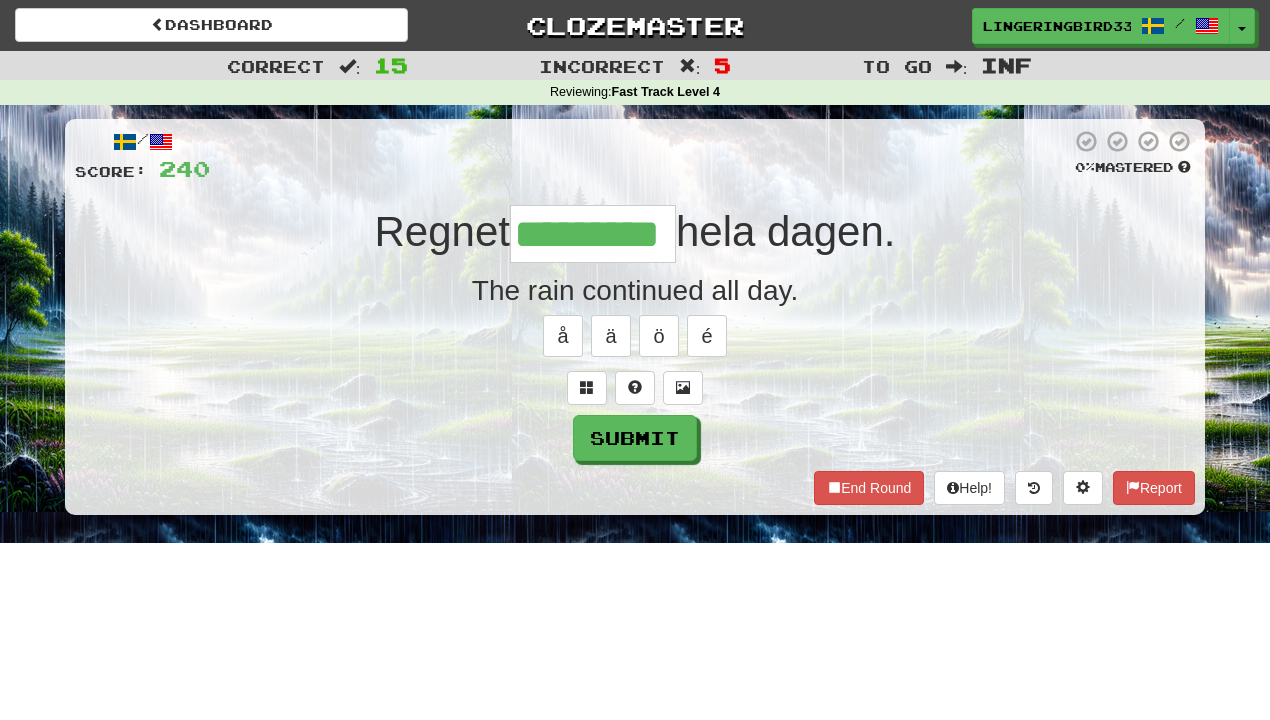 type on "*********" 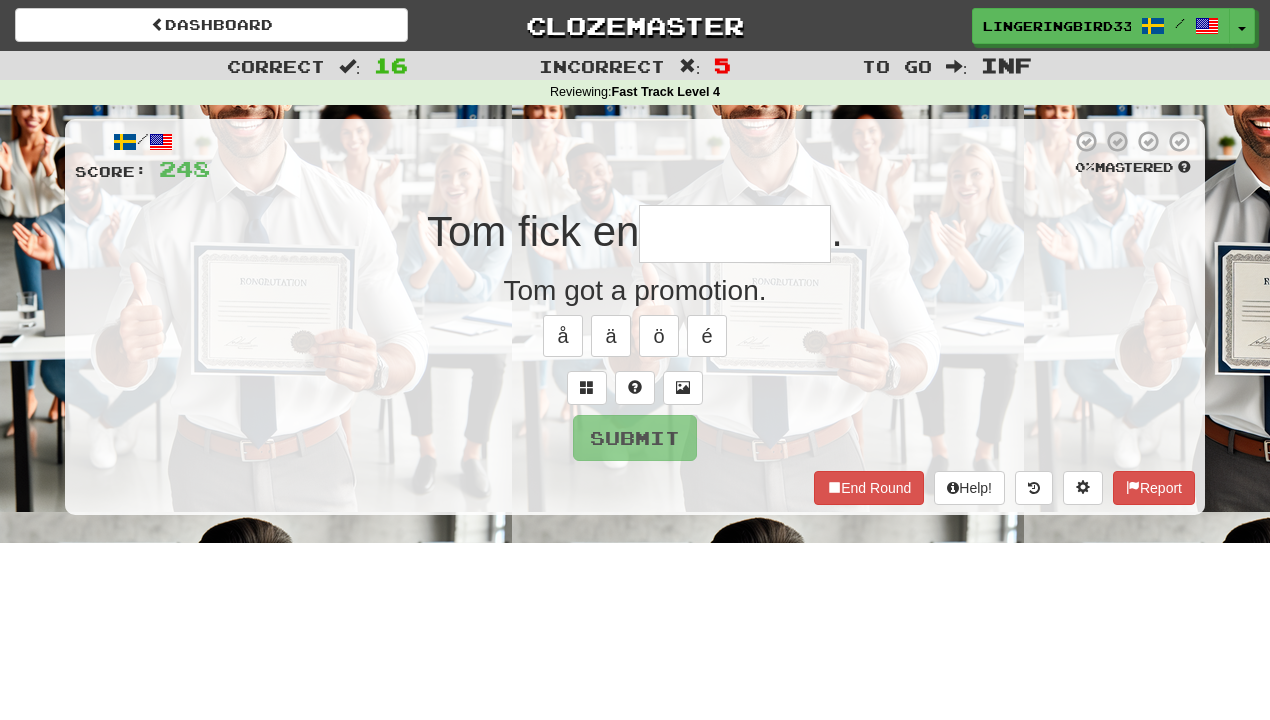 type on "*" 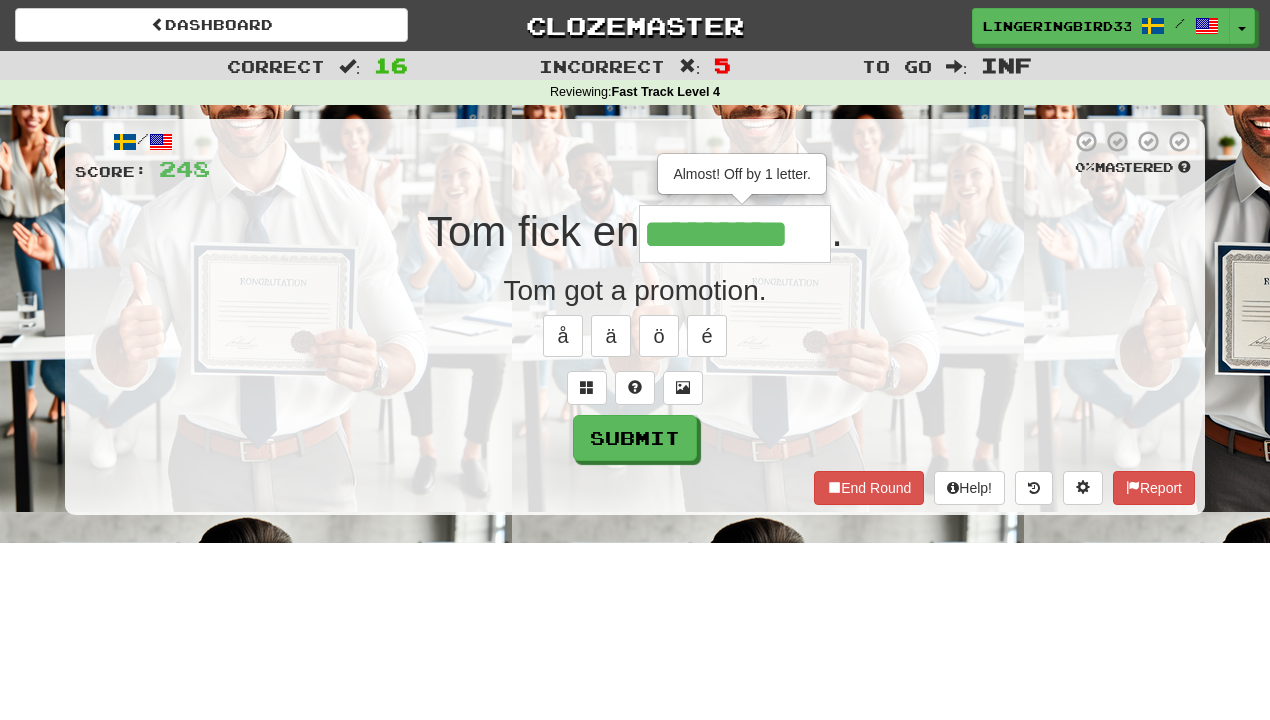 scroll, scrollTop: 0, scrollLeft: 0, axis: both 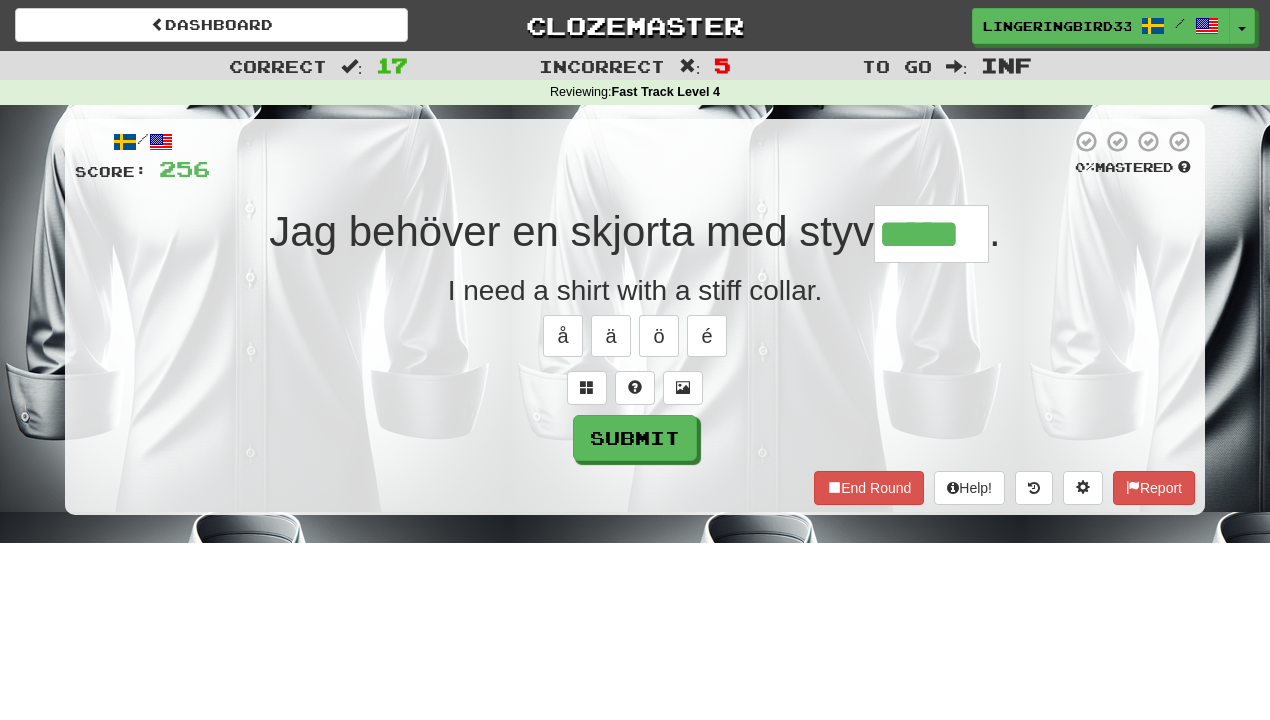 type on "*****" 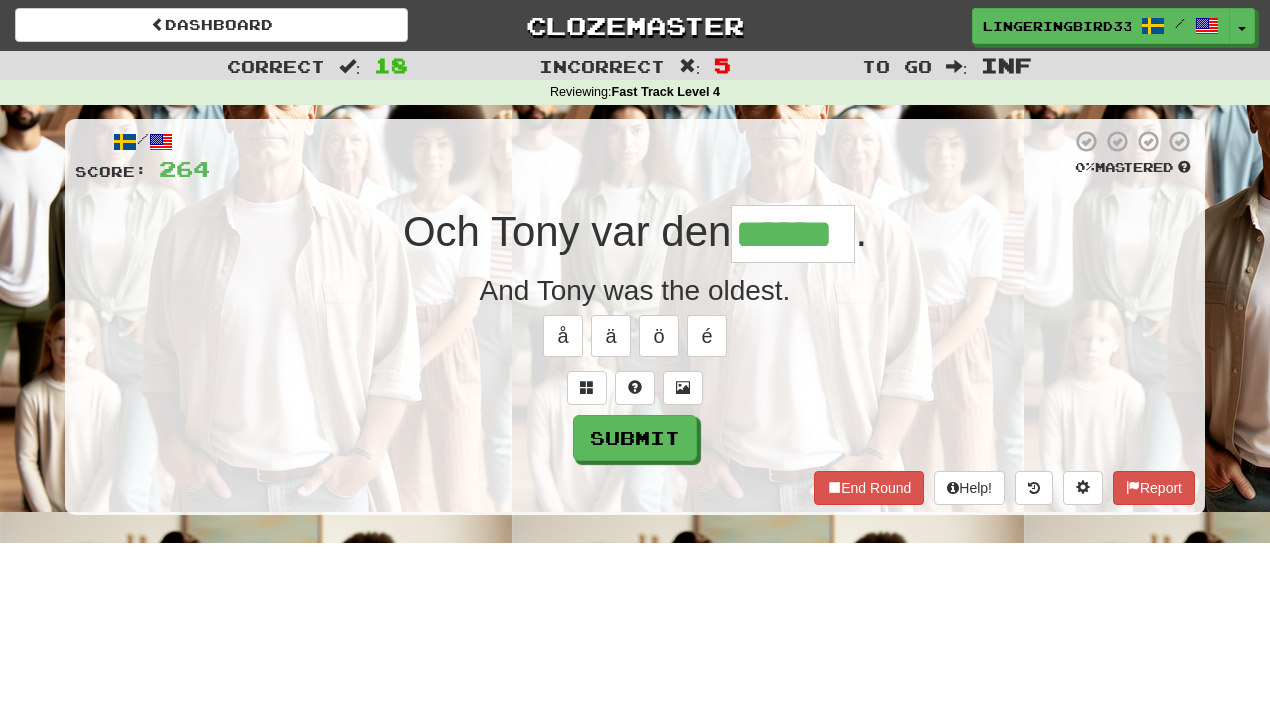 type on "******" 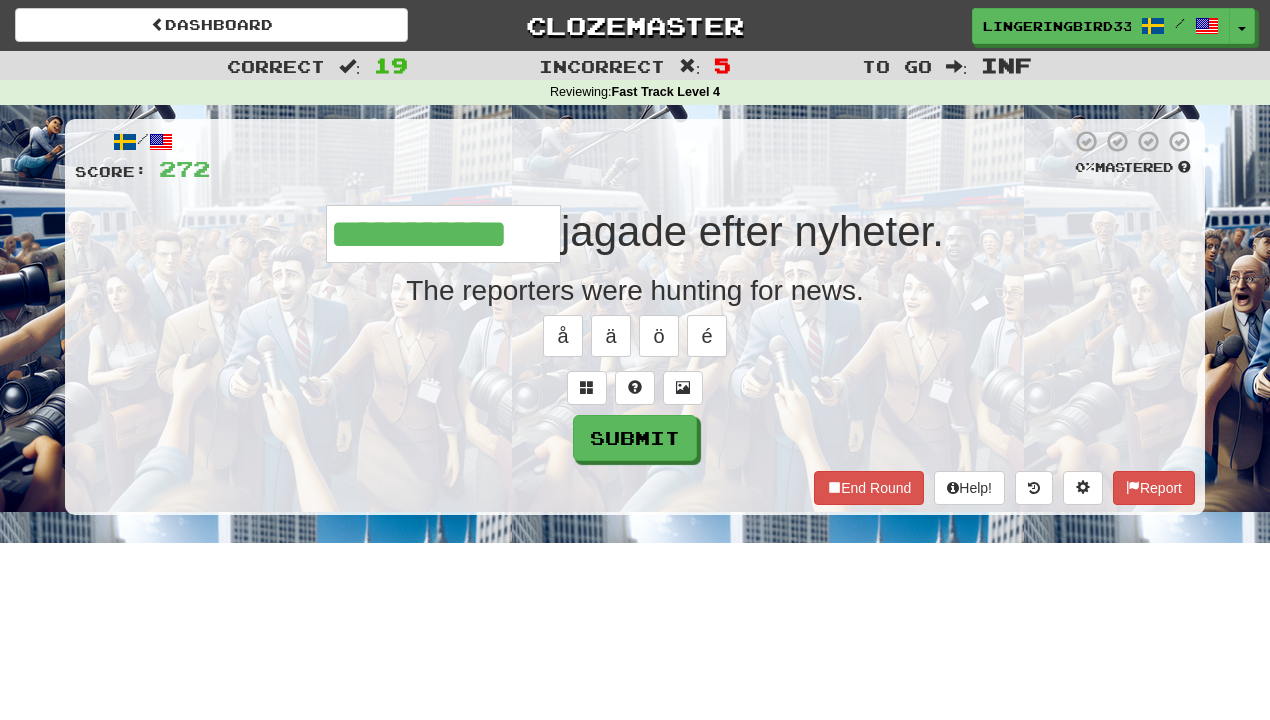 type on "**********" 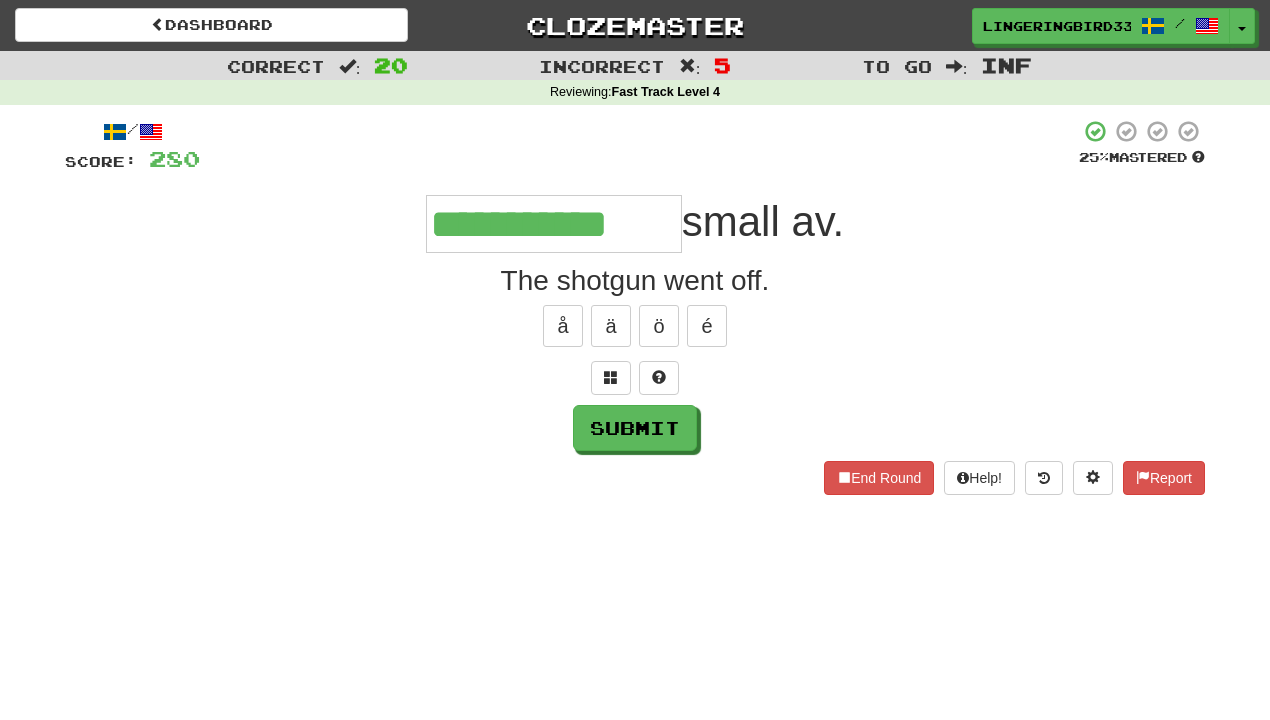 type on "**********" 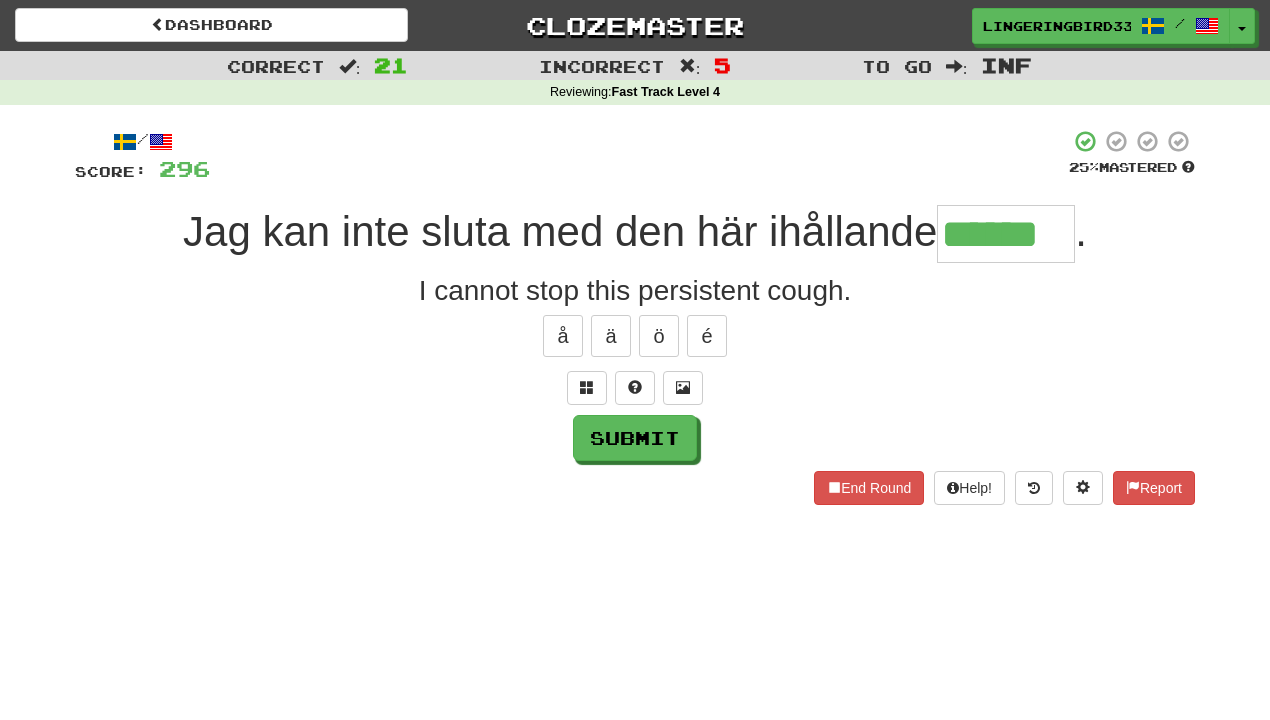 type on "******" 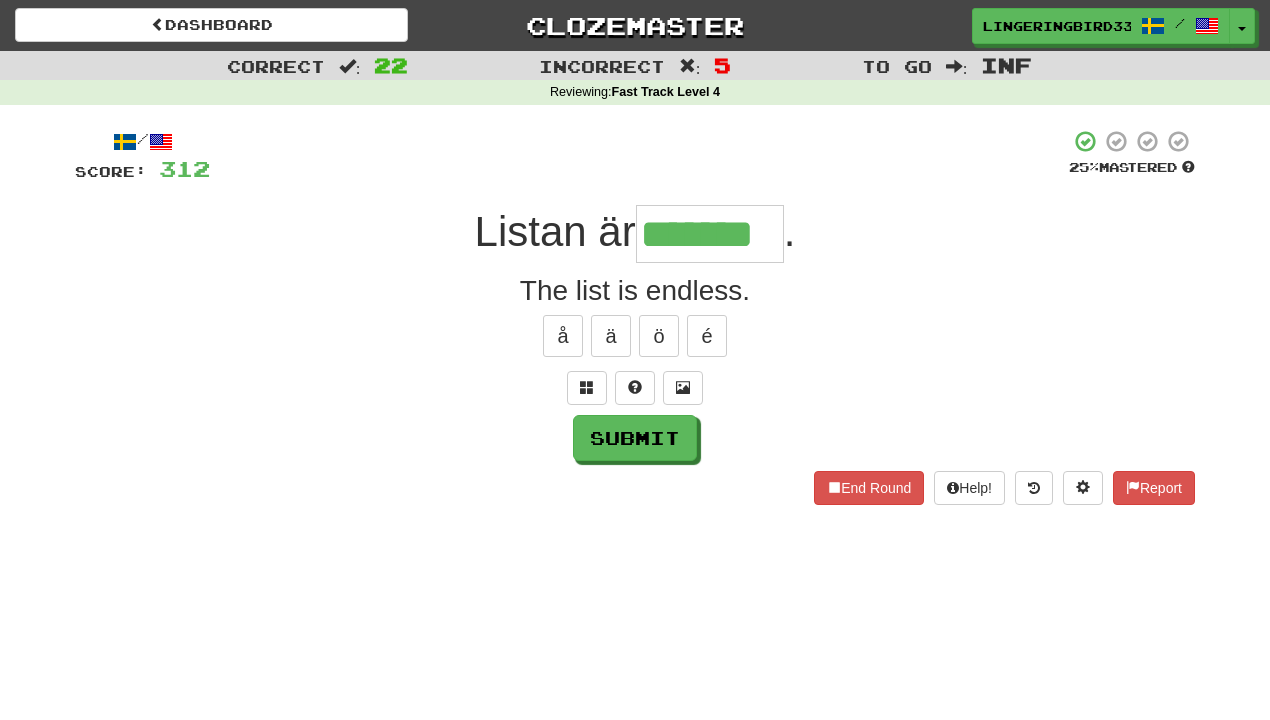 type on "*******" 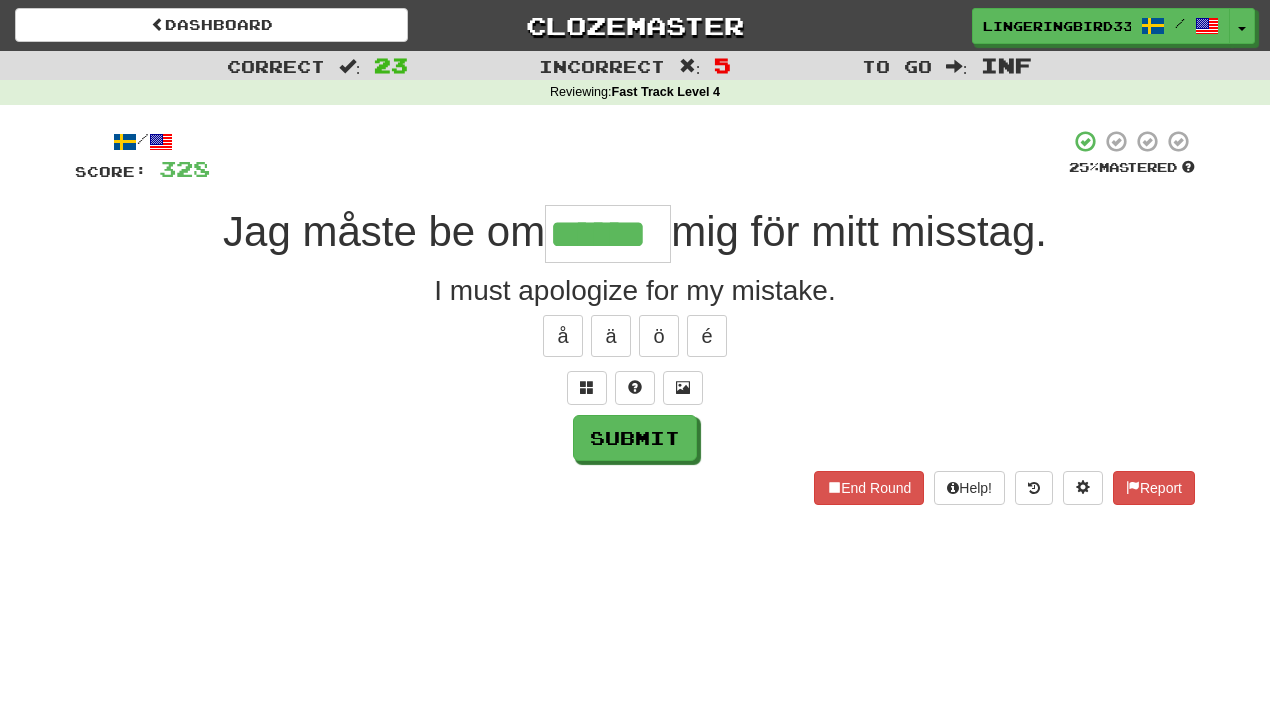 type on "******" 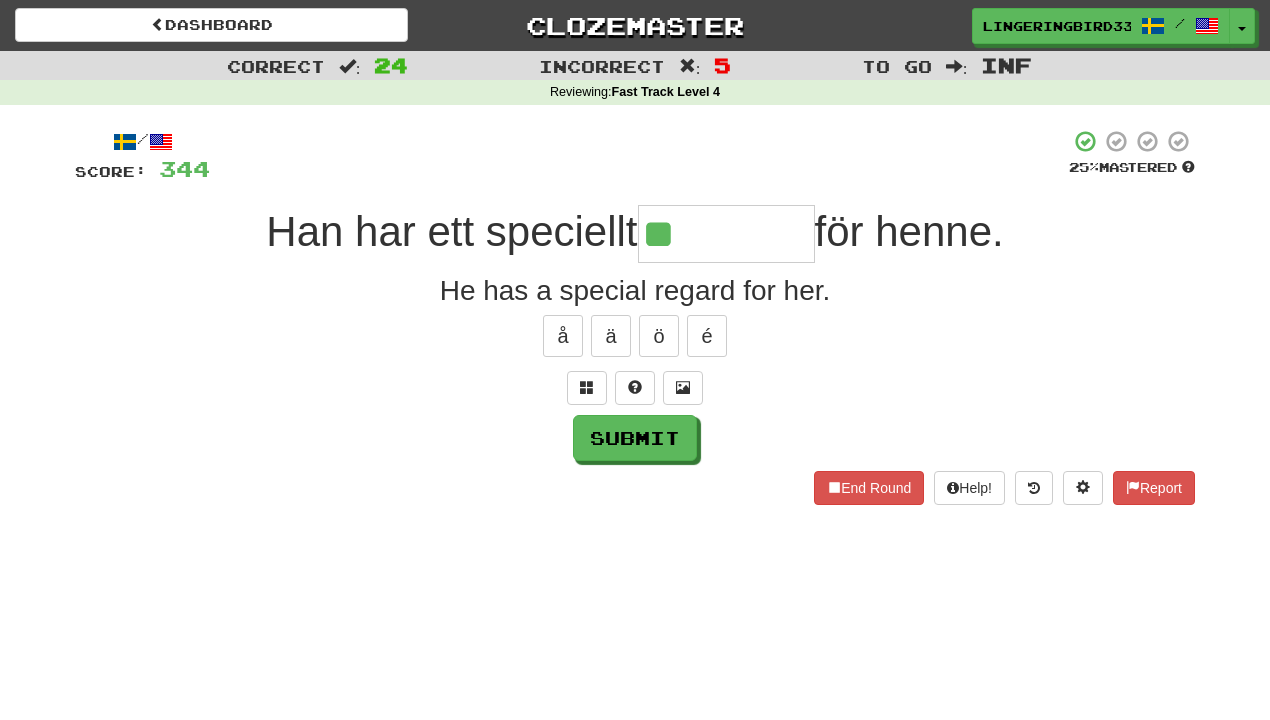 type on "******" 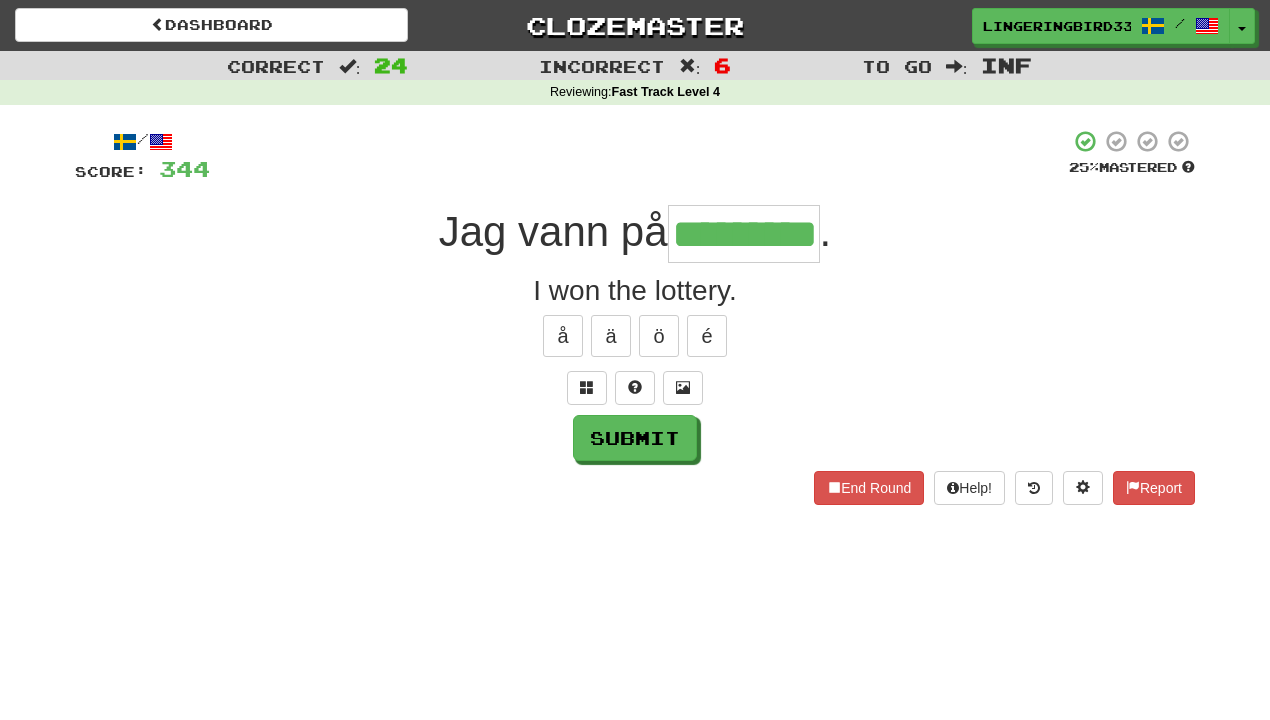 type on "*********" 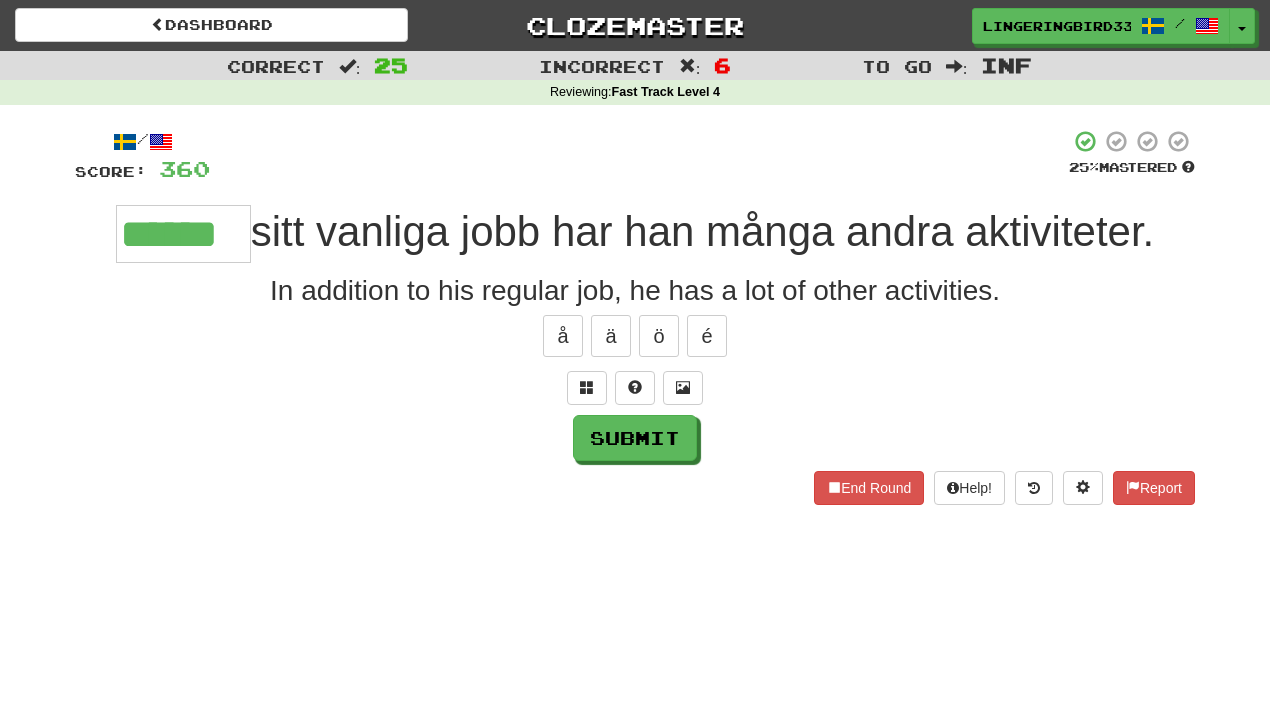 type on "******" 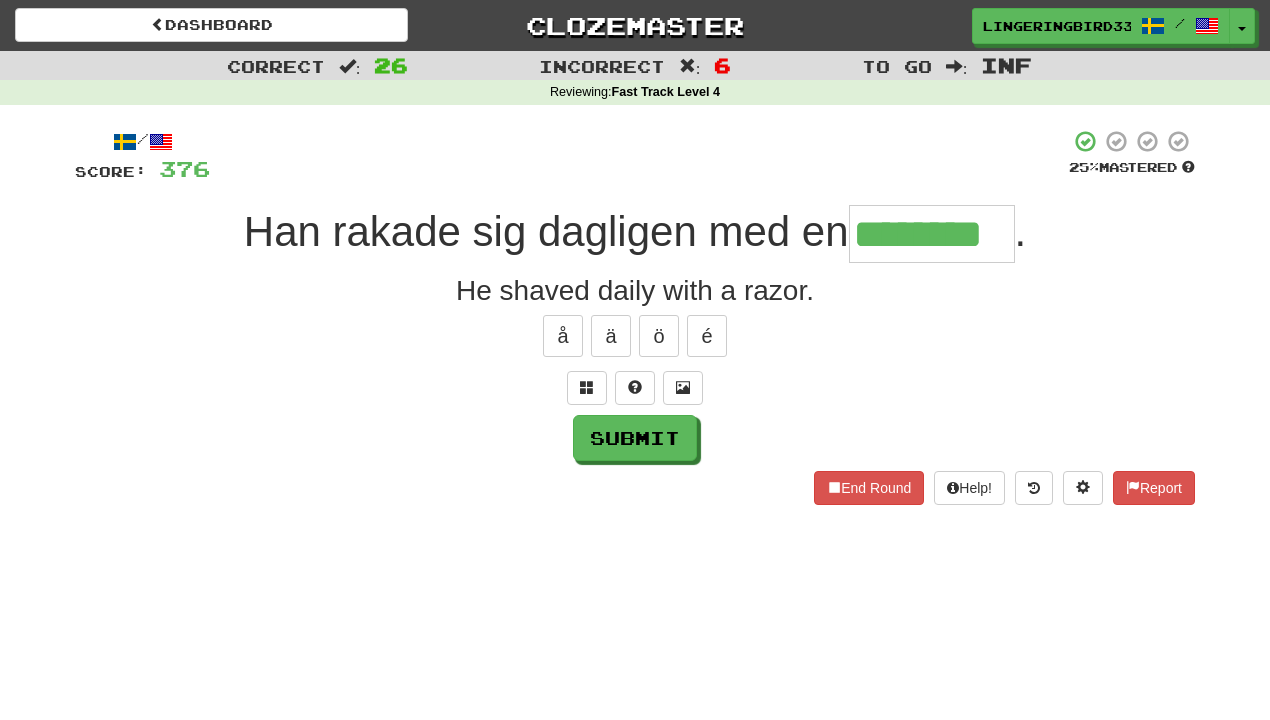 type on "********" 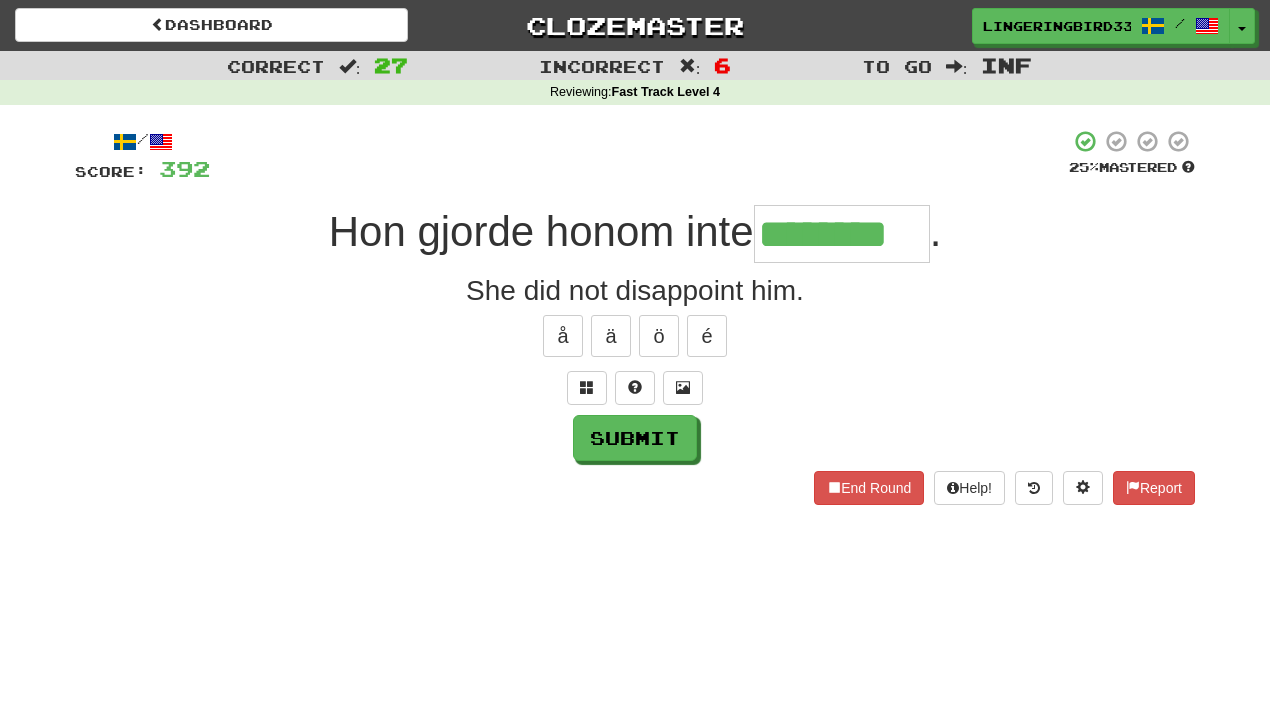 type on "********" 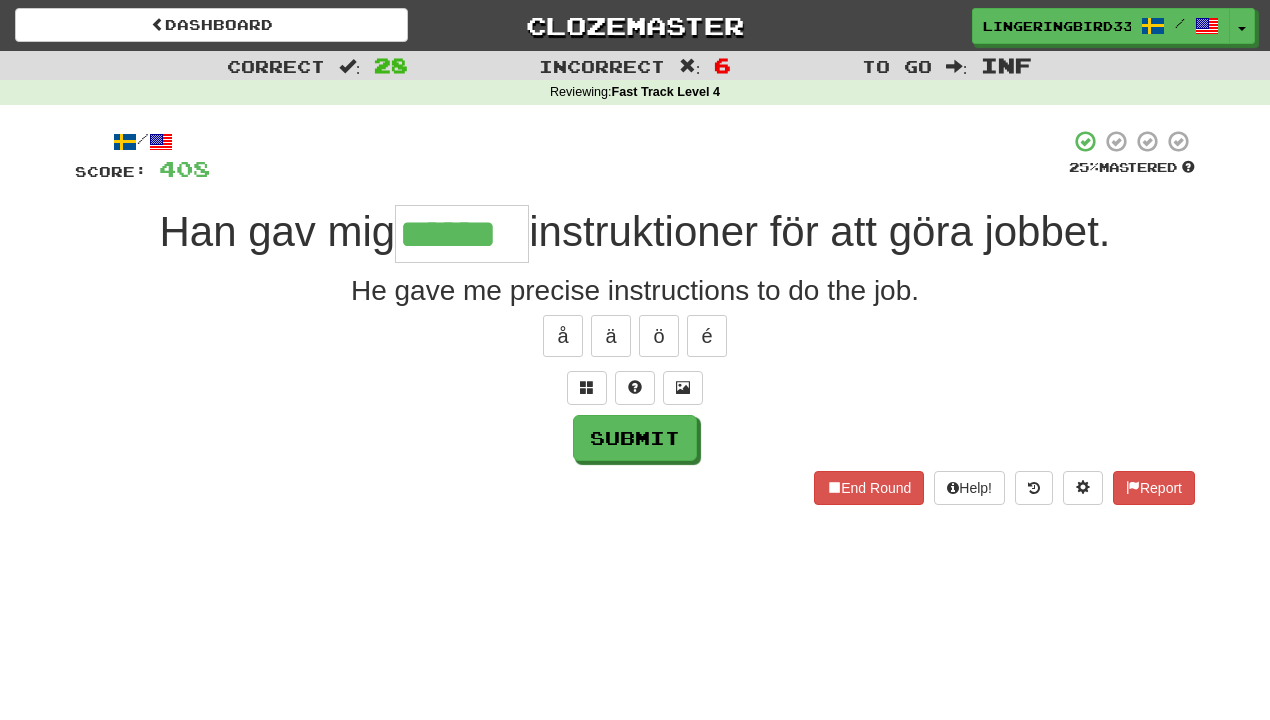 type on "******" 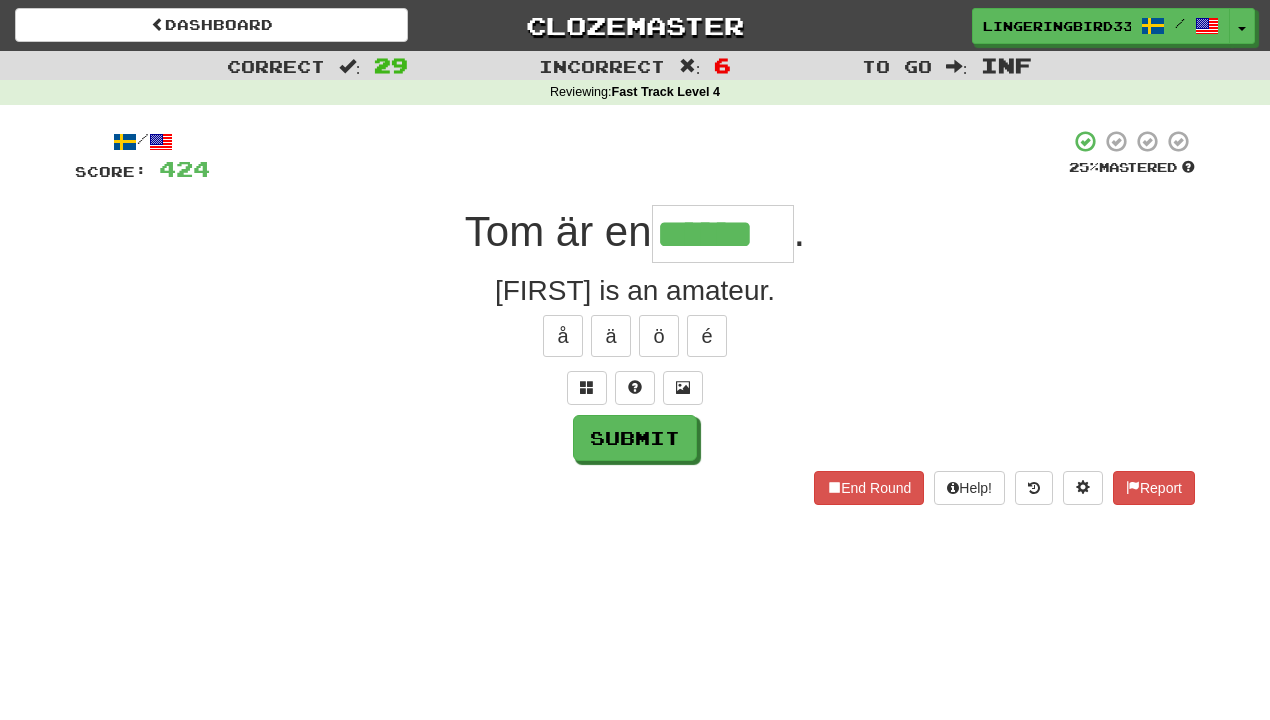 type on "******" 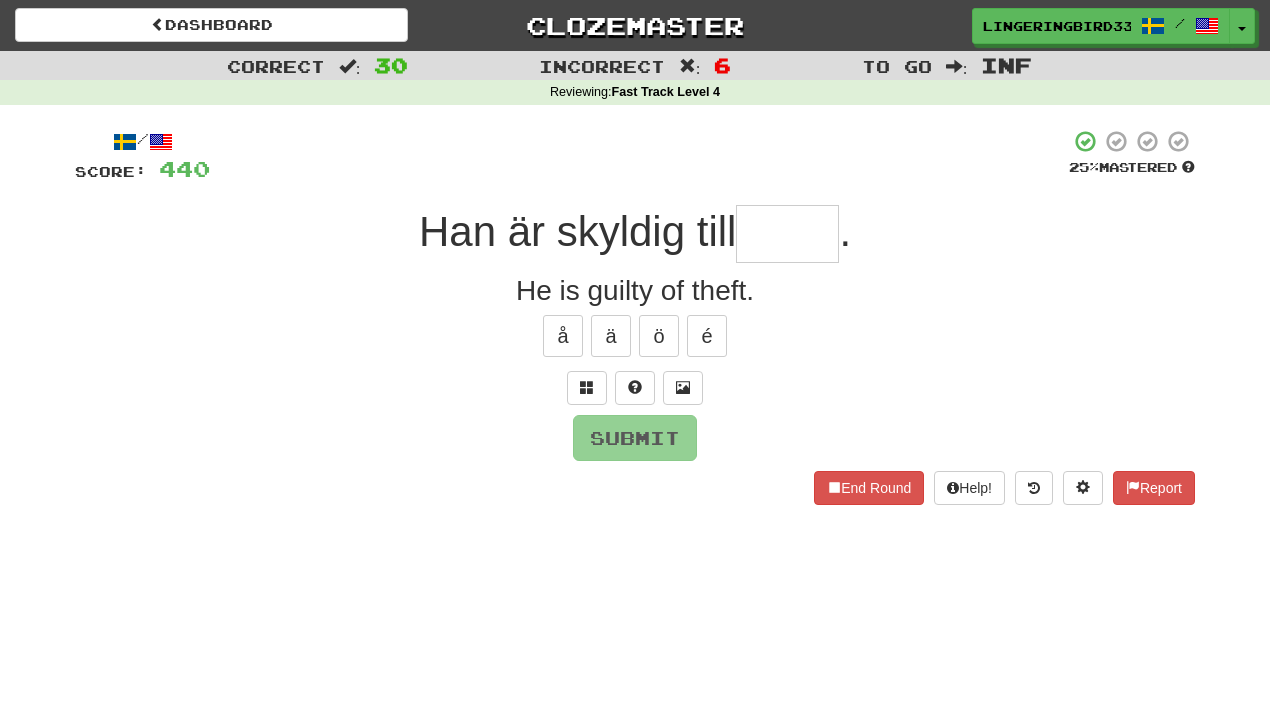 type on "*" 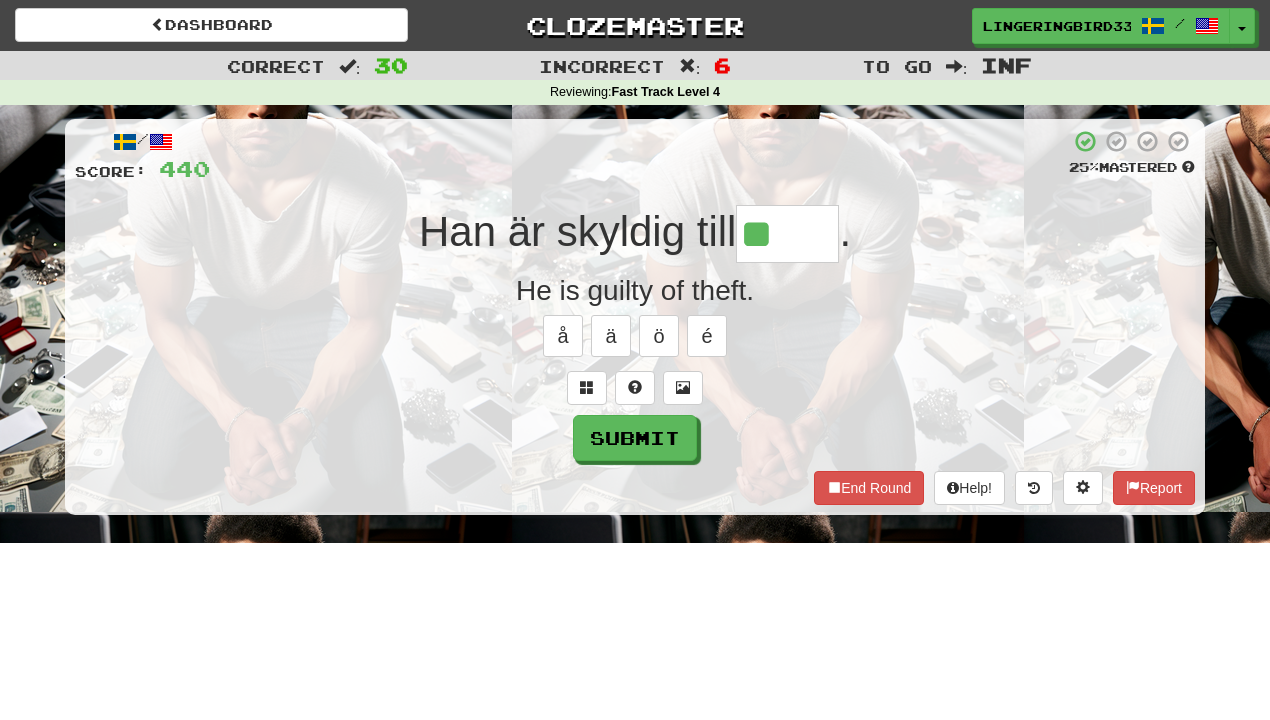 type on "*****" 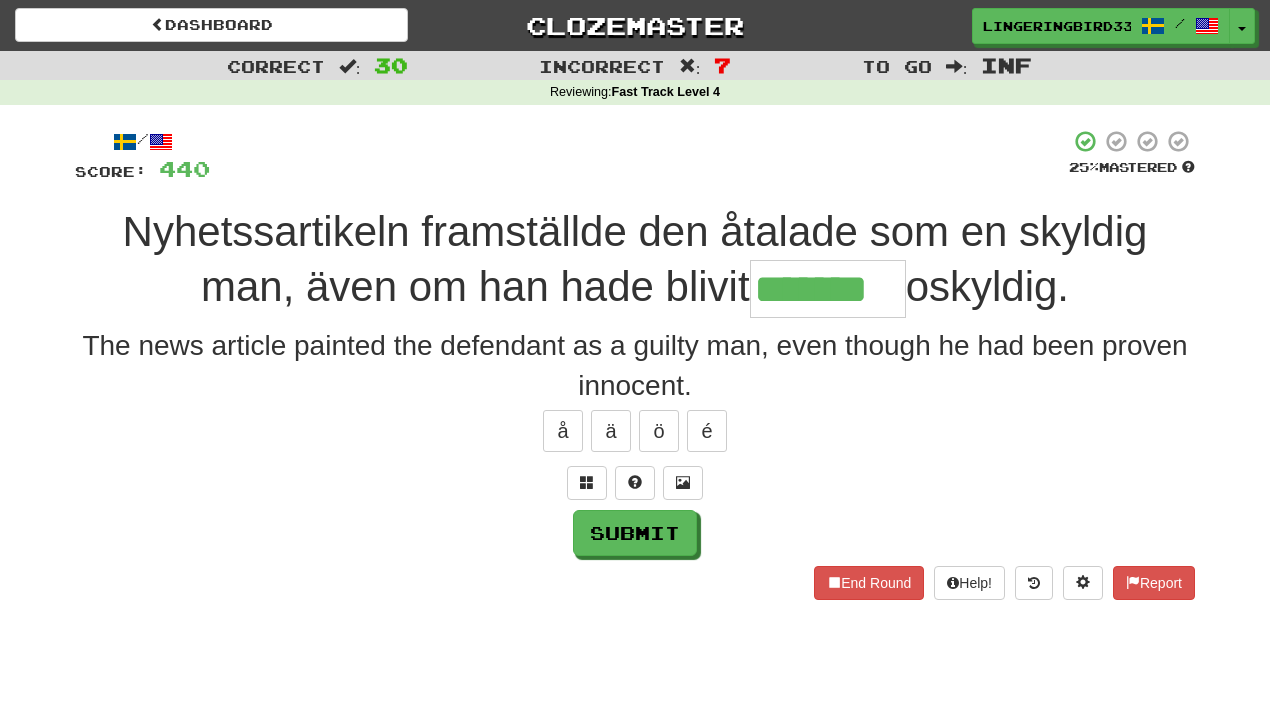 type on "*******" 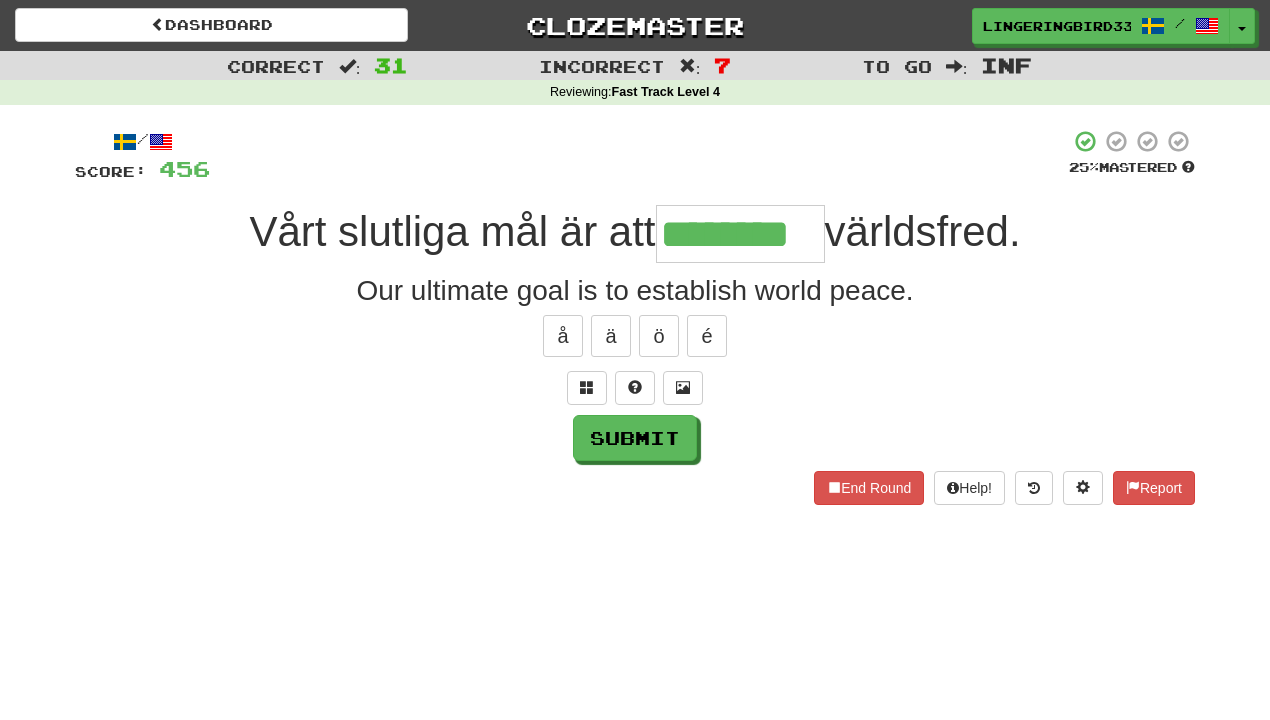 type on "********" 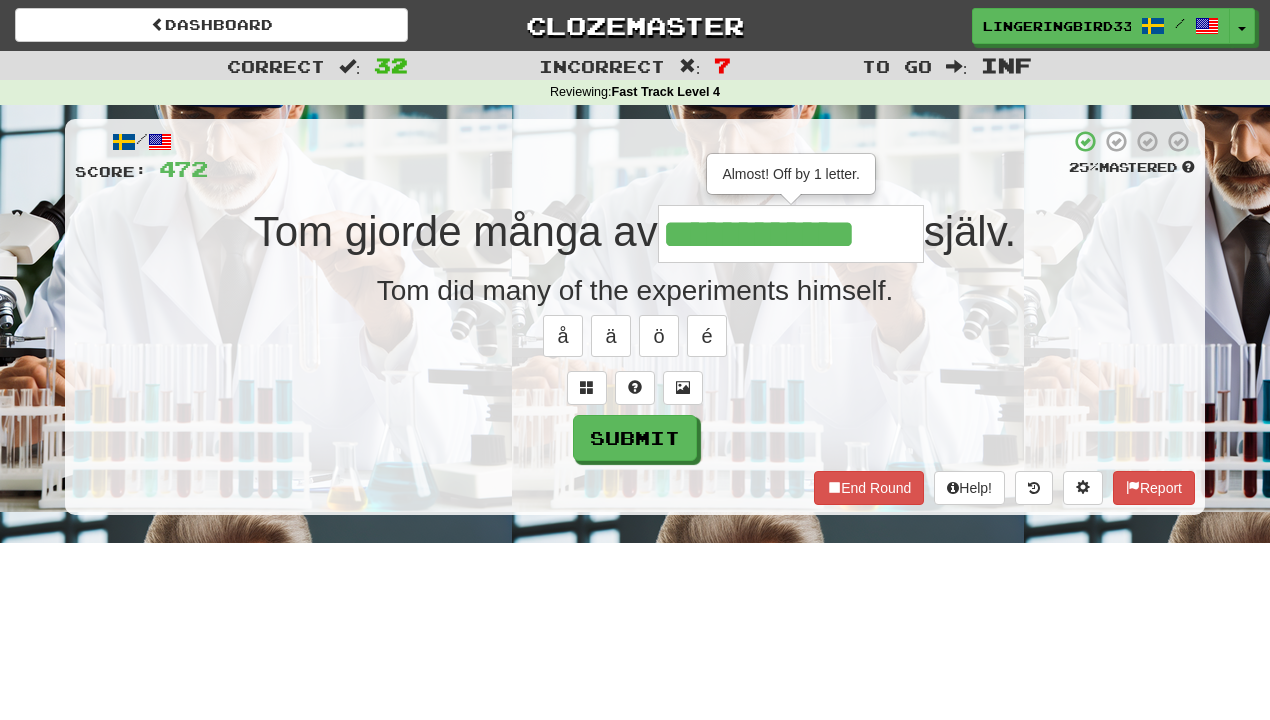 type on "**********" 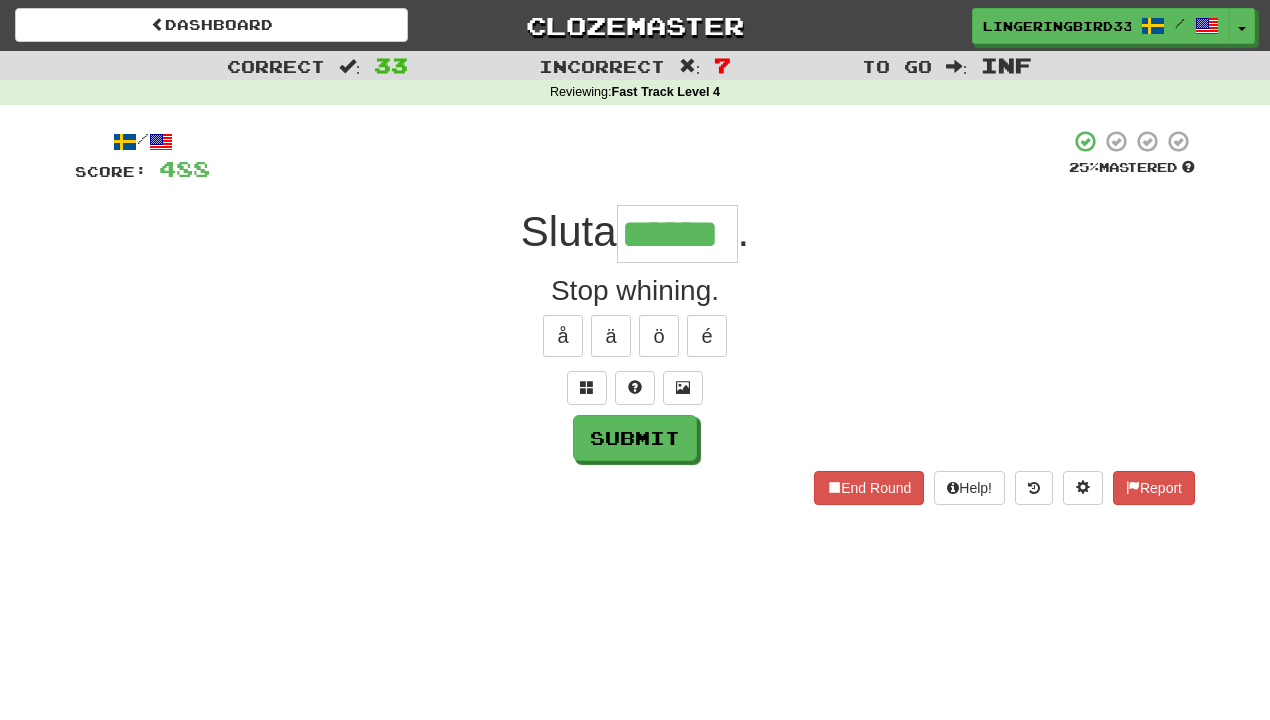 type on "******" 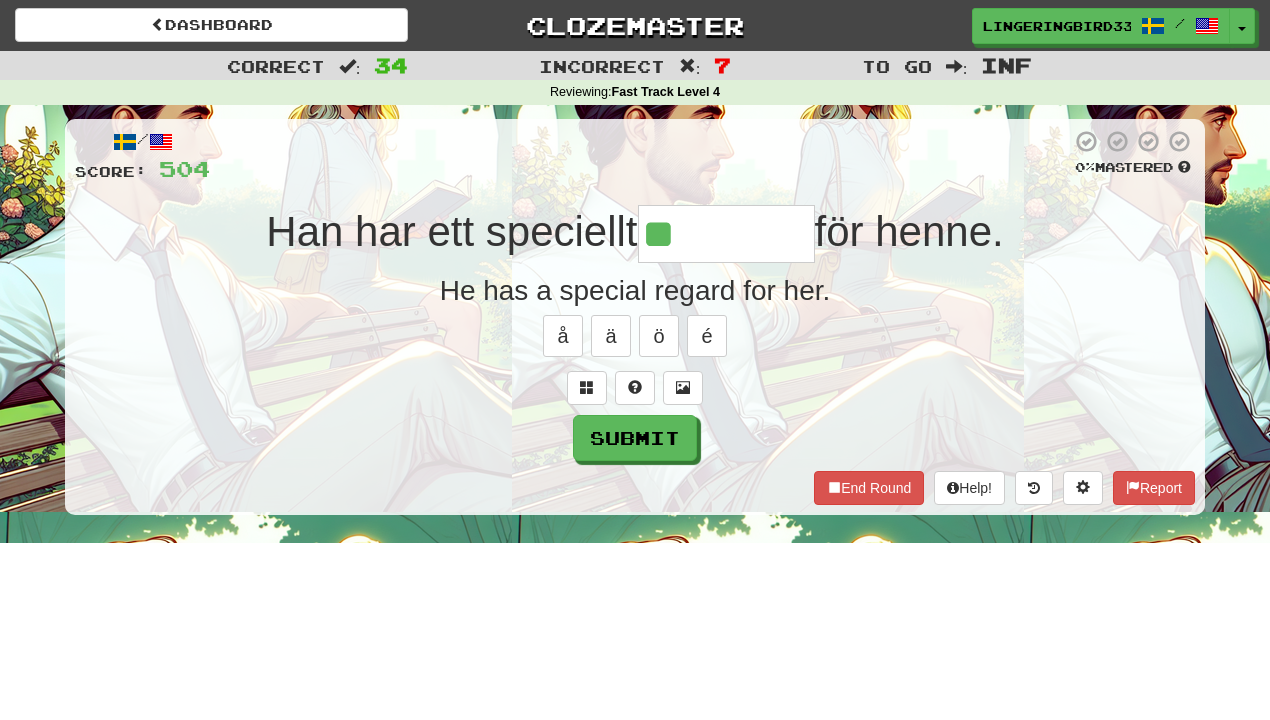 type on "******" 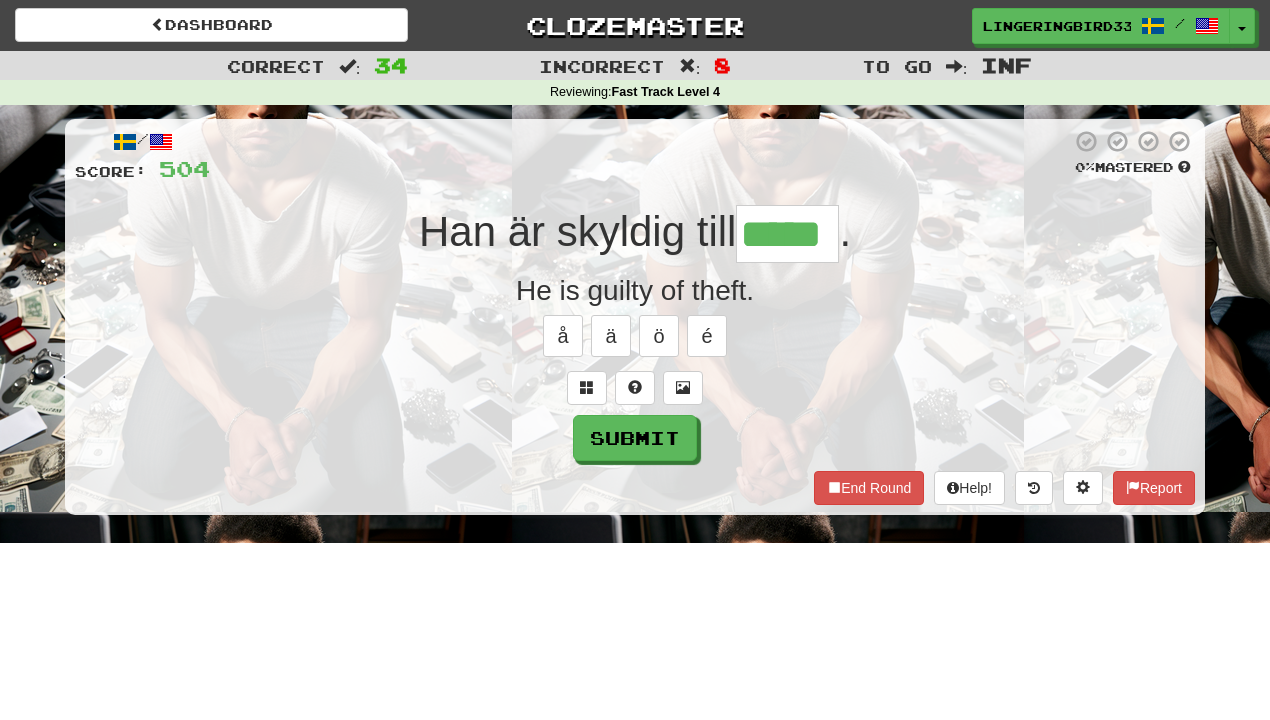 type on "*****" 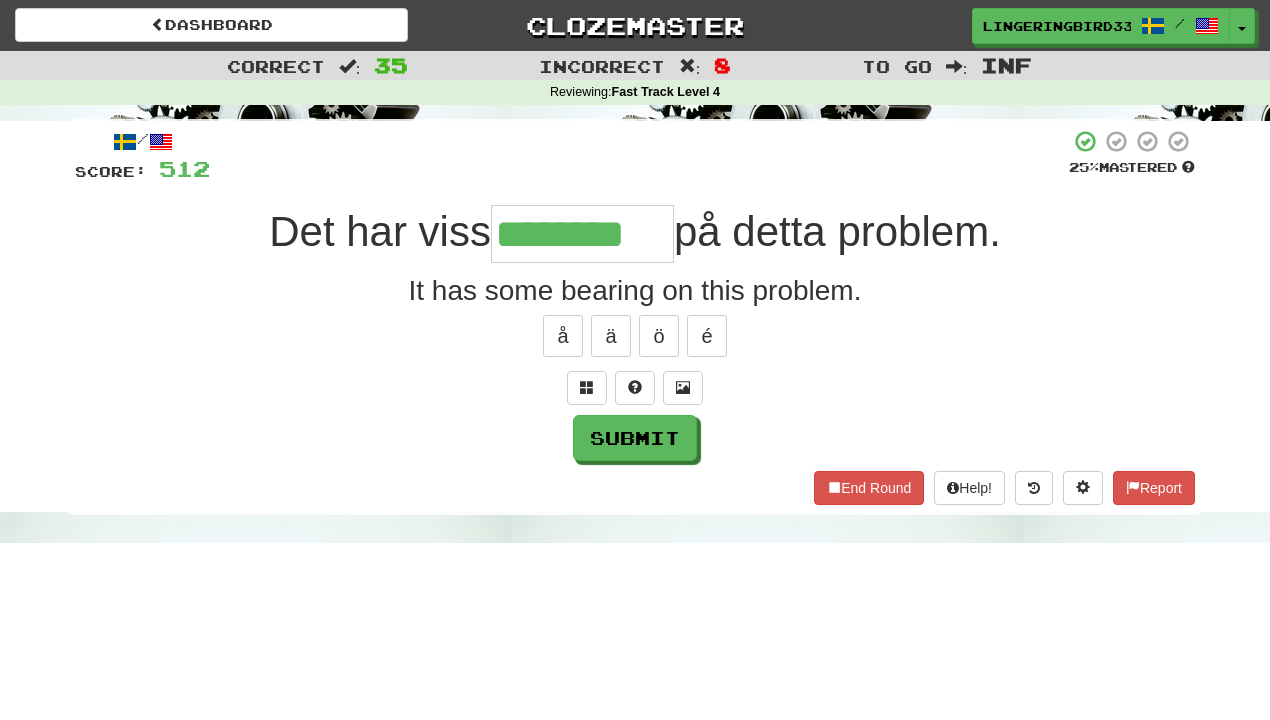 type on "********" 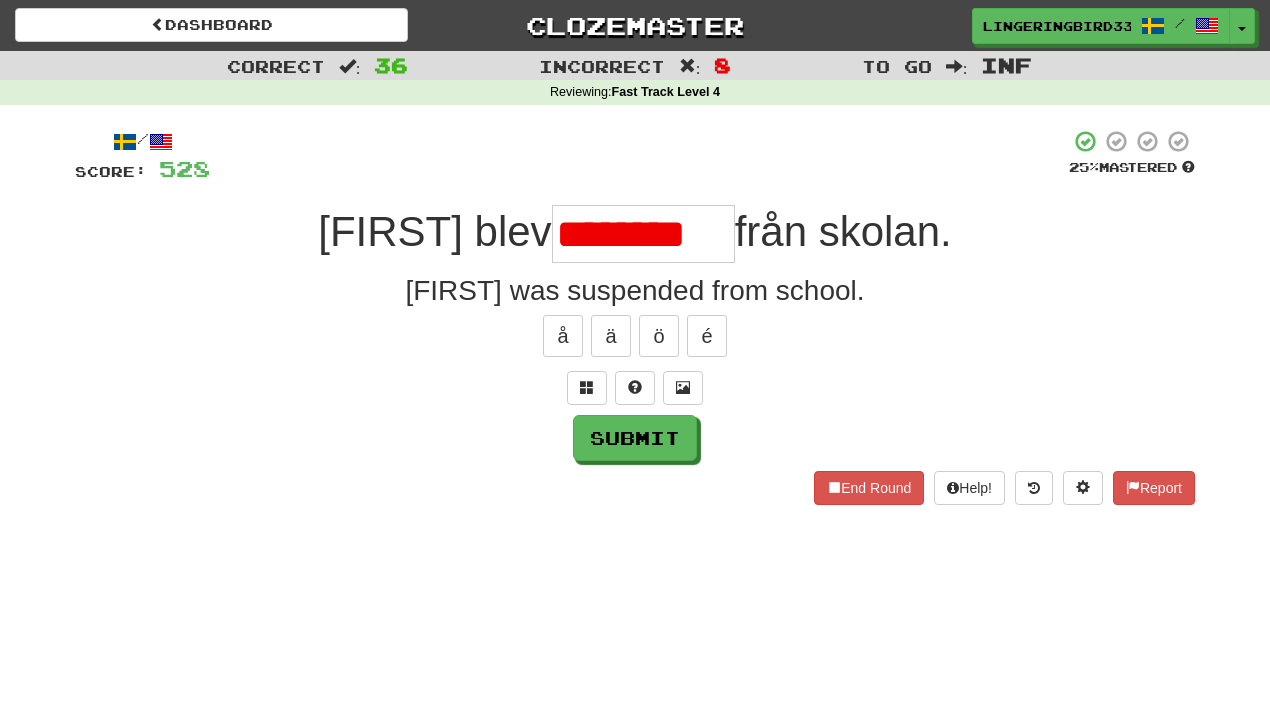 scroll, scrollTop: 0, scrollLeft: 0, axis: both 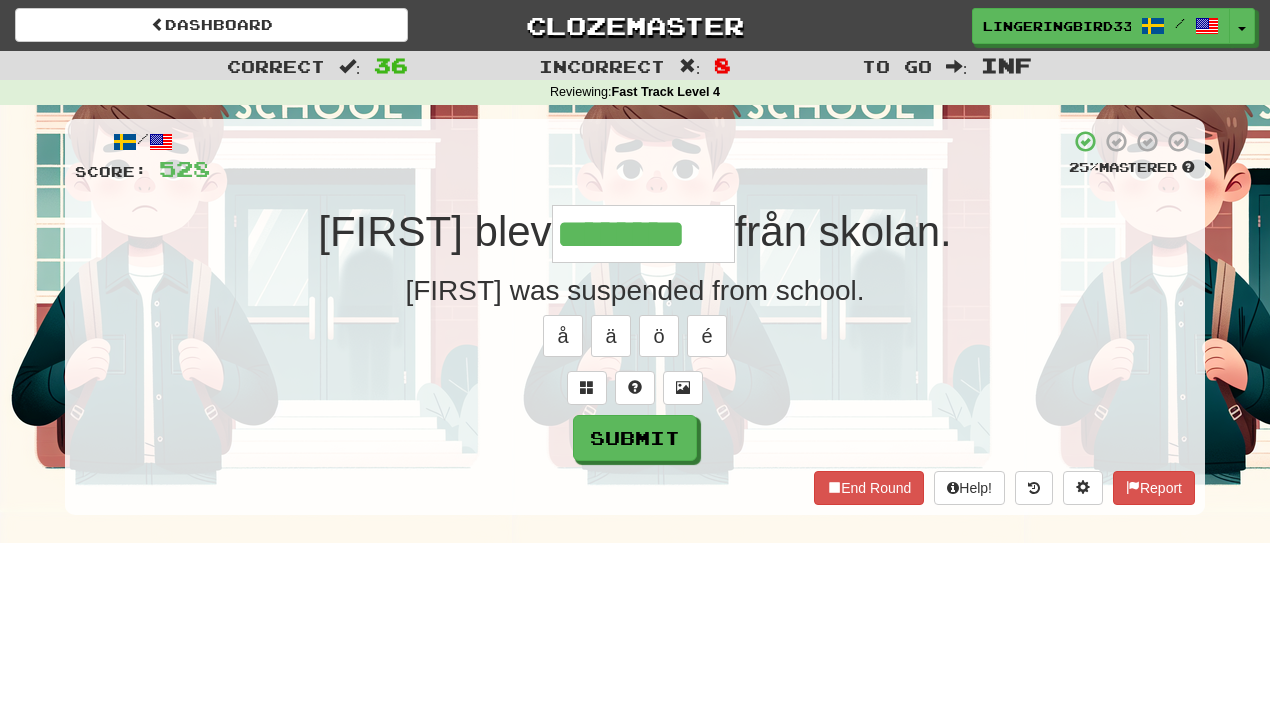 type on "********" 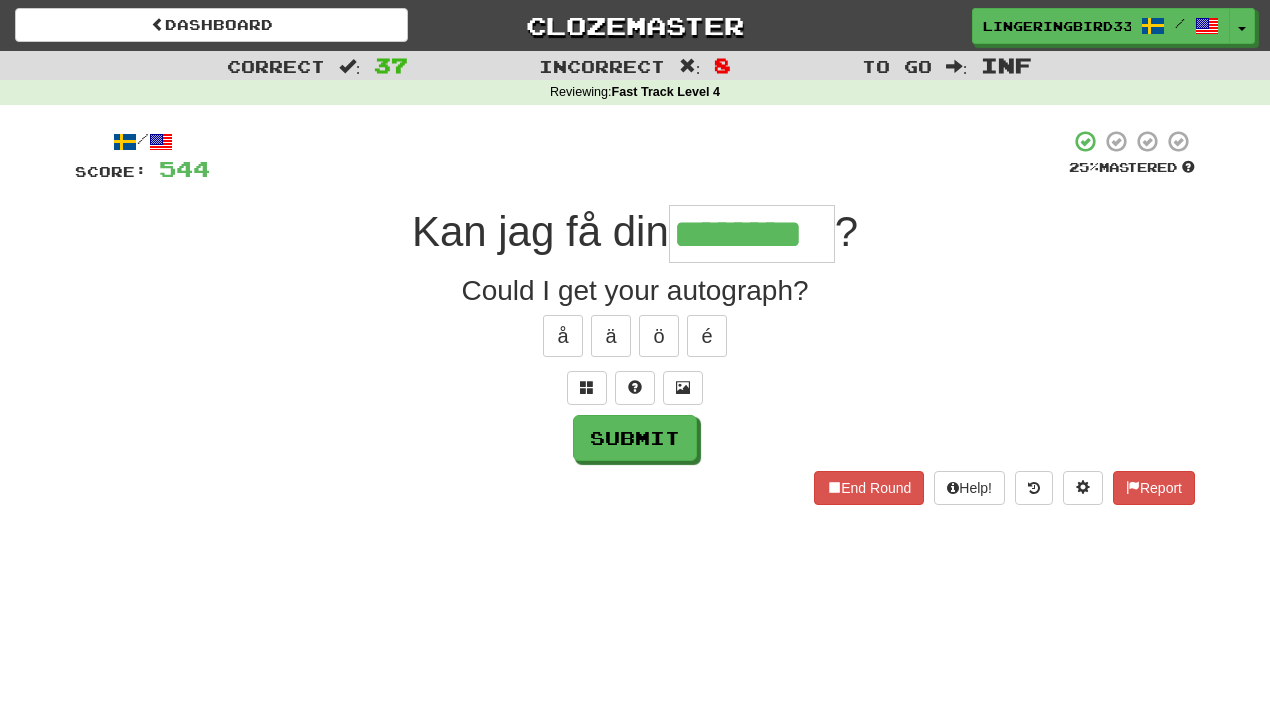 type on "********" 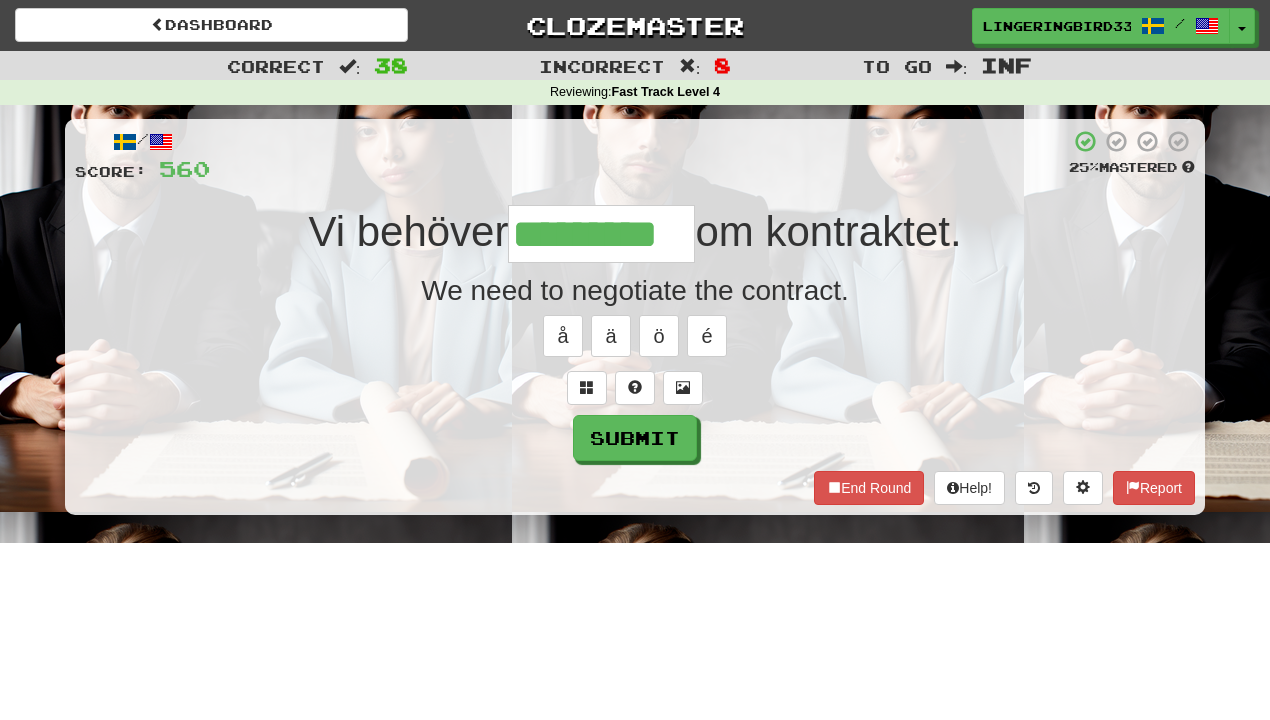 type on "*********" 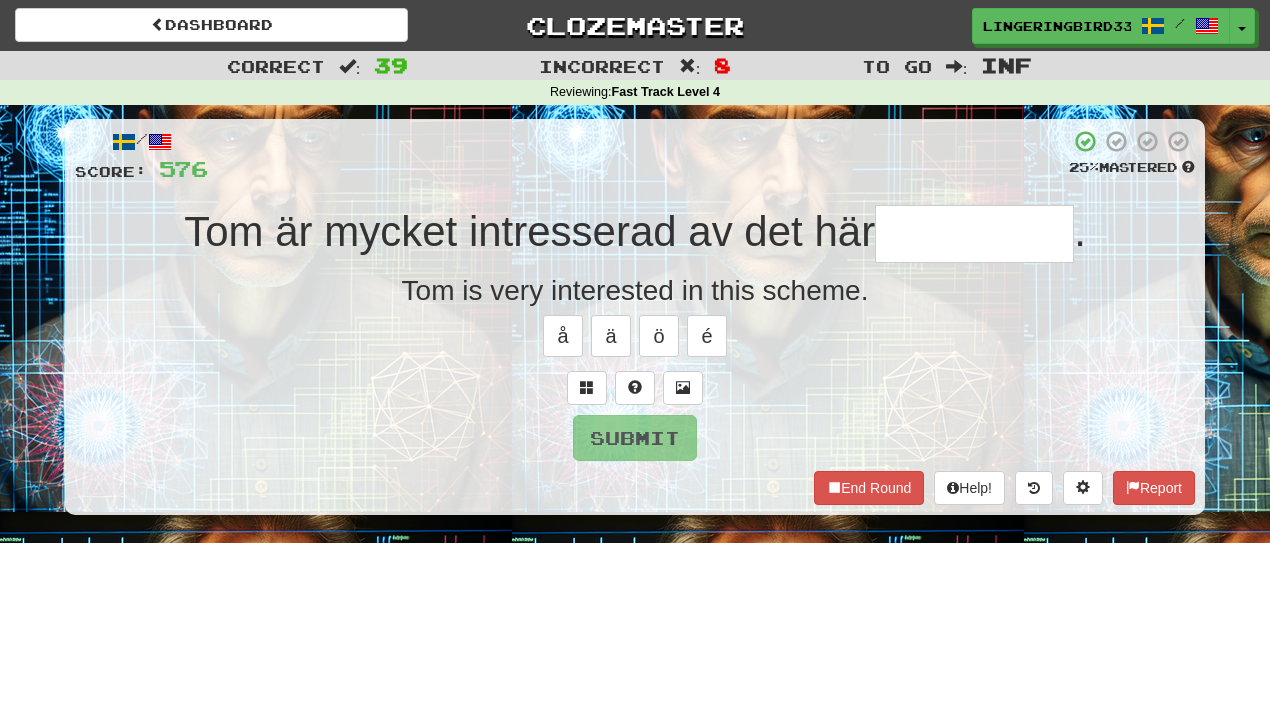 type on "*********" 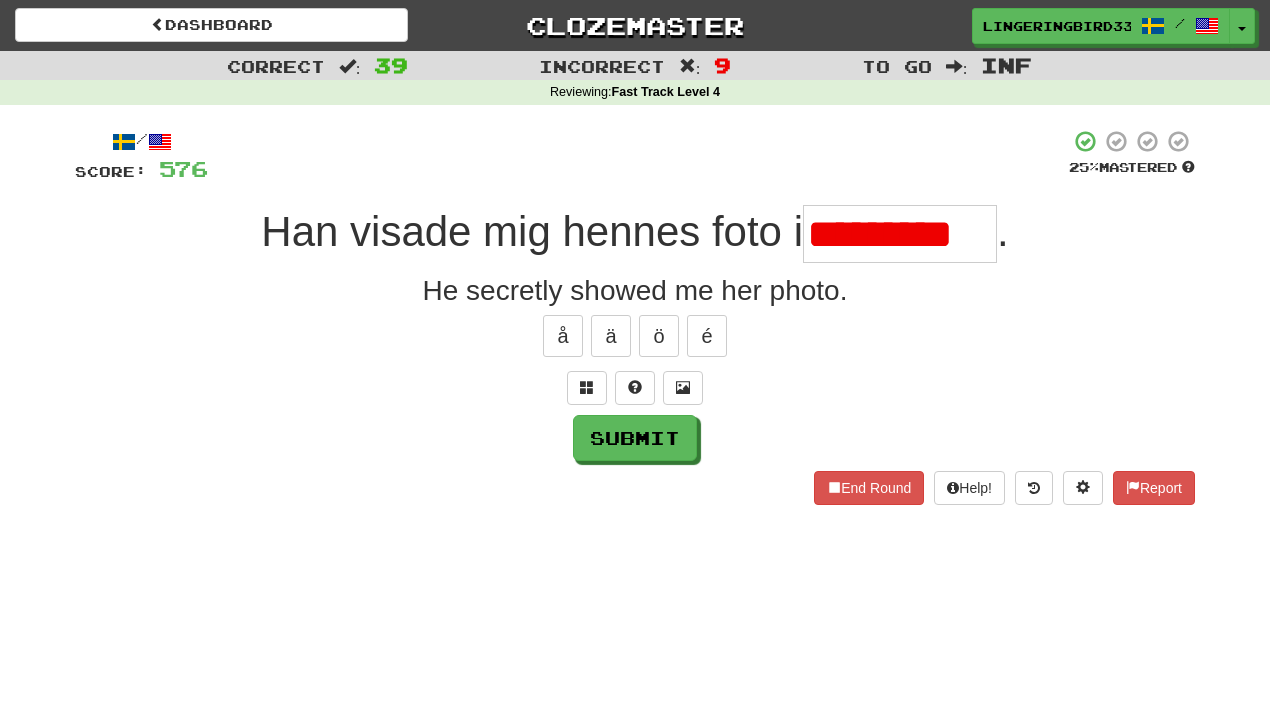 type on "*********" 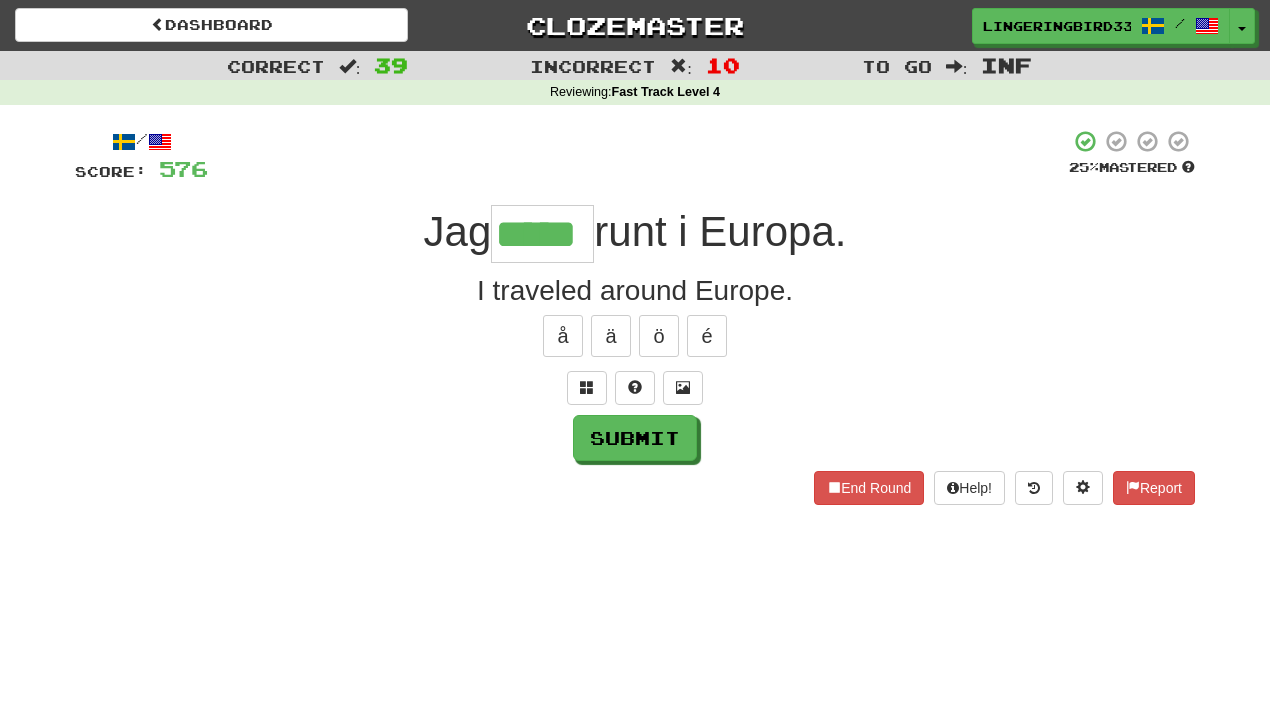 type on "*****" 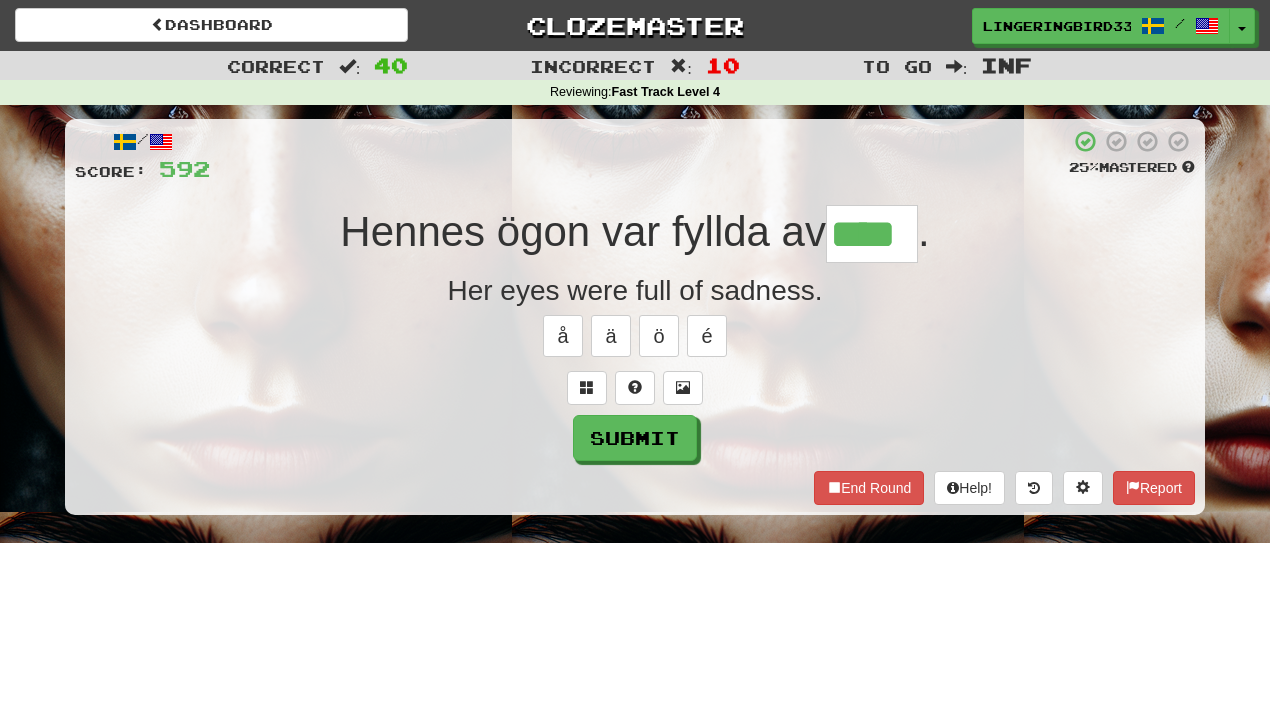 type on "****" 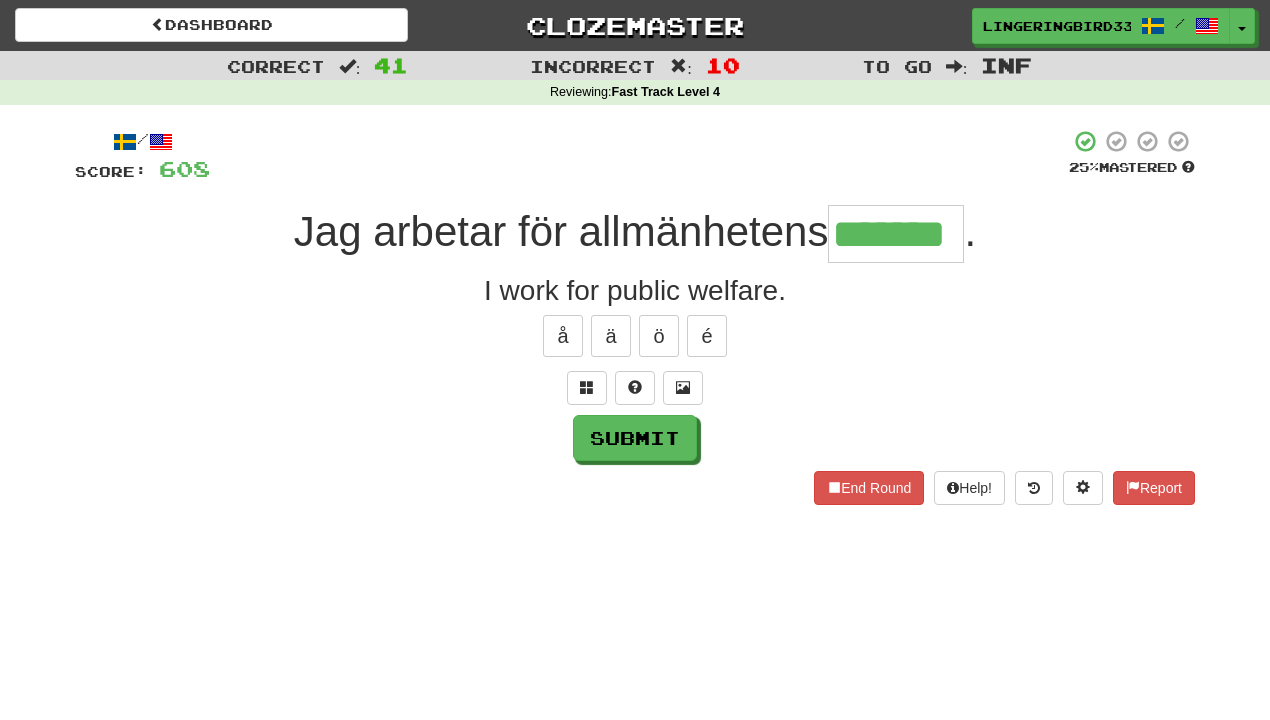type on "*******" 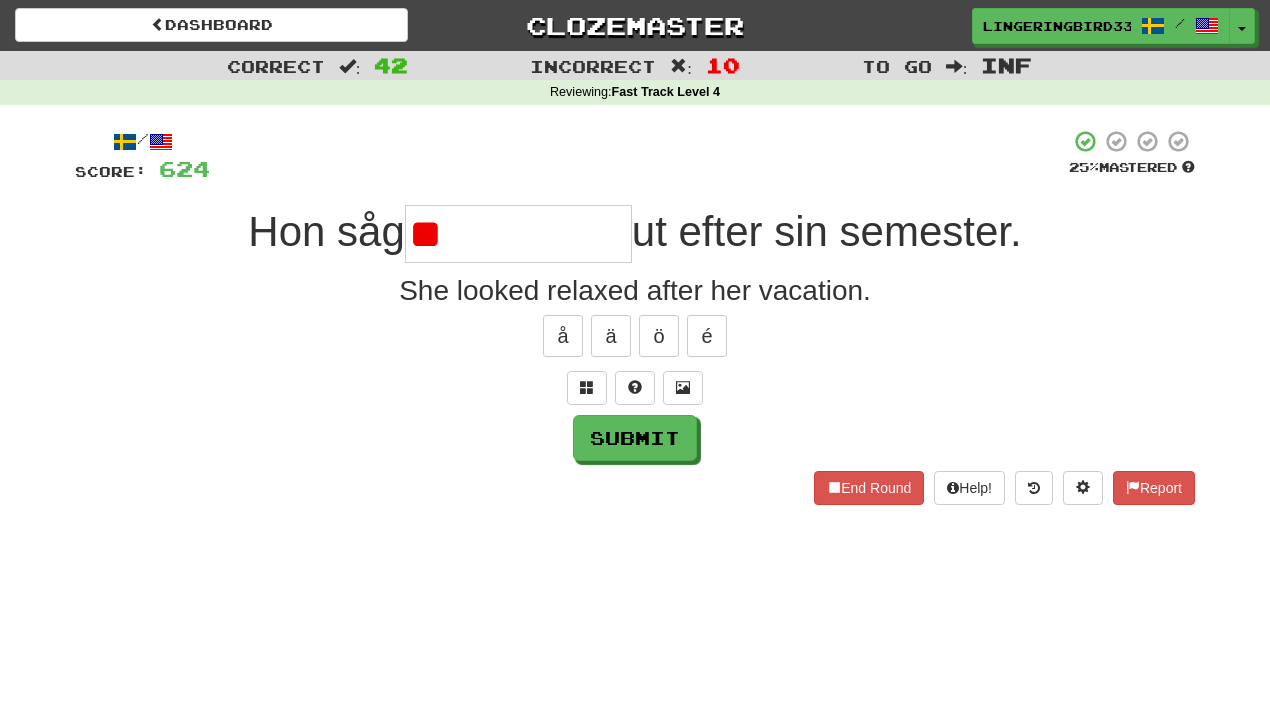 type on "*" 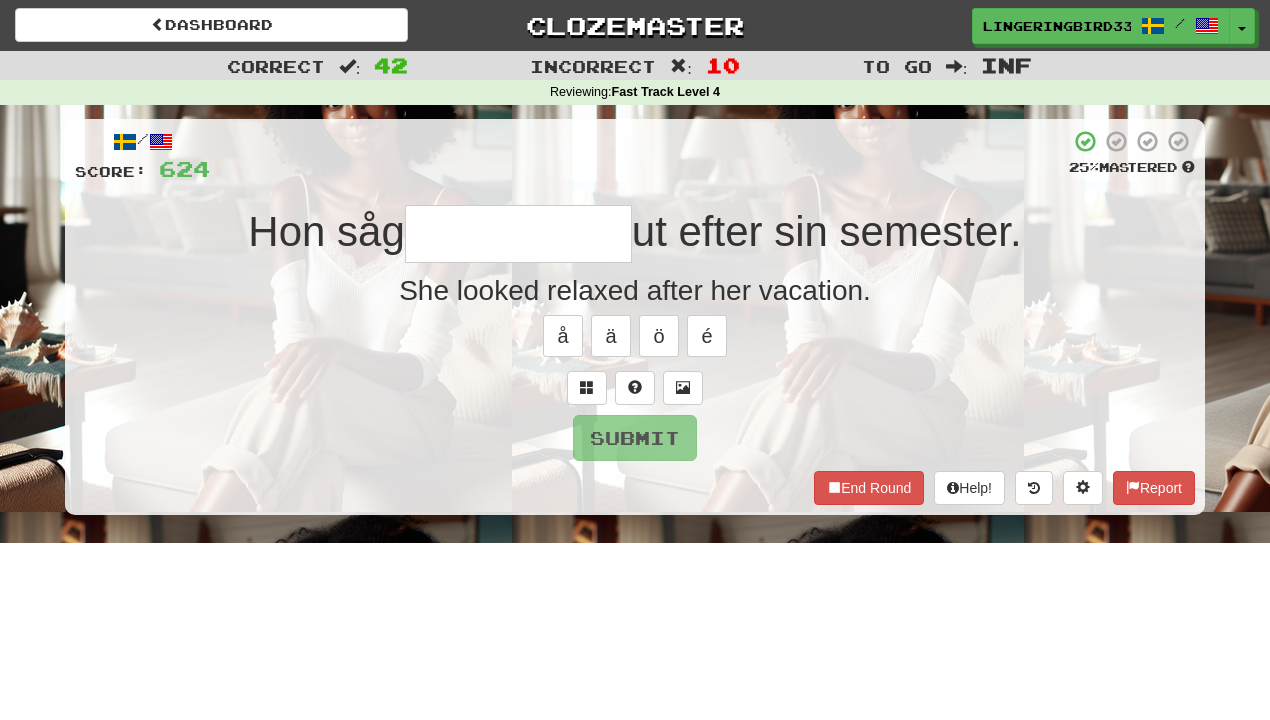 type on "**********" 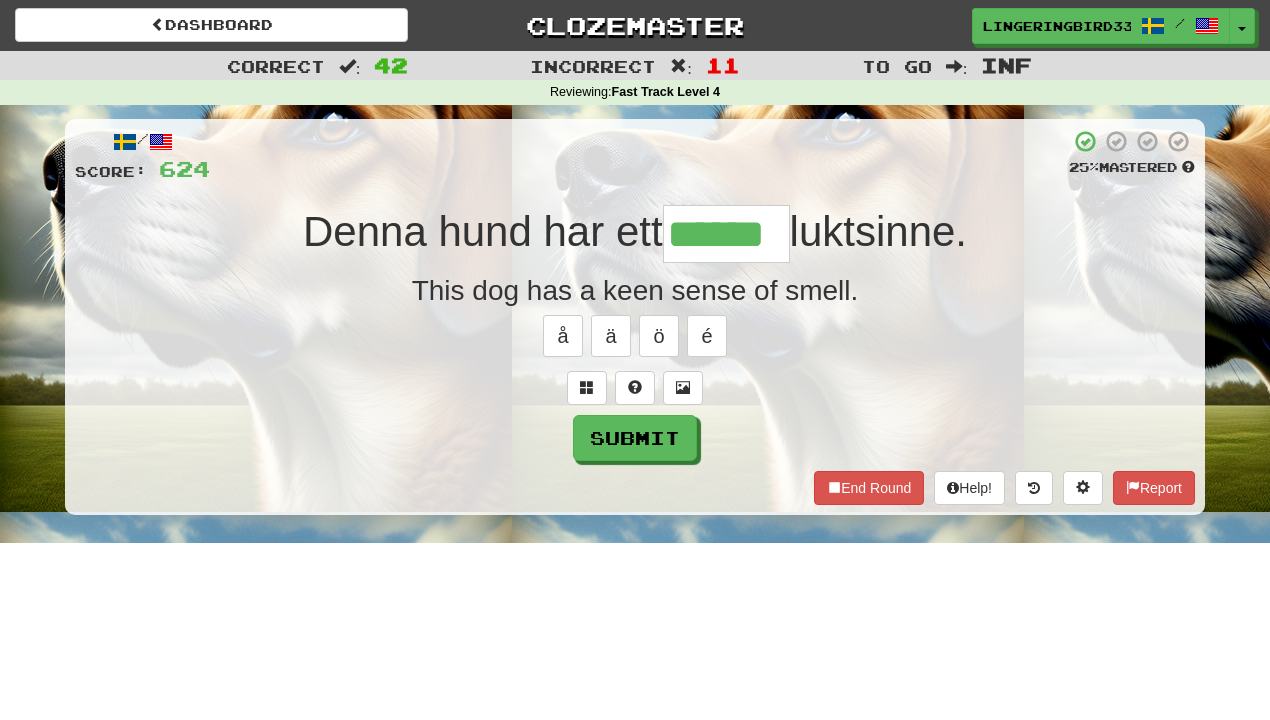 type on "******" 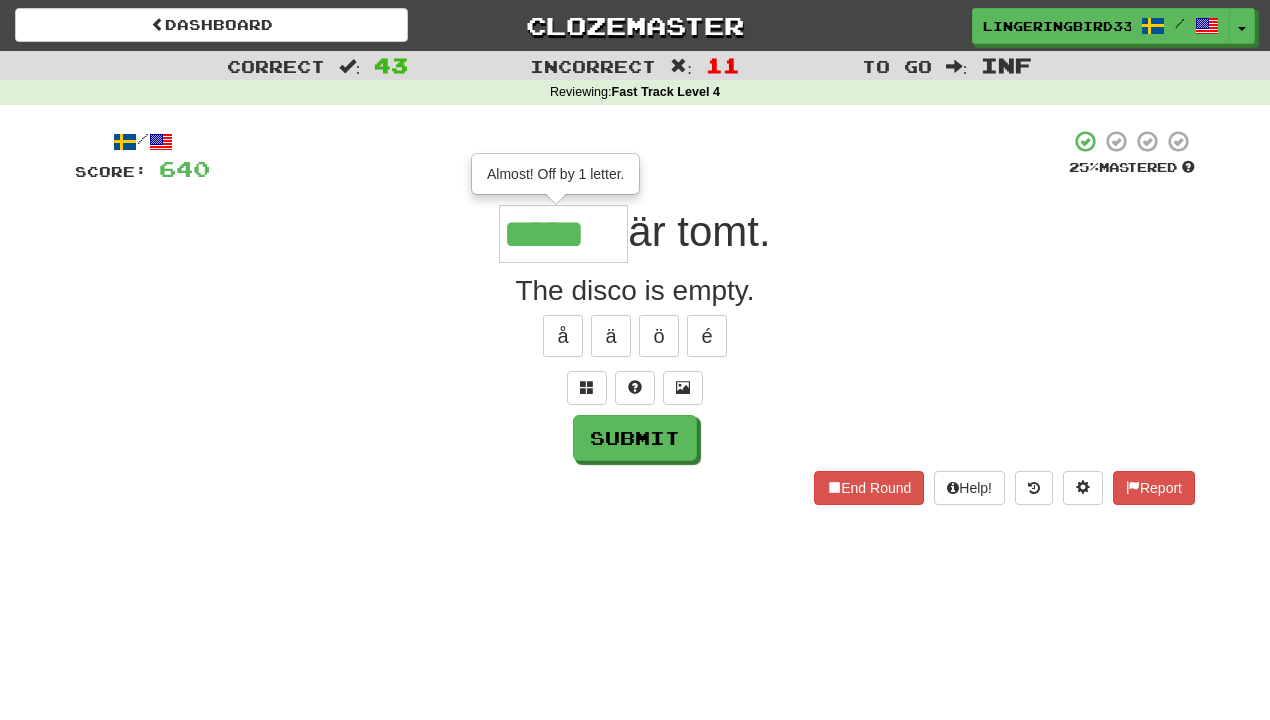 scroll, scrollTop: 0, scrollLeft: 0, axis: both 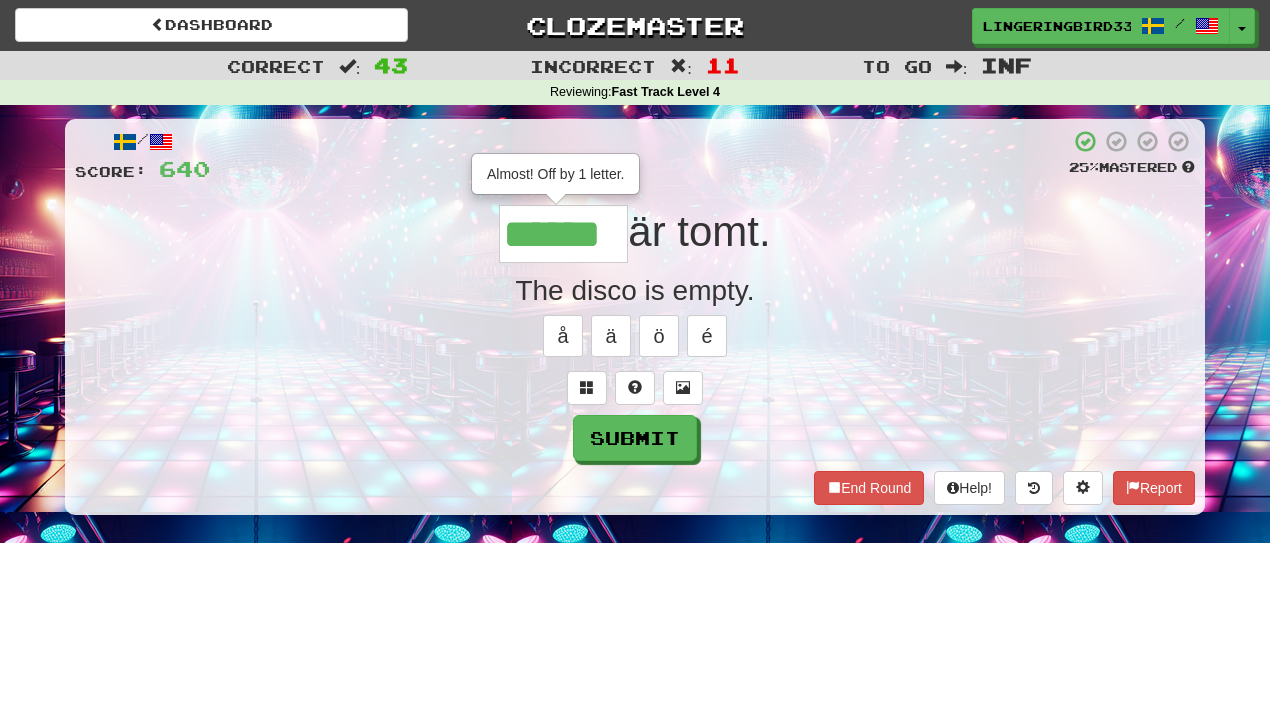type on "******" 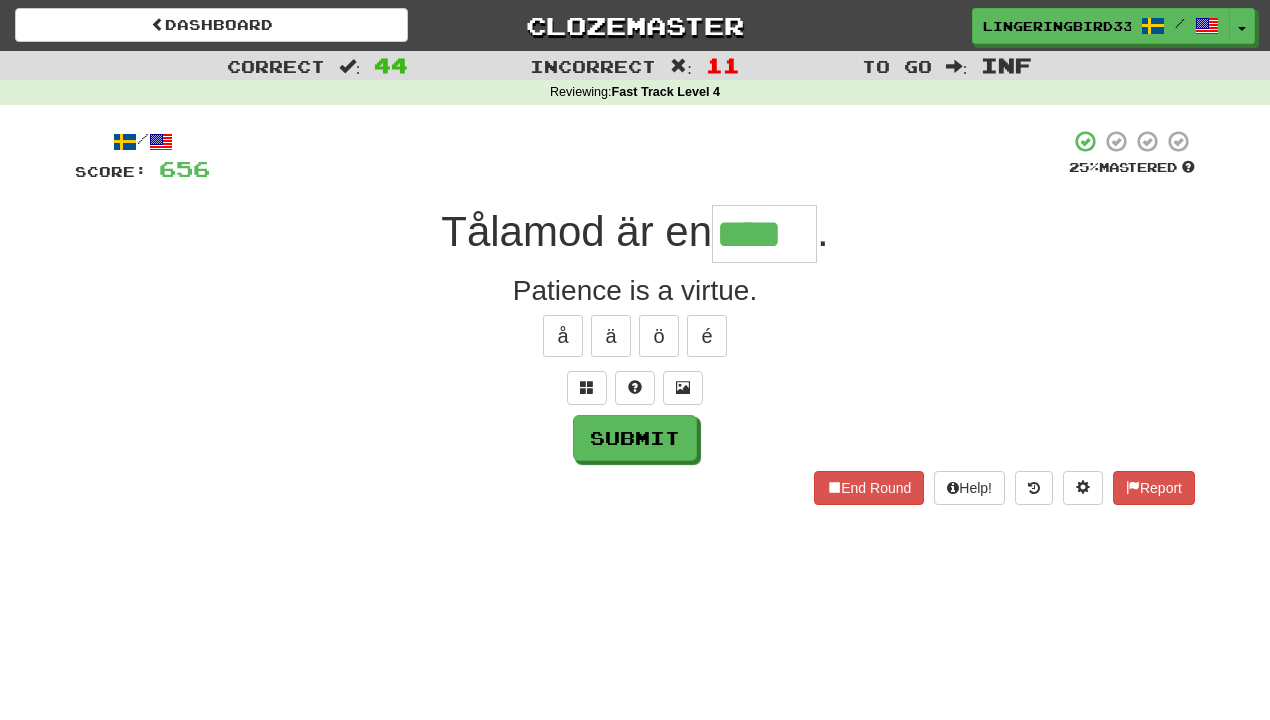 type on "****" 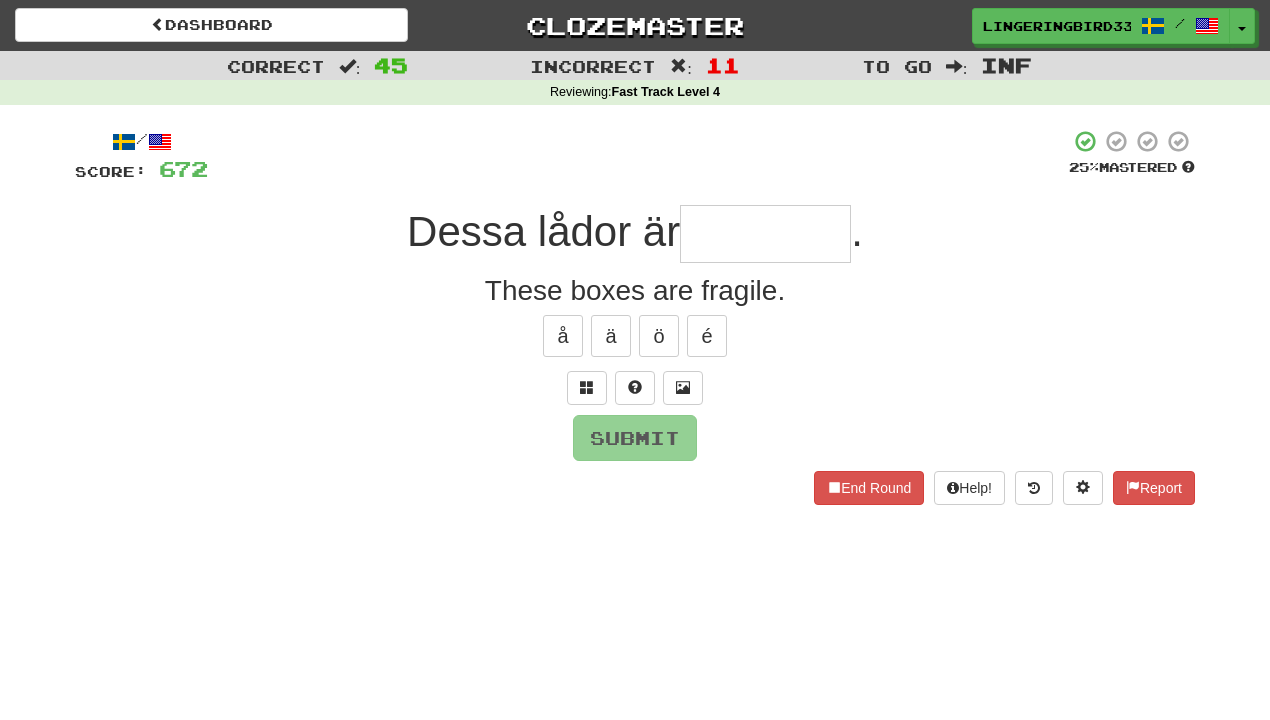 type on "********" 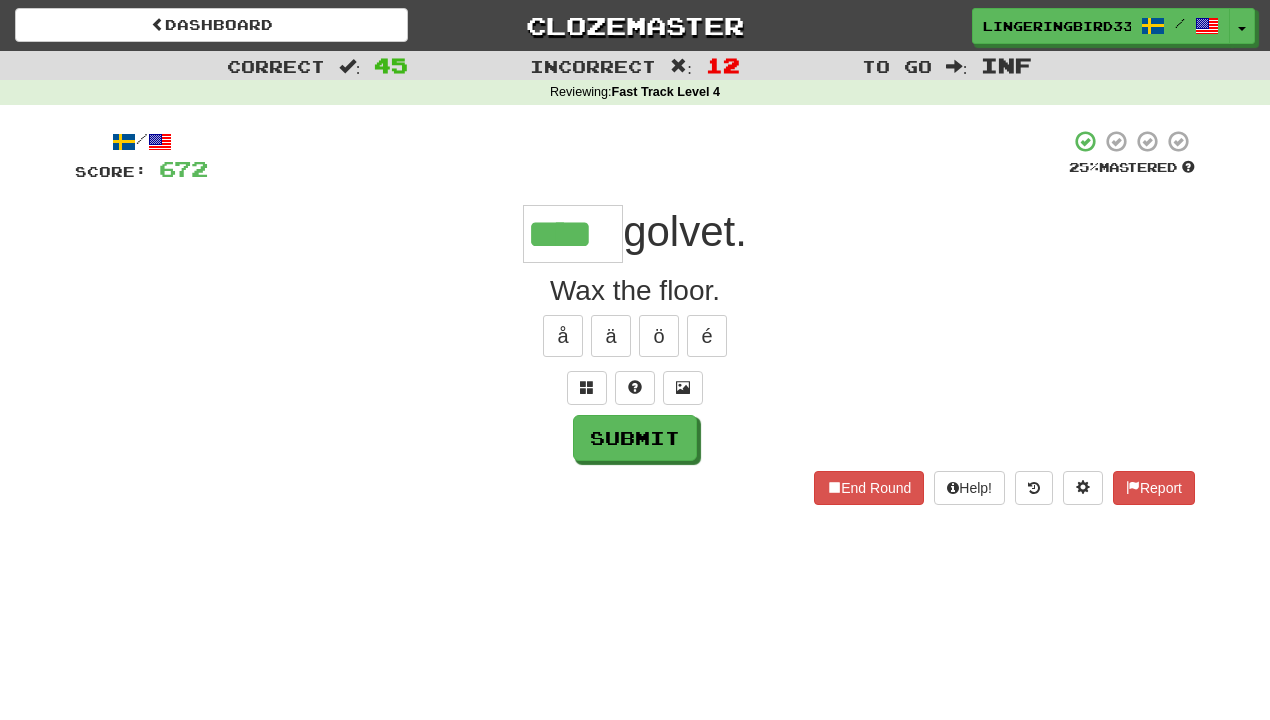 type on "****" 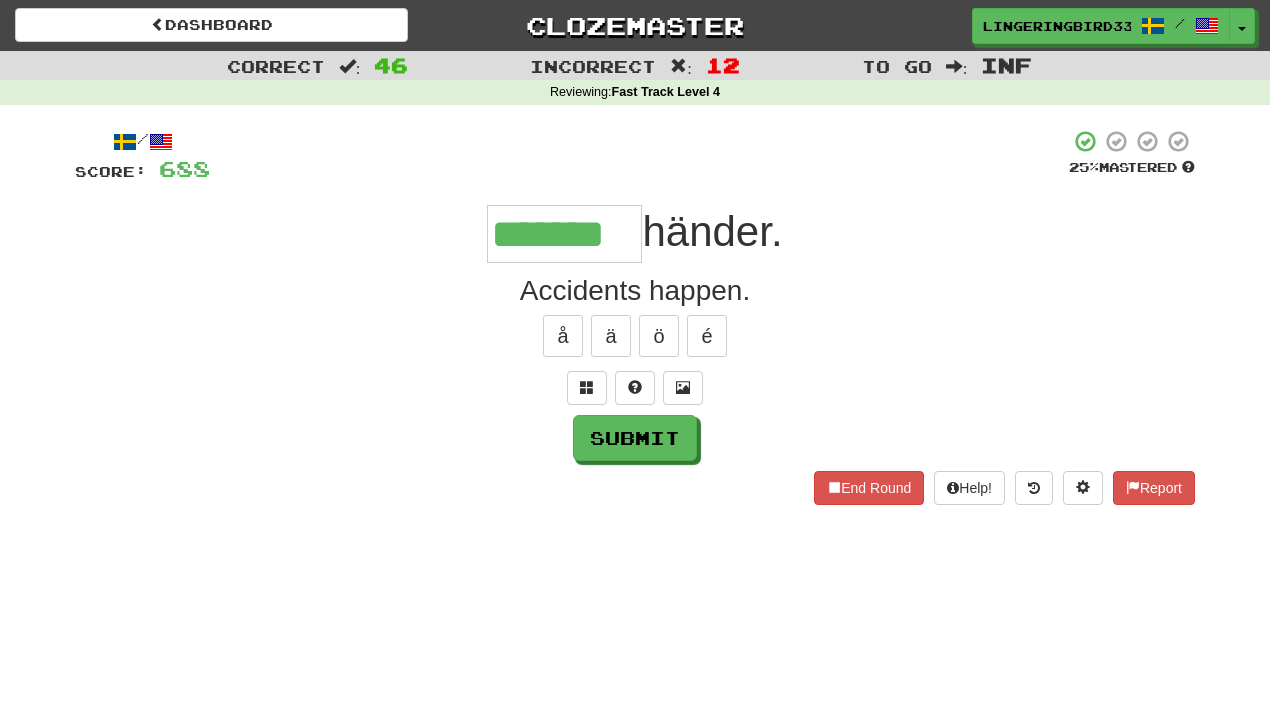 type on "*******" 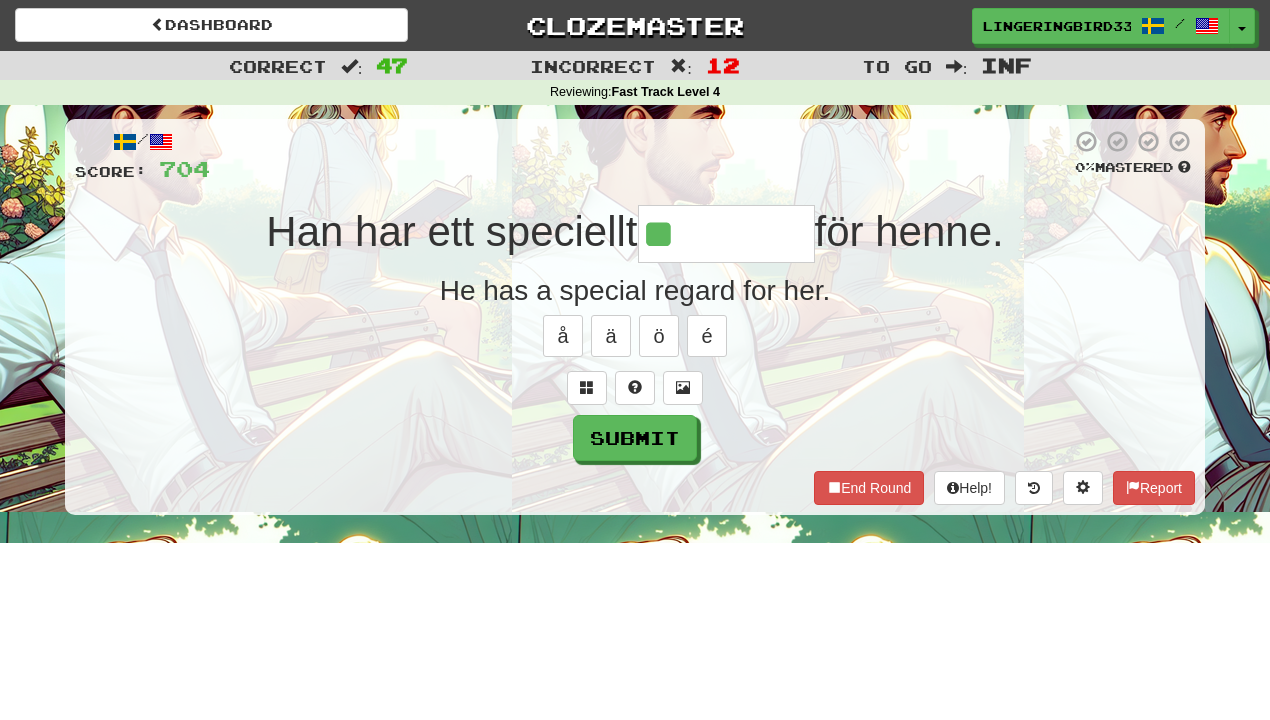 type on "******" 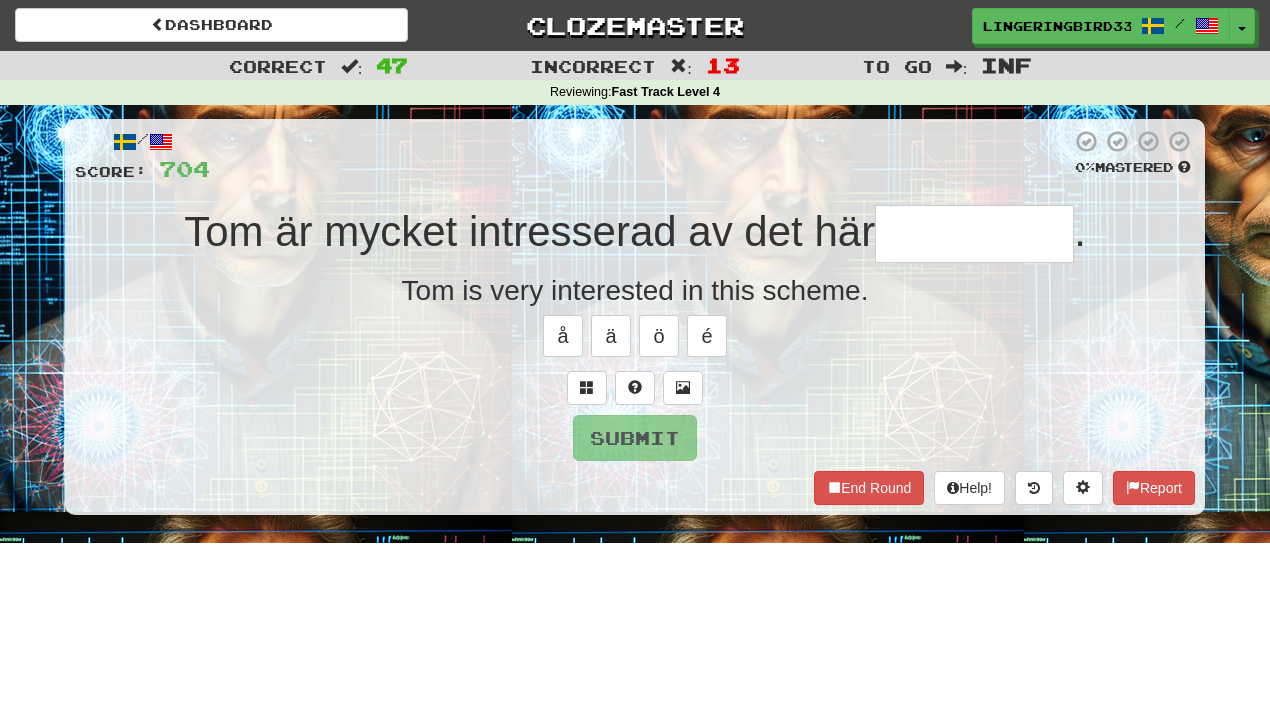 type on "*" 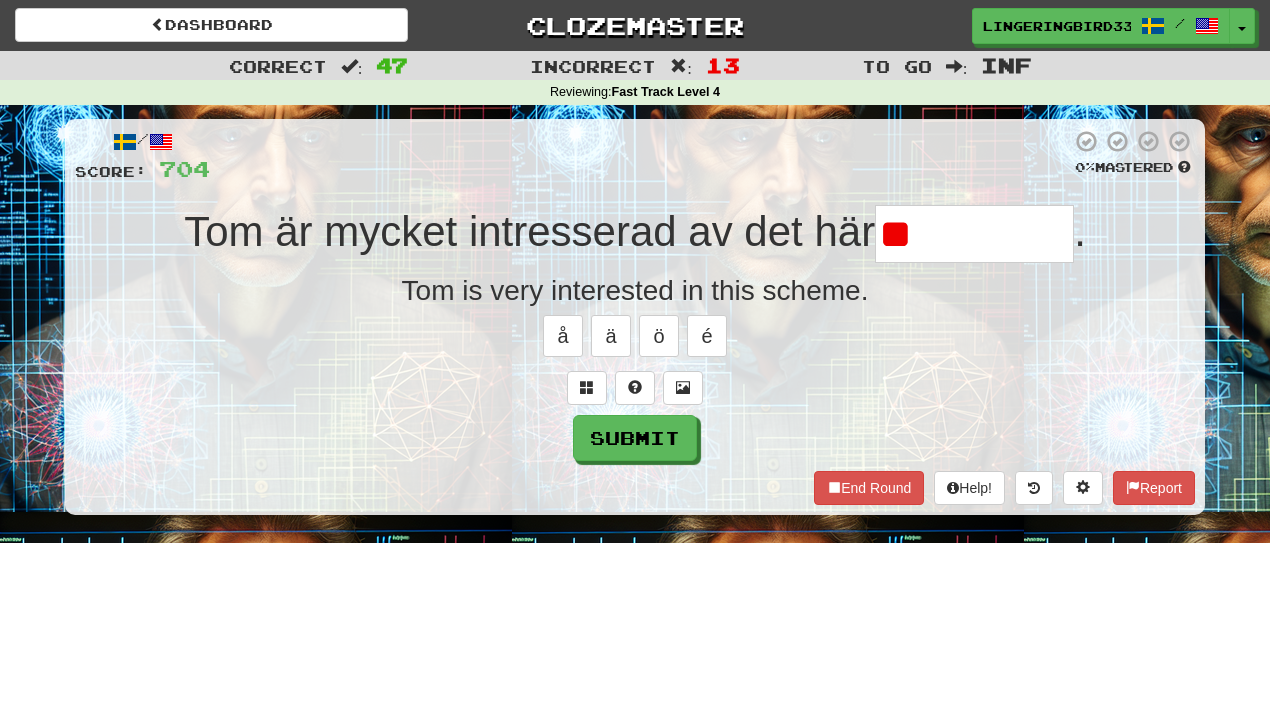 type on "*" 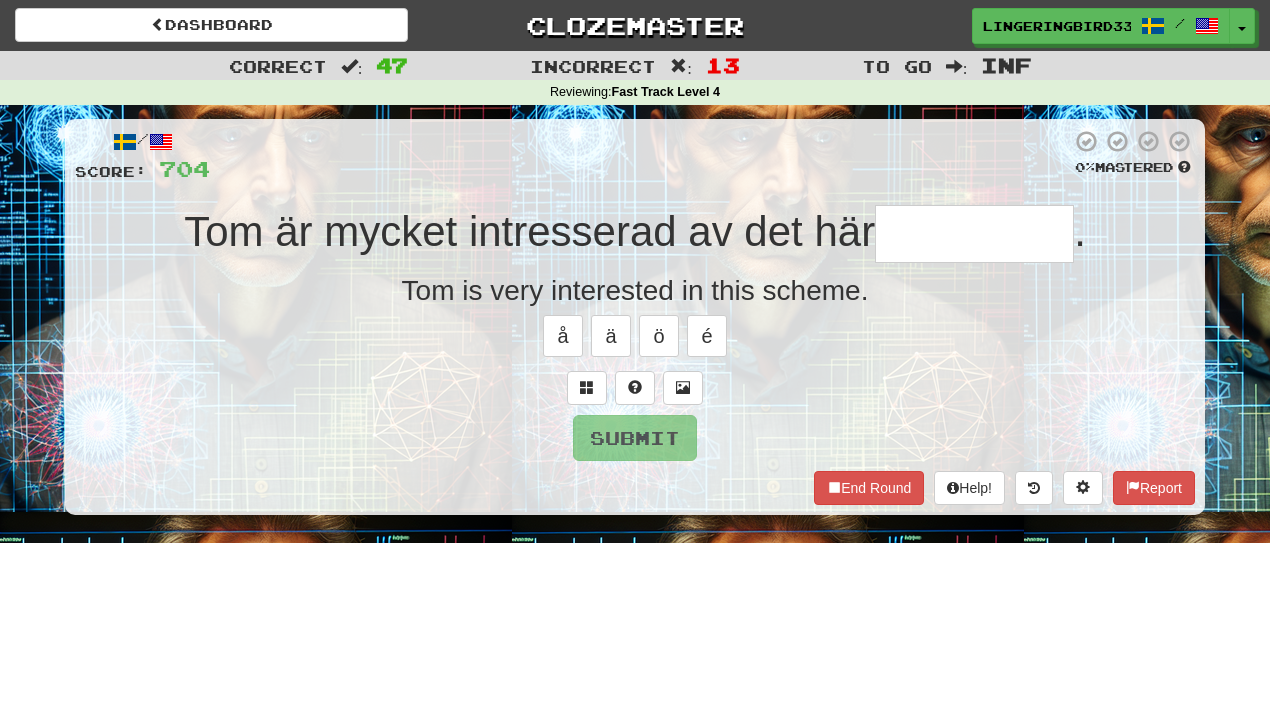 type on "*" 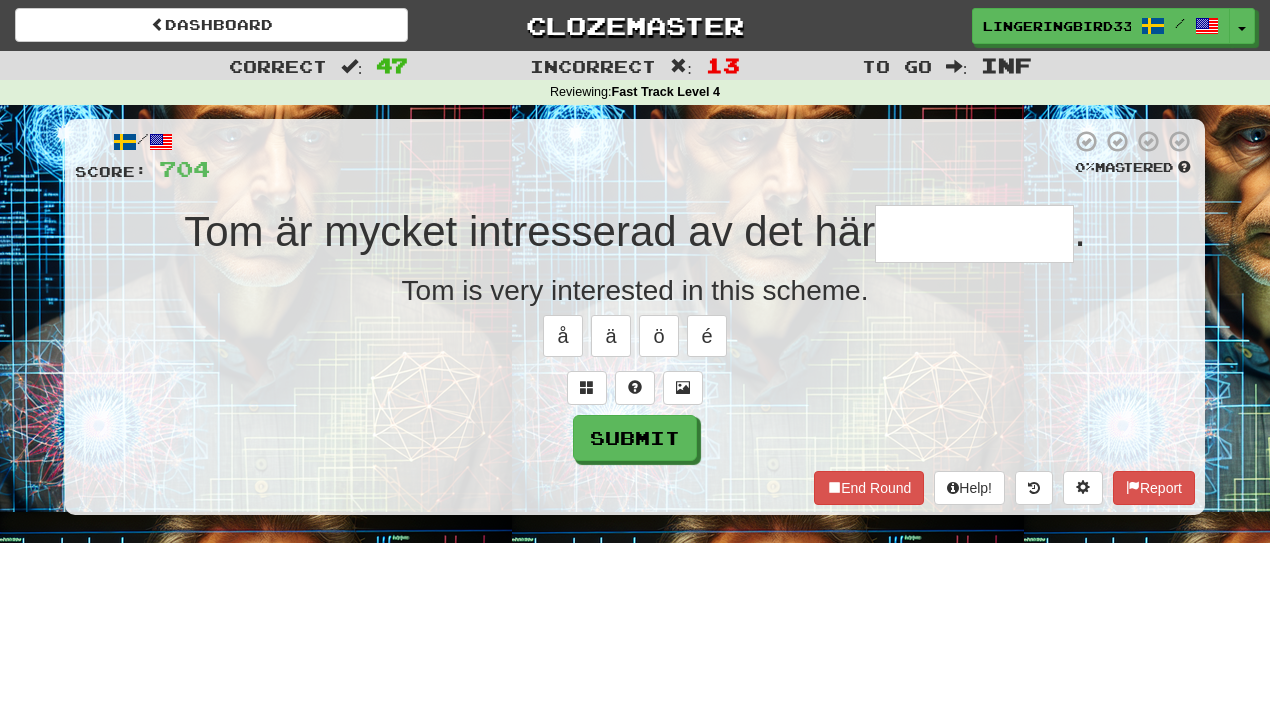 type on "*********" 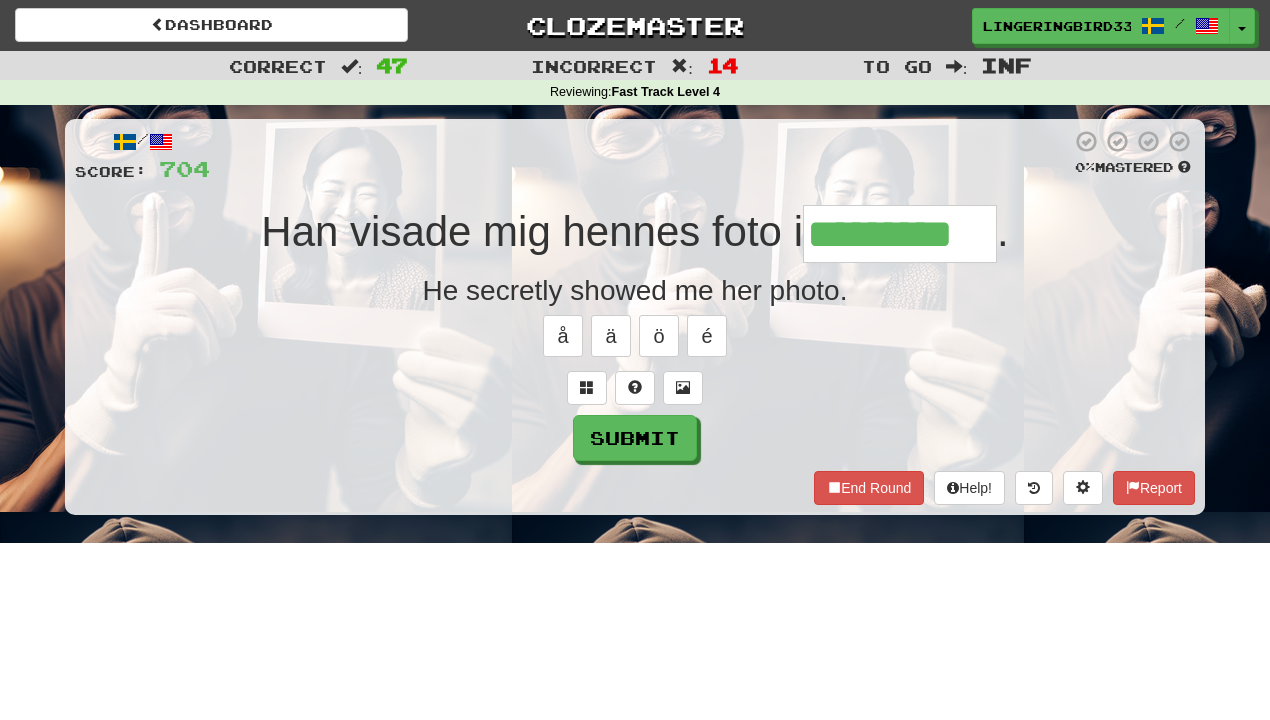 type on "*********" 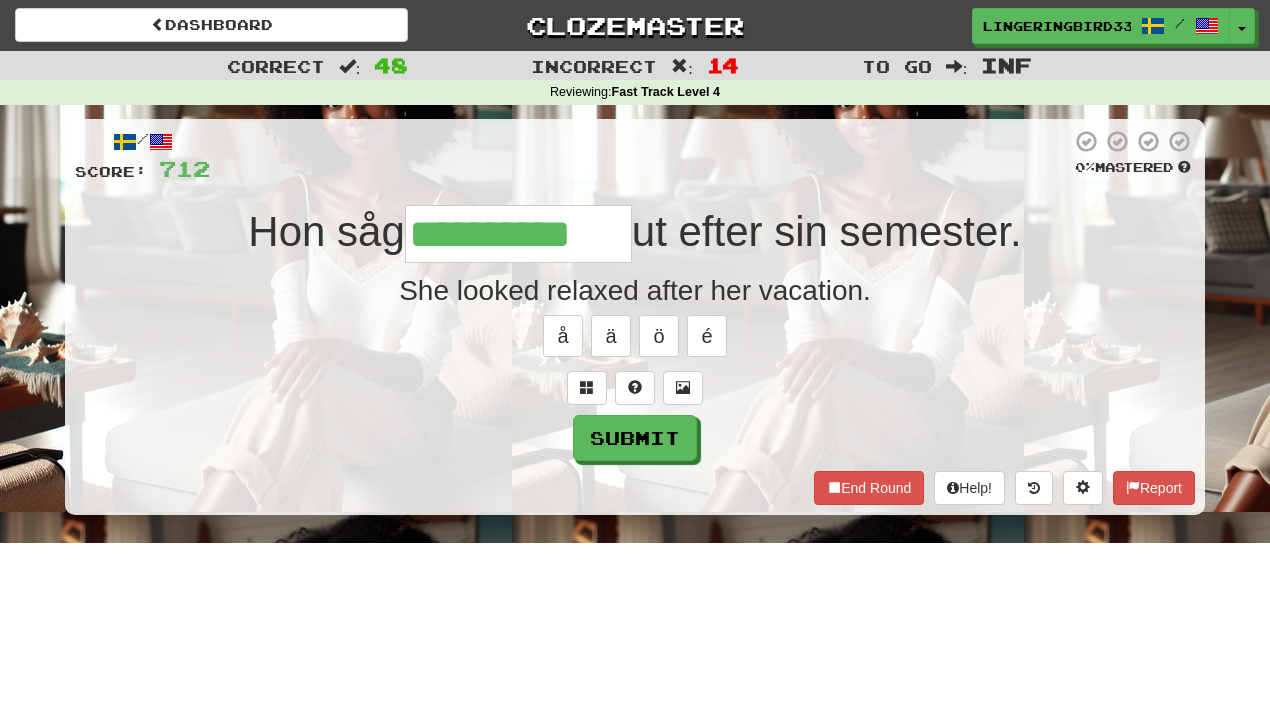 type on "**********" 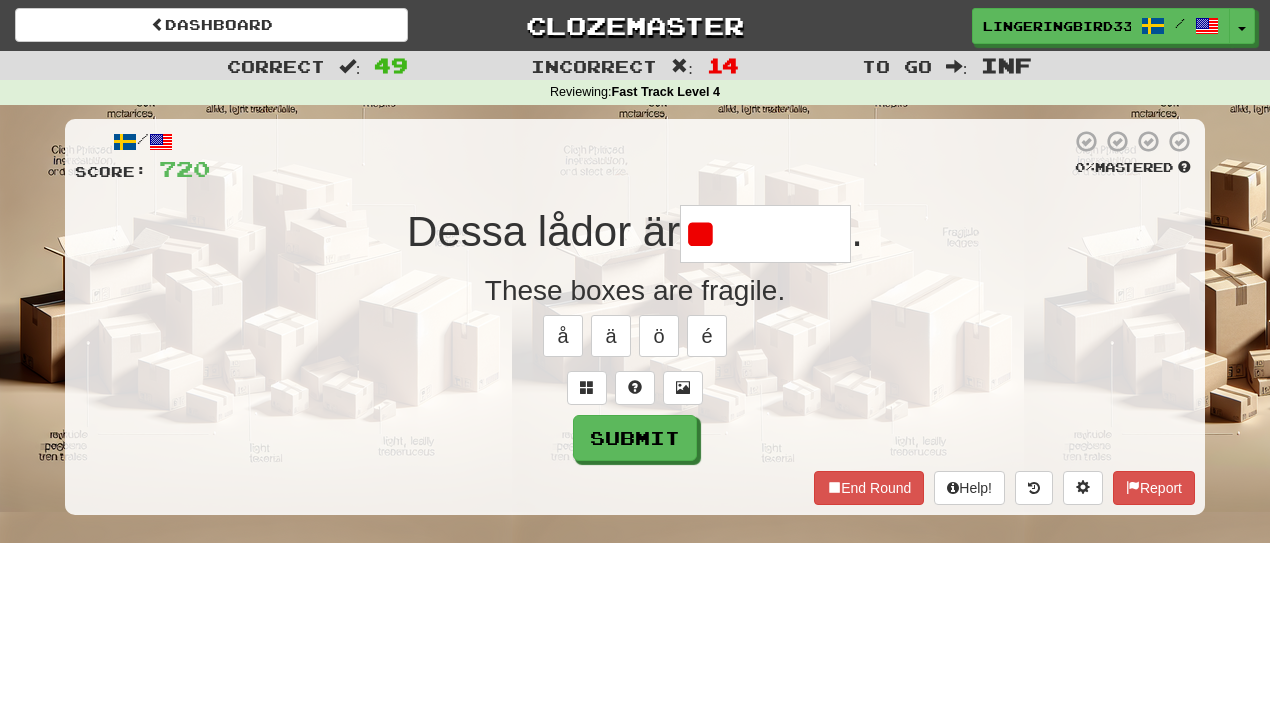type on "*" 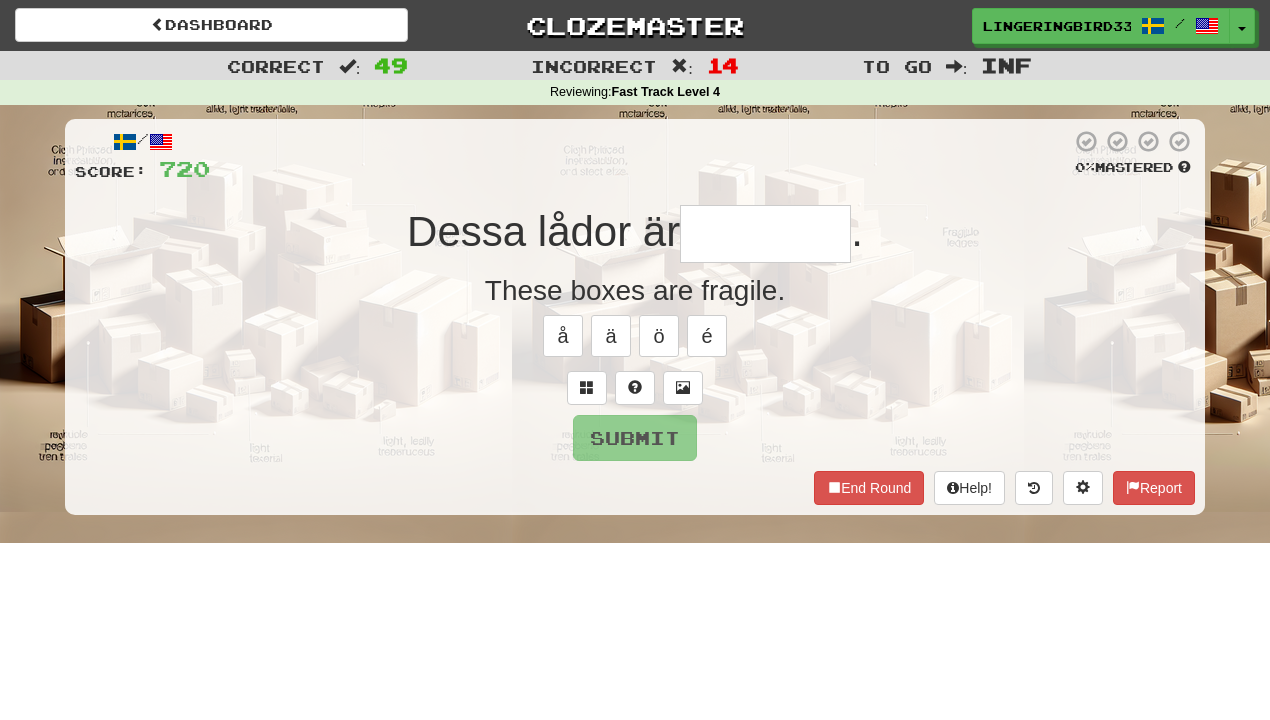 type on "*" 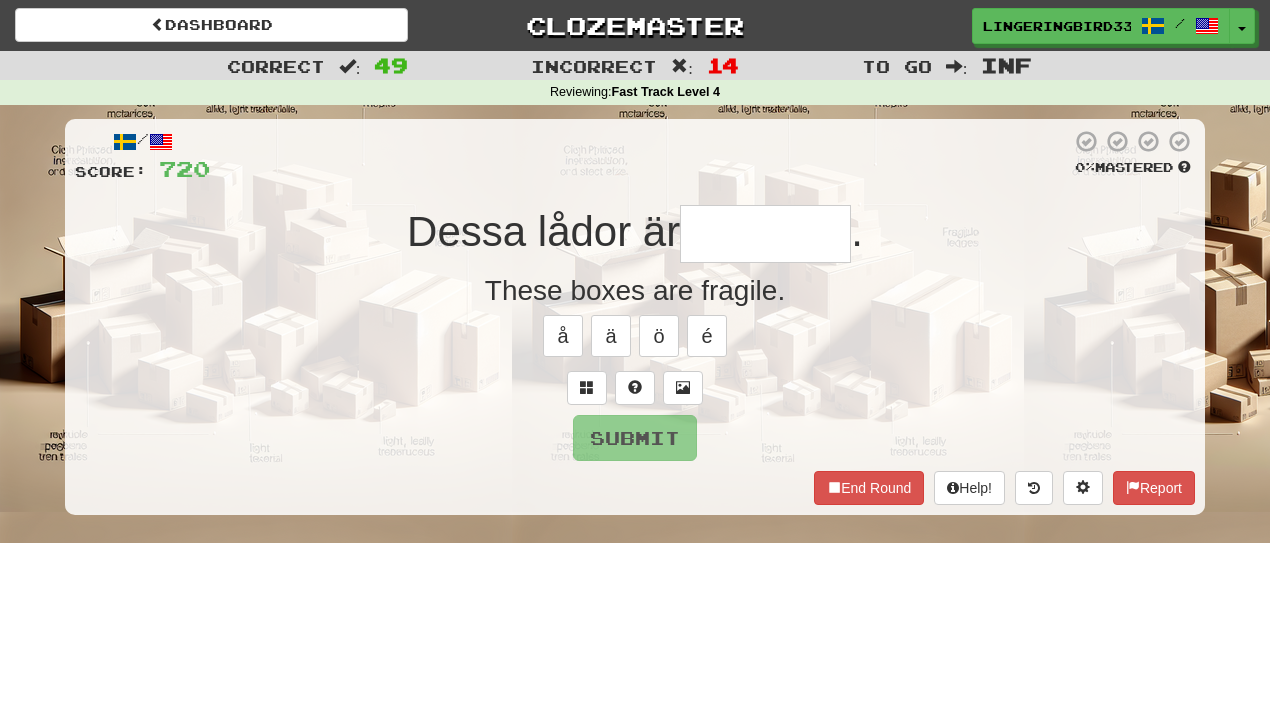 type on "********" 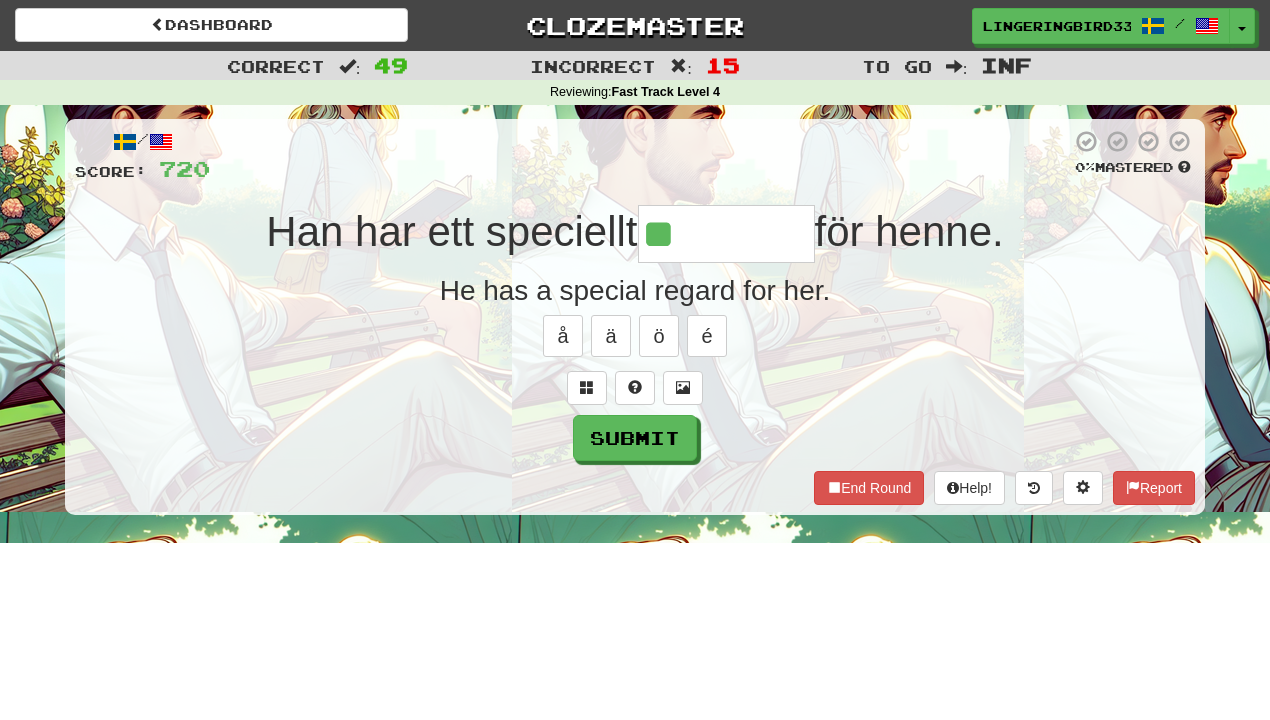 type on "******" 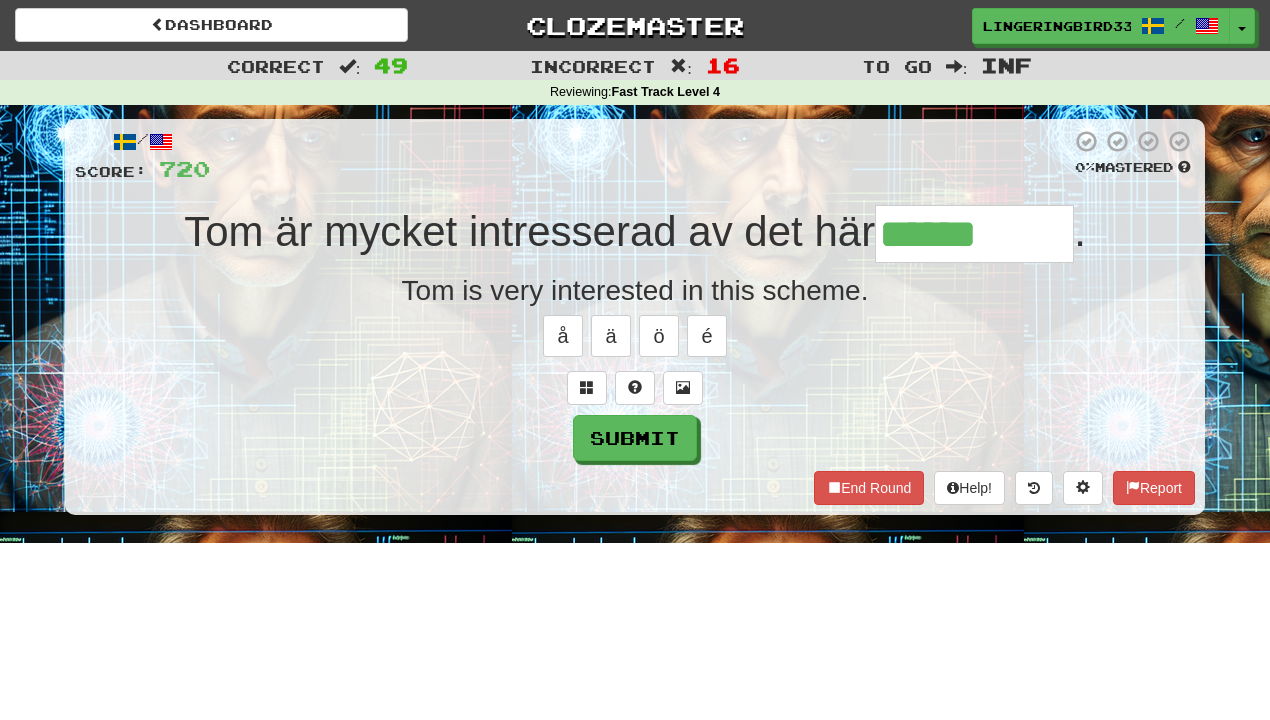 type on "*********" 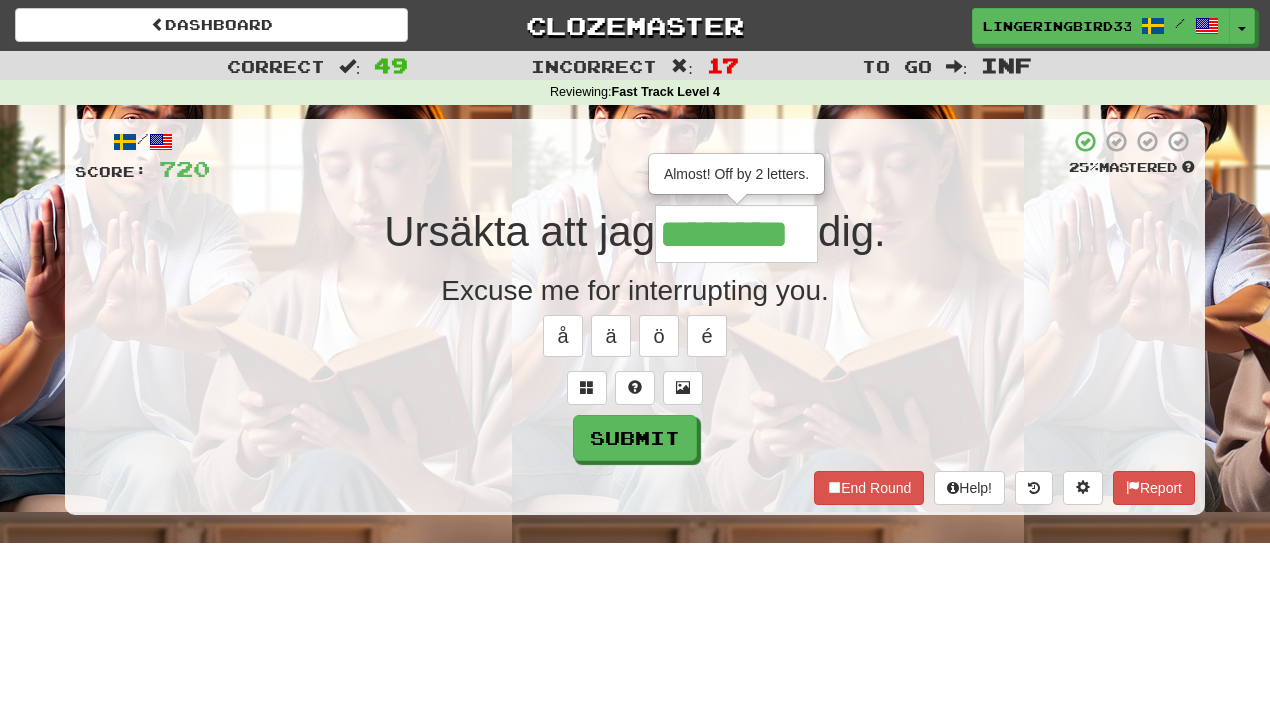 type on "********" 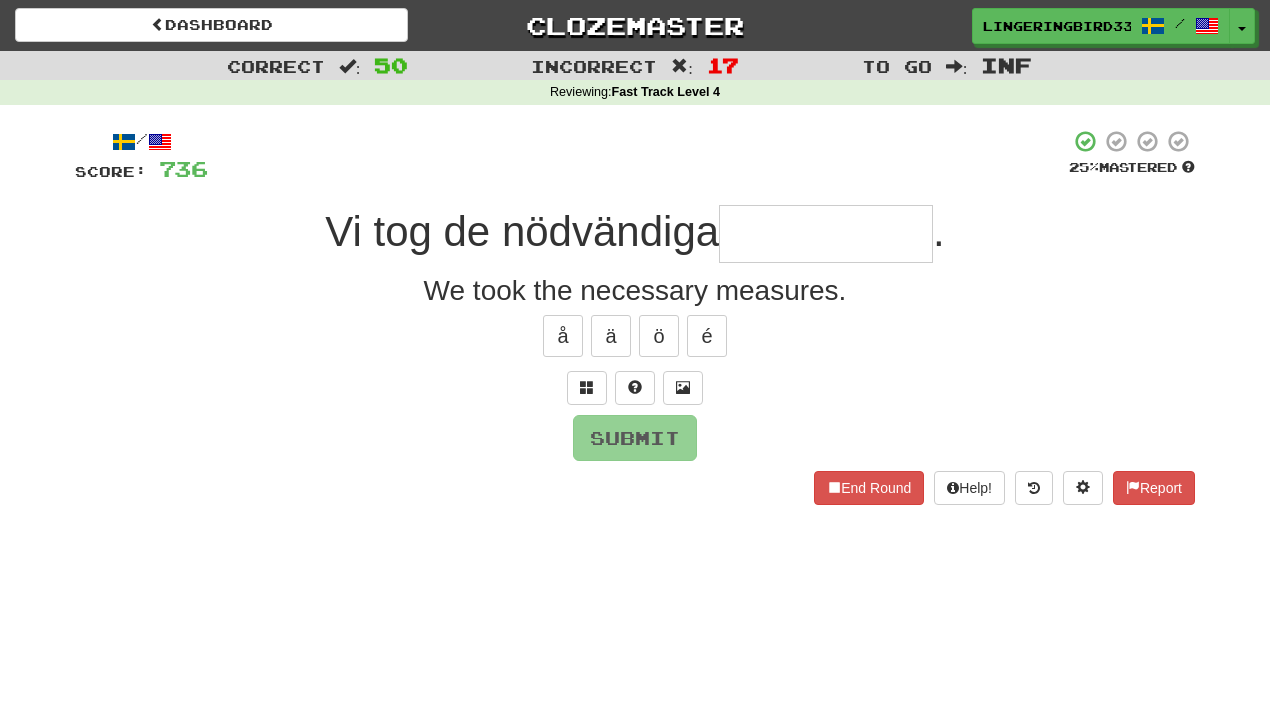 type on "**********" 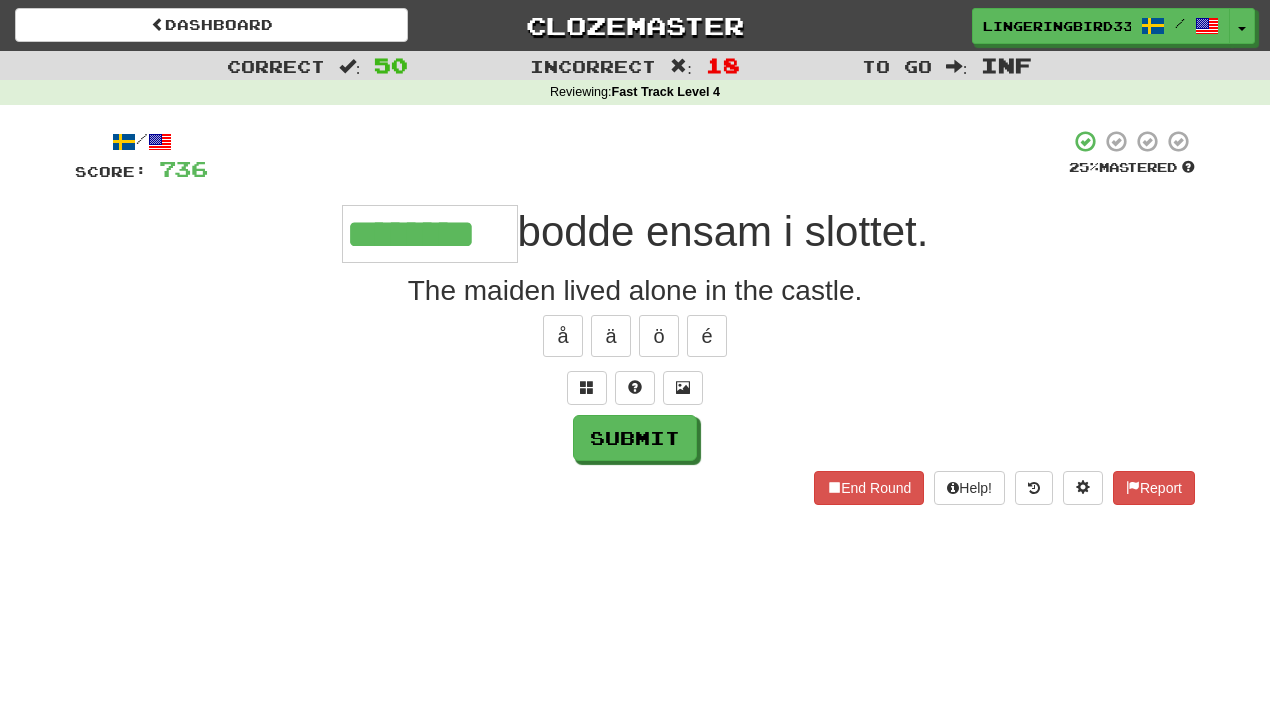 type on "********" 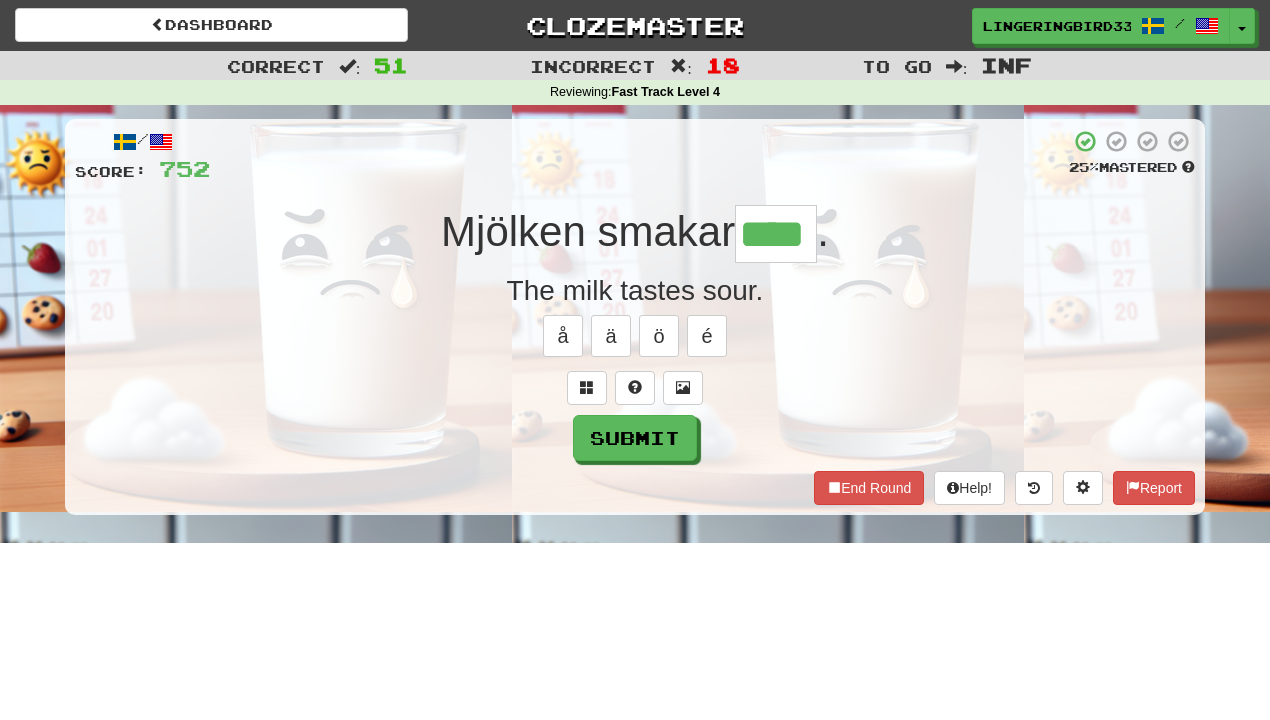 type on "****" 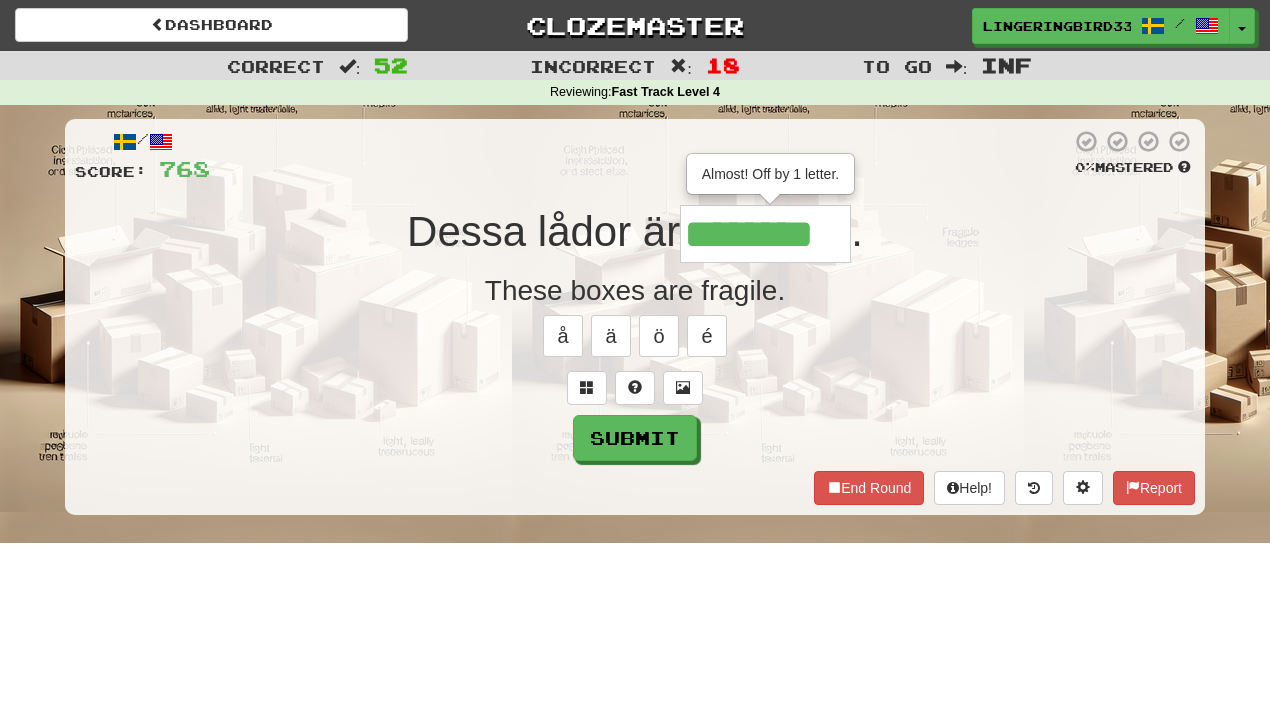 type on "********" 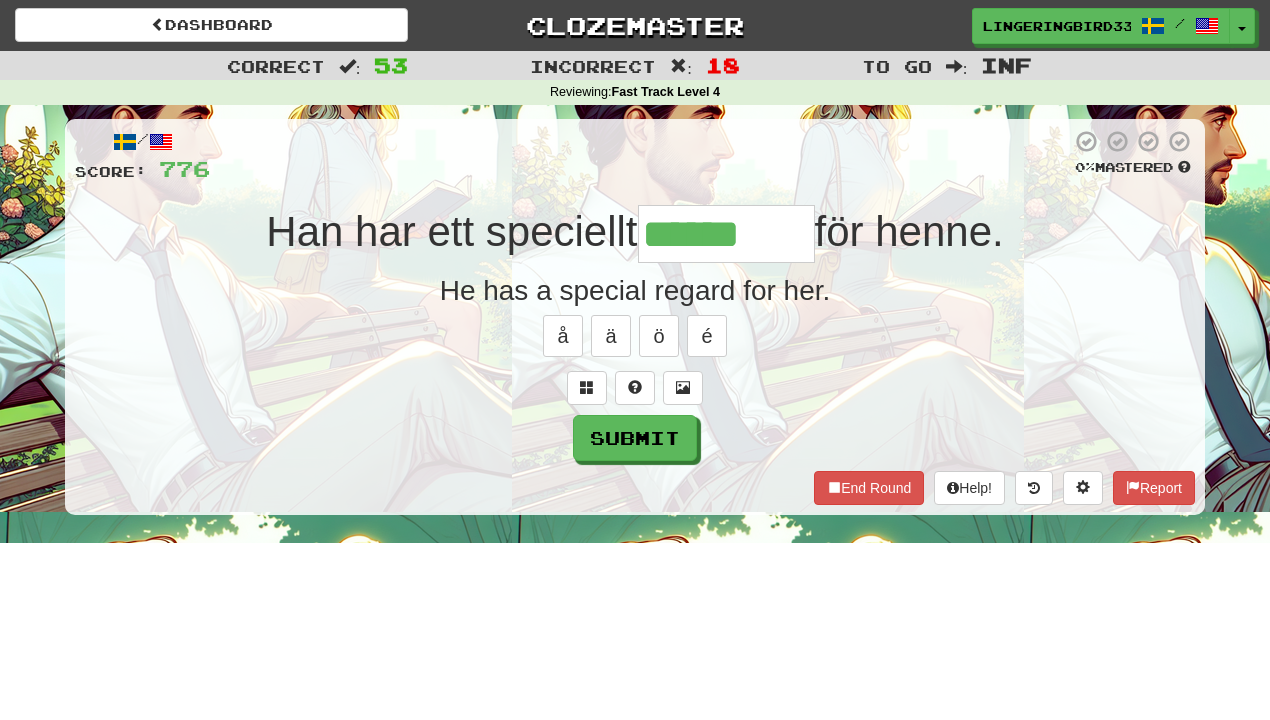 type on "******" 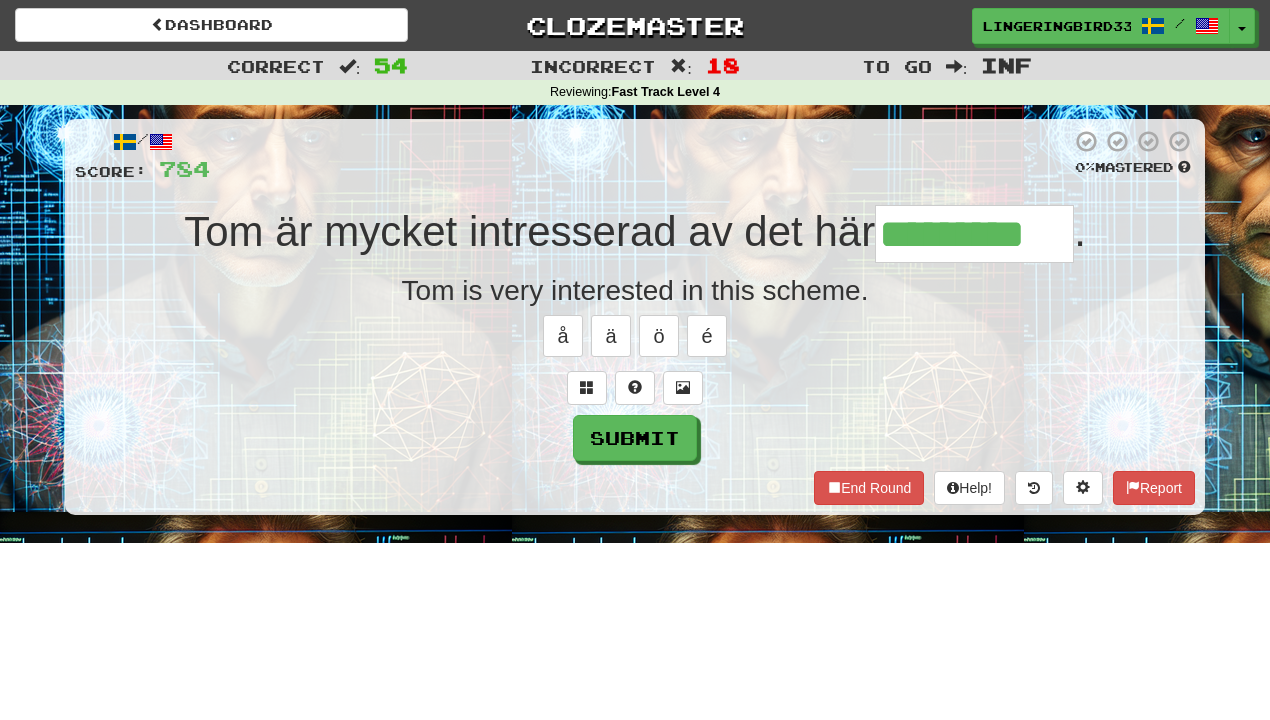 type on "*********" 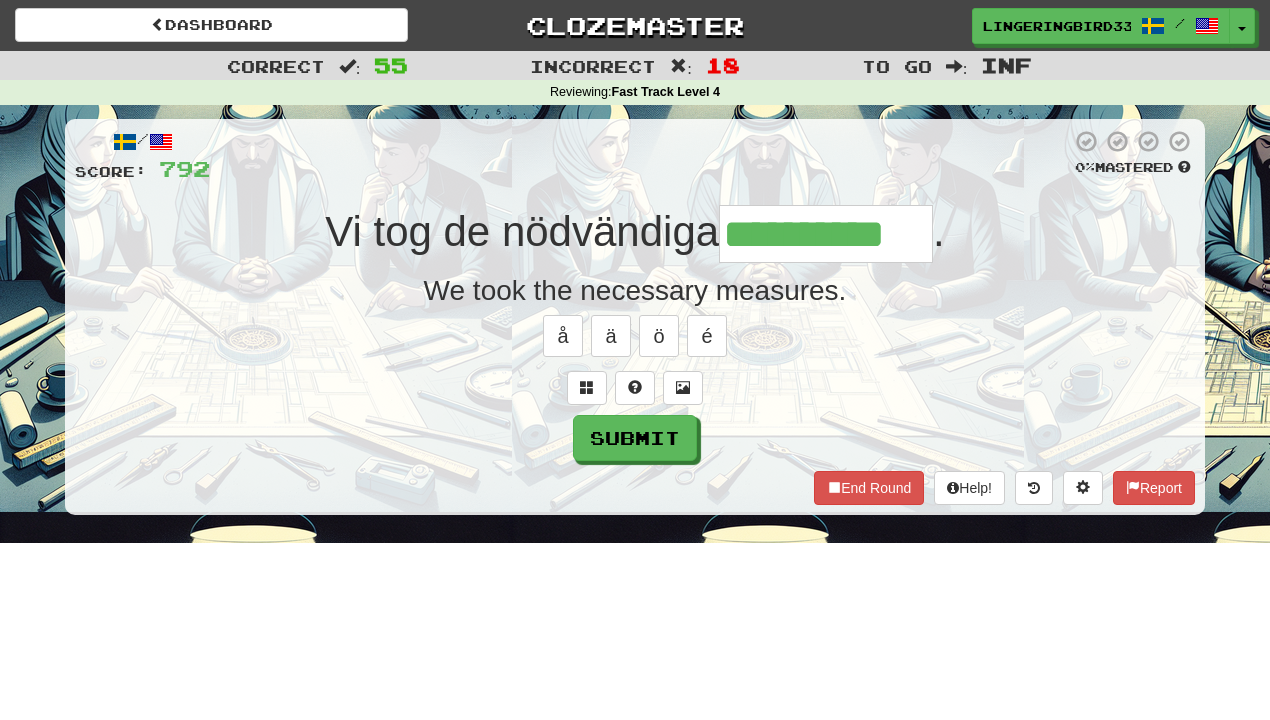 type on "**********" 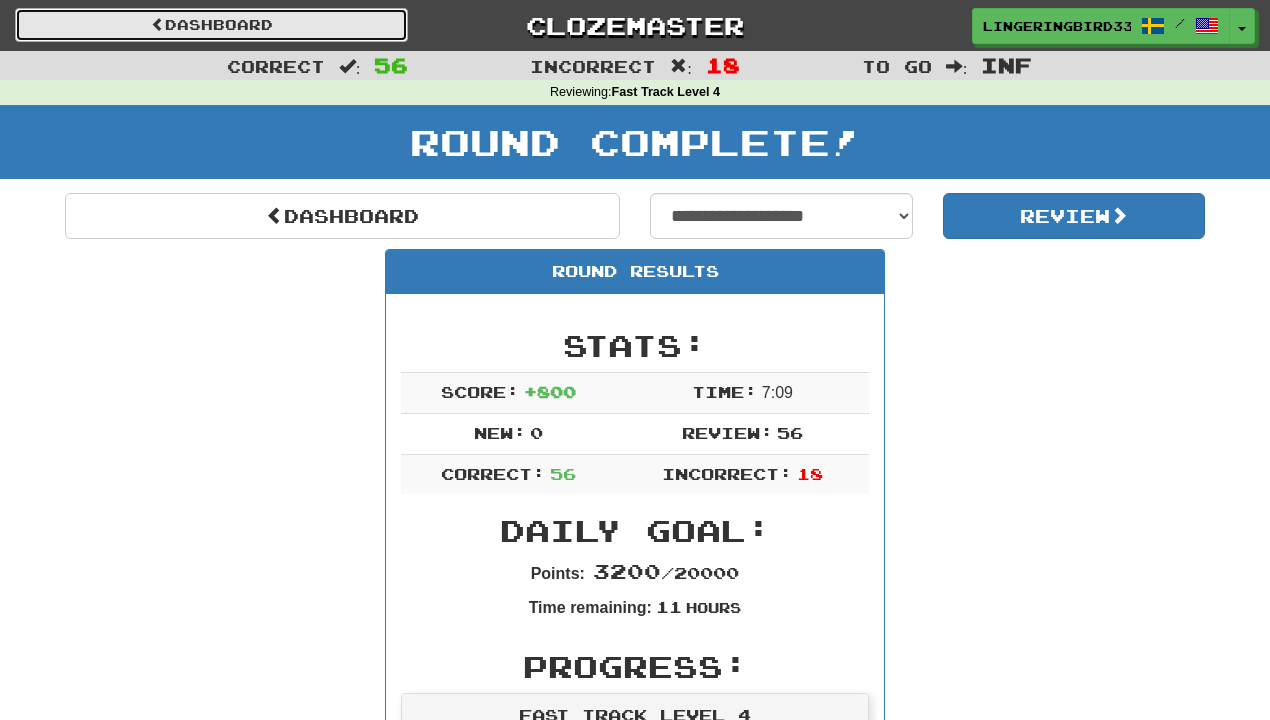 click on "Dashboard" at bounding box center (211, 25) 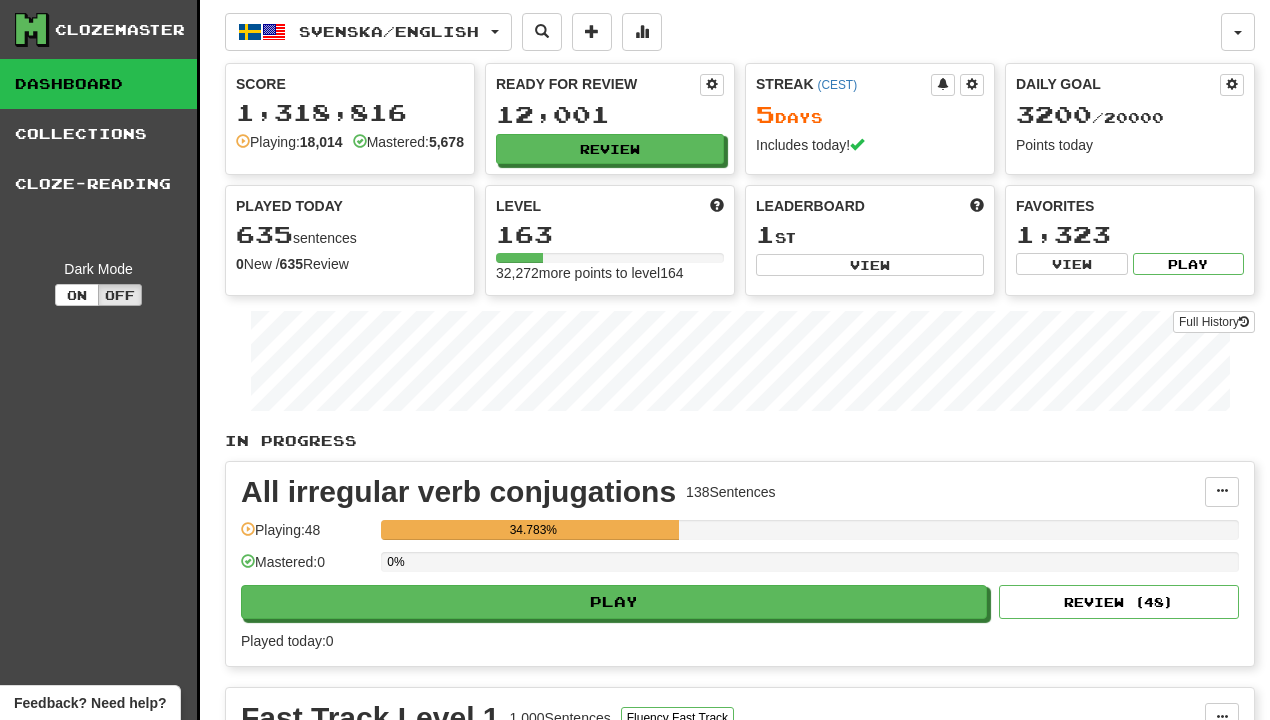 scroll, scrollTop: 0, scrollLeft: 0, axis: both 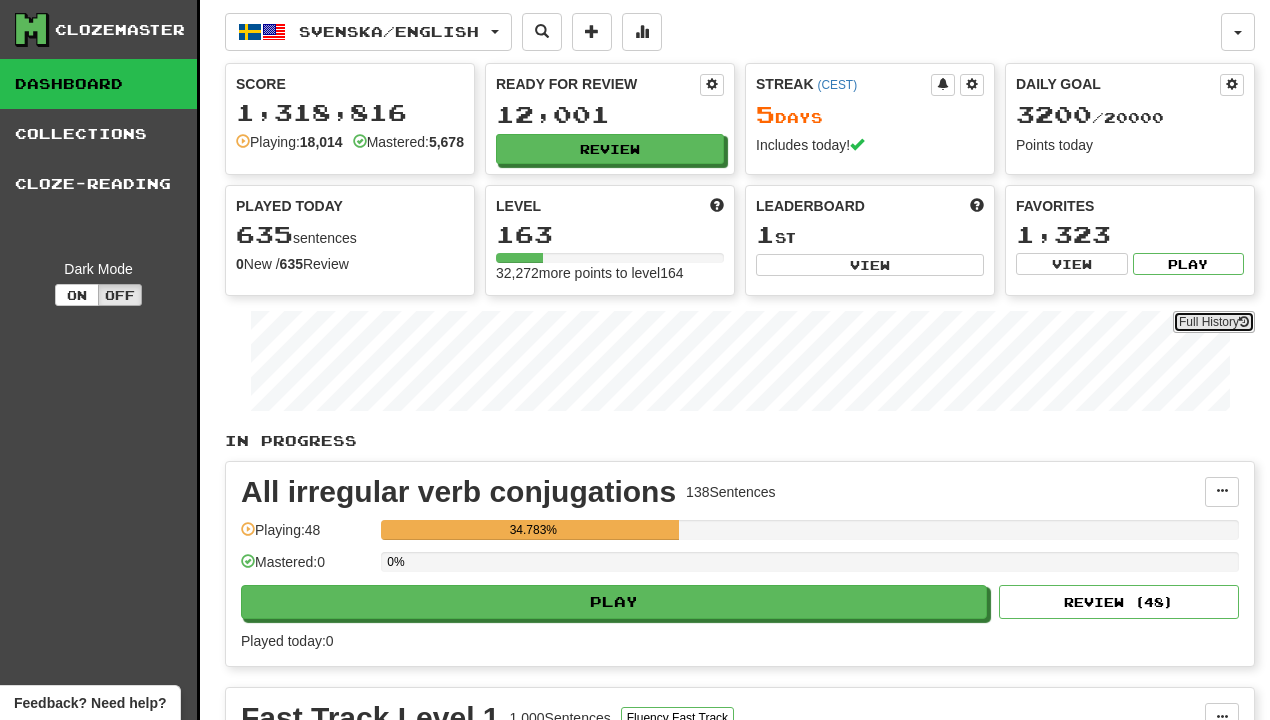 click on "Full History" at bounding box center (1214, 322) 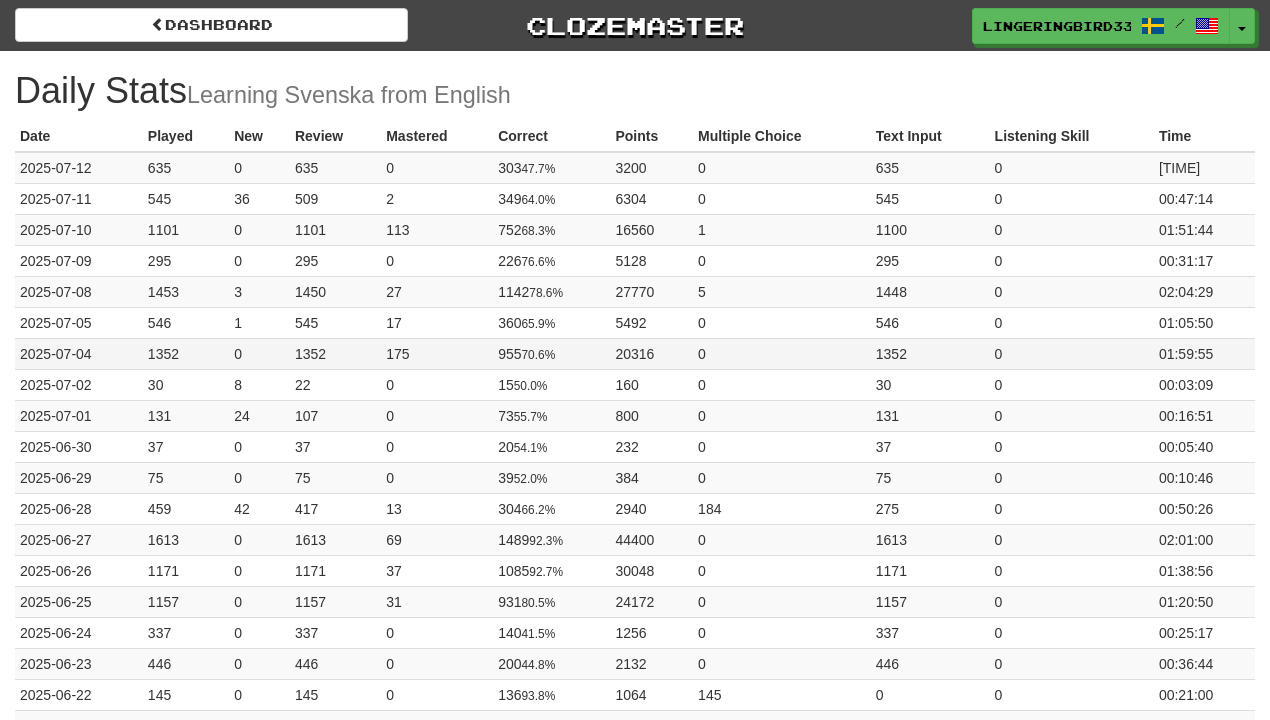 scroll, scrollTop: 0, scrollLeft: 0, axis: both 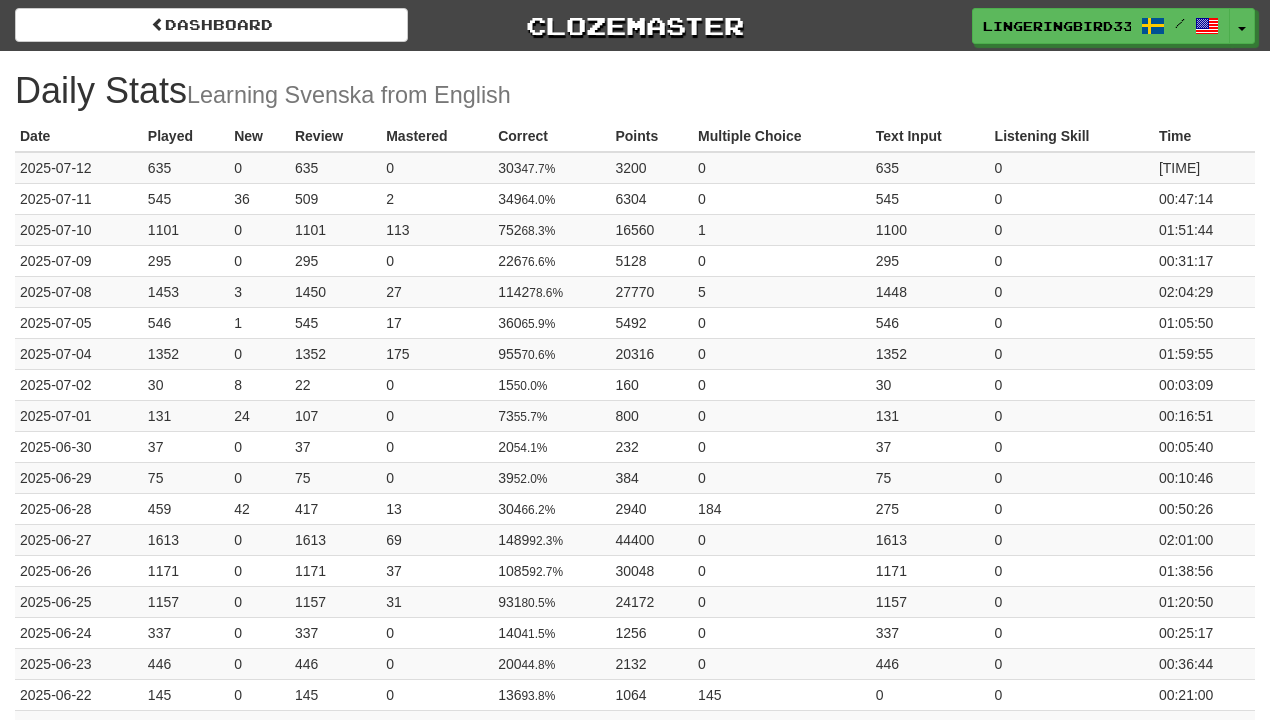 click on "Dashboard
Clozemaster
[USERNAME]
/
Toggle Dropdown
Dashboard
Leaderboard
Activity Feed
Notifications
10
Profile
Discussions
Svenska
/
English
Streak:
5
Review:
12,001
Daily Goal:  3200 /20000
Svenska
/
Español
Streak:
0
Review:
40
Points Today: 0
Languages
Account
Logout
[USERNAME]
/
Toggle Dropdown
Dashboard
Leaderboard
Activity Feed
Notifications
10
Profile
Discussions
Svenska
/
English
Streak:
5
Review:
12,001
Daily Goal:  3200 /20000
Svenska
/
Español
Streak:
0
Review:
40
Points Today: 0
Languages
Account
Logout
clozemaster" at bounding box center [635, 22] 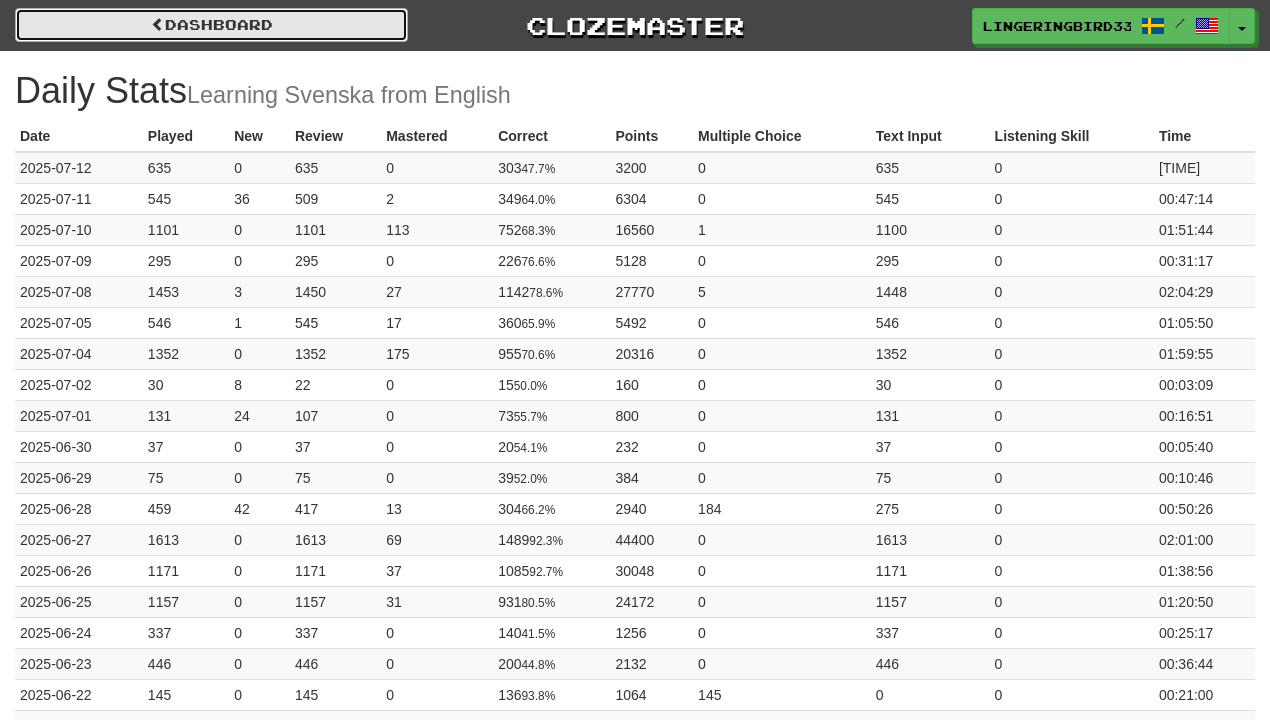 click on "Dashboard" at bounding box center (211, 25) 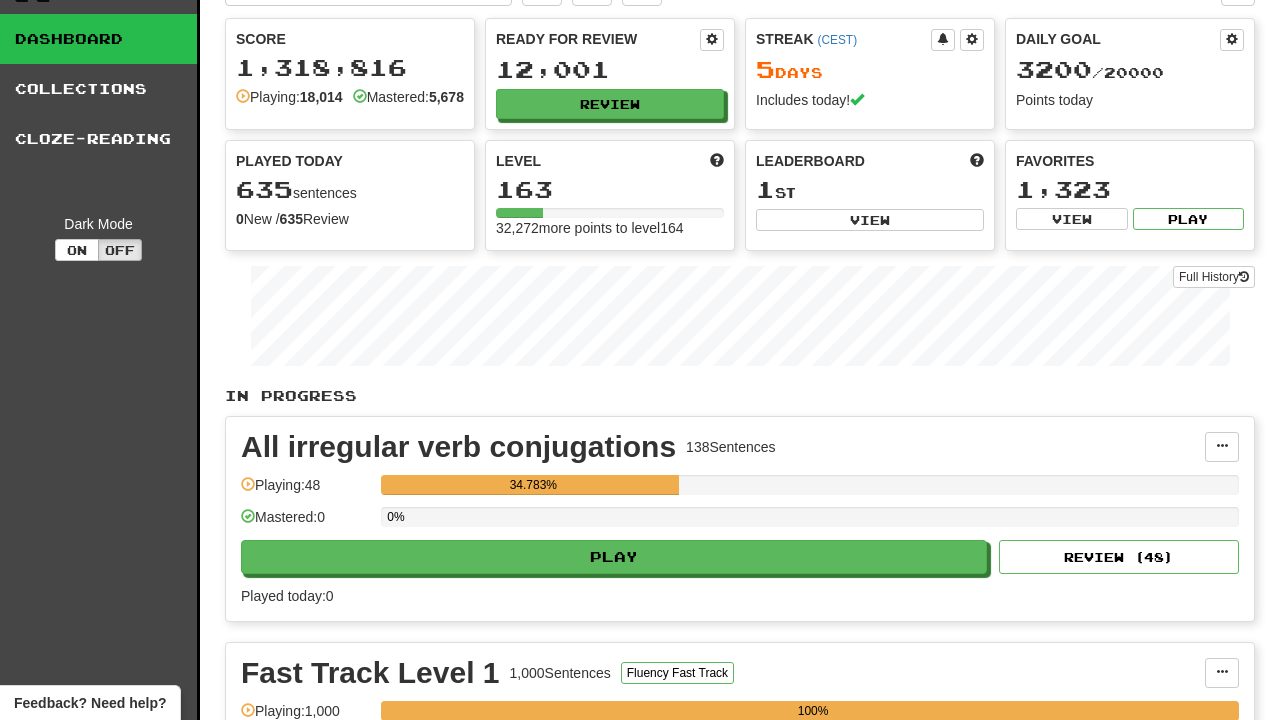 scroll, scrollTop: 0, scrollLeft: 0, axis: both 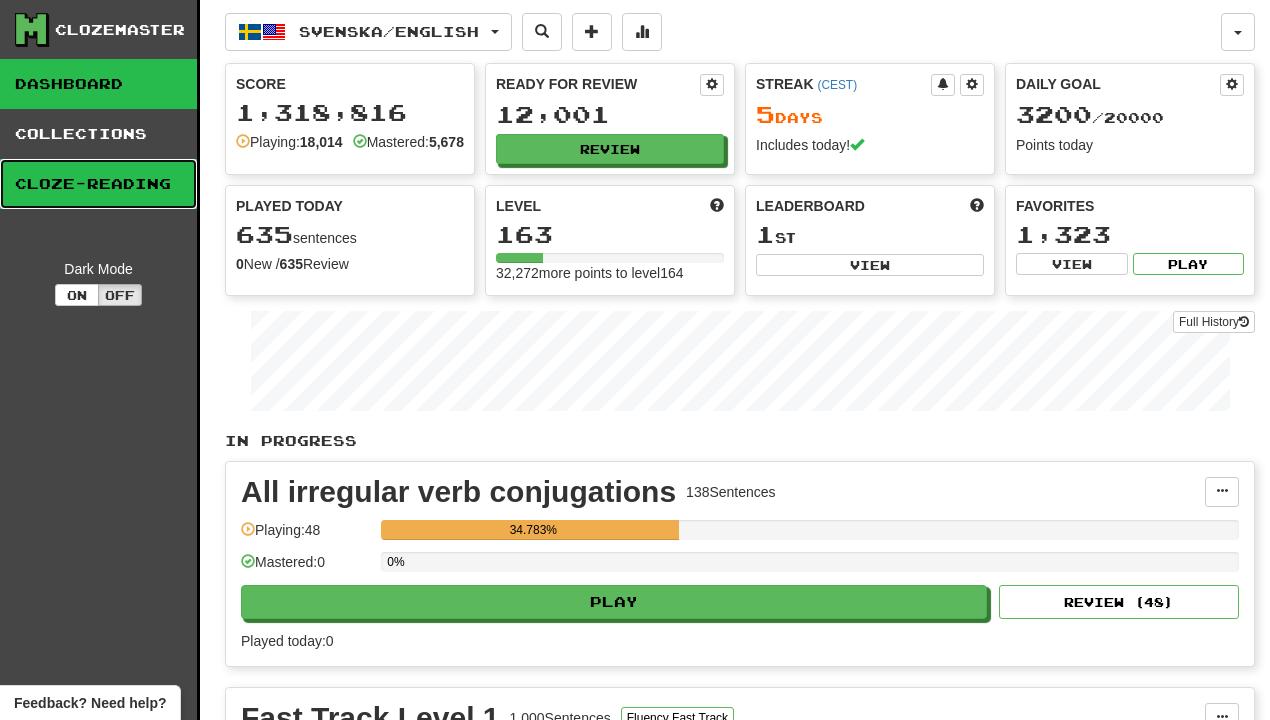 click on "Cloze-Reading" at bounding box center [98, 184] 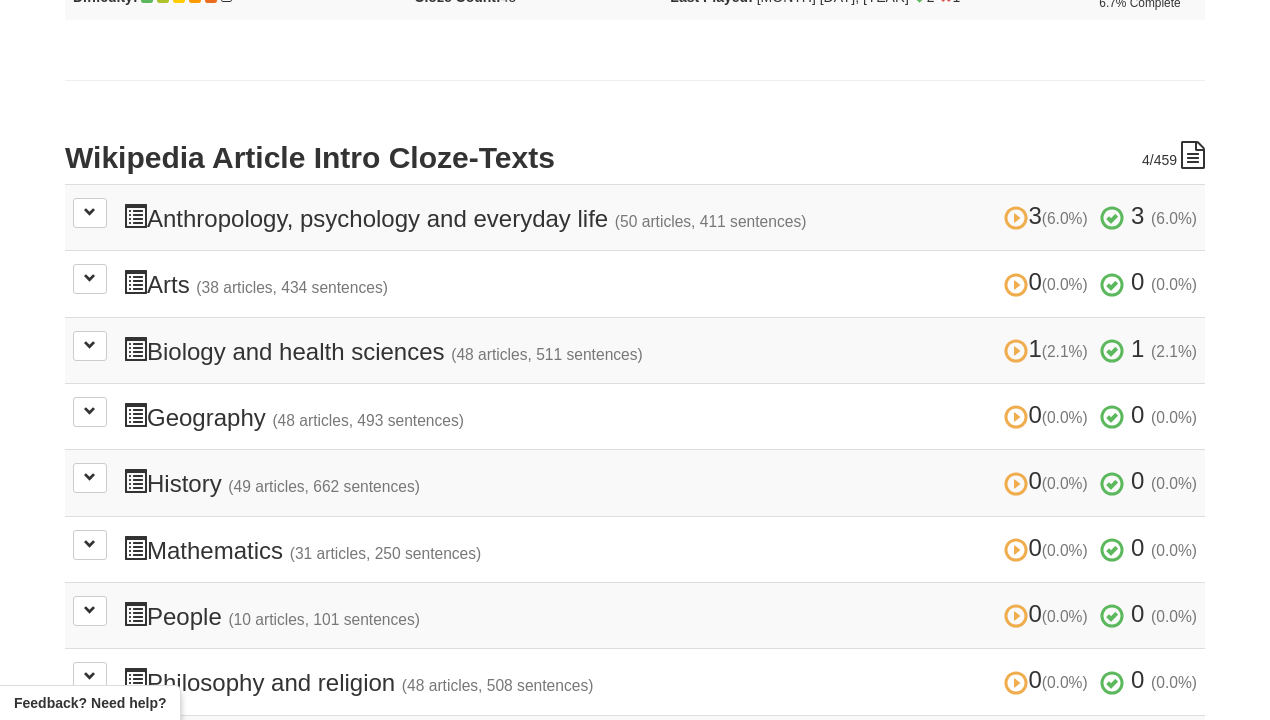 scroll, scrollTop: 1166, scrollLeft: 0, axis: vertical 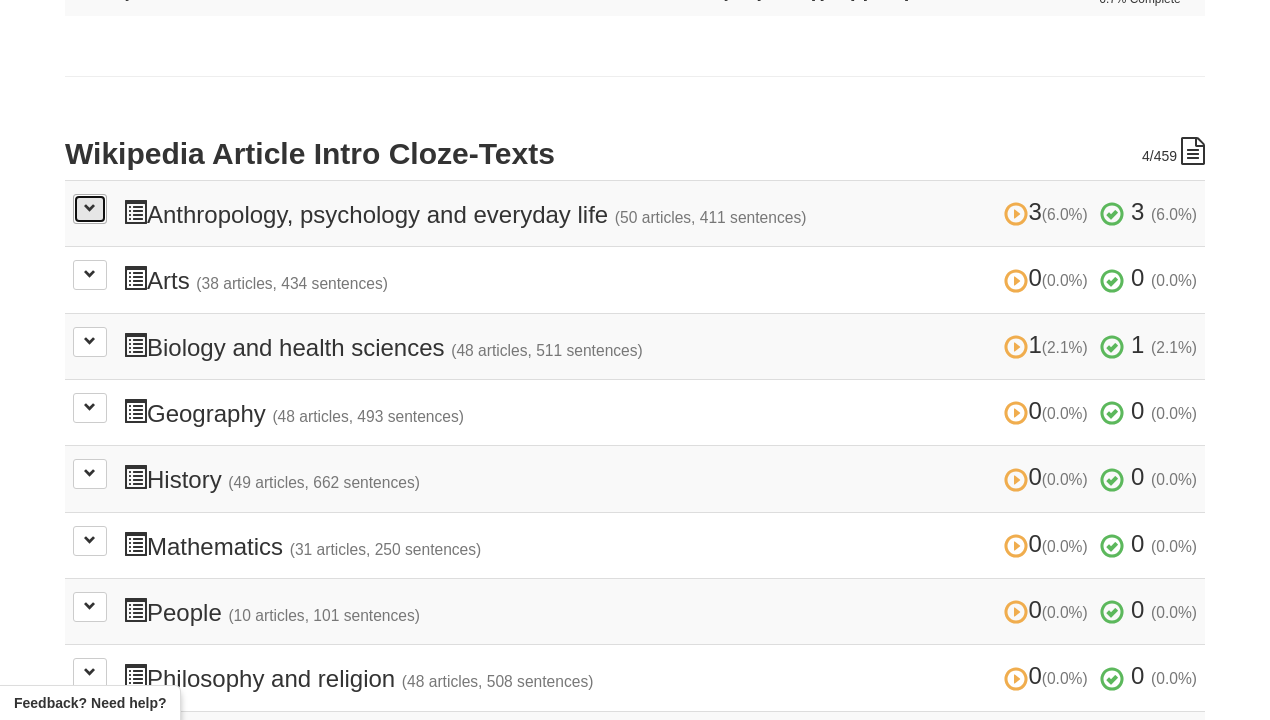 click at bounding box center [90, 209] 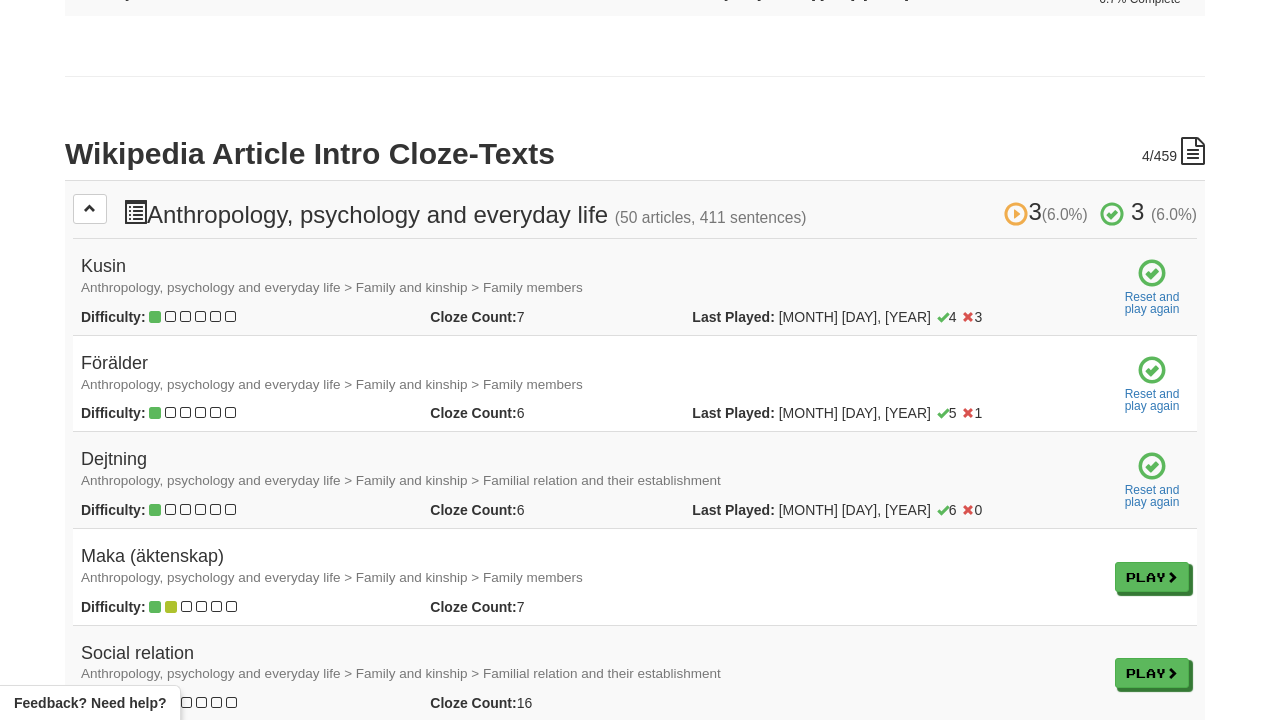 click on "3
(6.0%)
3
(6.0%)
Anthropology, psychology and everyday life
(50 articles, 411 sentences)
3
(6.0%)
3
(6.0%)" at bounding box center [660, 213] 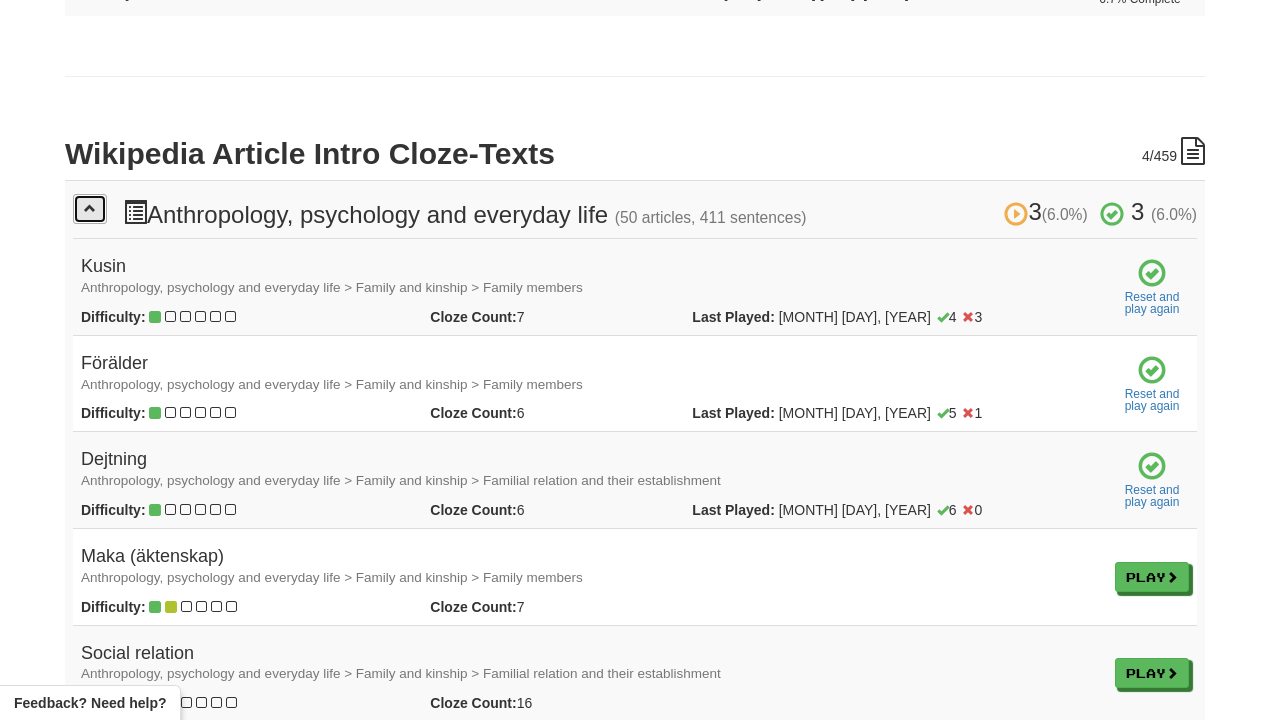 click at bounding box center (90, 209) 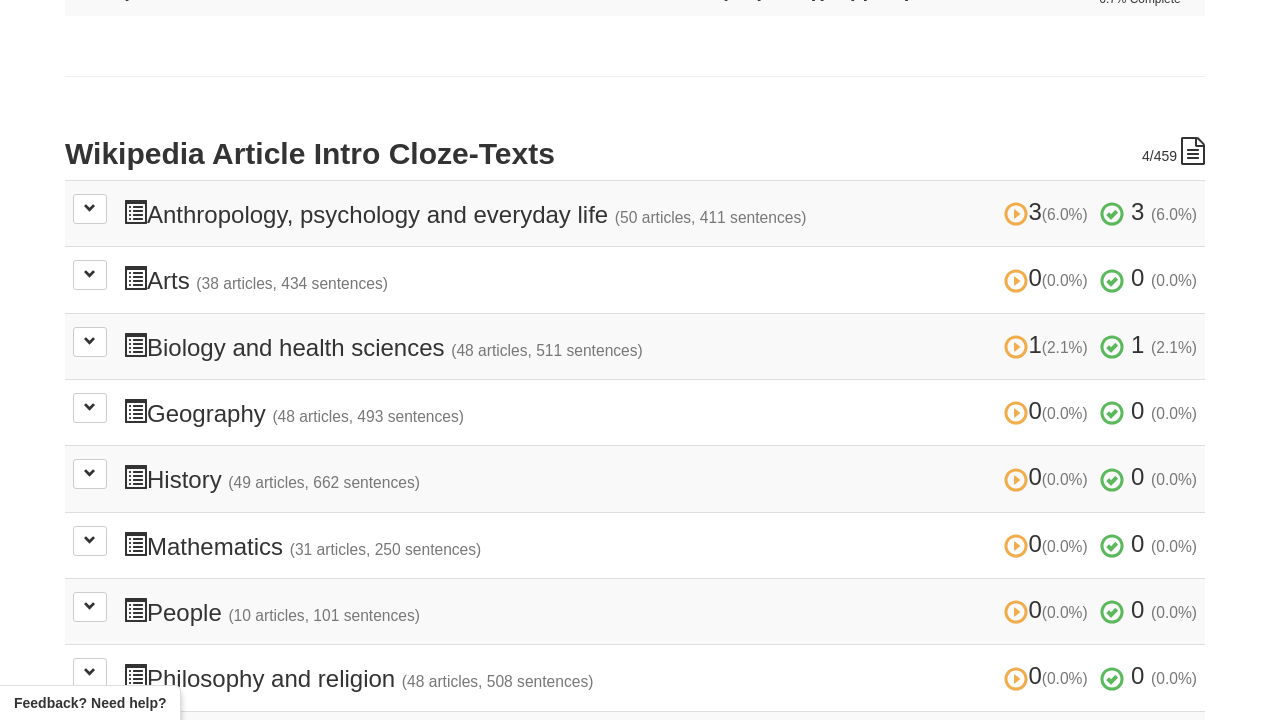 click at bounding box center (135, 212) 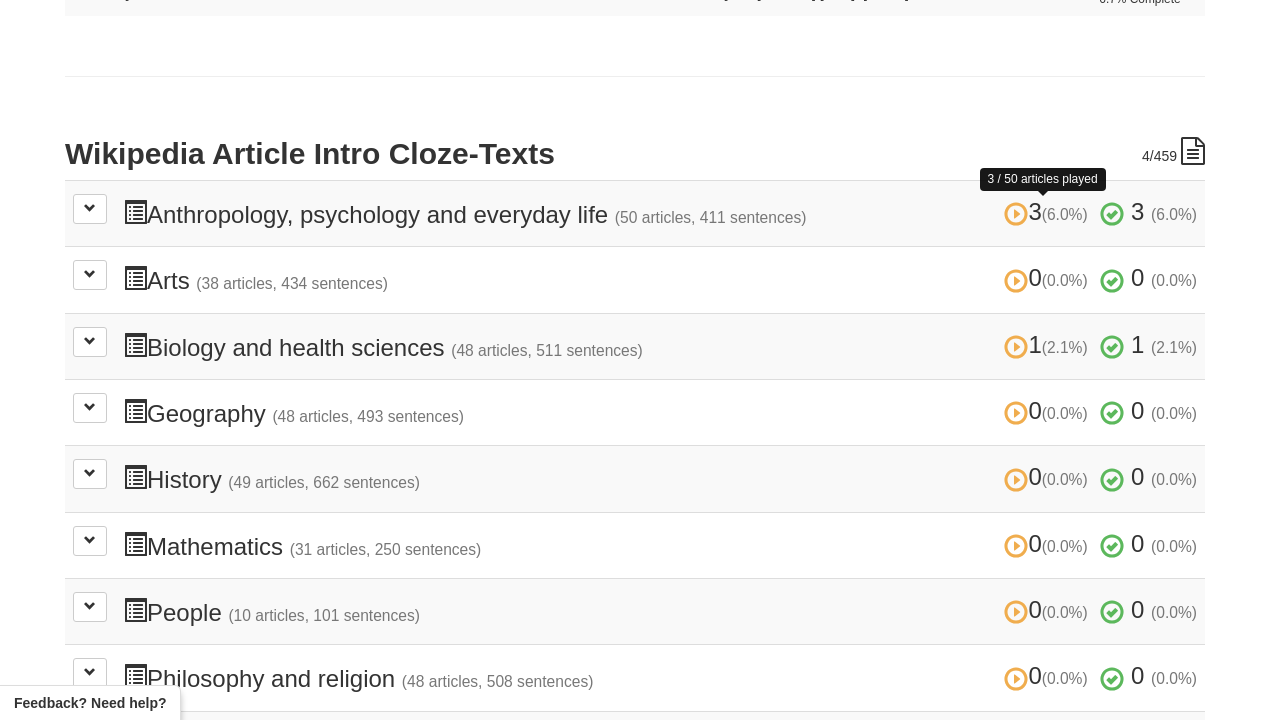 click at bounding box center [1016, 214] 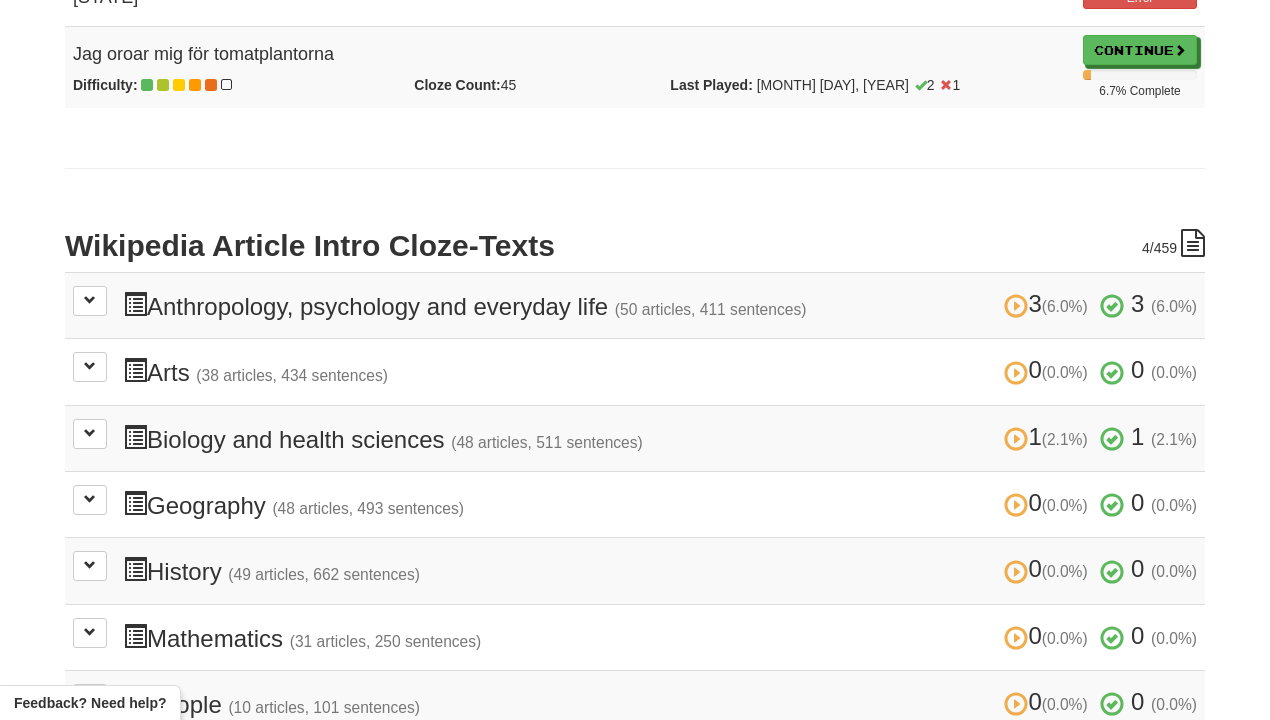 scroll, scrollTop: 1076, scrollLeft: 0, axis: vertical 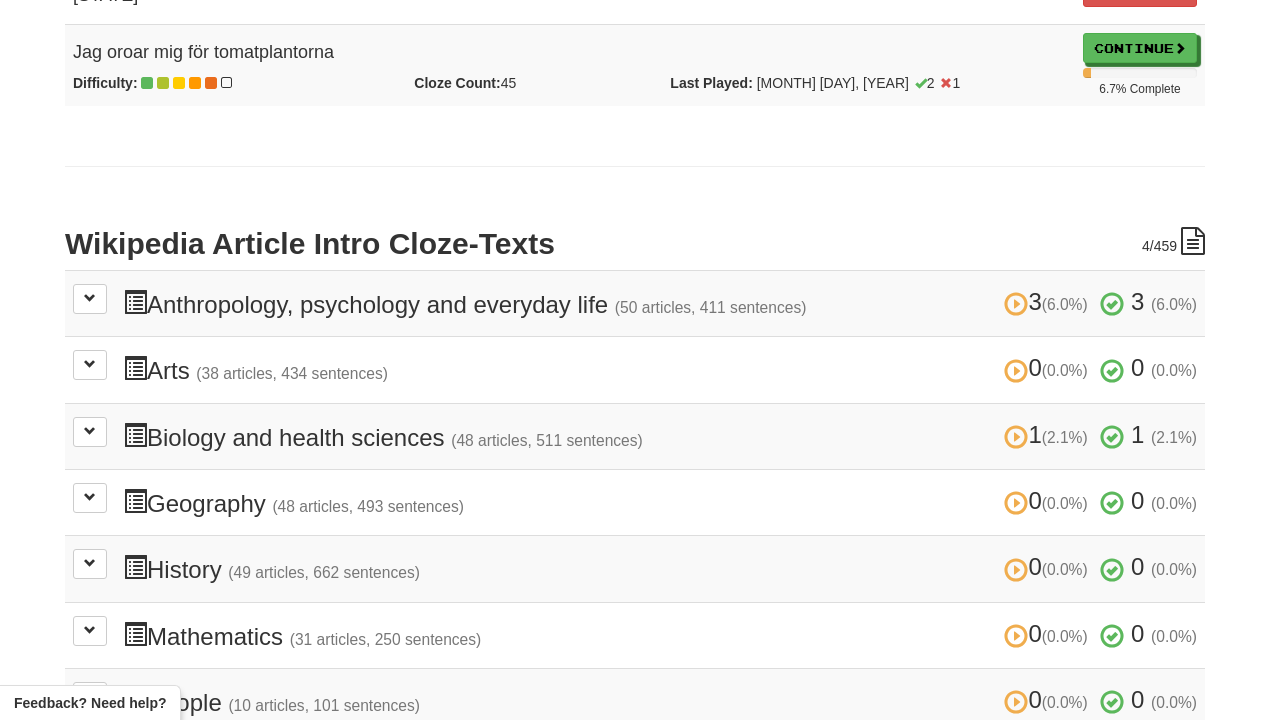 click on "3
(6.0%)
3
(6.0%)
Anthropology, psychology and everyday life
(50 articles, 411 sentences)
3
(6.0%)
3
(6.0%)" at bounding box center (660, 303) 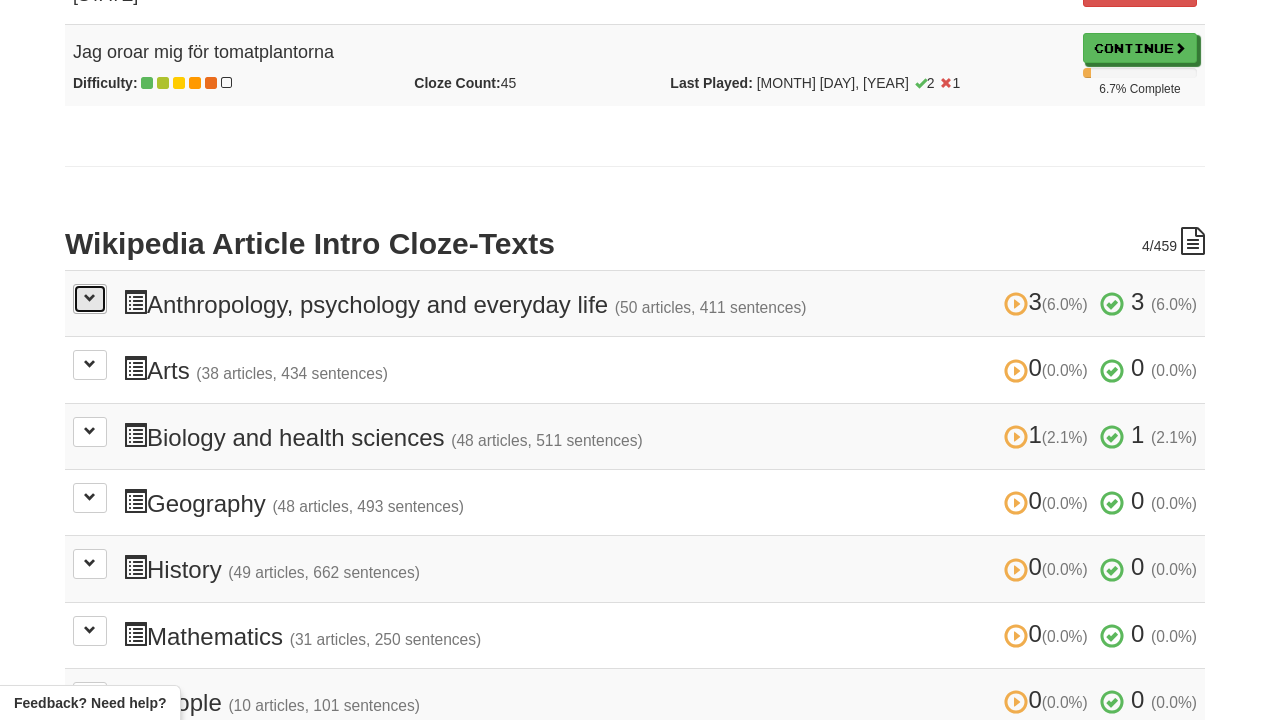 click at bounding box center [90, 298] 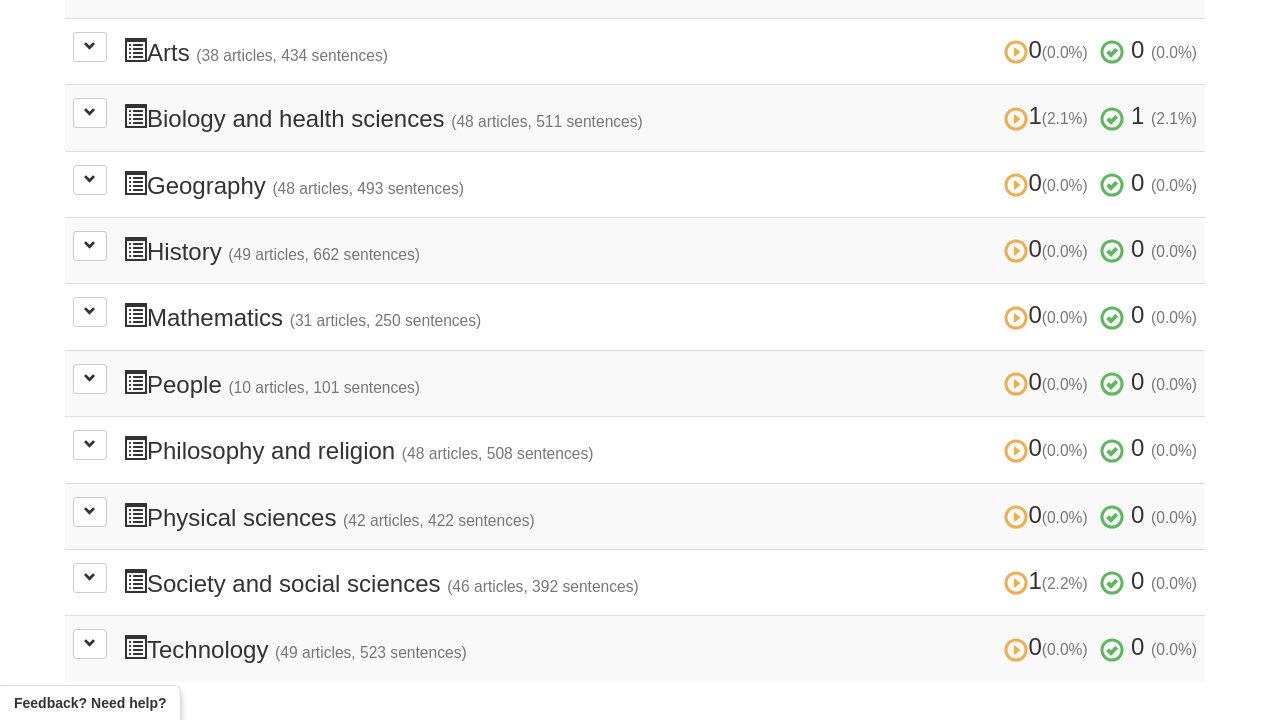 scroll, scrollTop: 6244, scrollLeft: 0, axis: vertical 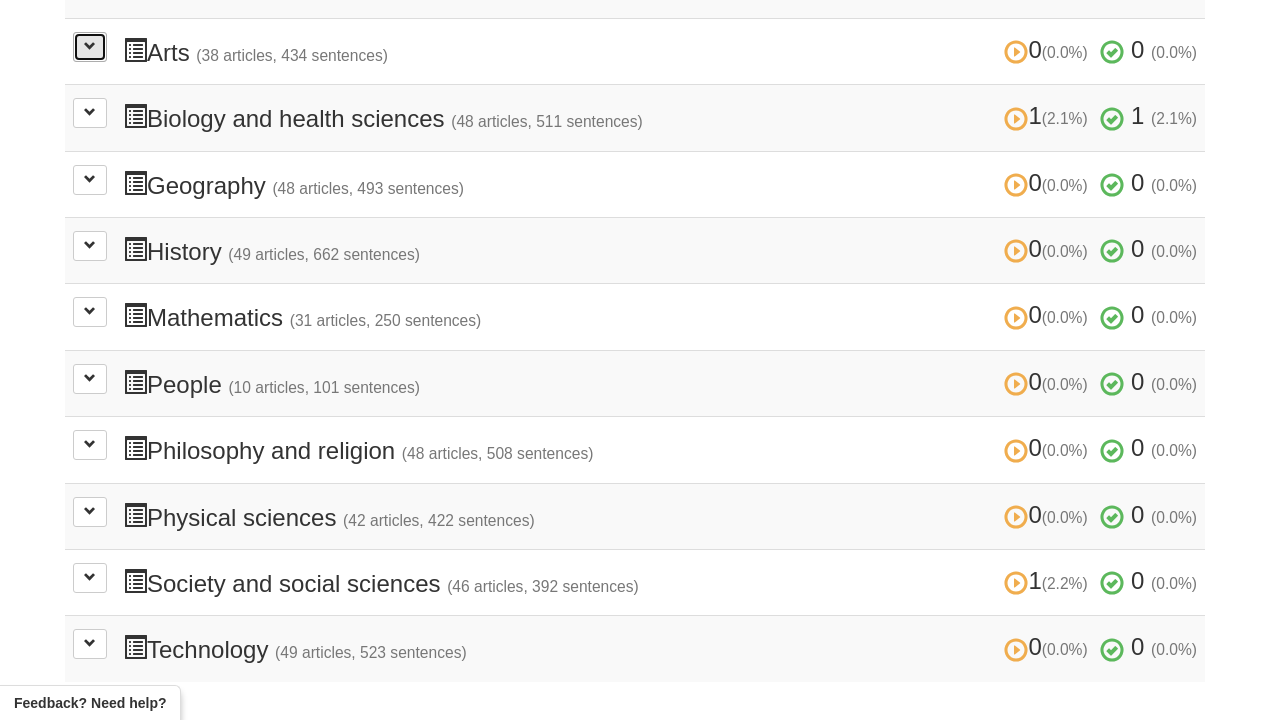 click at bounding box center (90, 47) 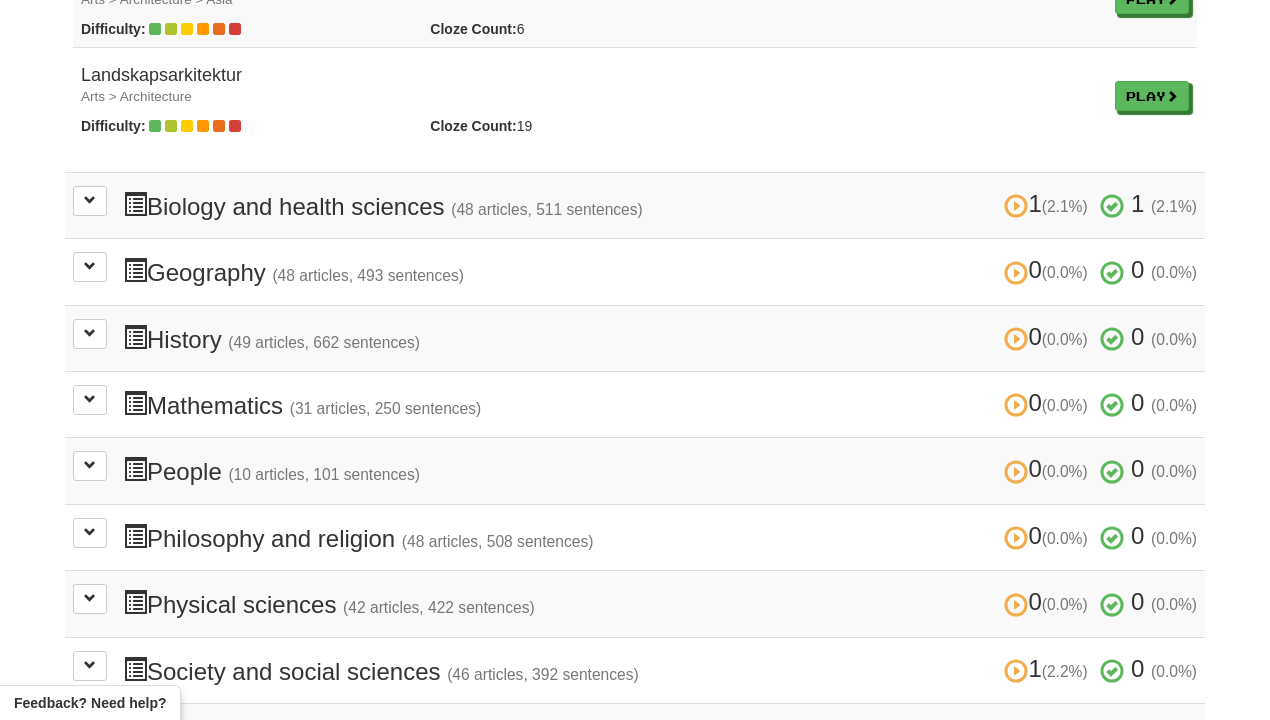 scroll, scrollTop: 9851, scrollLeft: 0, axis: vertical 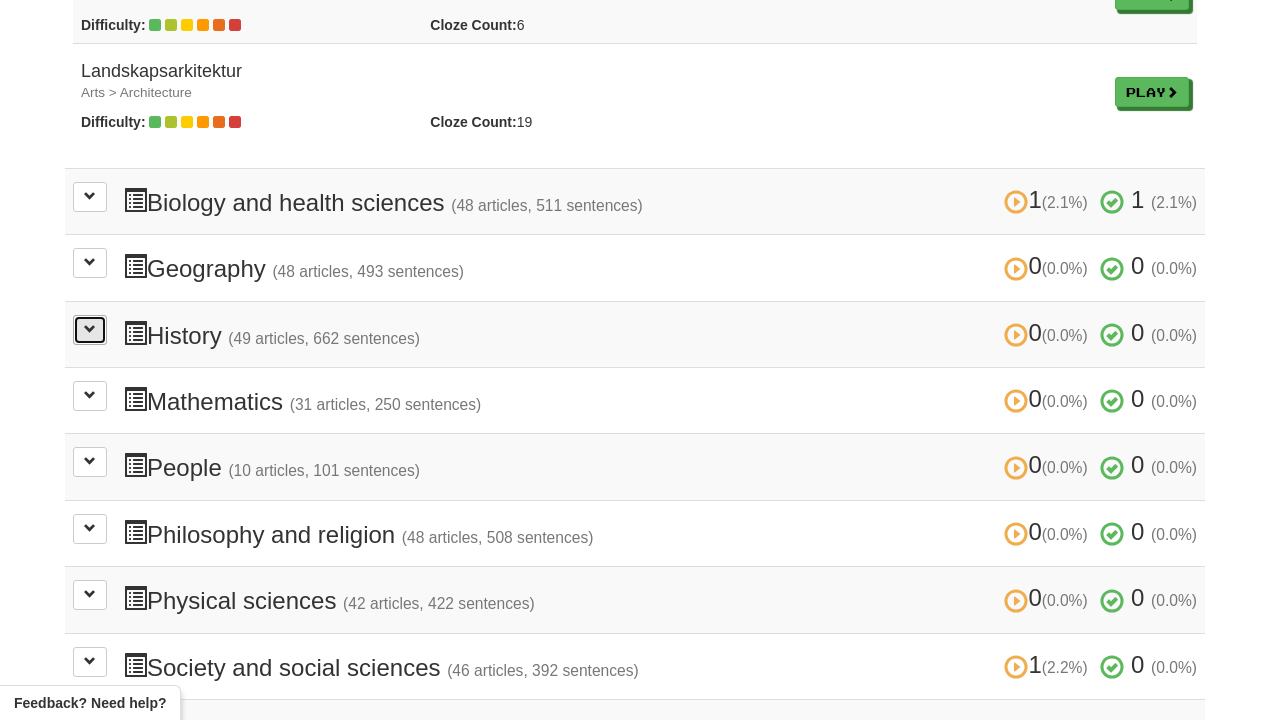 click at bounding box center (90, 329) 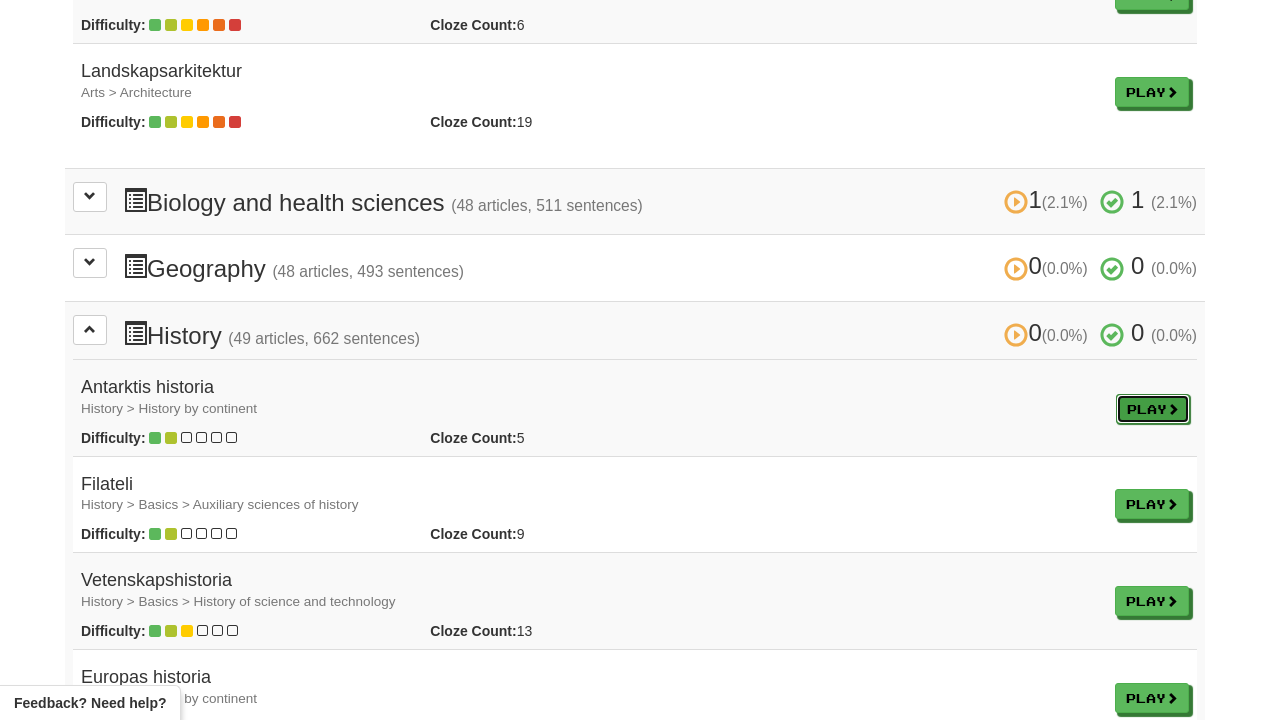 click on "Play" at bounding box center [1153, 409] 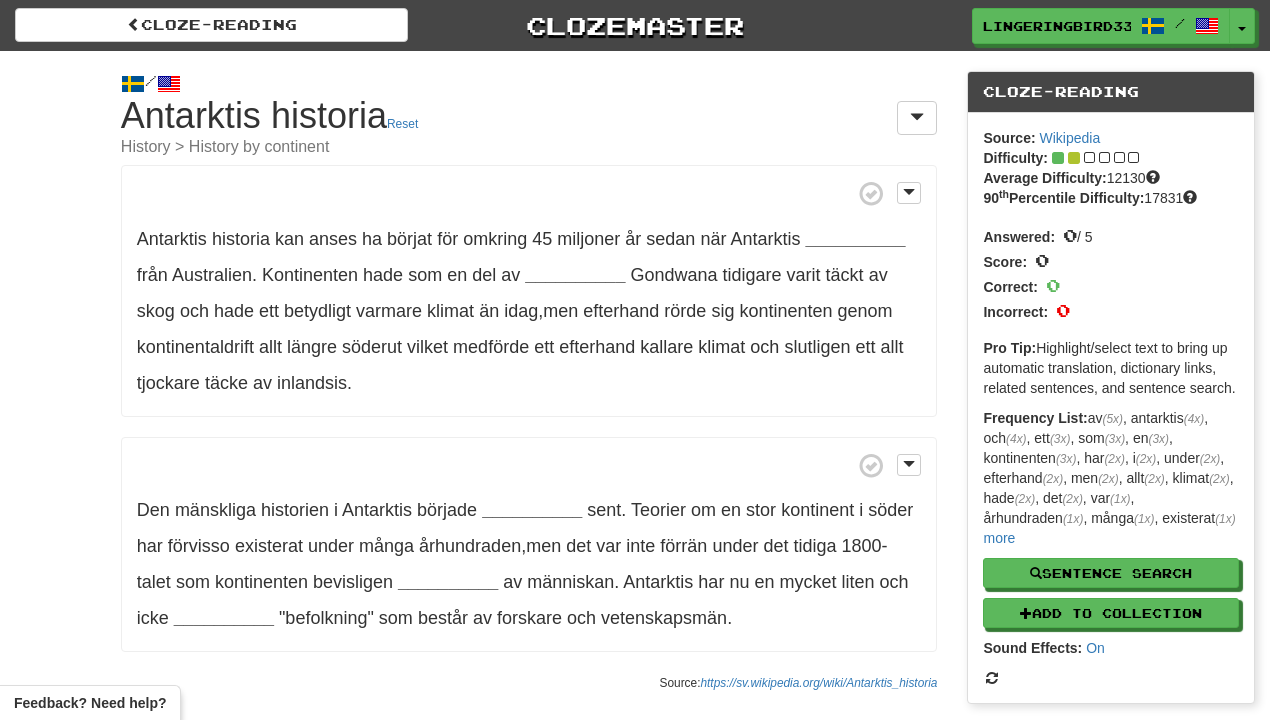 scroll, scrollTop: 0, scrollLeft: 0, axis: both 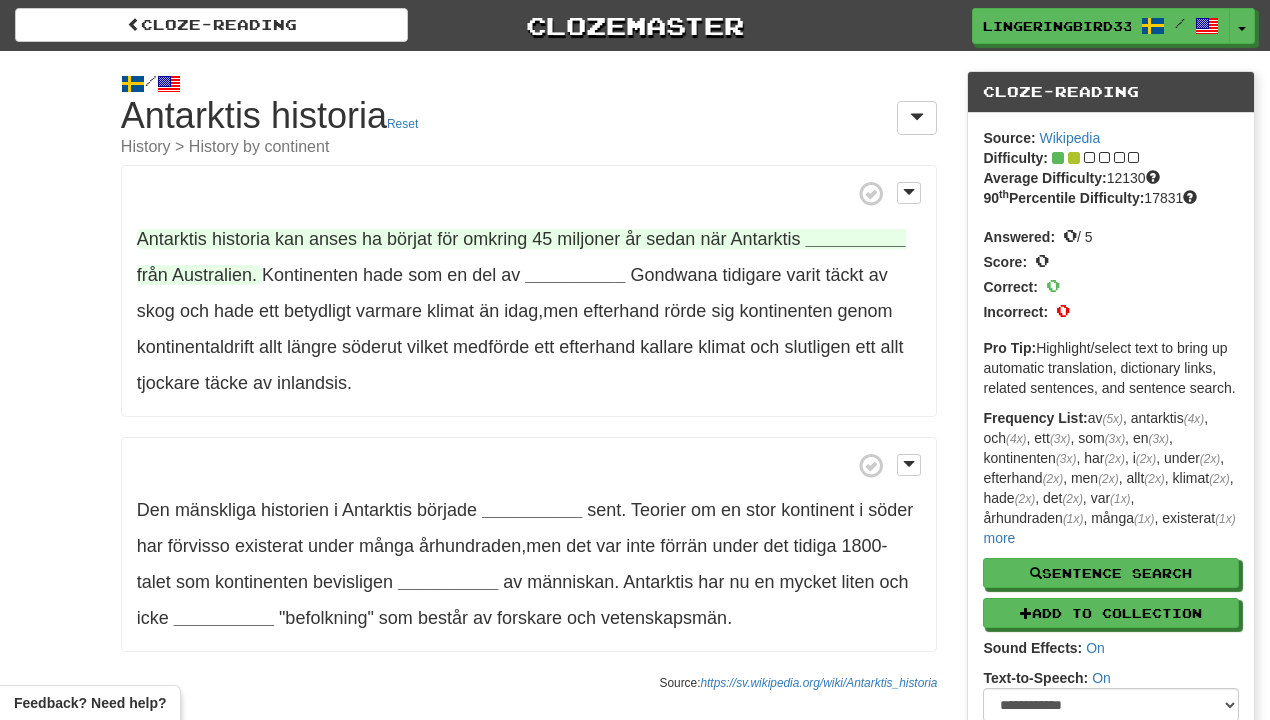 click on "__________" at bounding box center [855, 239] 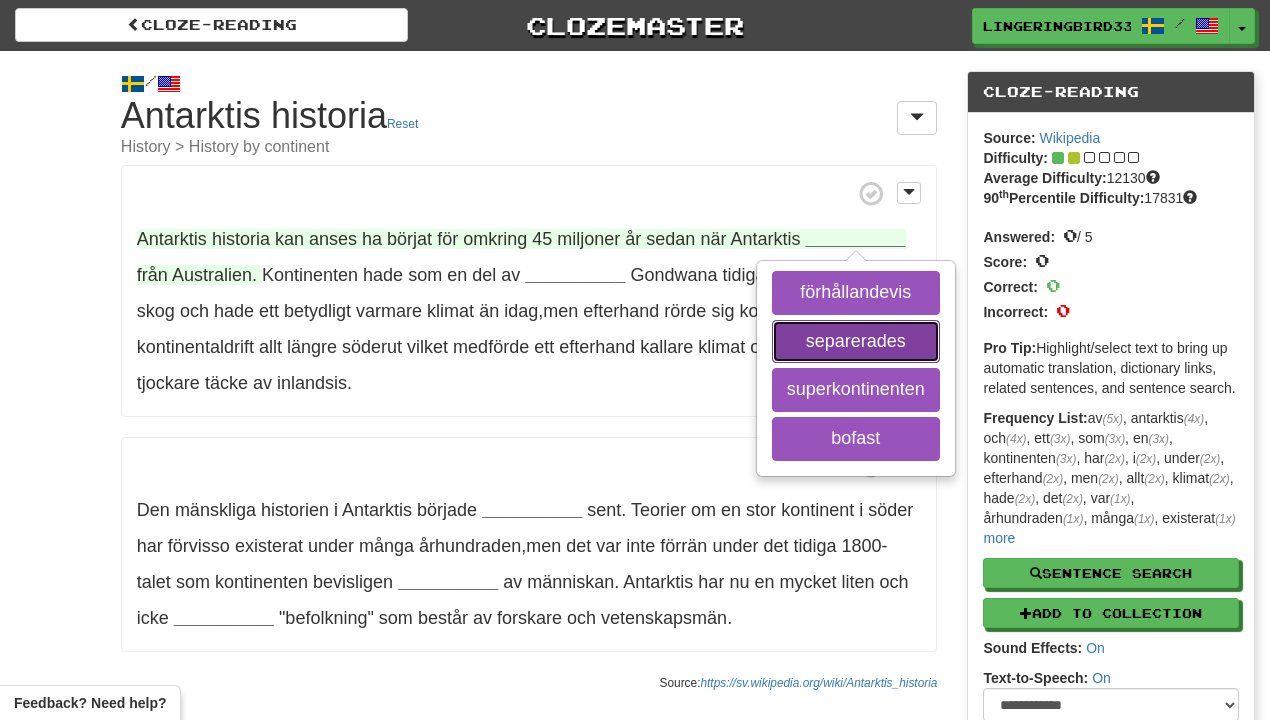 click on "separerades" at bounding box center (856, 342) 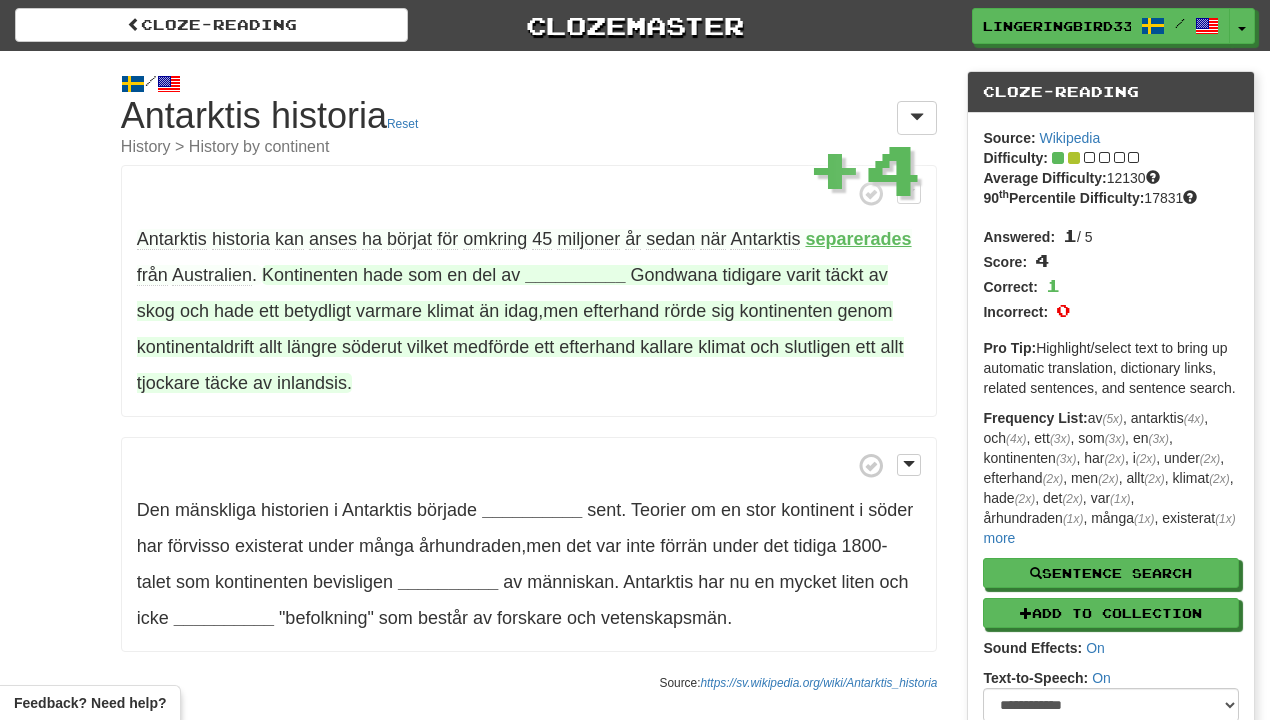 click on "__________" at bounding box center (575, 275) 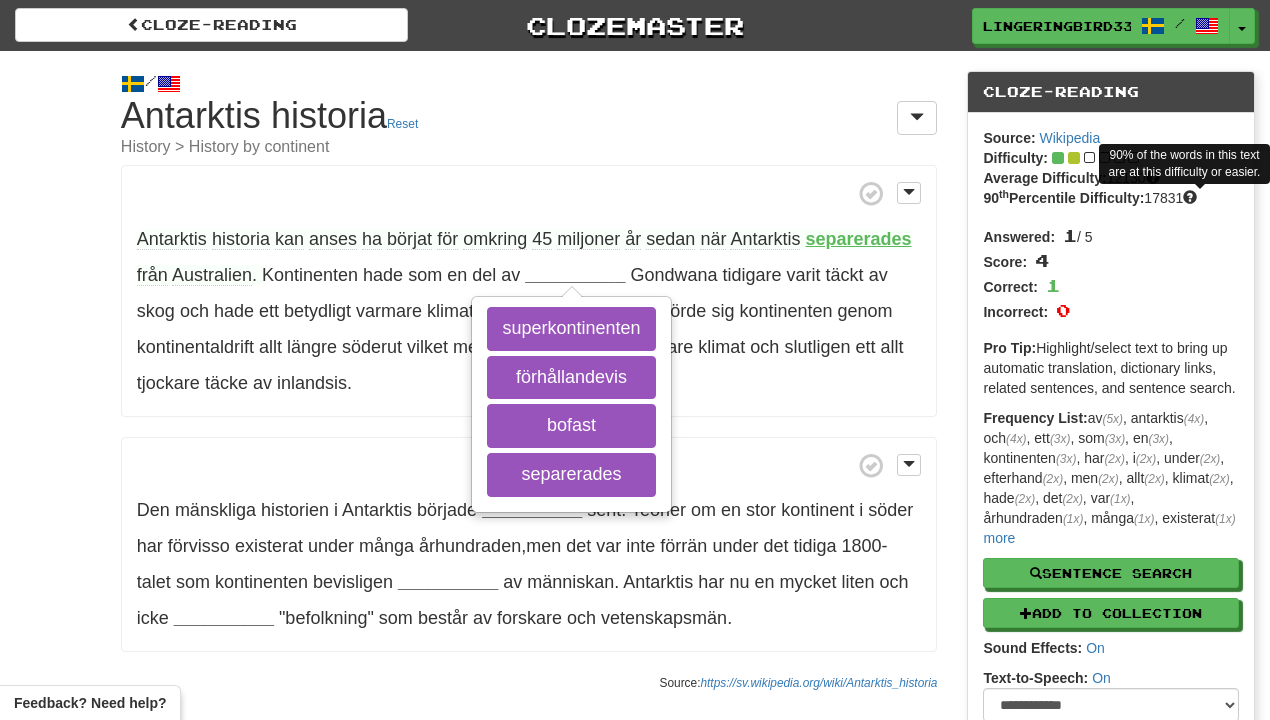 click at bounding box center (1190, 197) 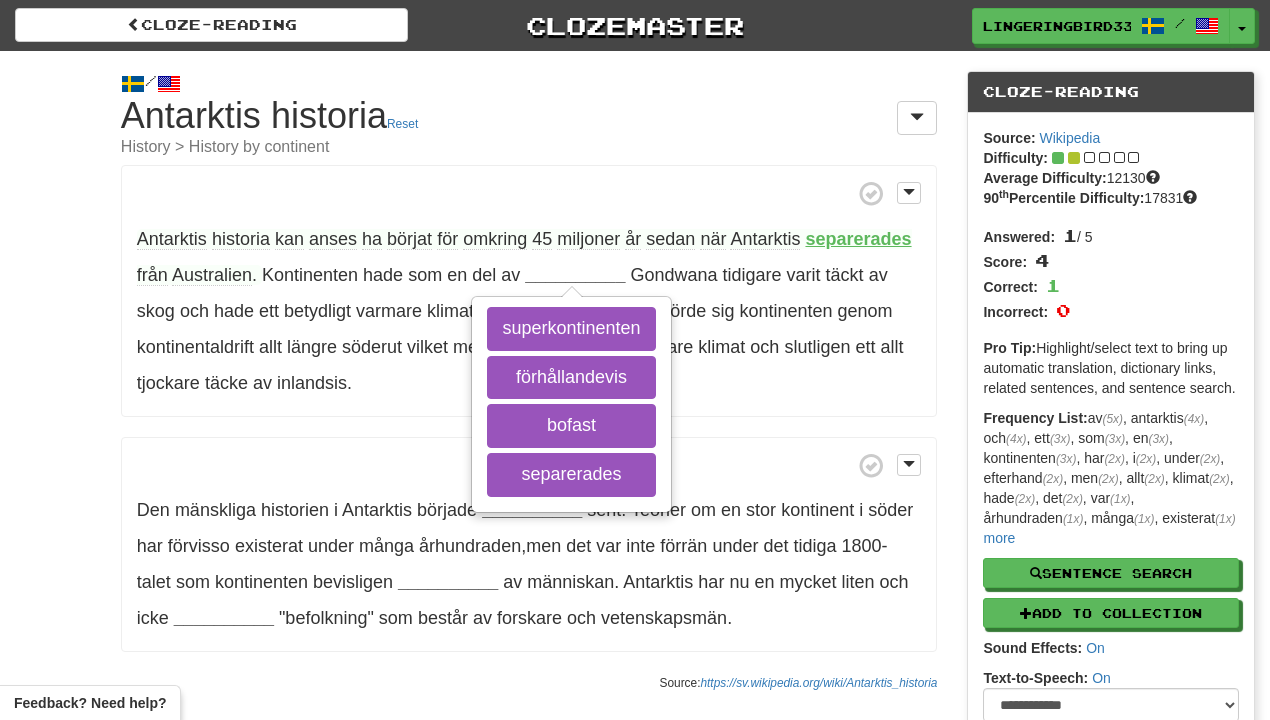 click on "Antarktis   historia   kan   anses   ha   börjat   för   omkring   45   miljoner   år   sedan   när   Antarktis
separerades
från   [COUNTRY] .
Kontinenten   hade   som   en   del   av
__________ superkontinenten förhållandevis bofast separerades
Gondwana   tidigare   varit   täckt   av   skog   och   hade   ett   betydligt   varmare   klimat   än   idag ,  men   efterhand   rörde   sig   kontinenten   genom   kontinentaldrift   allt   längre   söderut   vilket   medförde   ett   efterhand   kallare   klimat   och   slutligen   ett   allt   tjockare   täcke   av   inlandsis ." at bounding box center [529, 291] 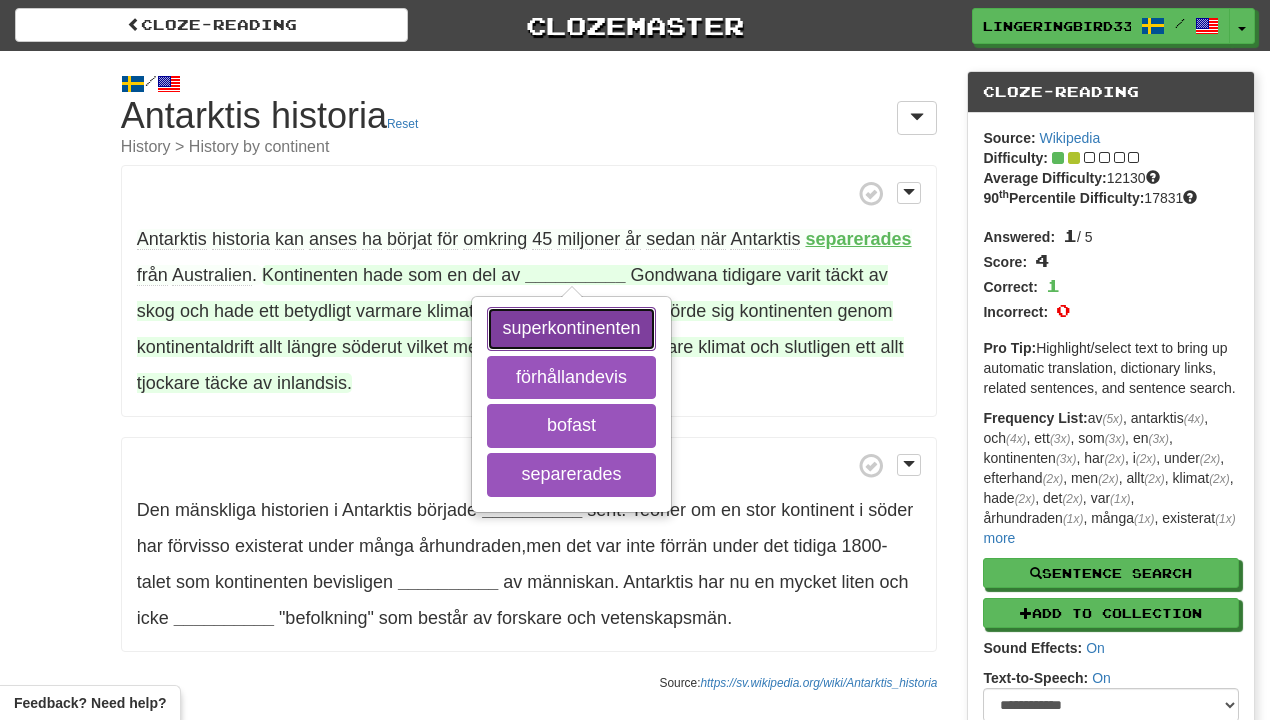 click on "superkontinenten" at bounding box center (571, 329) 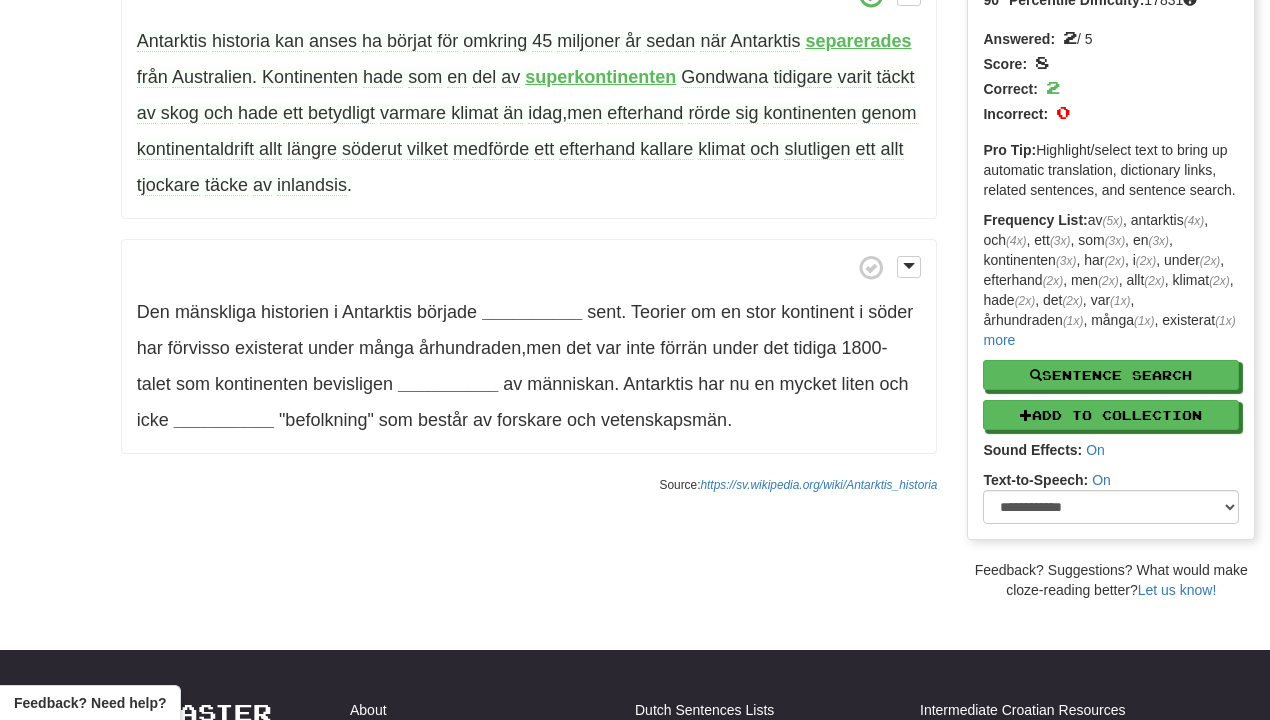 scroll, scrollTop: 198, scrollLeft: 0, axis: vertical 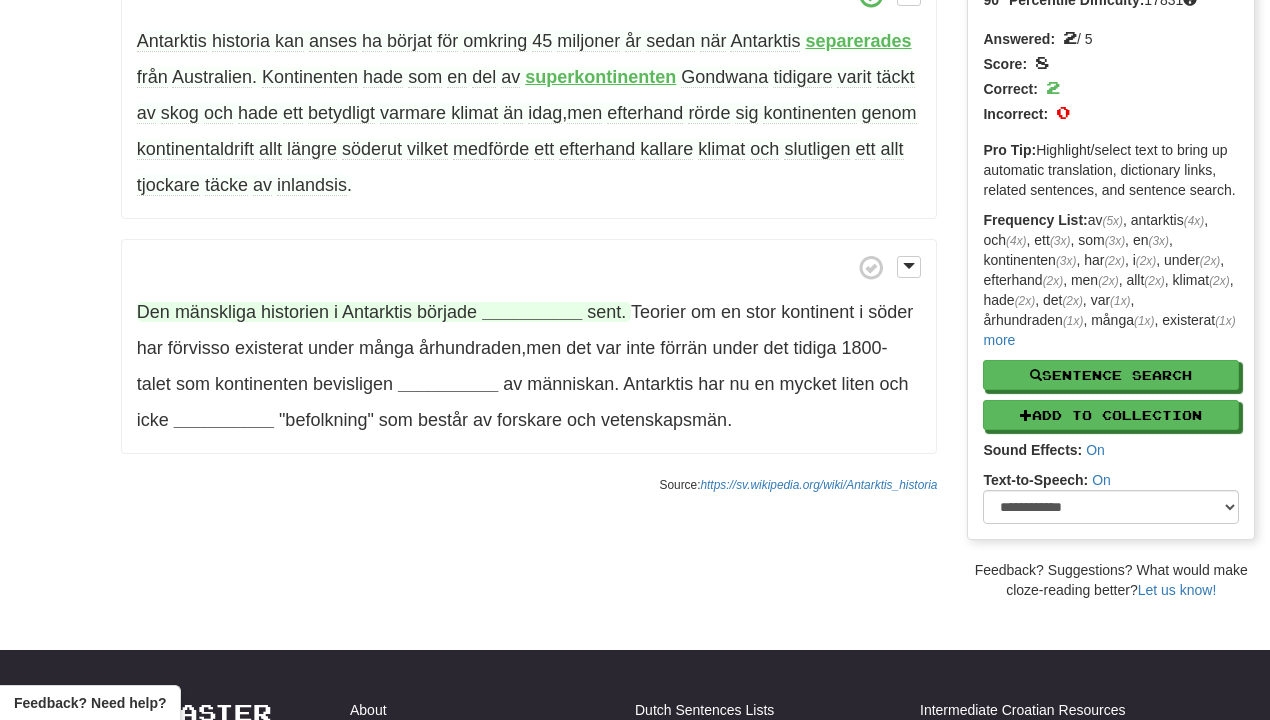 click on "__________" at bounding box center [532, 312] 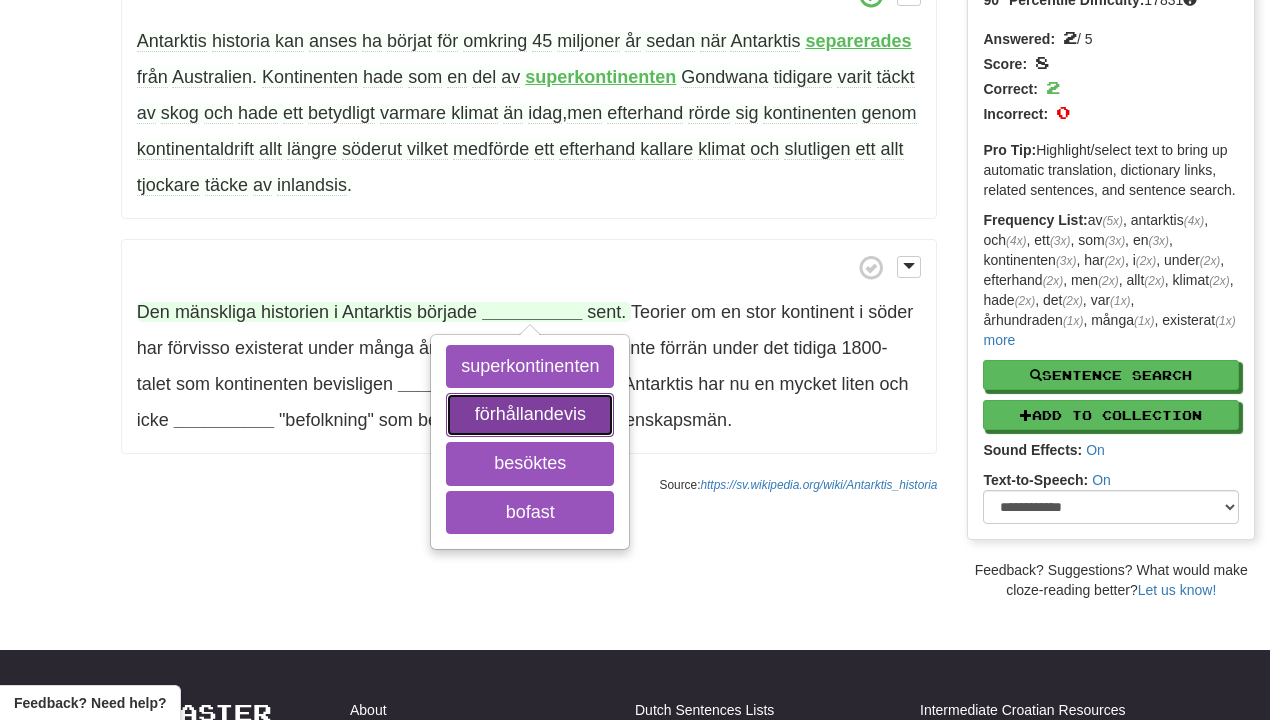 click on "förhållandevis" at bounding box center [530, 415] 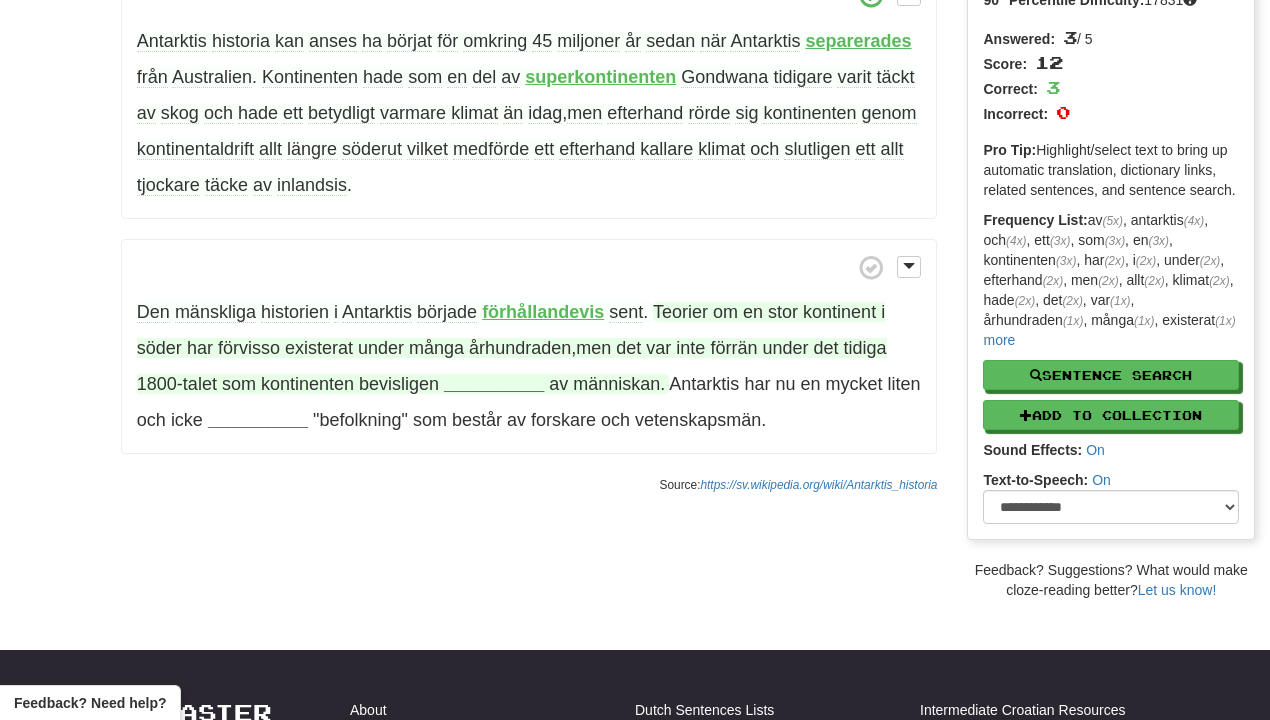 click on "förvisso" at bounding box center [249, 348] 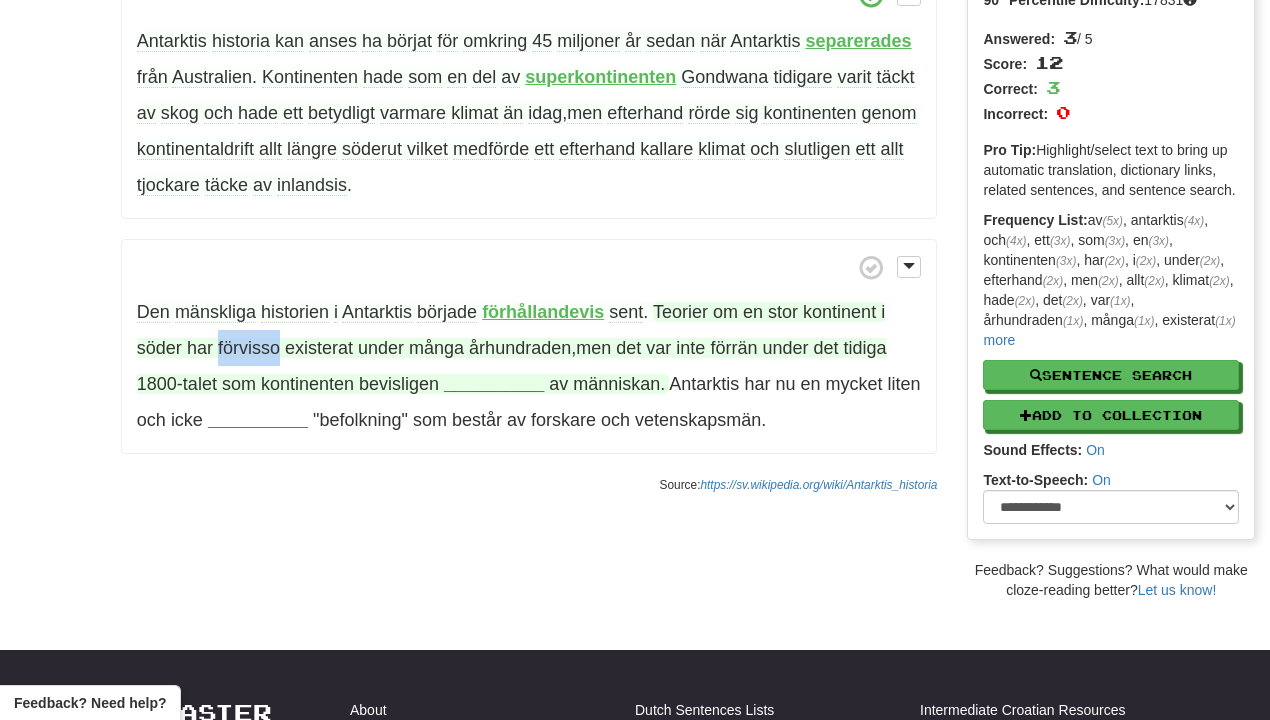 click on "förvisso" at bounding box center [249, 348] 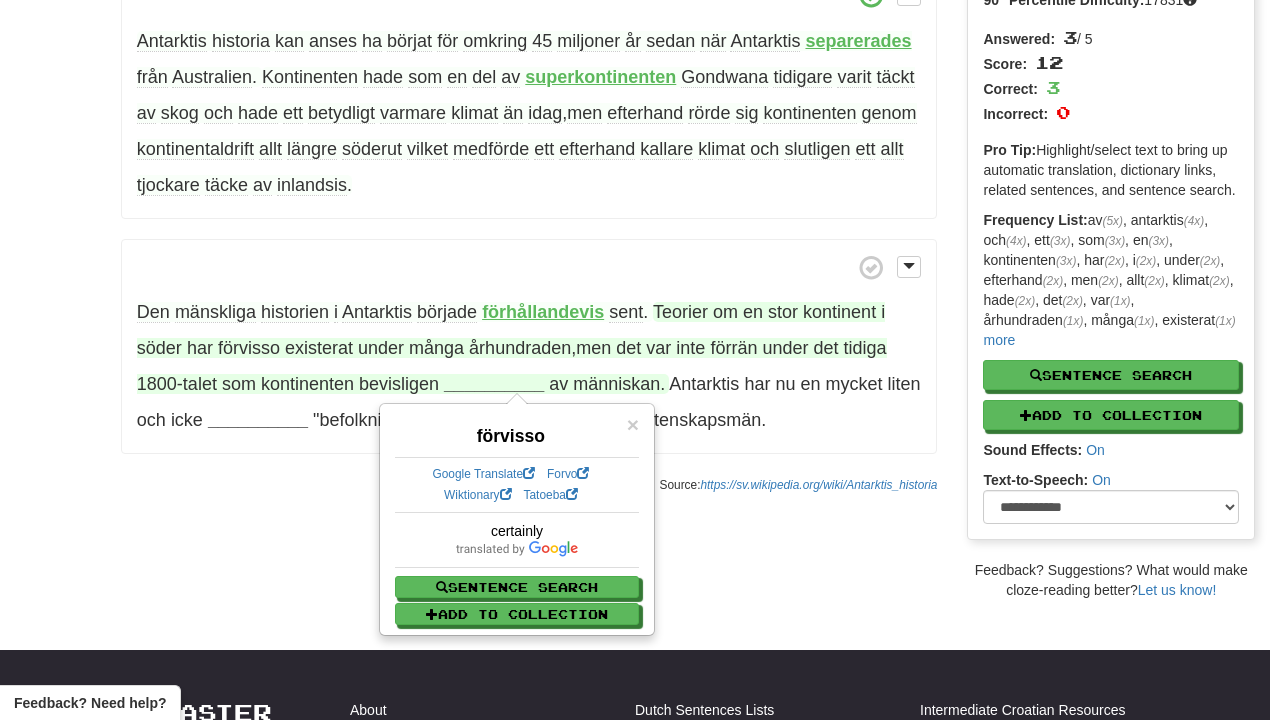 click on "/
Cloze-Reading
Antarktis historia
Reset
History > History by continent
Antarktis   historia   kan   anses   ha   börjat   för   omkring   45   miljoner   år   sedan   när   Antarktis
separerades
från   Australien .
Kontinenten   hade   som   en   del   av
superkontinenten
Gondwana   tidigare   varit   täckt   av   skog   och   hade   ett   betydligt   varmare   klimat   än   idag ,  men   efterhand   rörde   sig   kontinenten   genom   kontinentaldrift   allt   längre   söderut   vilket   medförde   ett   efterhand   kallare   klimat   och   slutligen   ett   allt   tjockare   täcke   av   inlandsis .
Den   mänskliga   historien   i   Antarktis   började
förhållandevis
sent .
Teorier   om   en   stor   kontinent   i   söder   har   förvisso   existerat   under   många   århundraden ," at bounding box center (635, 226) 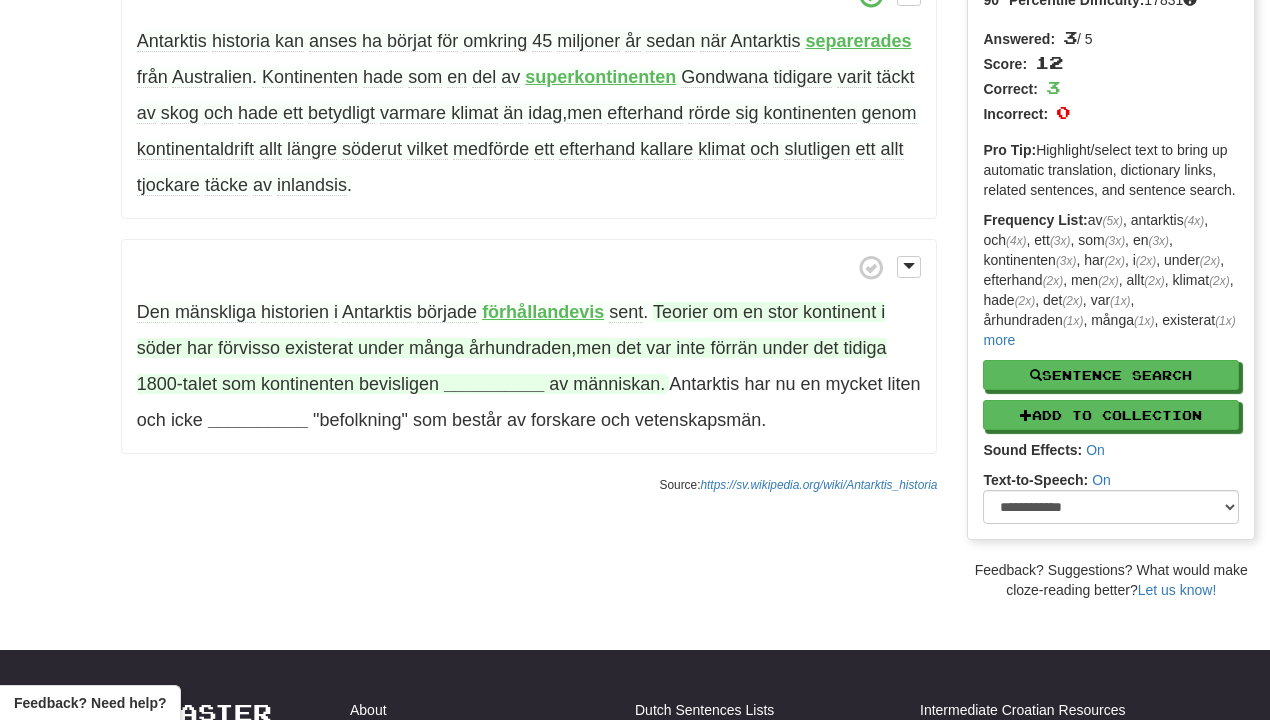 click on "bevisligen" at bounding box center [399, 384] 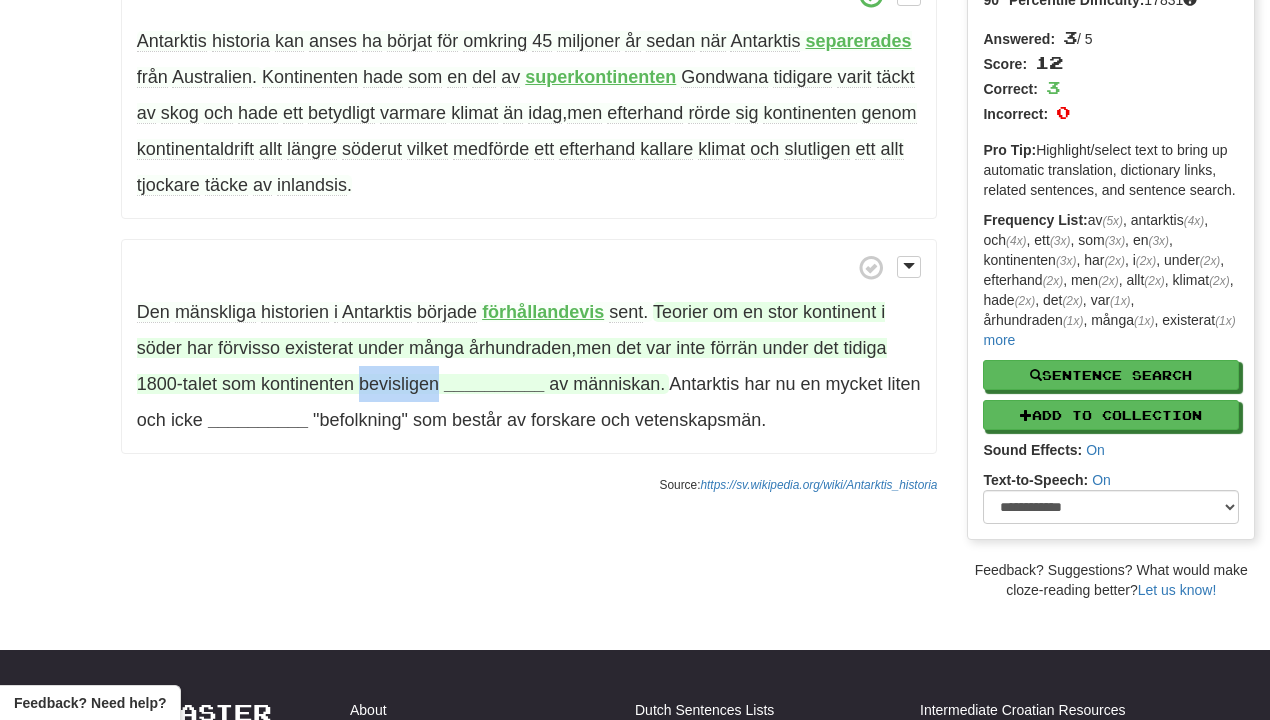 click on "bevisligen" at bounding box center (399, 384) 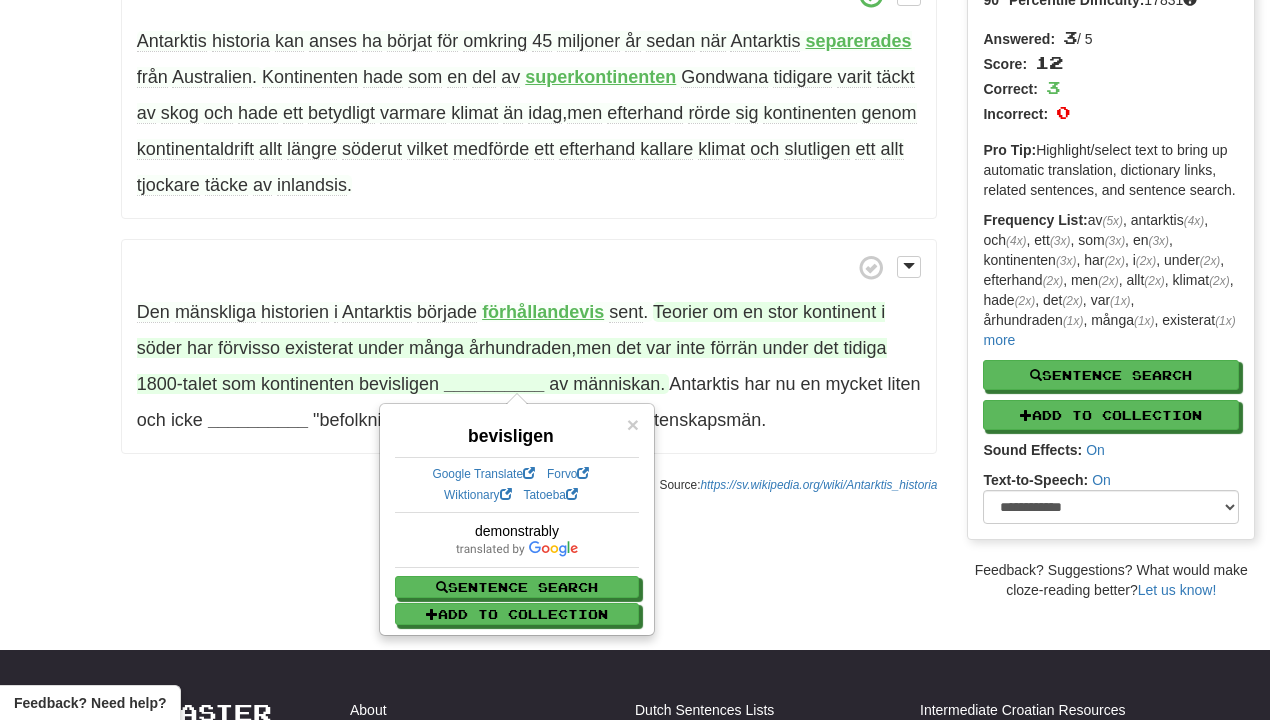 click on "__________" at bounding box center [494, 384] 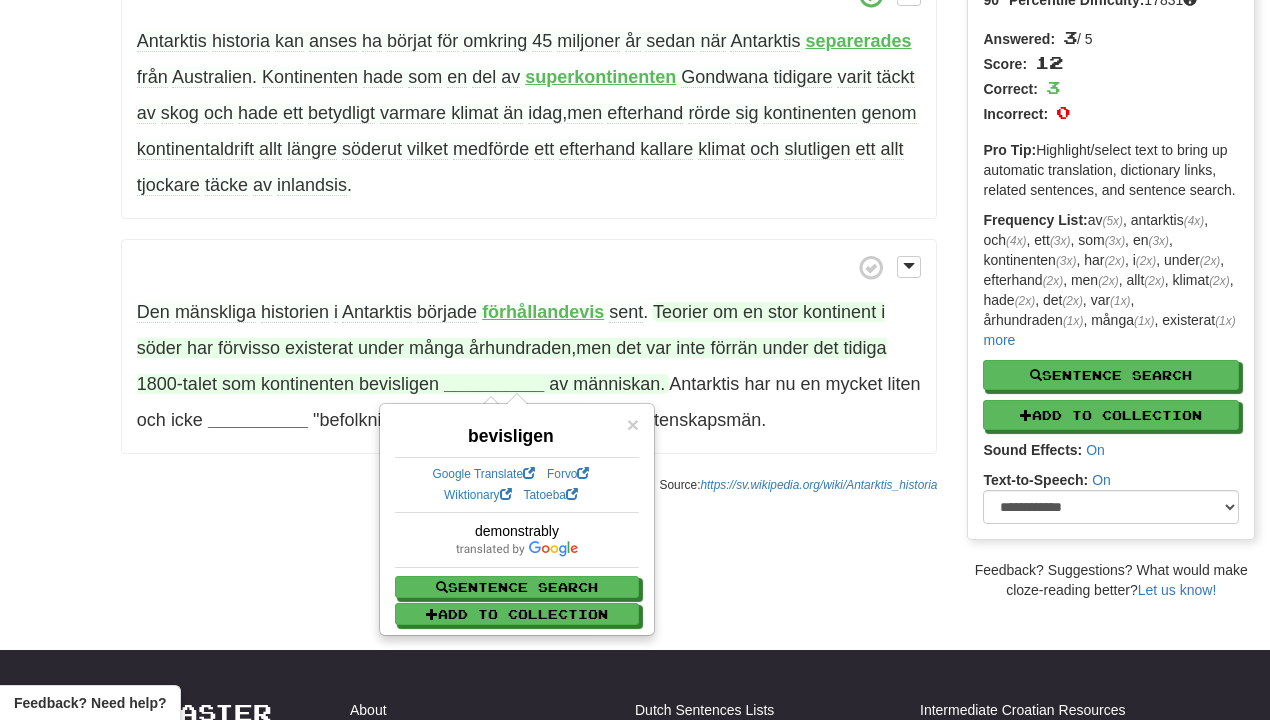 click on "__________" at bounding box center (494, 384) 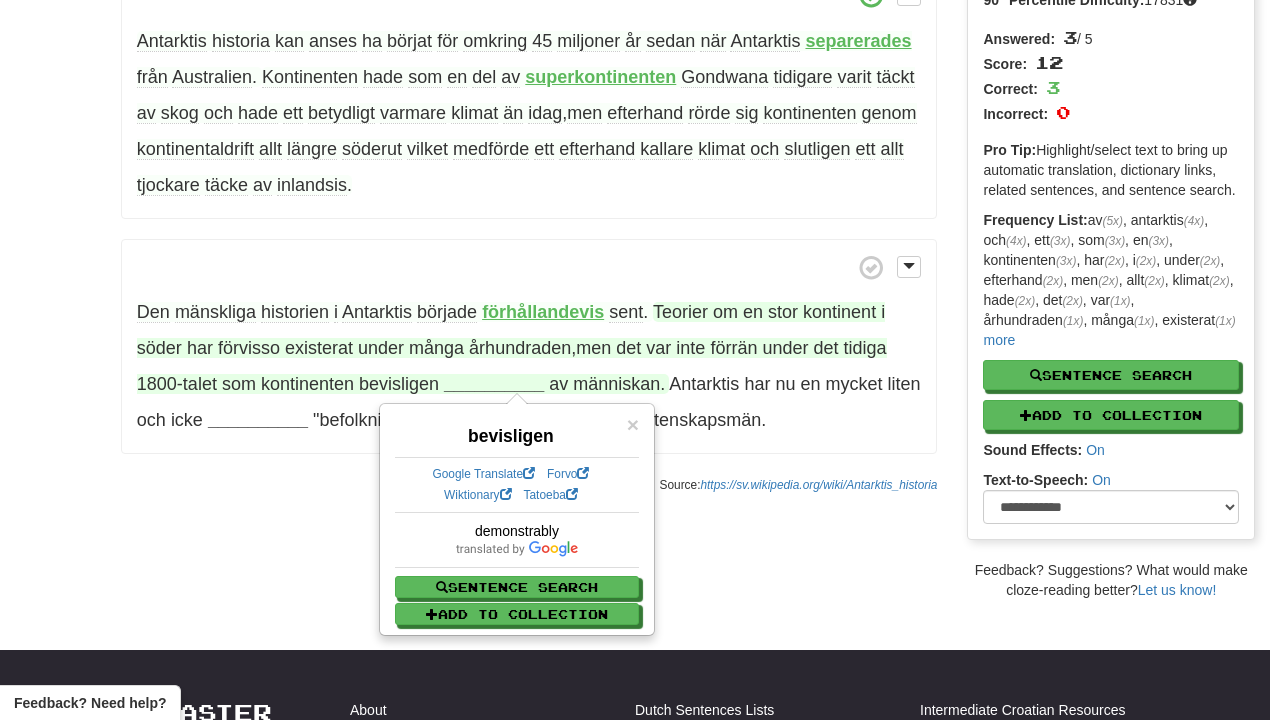 drag, startPoint x: 267, startPoint y: 499, endPoint x: 317, endPoint y: 456, distance: 65.946945 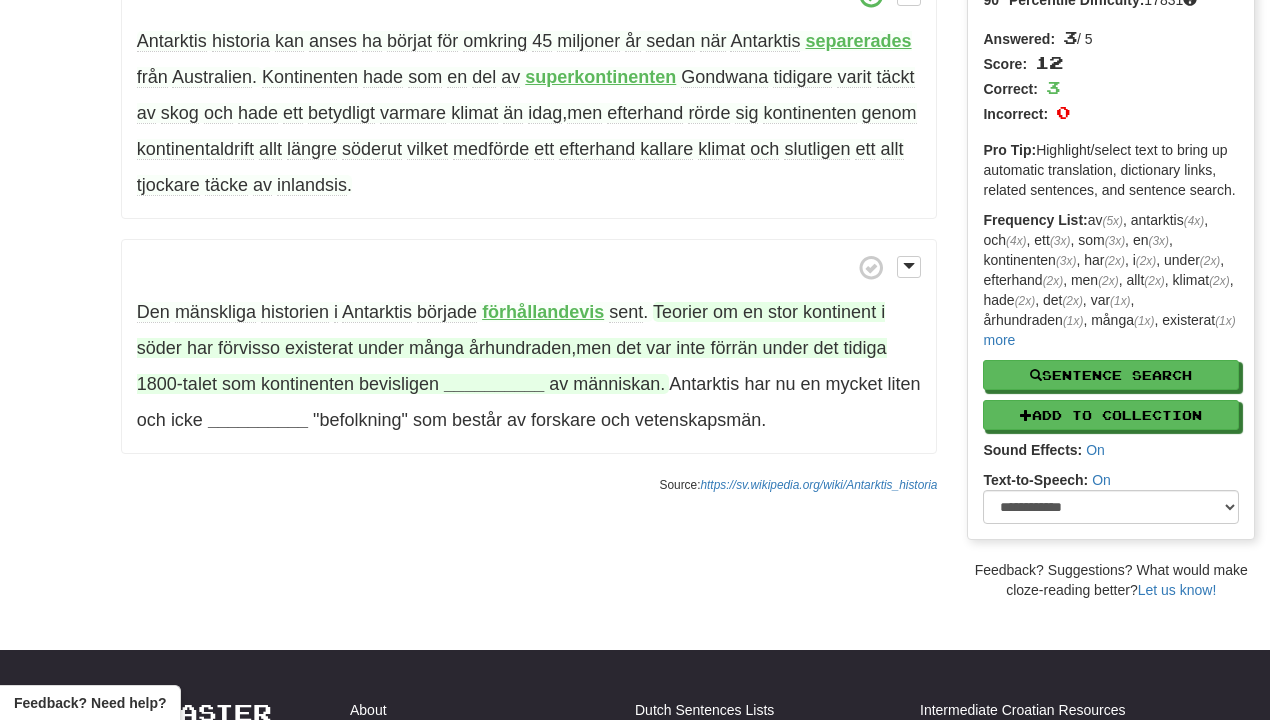click on "__________" at bounding box center [494, 384] 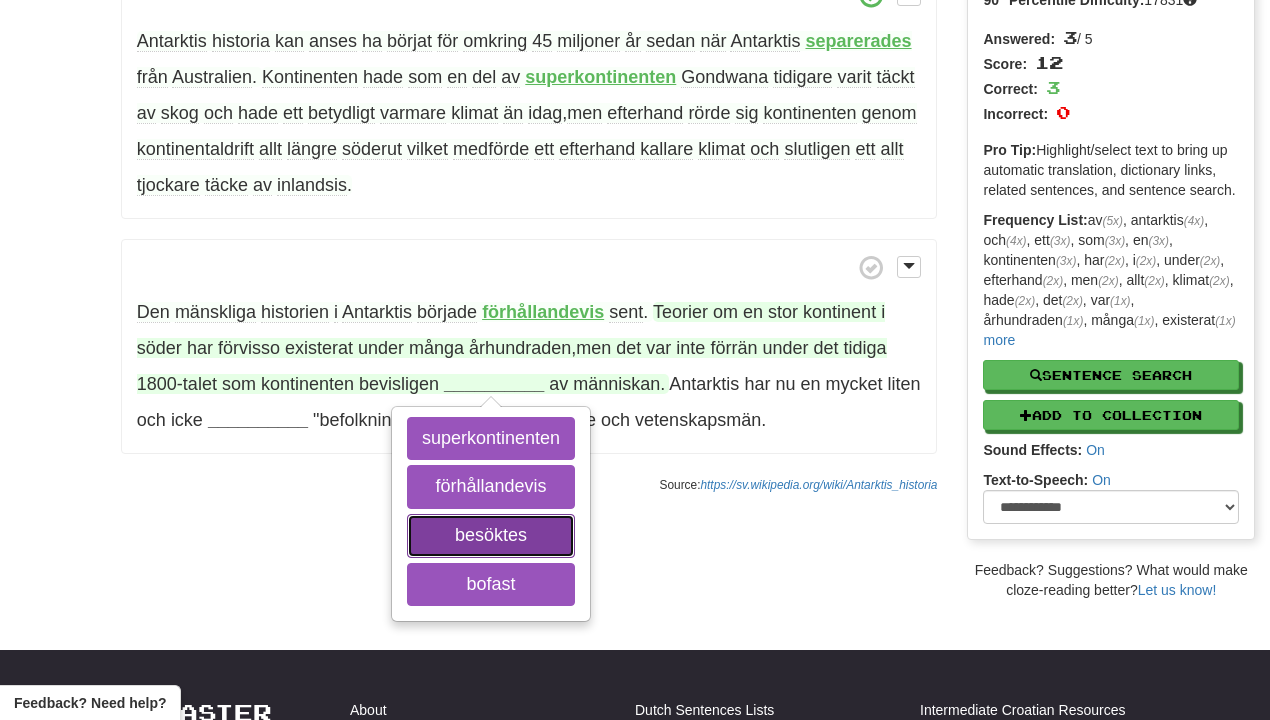 click on "besöktes" at bounding box center (491, 536) 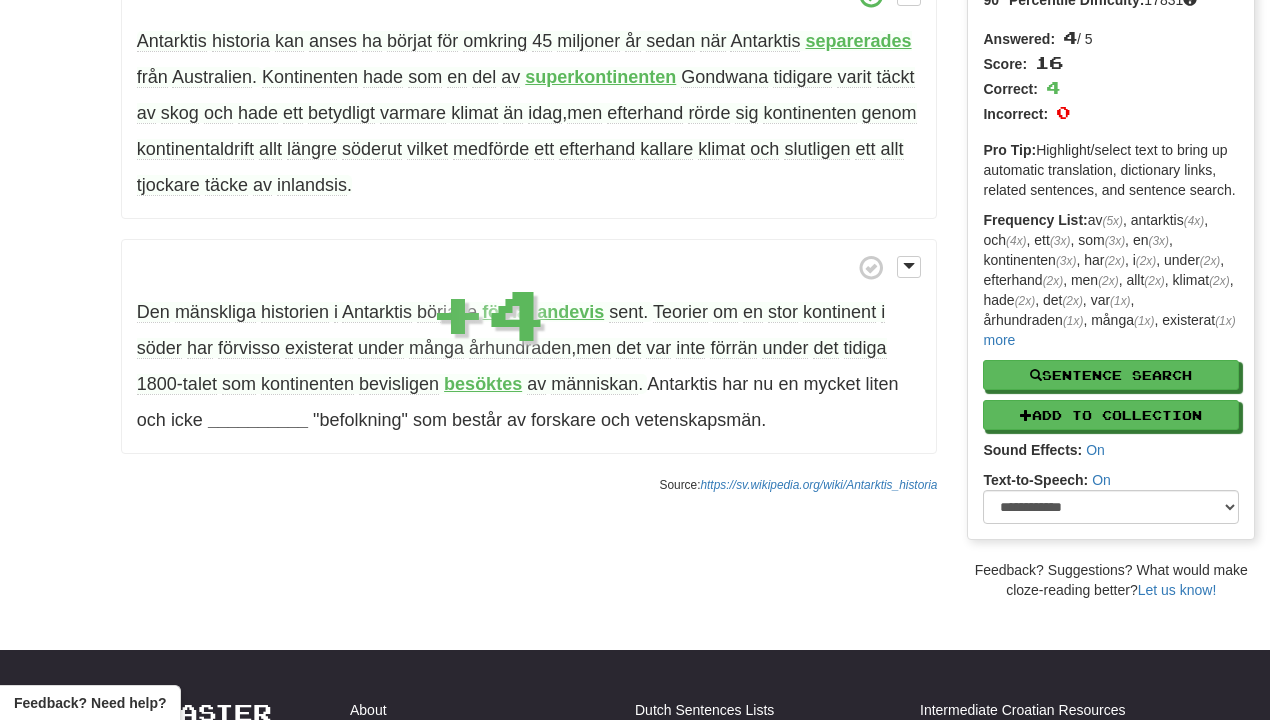click on "/
Cloze-Reading
Antarktis historia
Reset
History > History by continent
Antarktis   historia   kan   anses   ha   börjat   för   omkring   45   miljoner   år   sedan   när   Antarktis
separerades
från   Australien .
Kontinenten   hade   som   en   del   av
superkontinenten
Gondwana   tidigare   varit   täckt   av   skog   och   hade   ett   betydligt   varmare   klimat   än   idag ,  men   efterhand   rörde   sig   kontinenten   genom   kontinentaldrift   allt   längre   söderut   vilket   medförde   ett   efterhand   kallare   klimat   och   slutligen   ett   allt   tjockare   täcke   av   inlandsis .
Den   mänskliga   historien   i   Antarktis   började
förhållandevis
sent .
Teorier   om   en   stor   kontinent   i   söder   har   förvisso   existerat   under   många   århundraden ," at bounding box center (635, 226) 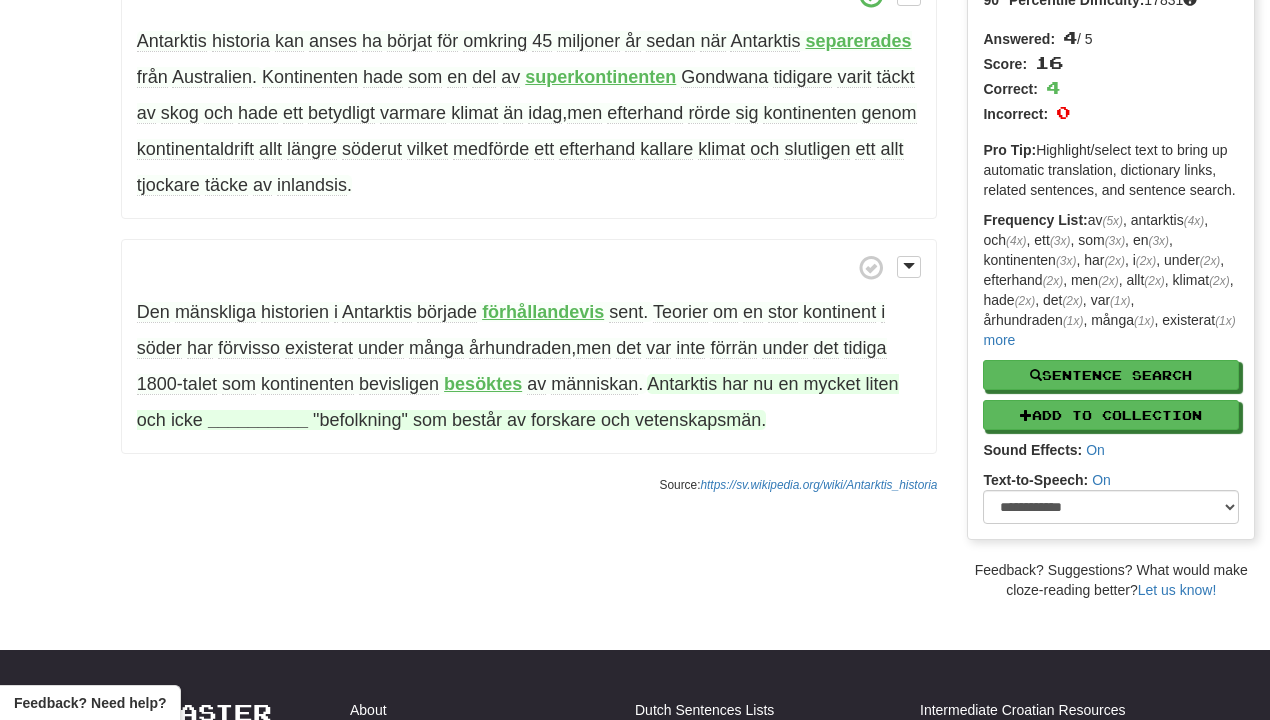 click on "__________" at bounding box center (258, 420) 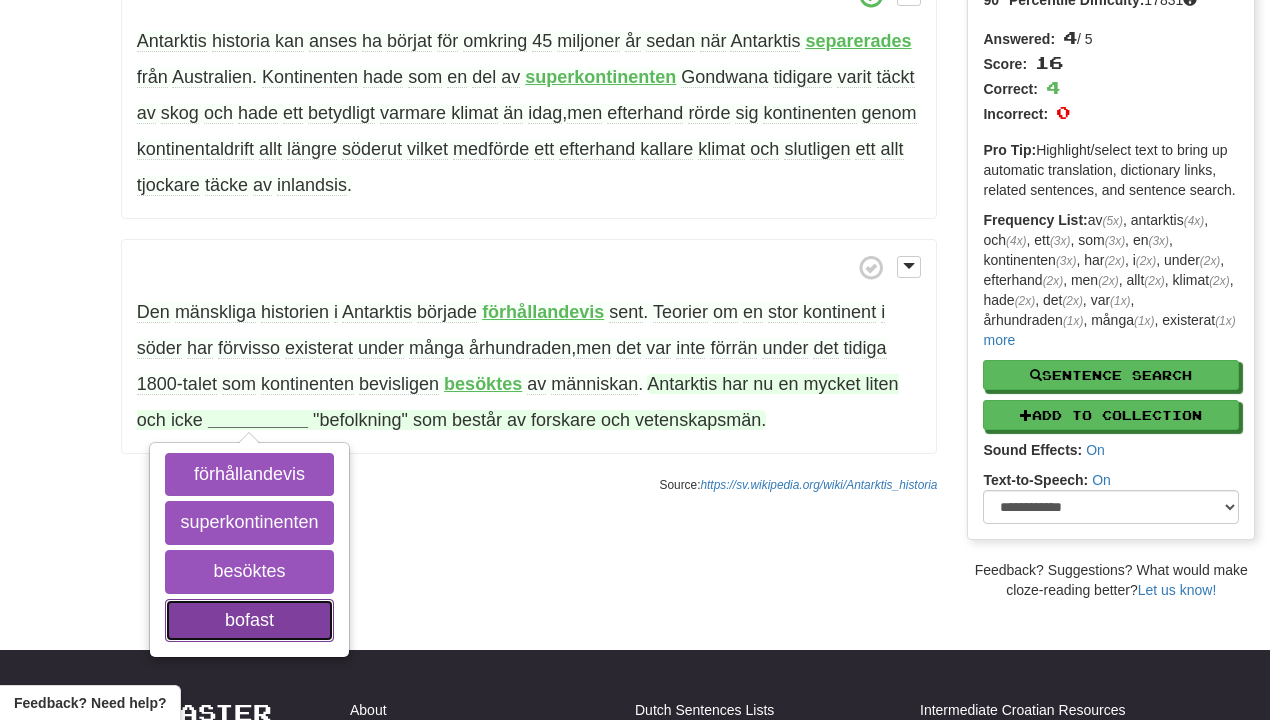 click on "bofast" at bounding box center (249, 621) 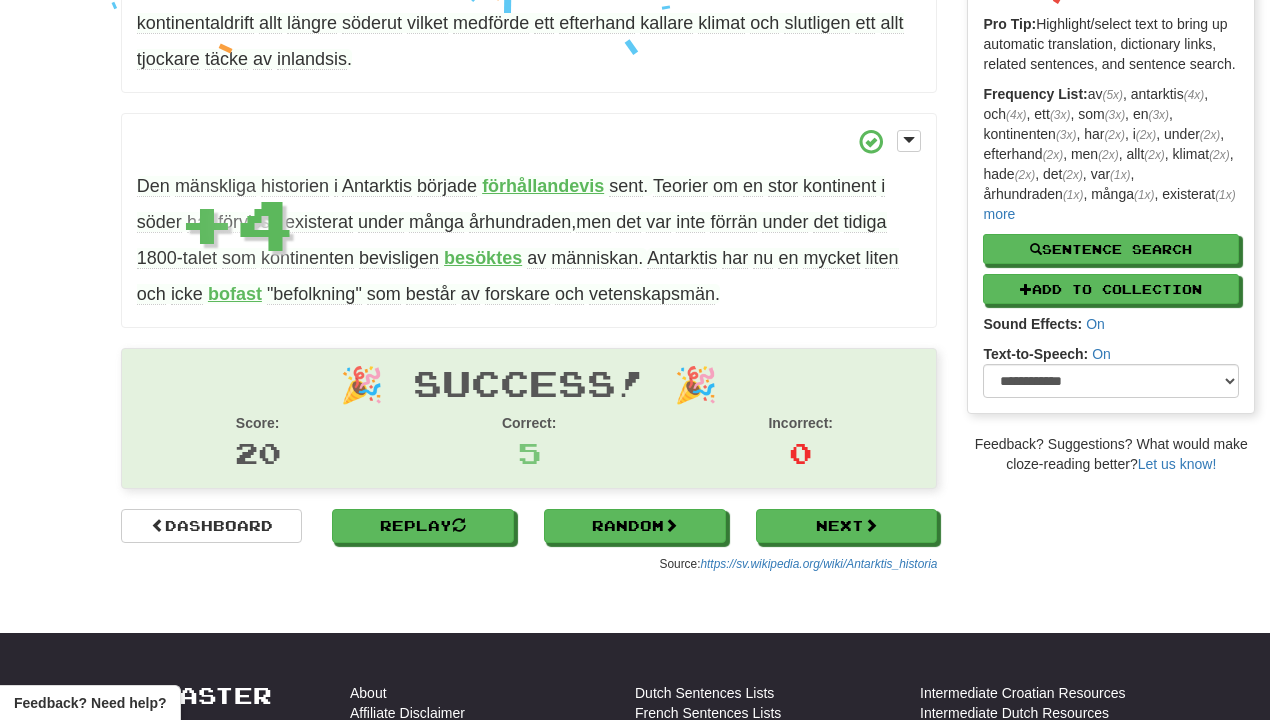 scroll, scrollTop: 326, scrollLeft: 0, axis: vertical 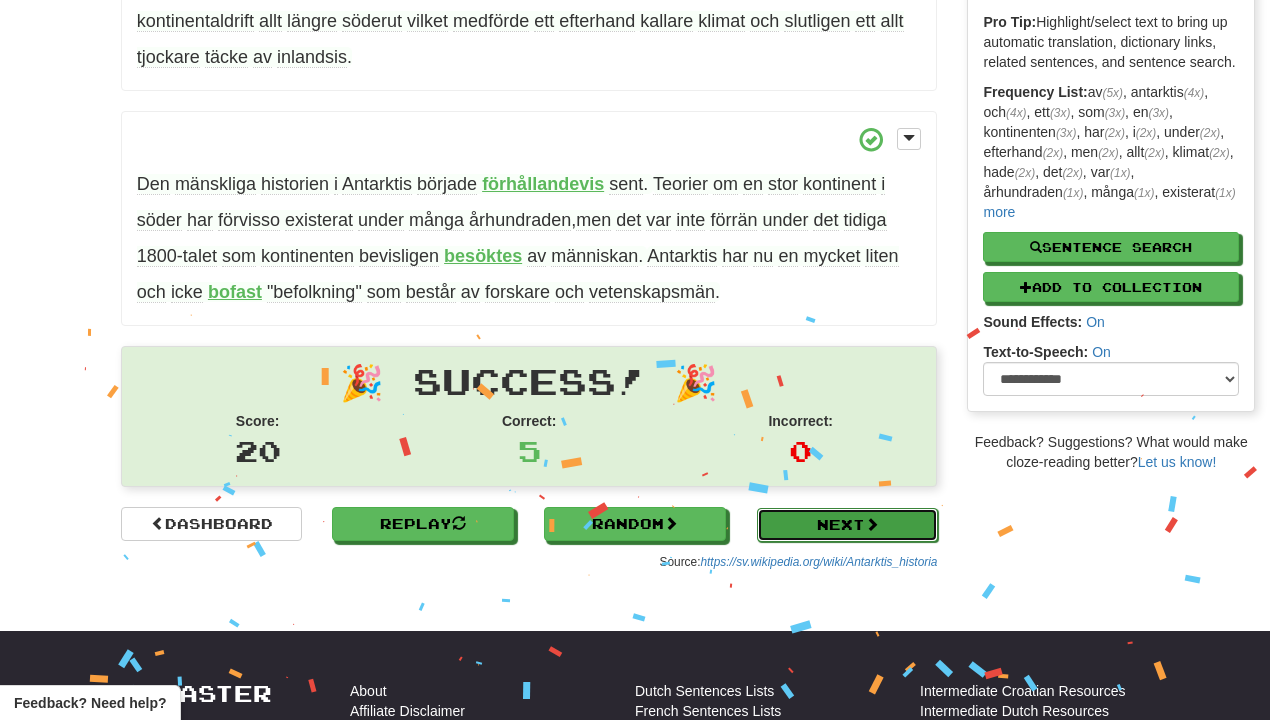 click on "Next" at bounding box center [848, 525] 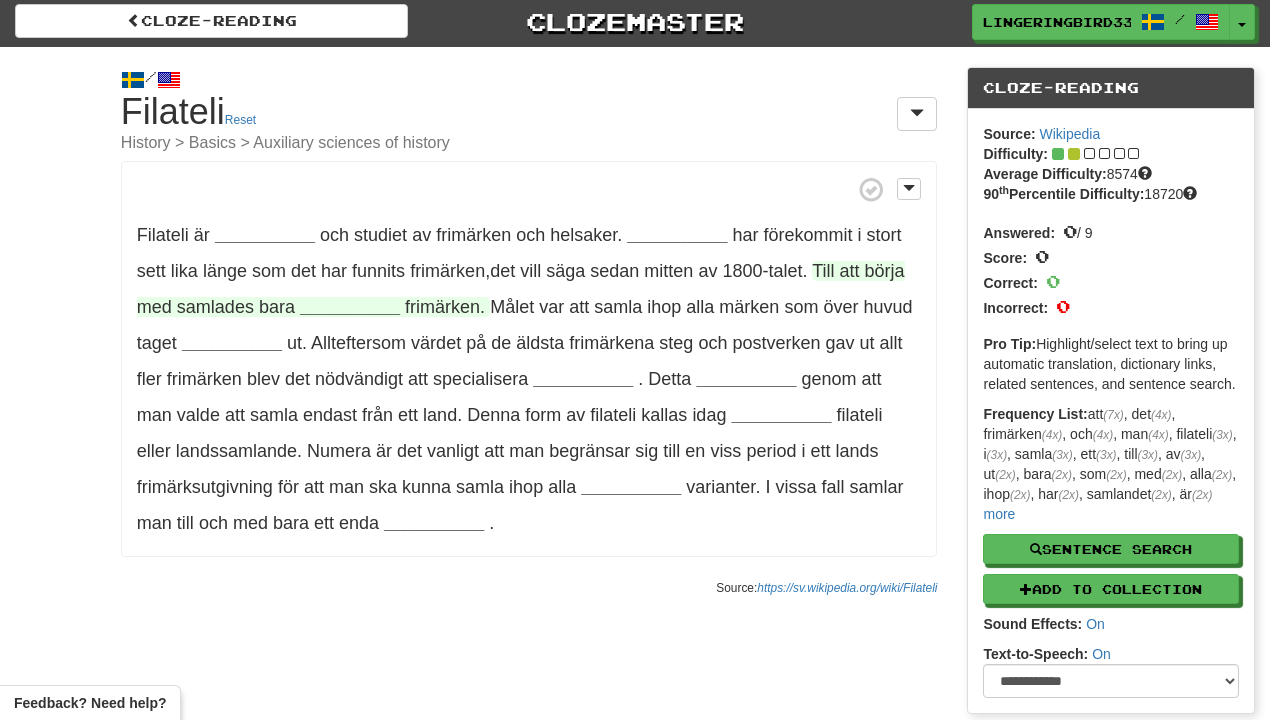 scroll, scrollTop: 3, scrollLeft: 0, axis: vertical 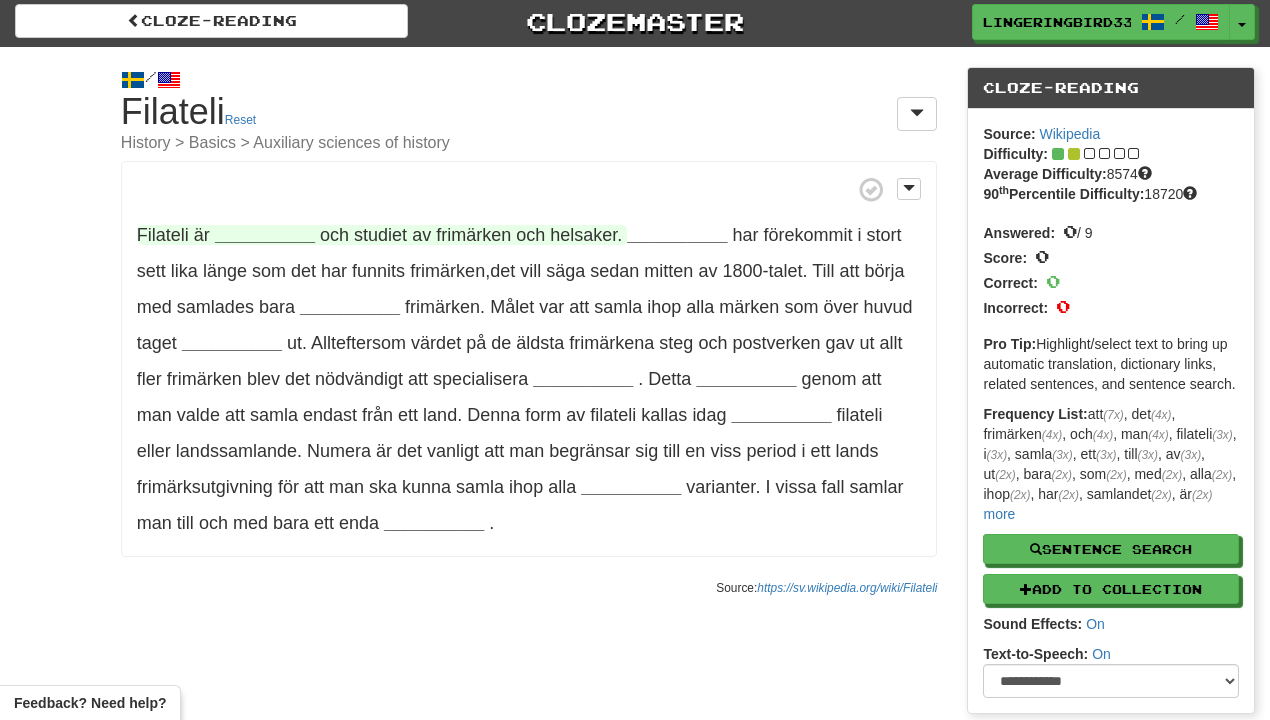click on "__________" at bounding box center (265, 235) 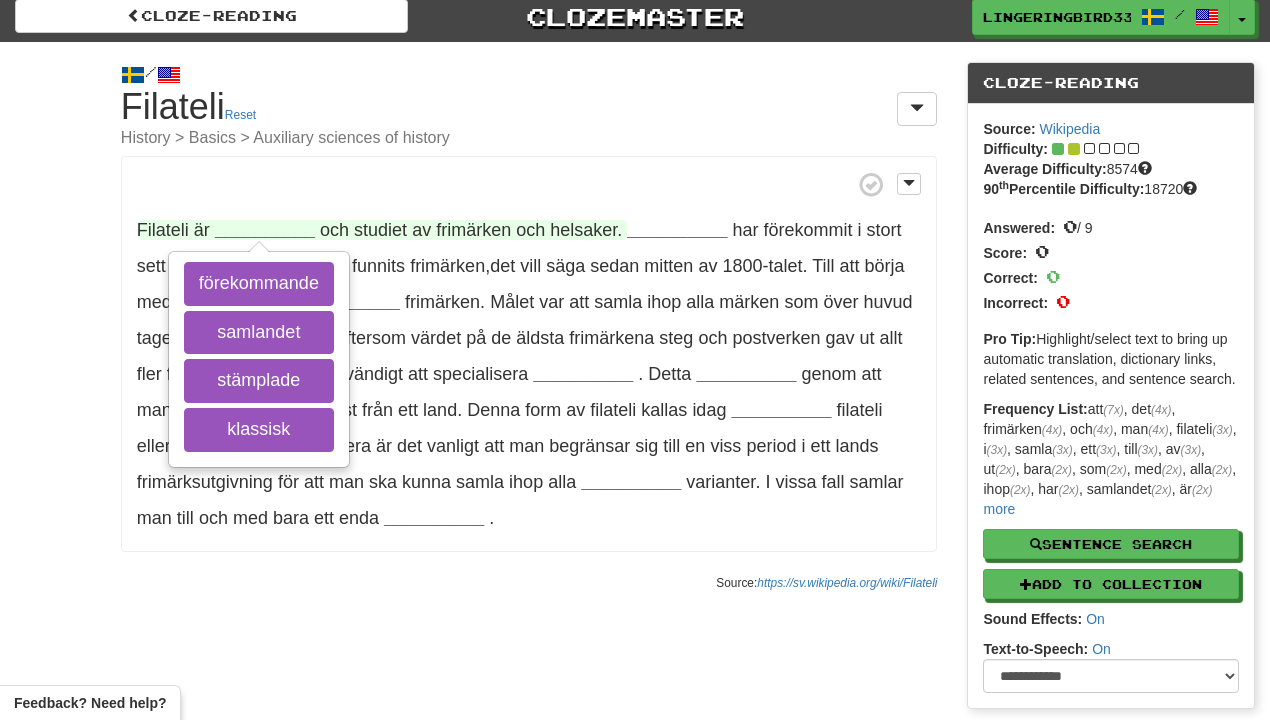 scroll, scrollTop: 10, scrollLeft: 0, axis: vertical 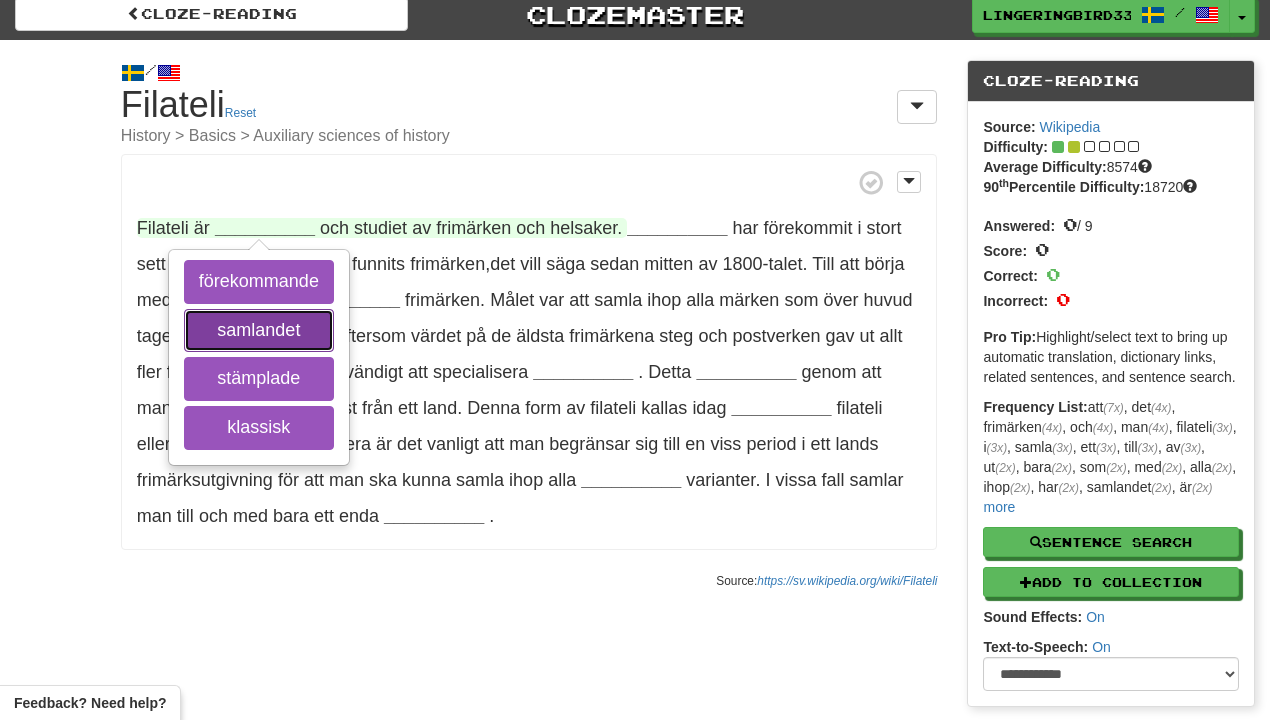 click on "samlandet" at bounding box center (259, 331) 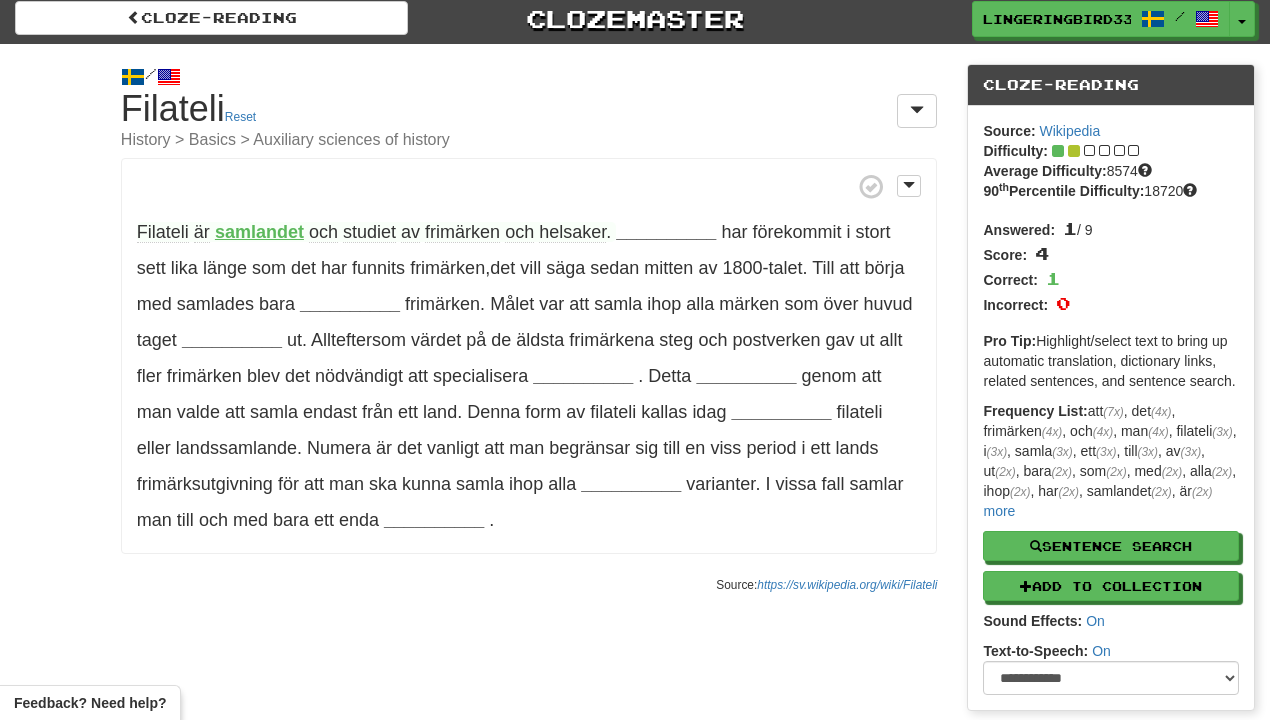click on "är" at bounding box center (202, 232) 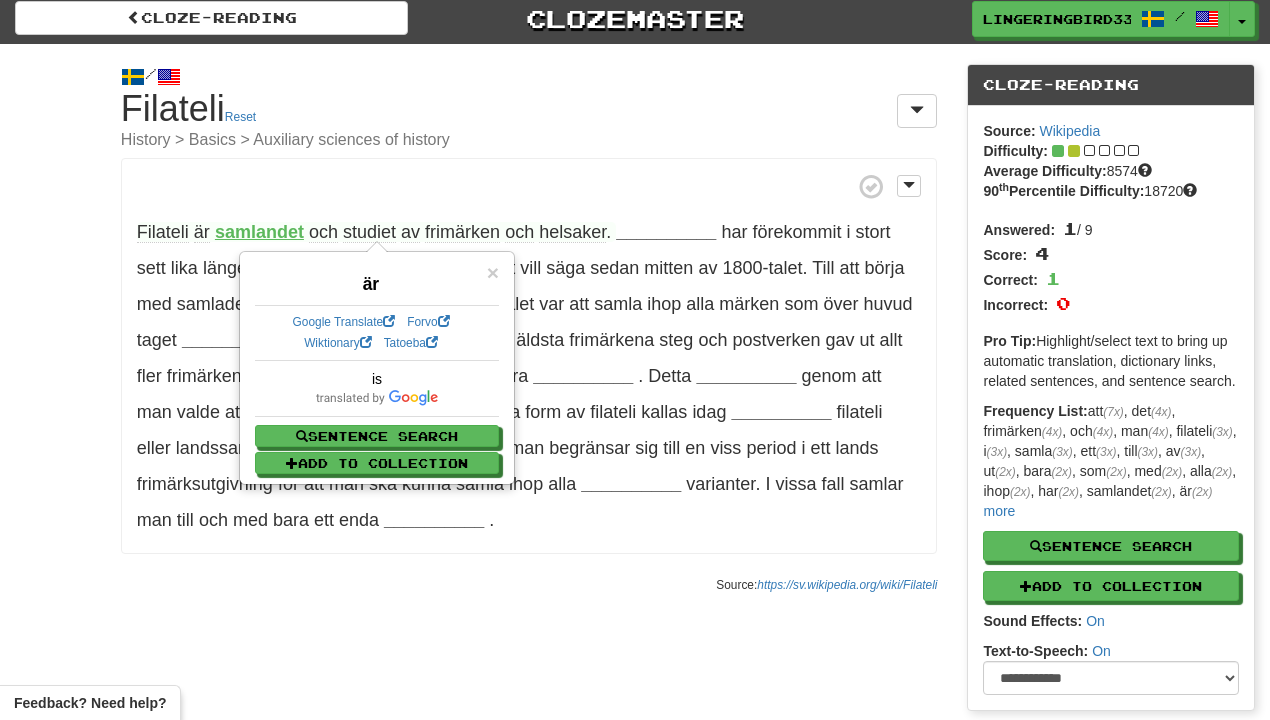 click on "samlandet" at bounding box center (259, 232) 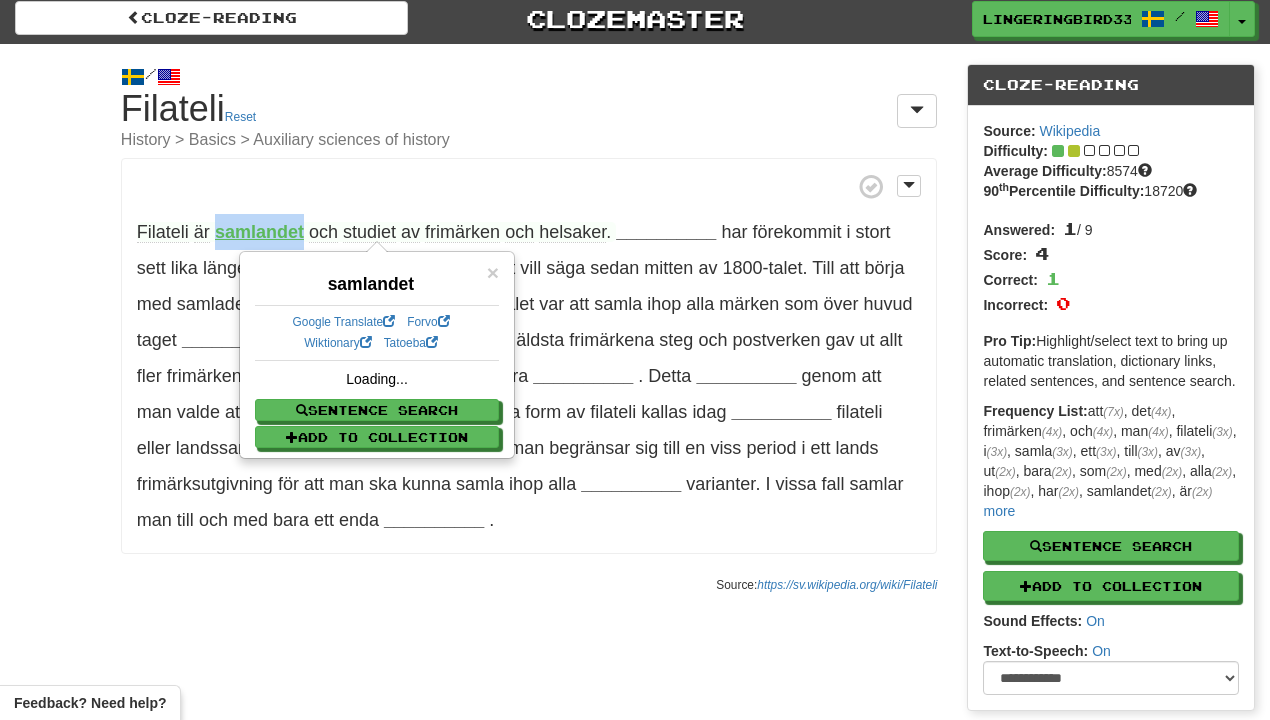 click on "samlandet" at bounding box center (259, 232) 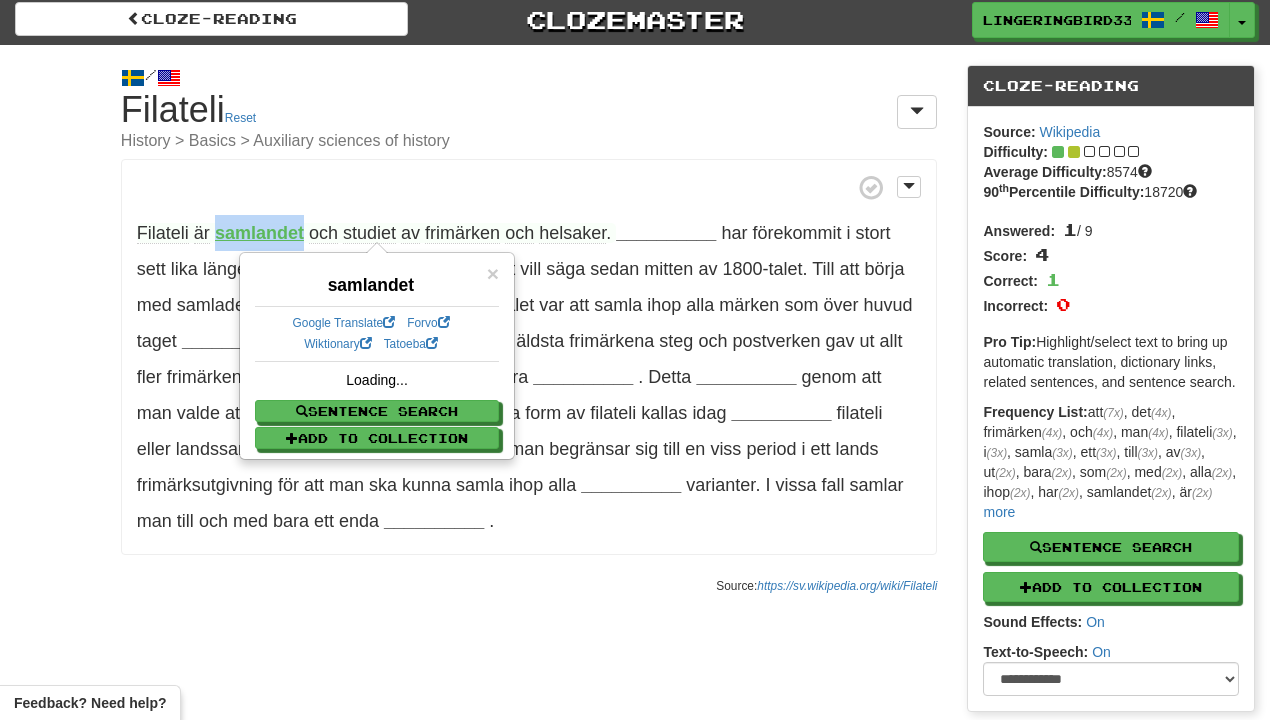 scroll, scrollTop: 3, scrollLeft: 0, axis: vertical 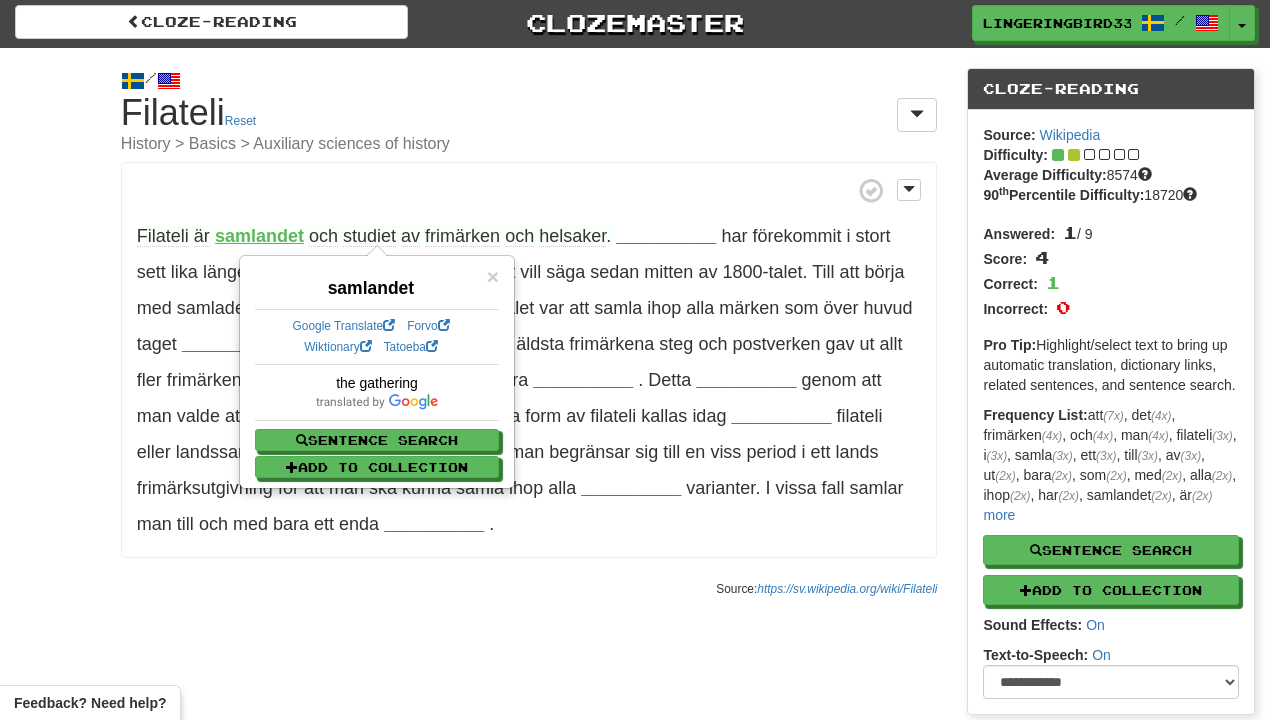 click on "studiet" at bounding box center [369, 236] 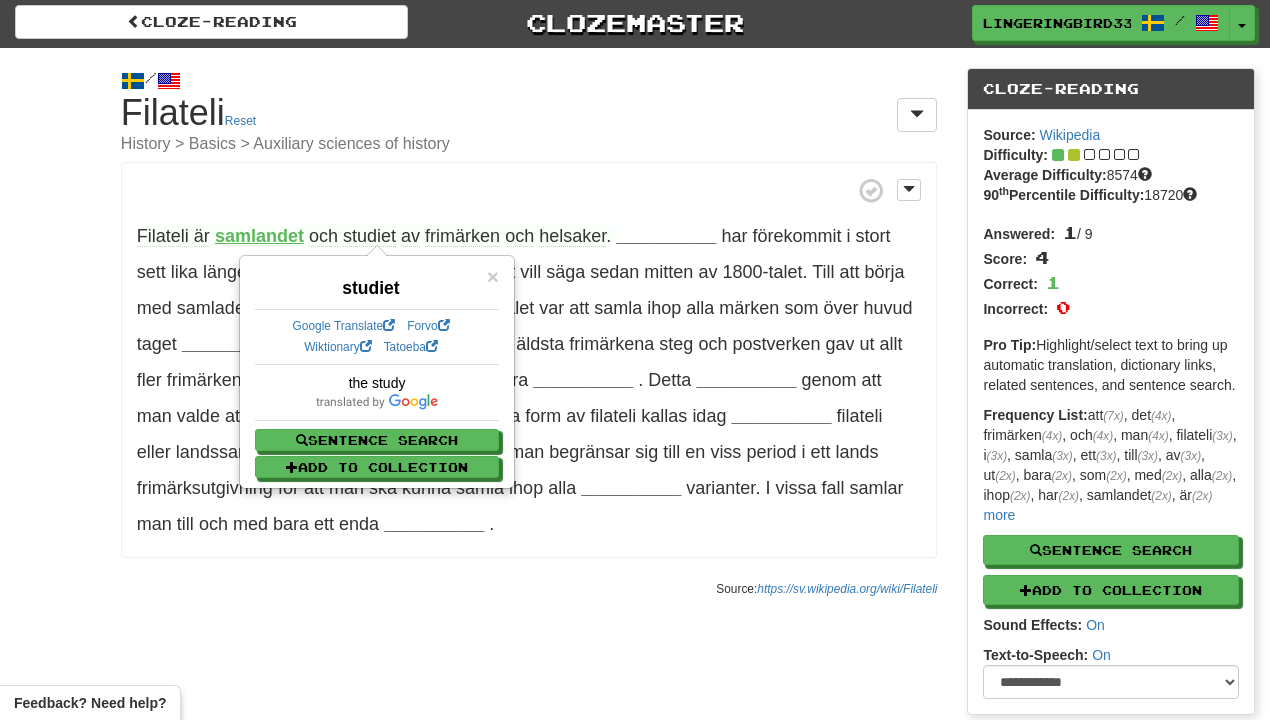 click on "frimärken" at bounding box center (462, 236) 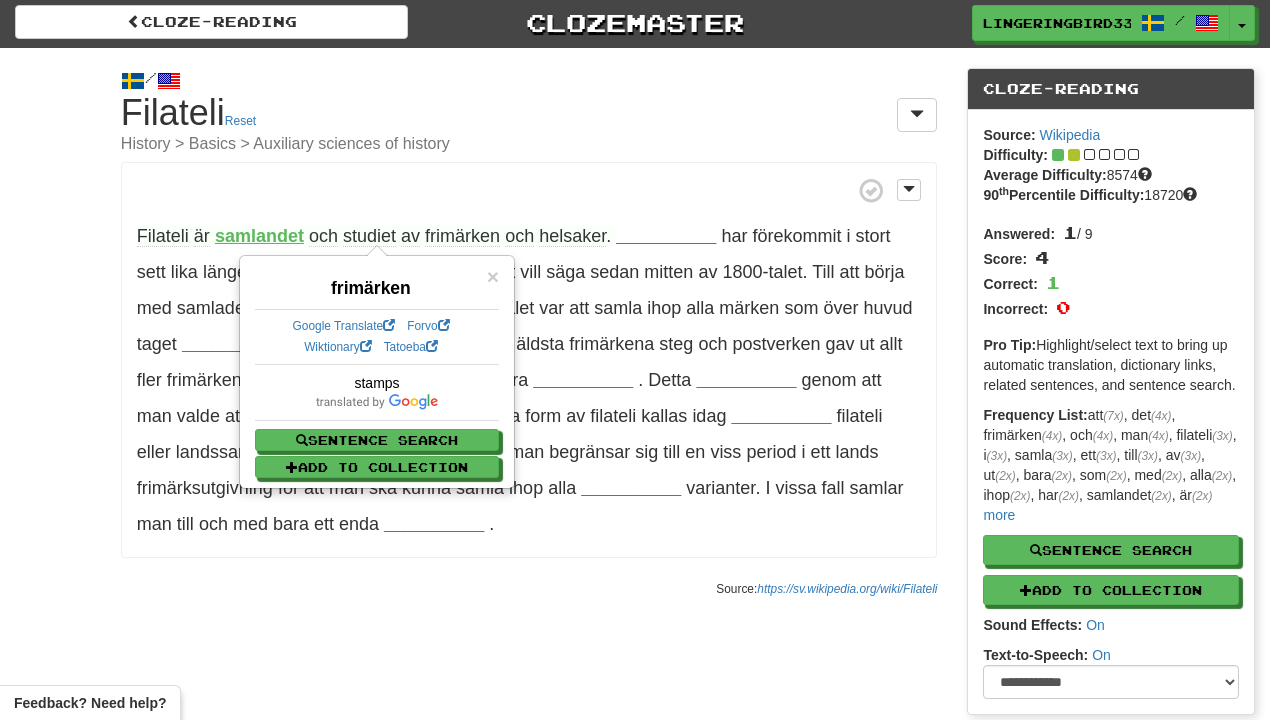 click on "helsaker" at bounding box center (572, 236) 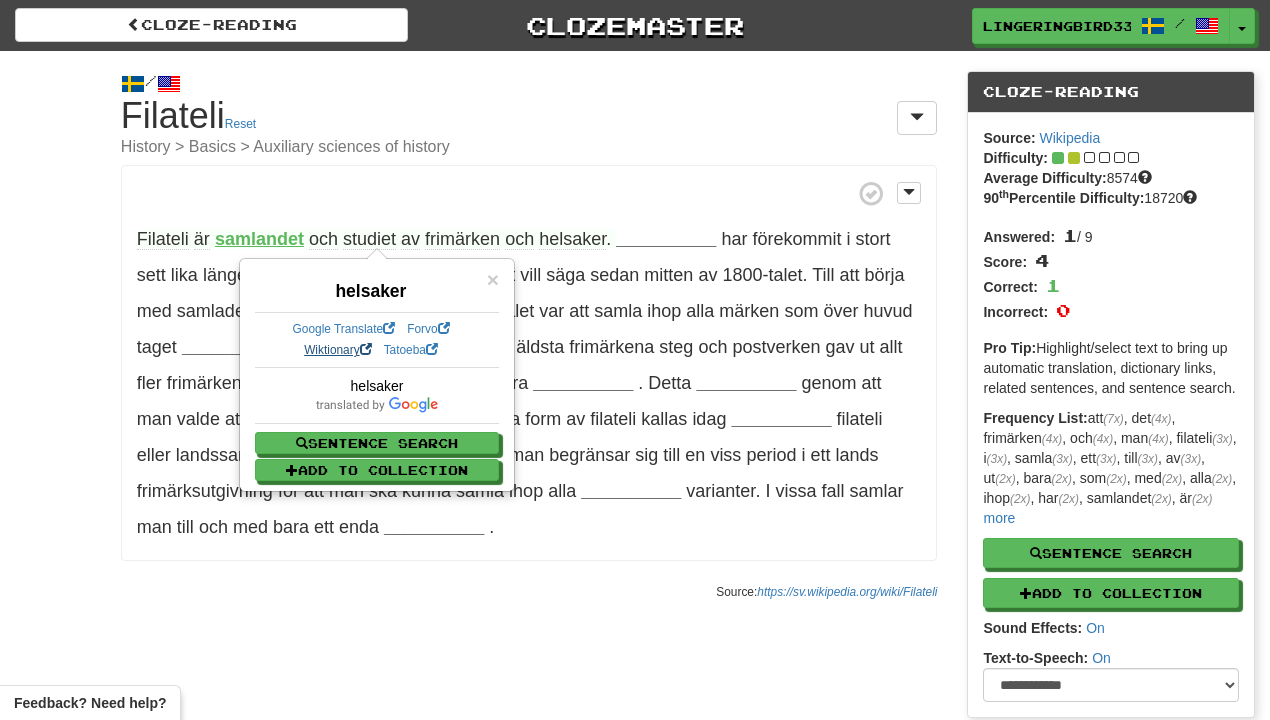 scroll, scrollTop: 3, scrollLeft: 0, axis: vertical 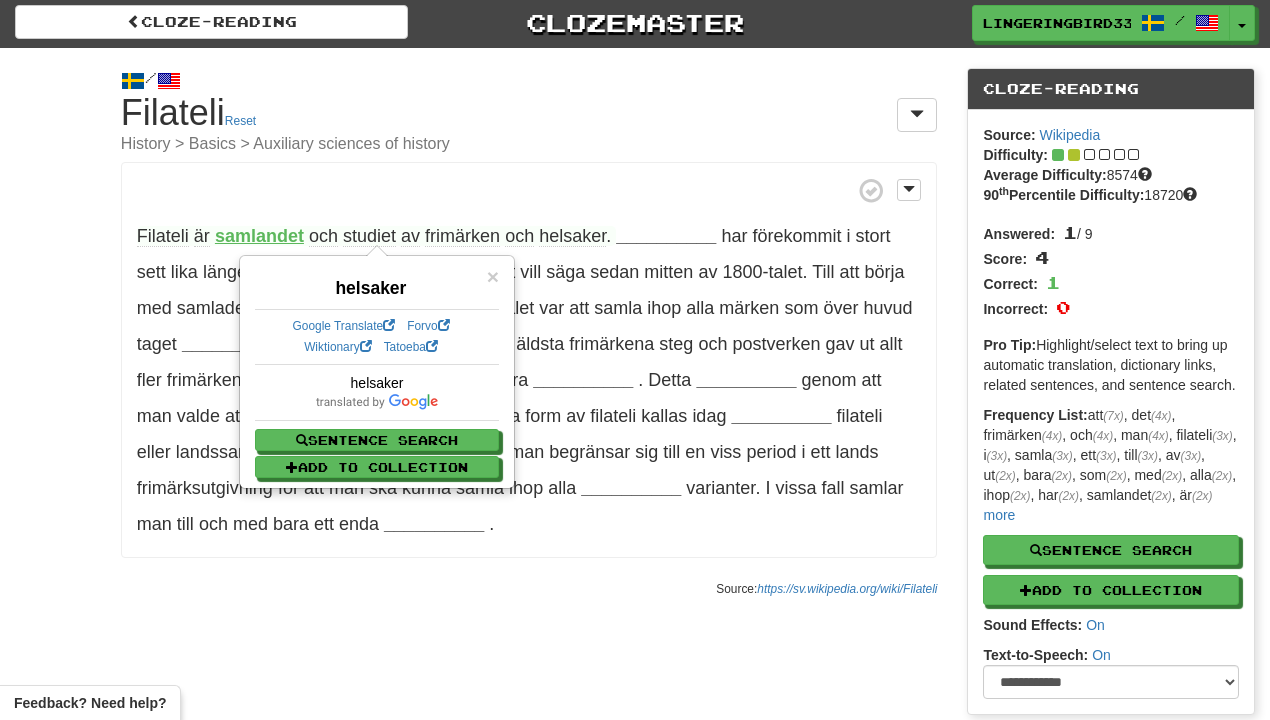 click at bounding box center [529, 190] 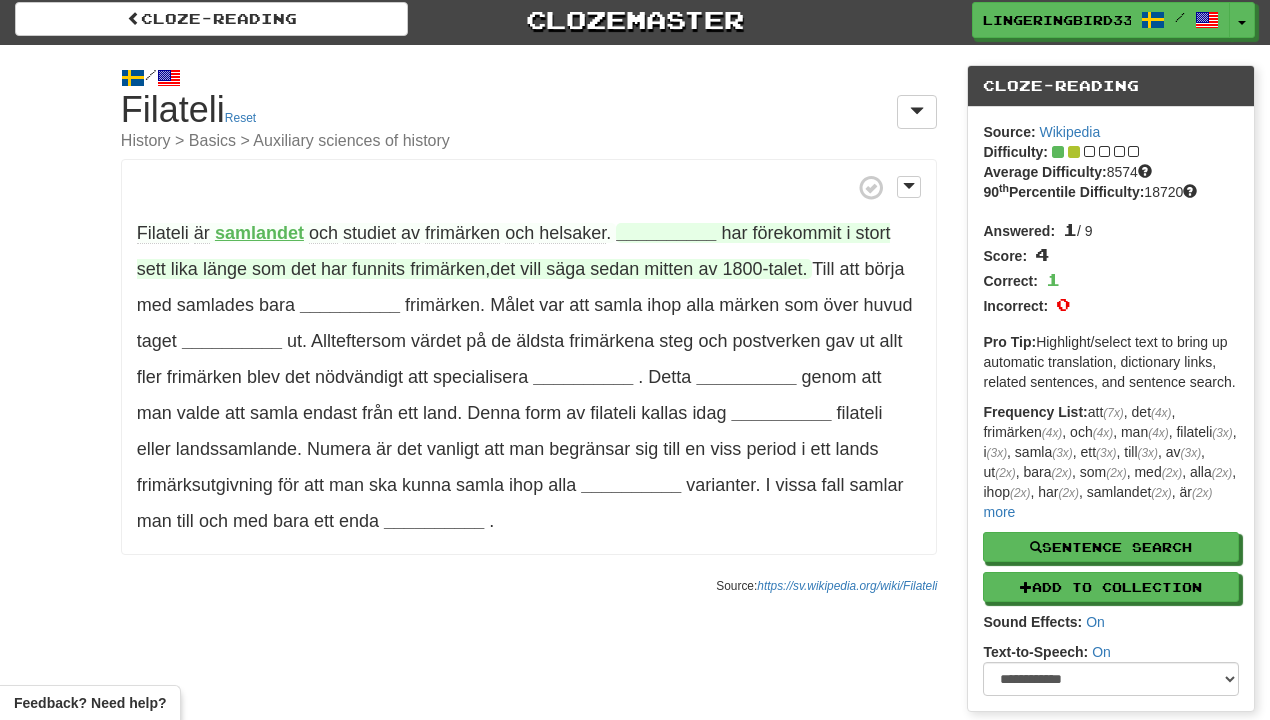 click on "__________" at bounding box center [666, 233] 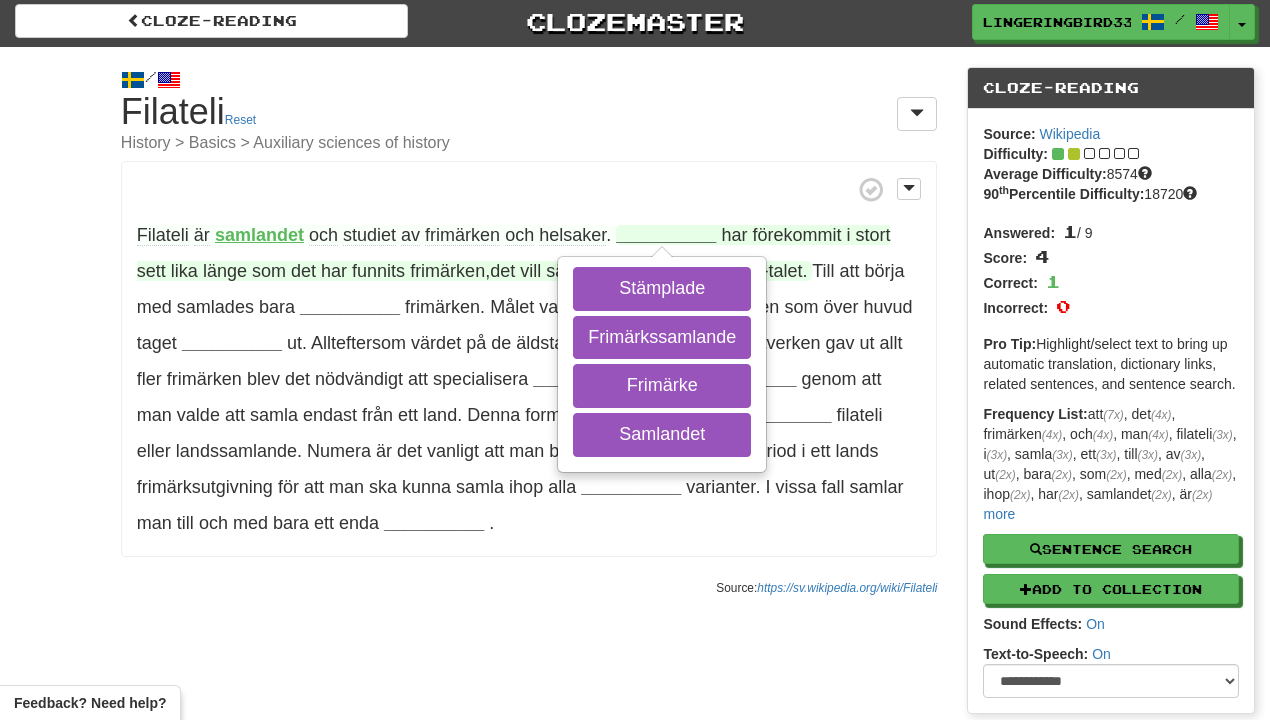 scroll, scrollTop: 3, scrollLeft: 0, axis: vertical 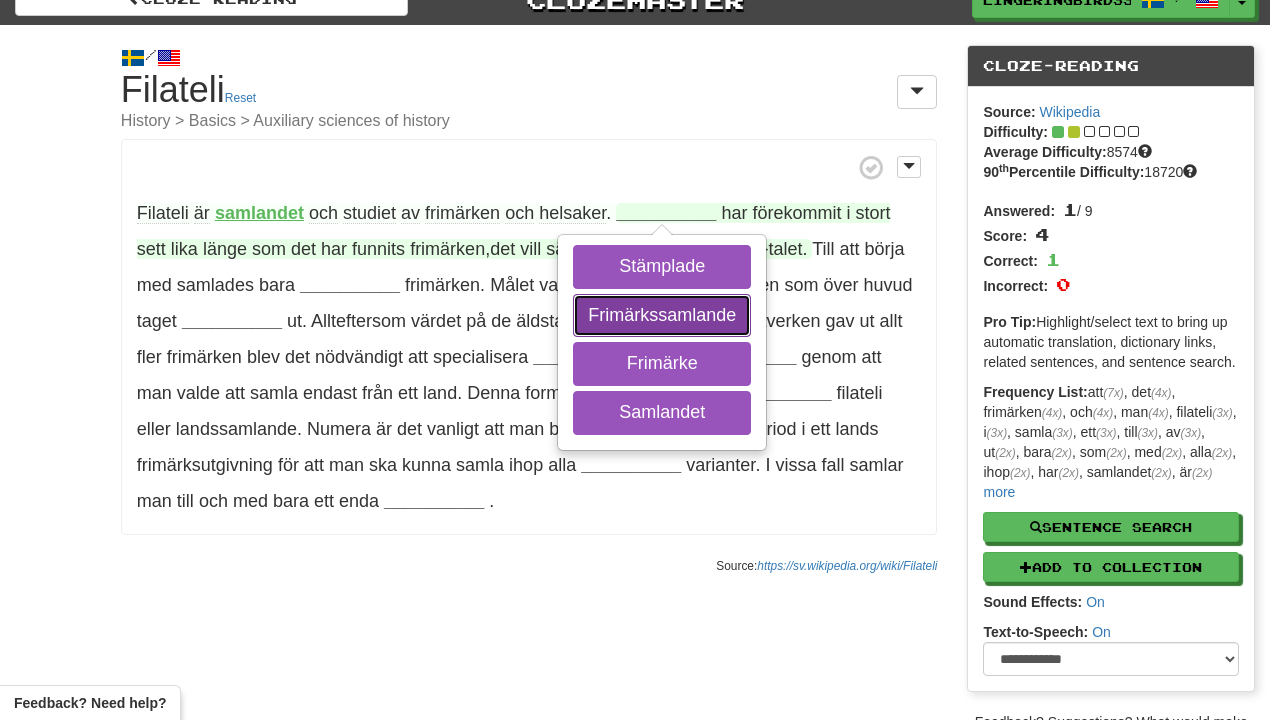 click on "Frimärkssamlande" at bounding box center (662, 316) 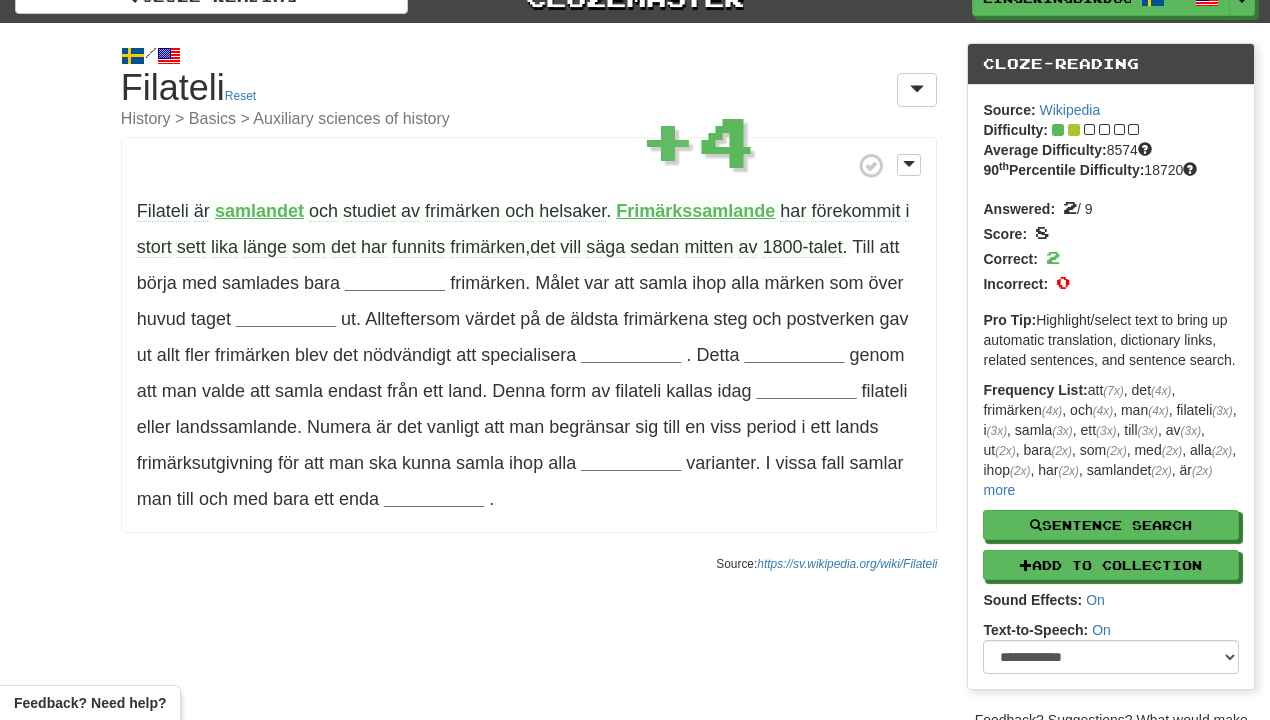 scroll, scrollTop: 28, scrollLeft: 0, axis: vertical 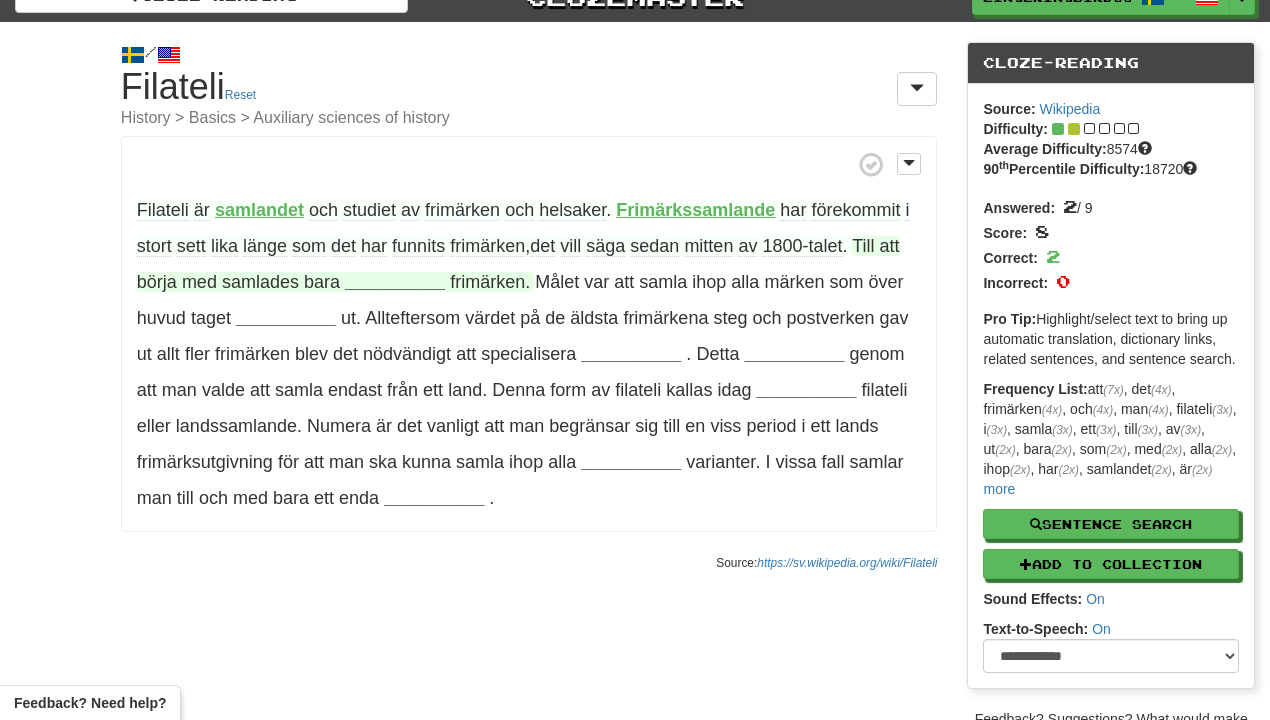 click on "__________" at bounding box center [395, 282] 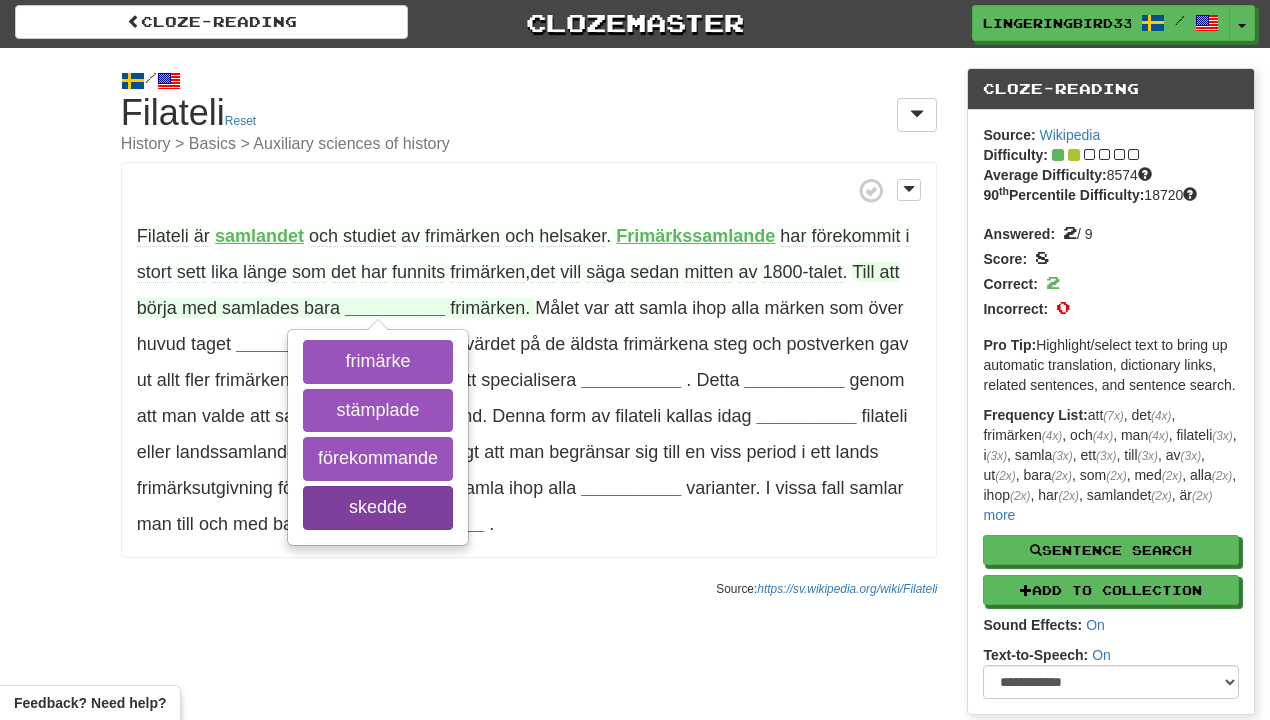 scroll, scrollTop: 4, scrollLeft: 0, axis: vertical 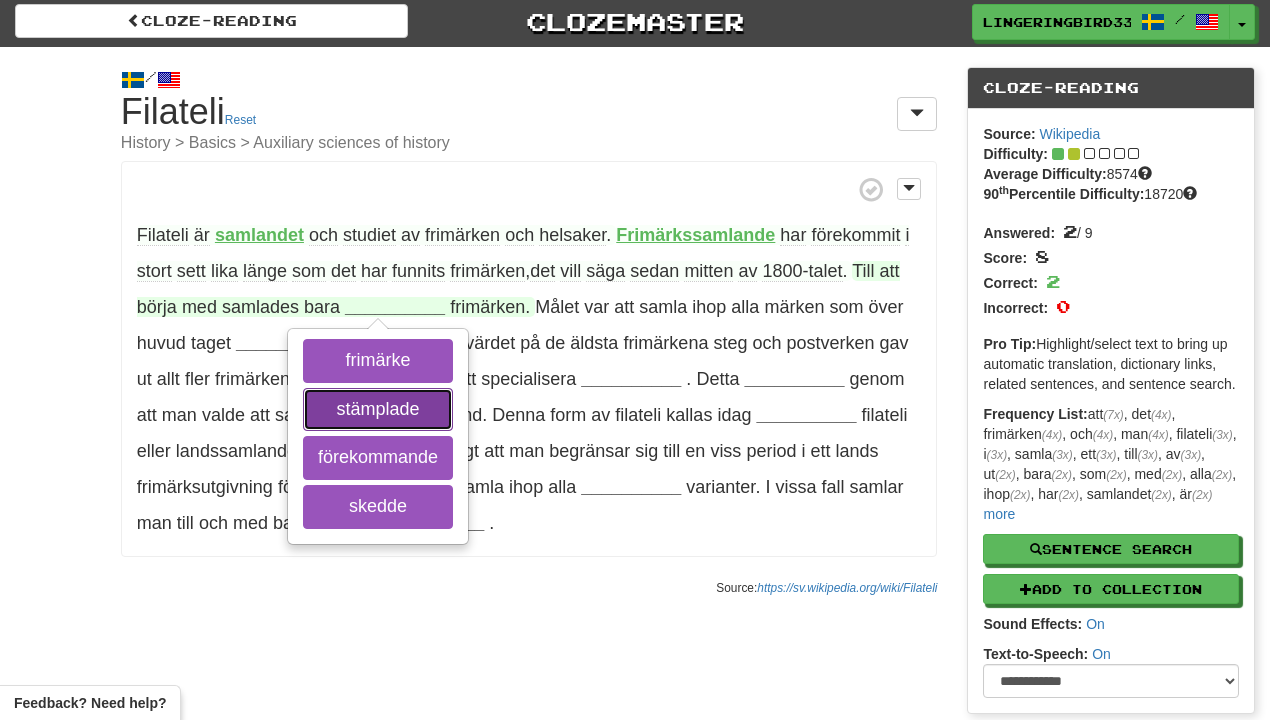 click on "stämplade" at bounding box center [378, 410] 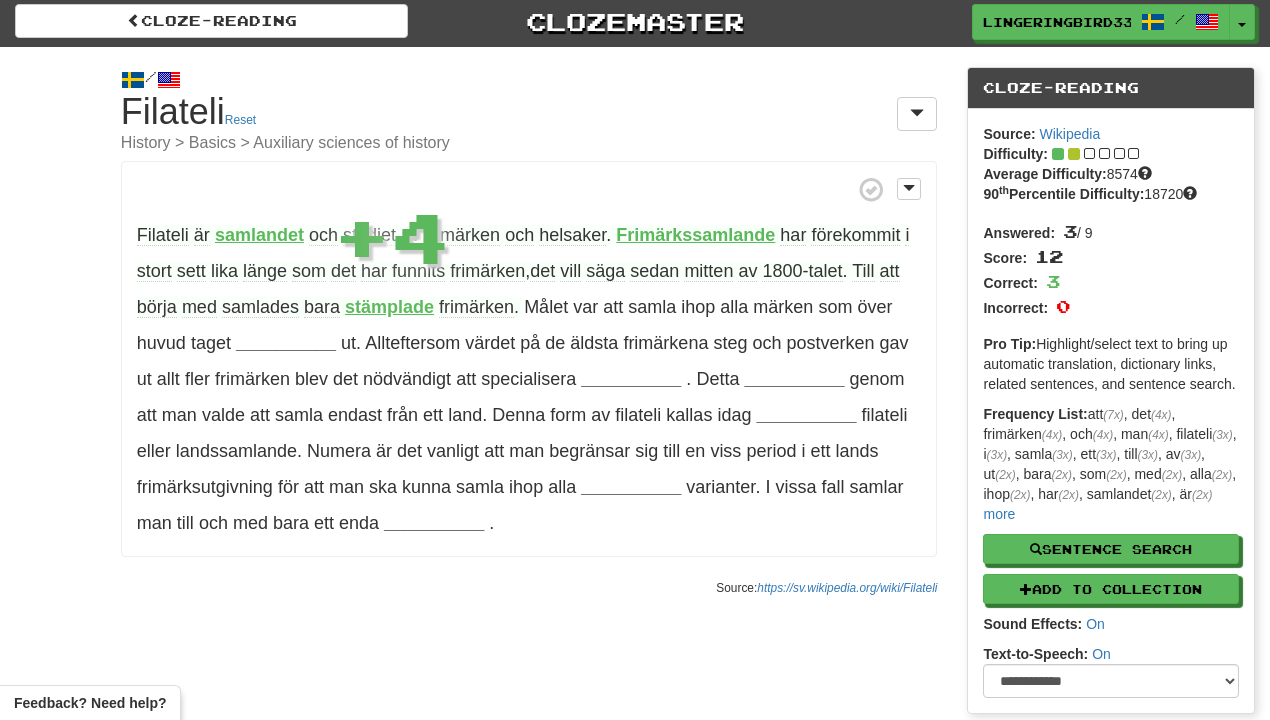 click on "stämplade" at bounding box center [389, 307] 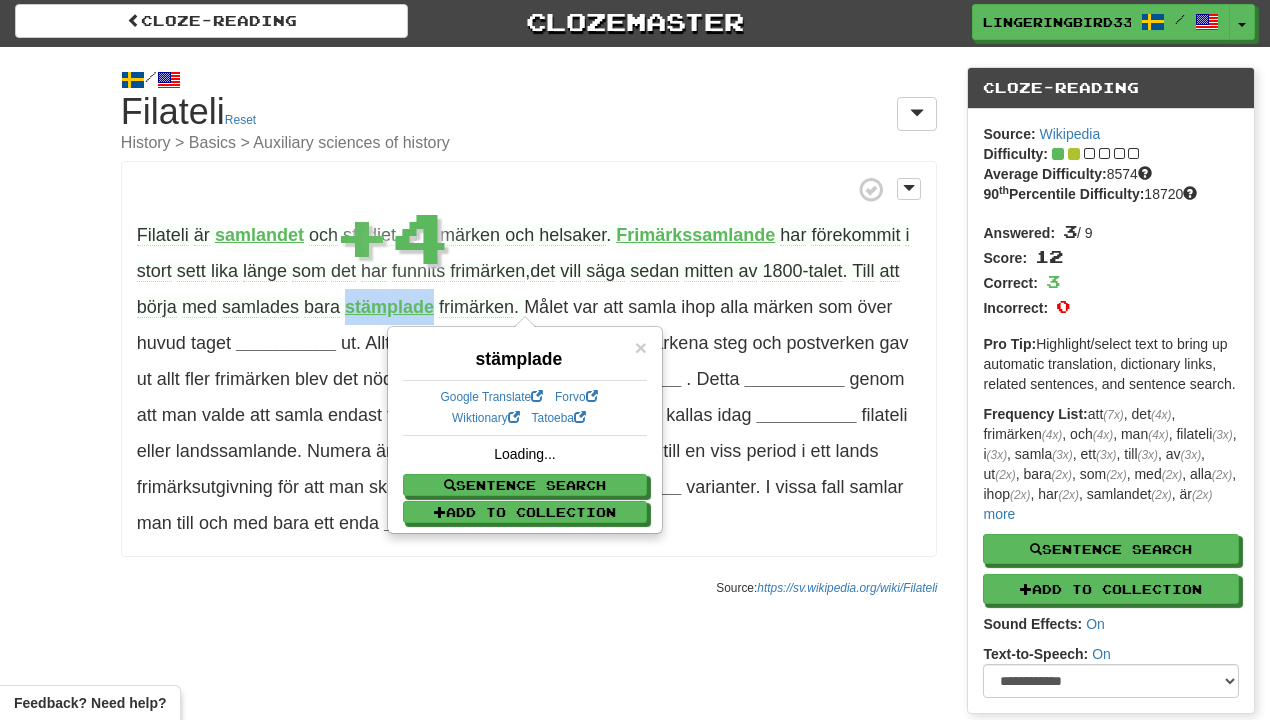 click on "stämplade" at bounding box center [389, 307] 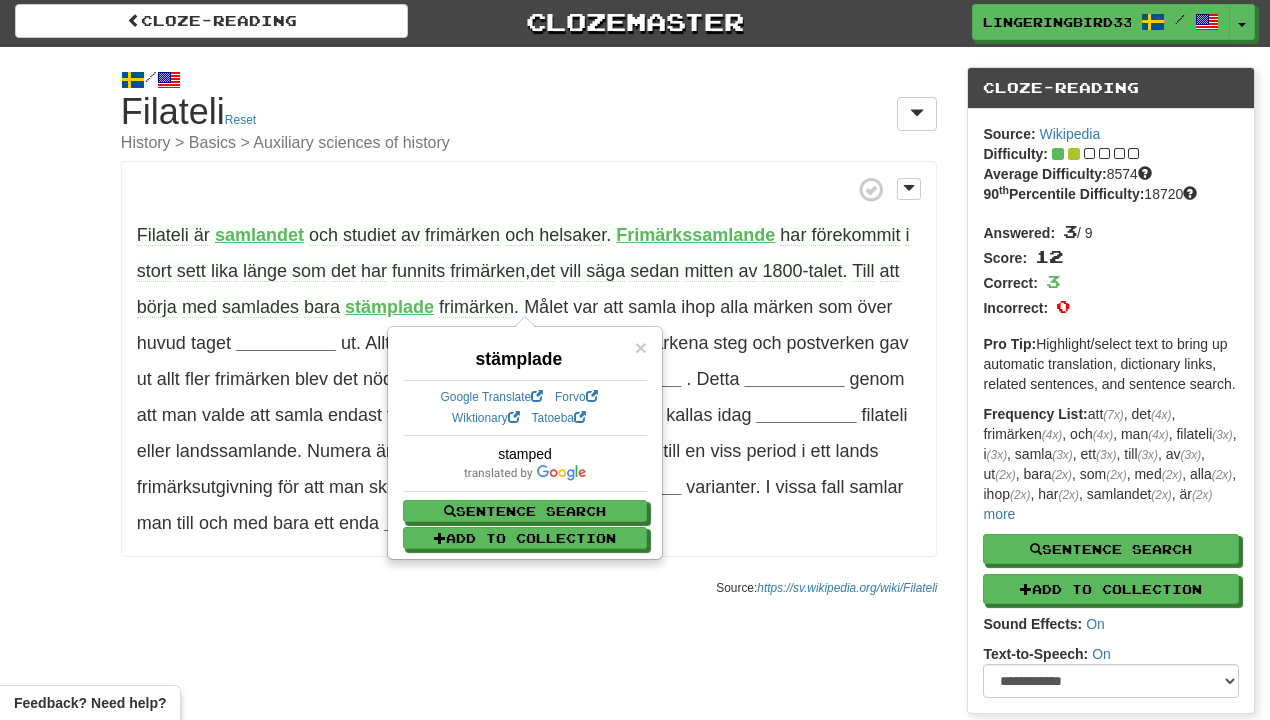 click on "Filateli   är
samlandet
och   studiet   av   frimärken   och   helsaker .
Frimärkssamlande
har   förekommit   i   stort   sett   lika   länge   som   det   har   funnits   frimärken ,  det   vill   säga   sedan   mitten   av   1800-talet .
Till   att   börja   med   samlades   bara
stämplade
frimärken .
Målet   var   att   samla   ihop   alla   märken   som   över   huvud   taget
__________
ut .
Allteftersom   värdet   på   de   äldsta   frimärkena   steg   och   postverken   gav   ut   allt   fler   frimärken   blev   det   nödvändigt   att   specialisera
__________
.
Detta
__________
genom   att   man   valde   att   samla   endast   från   ett   land .
Denna   form   av   filateli   kallas   idag
__________" at bounding box center [529, 359] 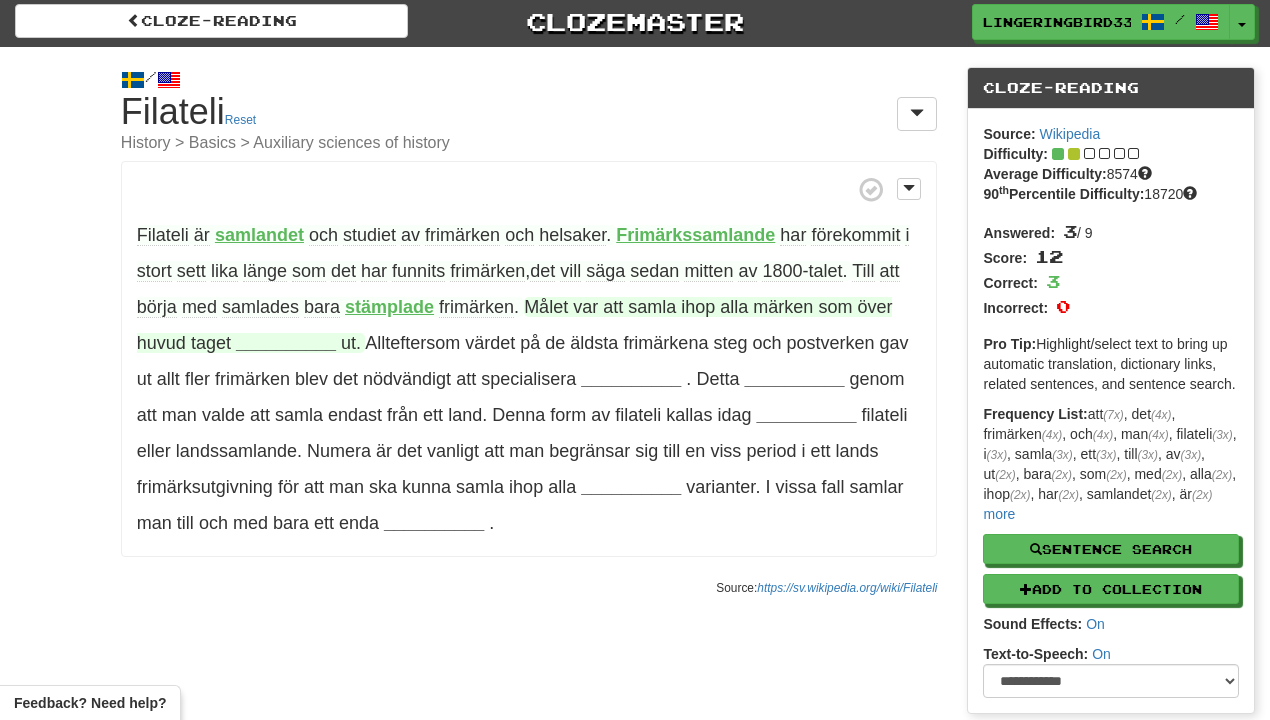 click on "__________" at bounding box center (286, 343) 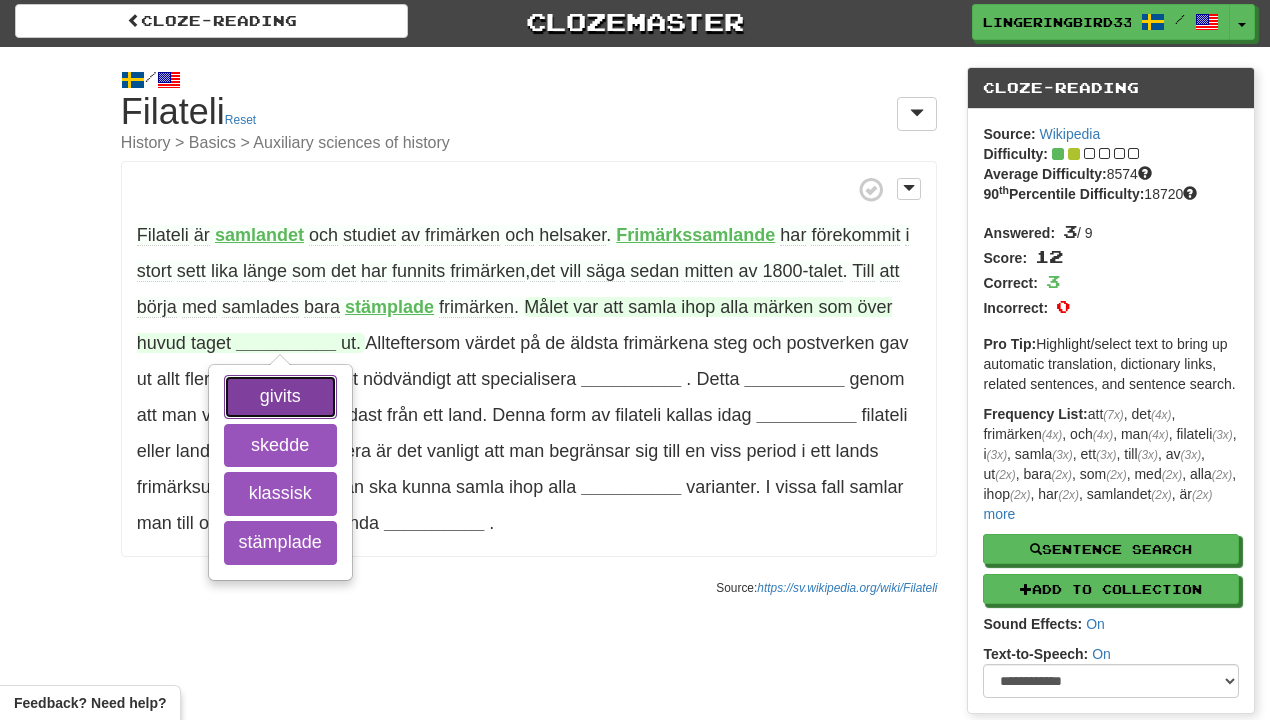 click on "givits" at bounding box center [280, 397] 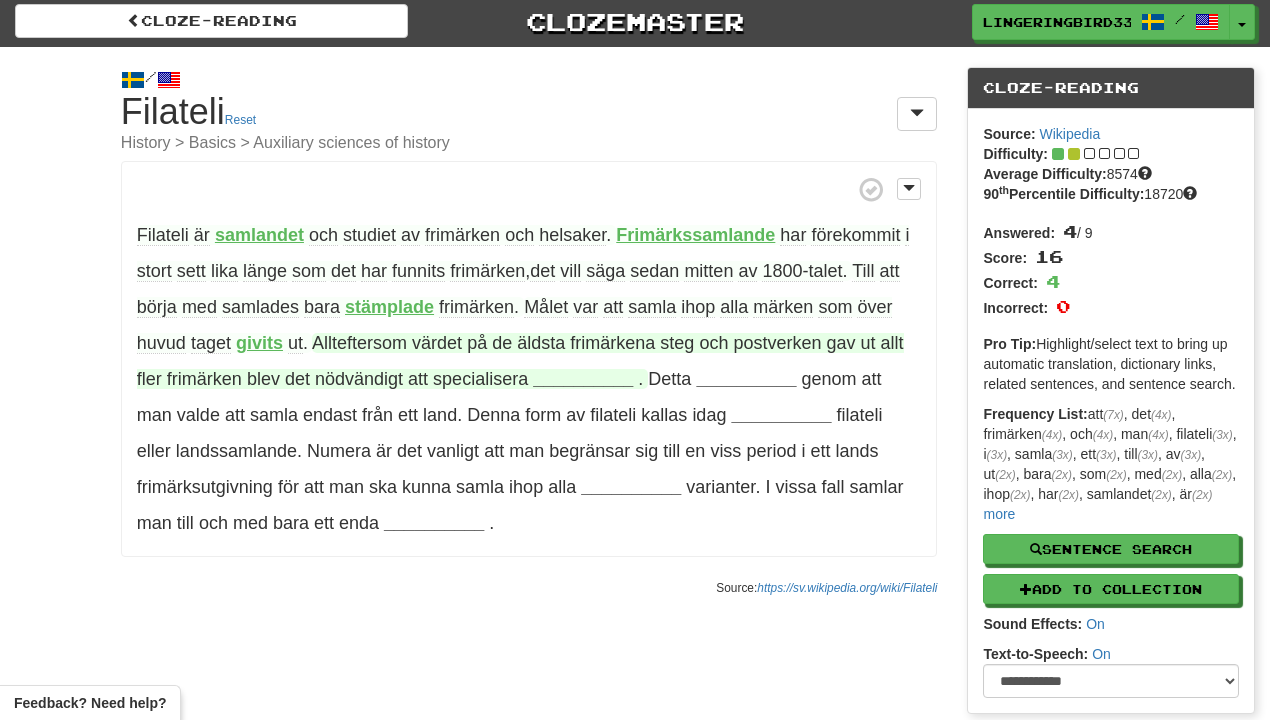 click on "__________" at bounding box center (583, 379) 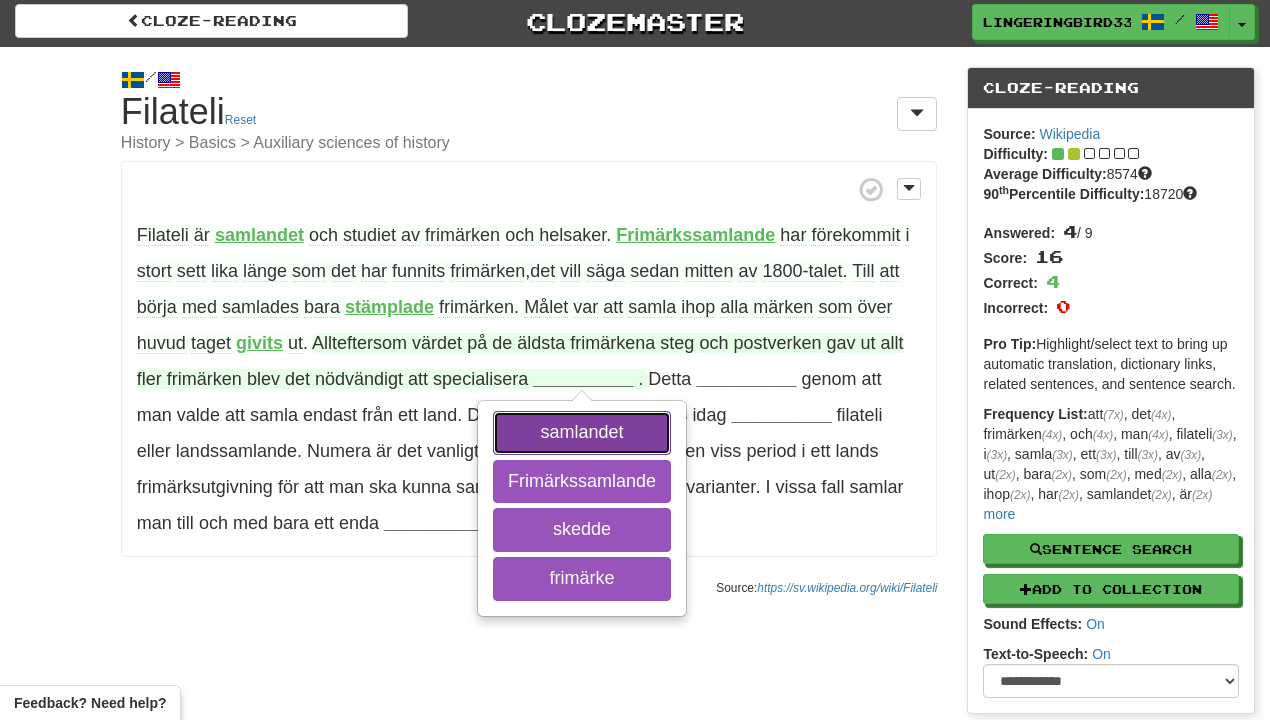 click on "samlandet" at bounding box center (582, 433) 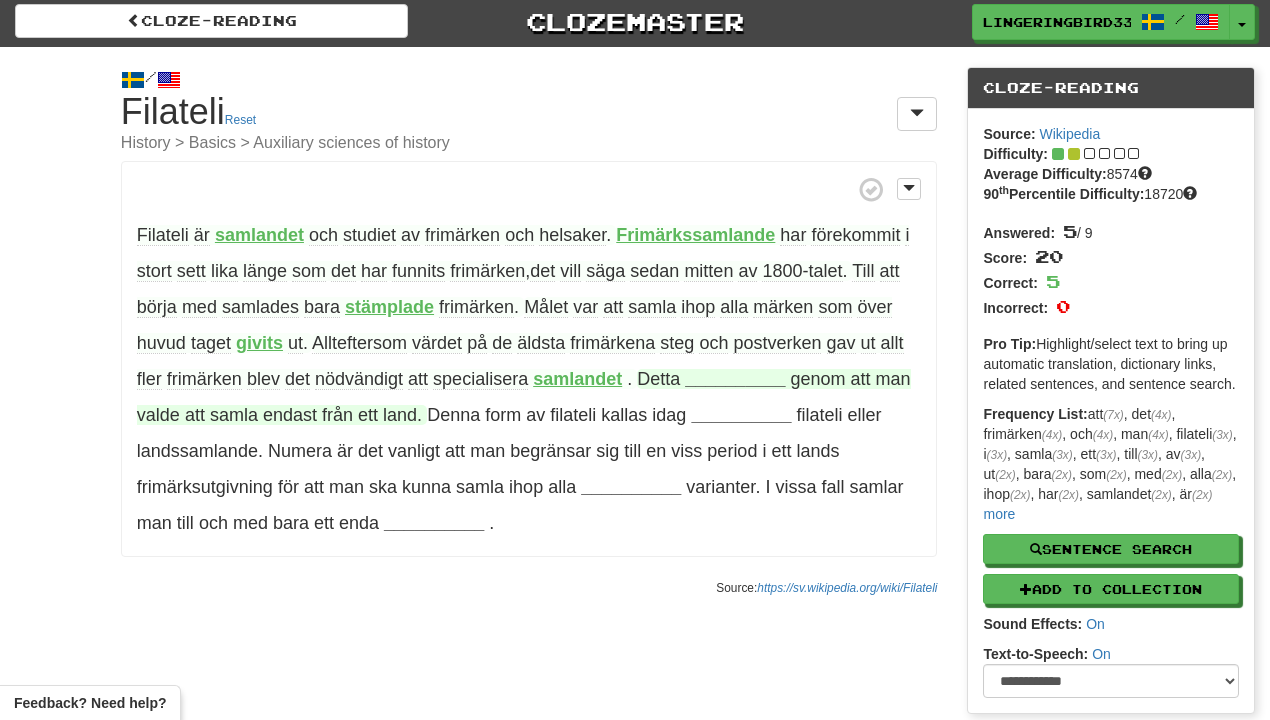 click on "__________" at bounding box center (735, 379) 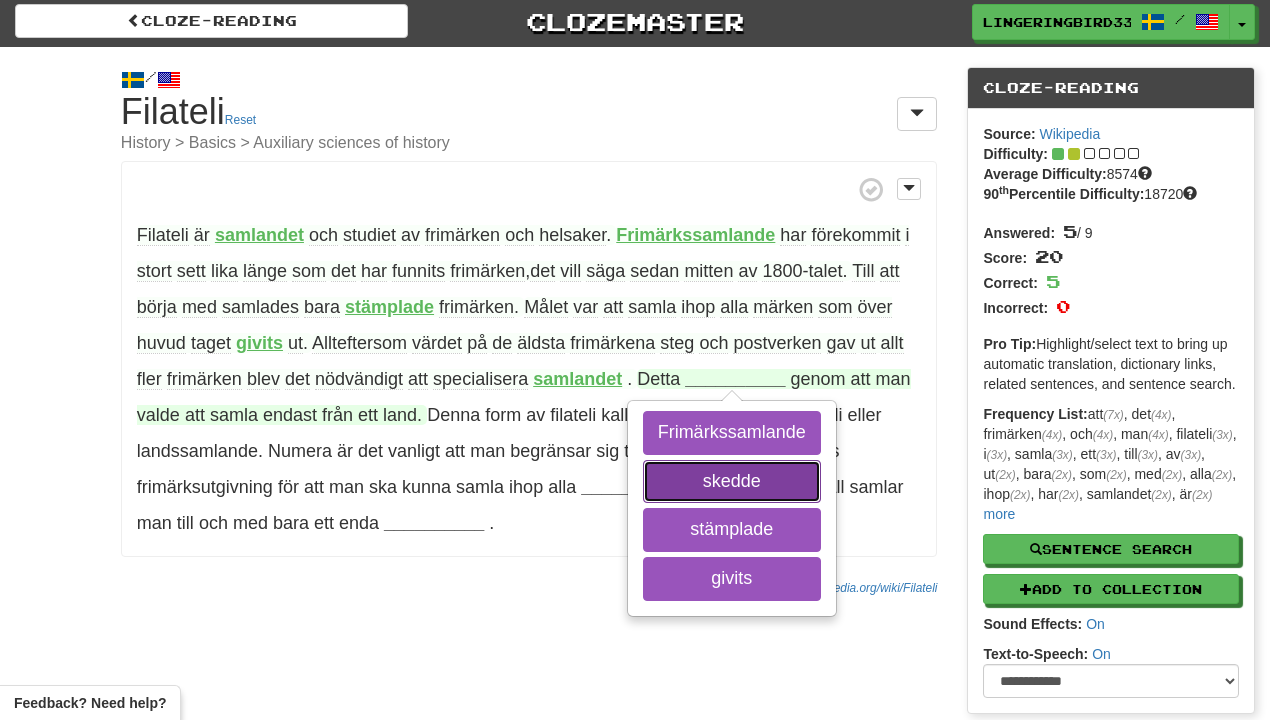 click on "skedde" at bounding box center [732, 482] 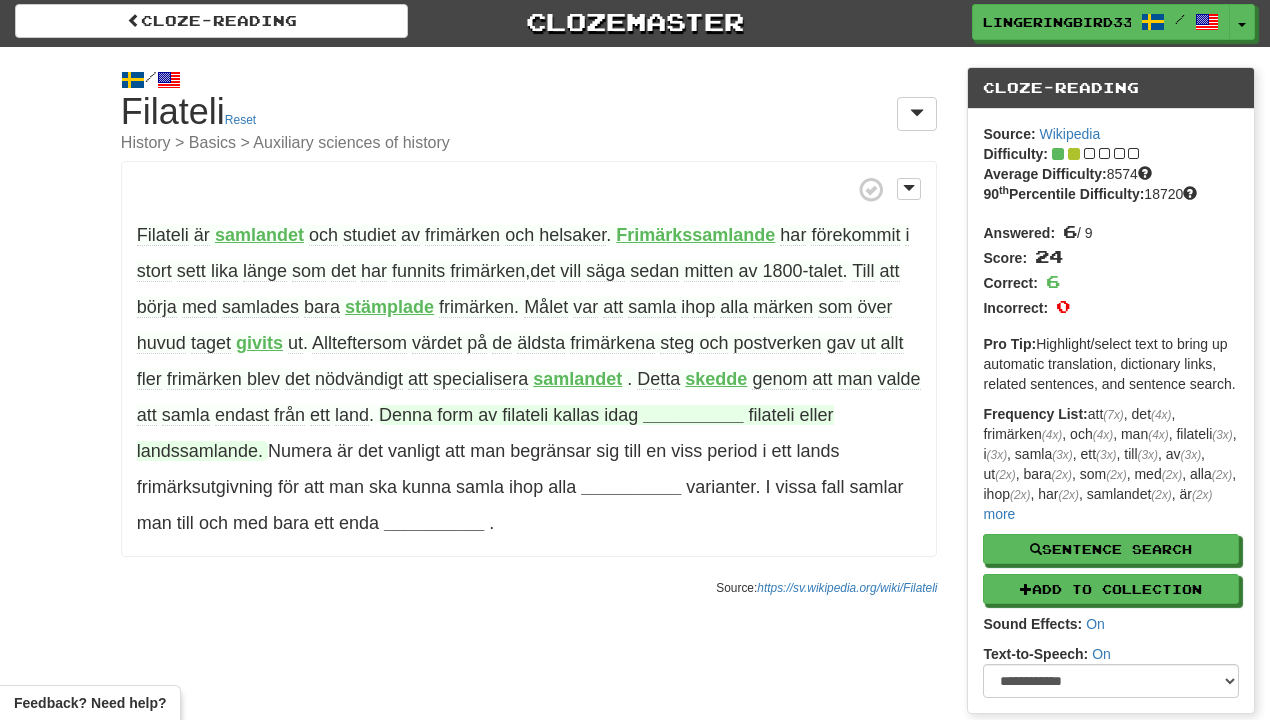 click on "__________" at bounding box center [693, 415] 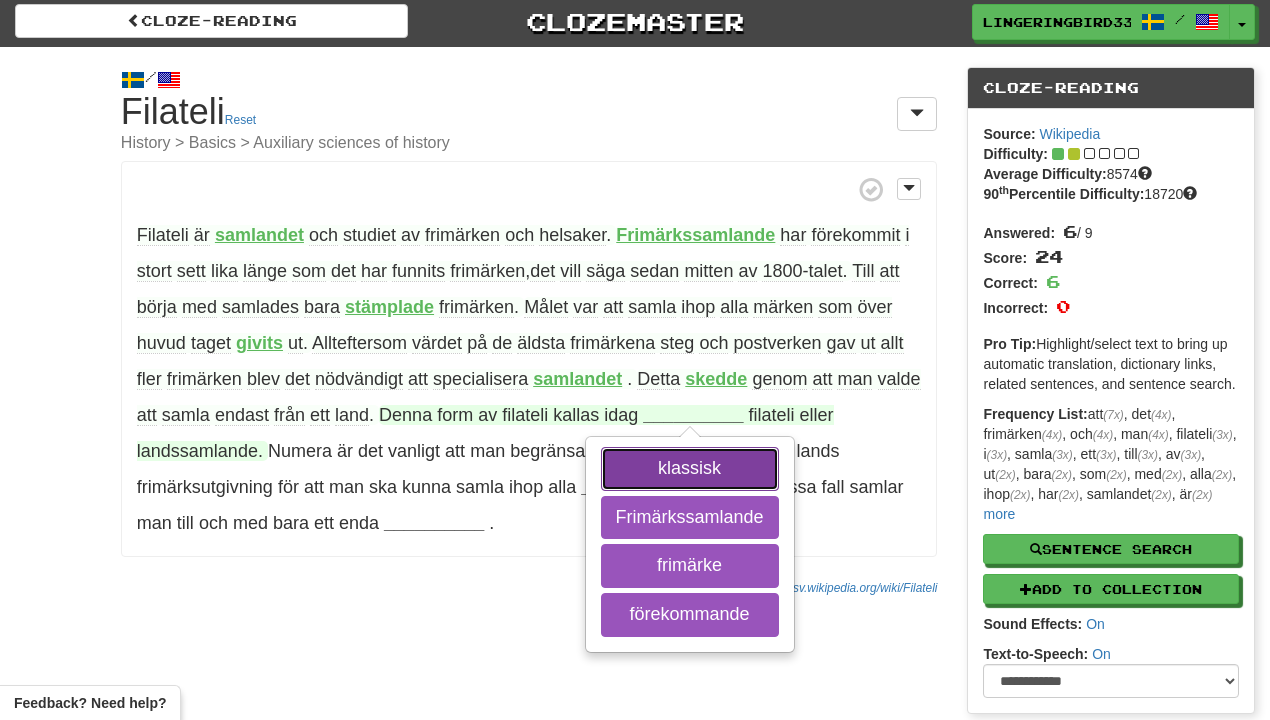 click on "klassisk" at bounding box center (690, 469) 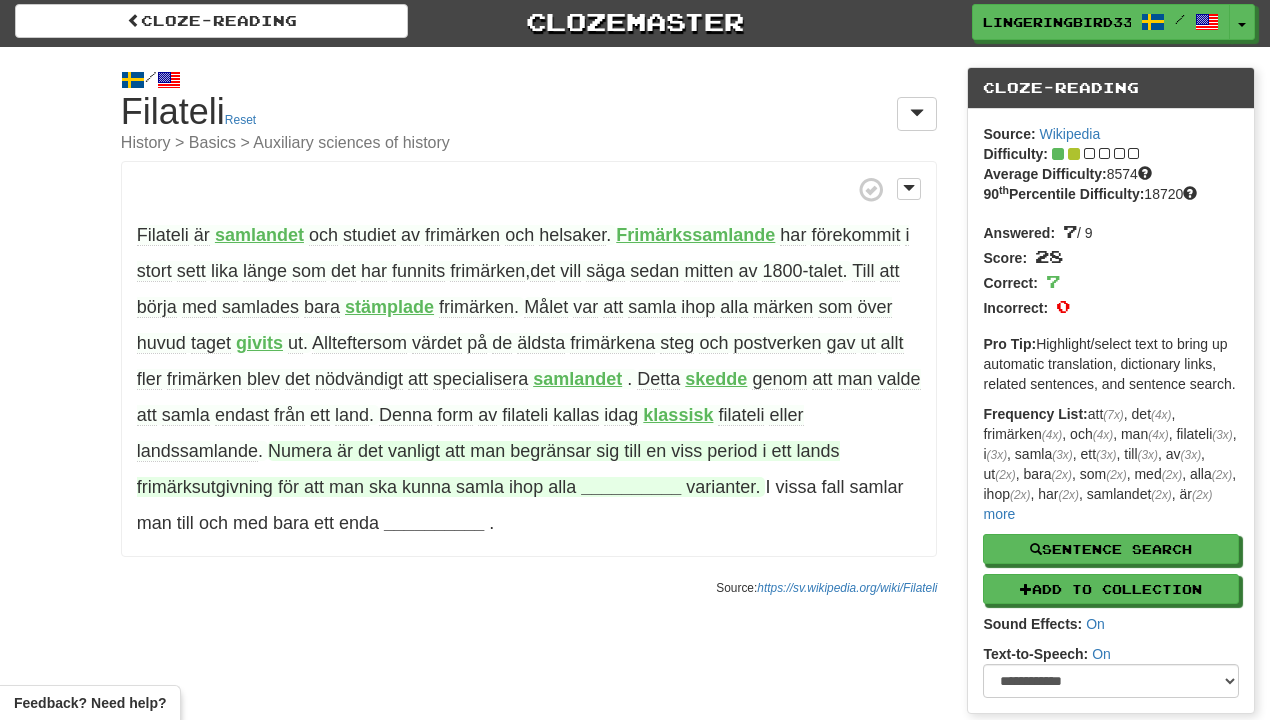 click on "__________" at bounding box center (631, 487) 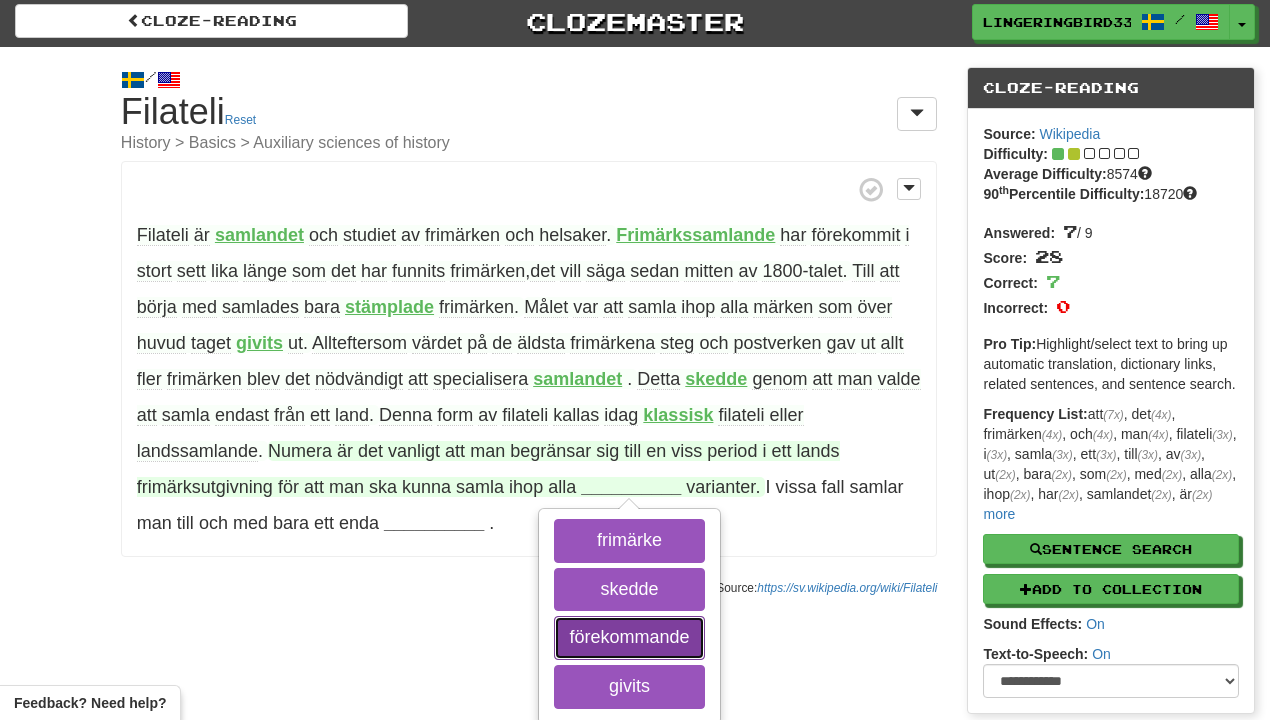 click on "förekommande" at bounding box center [629, 638] 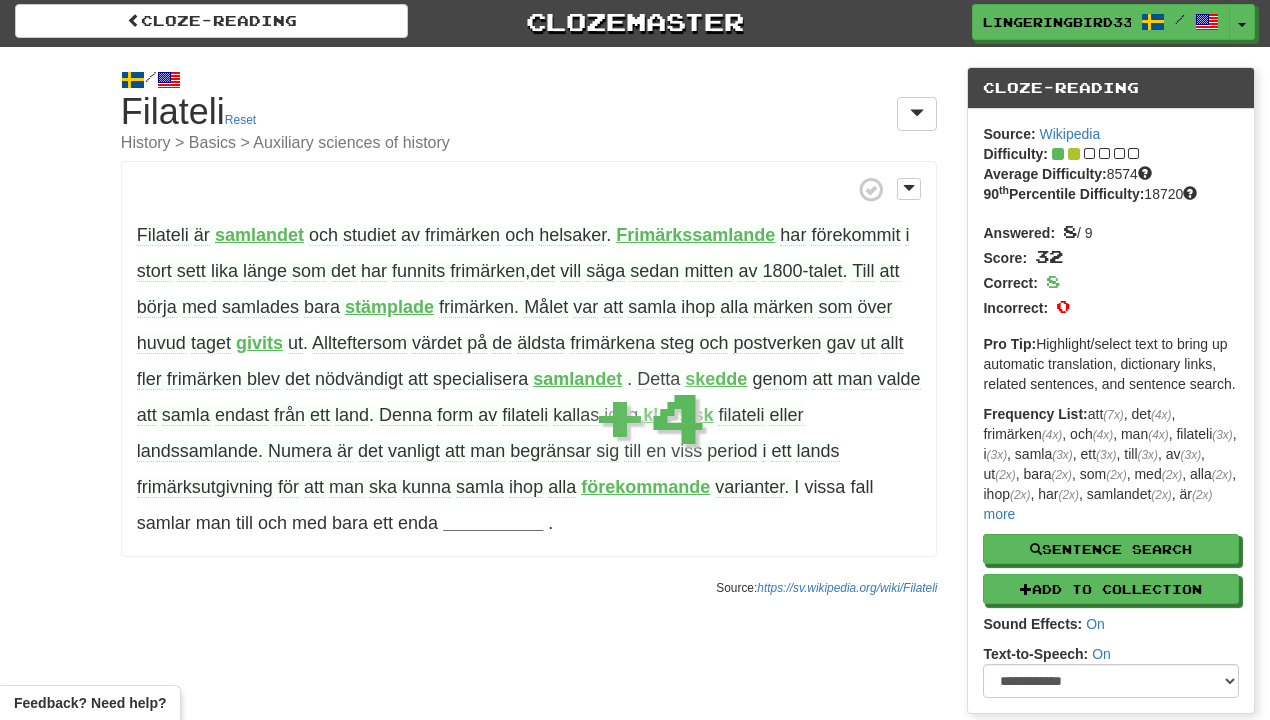 click on "förekommande" at bounding box center (645, 487) 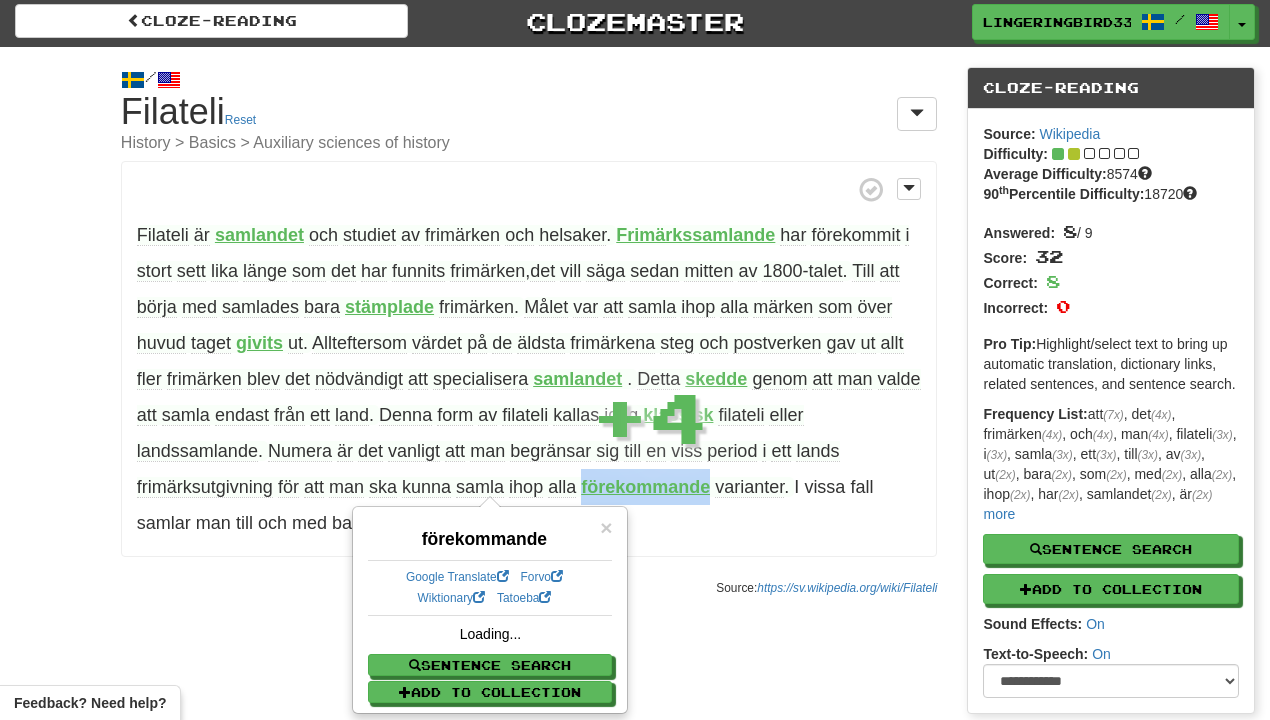 click on "förekommande" at bounding box center [645, 487] 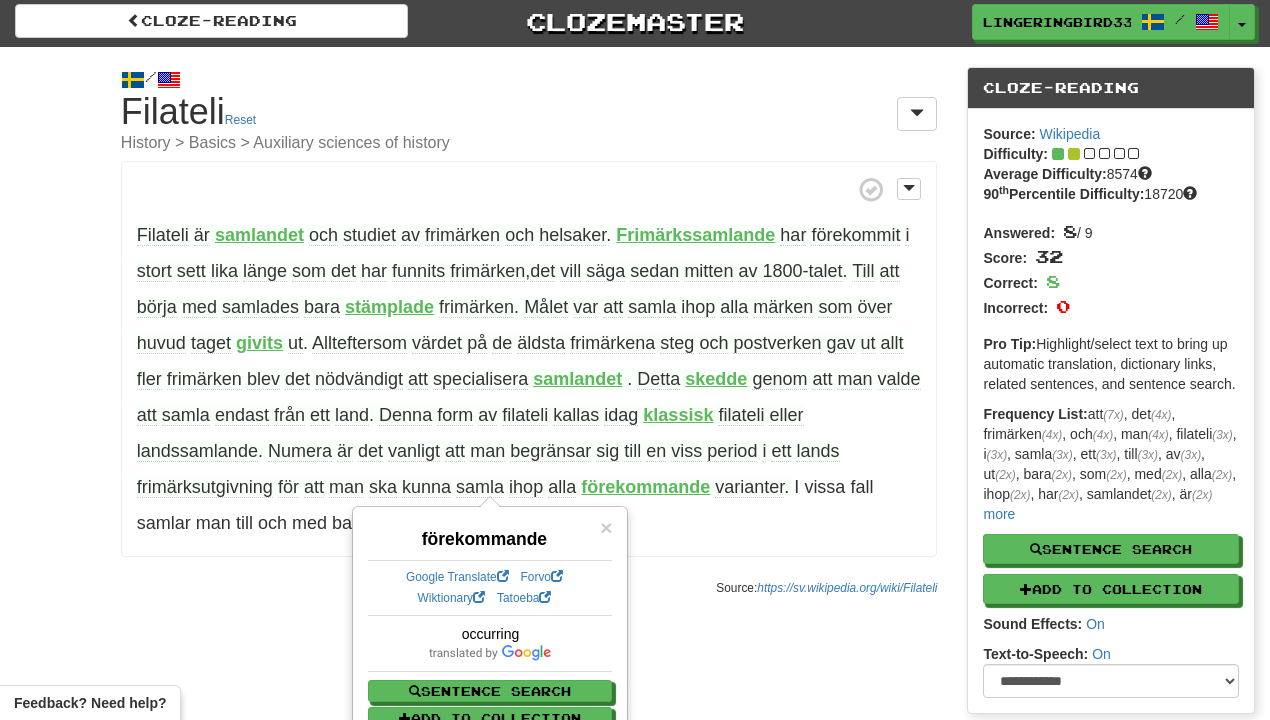 click on "/
Cloze-Reading
Filateli
Reset
History > Basics > Auxiliary sciences of history
Filateli   är
samlandet
och   studiet   av   frimärken   och   helsaker .
Frimärkssamlande
har   förekommit   i   stort   sett   lika   länge   som   det   har   funnits   frimärken ,  det   vill   säga   sedan   mitten   av   1800-talet .
Till   att   börja   med   samlades   bara
stämplade
frimärken .
Målet   var   att   samla   ihop   alla   märken   som   över   huvud   taget
givits
ut .
Allteftersom   värdet   på   de   äldsta   frimärkena   steg   och   postverken   gav   ut   allt   fler   frimärken   blev   det   nödvändigt   att   specialisera
samlandet
.
Detta
skedde
genom   att   man   valde   att   samla   endast   från" at bounding box center [635, 410] 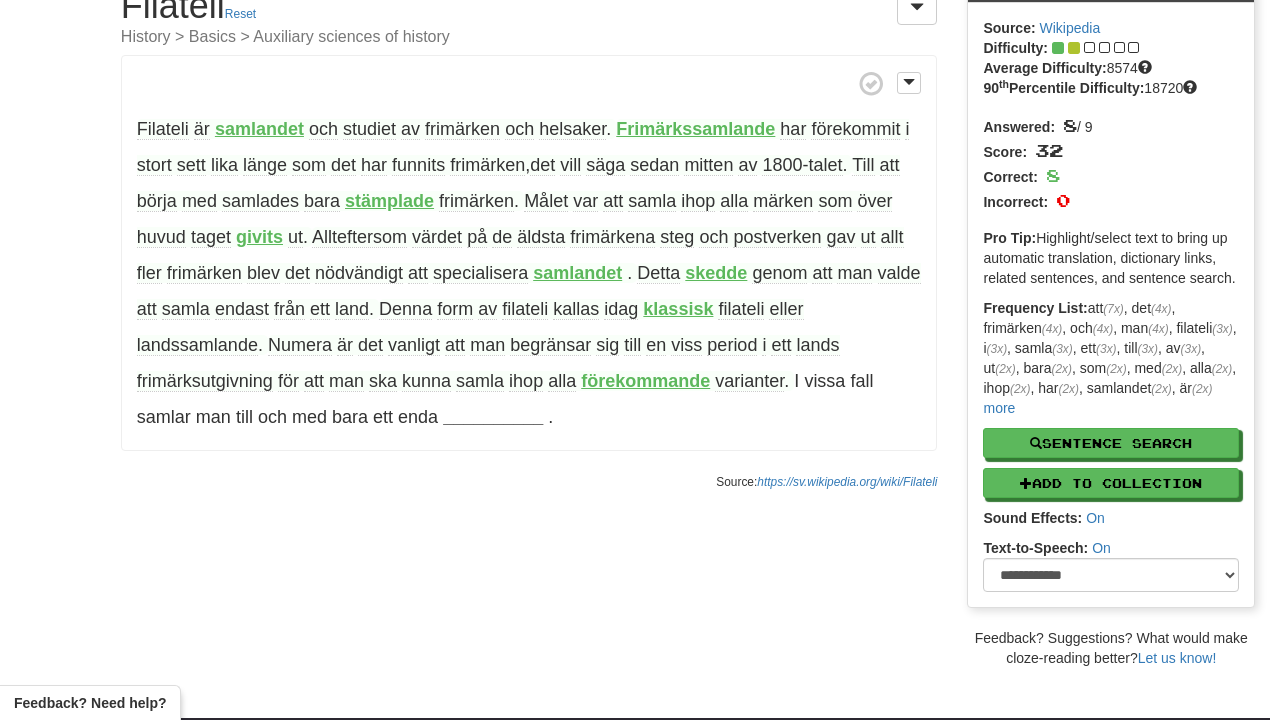 scroll, scrollTop: 118, scrollLeft: 0, axis: vertical 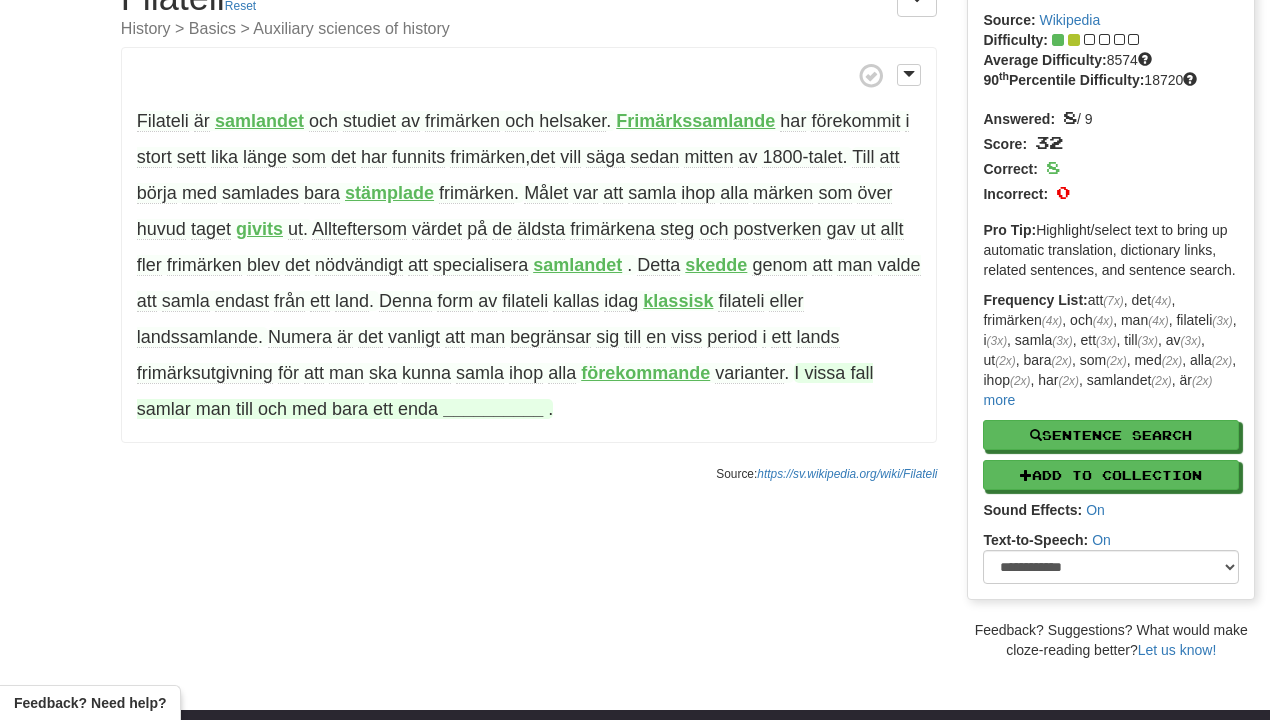 click on "__________" at bounding box center [493, 409] 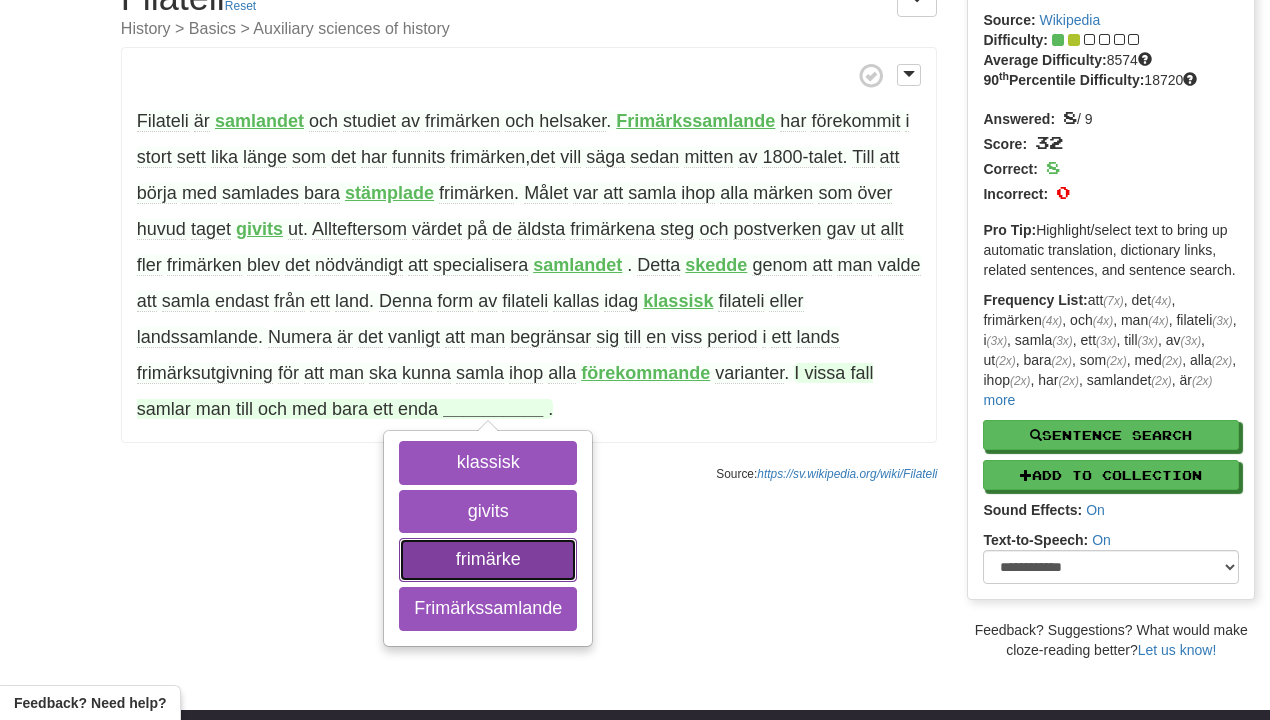 click on "frimärke" at bounding box center [488, 560] 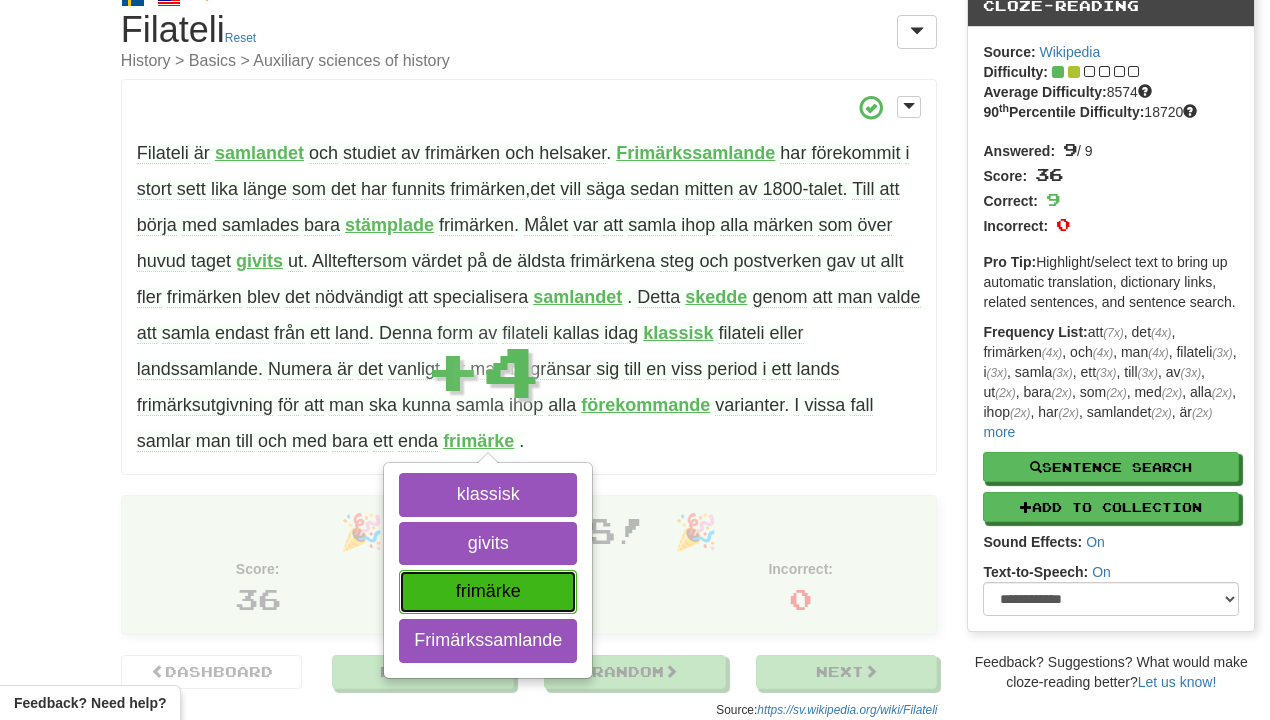 scroll, scrollTop: 79, scrollLeft: 0, axis: vertical 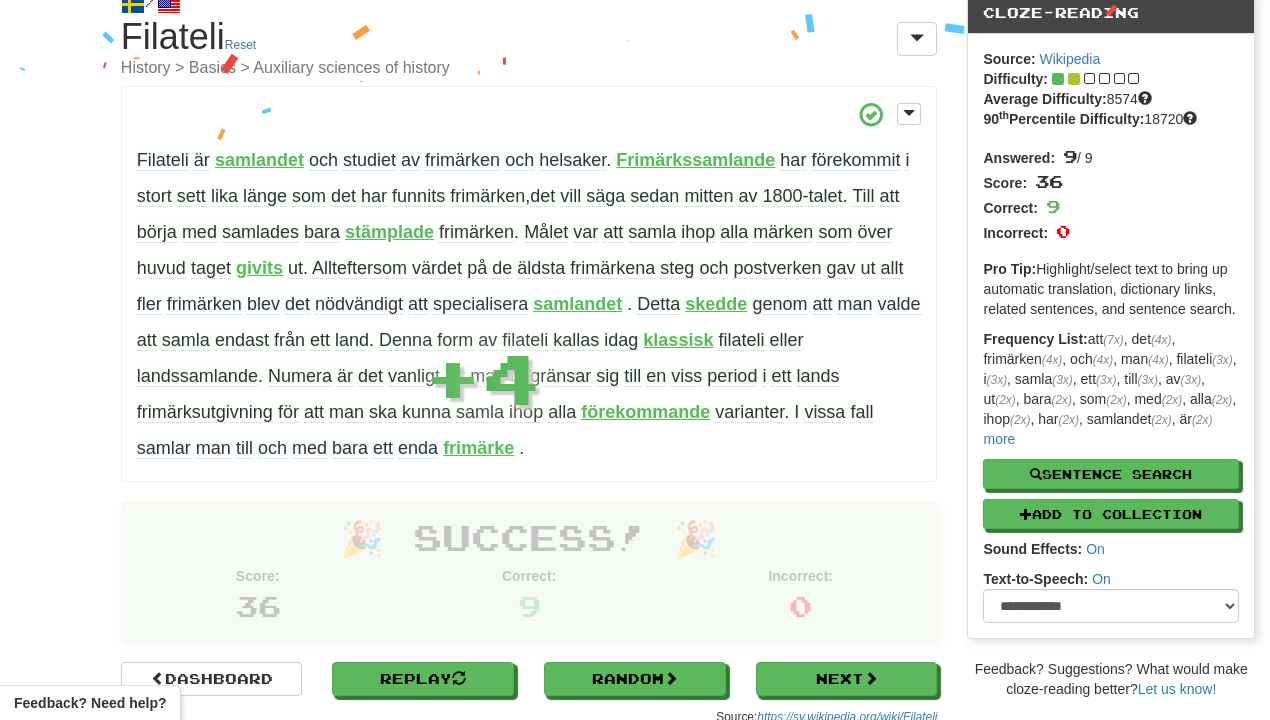 click on "Filateli   är
samlandet
och   studiet   av   frimärken   och   helsaker .
Frimärkssamlande
har   förekommit   i   stort   sett   lika   länge   som   det   har   funnits   frimärken ,  det   vill   säga   sedan   mitten   av   1800-talet .
Till   att   börja   med   samlades   bara
stämplade
frimärken .
Målet   var   att   samla   ihop   alla   märken   som   över   huvud   taget
givits
ut .
Allteftersom   värdet   på   de   äldsta   frimärkena   steg   och   postverken   gav   ut   allt   fler   frimärken   blev   det   nödvändigt   att   specialisera
samlandet
.
Detta
skedde
genom   att   man   valde   att   samla   endast   från   ett   land .
Denna   form   av   filateli   kallas   idag
klassisk
filateli" at bounding box center [529, 284] 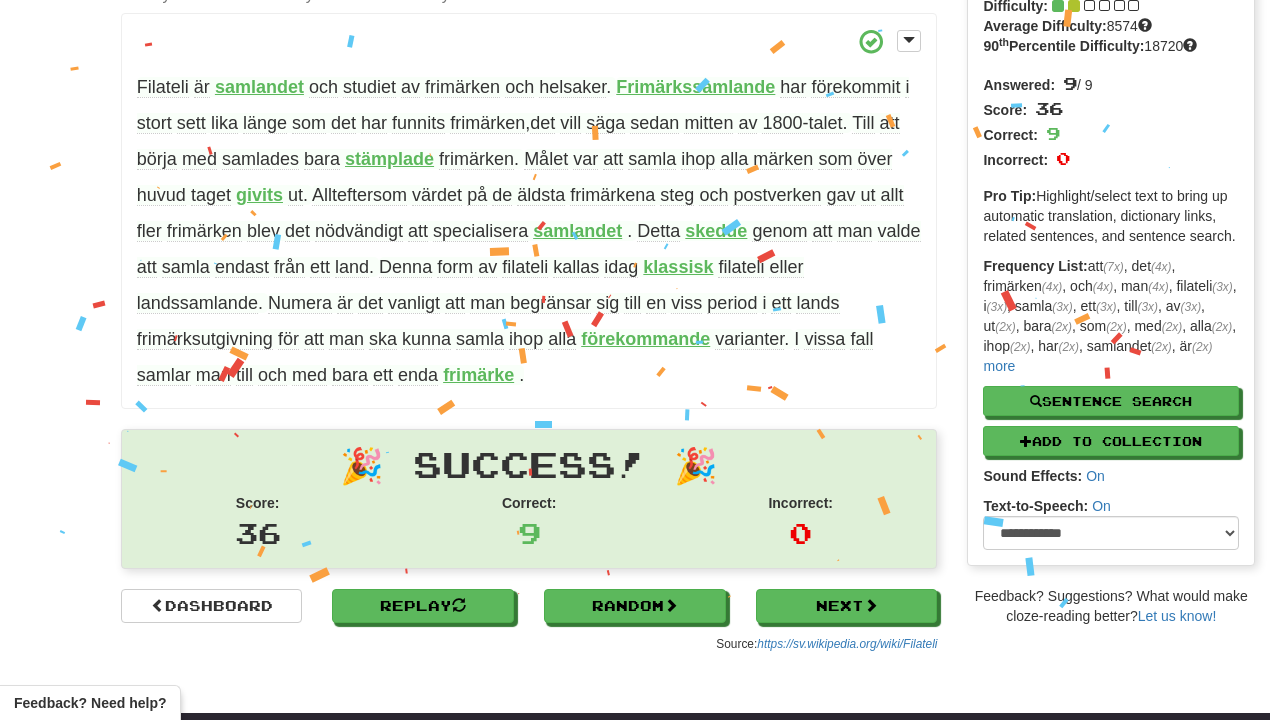 scroll, scrollTop: 165, scrollLeft: 0, axis: vertical 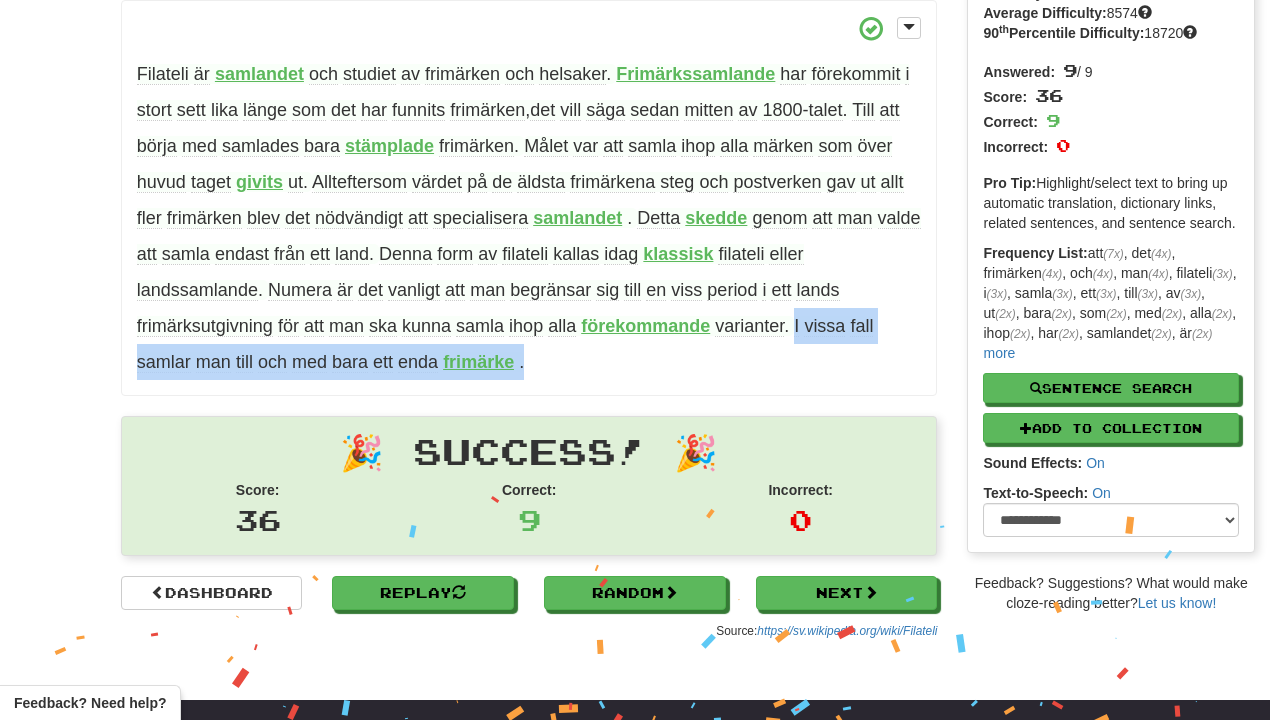 drag, startPoint x: 799, startPoint y: 333, endPoint x: 789, endPoint y: 370, distance: 38.327538 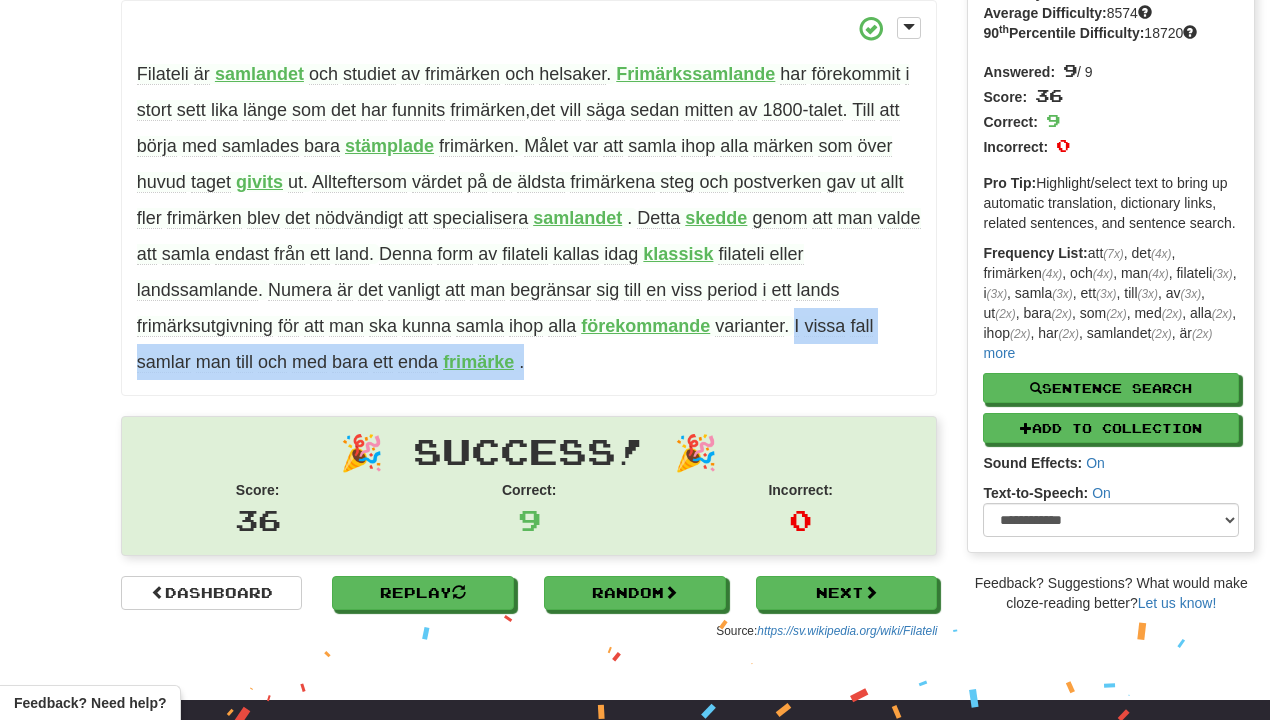 click at bounding box center (776, 373) 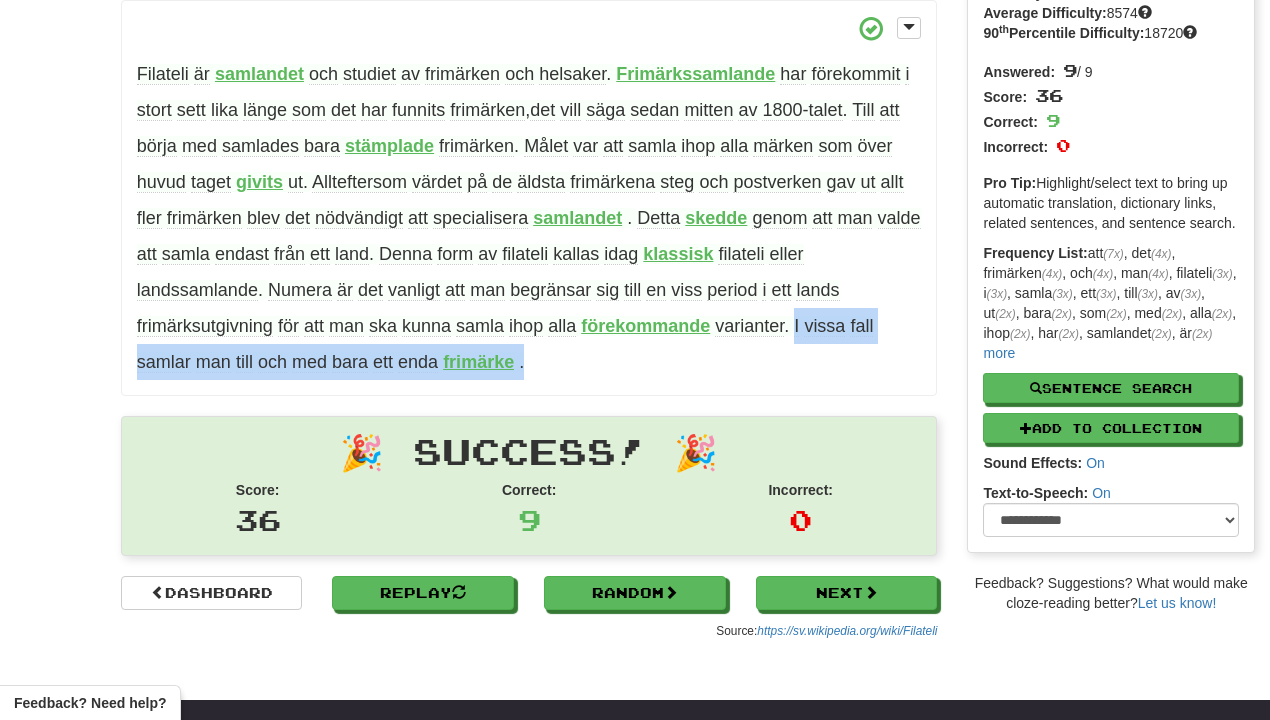 click on "Filateli   är
samlandet
och   studiet   av   frimärken   och   helsaker .
Frimärkssamlande
har   förekommit   i   stort   sett   lika   länge   som   det   har   funnits   frimärken ,  det   vill   säga   sedan   mitten   av   1800-talet .
Till   att   börja   med   samlades   bara
stämplade
frimärken .
Målet   var   att   samla   ihop   alla   märken   som   över   huvud   taget
givits
ut .
Allteftersom   värdet   på   de   äldsta   frimärkena   steg   och   postverken   gav   ut   allt   fler   frimärken   blev   det   nödvändigt   att   specialisera
samlandet
.
Detta
skedde
genom   att   man   valde   att   samla   endast   från   ett   land .
Denna   form   av   filateli   kallas   idag
klassisk
filateli" at bounding box center (529, 198) 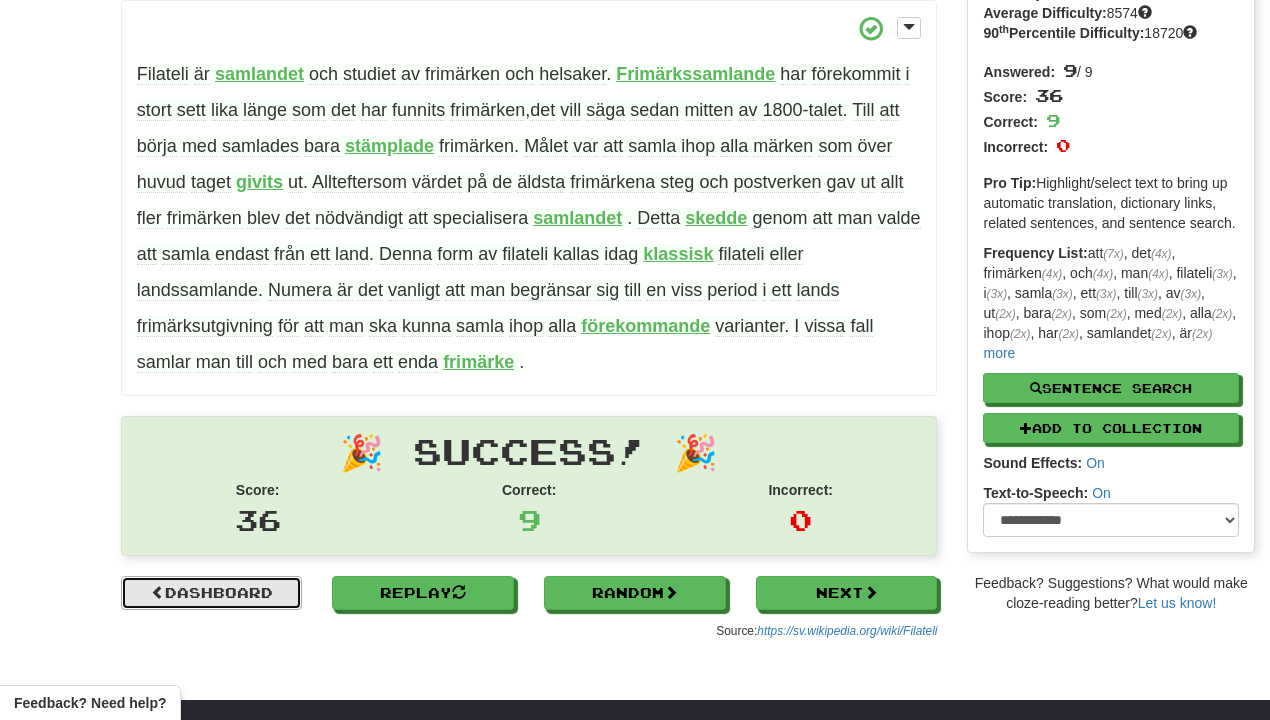 click on "Dashboard" at bounding box center [212, 593] 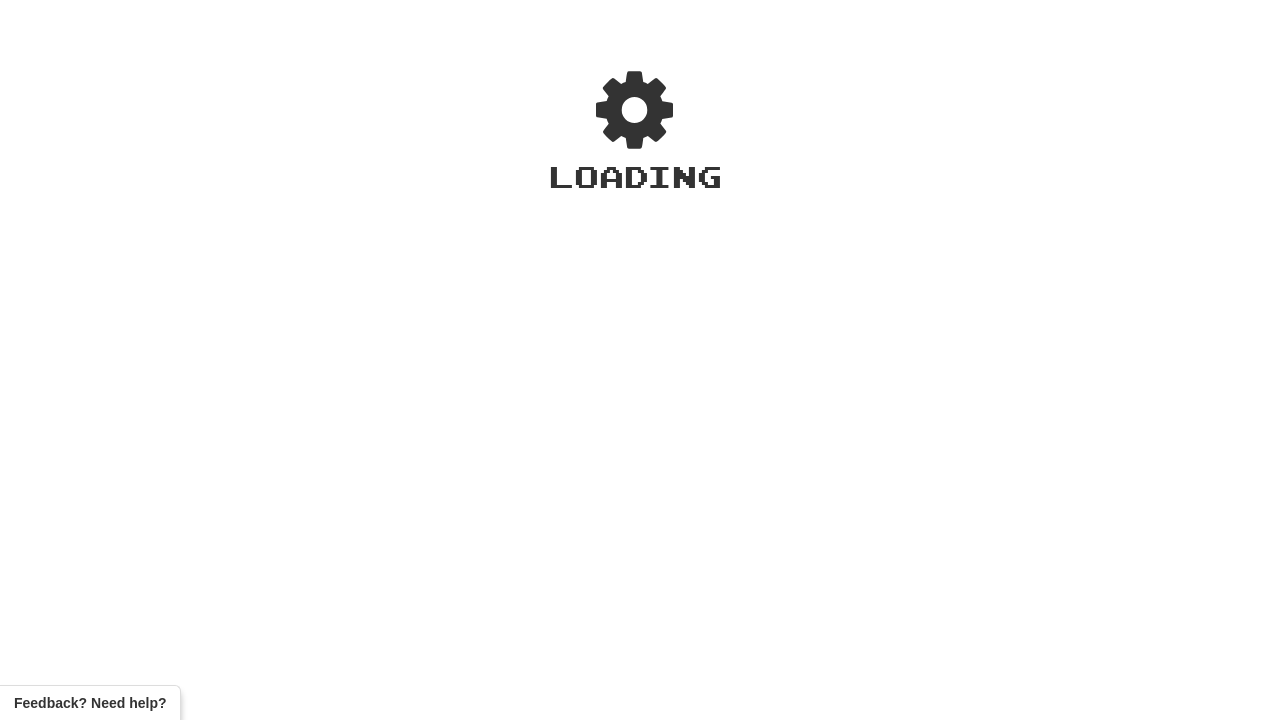 scroll, scrollTop: 0, scrollLeft: 0, axis: both 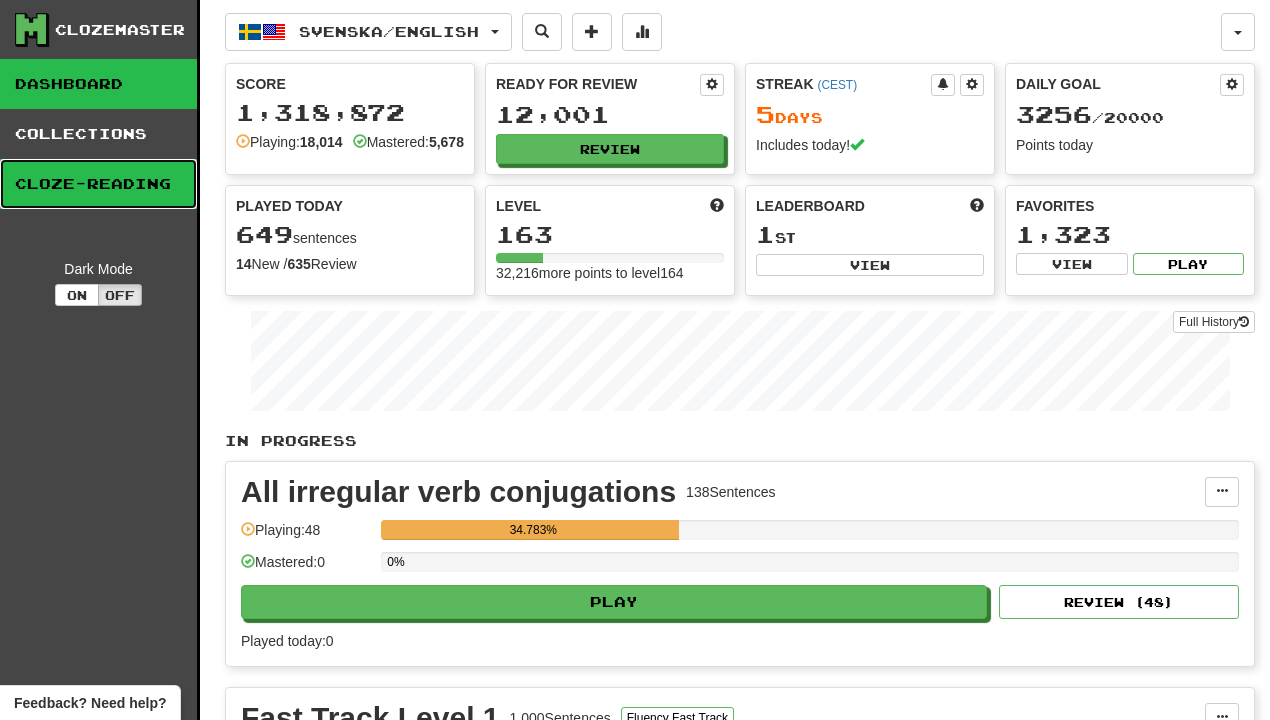 click on "Cloze-Reading" at bounding box center [98, 184] 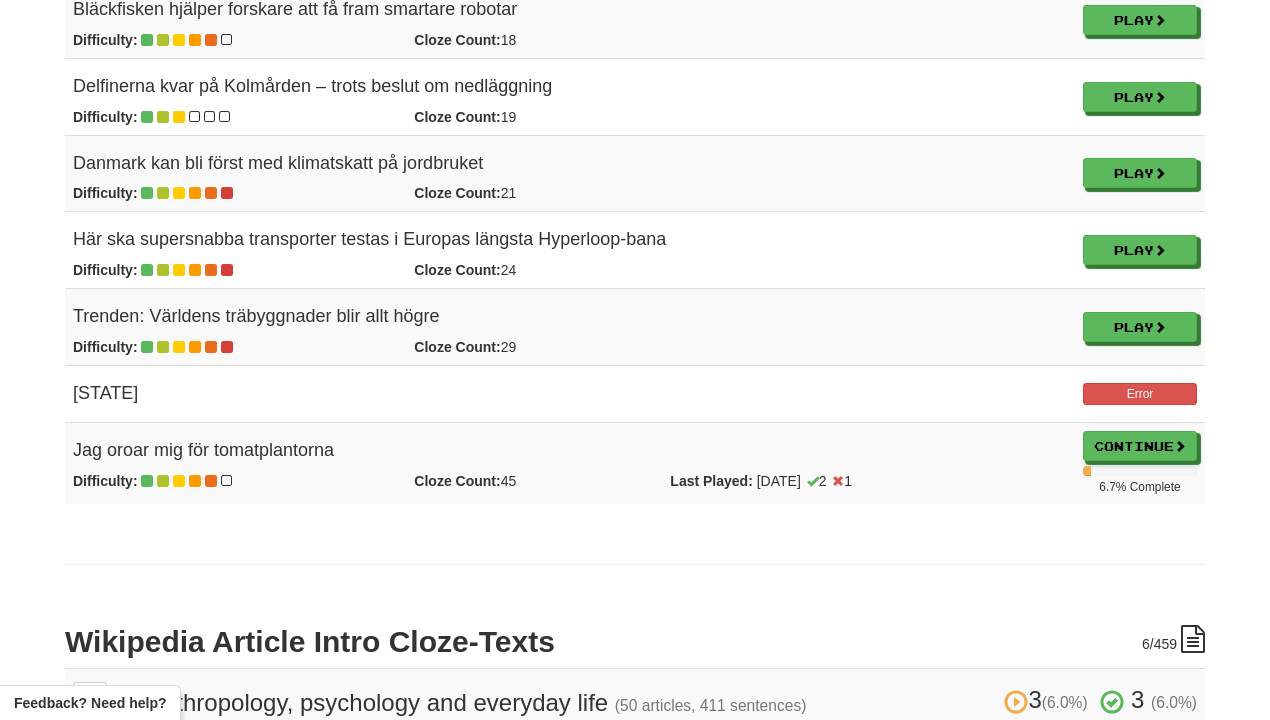 scroll, scrollTop: 680, scrollLeft: 0, axis: vertical 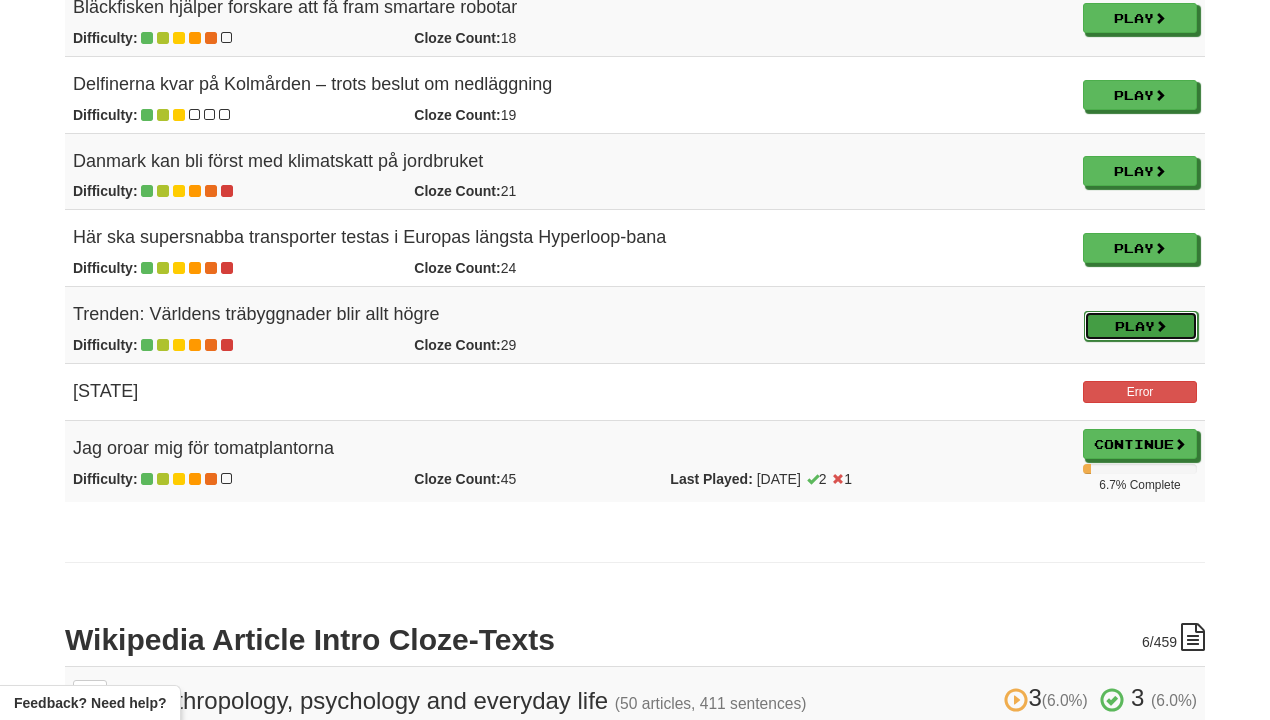 click on "Play" at bounding box center (1141, 326) 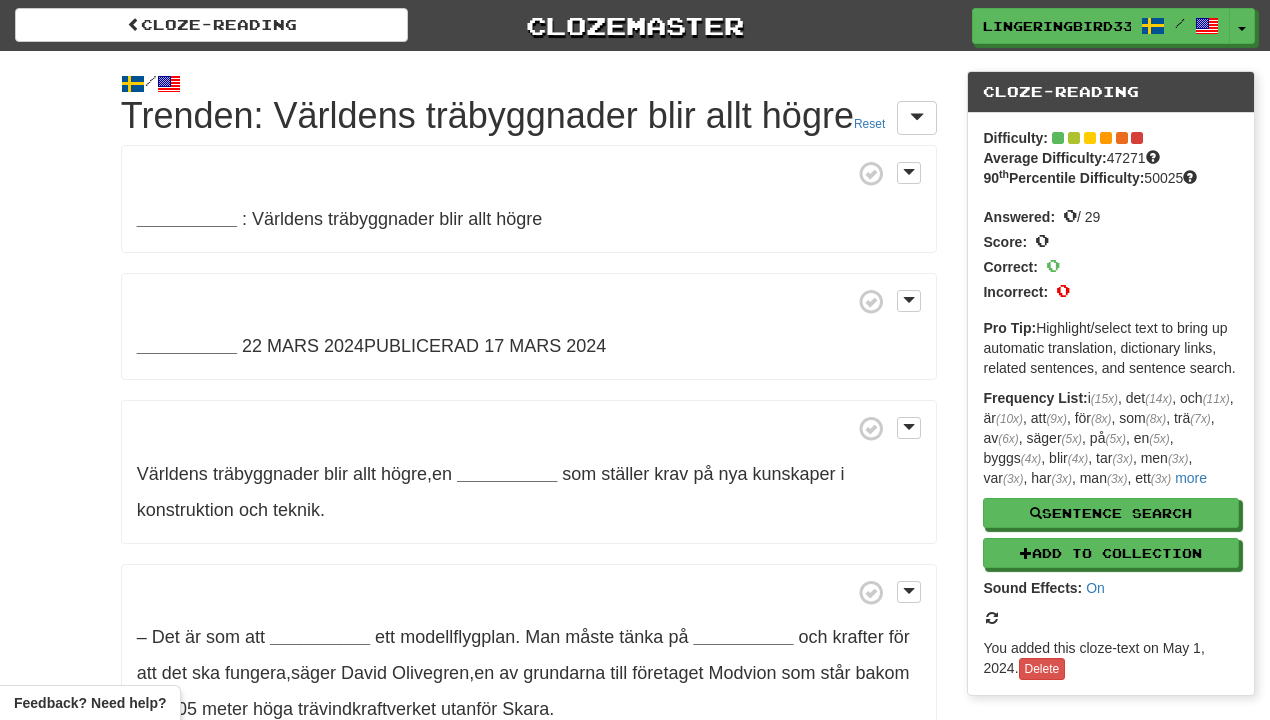 scroll, scrollTop: 0, scrollLeft: 0, axis: both 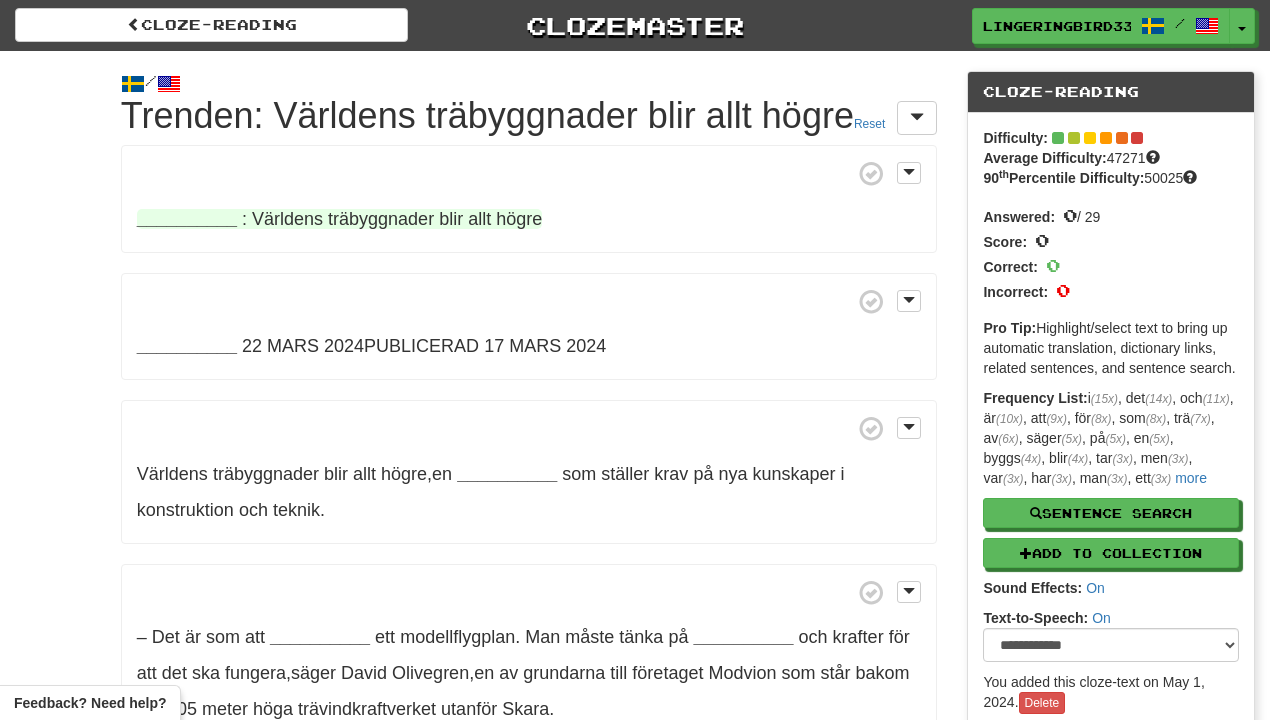 click on "__________" at bounding box center (187, 219) 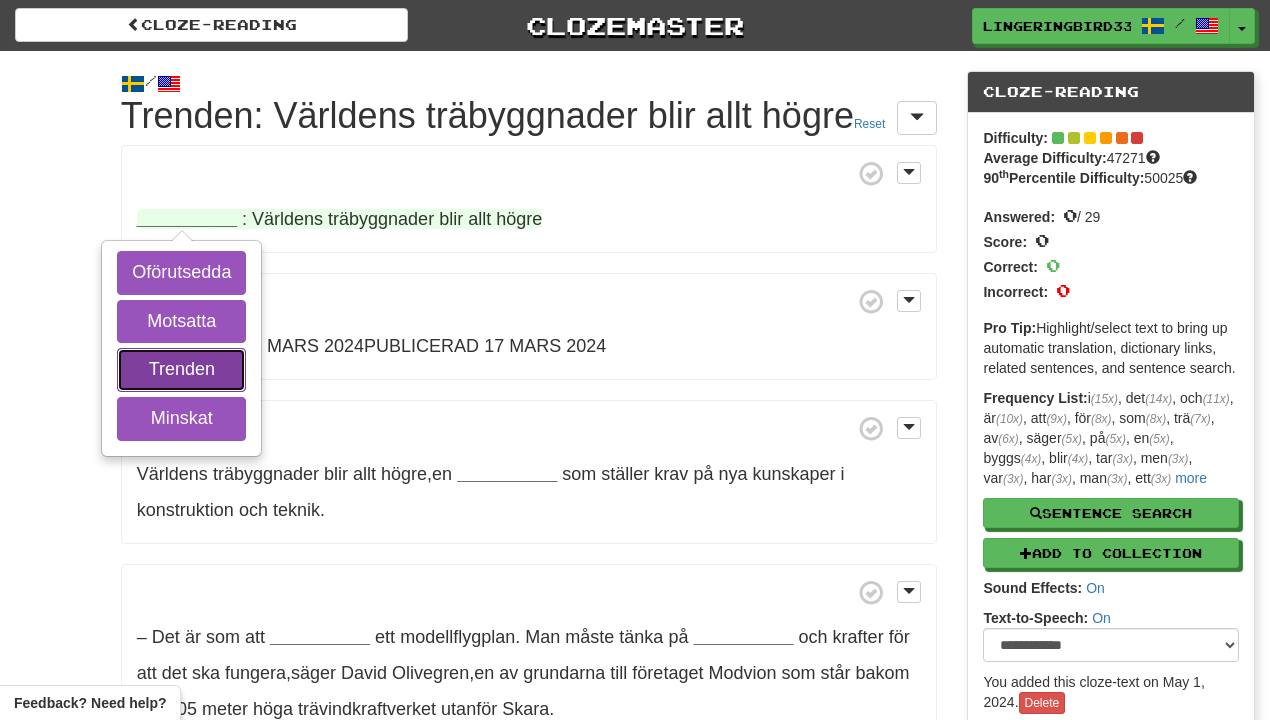 click on "Trenden" at bounding box center (181, 370) 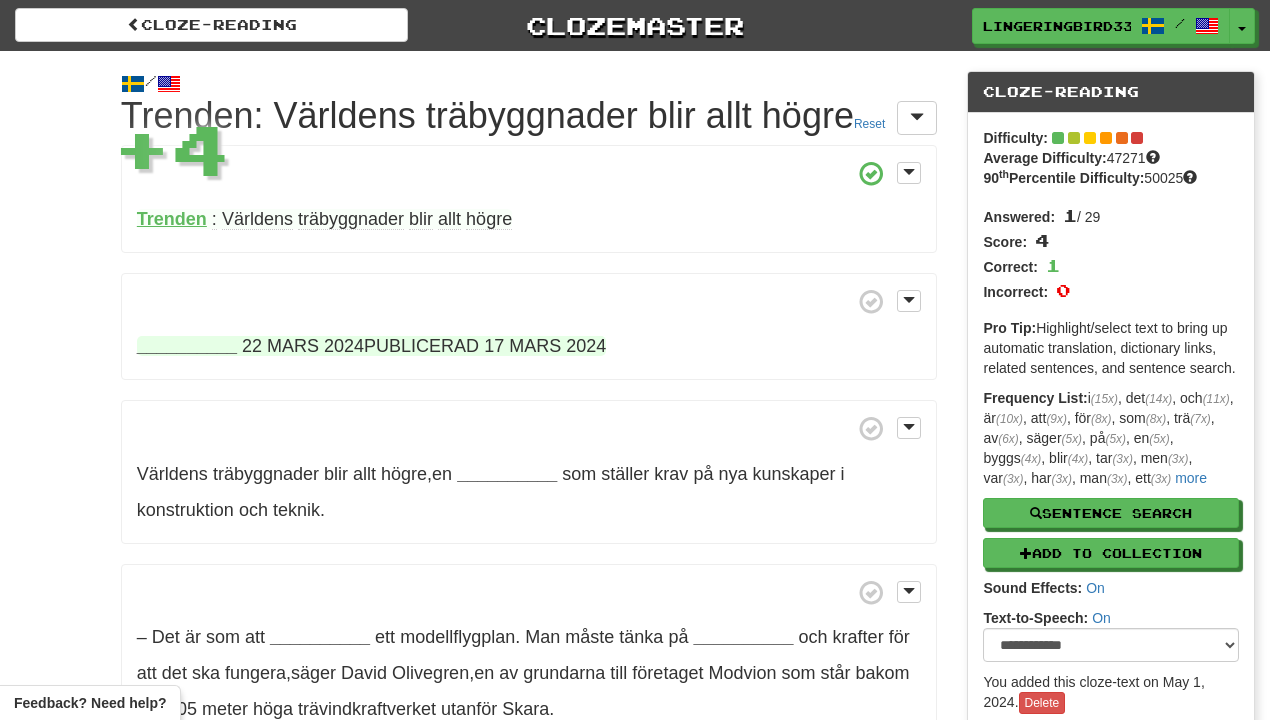 click on "__________" at bounding box center [187, 346] 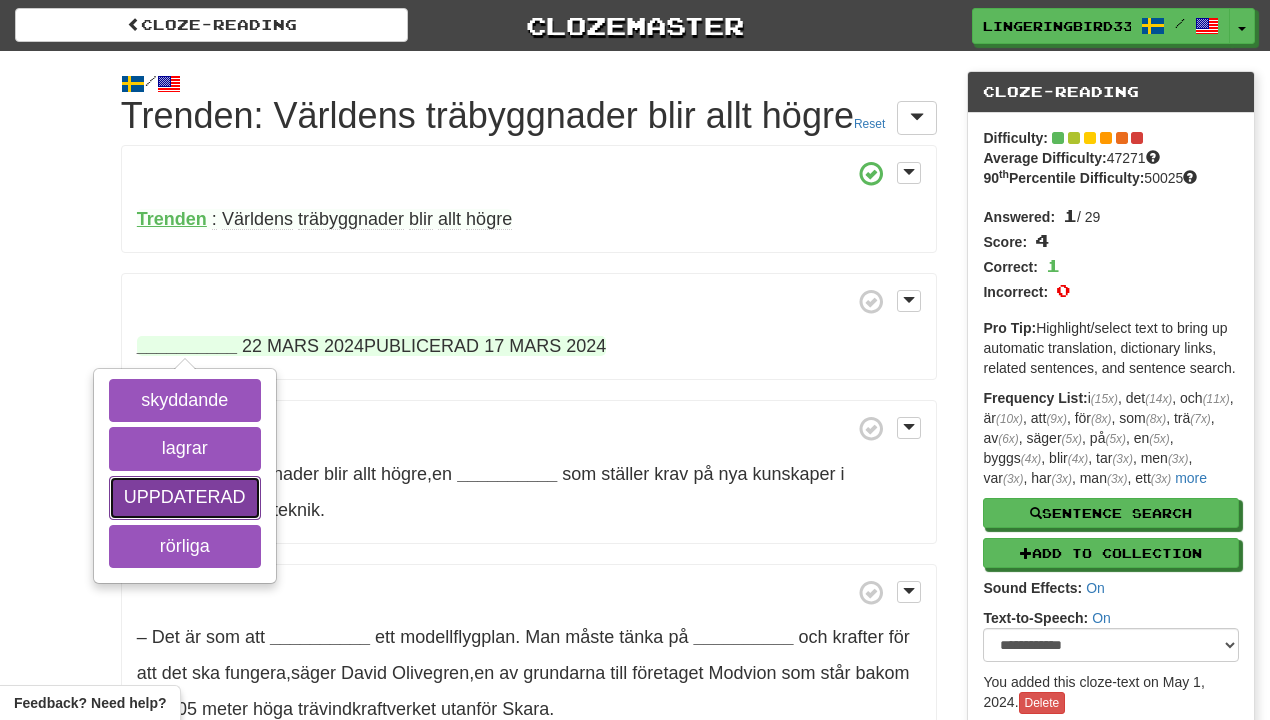 click on "UPPDATERAD" at bounding box center (185, 498) 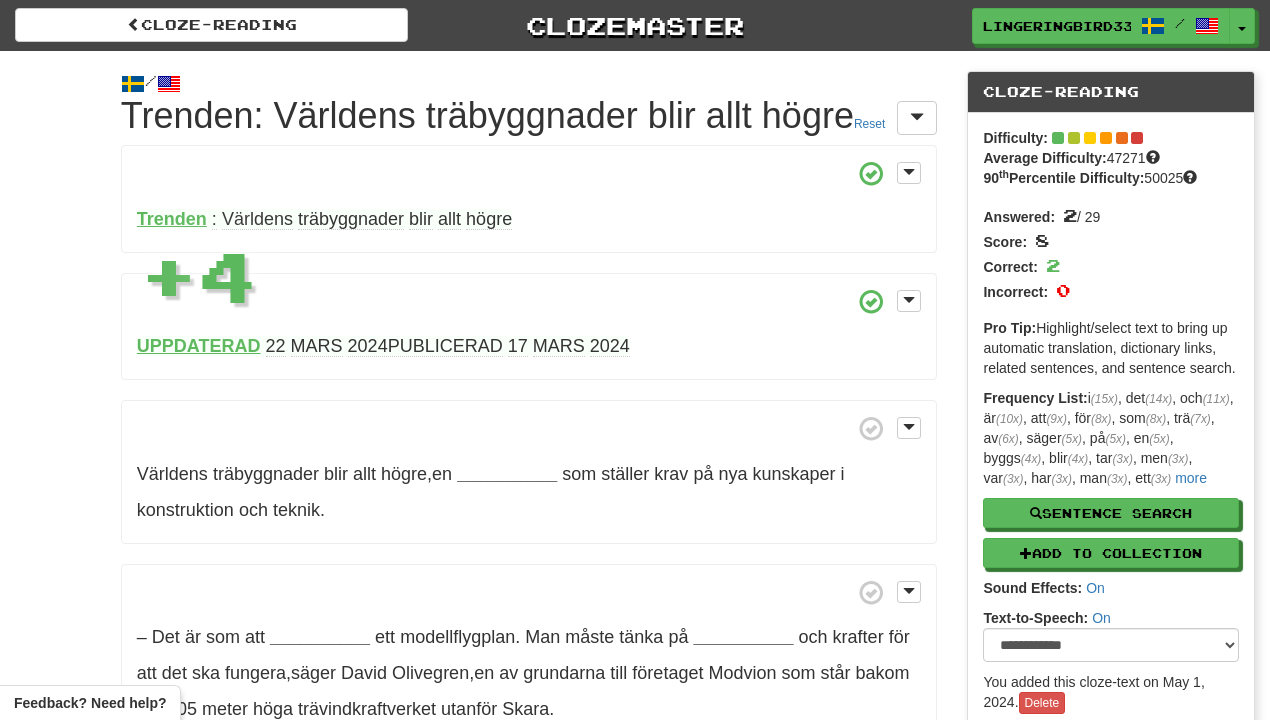 scroll, scrollTop: 182, scrollLeft: 0, axis: vertical 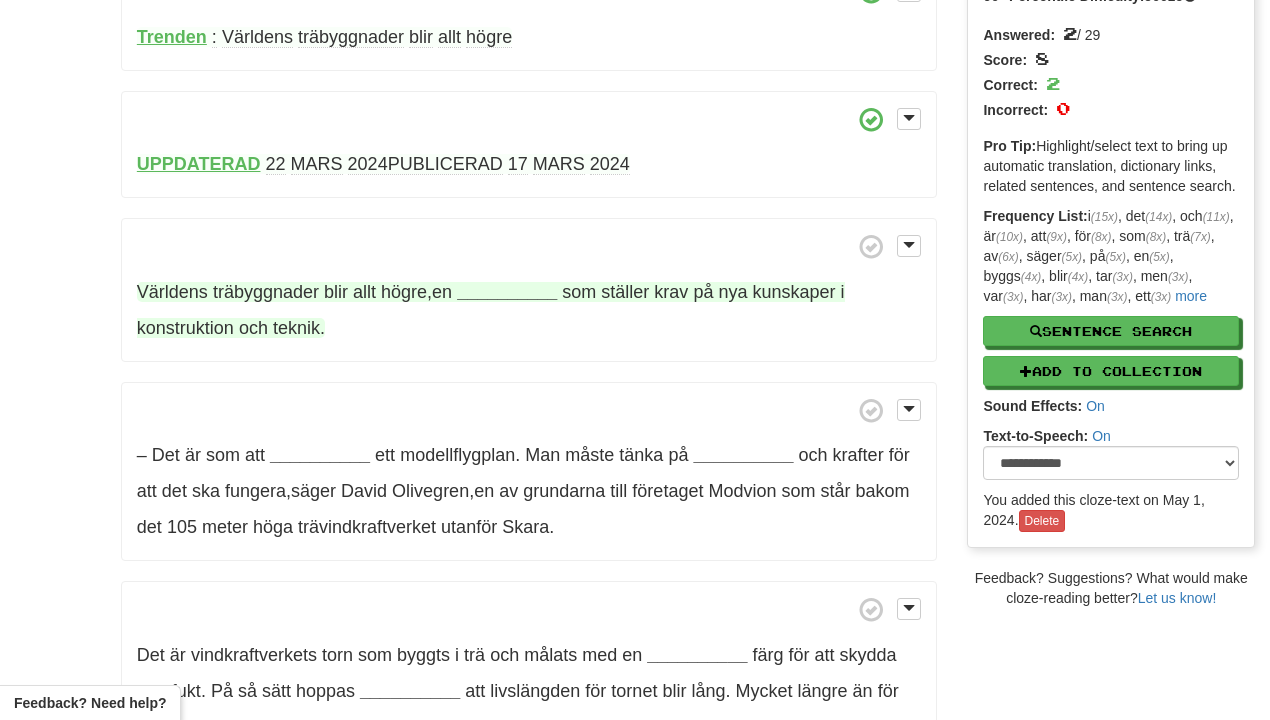 click on "__________" at bounding box center (507, 292) 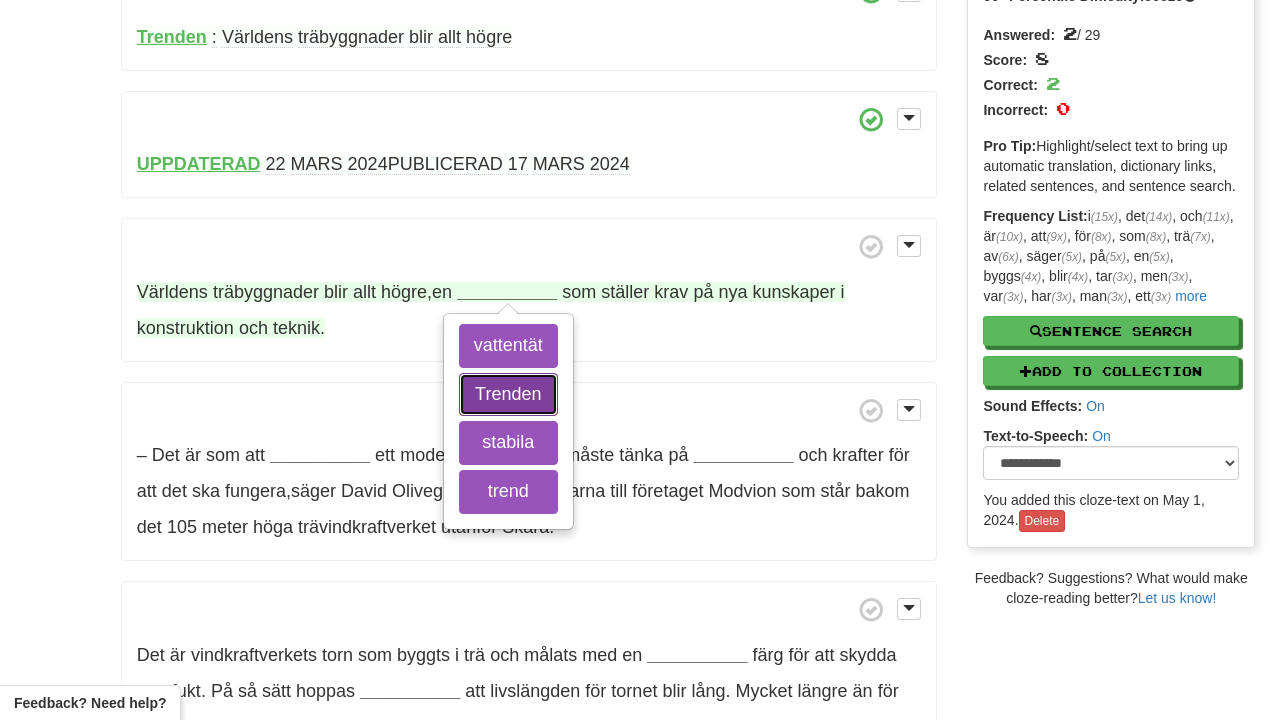 click on "Trenden" at bounding box center (508, 395) 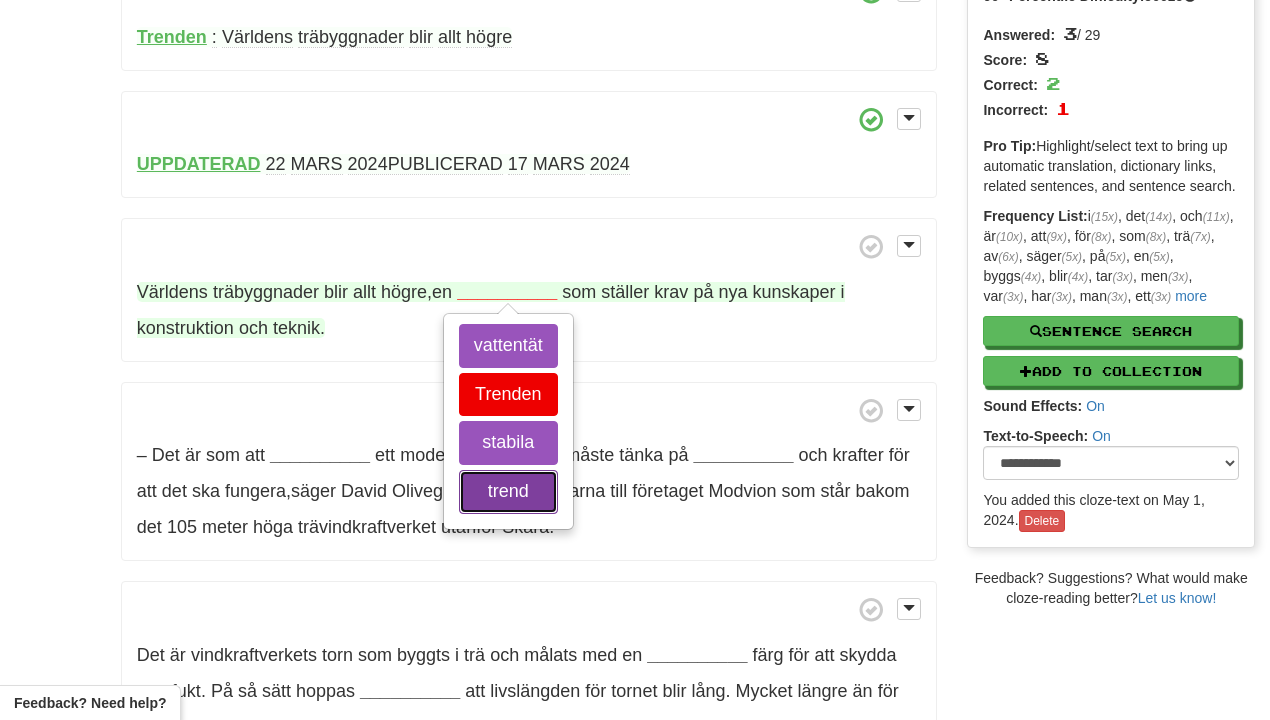 click on "trend" at bounding box center [508, 492] 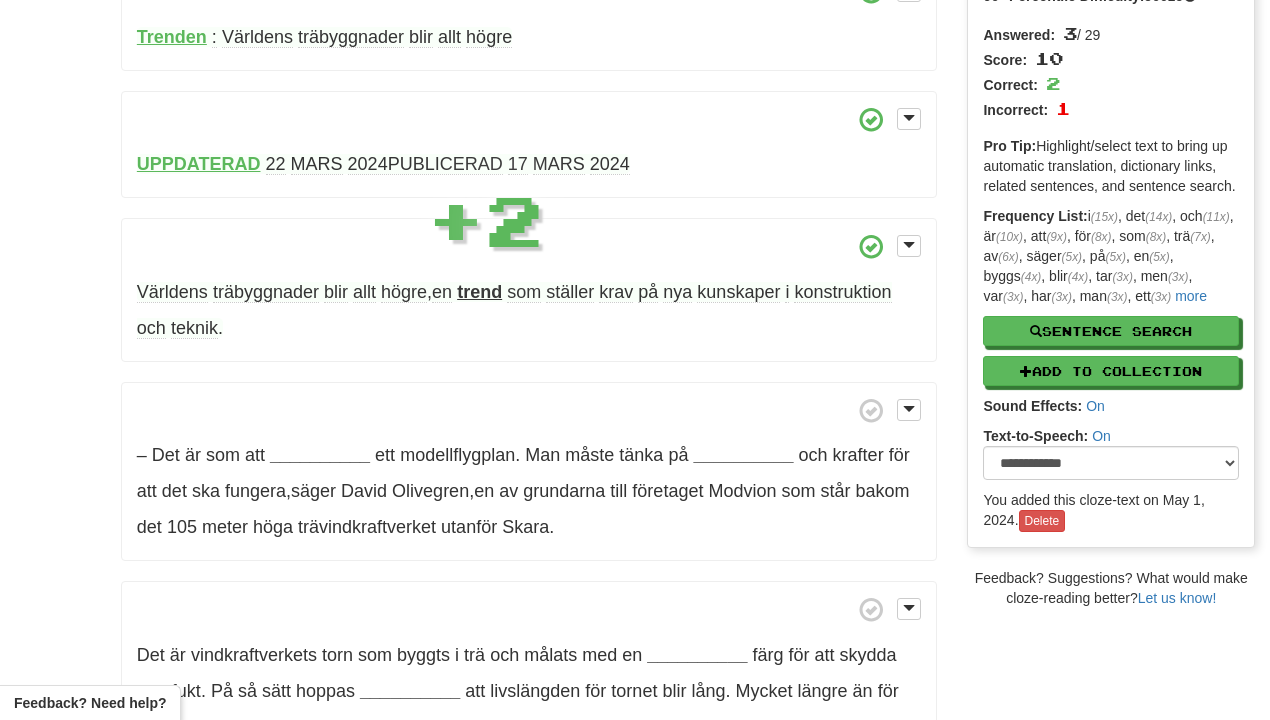 click on "Trenden
:   Världens   träbyggnader   blir   allt   högre
UPPDATERAD
22   MARS   2024PUBLICERAD   17   MARS   2024
Världens   träbyggnader   blir   allt   högre ,  en
trend
som   ställer   krav   på   nya   kunskaper   i   konstruktion   och   teknik .
–   Det   är   som   att
__________
ett   modellflygplan .
Man   måste   tänka   på
__________
och   krafter   för   att   det   ska   fungera ,  säger   David   Olivegren ,  en   av   grundarna   till   företaget   Modvion   som   står   bakom   det   105   meter   höga   trävindkraftverket   utanför   Skara .
Det   är   vindkraftverkets   torn   som   byggts   i   trä   och   målats   med   en
__________
färg   för   att" at bounding box center (529, 1516) 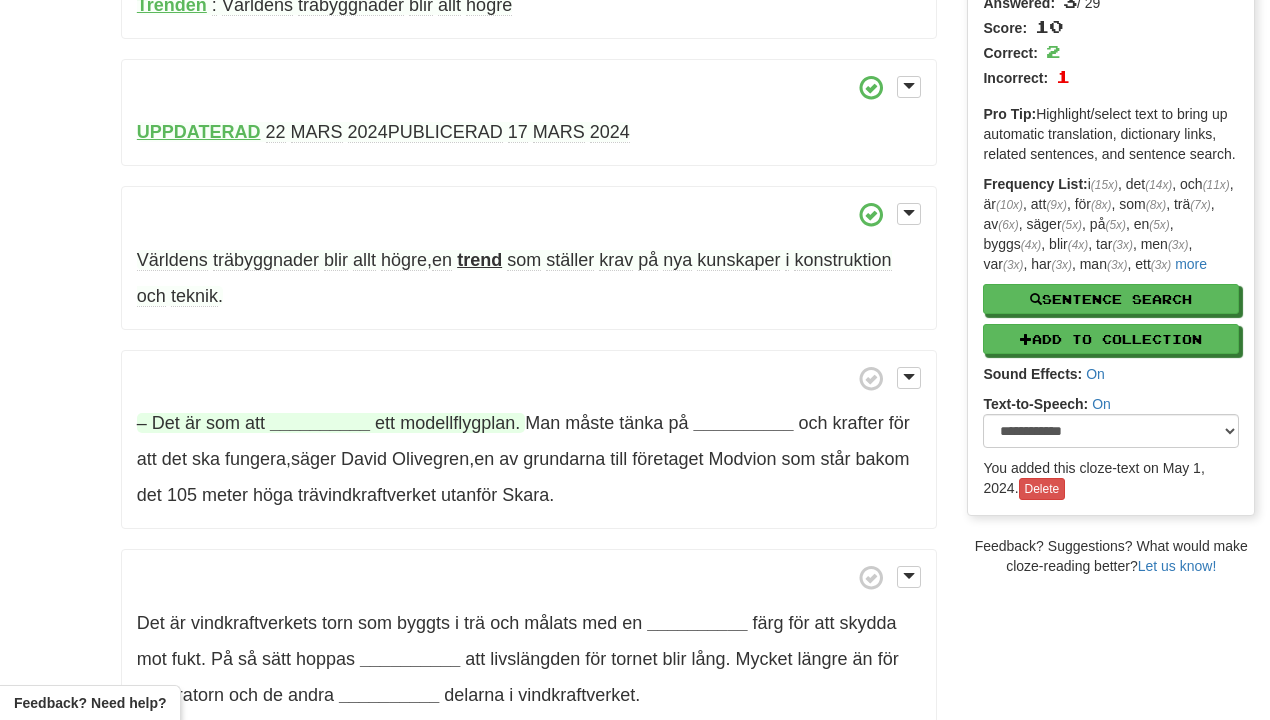 click on "__________" at bounding box center [320, 423] 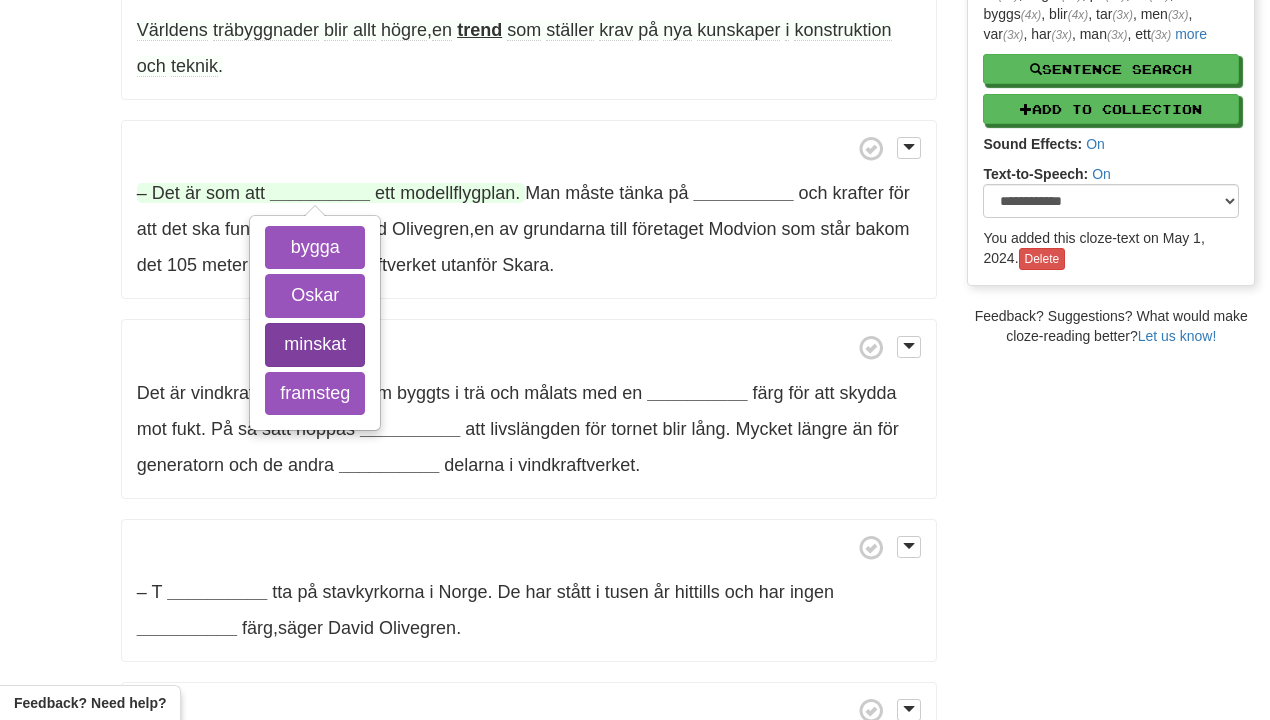 scroll, scrollTop: 448, scrollLeft: 0, axis: vertical 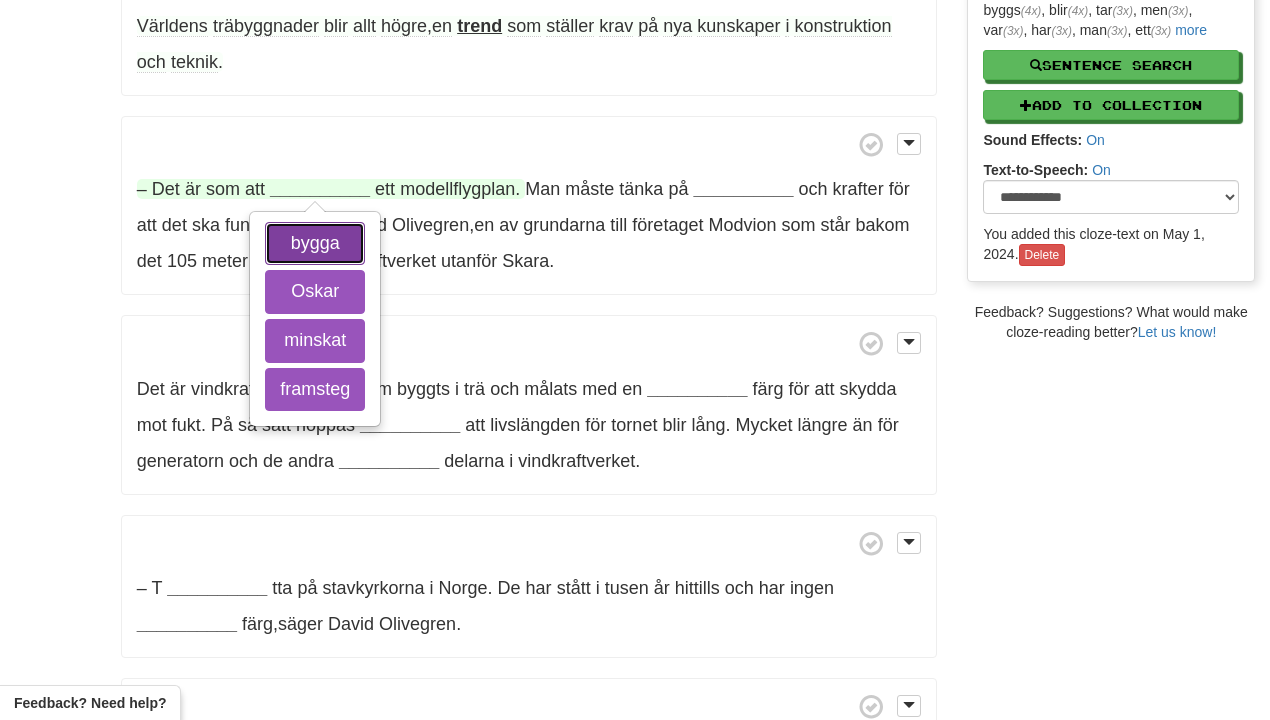 click on "bygga" at bounding box center (315, 244) 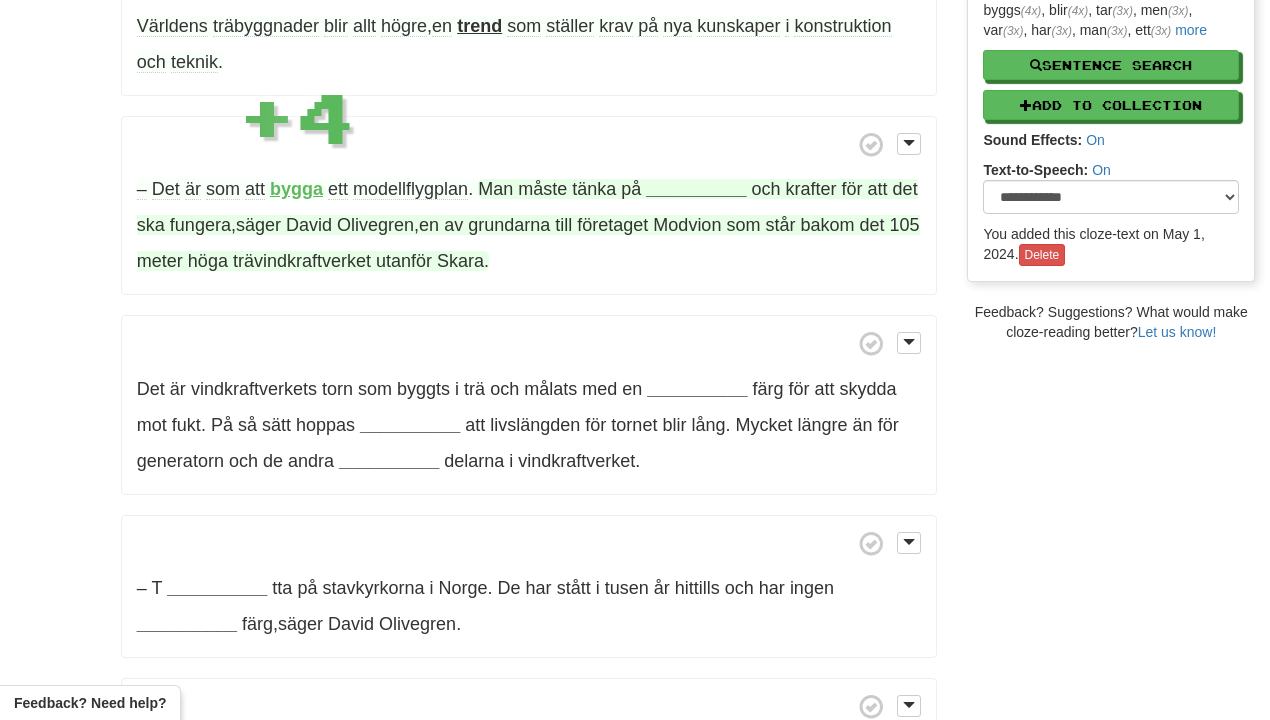 click on "__________" at bounding box center [696, 189] 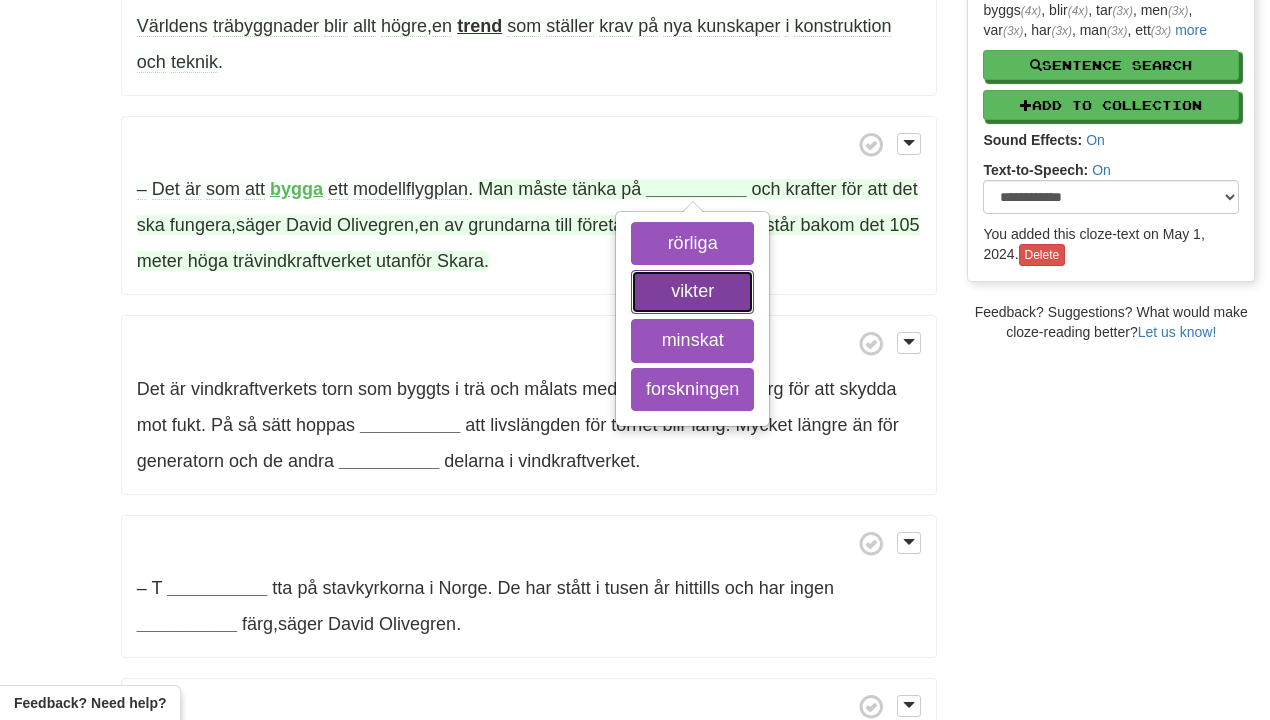 click on "vikter" at bounding box center (692, 292) 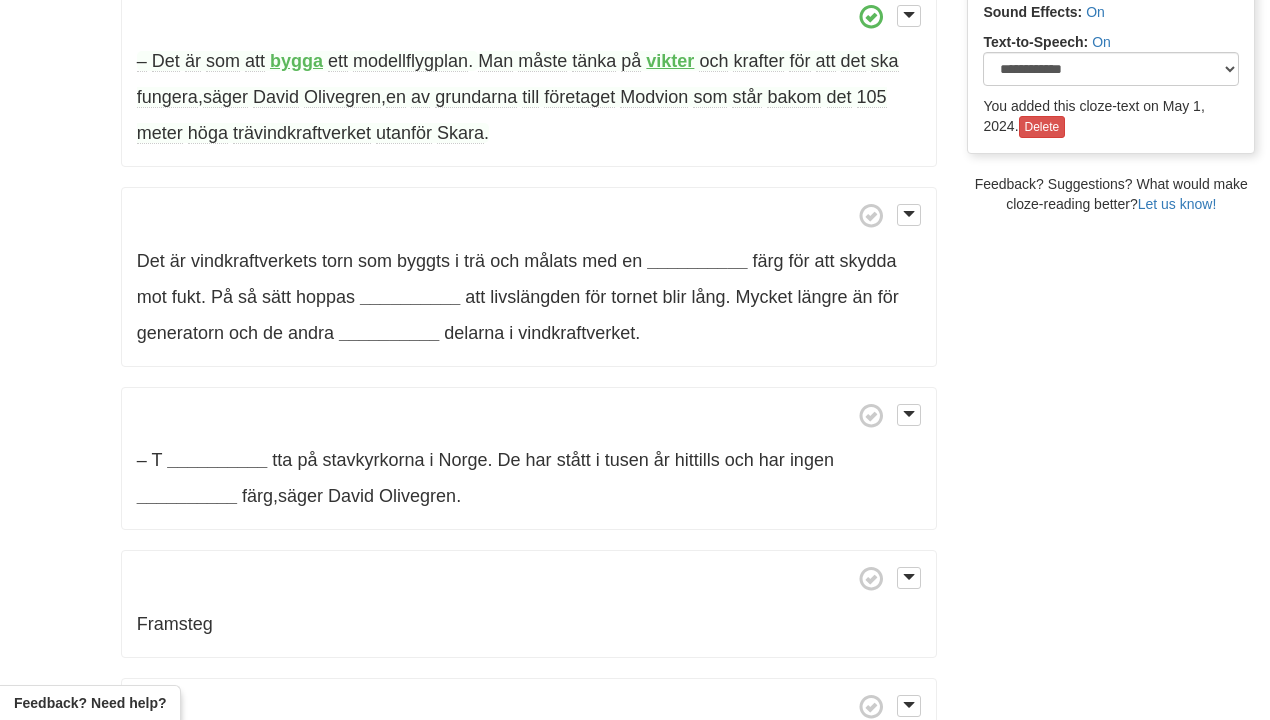 scroll, scrollTop: 578, scrollLeft: 0, axis: vertical 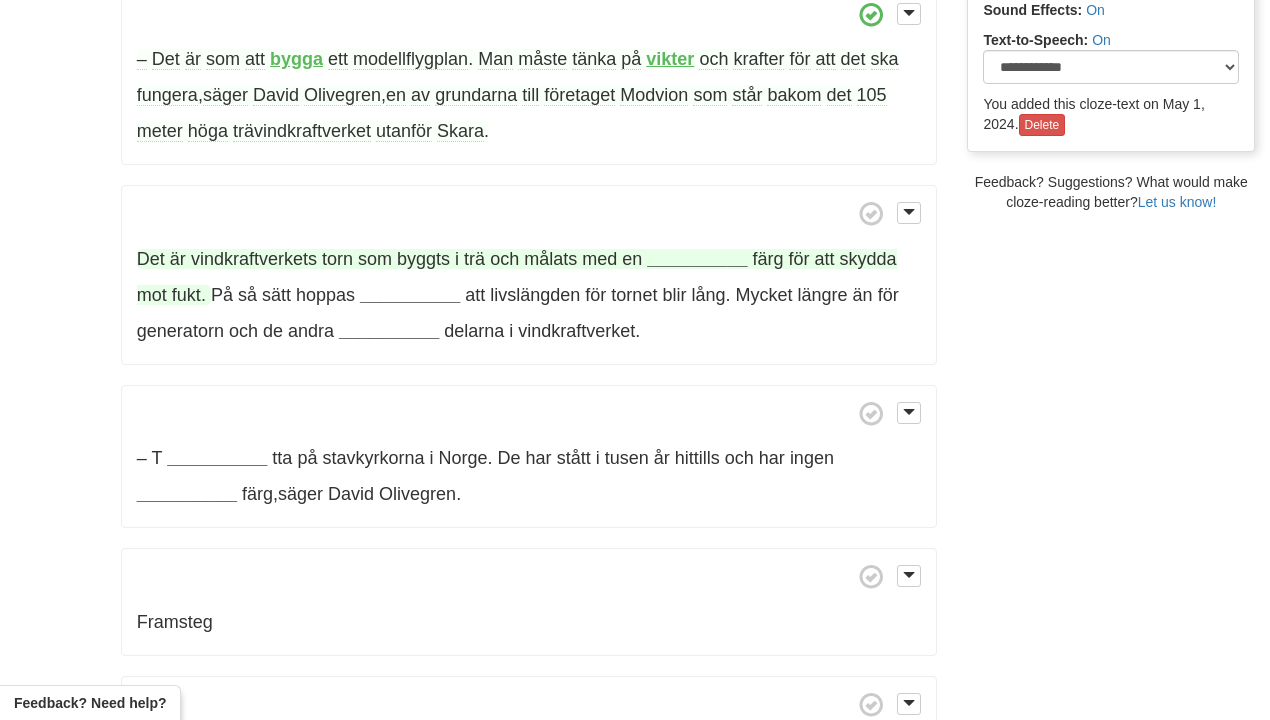 click on "__________" at bounding box center (697, 259) 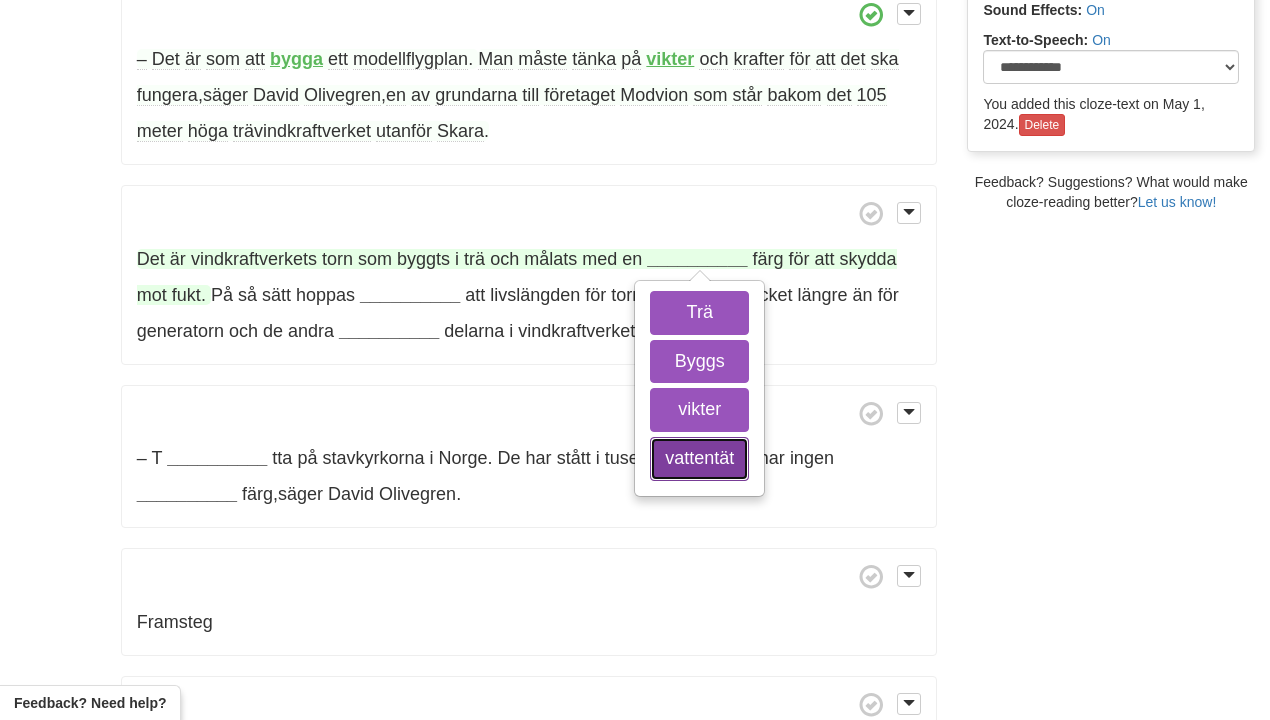 click on "vattentät" at bounding box center (699, 459) 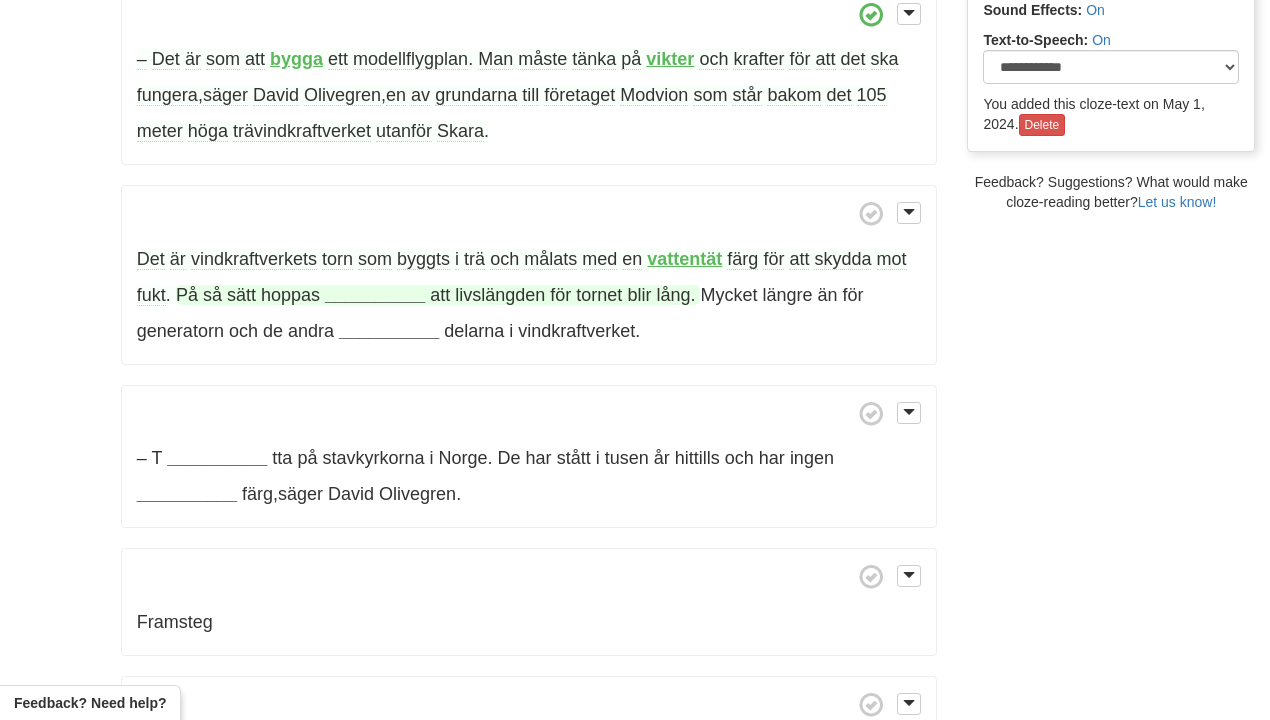 click on "__________" at bounding box center (375, 295) 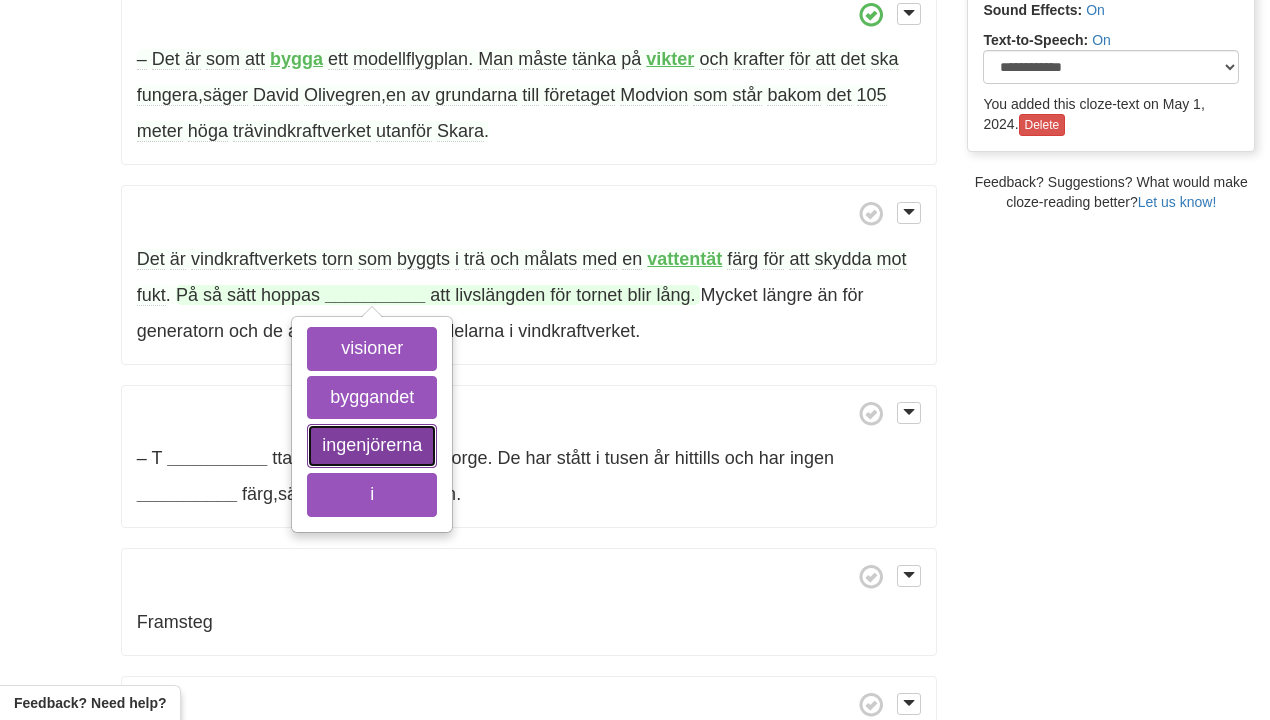 click on "ingenjörerna" at bounding box center (372, 446) 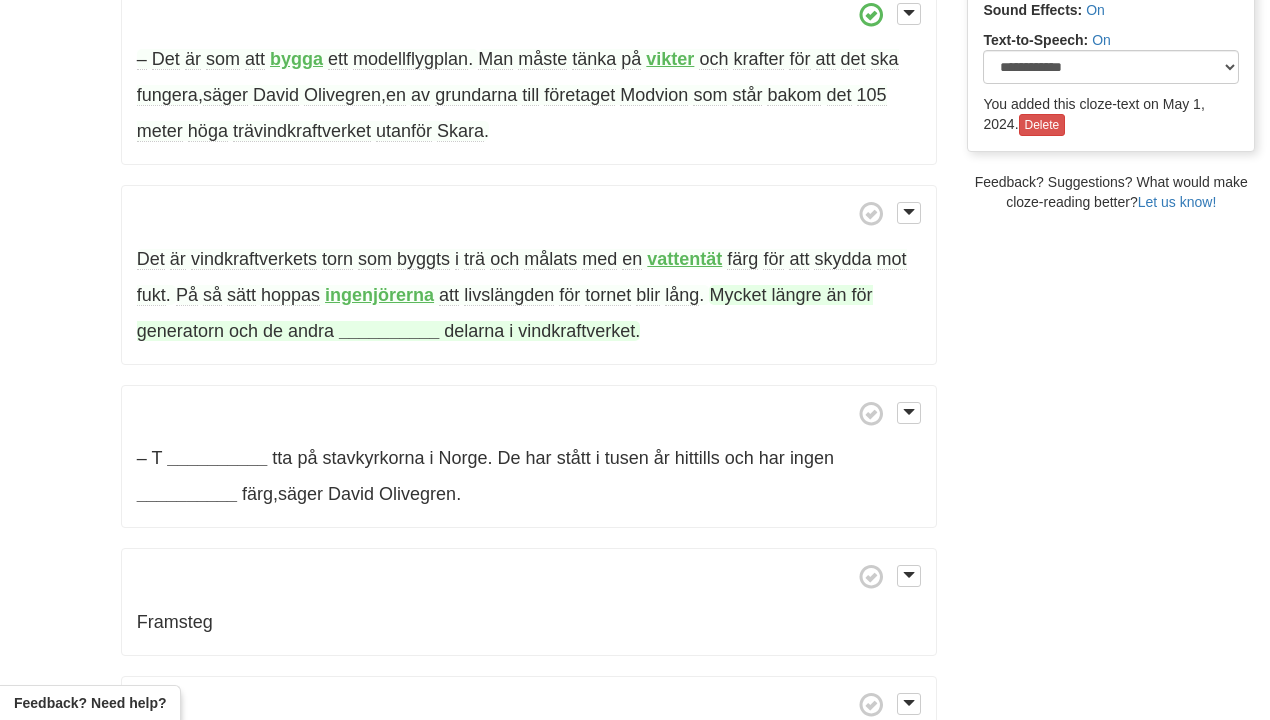 click on "__________" at bounding box center (389, 331) 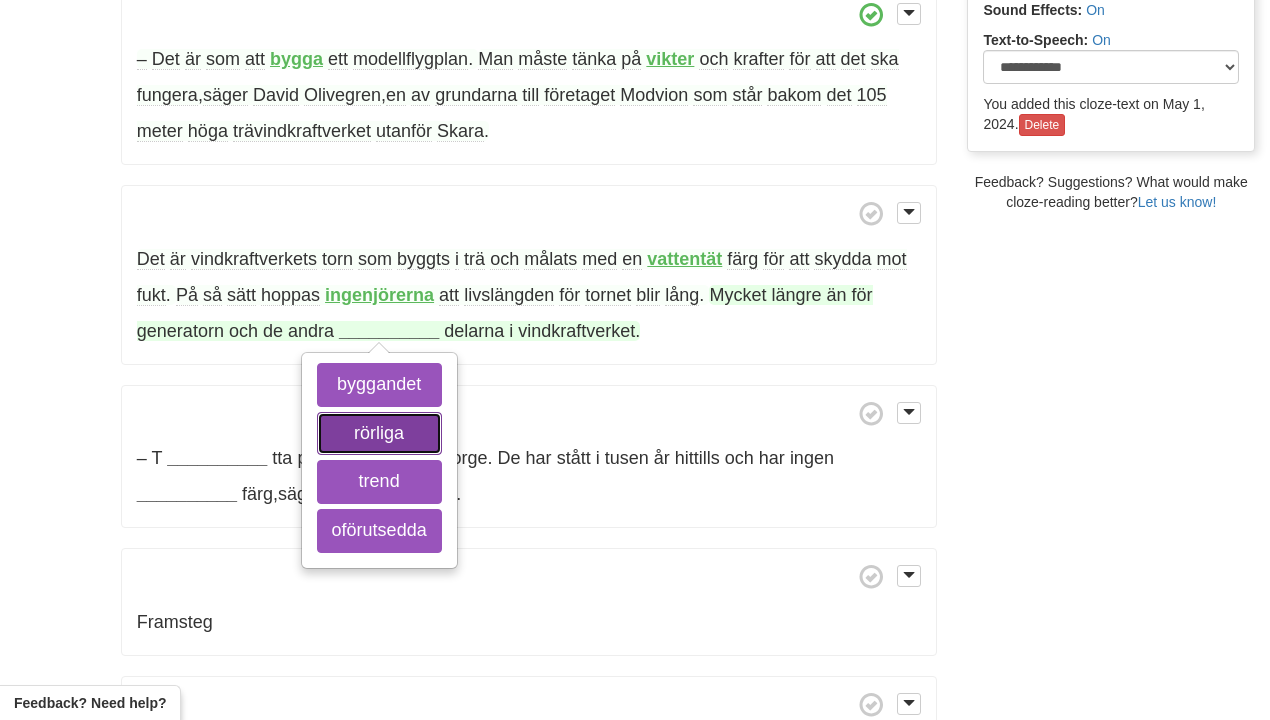 click on "rörliga" at bounding box center [379, 434] 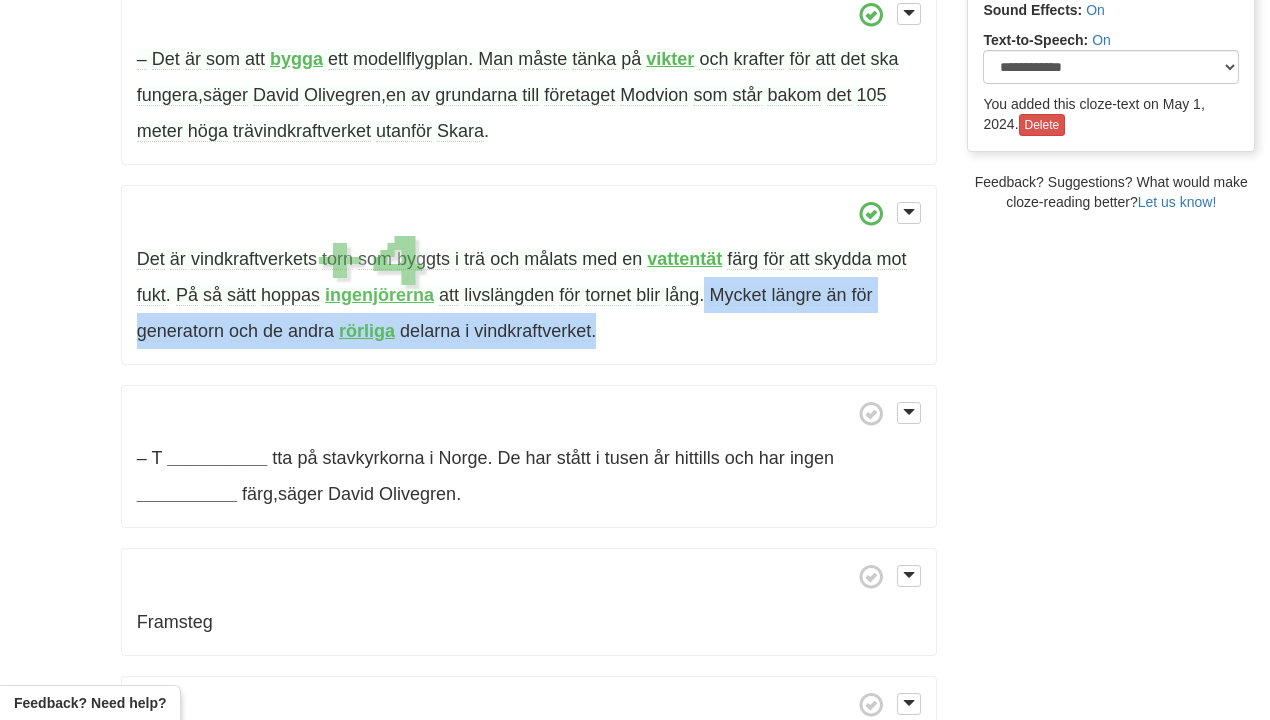 drag, startPoint x: 721, startPoint y: 371, endPoint x: 711, endPoint y: 334, distance: 38.327538 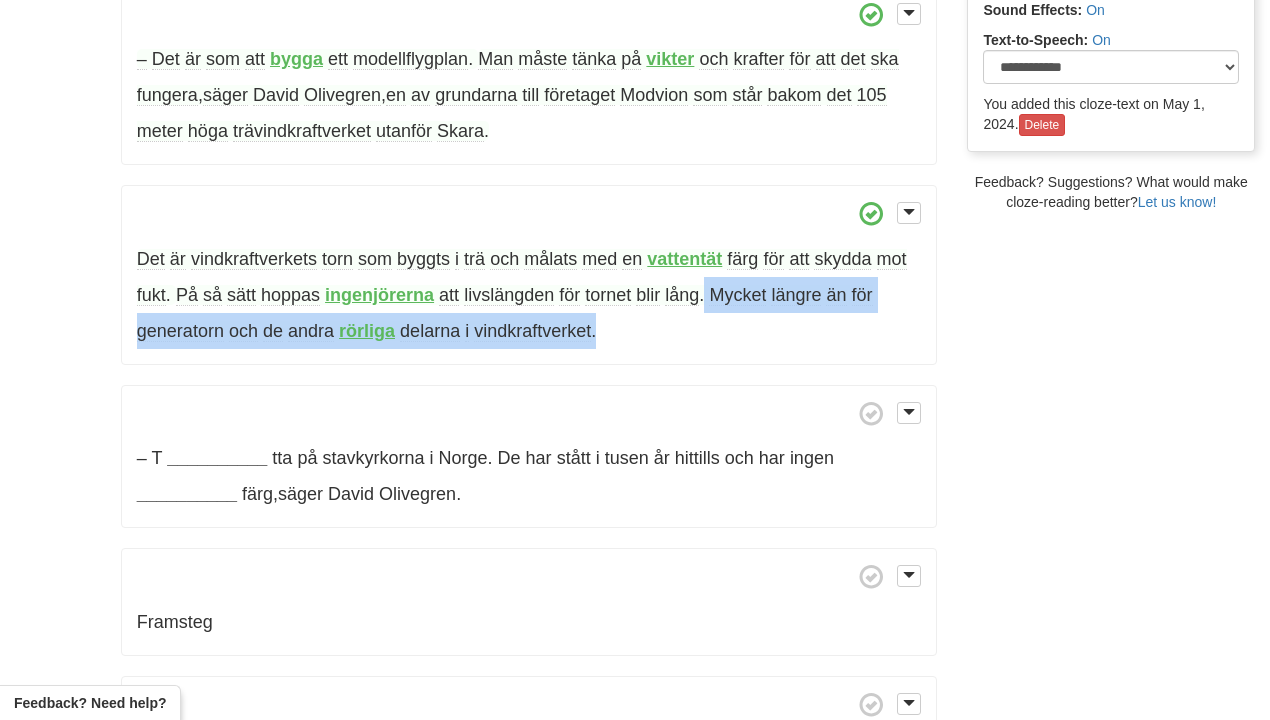 click at bounding box center [698, 292] 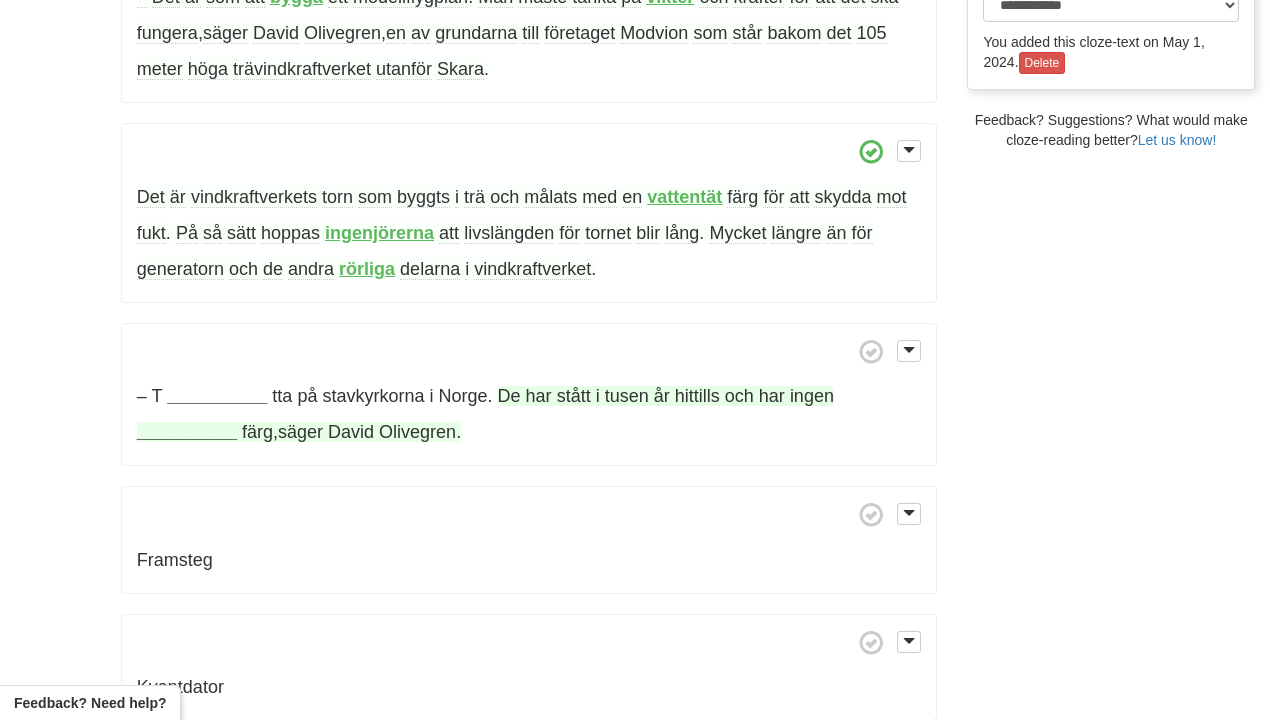 scroll, scrollTop: 670, scrollLeft: 0, axis: vertical 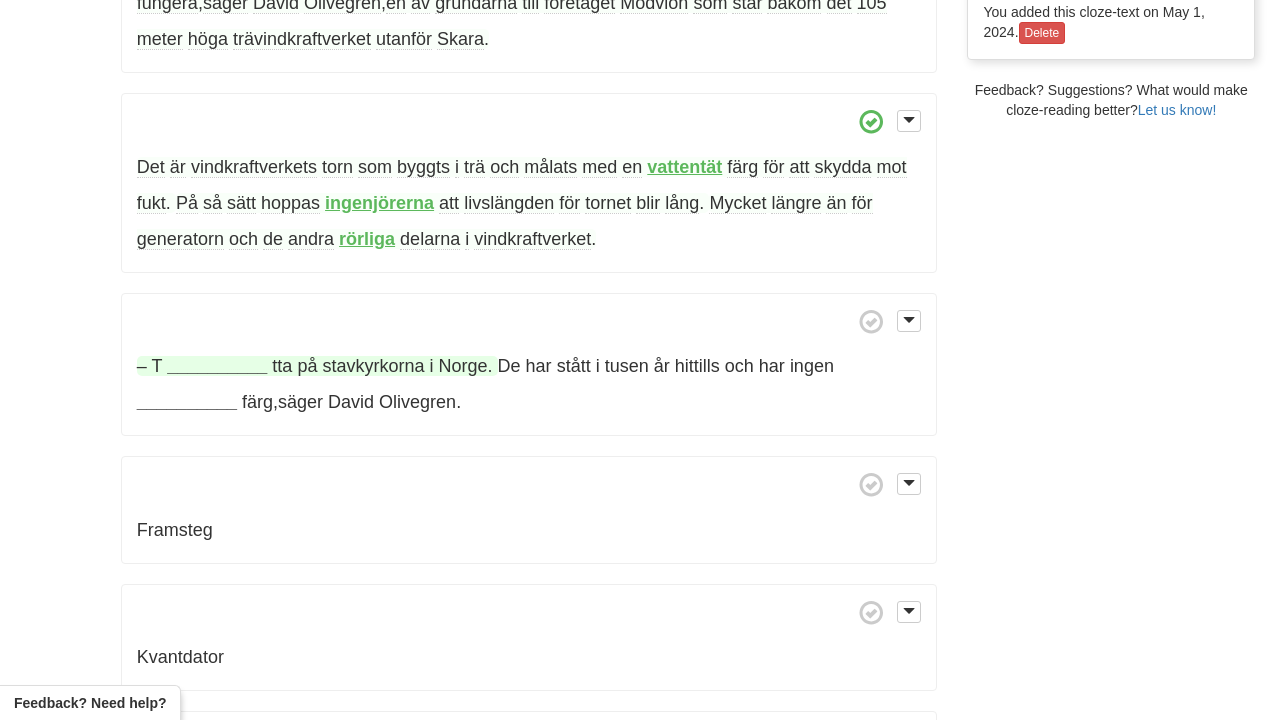click on "__________" at bounding box center [217, 366] 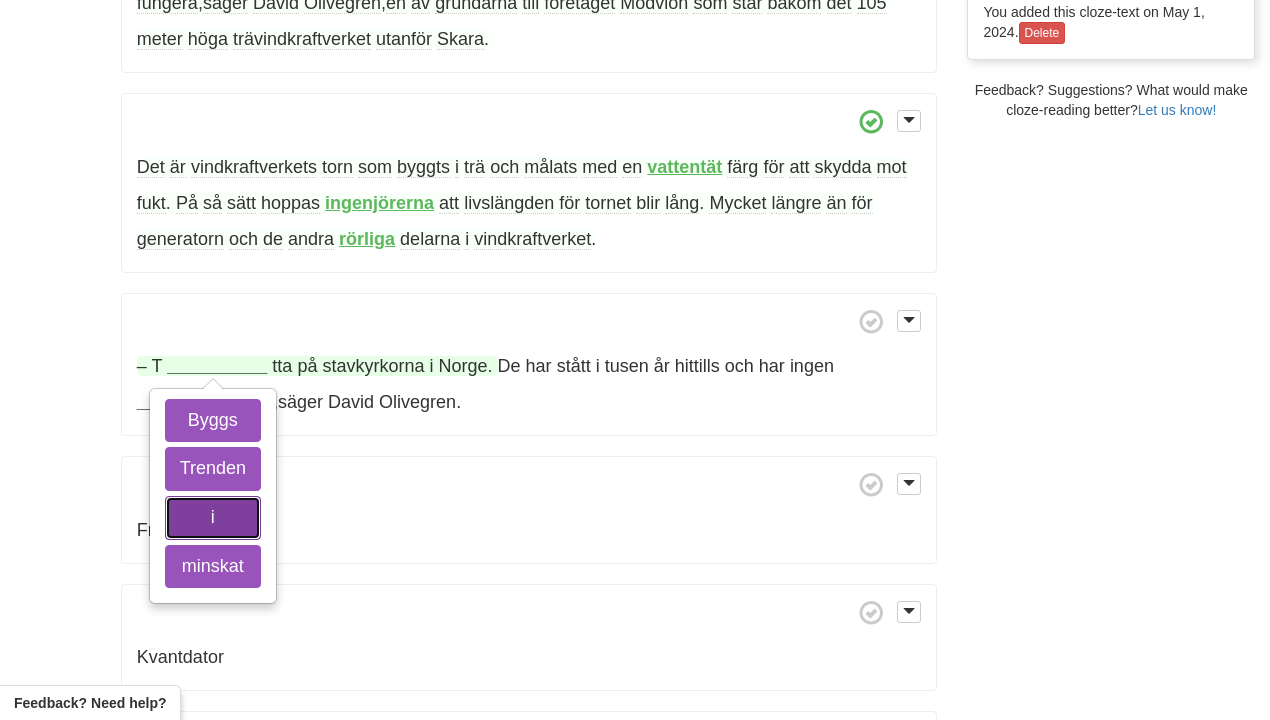 click on "i" at bounding box center [213, 518] 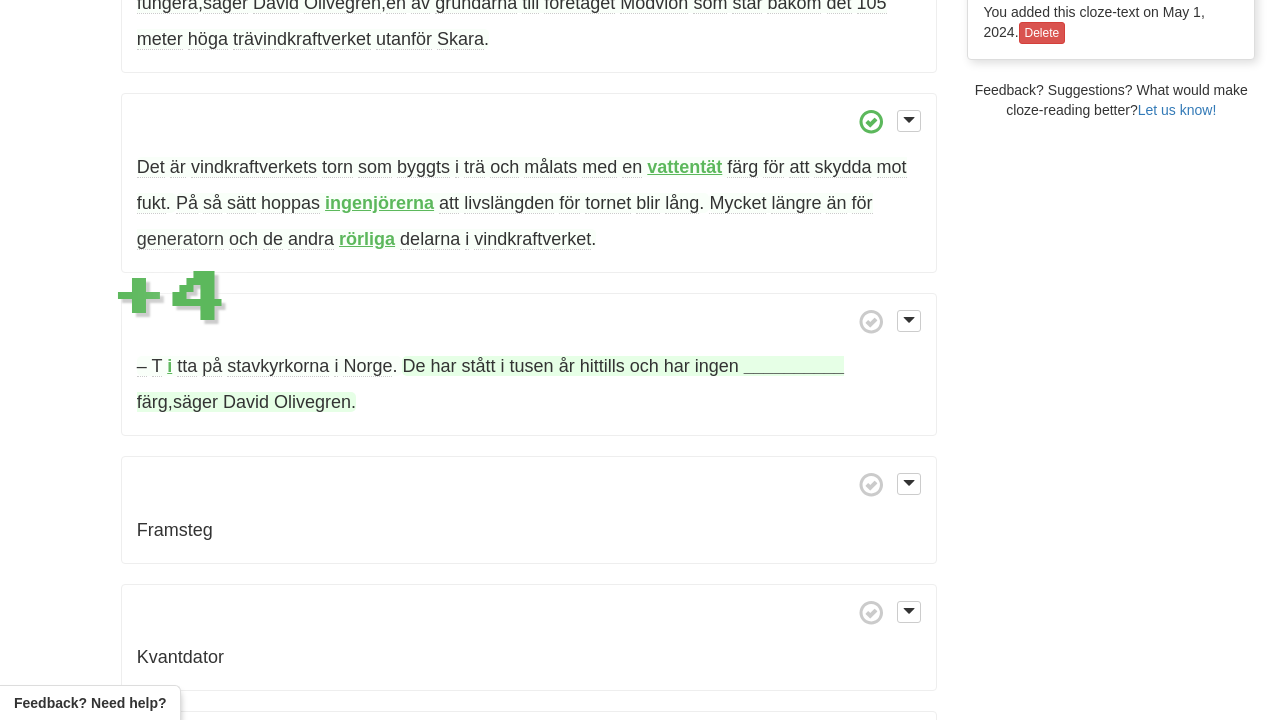click on "__________" at bounding box center (794, 366) 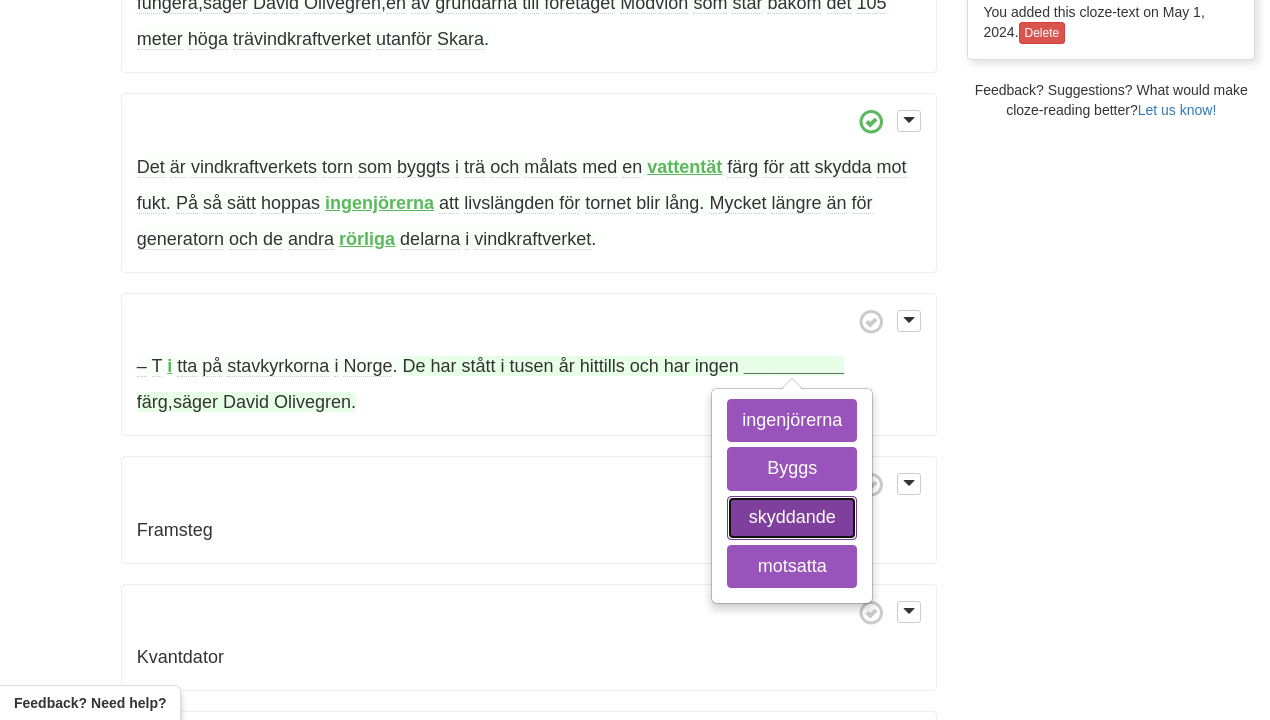 click on "skyddande" at bounding box center [792, 518] 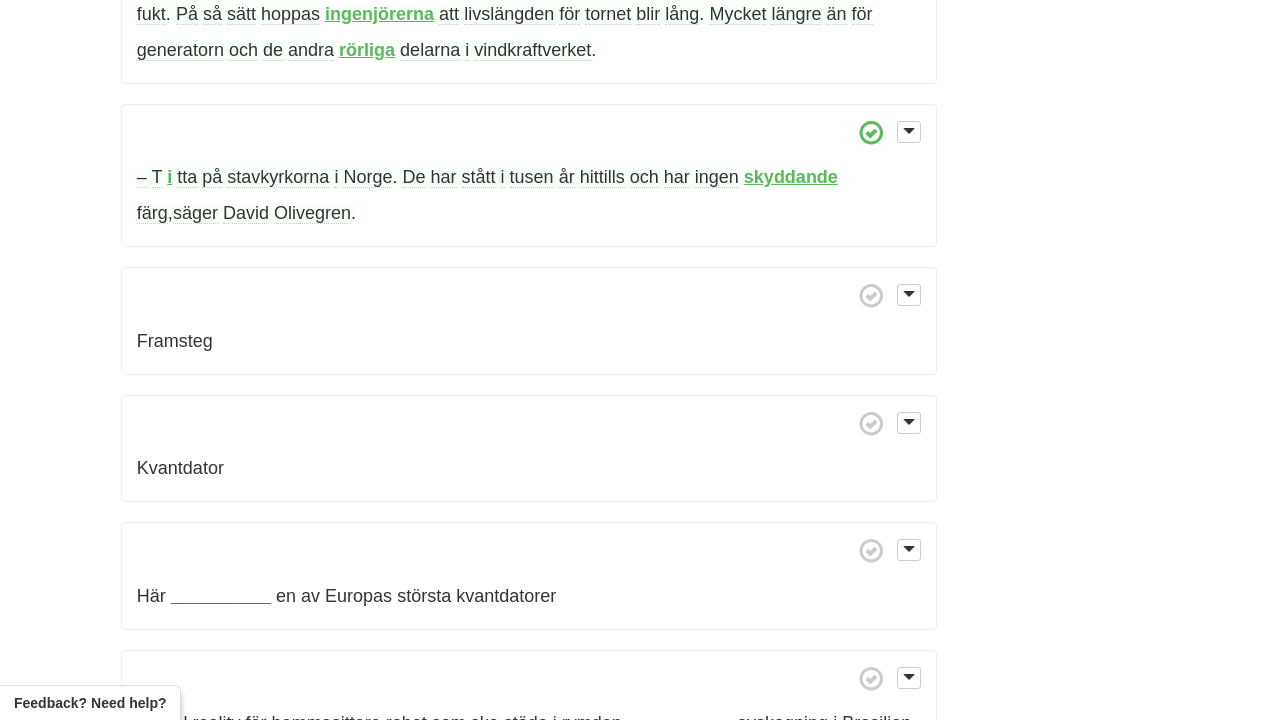 scroll, scrollTop: 866, scrollLeft: 0, axis: vertical 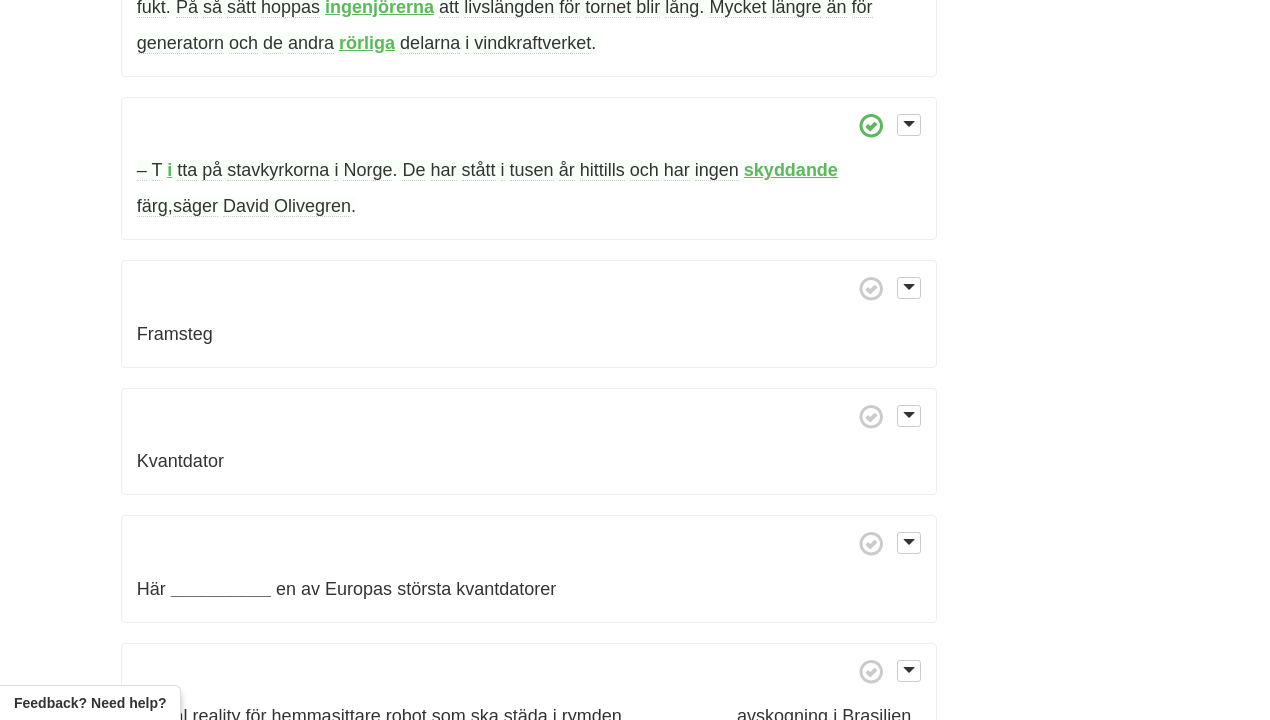click on "stavkyrkorna" at bounding box center (278, 170) 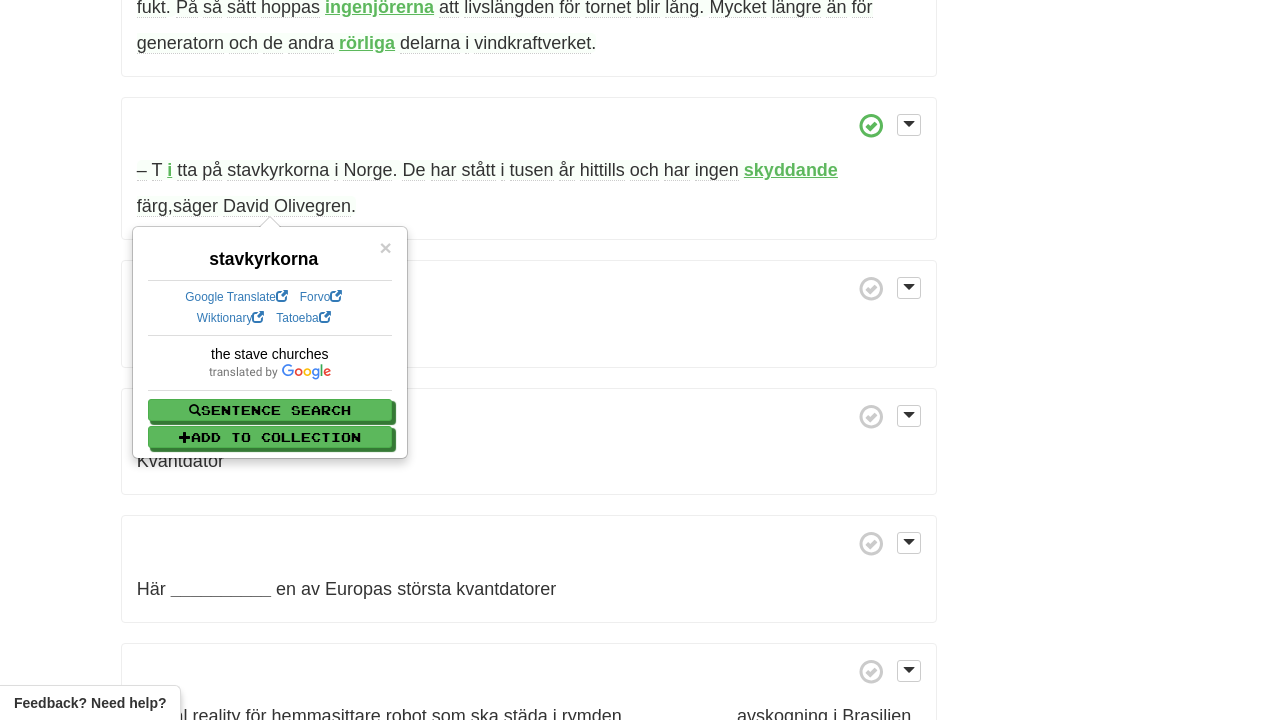 click on "Trenden
:   Världens   träbyggnader   blir   allt   högre
UPPDATERAD
22   MARS   2024PUBLICERAD   17   MARS   2024
Världens   träbyggnader   blir   allt   högre ,  en
trend
som   ställer   krav   på   nya   kunskaper   i   konstruktion   och   teknik .
–   Det   är   som   att
bygga
ett   modellflygplan .
Man   måste   tänka   på
vikter
och   krafter   för   att   det   ska   fungera ,  säger   David   Olivegren ,  en   av   grundarna   till   företaget   Modvion   som   står   bakom   det   105   meter   höga   trävindkraftverket   utanför   Skara .
Det   är   vindkraftverkets   torn   som   byggts   i   trä   och   målats   med   en
vattentät
färg   för   att   skydda" at bounding box center [529, 832] 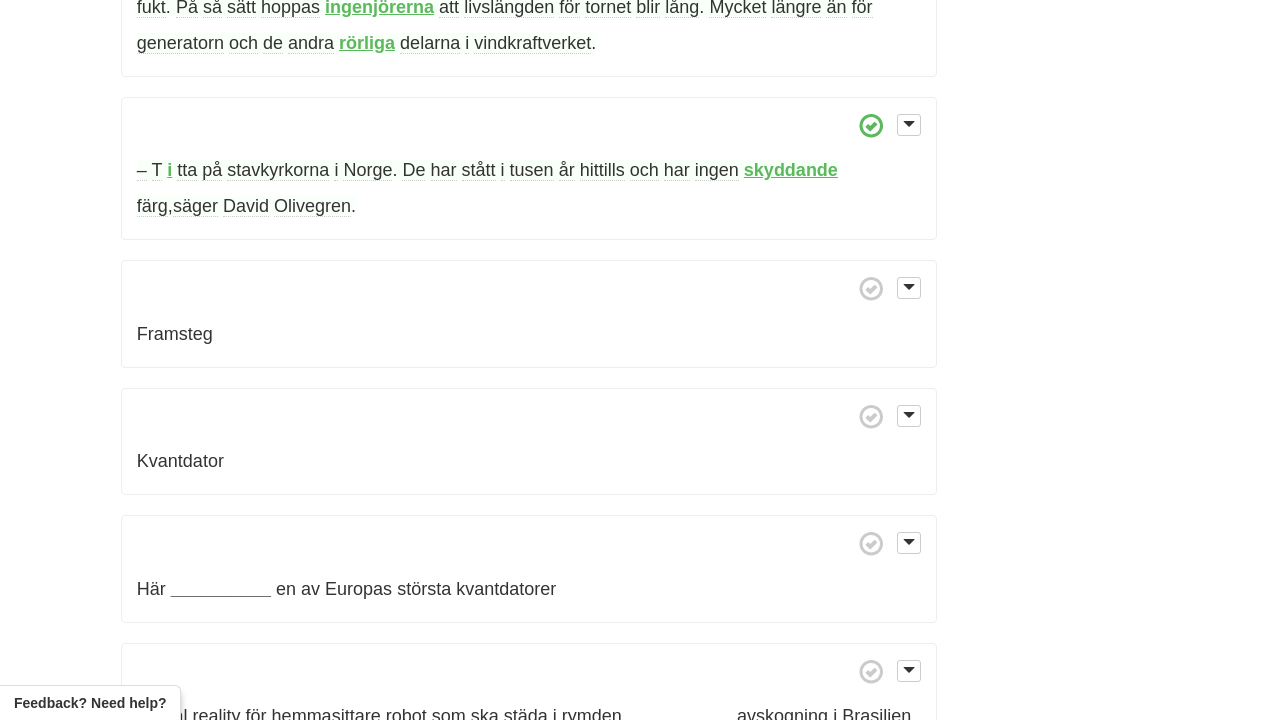 click on "Framsteg" at bounding box center [529, 314] 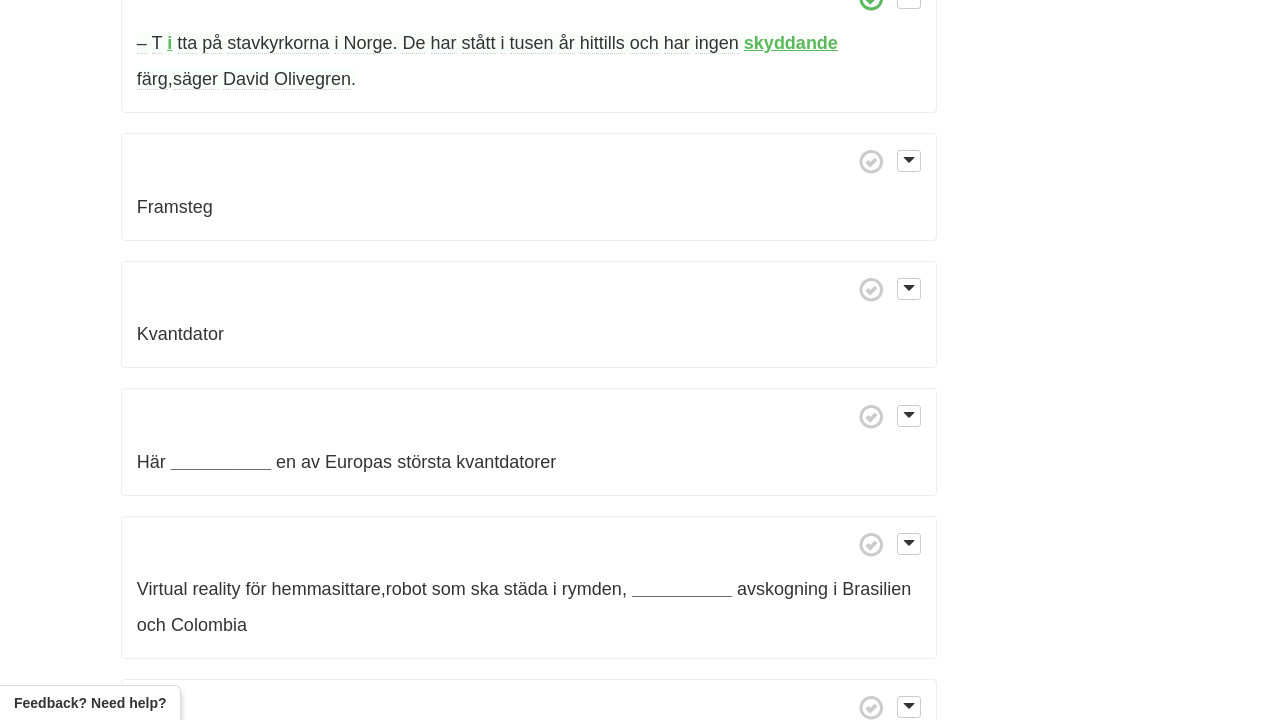 scroll, scrollTop: 995, scrollLeft: 0, axis: vertical 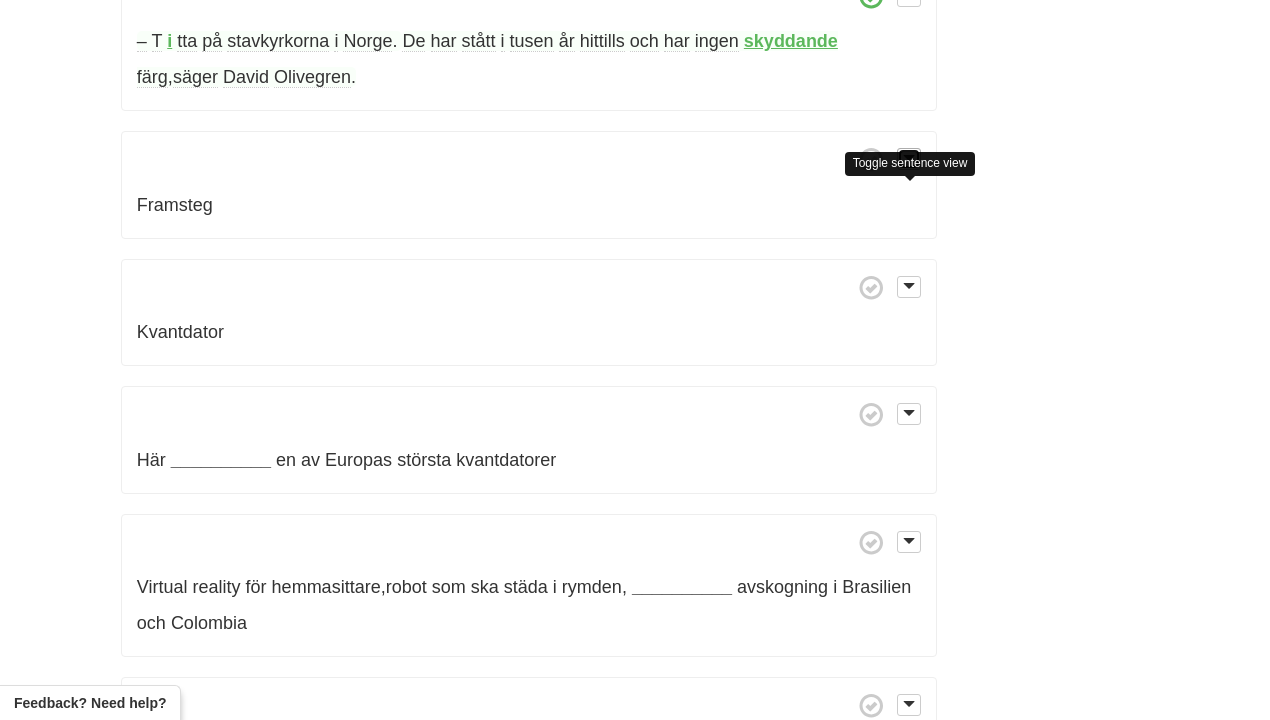 click at bounding box center [909, 158] 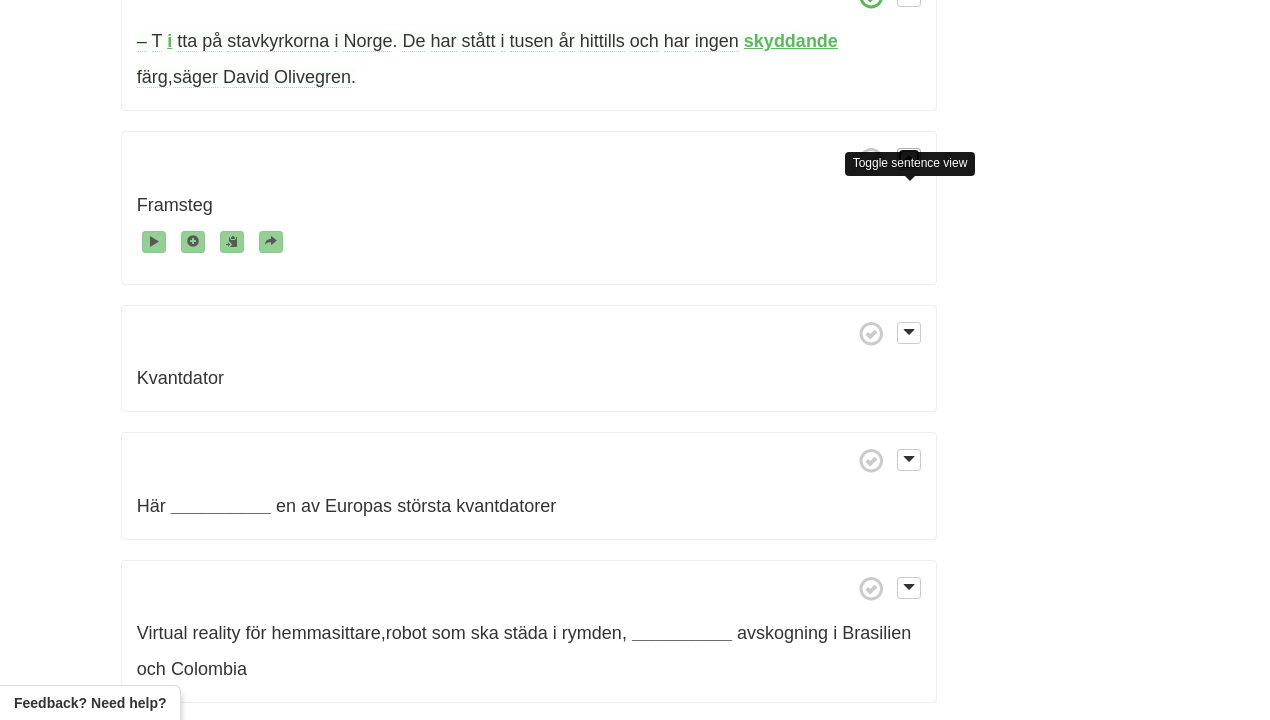 click at bounding box center [909, 158] 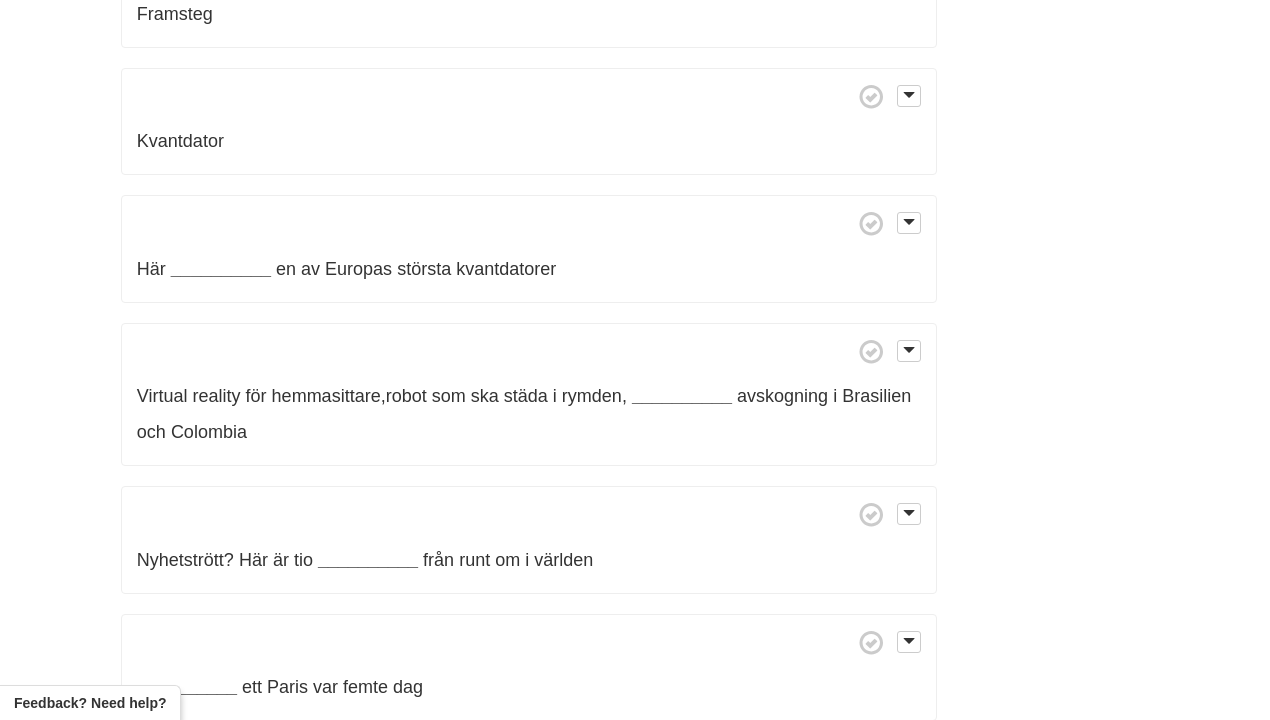 scroll, scrollTop: 1190, scrollLeft: 0, axis: vertical 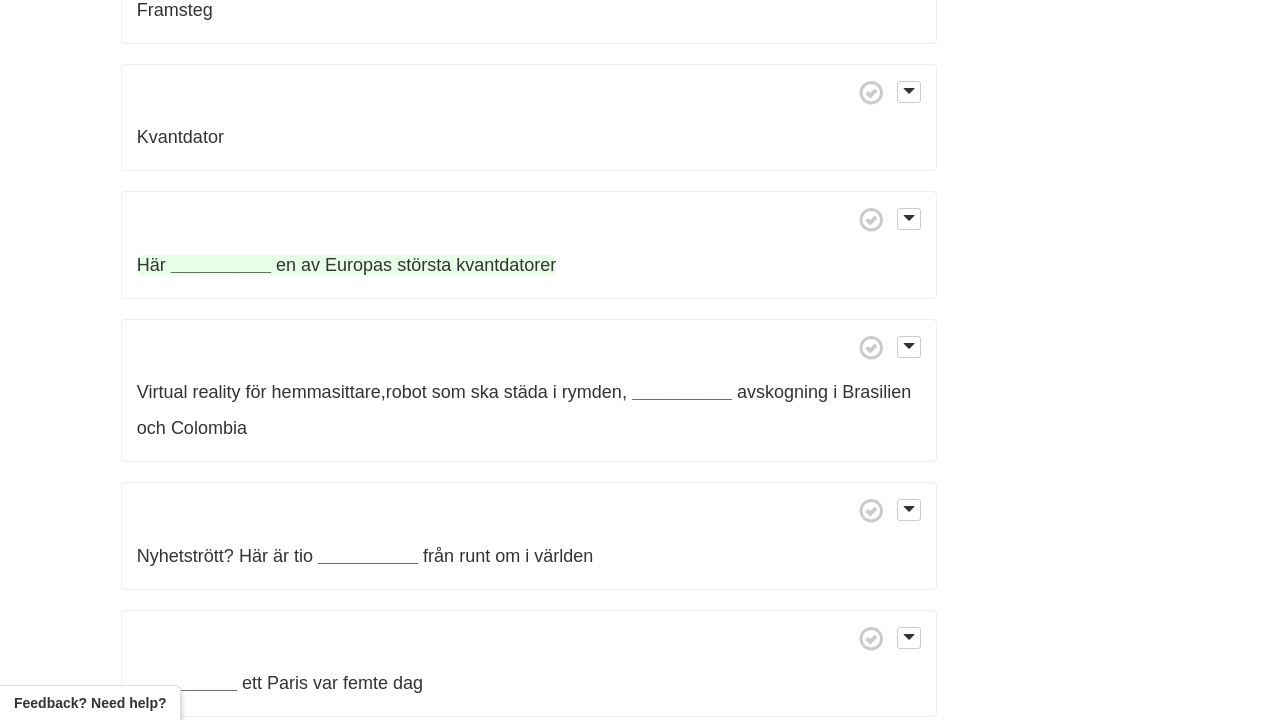 click on "__________" at bounding box center [221, 265] 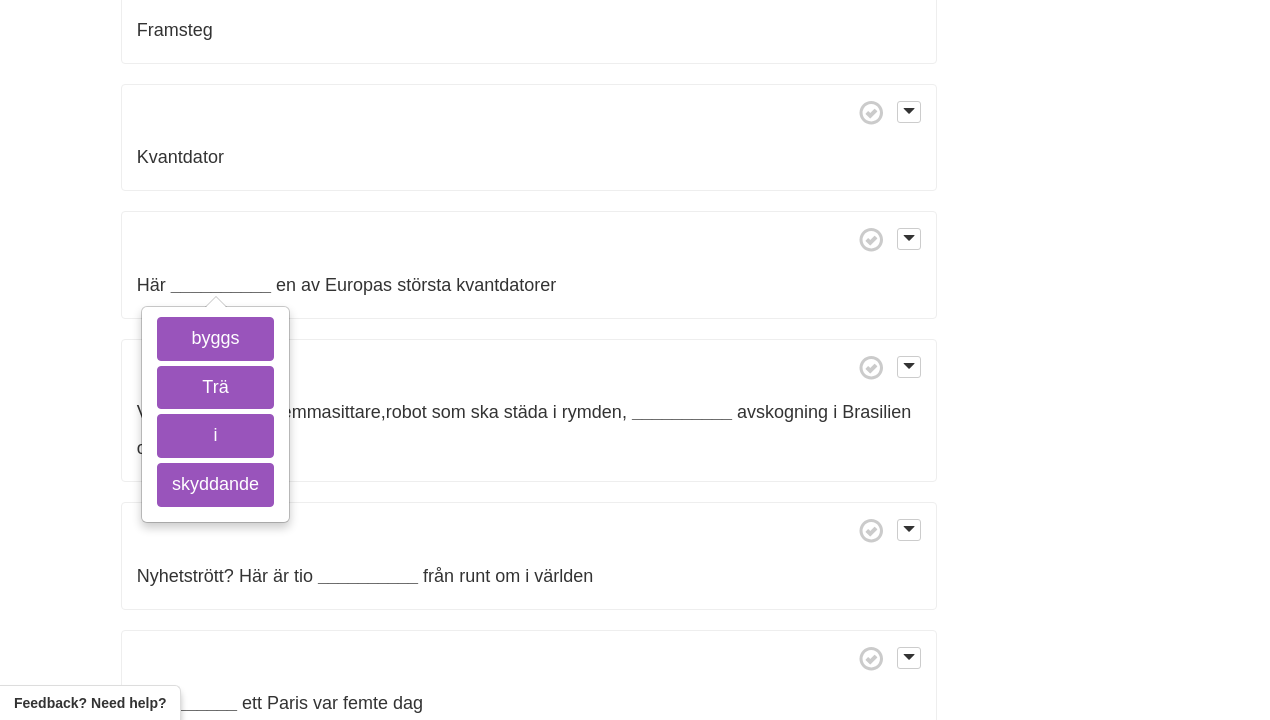 scroll, scrollTop: 1163, scrollLeft: 0, axis: vertical 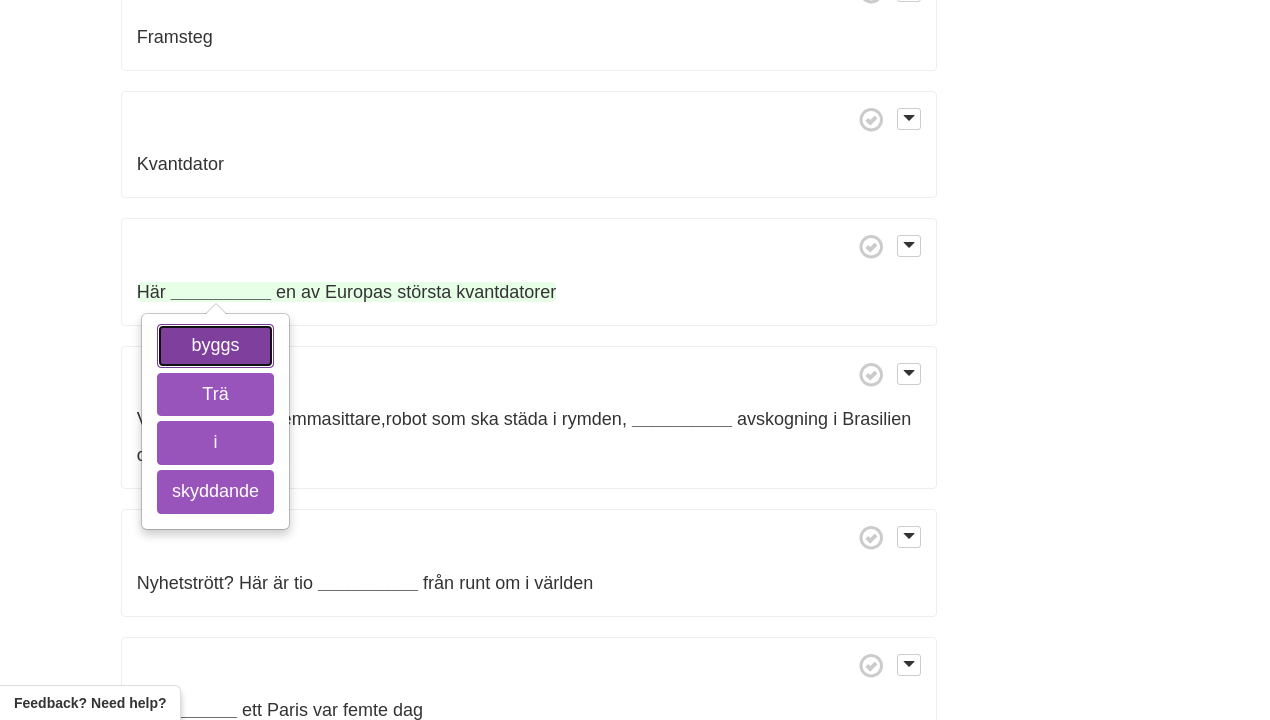 click on "byggs" at bounding box center [215, 346] 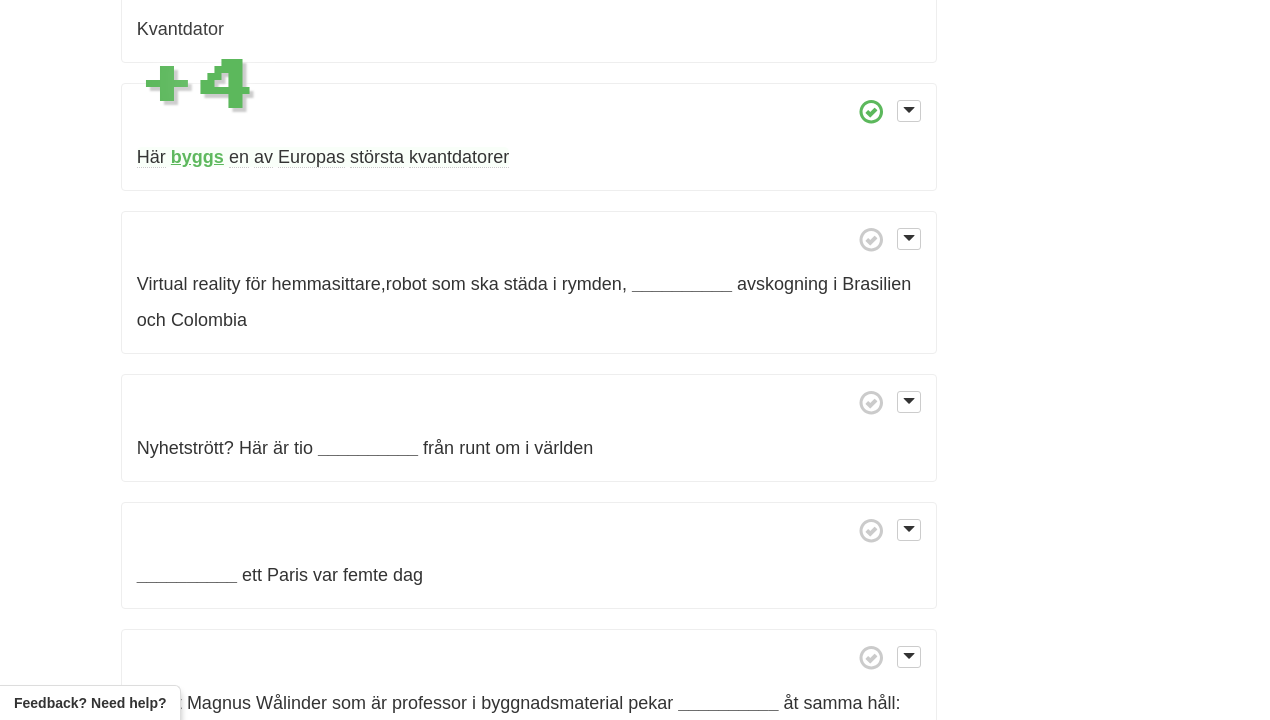 scroll, scrollTop: 1320, scrollLeft: 0, axis: vertical 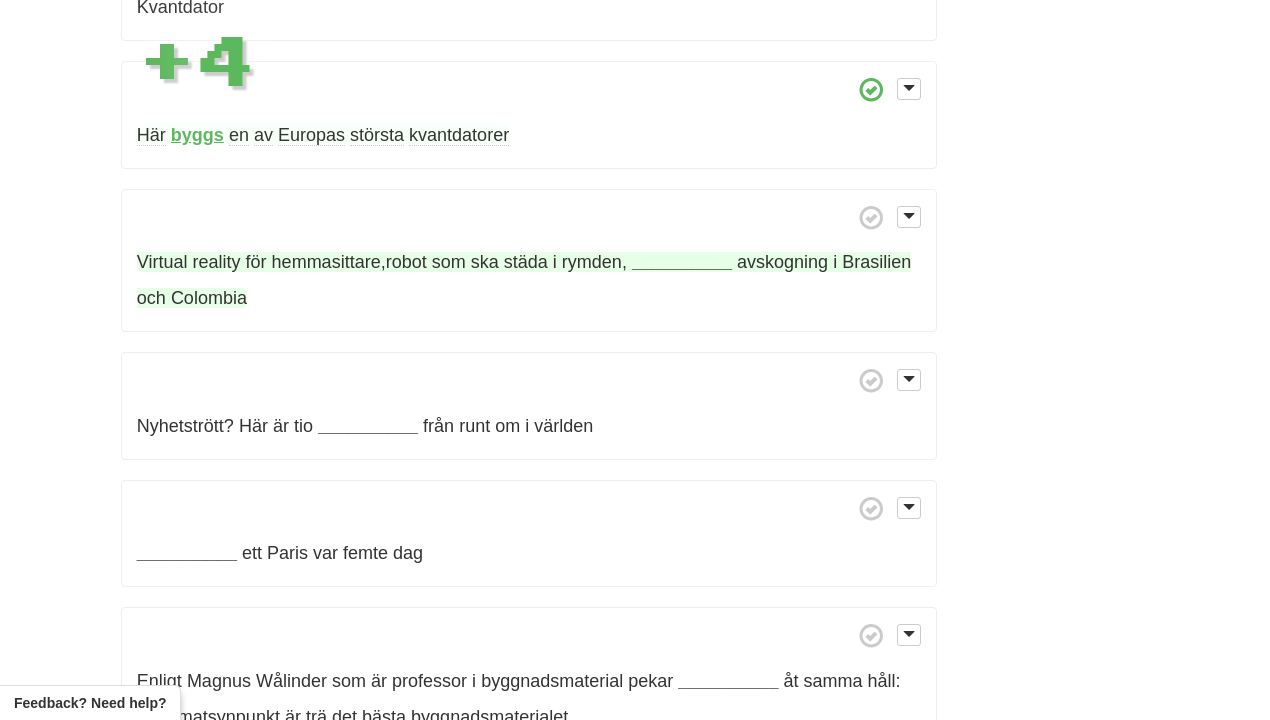 click on "__________" at bounding box center (682, 262) 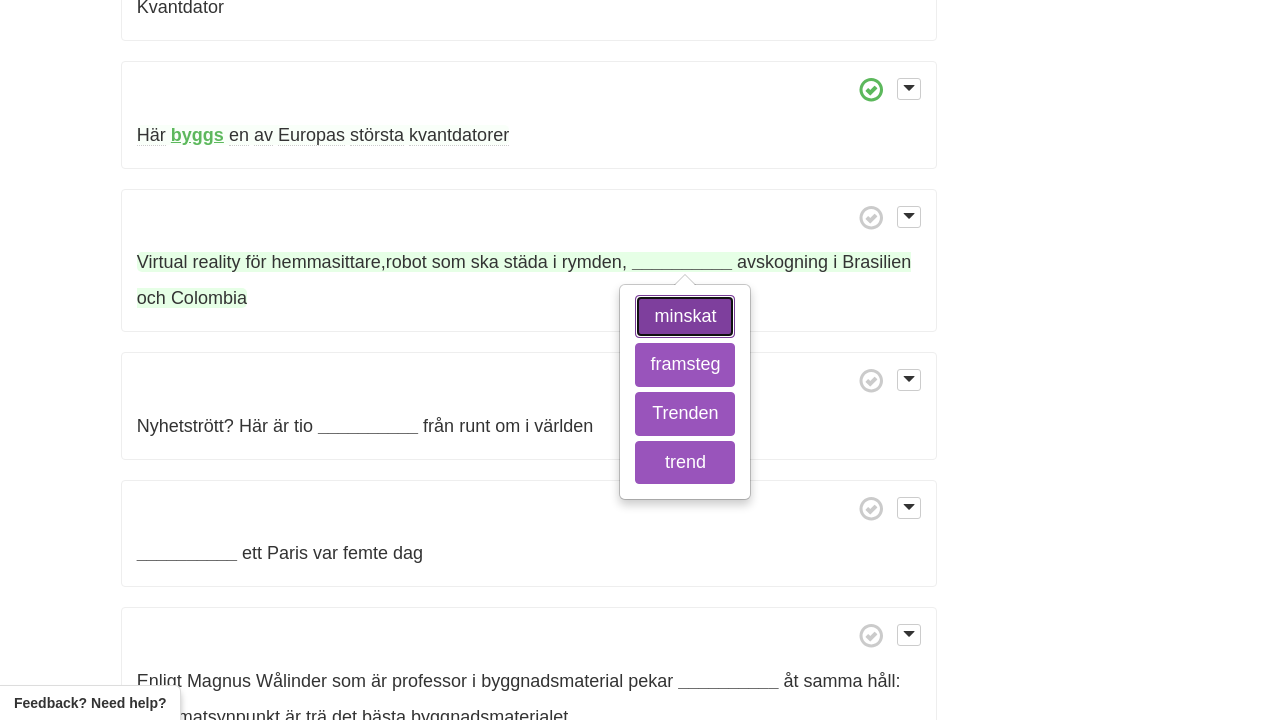 click on "minskat" at bounding box center (685, 317) 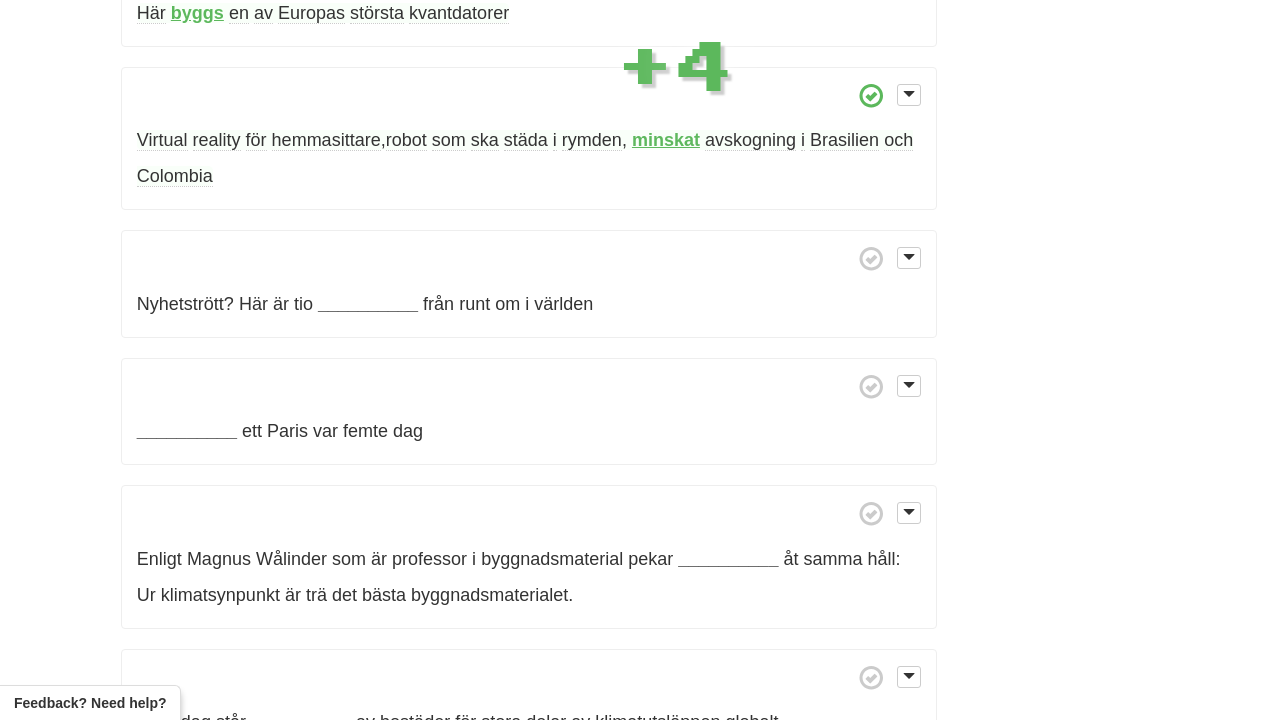 scroll, scrollTop: 1444, scrollLeft: 0, axis: vertical 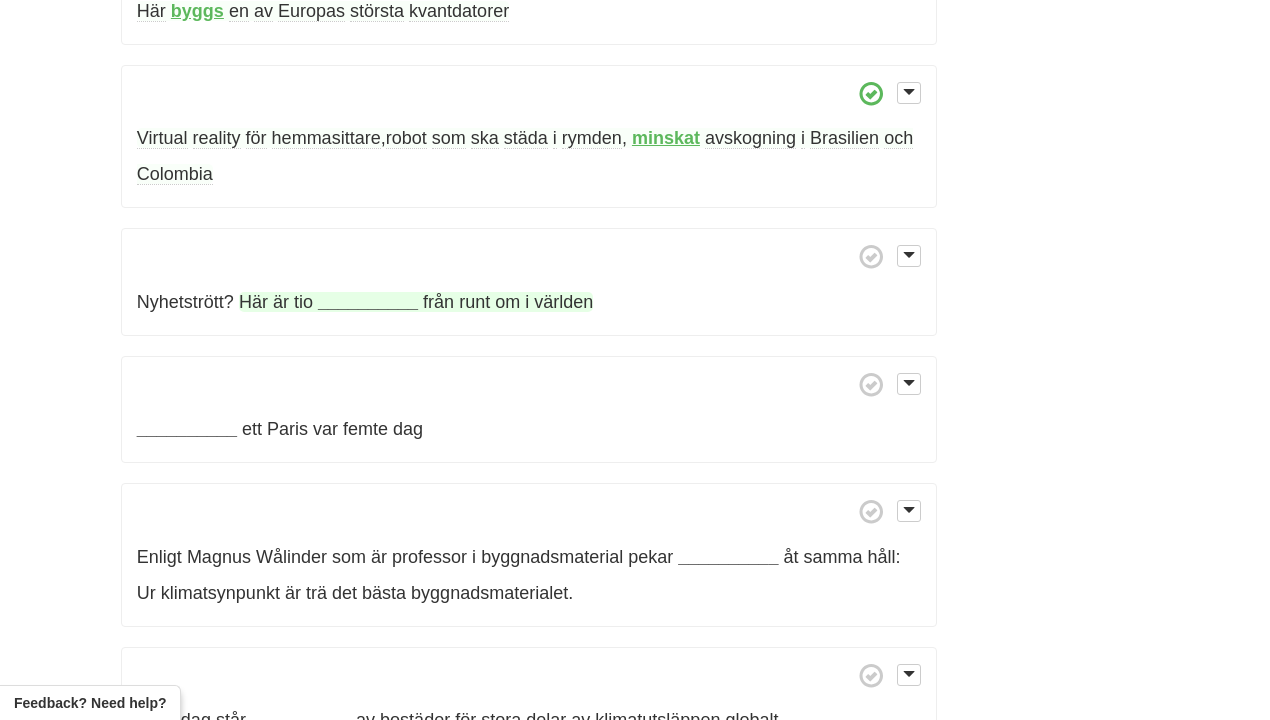 click on "__________" at bounding box center [368, 302] 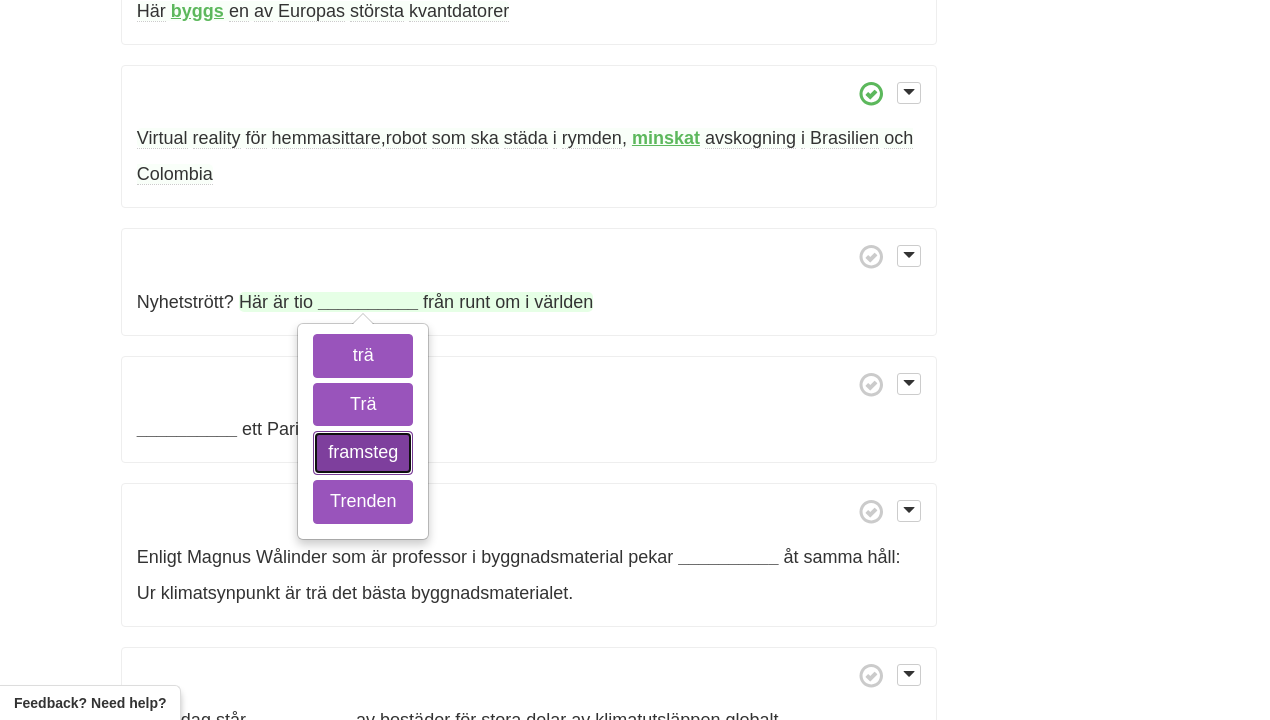 click on "framsteg" at bounding box center [363, 453] 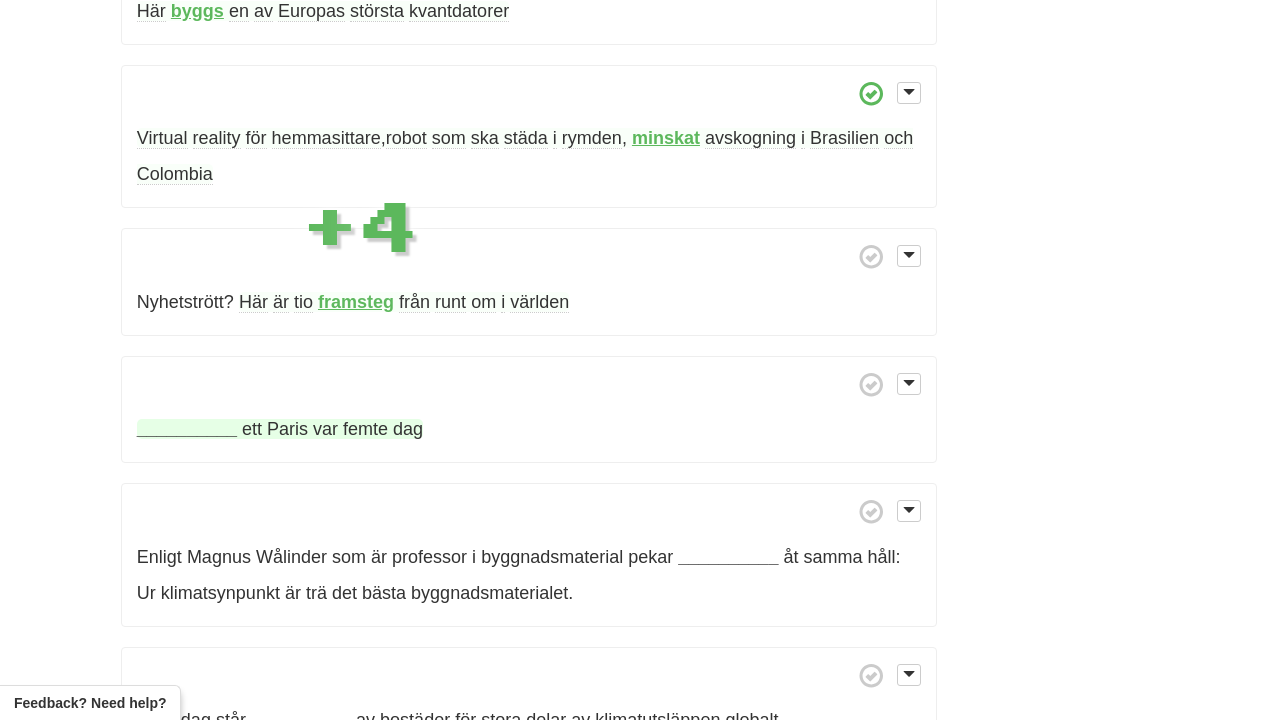 click on "__________" at bounding box center (187, 429) 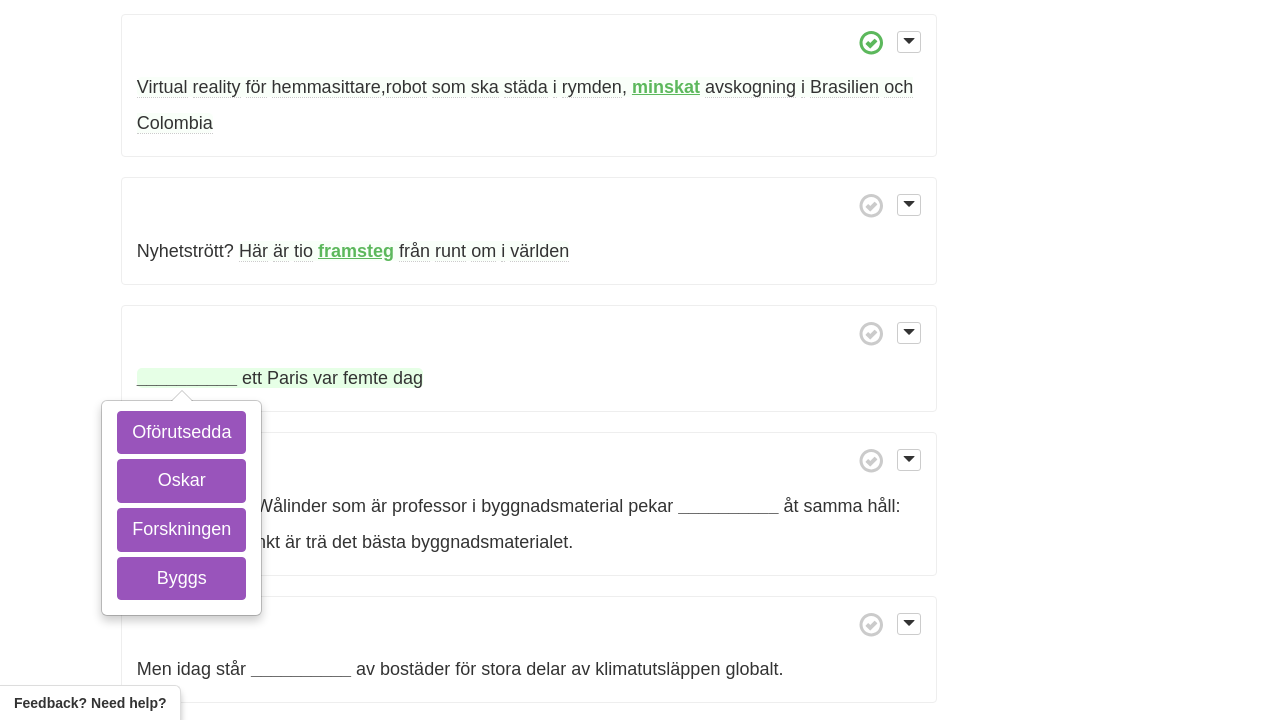 scroll, scrollTop: 1502, scrollLeft: 0, axis: vertical 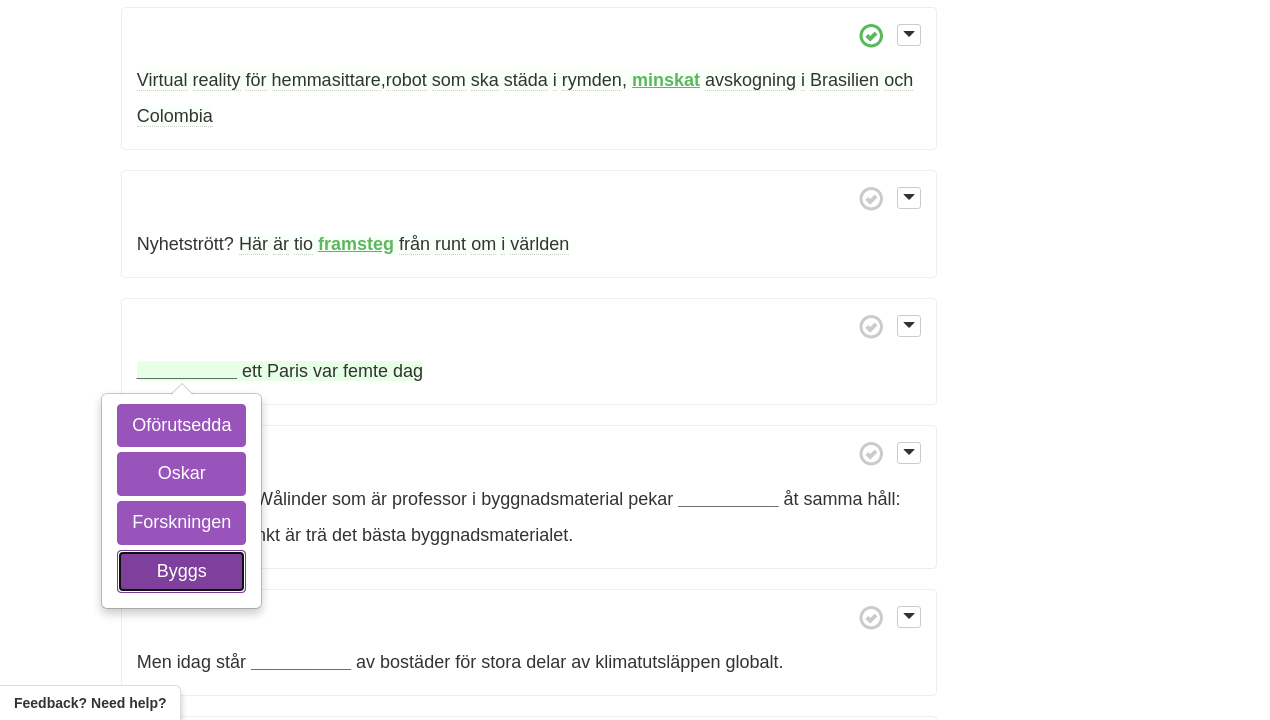 click on "Byggs" at bounding box center (181, 572) 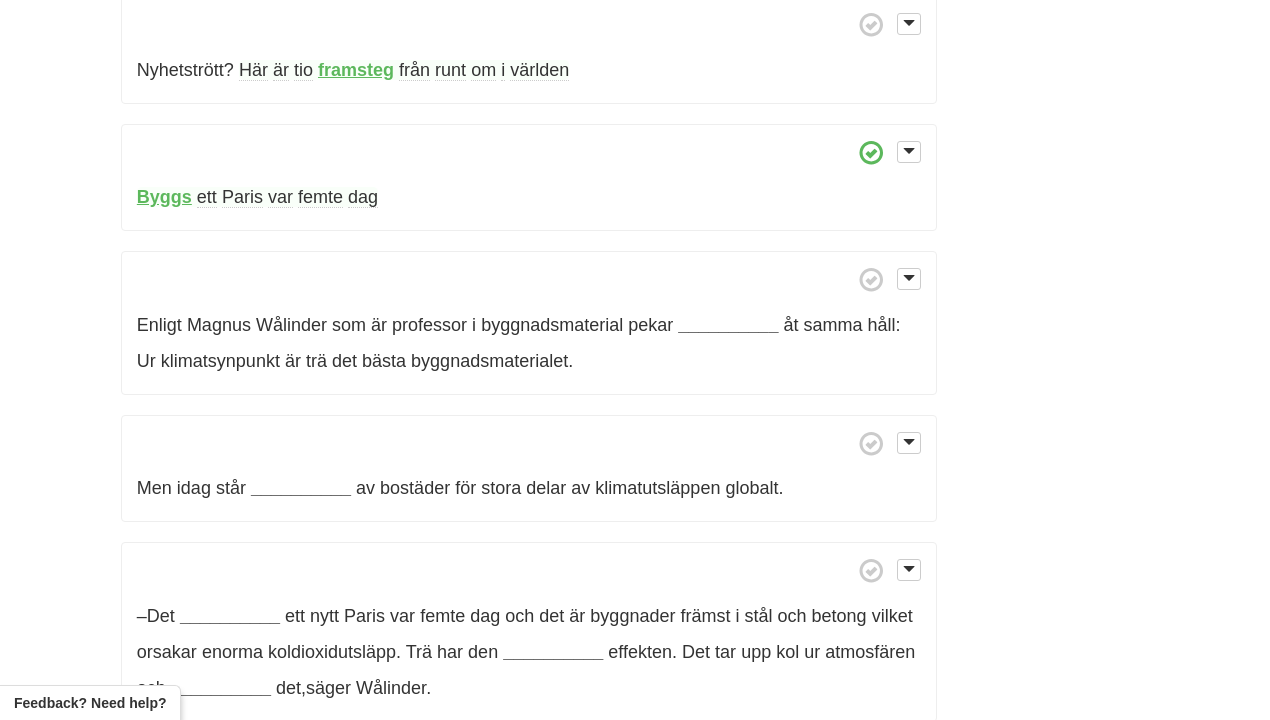 scroll, scrollTop: 1677, scrollLeft: 0, axis: vertical 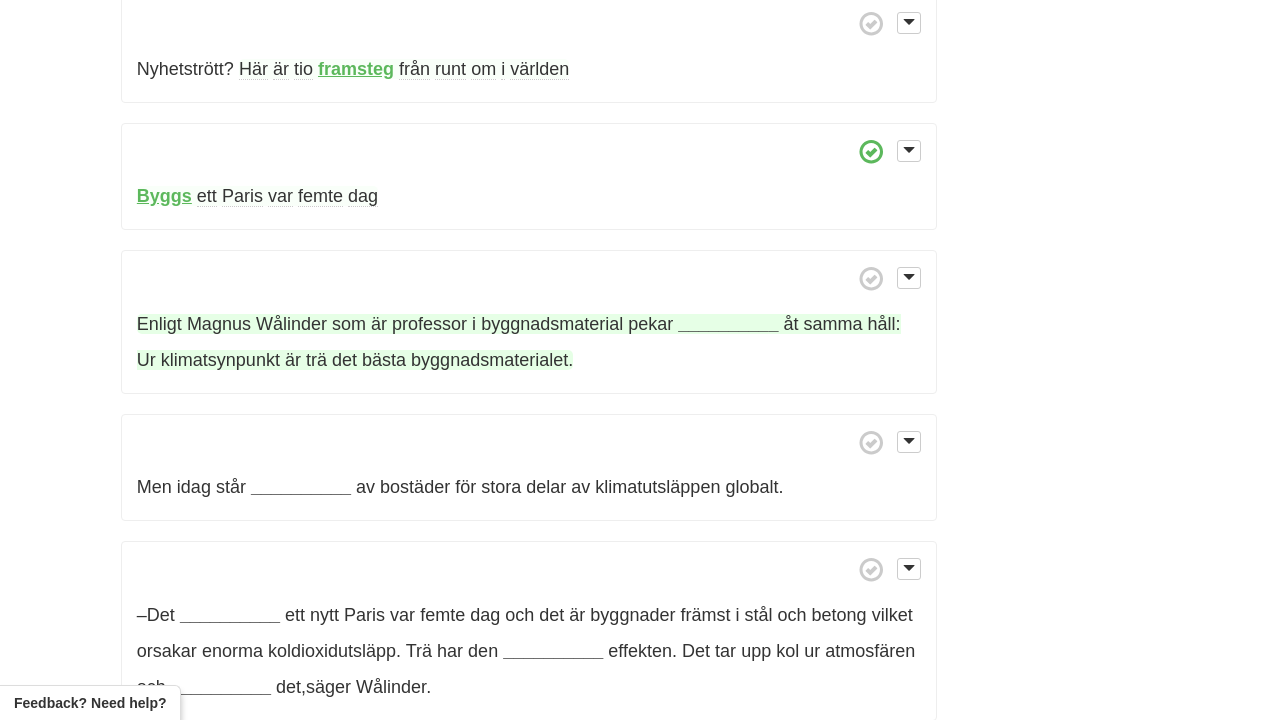 click on "__________" at bounding box center (728, 324) 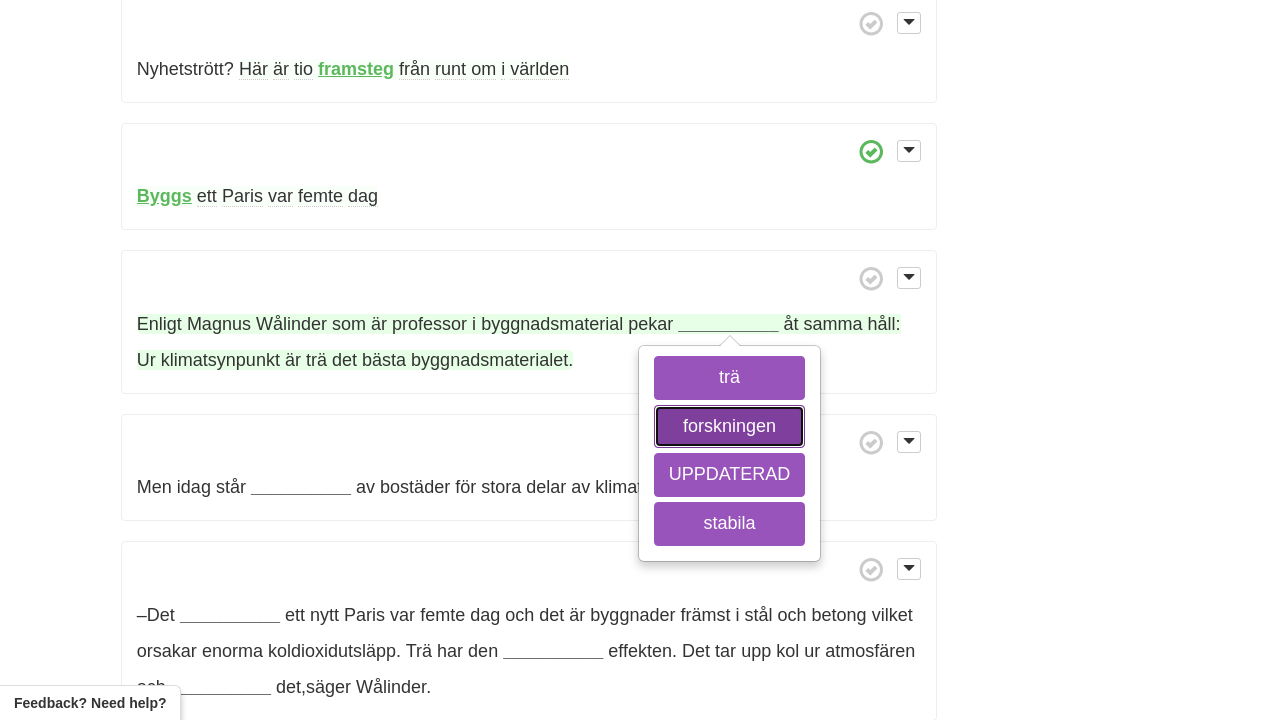 click on "forskningen" at bounding box center (730, 427) 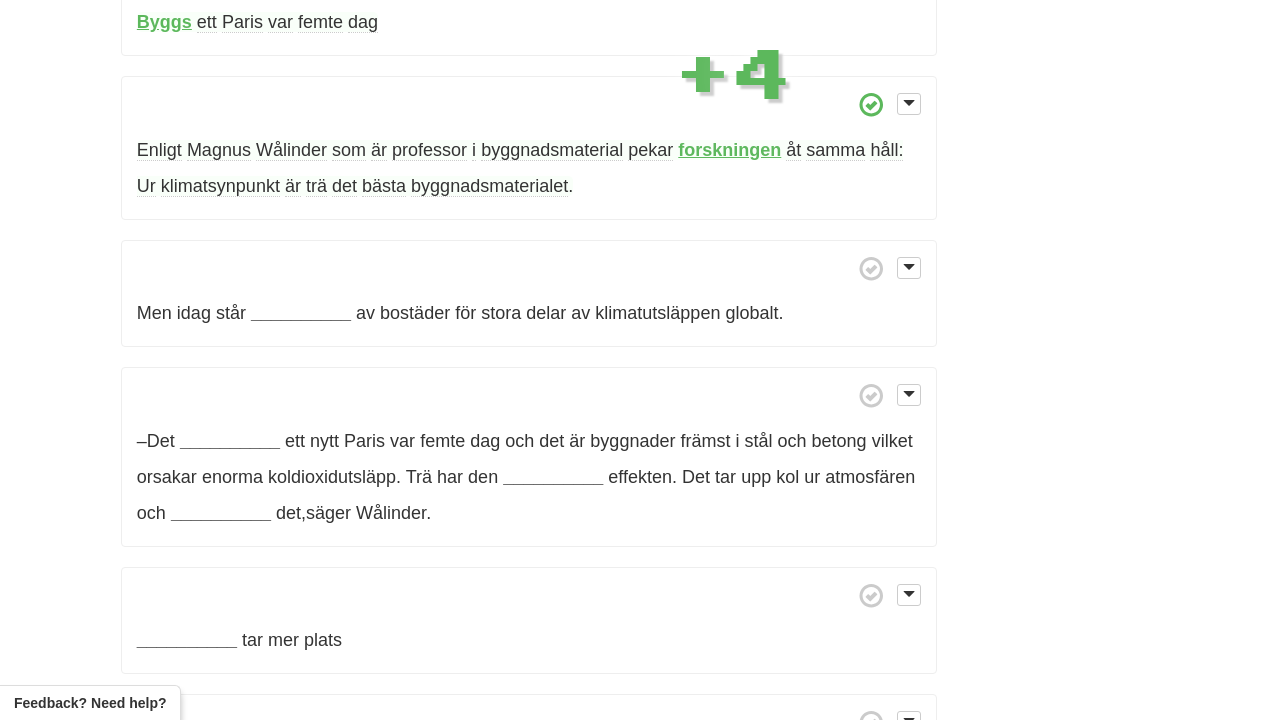 scroll, scrollTop: 1853, scrollLeft: 0, axis: vertical 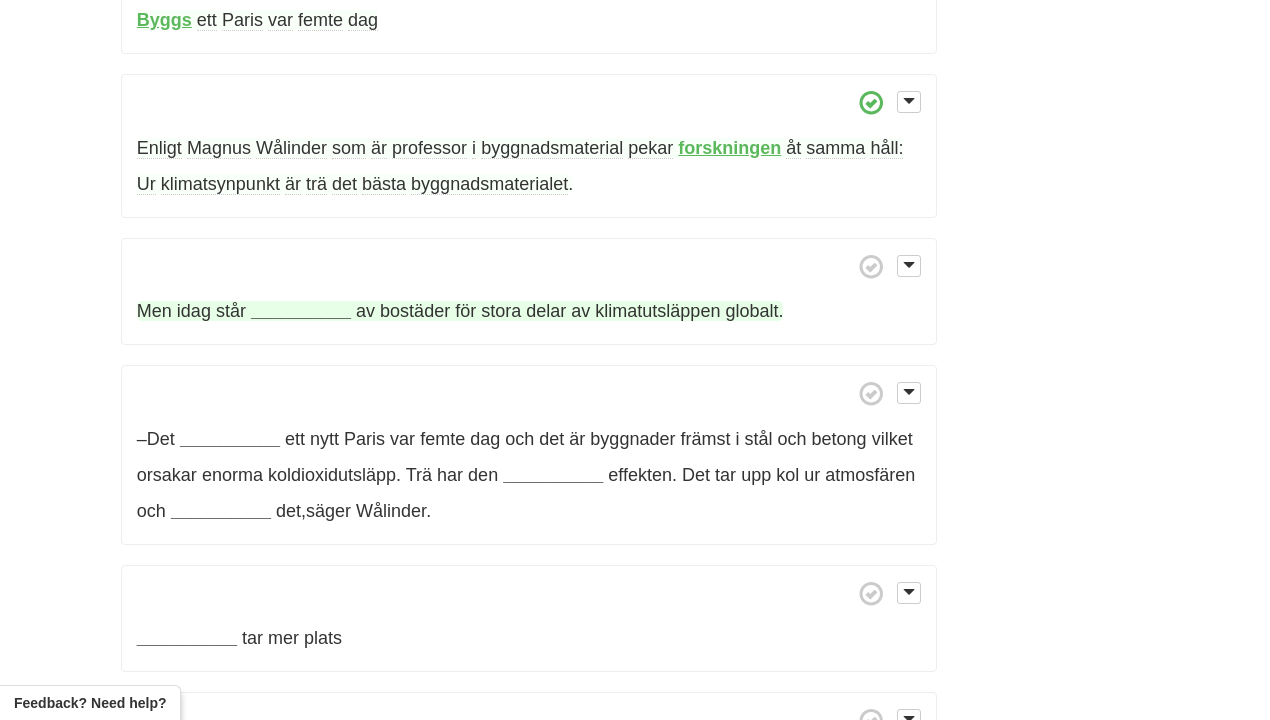 click on "__________" at bounding box center [301, 311] 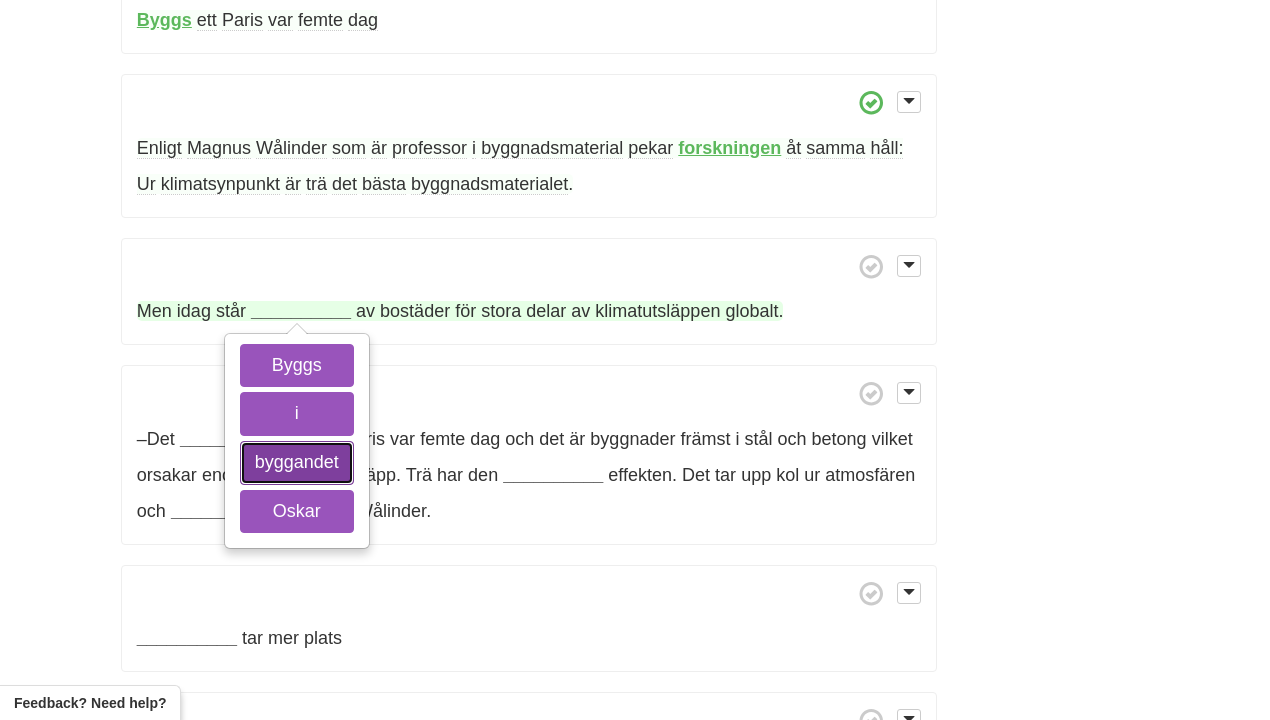 click on "byggandet" at bounding box center [297, 463] 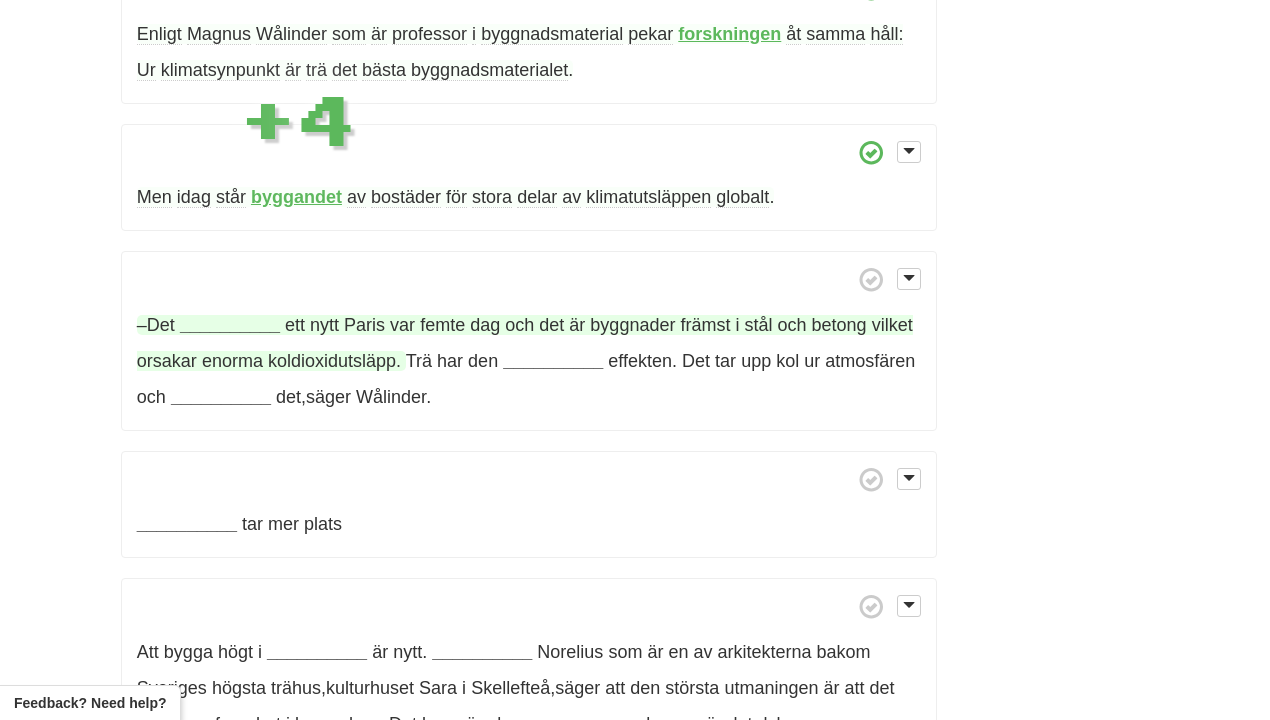 click on "__________" at bounding box center [230, 325] 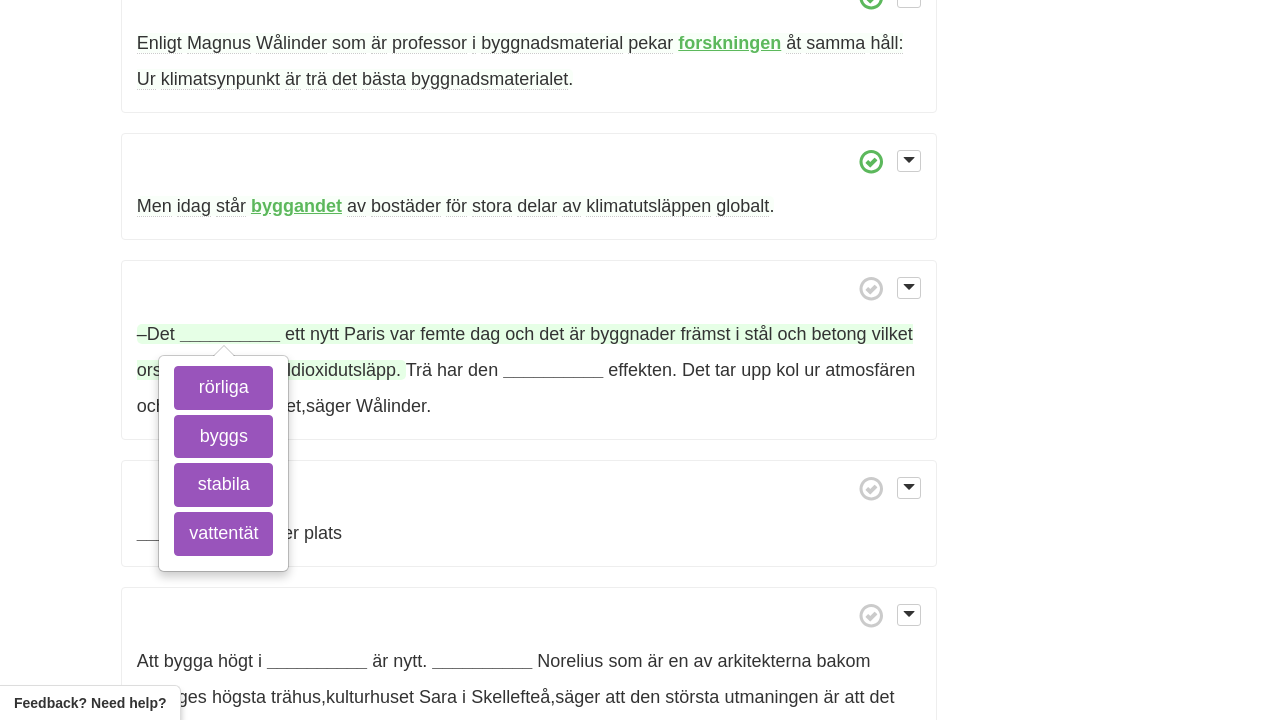 scroll, scrollTop: 1959, scrollLeft: 0, axis: vertical 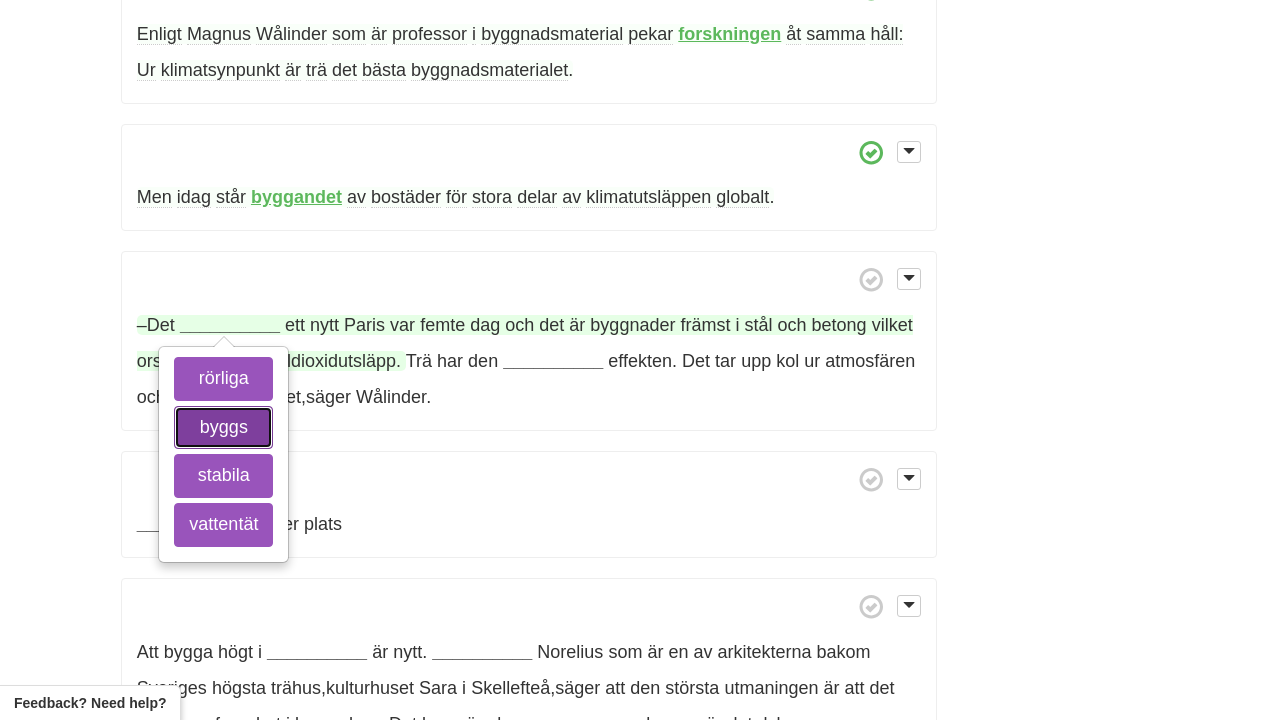 click on "byggs" at bounding box center [223, 428] 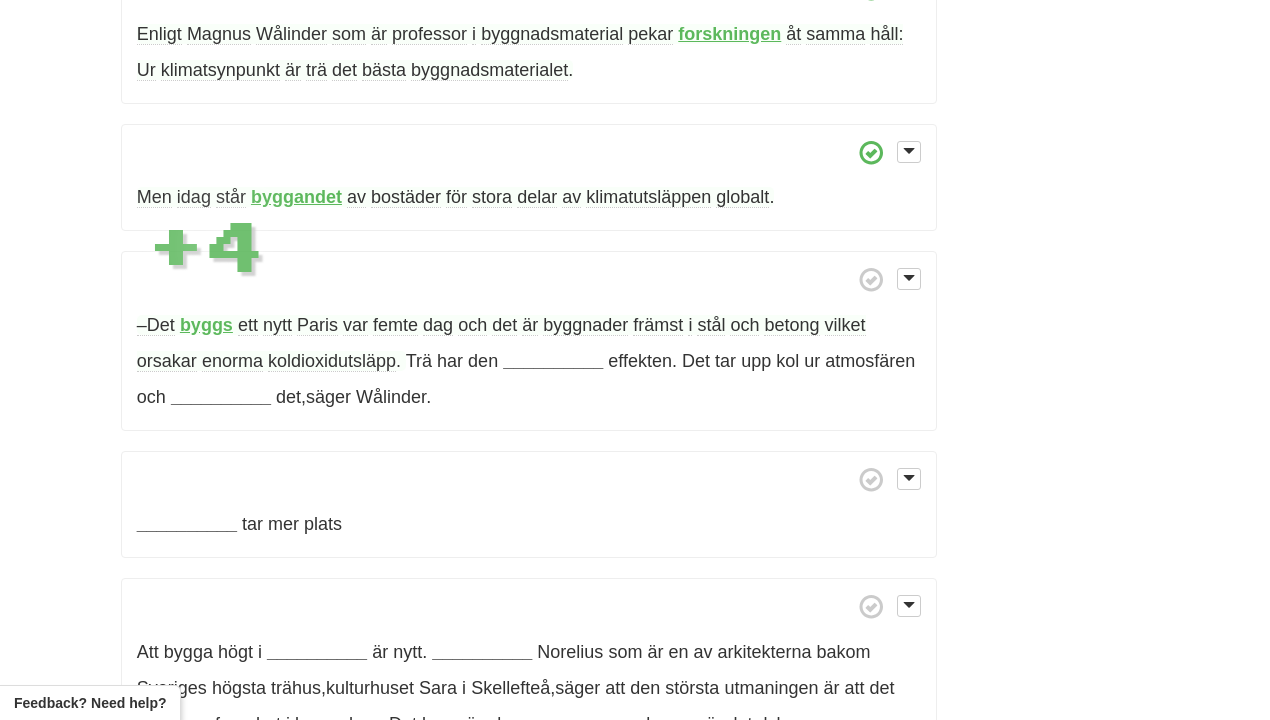 scroll, scrollTop: 1968, scrollLeft: 0, axis: vertical 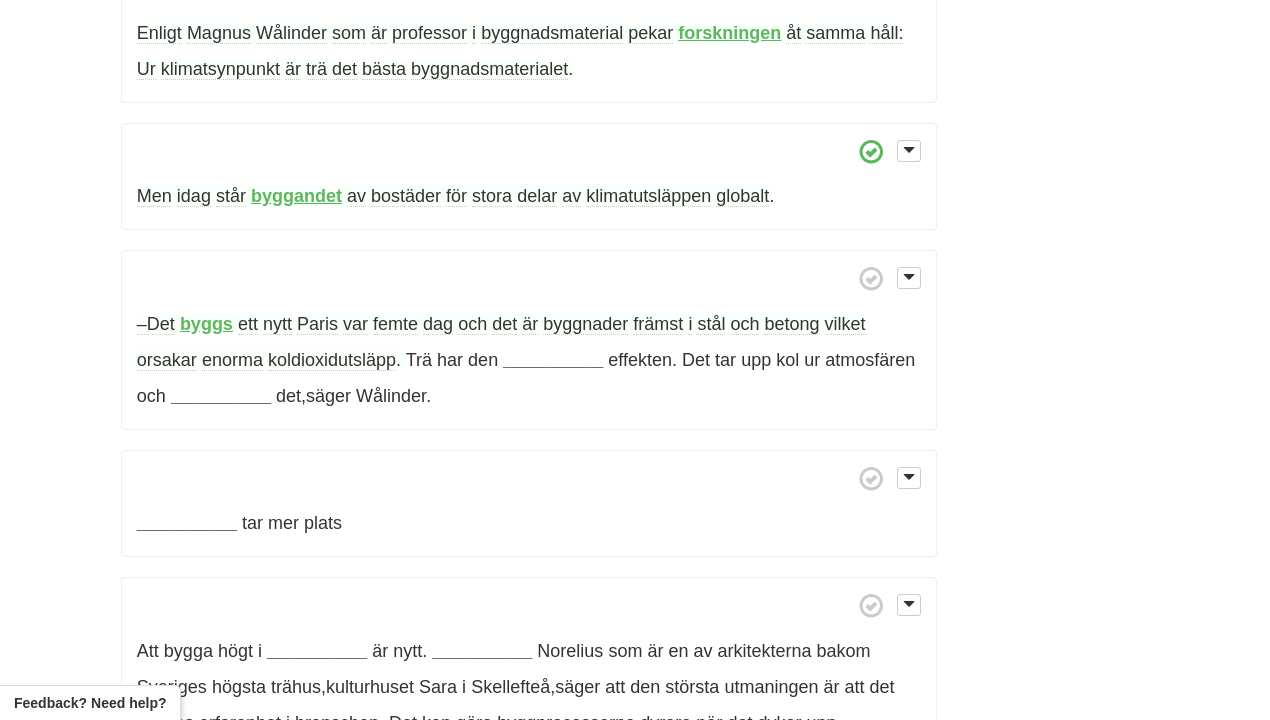 click on "betong" at bounding box center (791, 324) 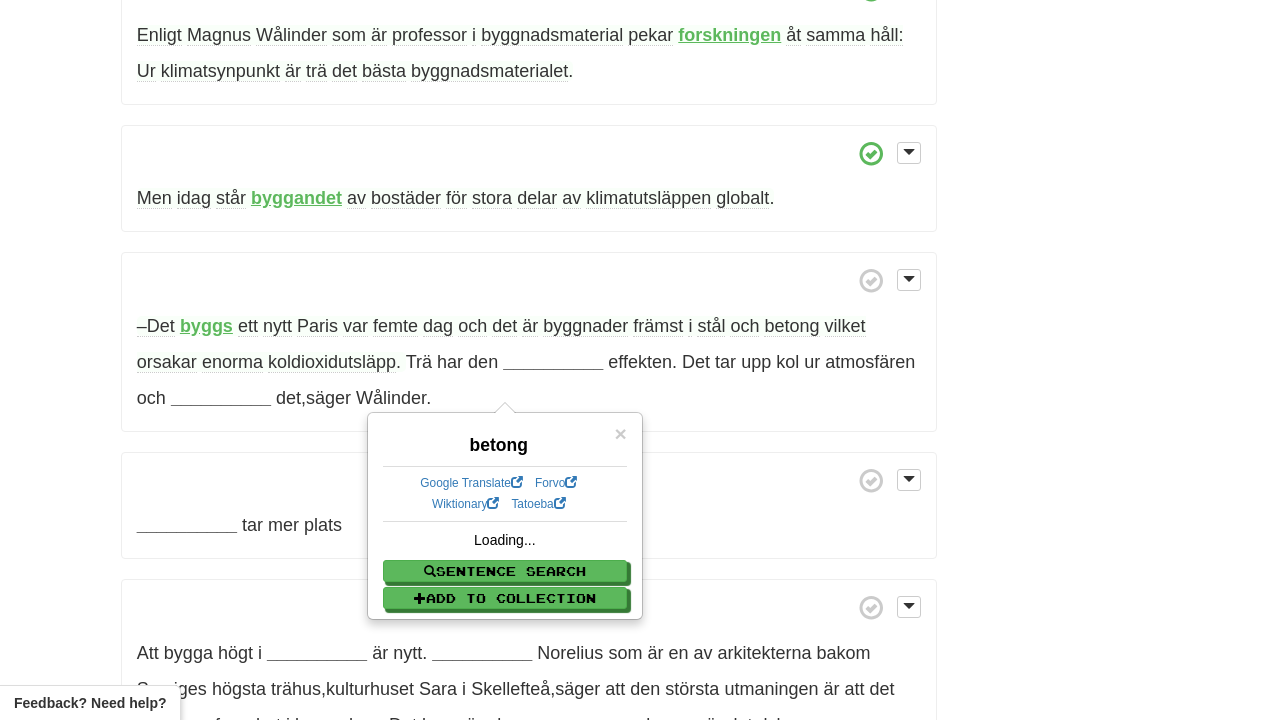 scroll, scrollTop: 1967, scrollLeft: 0, axis: vertical 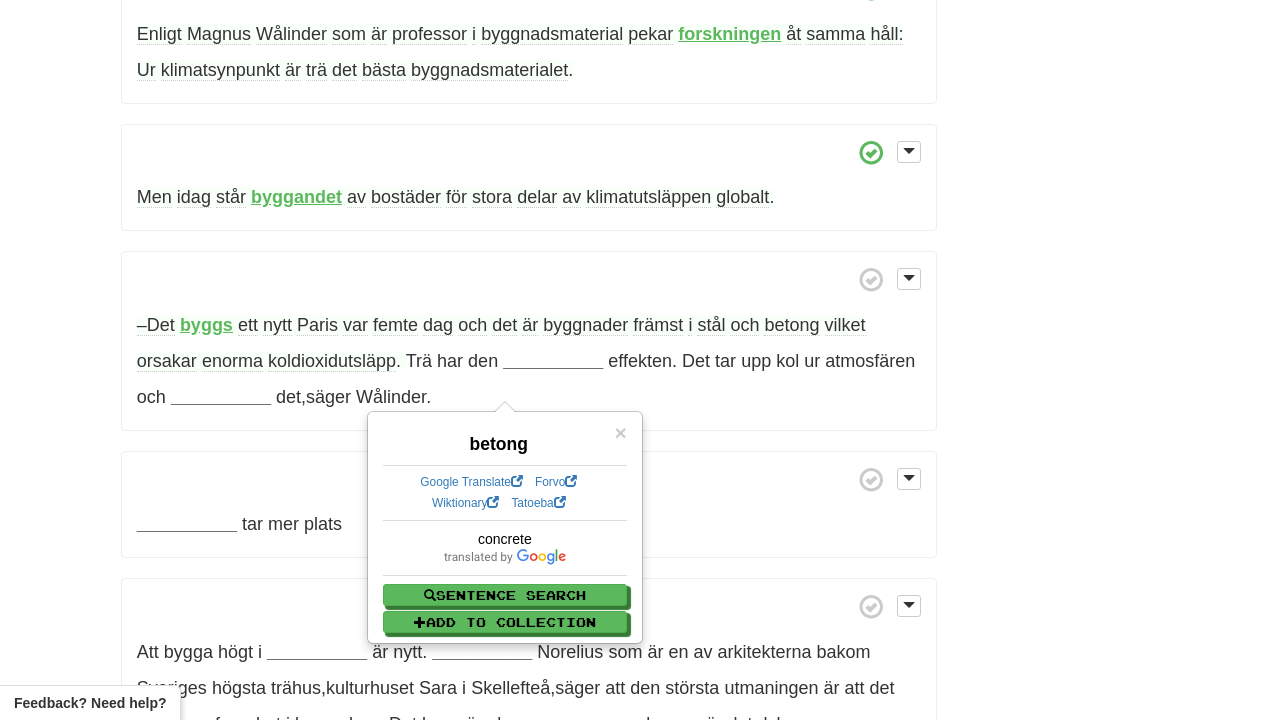 click on "–Det
byggs
ett   nytt   Paris   var   femte   dag   och   det   är   byggnader   främst   i   stål   och   betong   vilket   orsakar   enorma   koldioxidutsläpp .
Trä   har   den
__________
effekten .
Det   tar   upp   kol   ur   atmosfären   och
__________
det ,  säger   Wålinder ." at bounding box center (529, 341) 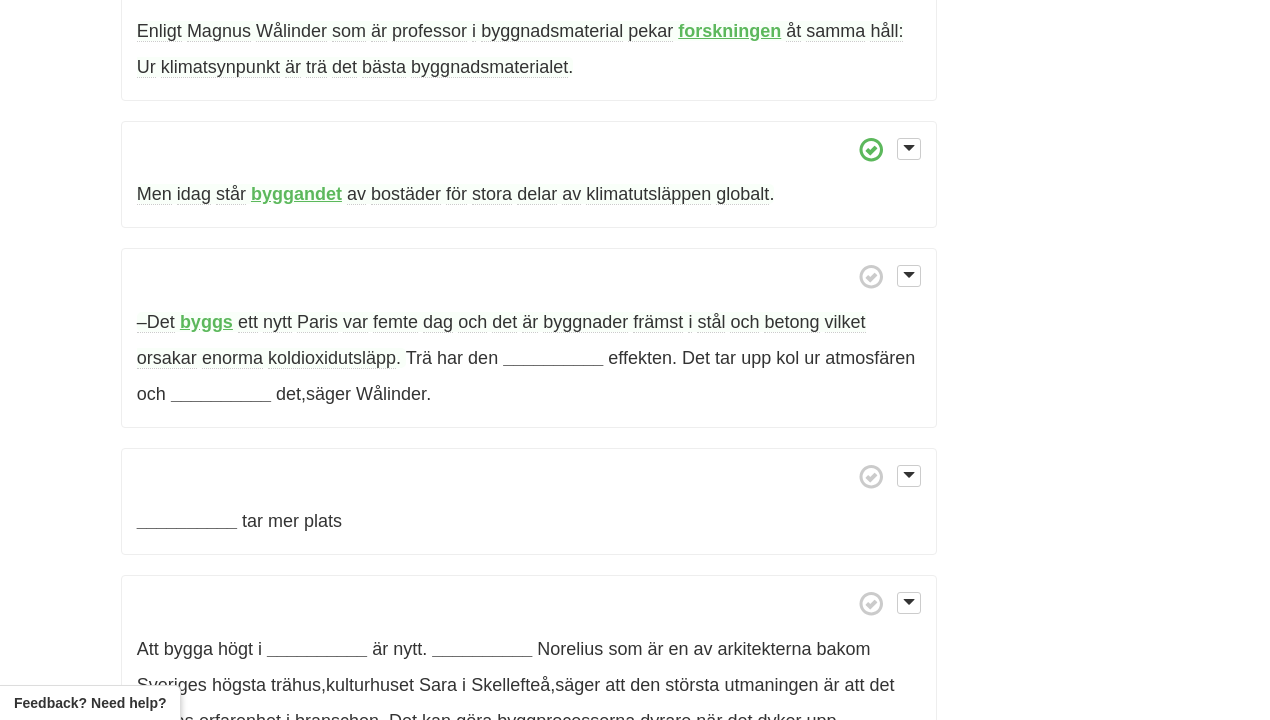 scroll, scrollTop: 1972, scrollLeft: 0, axis: vertical 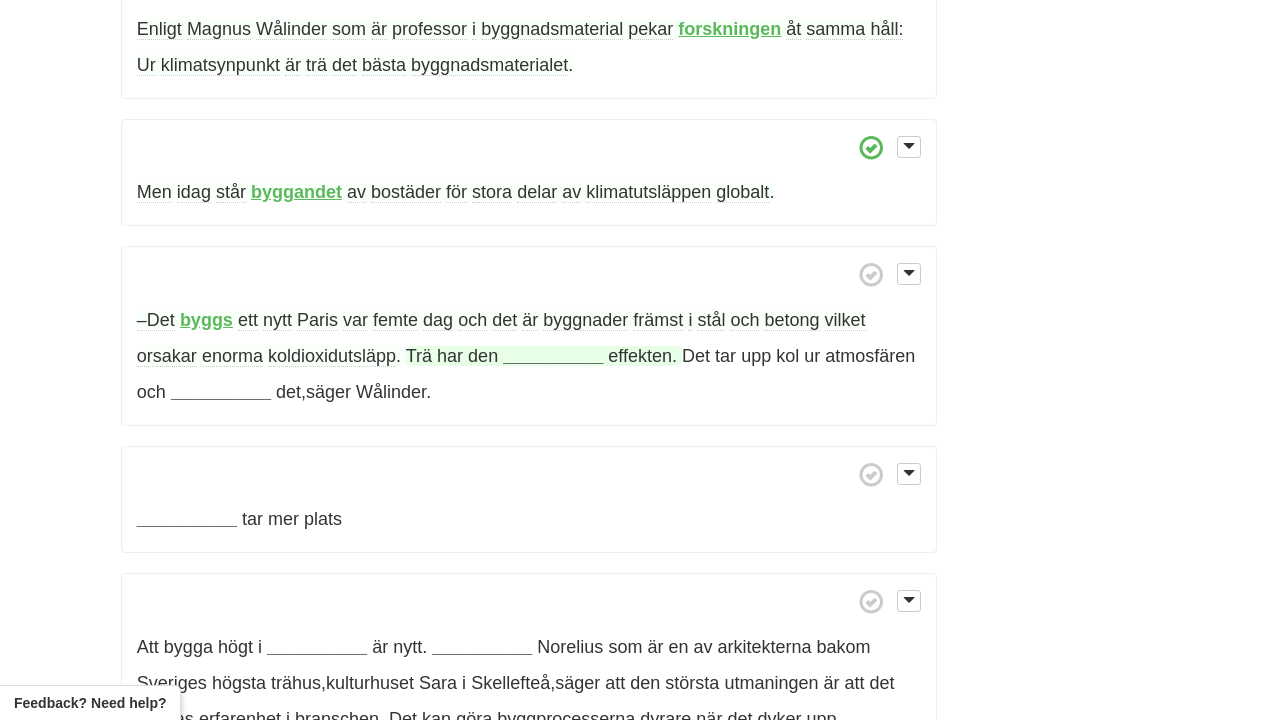 click on "__________" at bounding box center [553, 356] 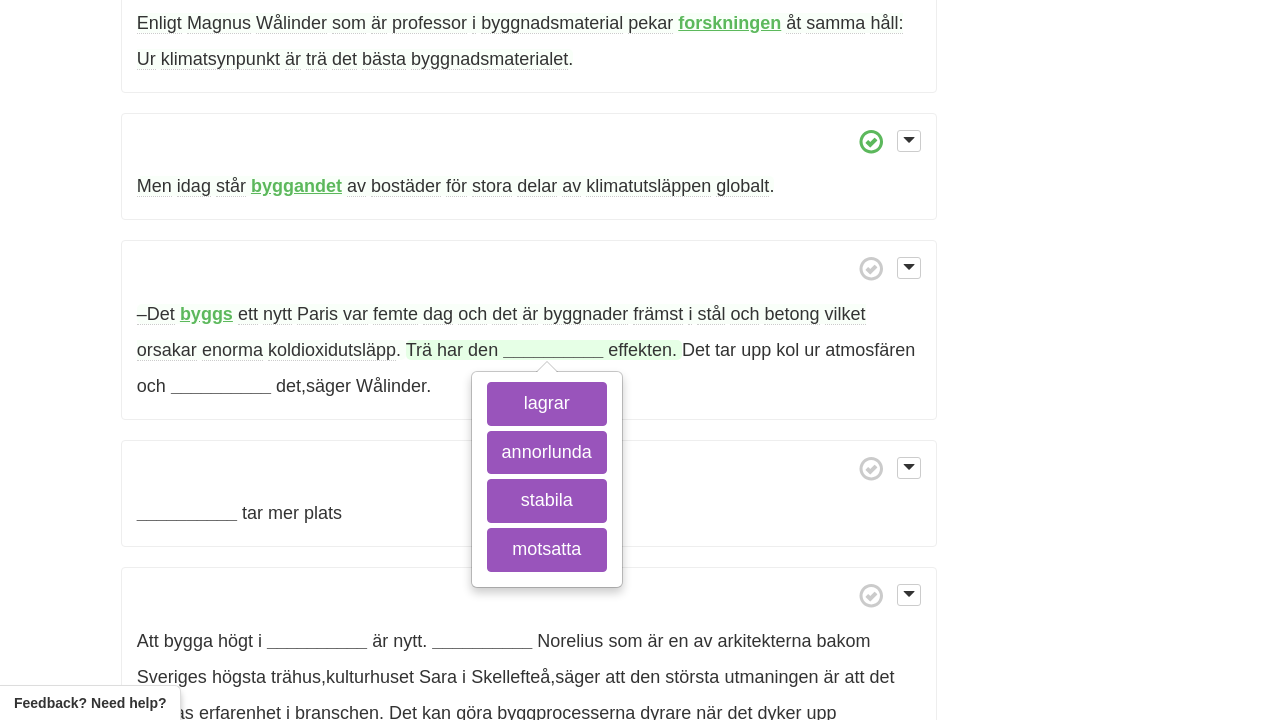 scroll, scrollTop: 1980, scrollLeft: 0, axis: vertical 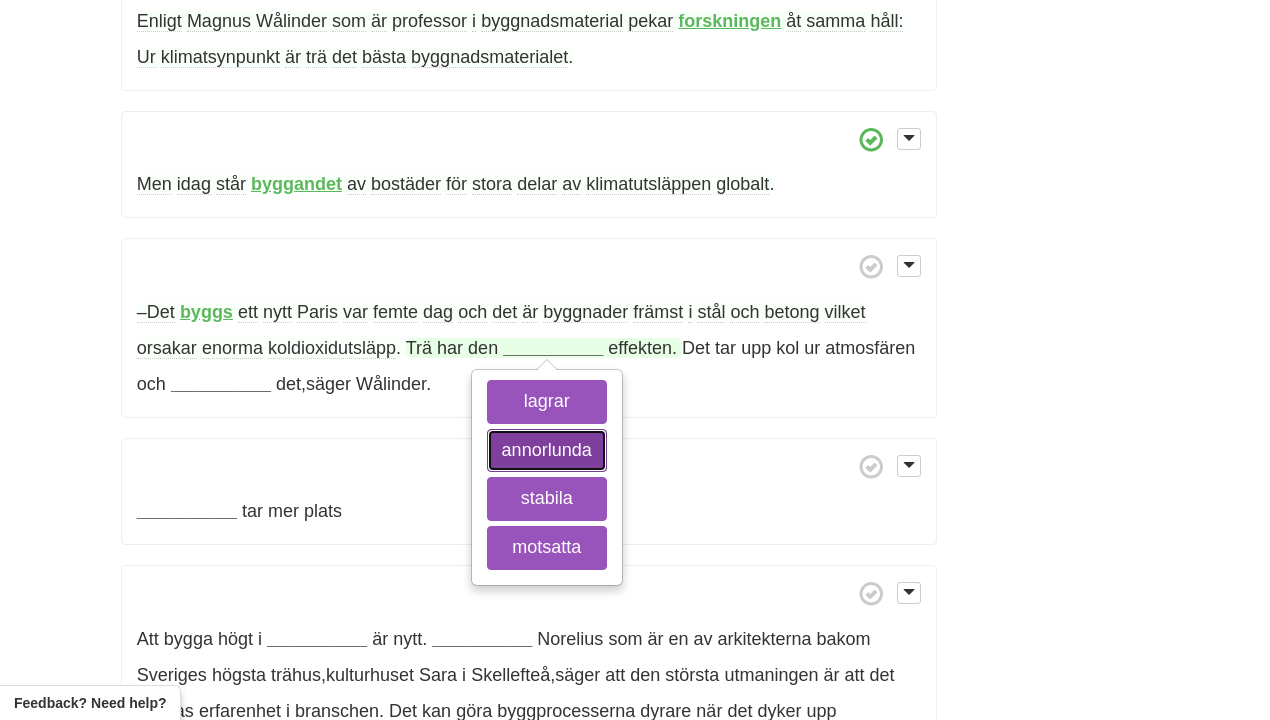 click on "annorlunda" at bounding box center (547, 451) 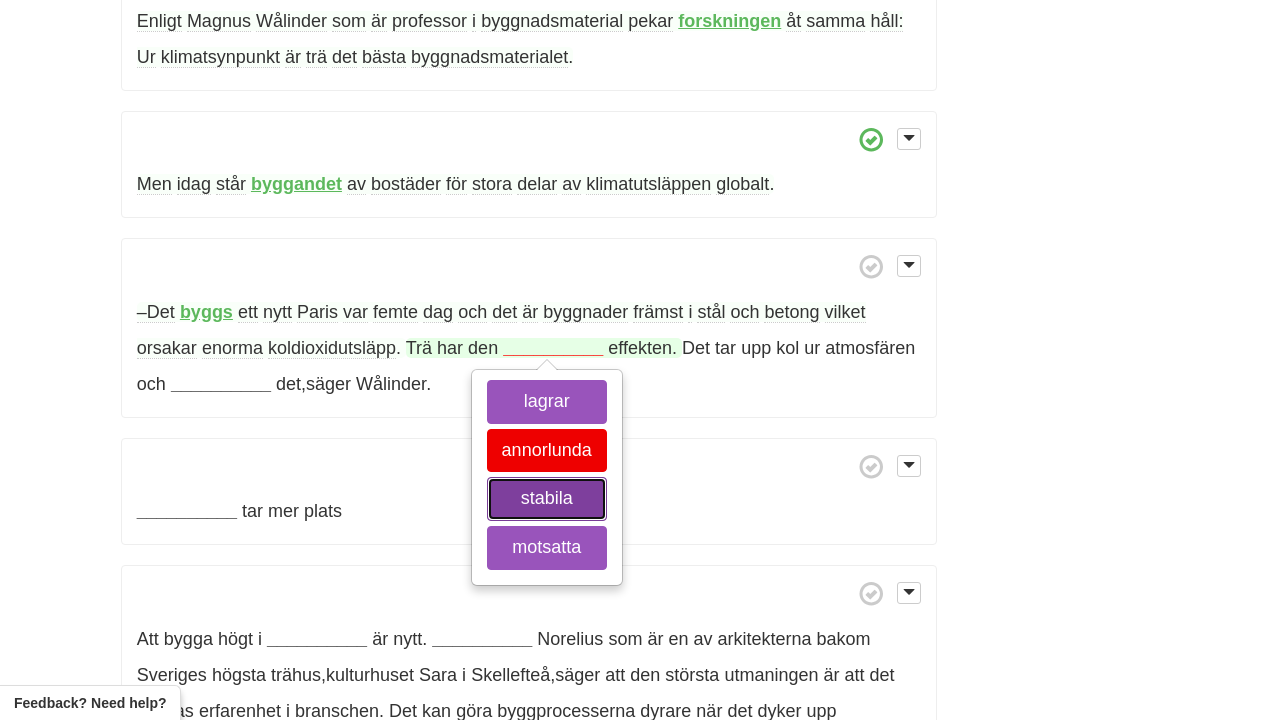 click on "stabila" at bounding box center (547, 499) 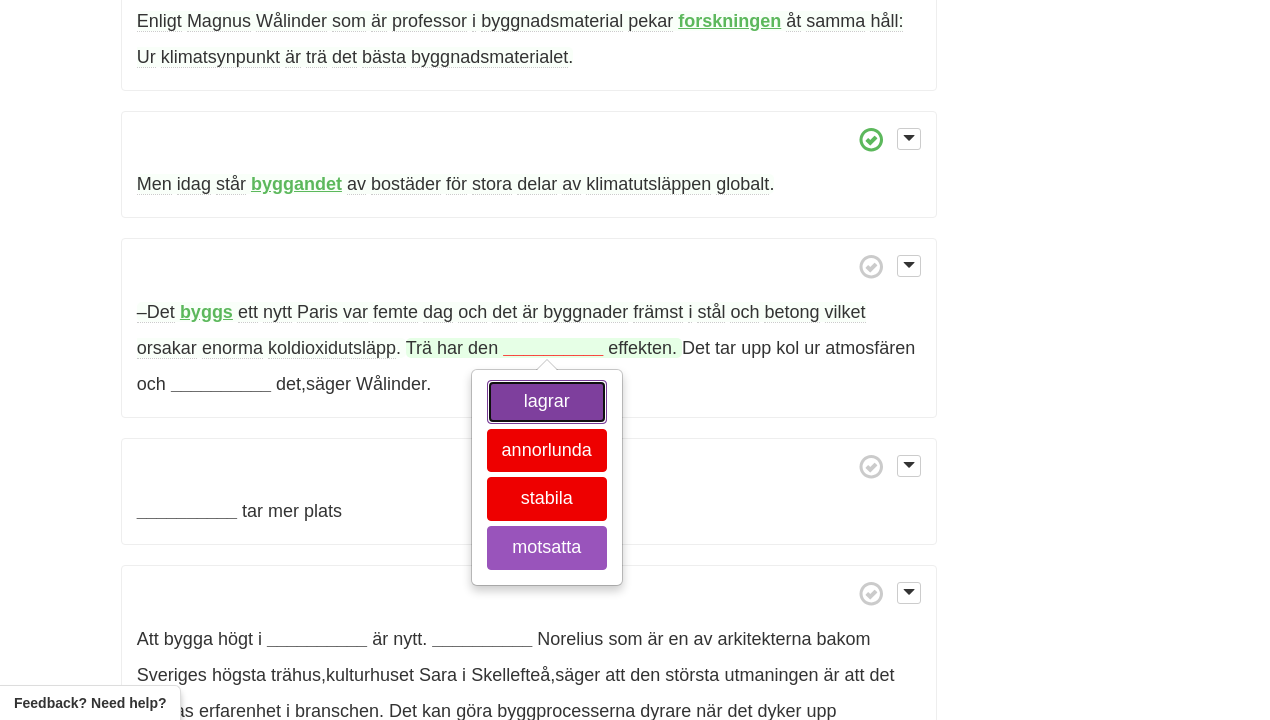 click on "lagrar" at bounding box center (547, 402) 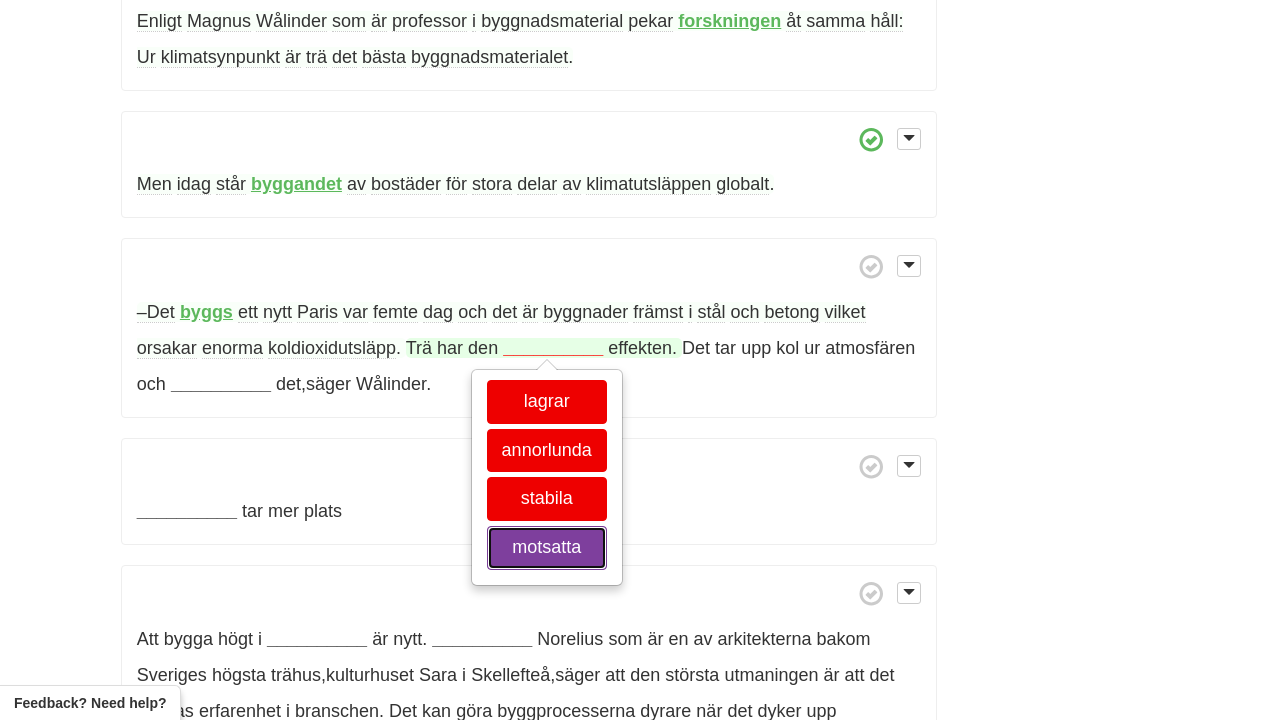 click on "motsatta" at bounding box center (547, 548) 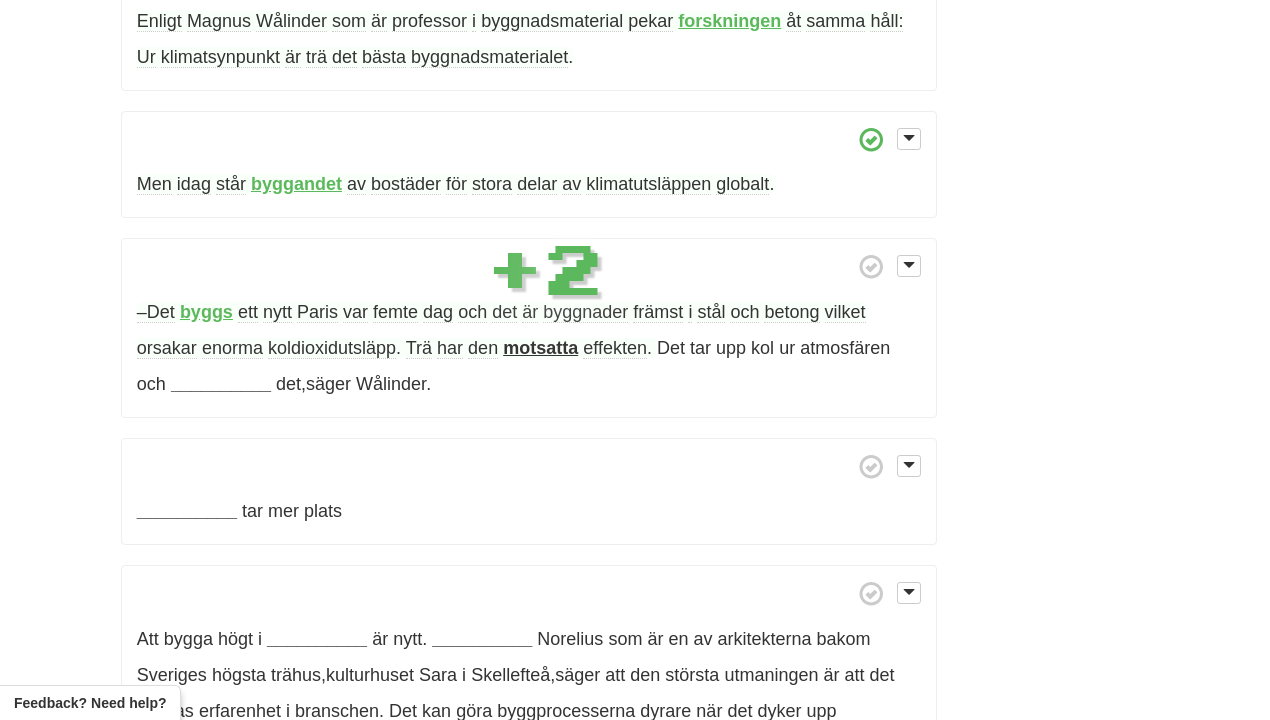 click on "__________
tar   mer   plats" at bounding box center (529, 492) 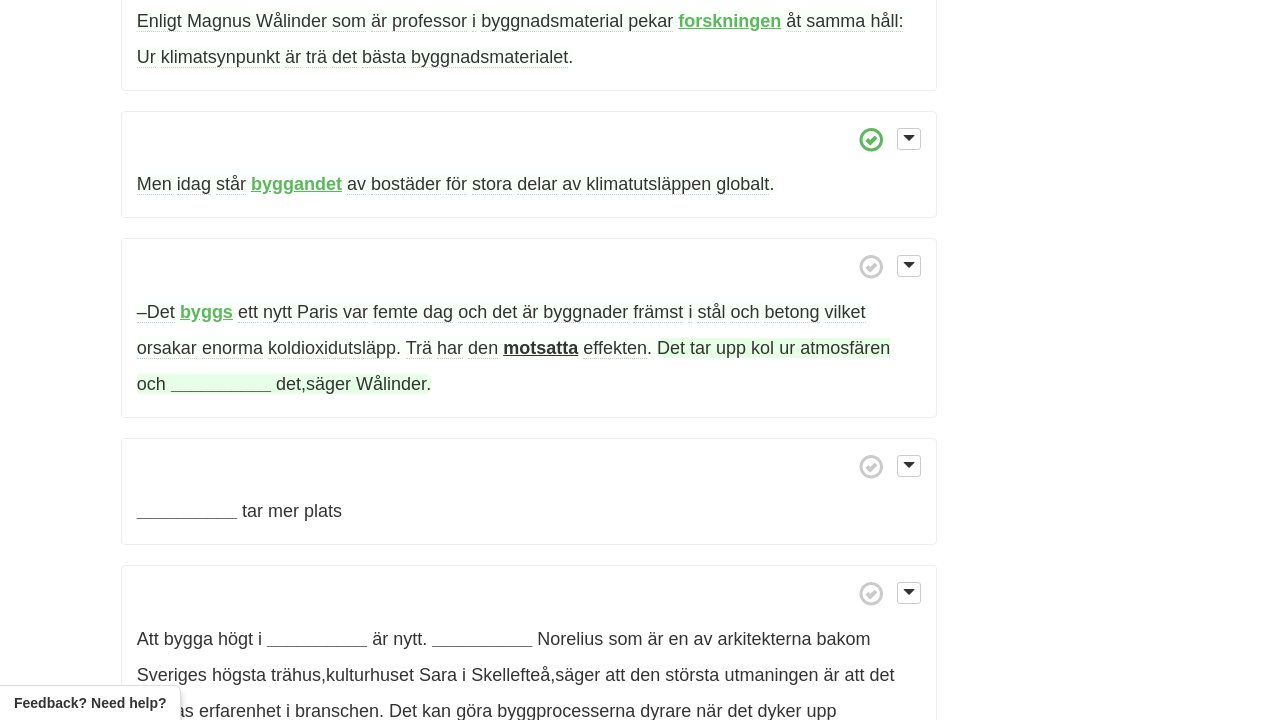 click on "__________" at bounding box center [221, 384] 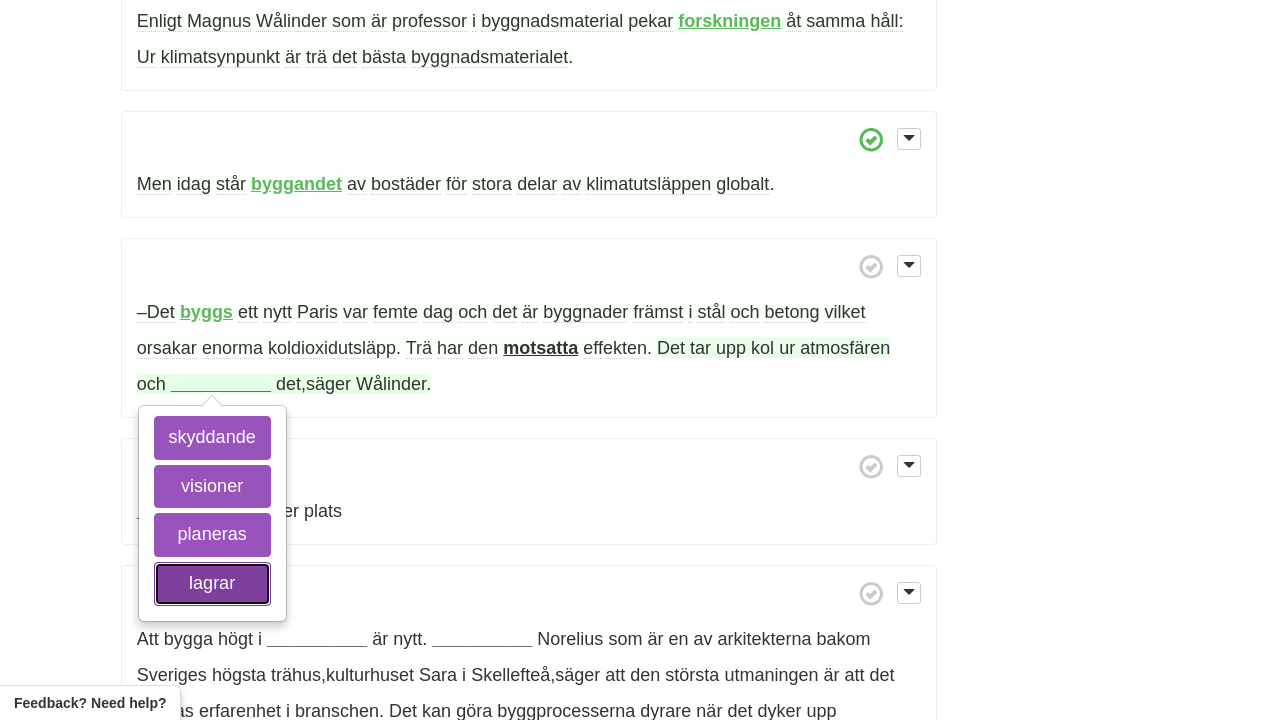 click on "lagrar" at bounding box center [212, 584] 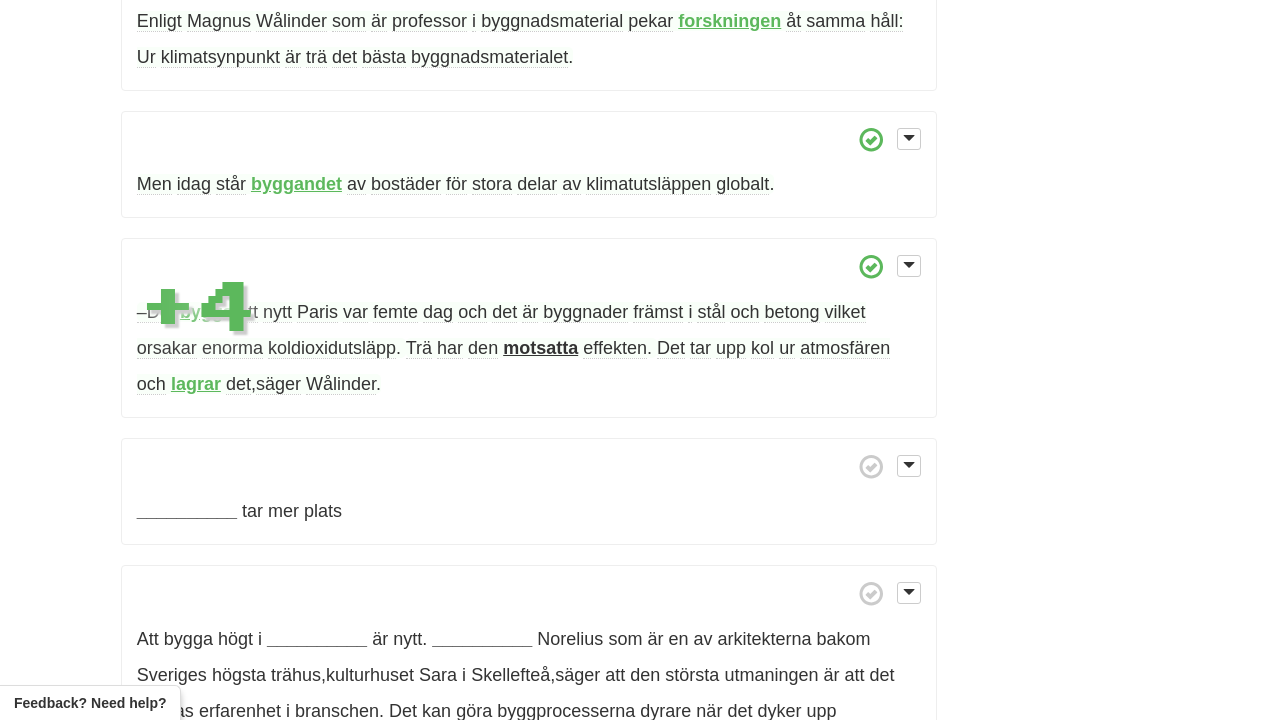 click on "lagrar" at bounding box center [196, 384] 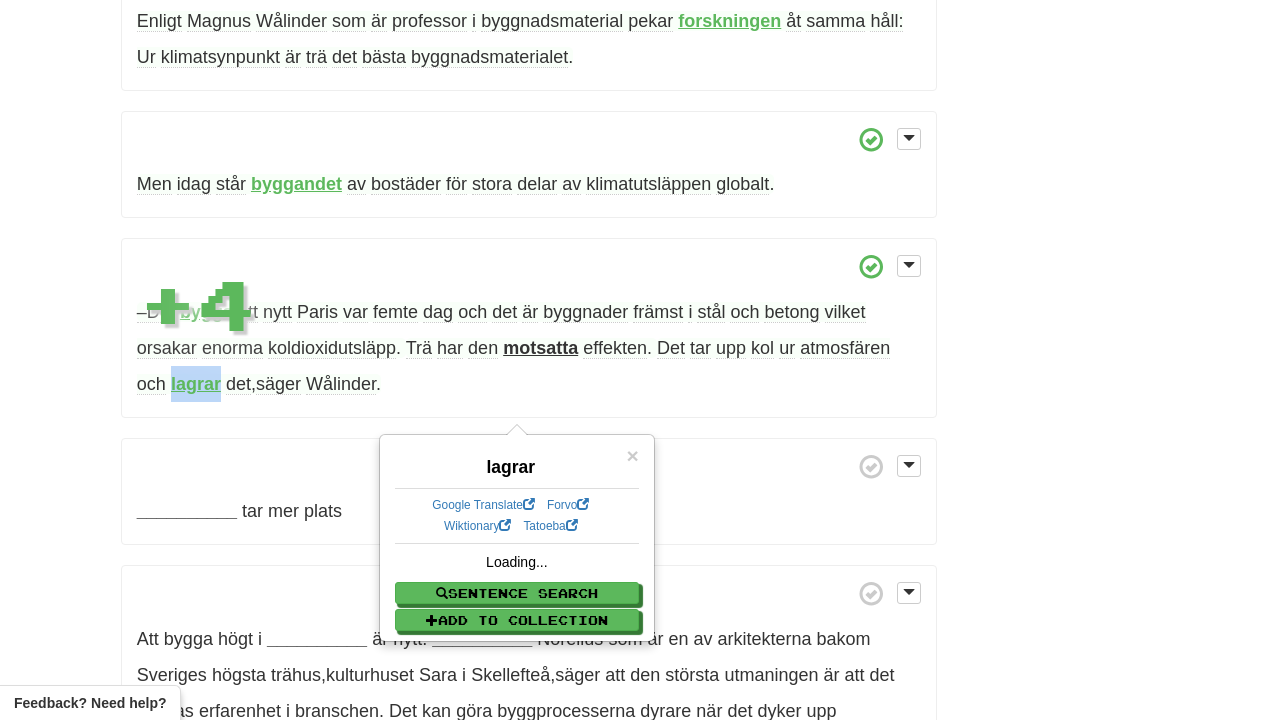 click on "lagrar" at bounding box center (196, 384) 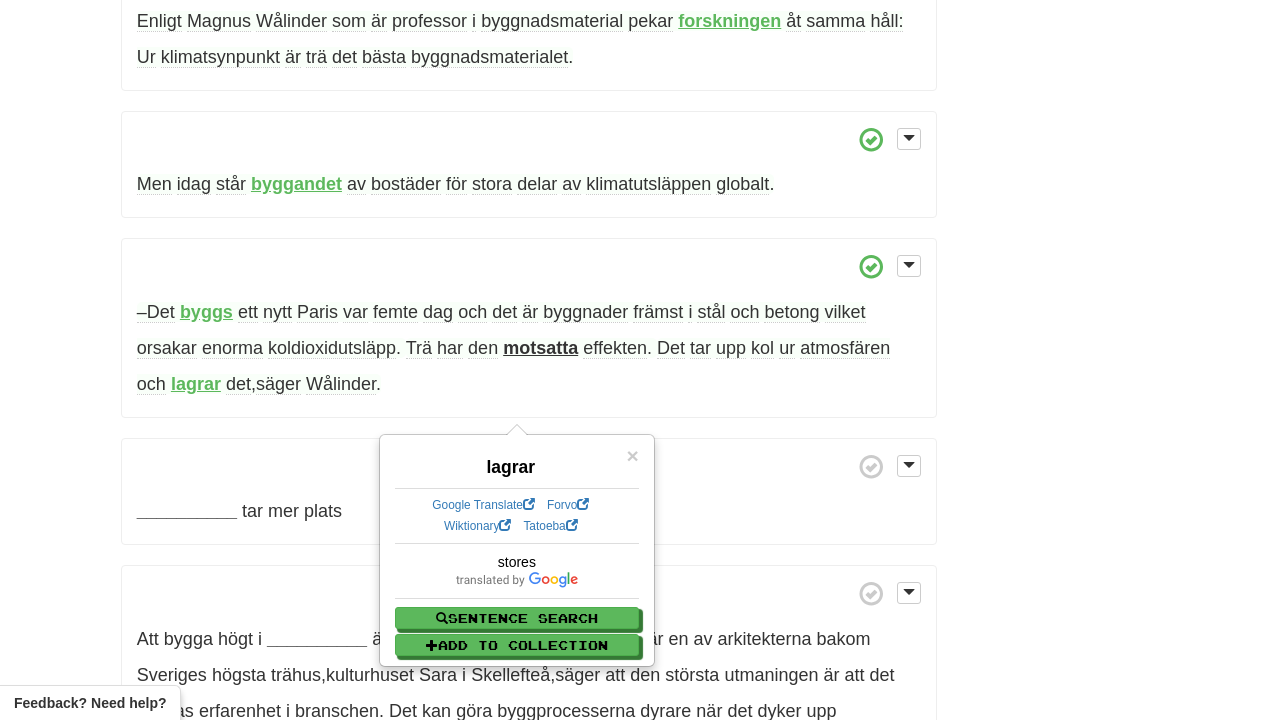 click on "__________
tar   mer   plats" at bounding box center (529, 492) 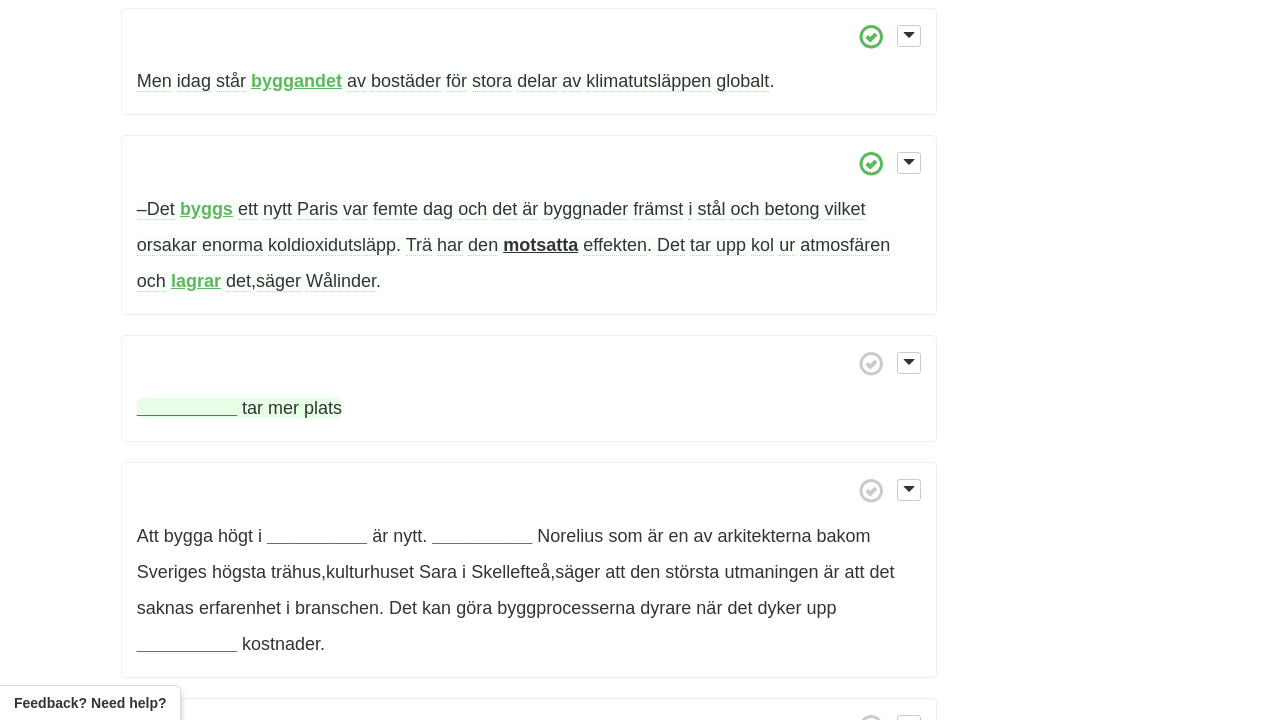 scroll, scrollTop: 2089, scrollLeft: 0, axis: vertical 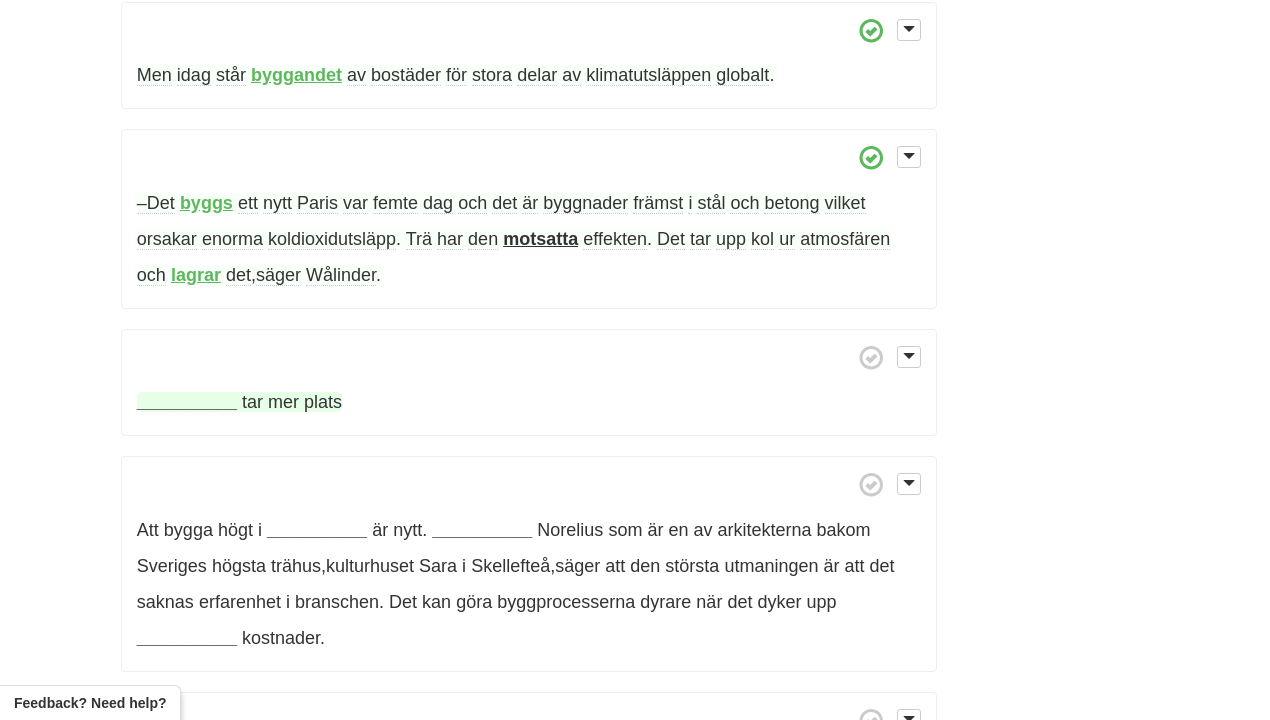 click on "__________" at bounding box center (187, 402) 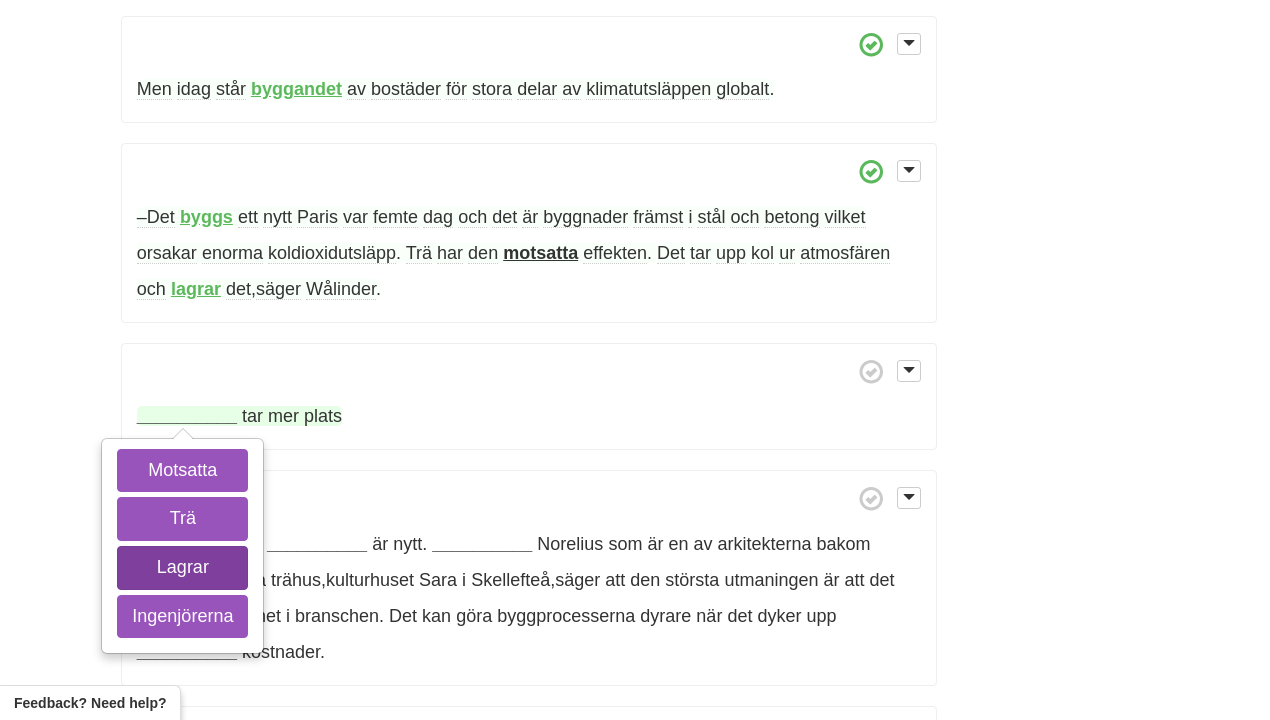 scroll, scrollTop: 2074, scrollLeft: 0, axis: vertical 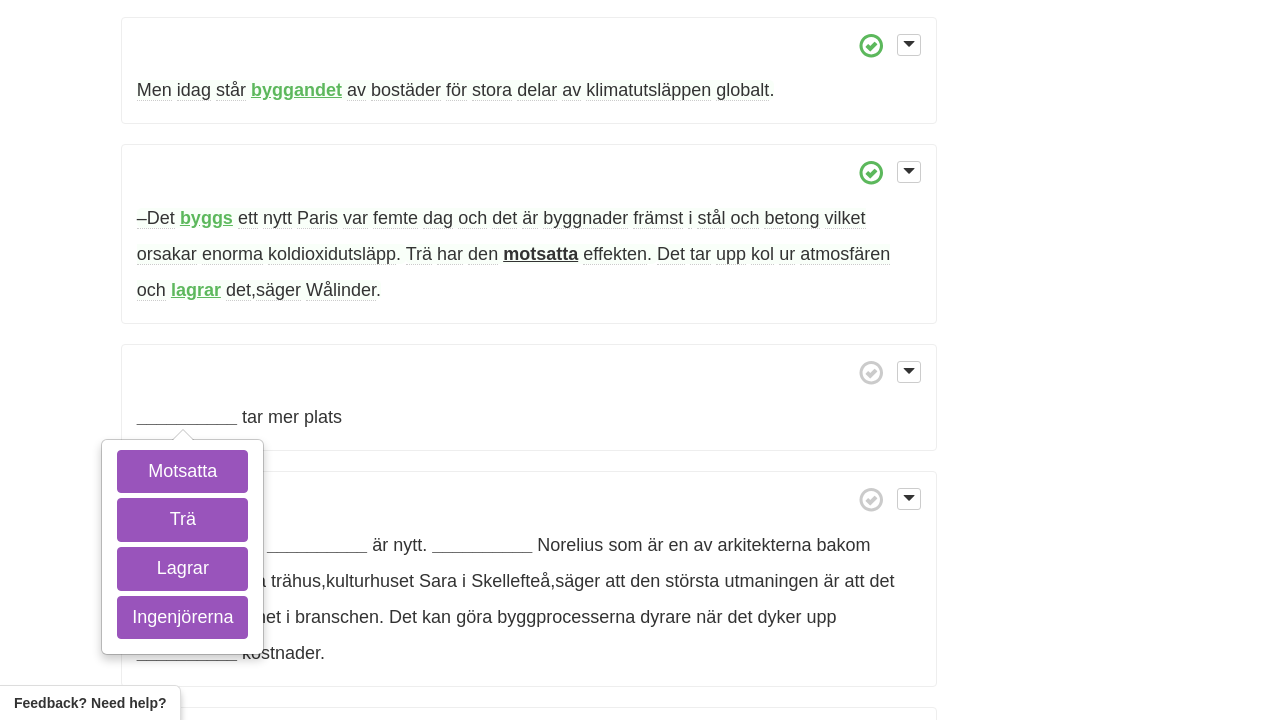 click on "__________ Motsatta Trä Lagrar Ingenjörerna
tar   mer   plats" at bounding box center [529, 398] 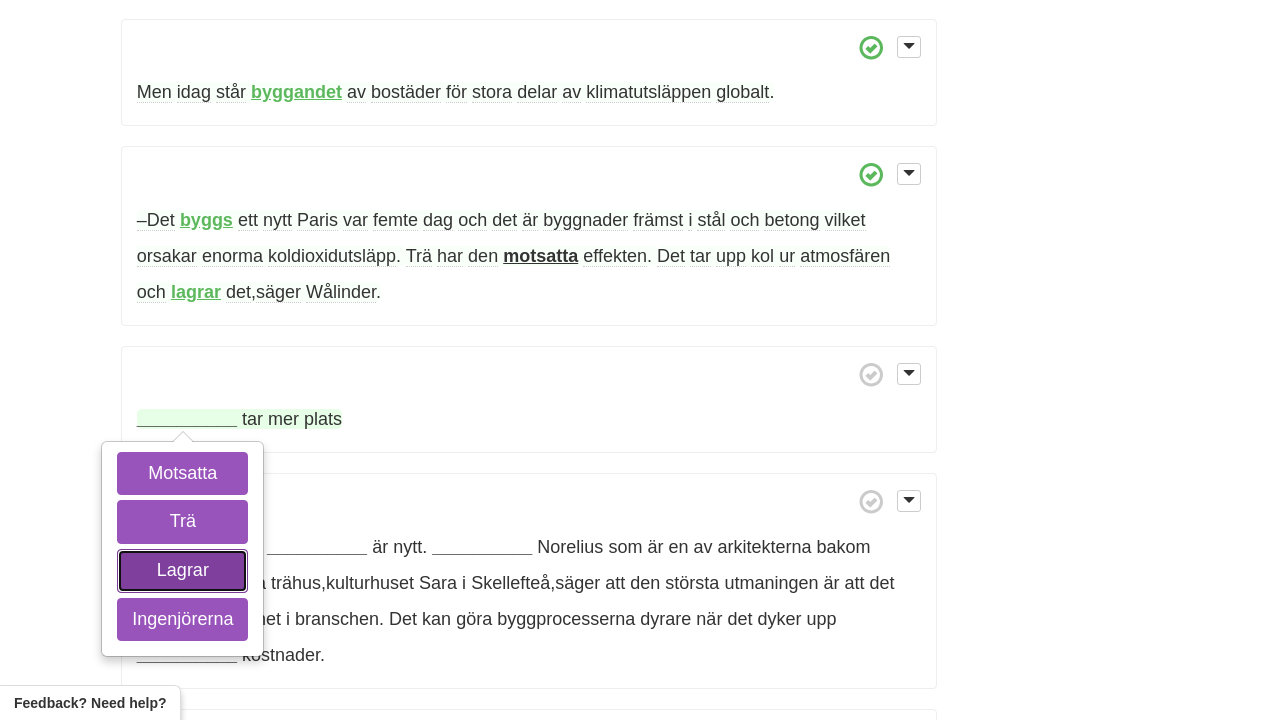 click on "Lagrar" at bounding box center [182, 571] 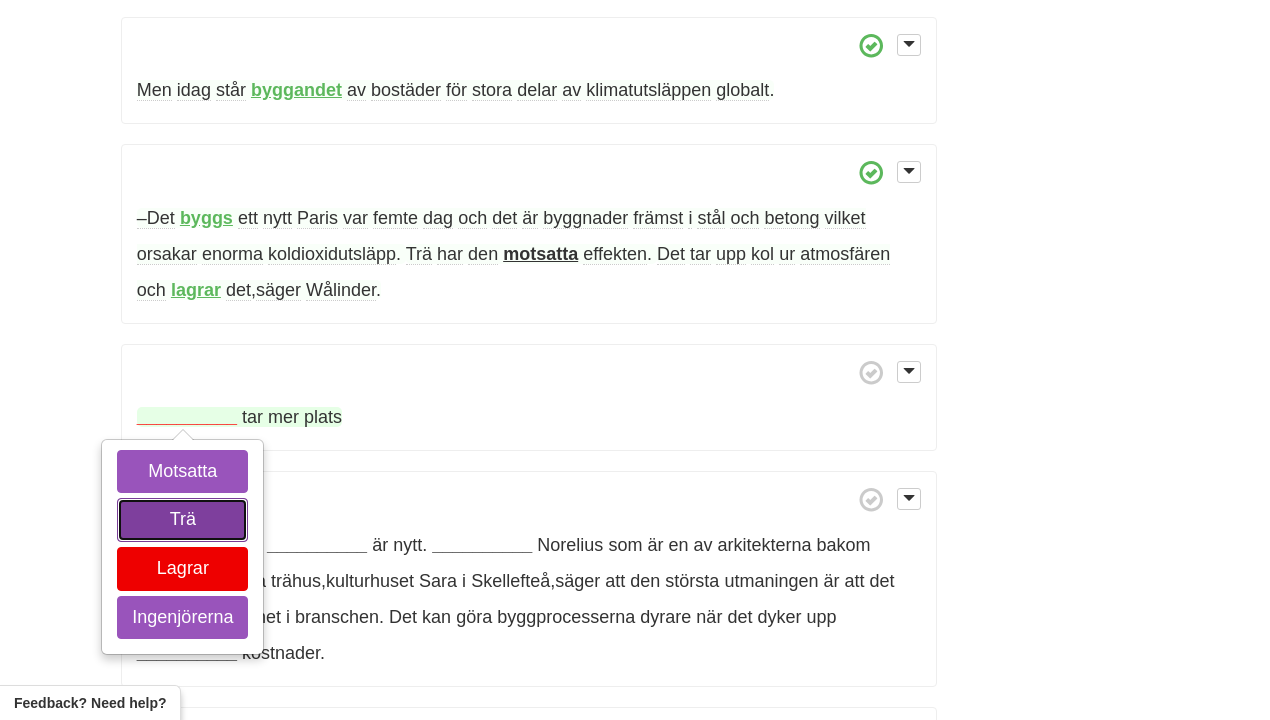 click on "Trä" at bounding box center (182, 520) 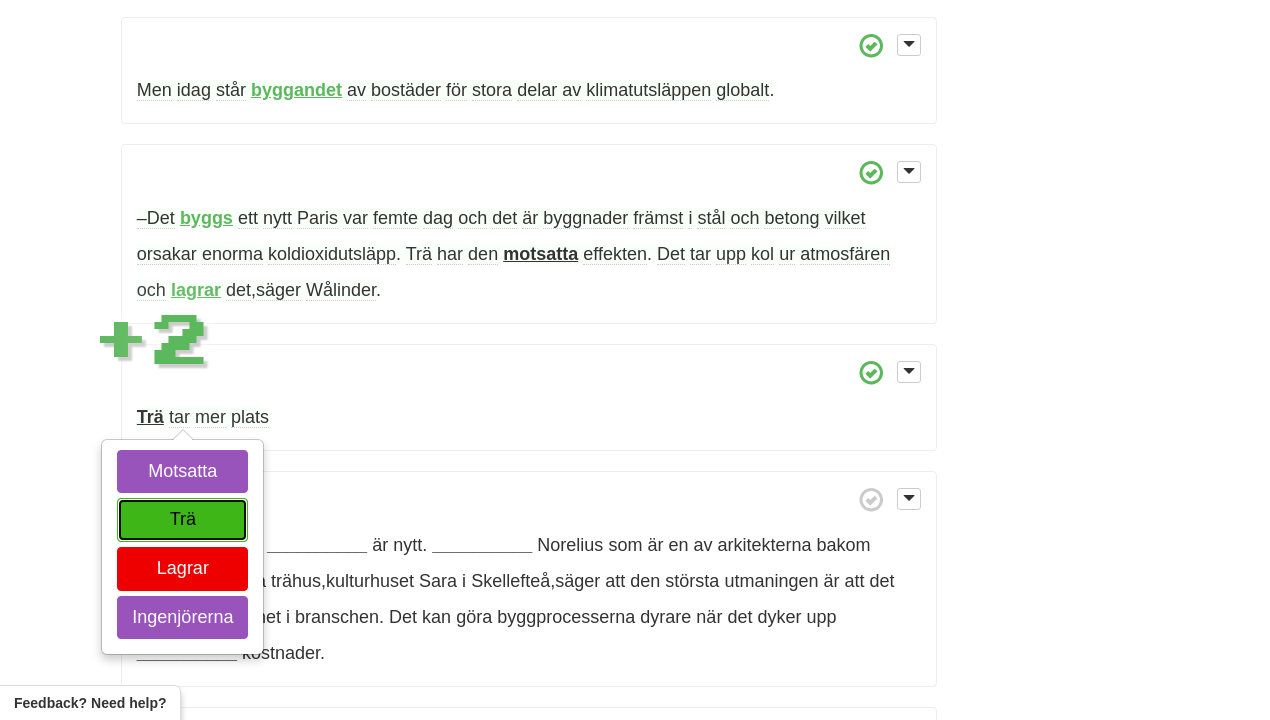 scroll, scrollTop: 2074, scrollLeft: 0, axis: vertical 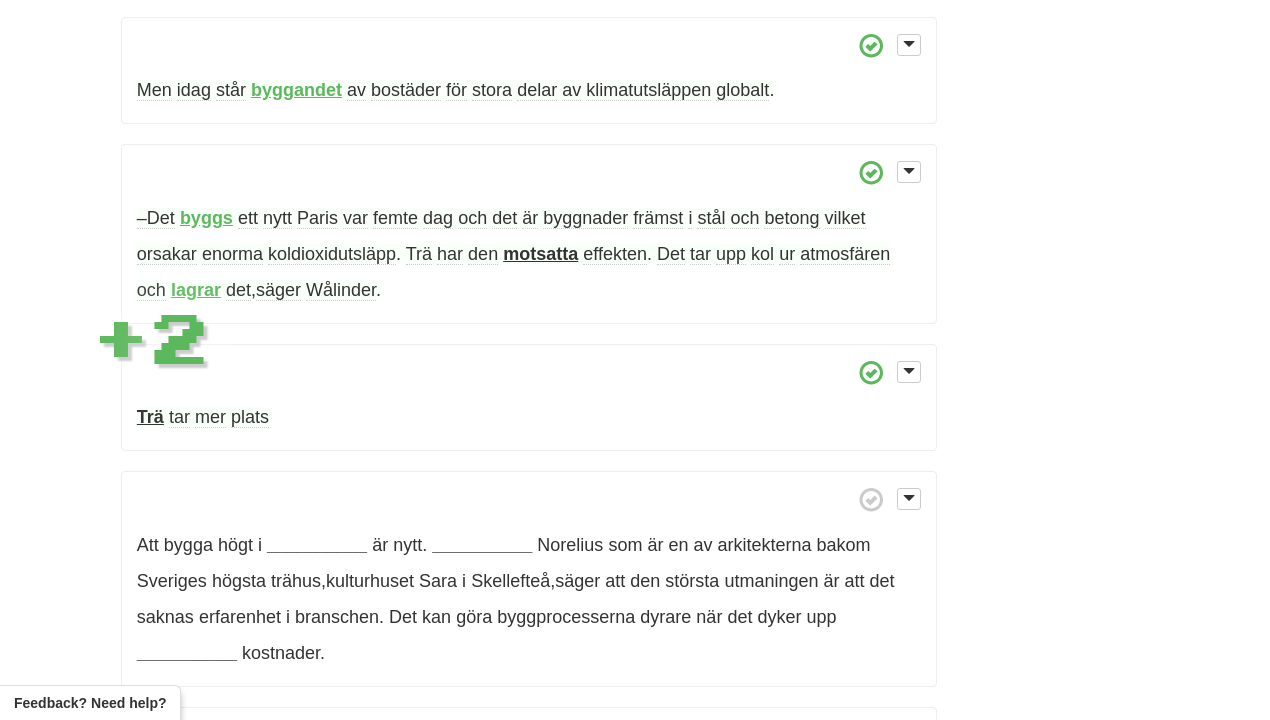 click on "Trenden
:   Världens   träbyggnader   blir   allt   högre
UPPDATERAD
22   MARS   2024PUBLICERAD   17   MARS   2024
Världens   träbyggnader   blir   allt   högre ,  en
trend
som   ställer   krav   på   nya   kunskaper   i   konstruktion   och   teknik .
–   Det   är   som   att
bygga
ett   modellflygplan .
Man   måste   tänka   på
vikter
och   krafter   för   att   det   ska   fungera ,  säger   David   Olivegren ,  en   av   grundarna   till   företaget   Modvion   som   står   bakom   det   105   meter   höga   trävindkraftverket   utanför   Skara .
Det   är   vindkraftverkets   torn   som   byggts   i   trä   och   målats   med   en
vattentät
färg   för   att   skydda" at bounding box center [529, -376] 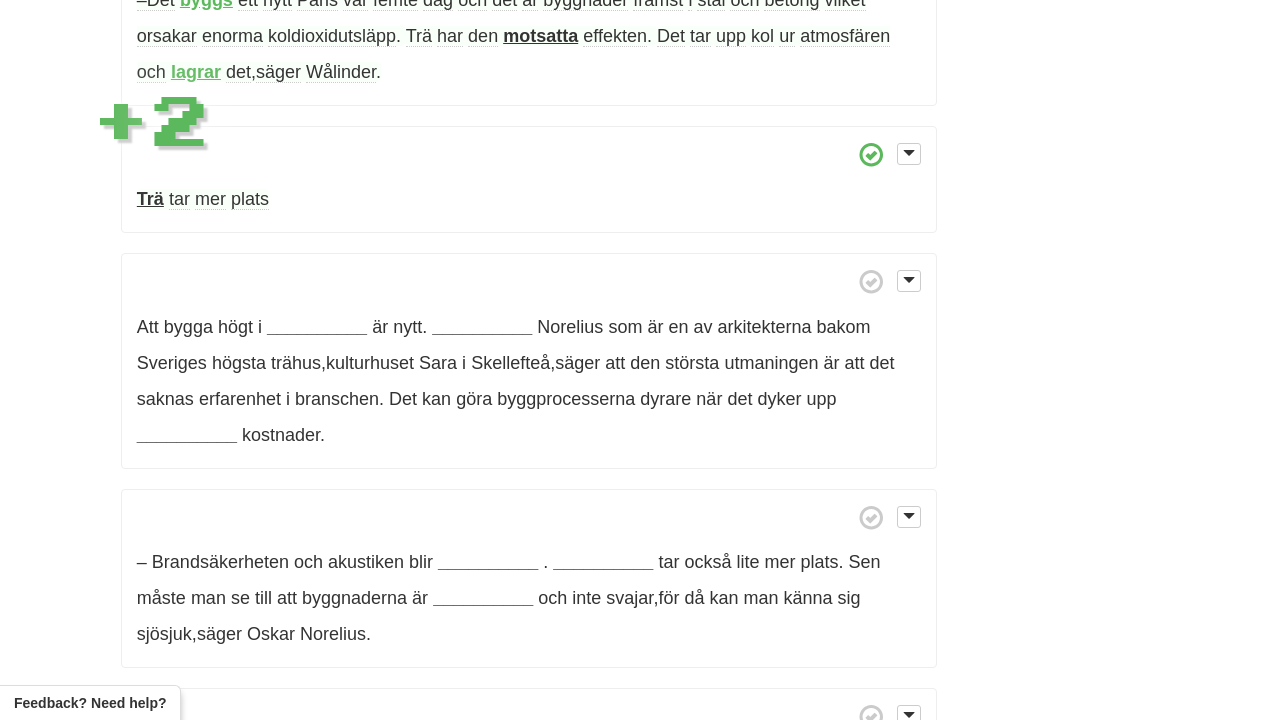 scroll, scrollTop: 2294, scrollLeft: 0, axis: vertical 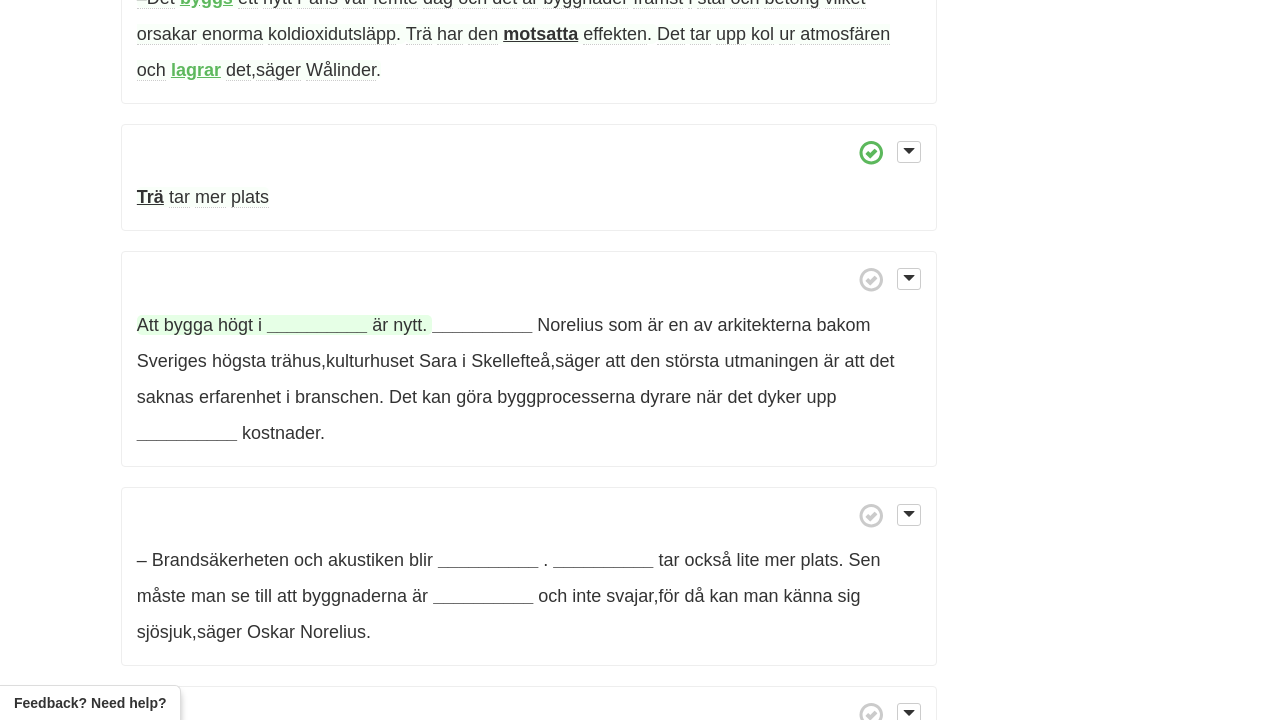 click on "__________" at bounding box center [317, 325] 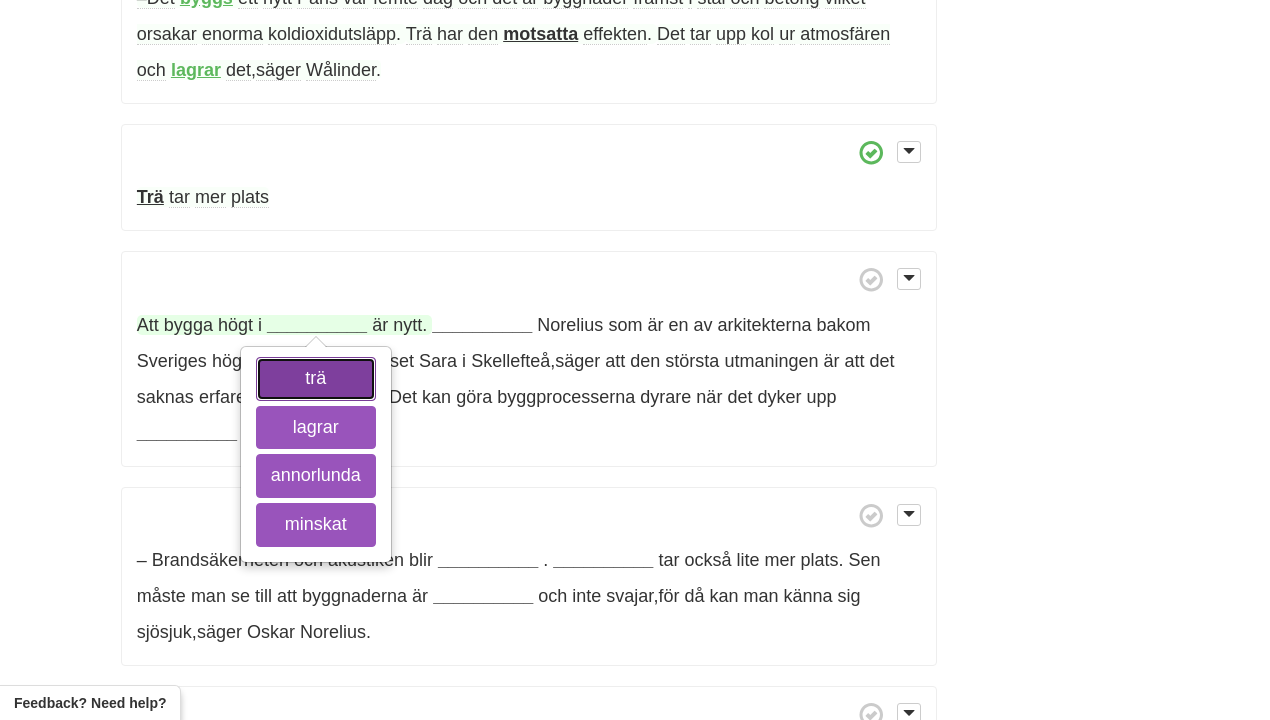 click on "trä" at bounding box center [316, 379] 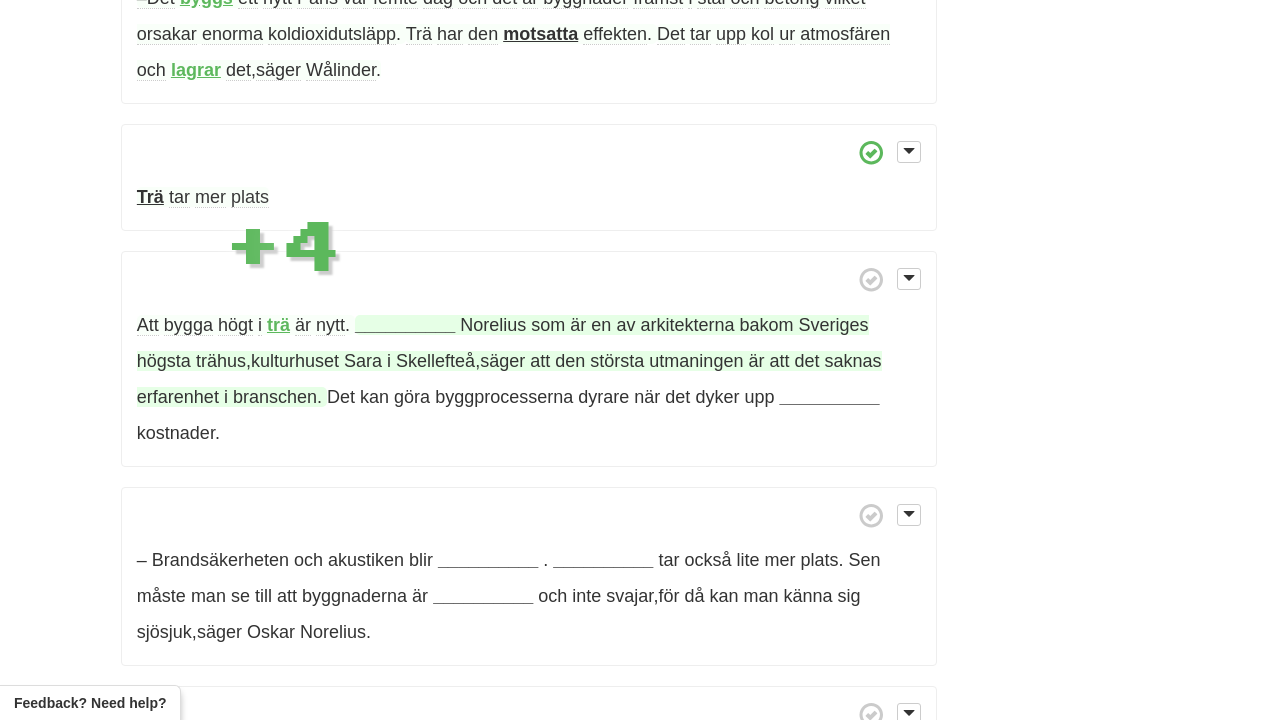 click on "__________" at bounding box center (405, 325) 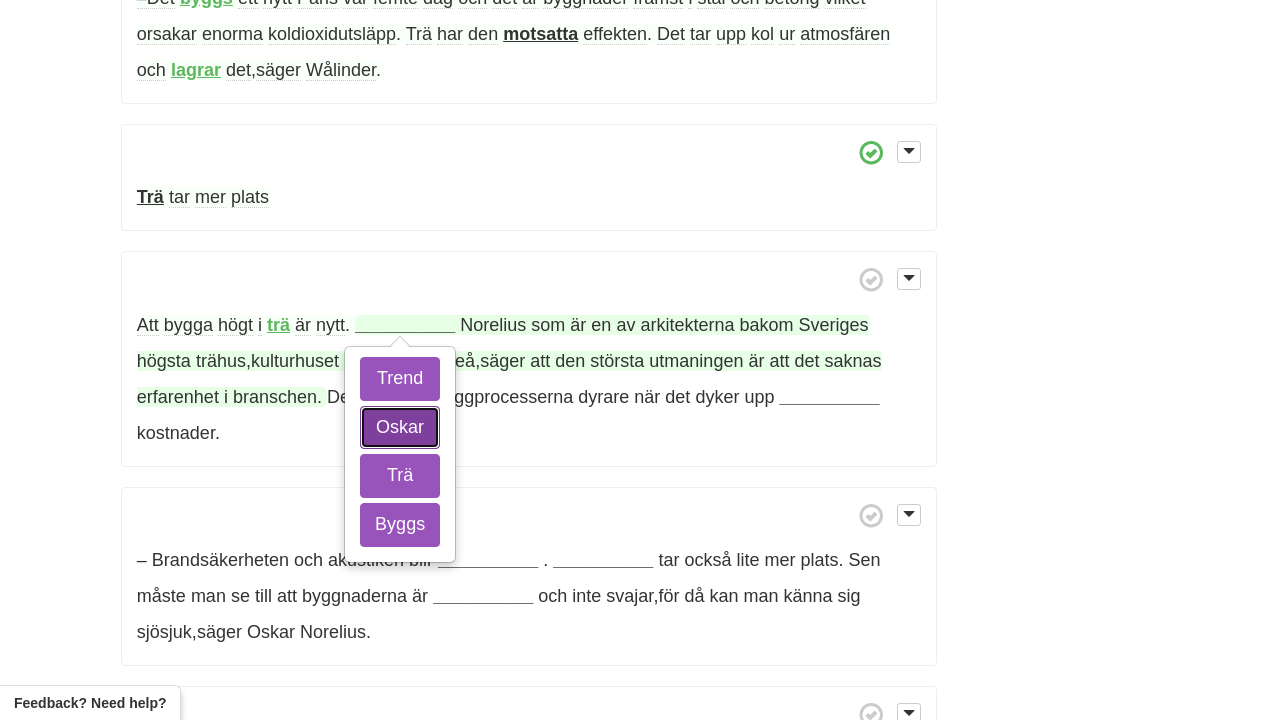 click on "Oskar" at bounding box center (400, 428) 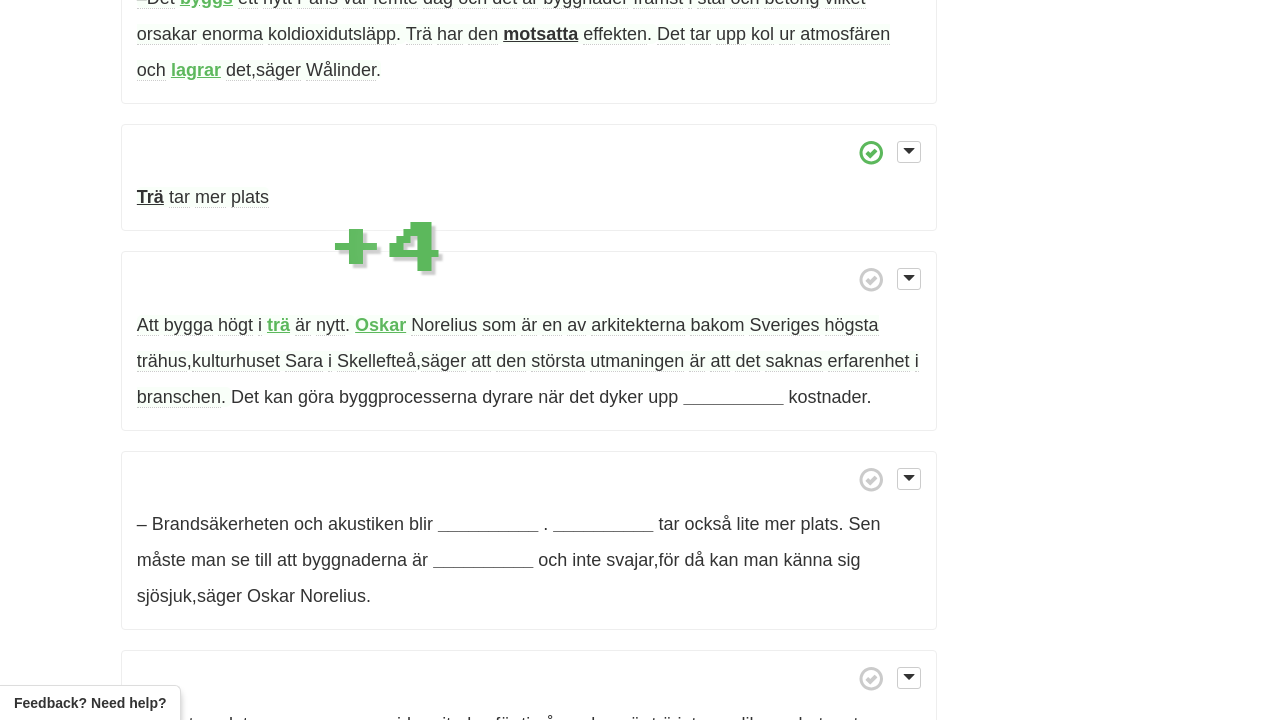 scroll, scrollTop: 2294, scrollLeft: 0, axis: vertical 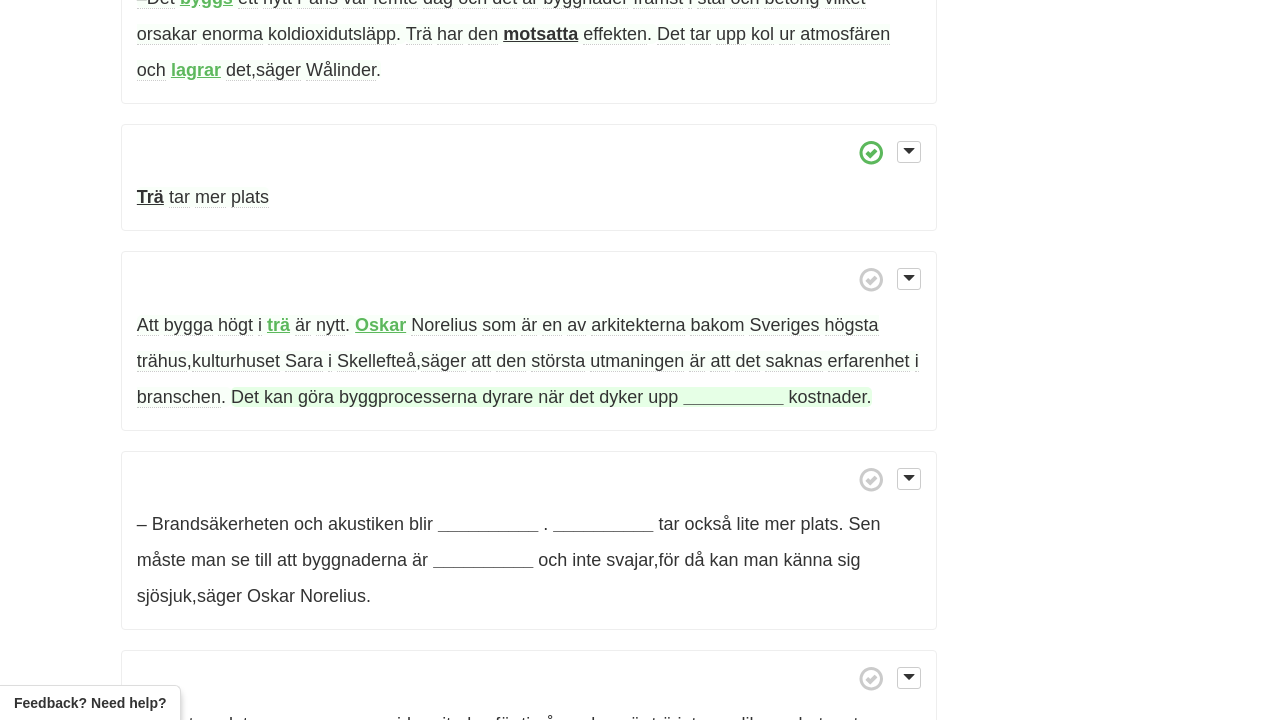 click on "__________" at bounding box center [733, 397] 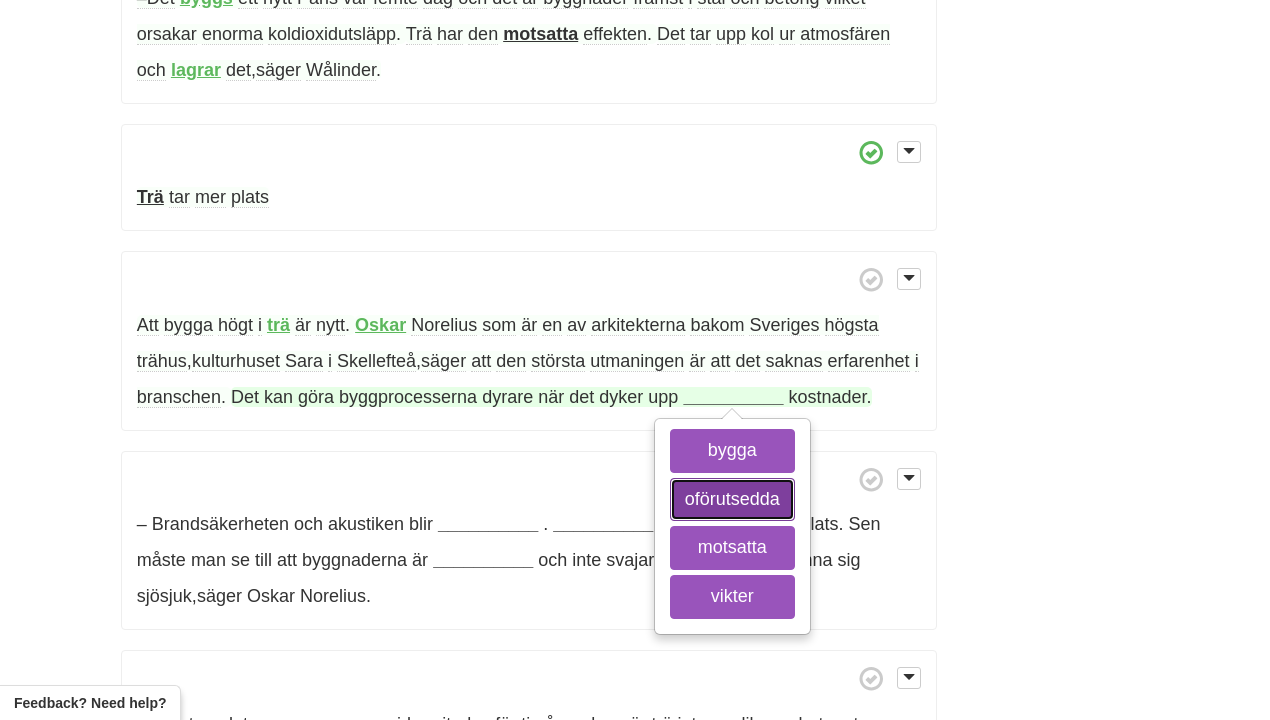 click on "oförutsedda" at bounding box center (732, 500) 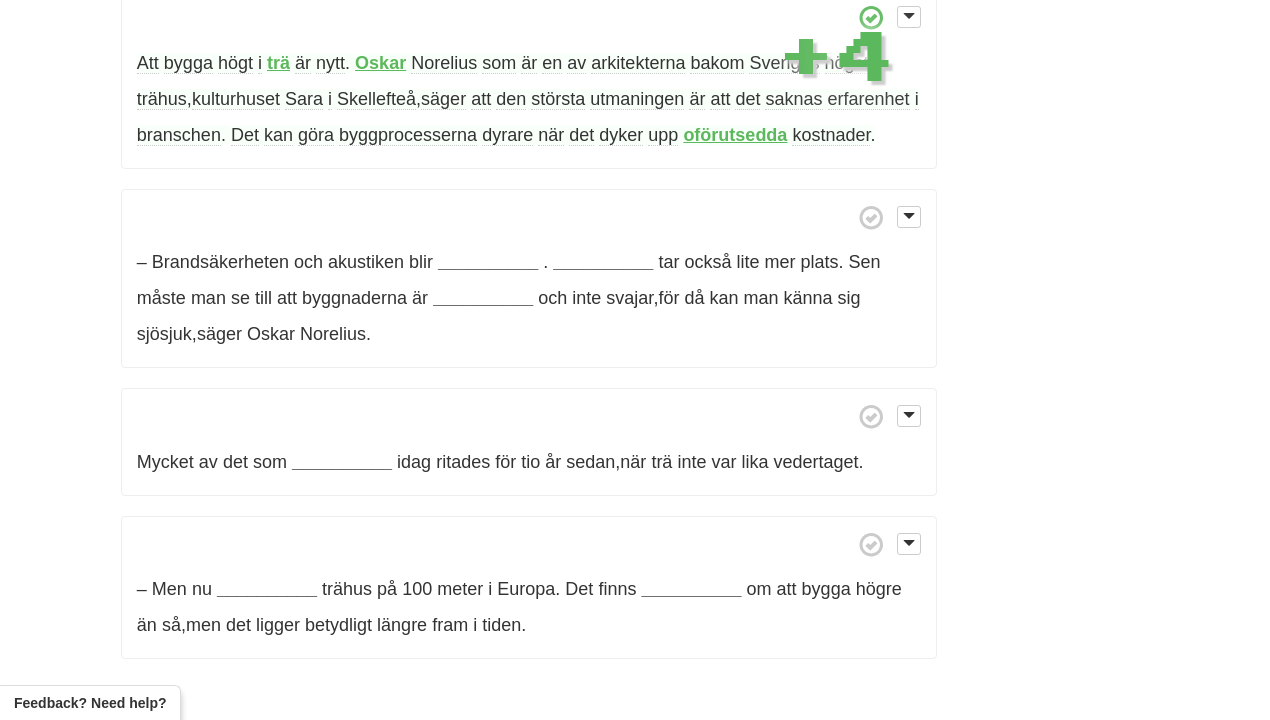 scroll, scrollTop: 2560, scrollLeft: 0, axis: vertical 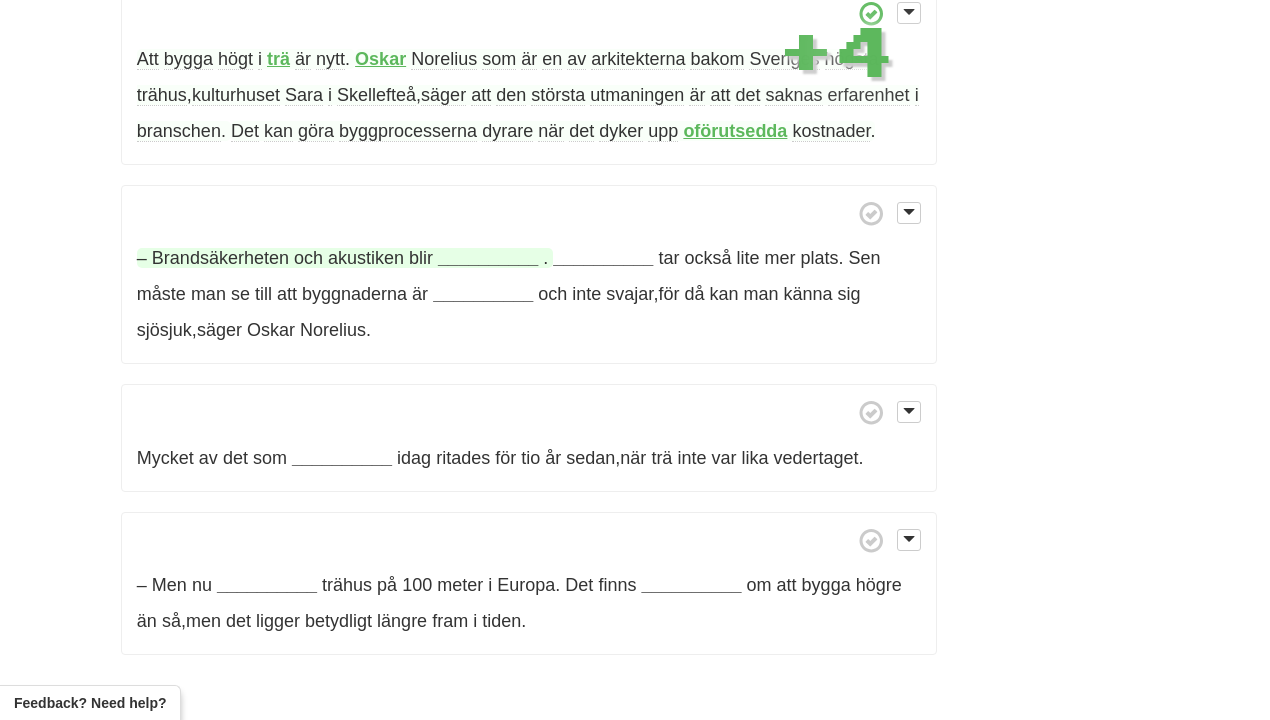 click on "__________" at bounding box center (488, 258) 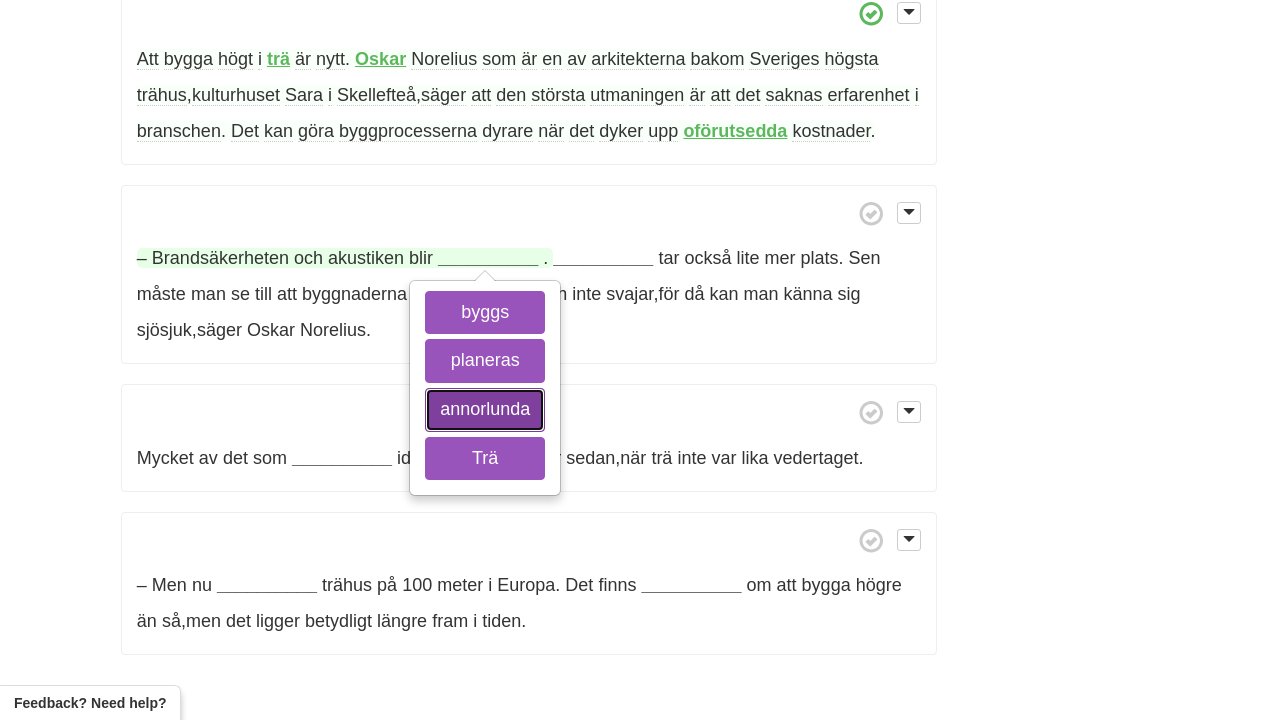 click on "annorlunda" at bounding box center [485, 410] 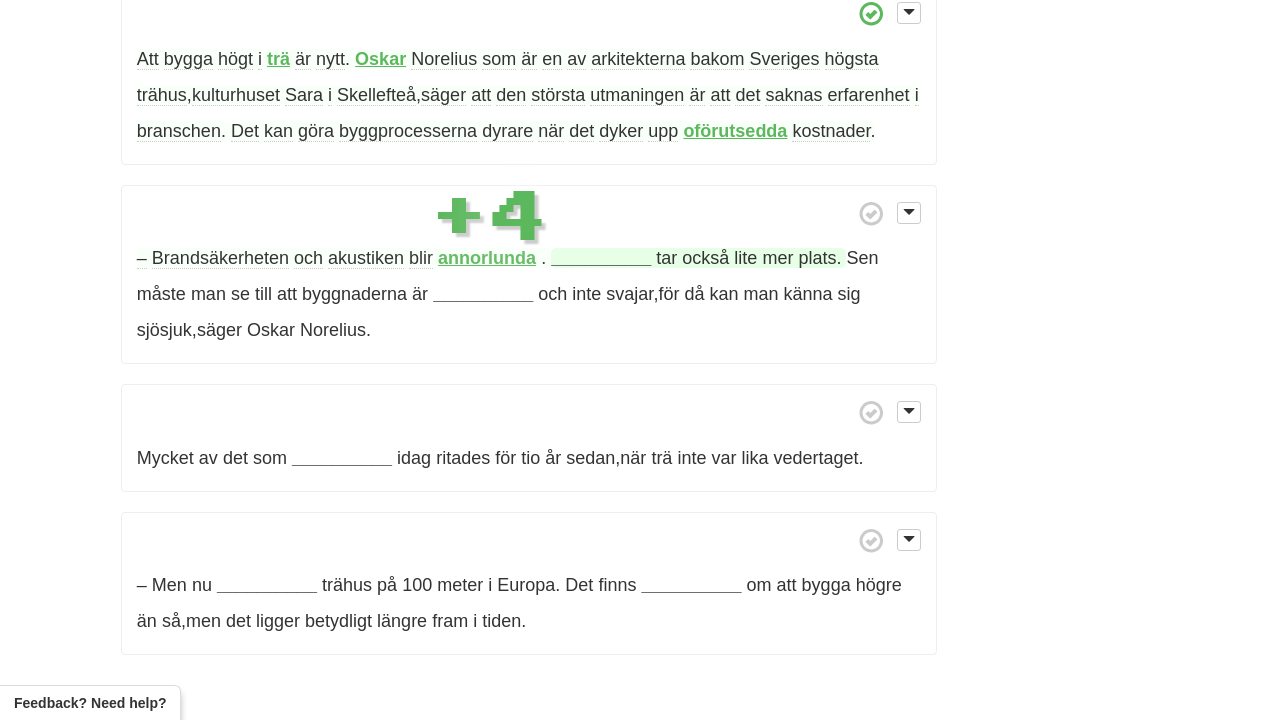 click on "__________" at bounding box center [601, 258] 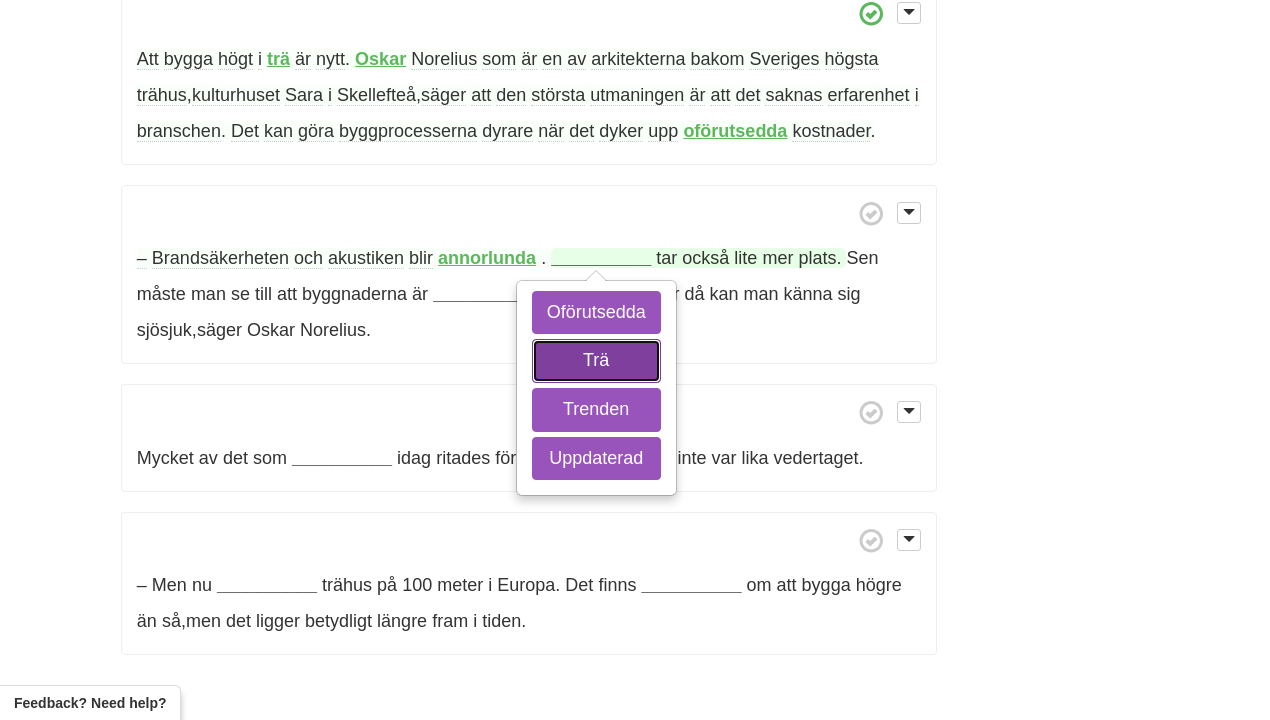 click on "Trä" at bounding box center (596, 361) 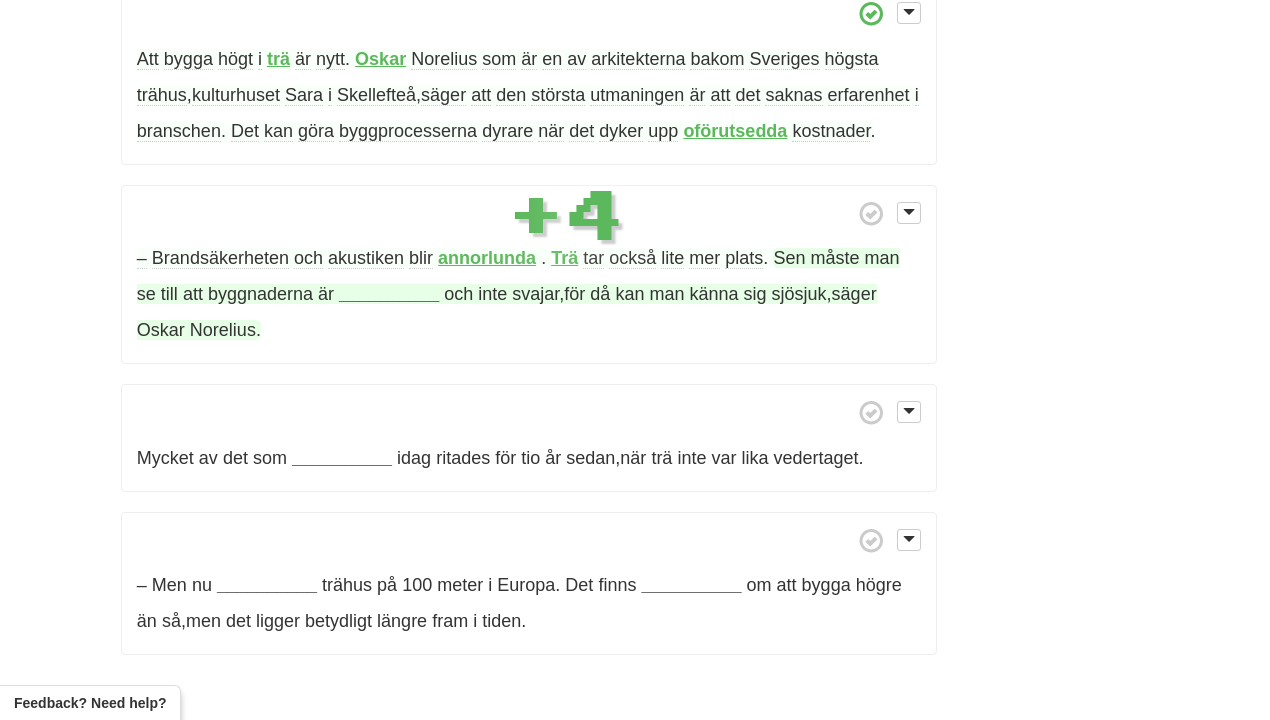 click on "__________" at bounding box center [389, 294] 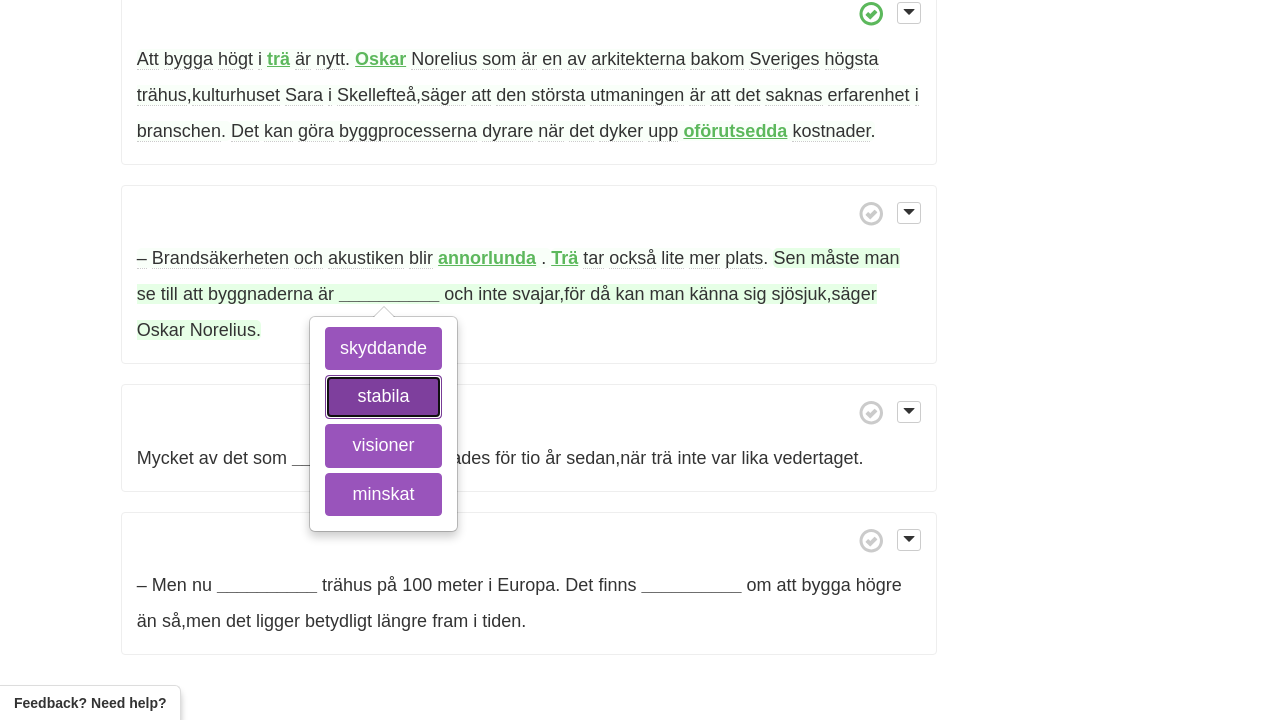click on "stabila" at bounding box center (383, 397) 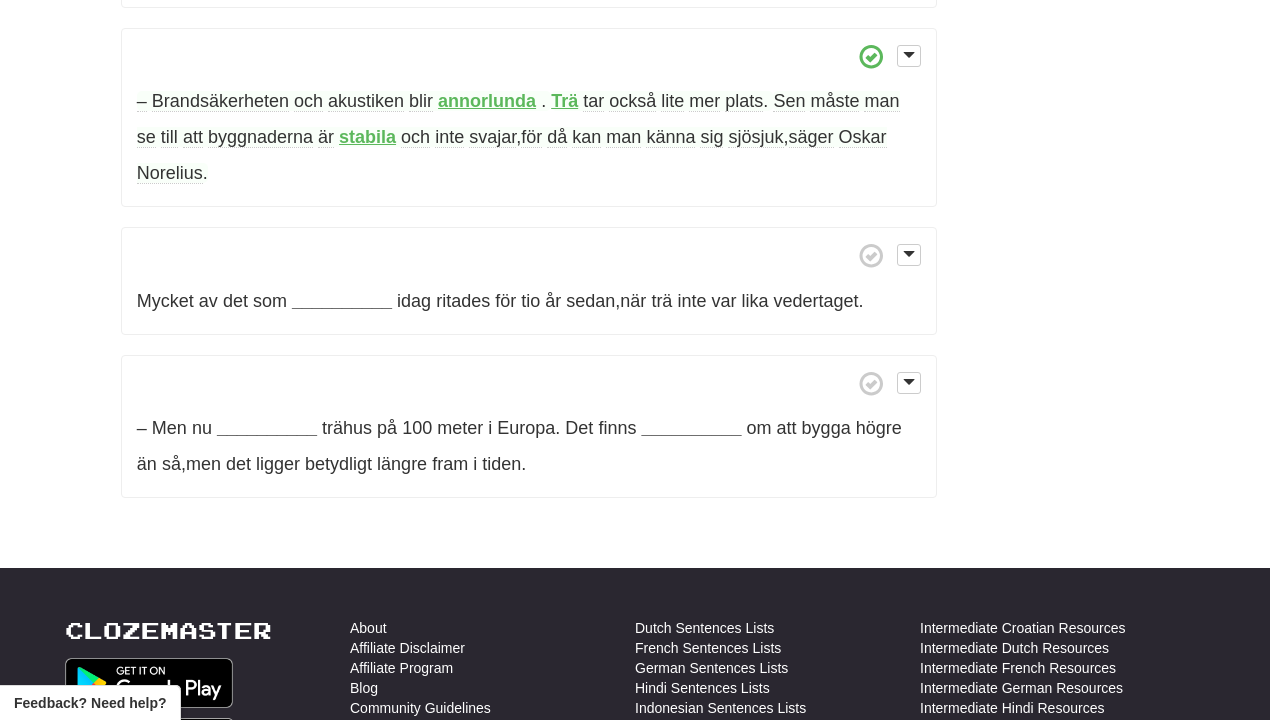 scroll, scrollTop: 2724, scrollLeft: 0, axis: vertical 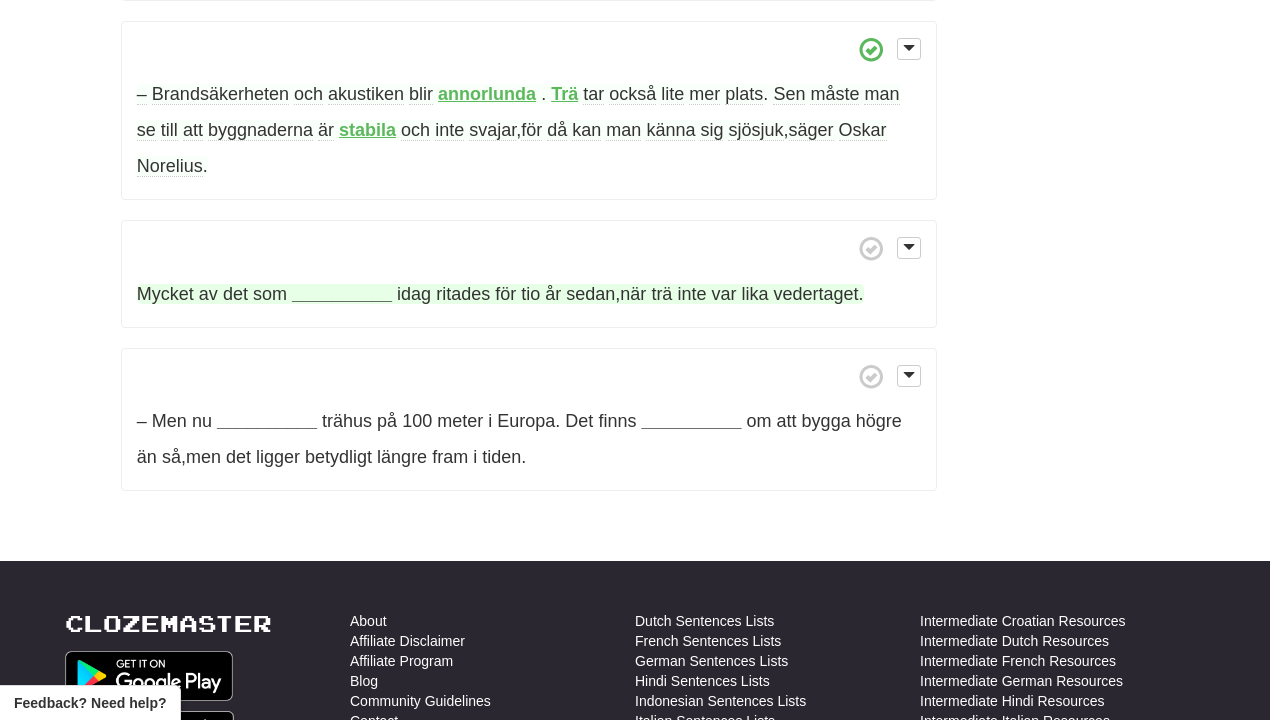 click on "__________" at bounding box center [342, 294] 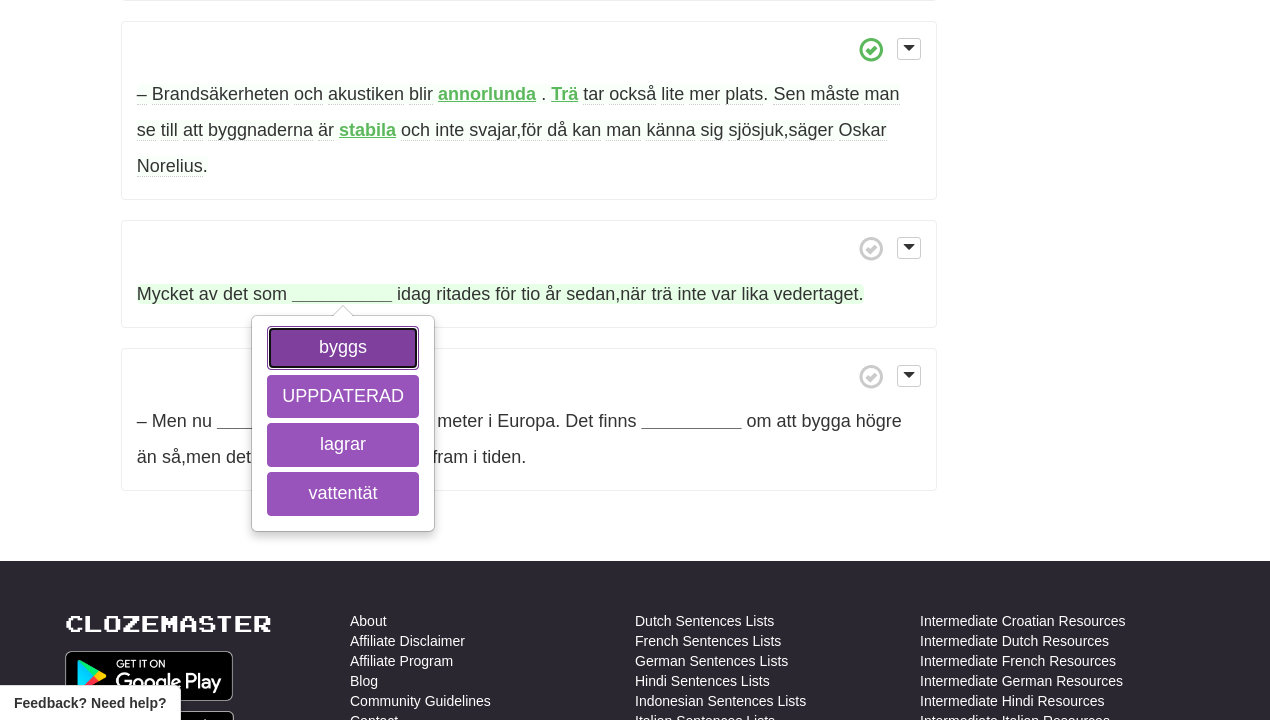 click on "byggs" at bounding box center (343, 348) 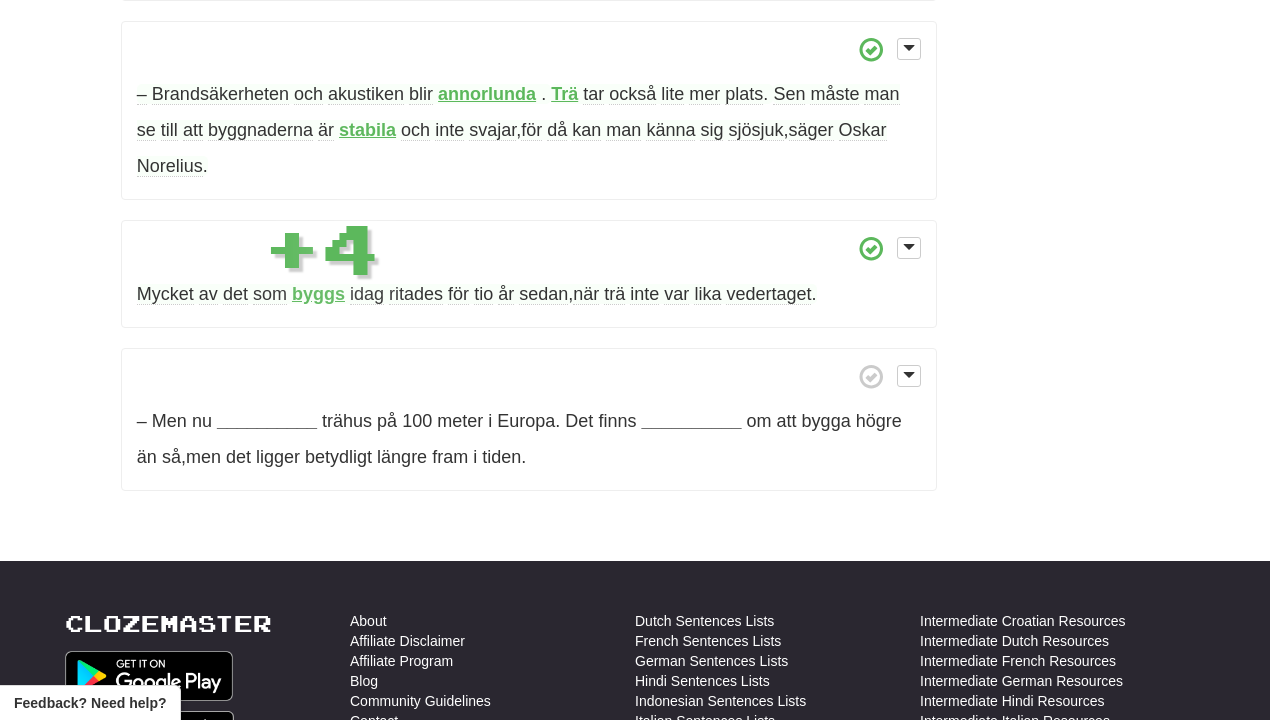 click on "ritades" at bounding box center [416, 294] 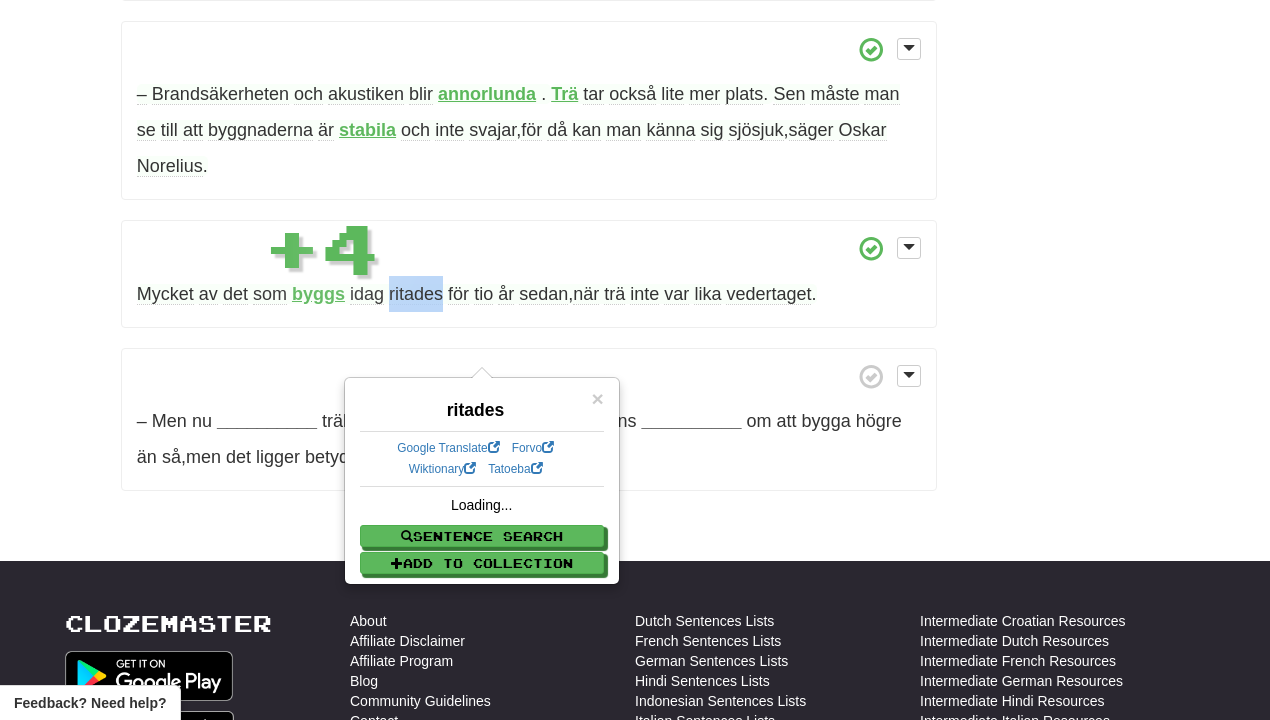 click on "ritades" at bounding box center (416, 294) 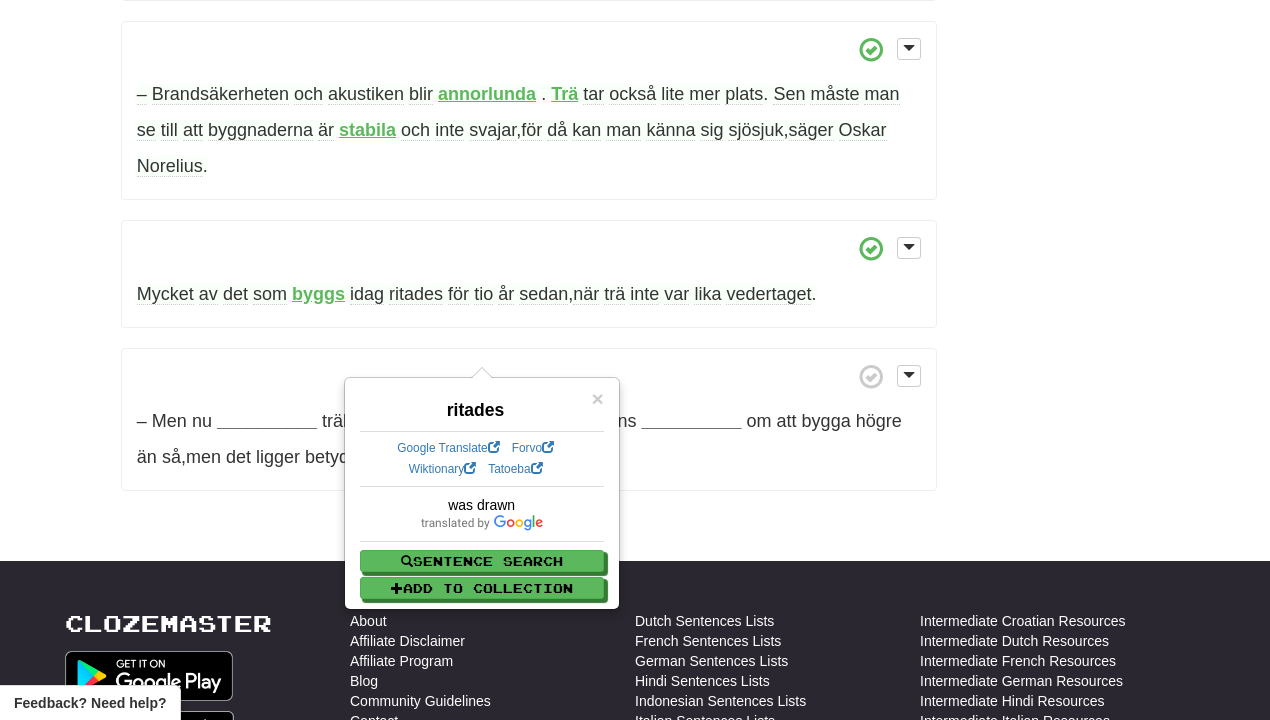 click on "Mycket   av   det   som
byggs
idag   ritades   för   tio   år   sedan ,  när   trä   inte   var   lika   vedertaget ." at bounding box center (529, 274) 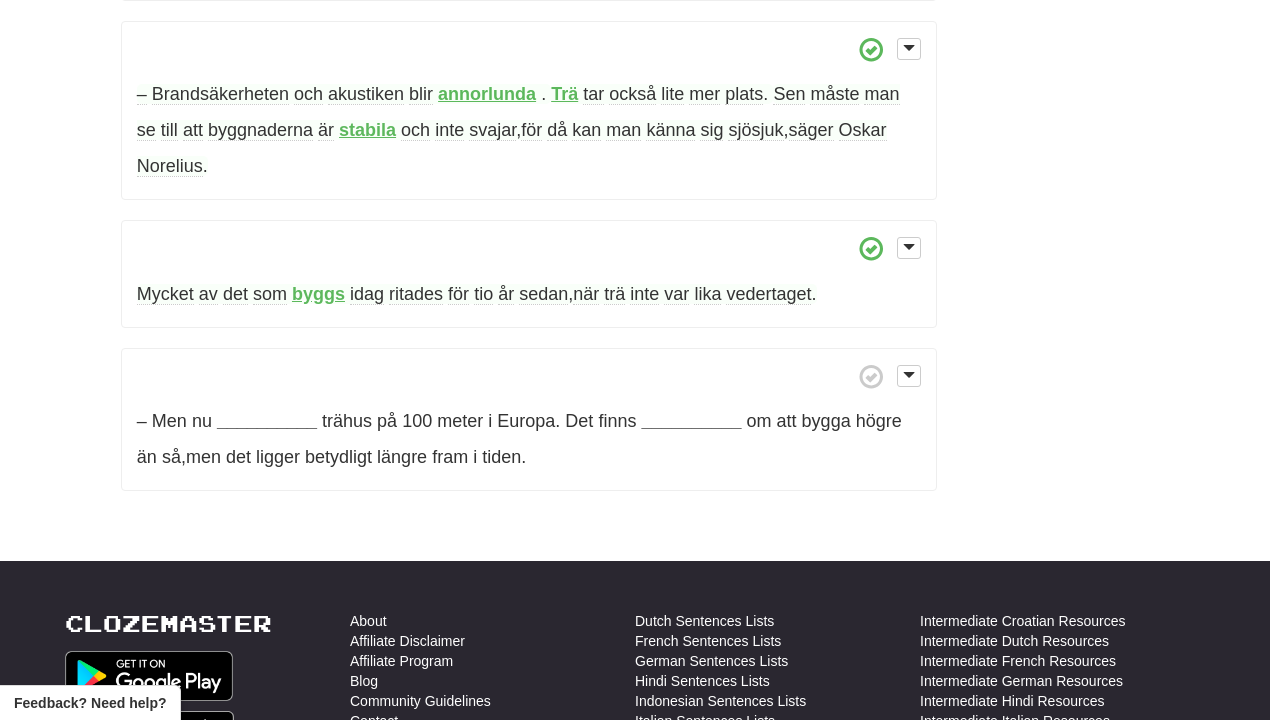 click on "Mycket   av   det   som
byggs
idag   ritades   för   tio   år   sedan ,  när   trä   inte   var   lika   vedertaget ." at bounding box center [529, 274] 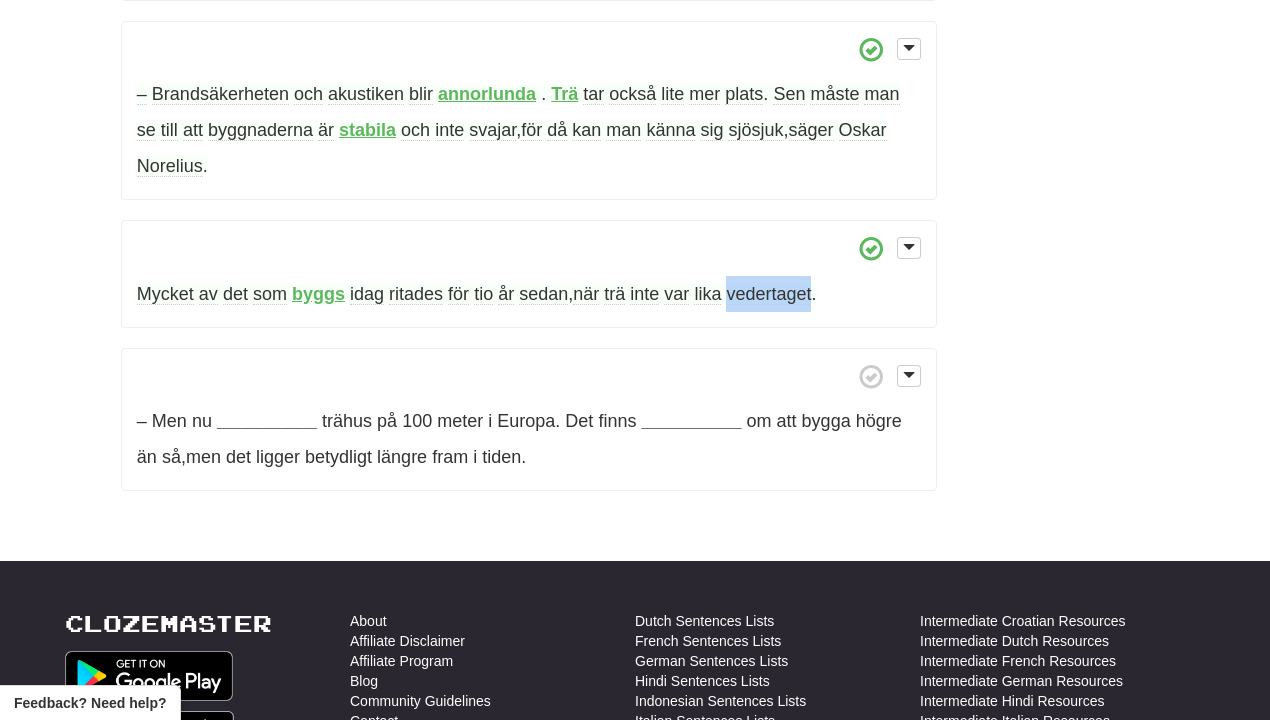 click on "vedertaget" at bounding box center [768, 294] 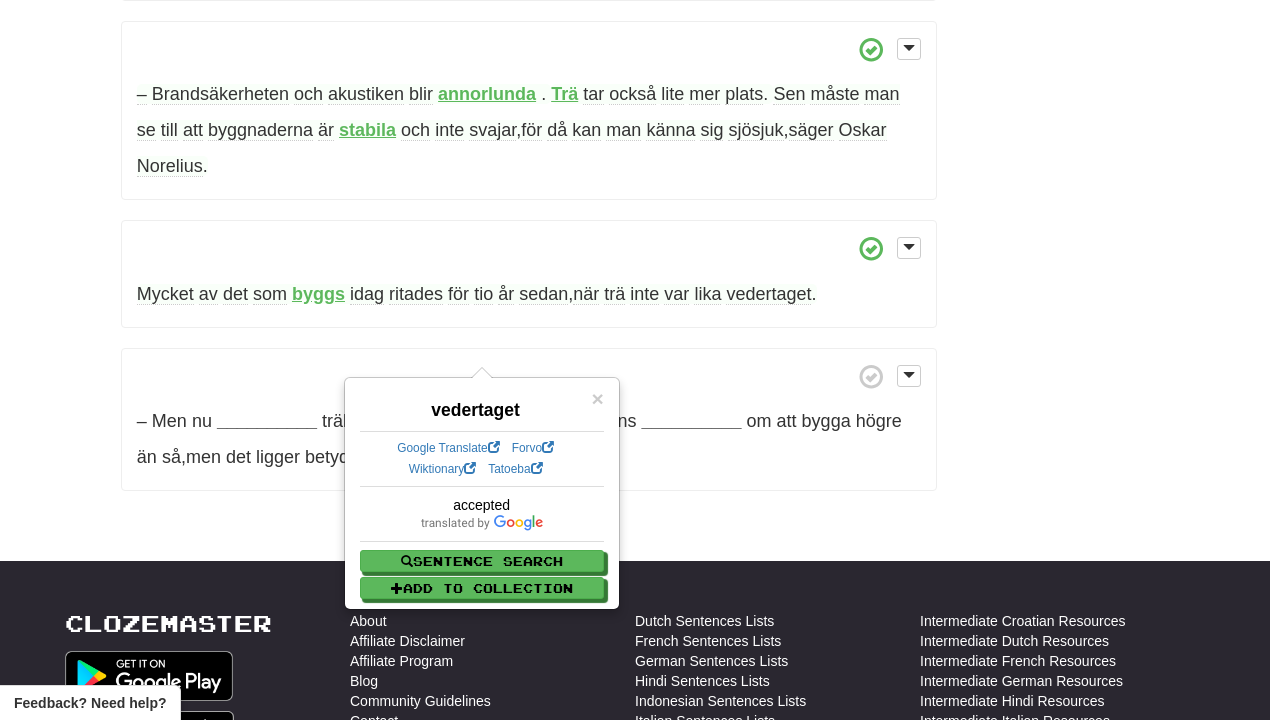 click on "–   Men   nu
__________
trähus   på   100   meter   i   Europa .
Det   finns
__________
om   att   bygga   högre   än   så ,  men   det   ligger   betydligt   längre   fram   i   tiden ." at bounding box center (529, 420) 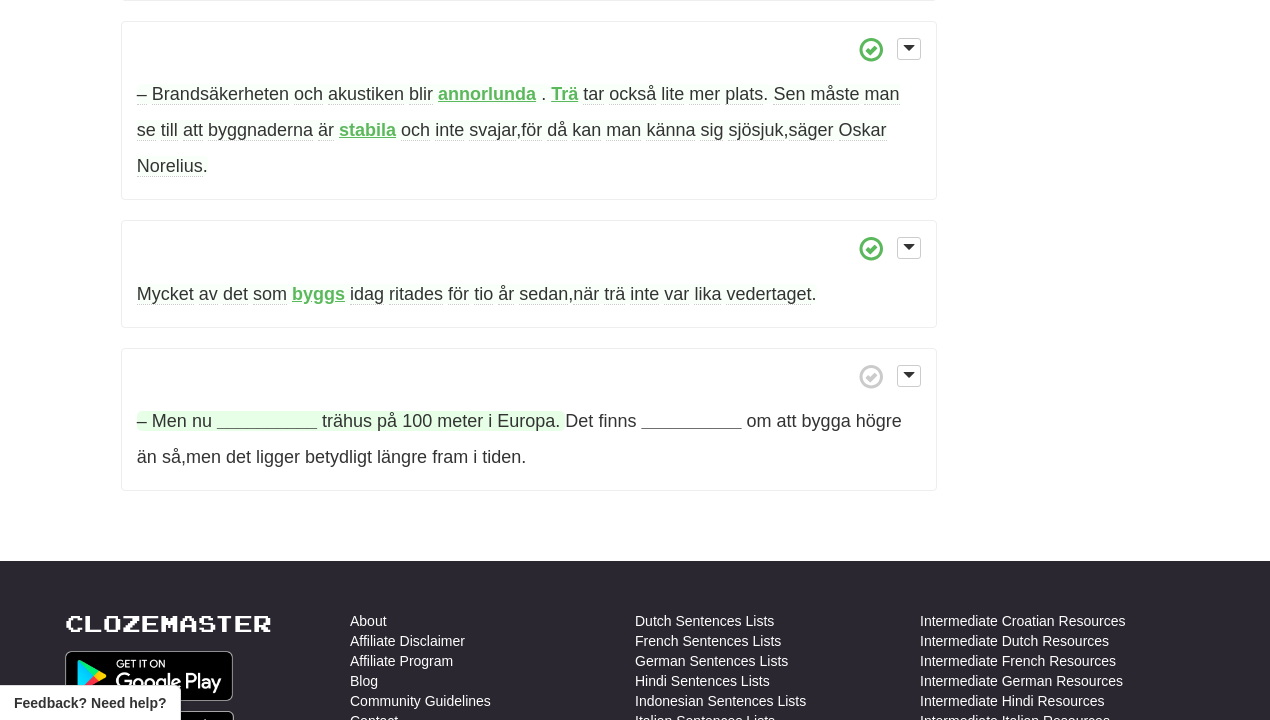 click on "__________" at bounding box center [267, 421] 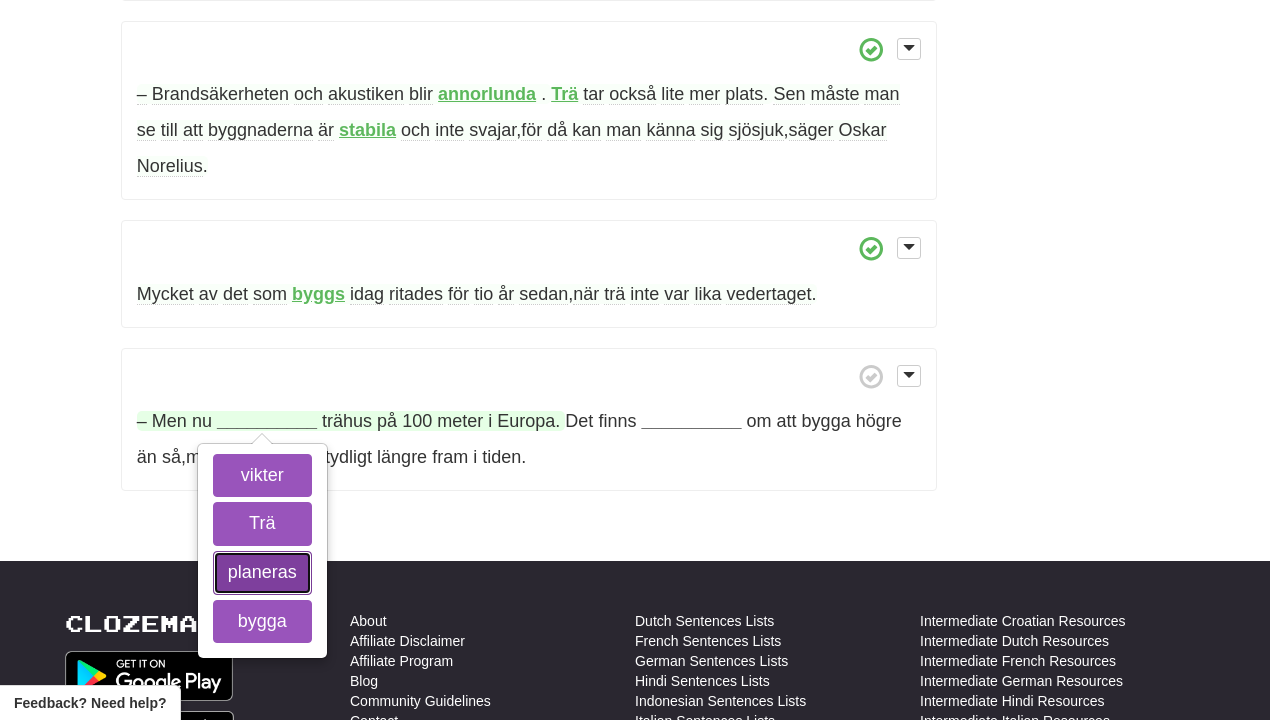 click on "planeras" at bounding box center (262, 573) 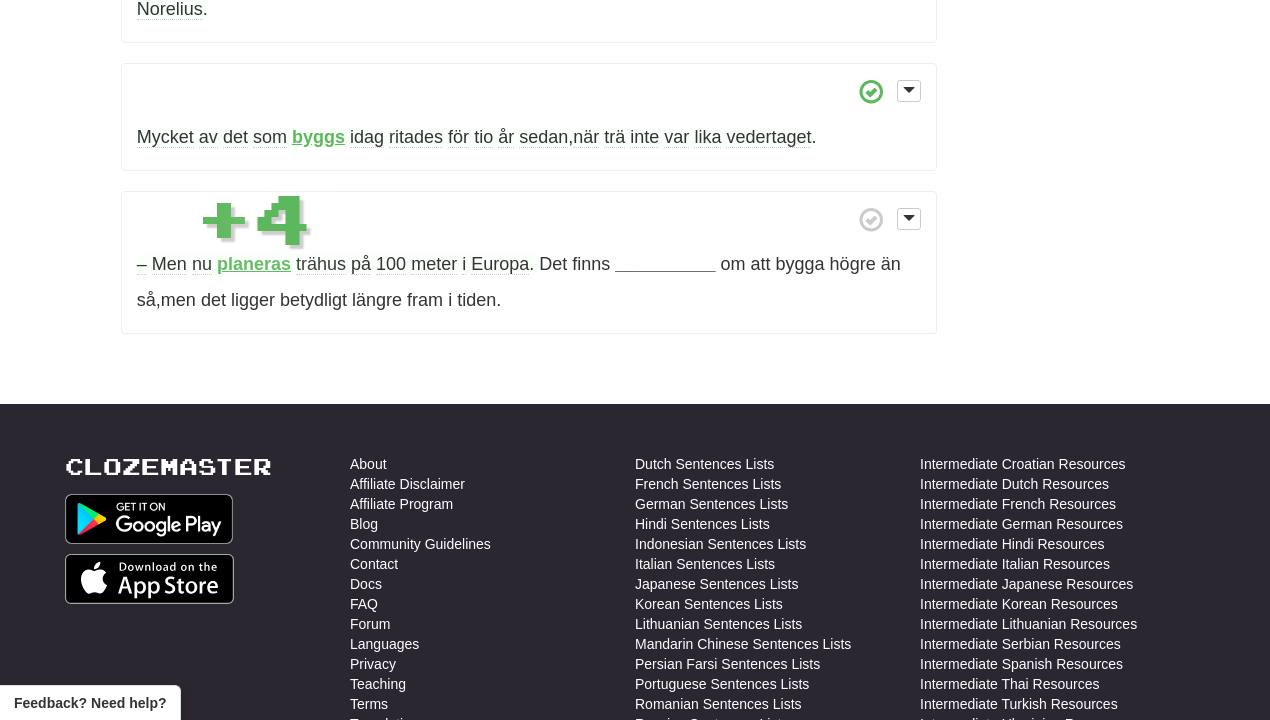 scroll, scrollTop: 2894, scrollLeft: 0, axis: vertical 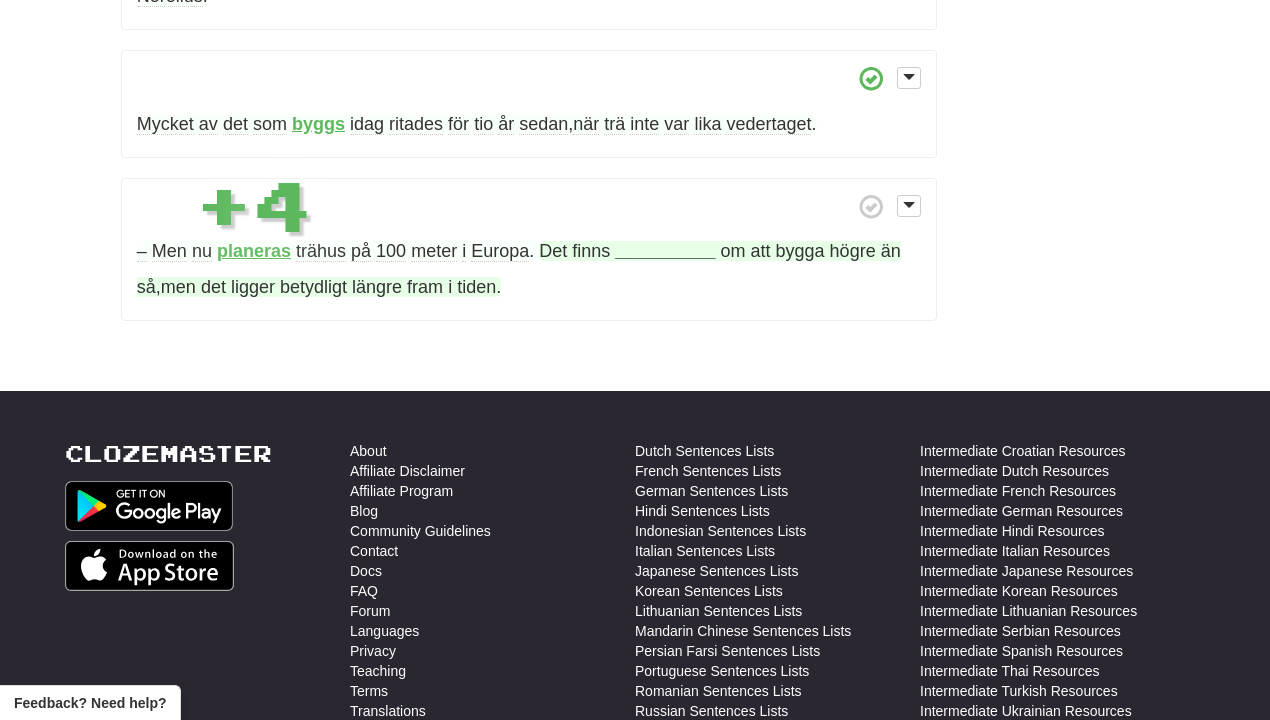click on "__________" at bounding box center (665, 251) 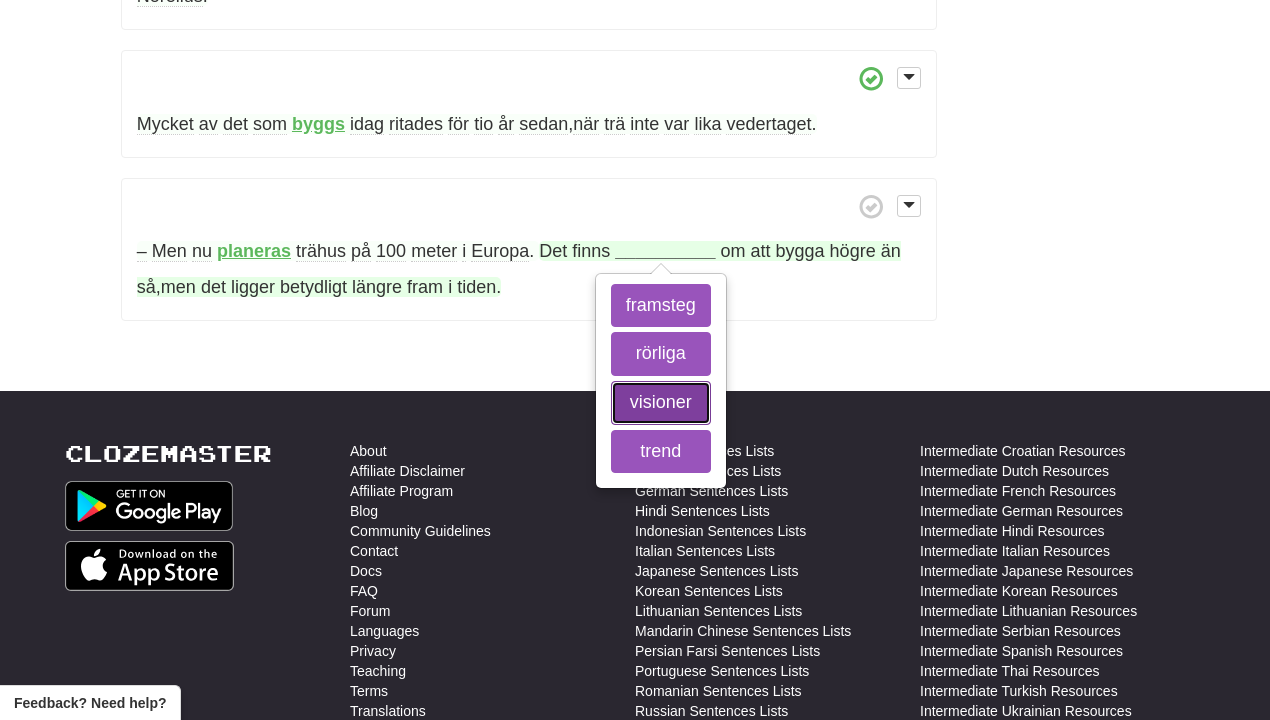 click on "visioner" at bounding box center [661, 403] 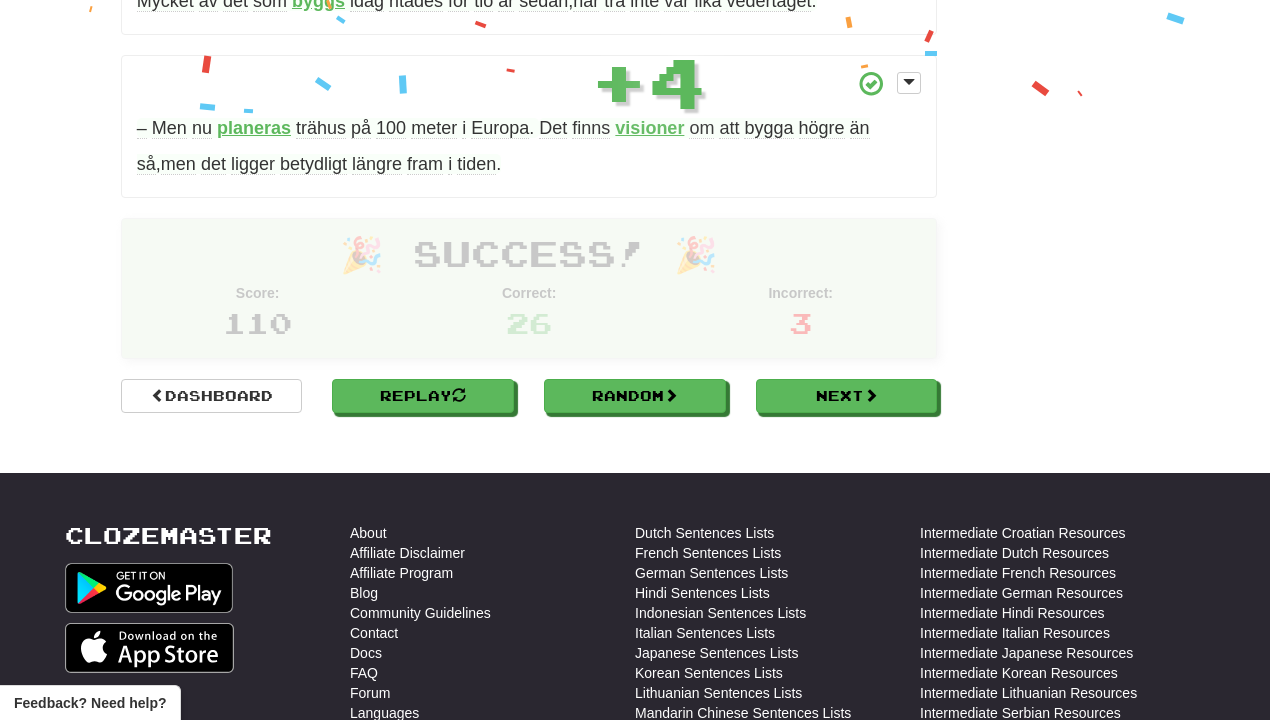 scroll, scrollTop: 3018, scrollLeft: 0, axis: vertical 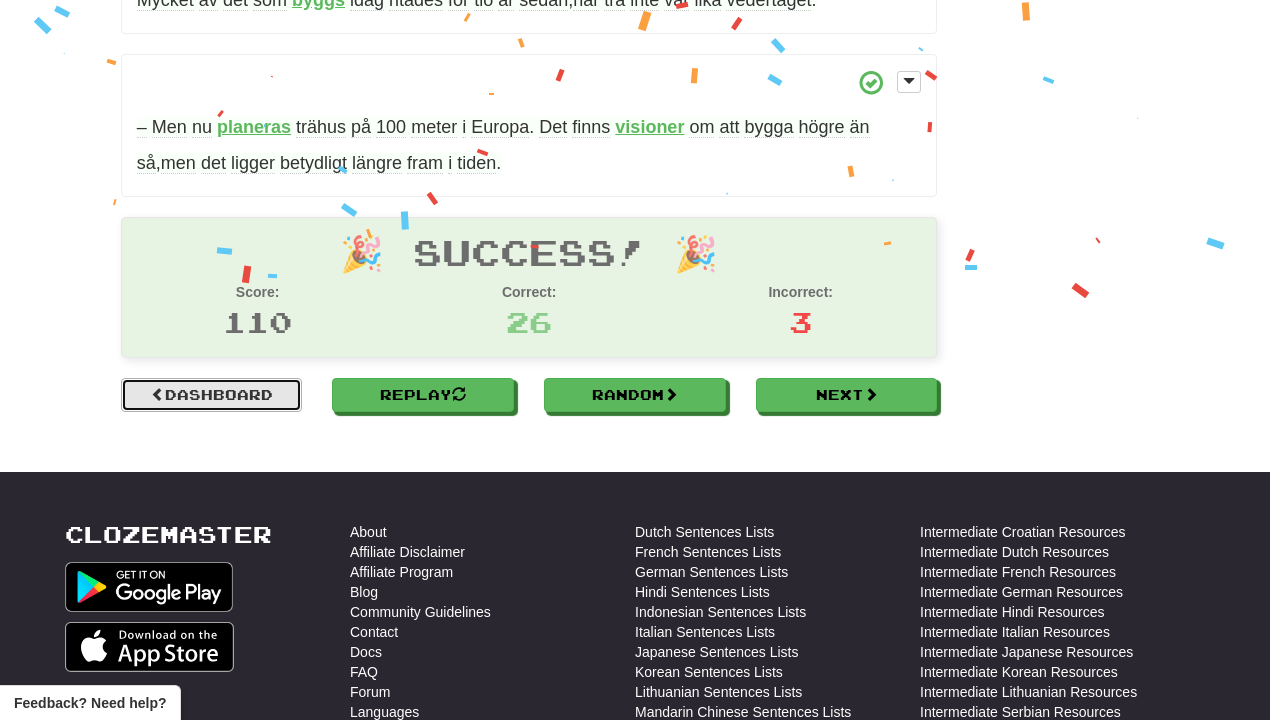 click on "Dashboard" at bounding box center [212, 395] 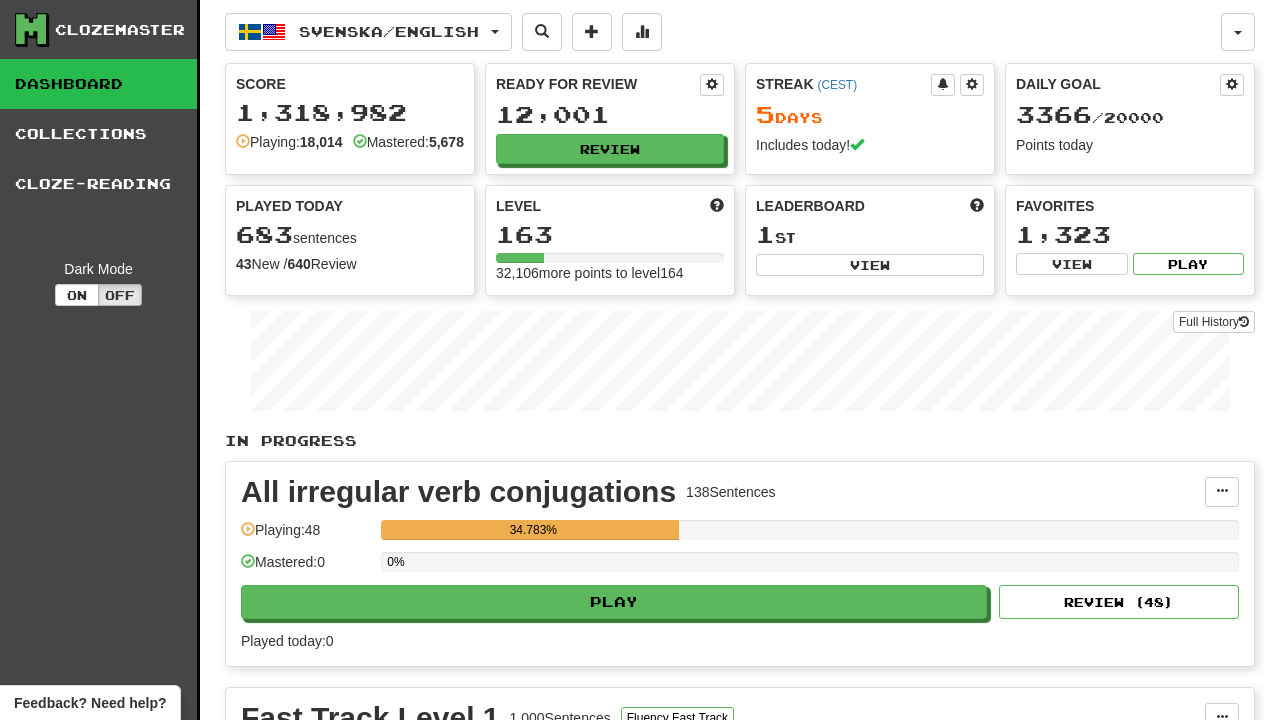 scroll, scrollTop: 0, scrollLeft: 0, axis: both 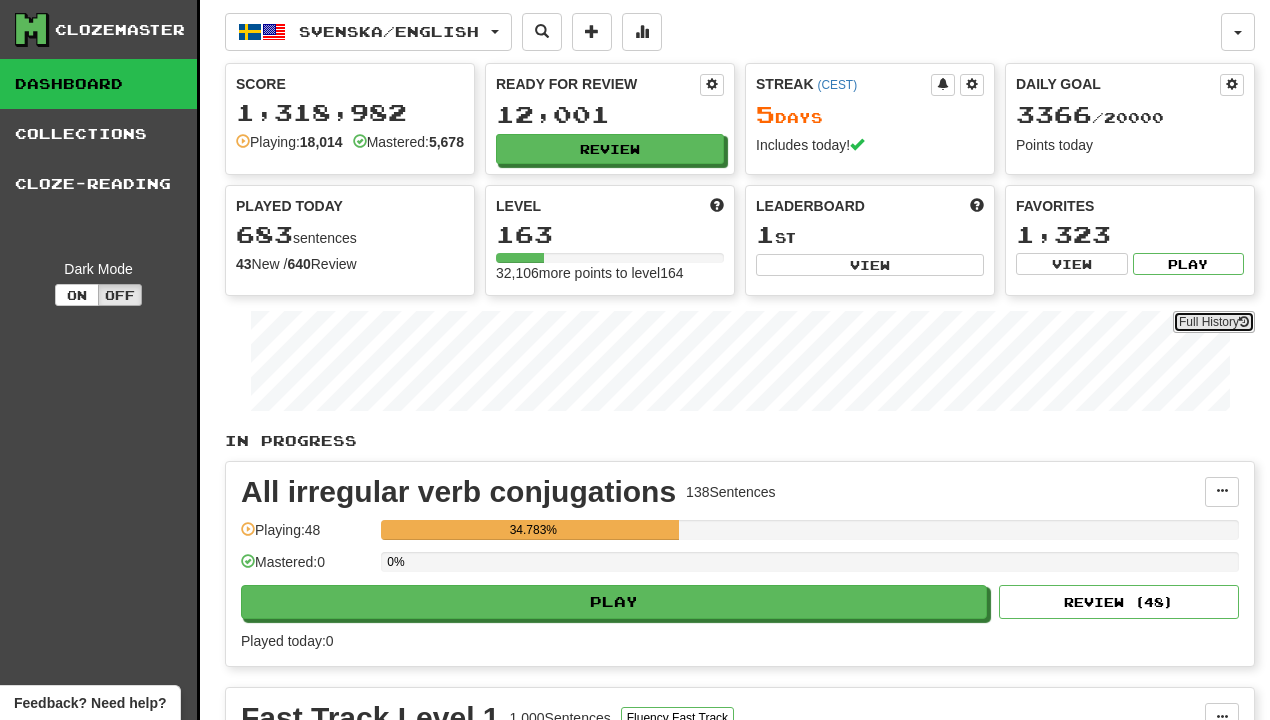 click on "Full History" at bounding box center [1214, 322] 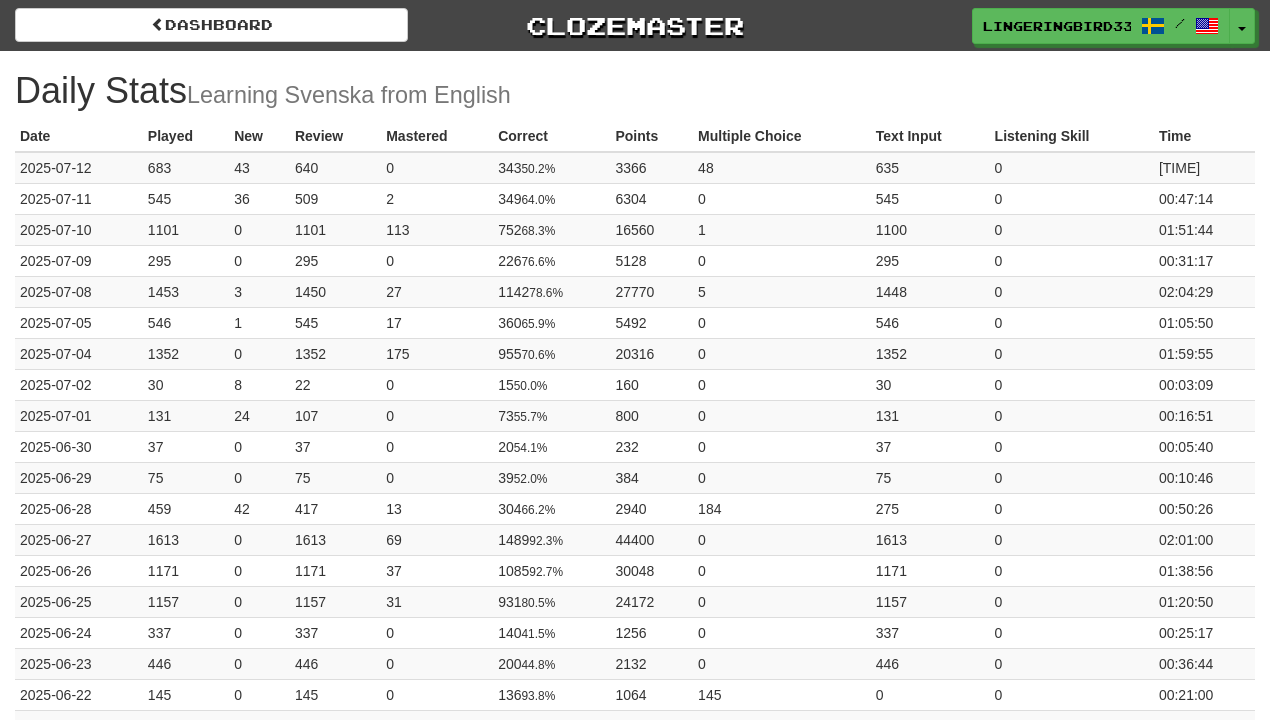 scroll, scrollTop: 0, scrollLeft: 0, axis: both 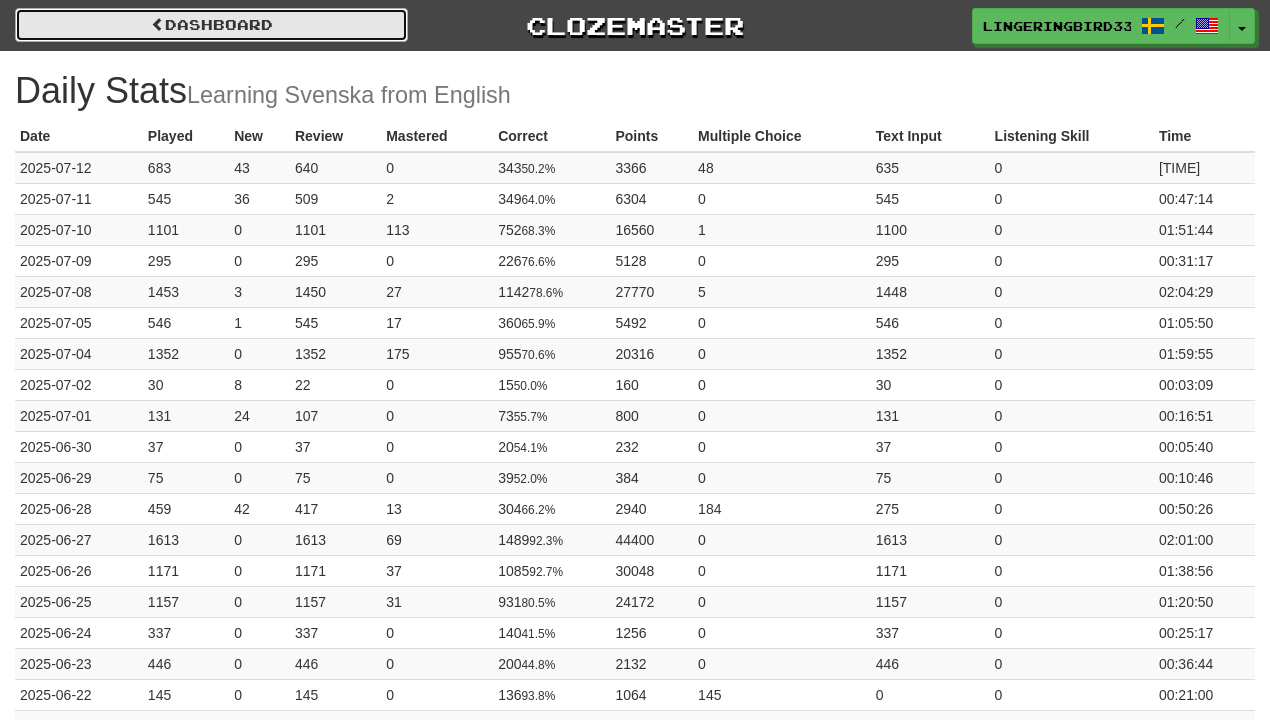 click on "Dashboard" at bounding box center [211, 25] 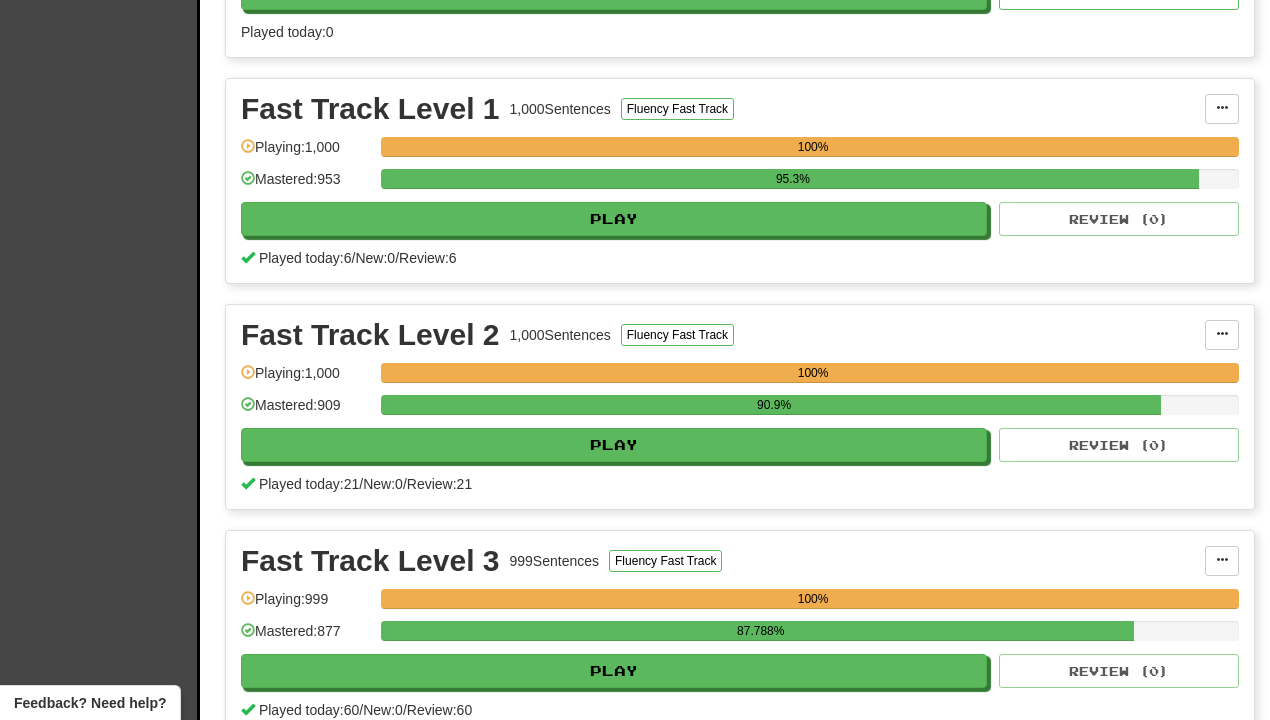 scroll, scrollTop: 693, scrollLeft: 0, axis: vertical 